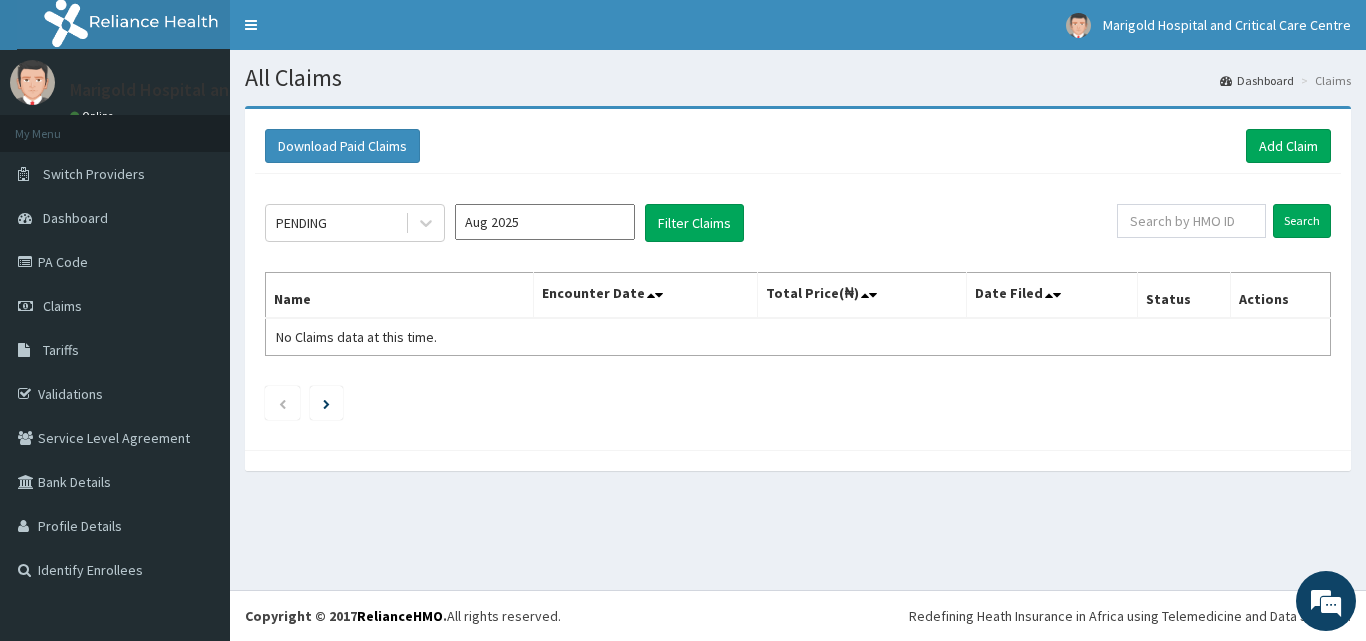 scroll, scrollTop: 0, scrollLeft: 0, axis: both 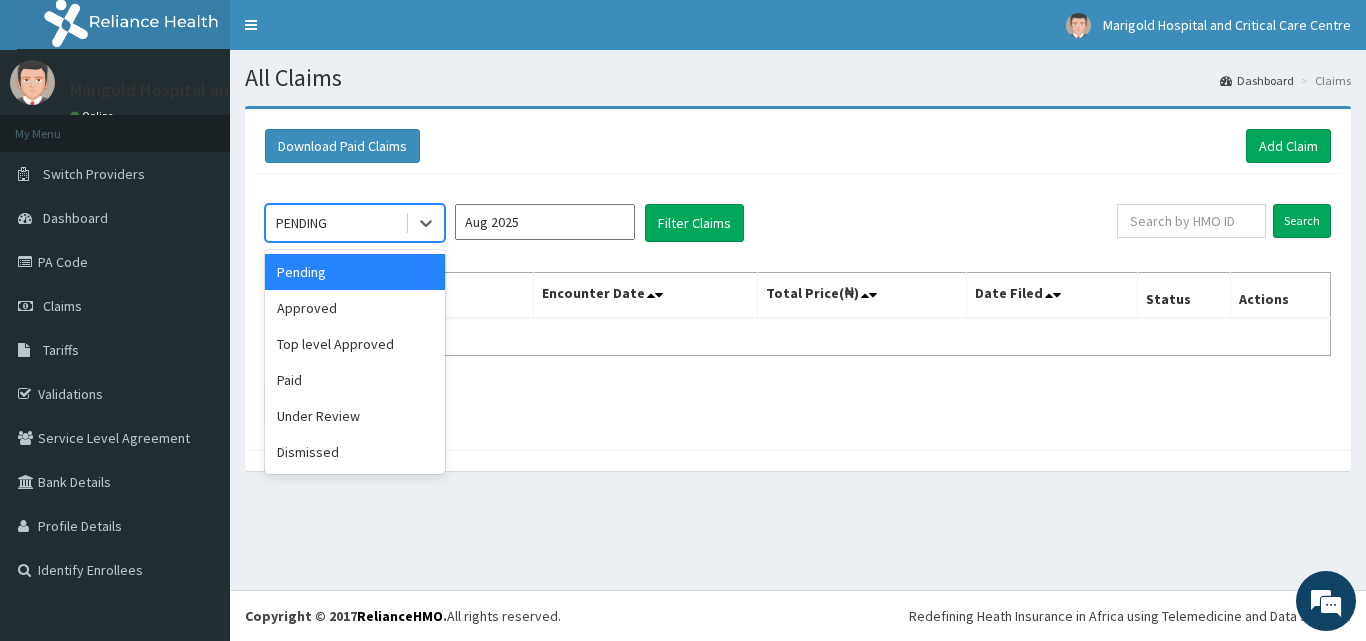 click on "Aug 2025" at bounding box center (545, 222) 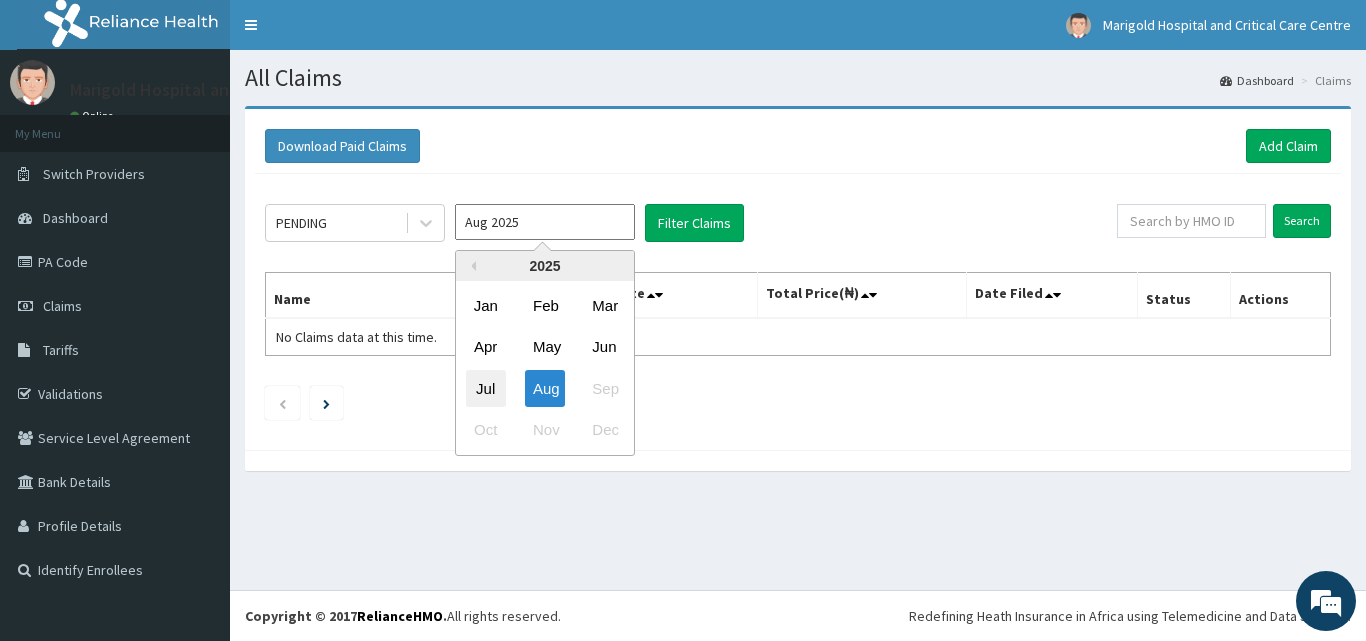 click on "Jul" at bounding box center (486, 388) 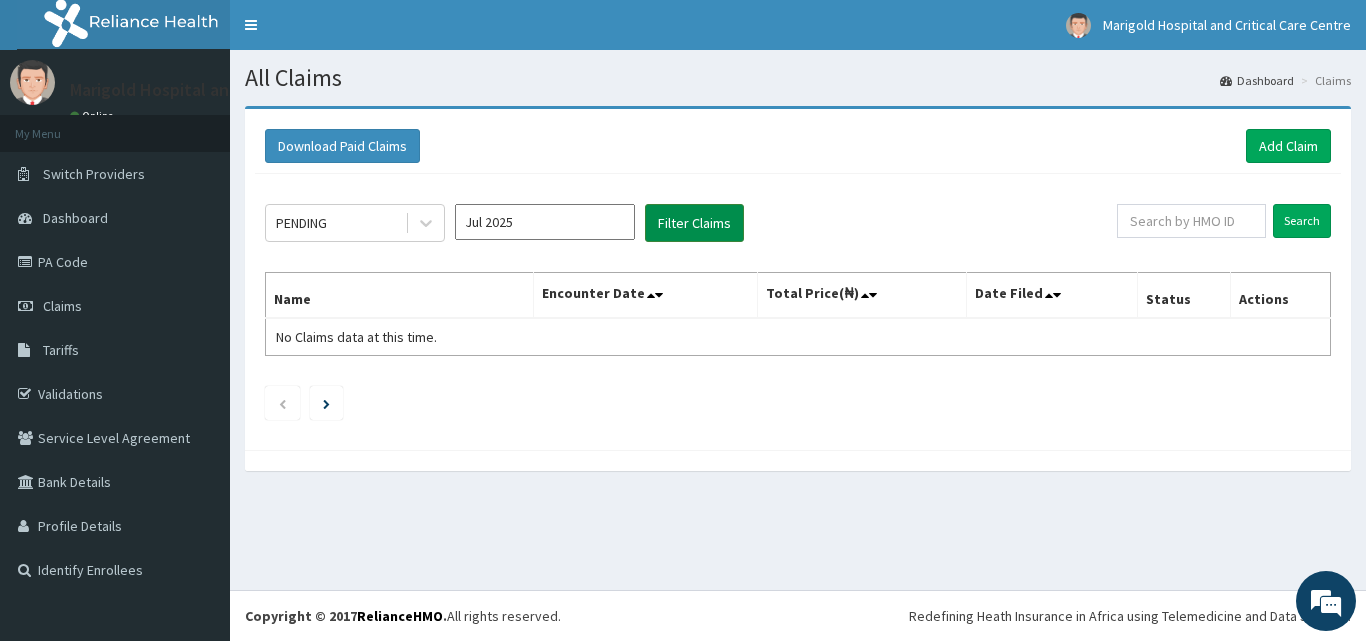 click on "Filter Claims" at bounding box center (694, 223) 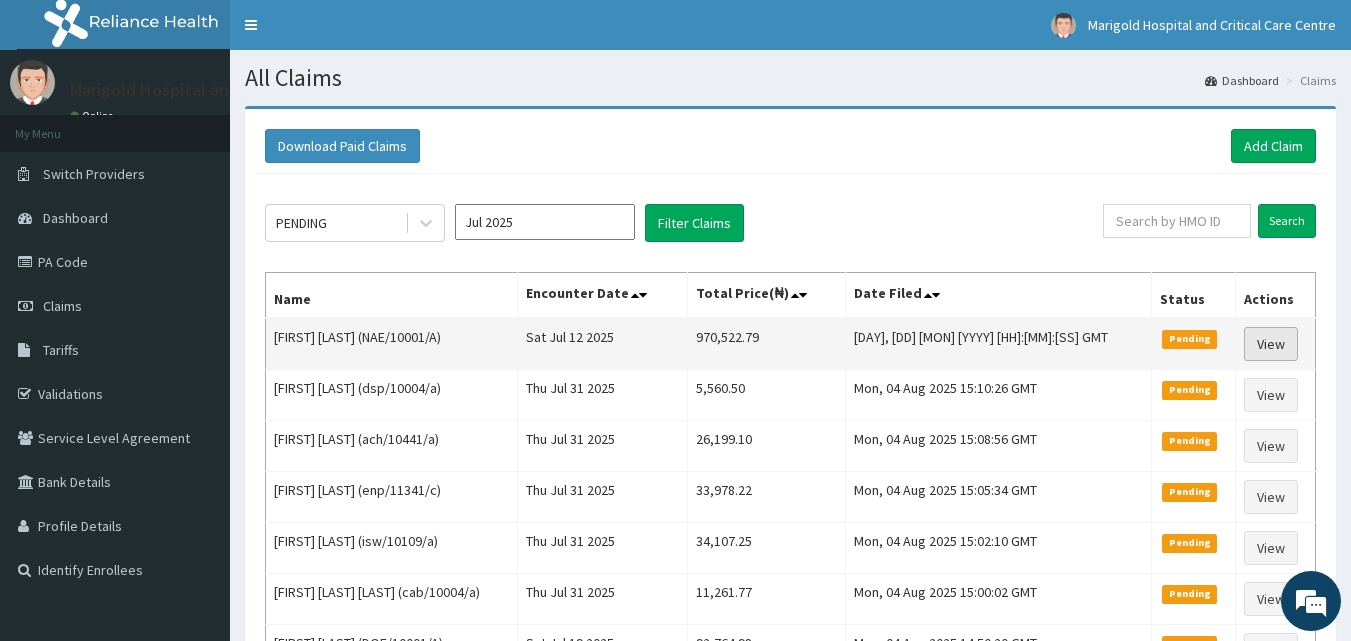 click on "View" at bounding box center (1271, 344) 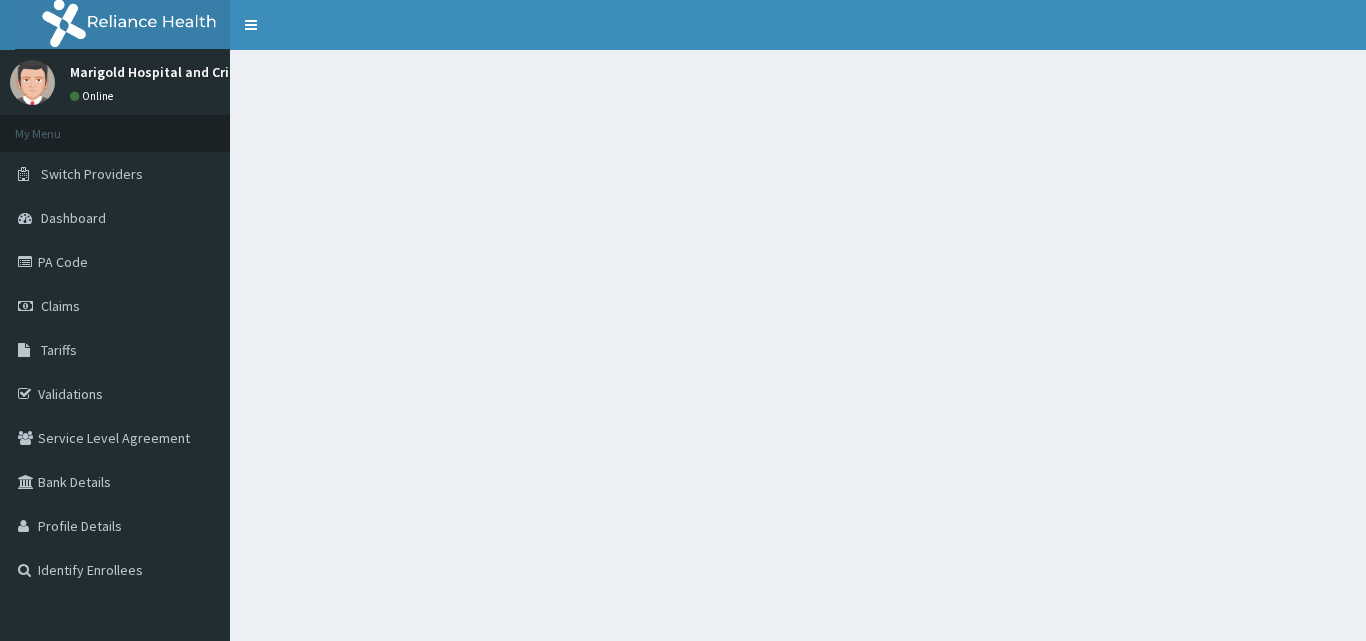 scroll, scrollTop: 0, scrollLeft: 0, axis: both 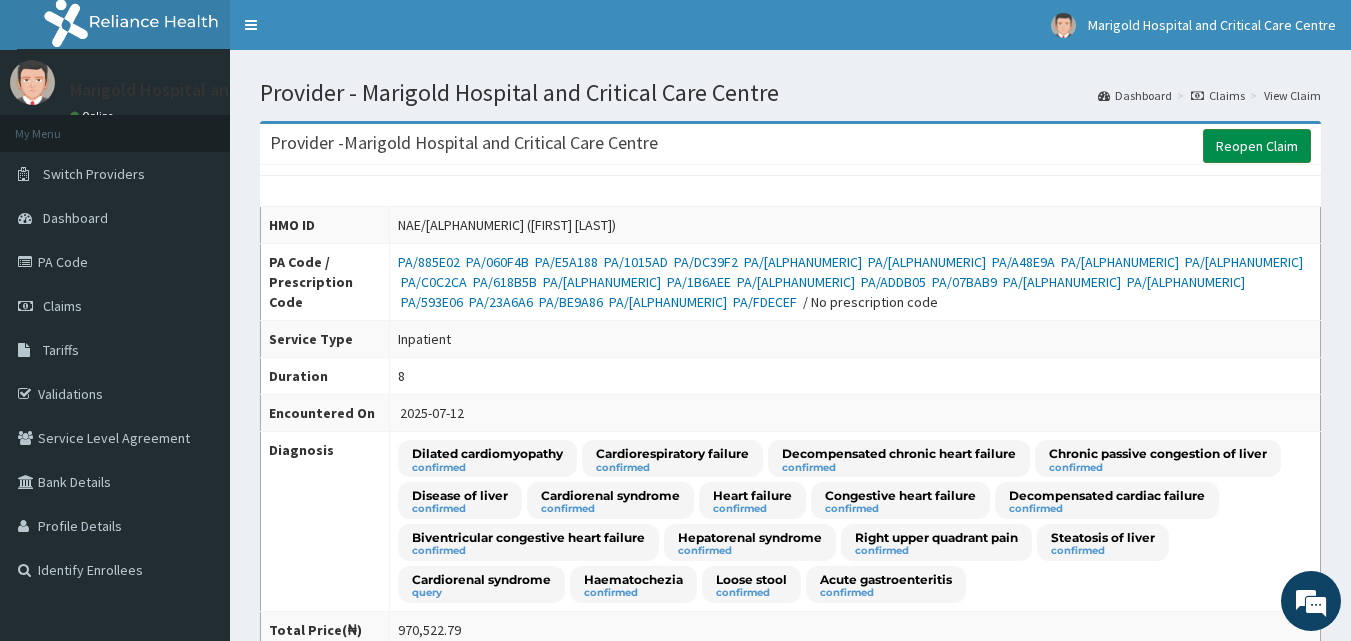 click on "Reopen Claim" at bounding box center [1257, 146] 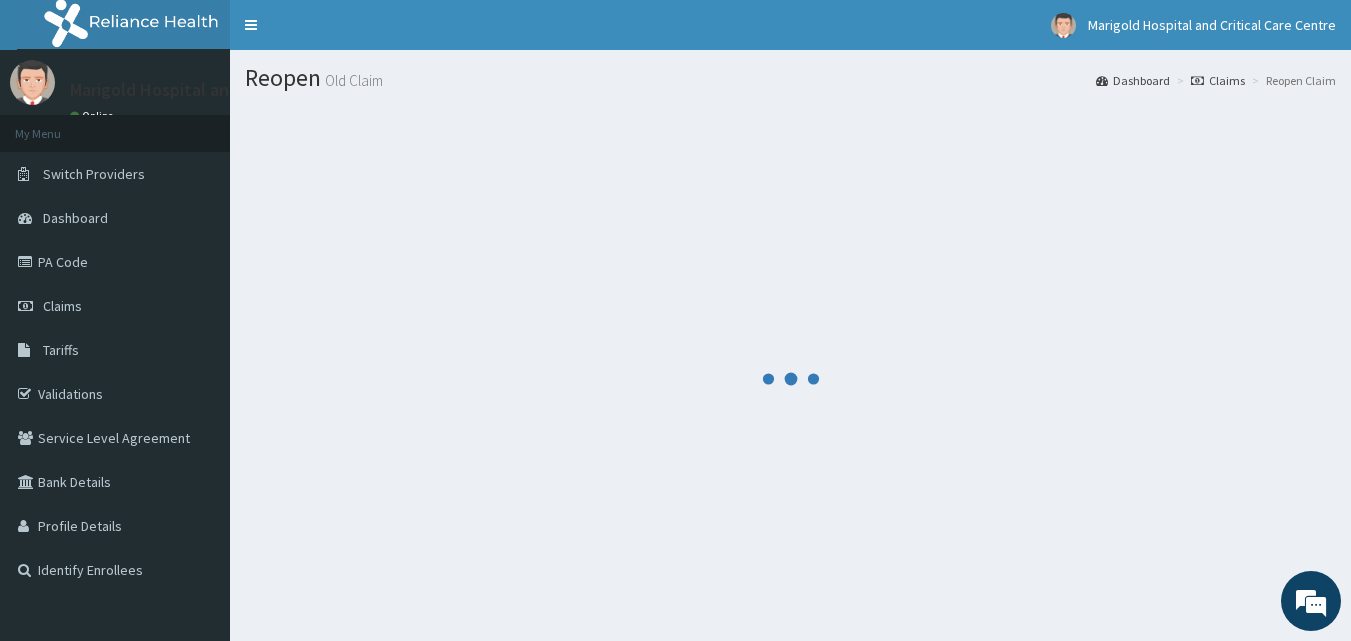 scroll, scrollTop: 75, scrollLeft: 0, axis: vertical 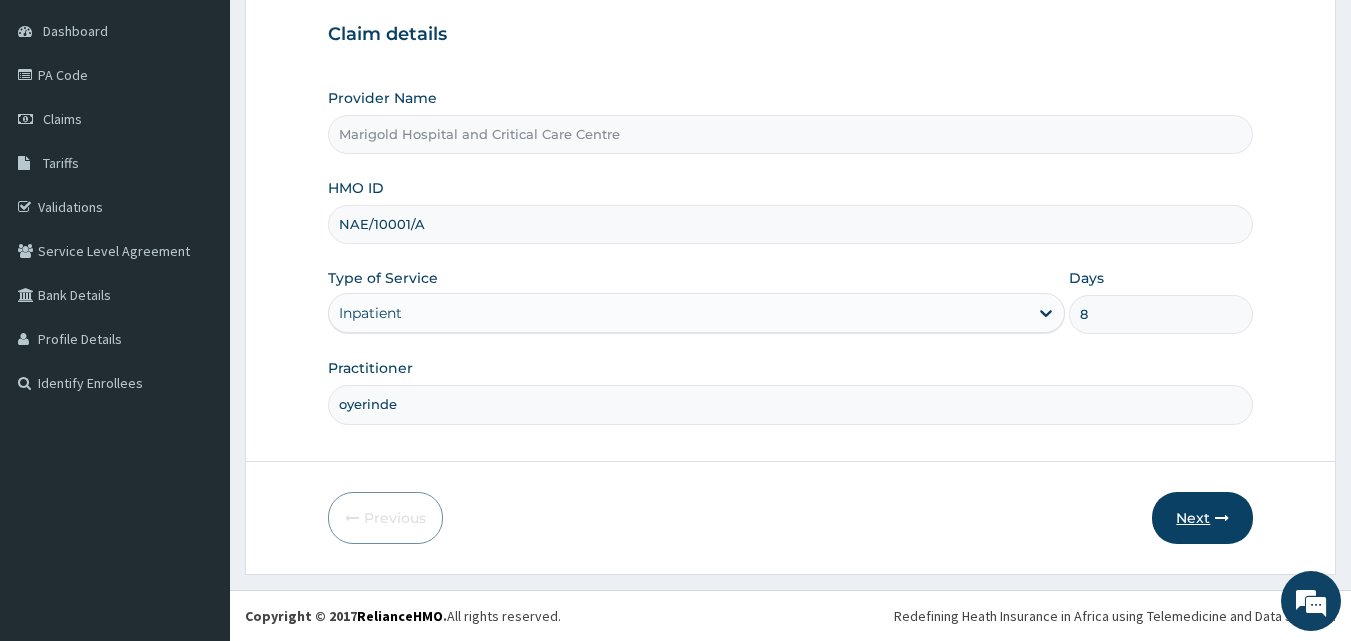 click on "Next" at bounding box center [1202, 518] 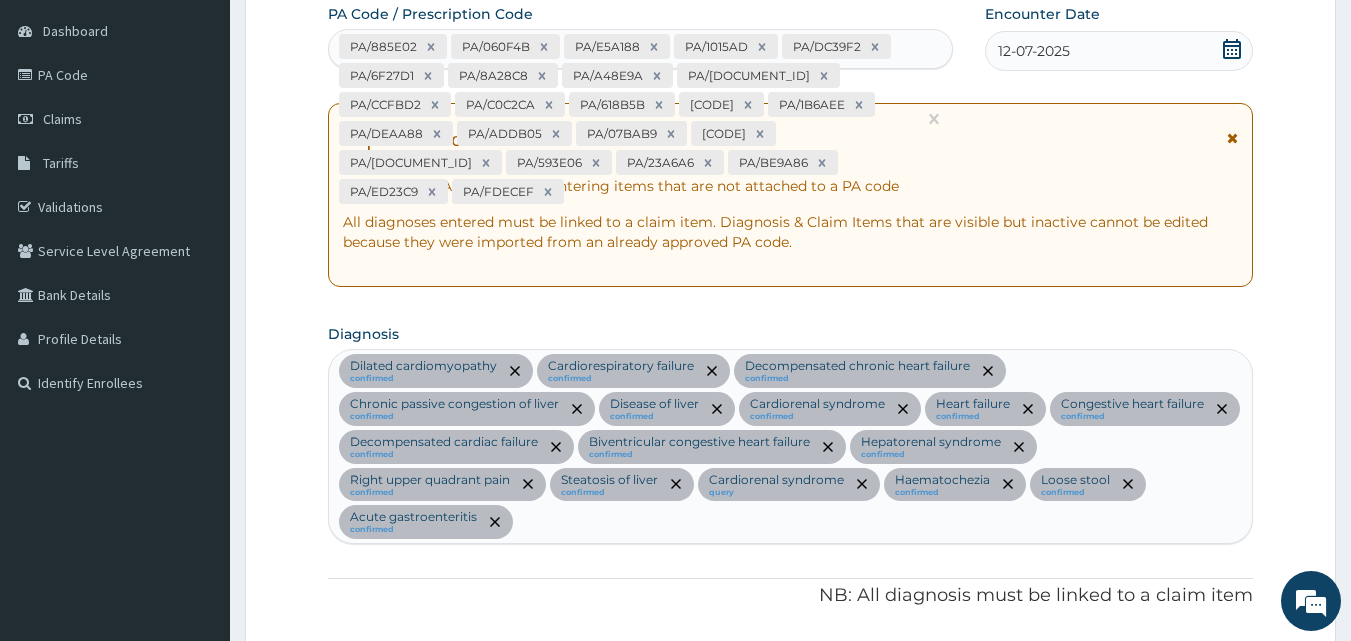scroll, scrollTop: 0, scrollLeft: 0, axis: both 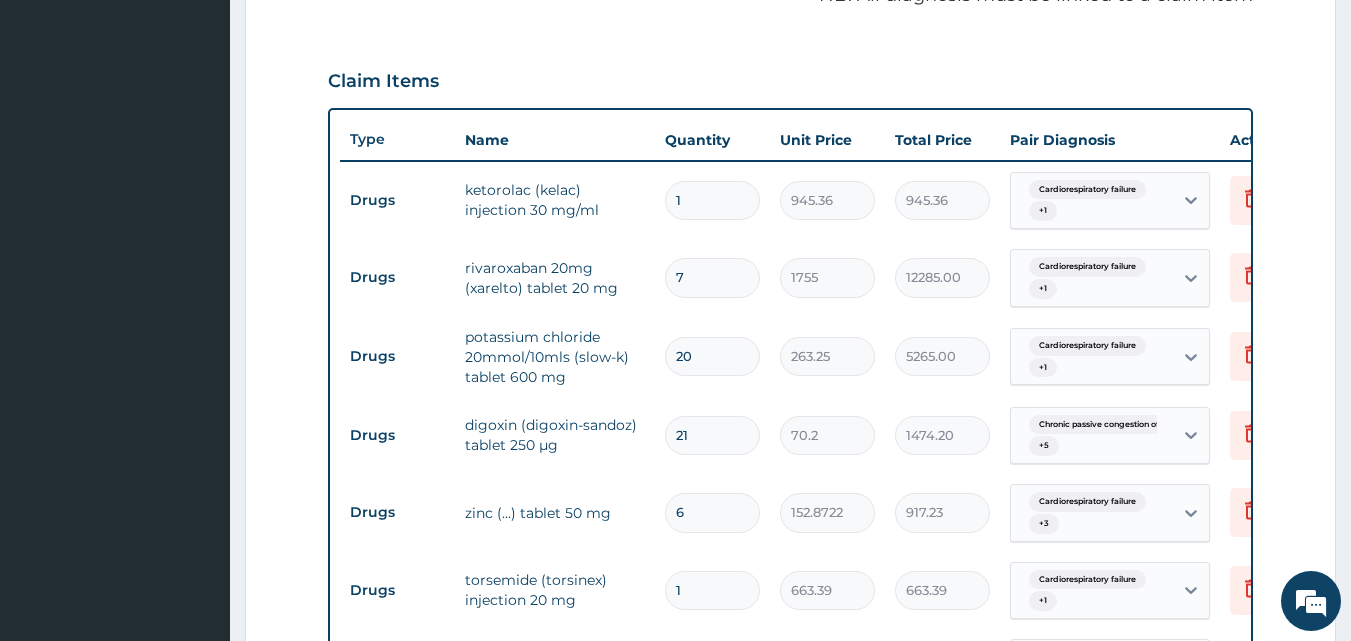 drag, startPoint x: 697, startPoint y: 434, endPoint x: 684, endPoint y: 436, distance: 13.152946 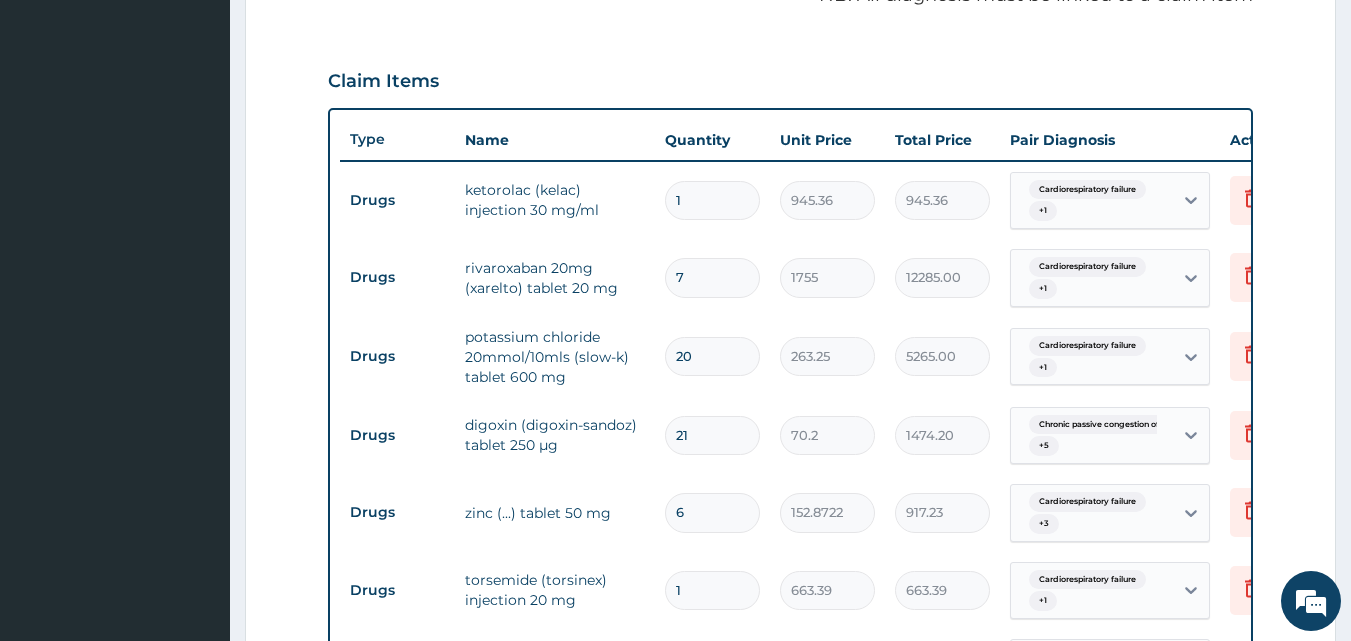 click on "21" at bounding box center [712, 435] 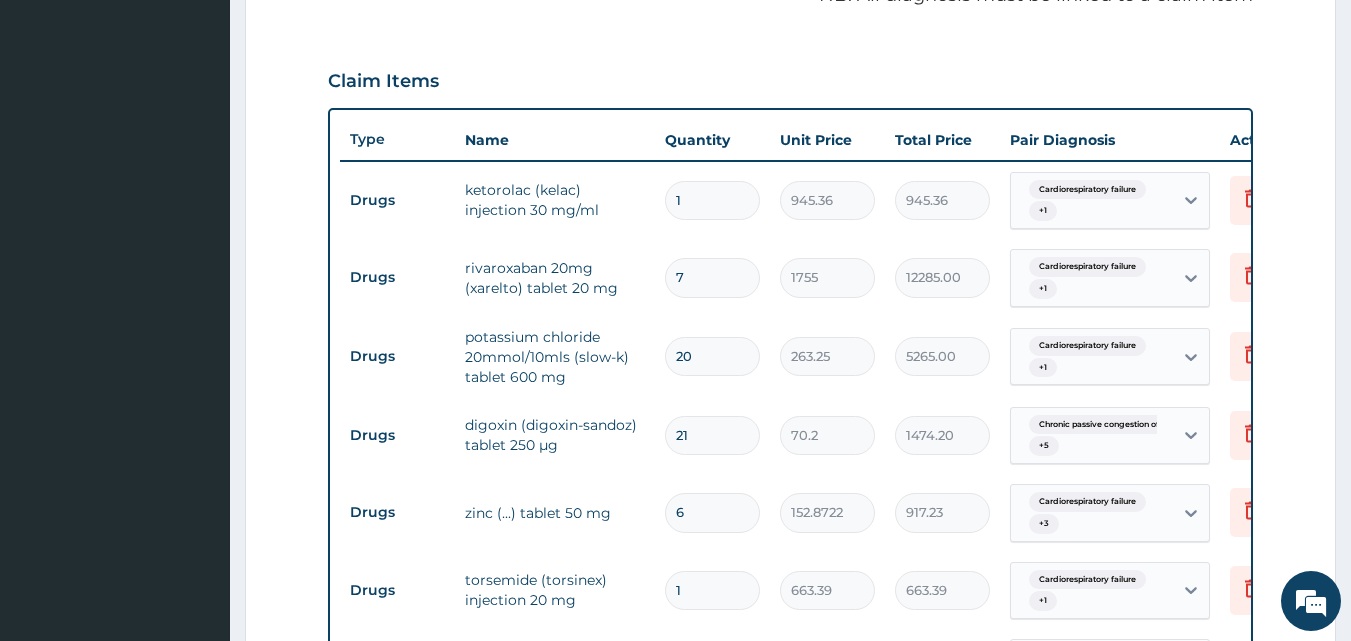 type on "22" 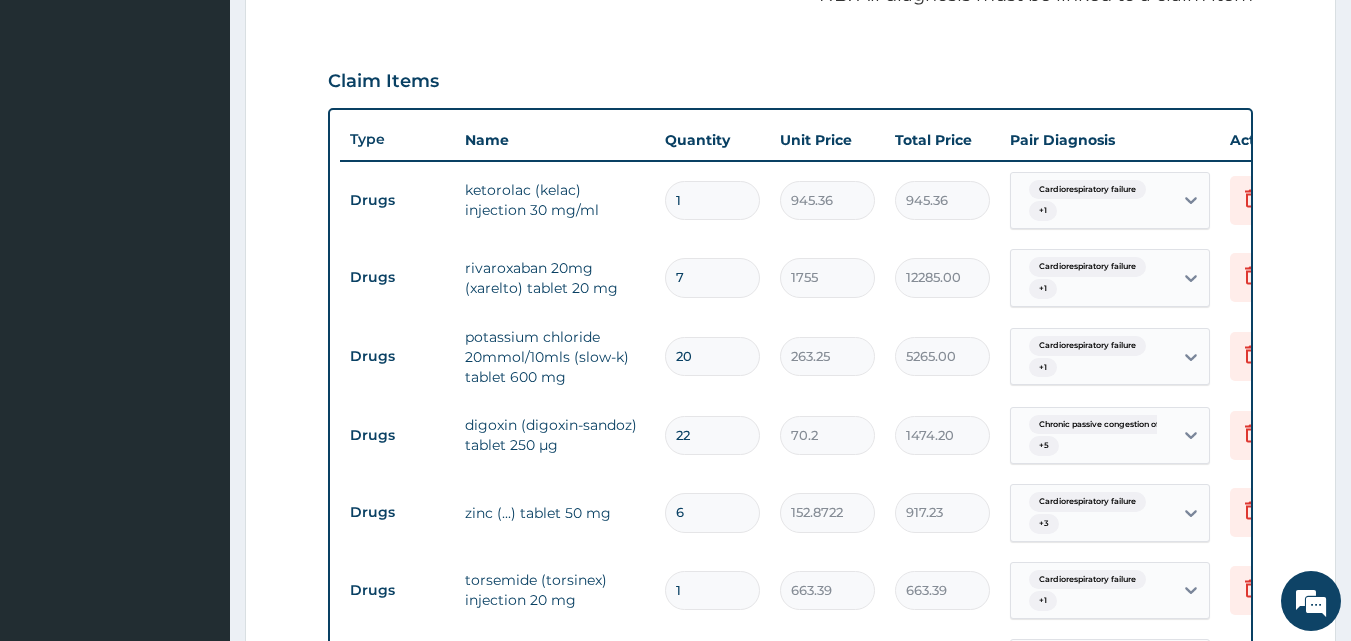 type on "1544.40" 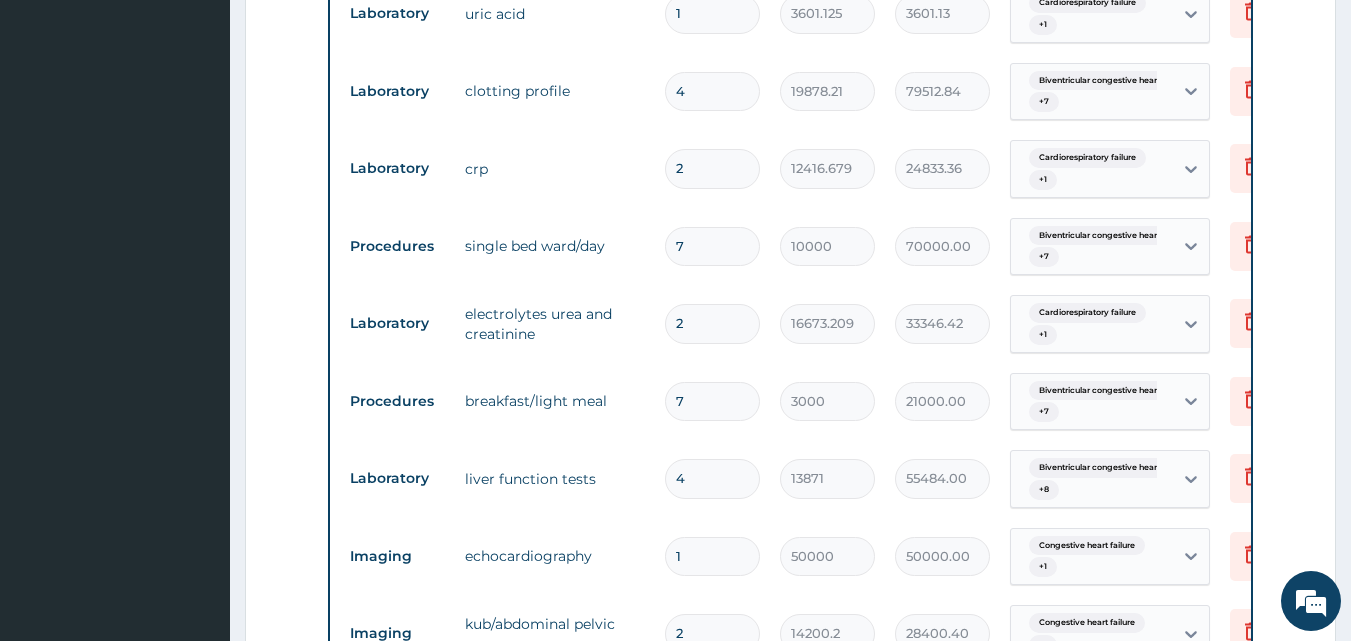 scroll, scrollTop: 1487, scrollLeft: 0, axis: vertical 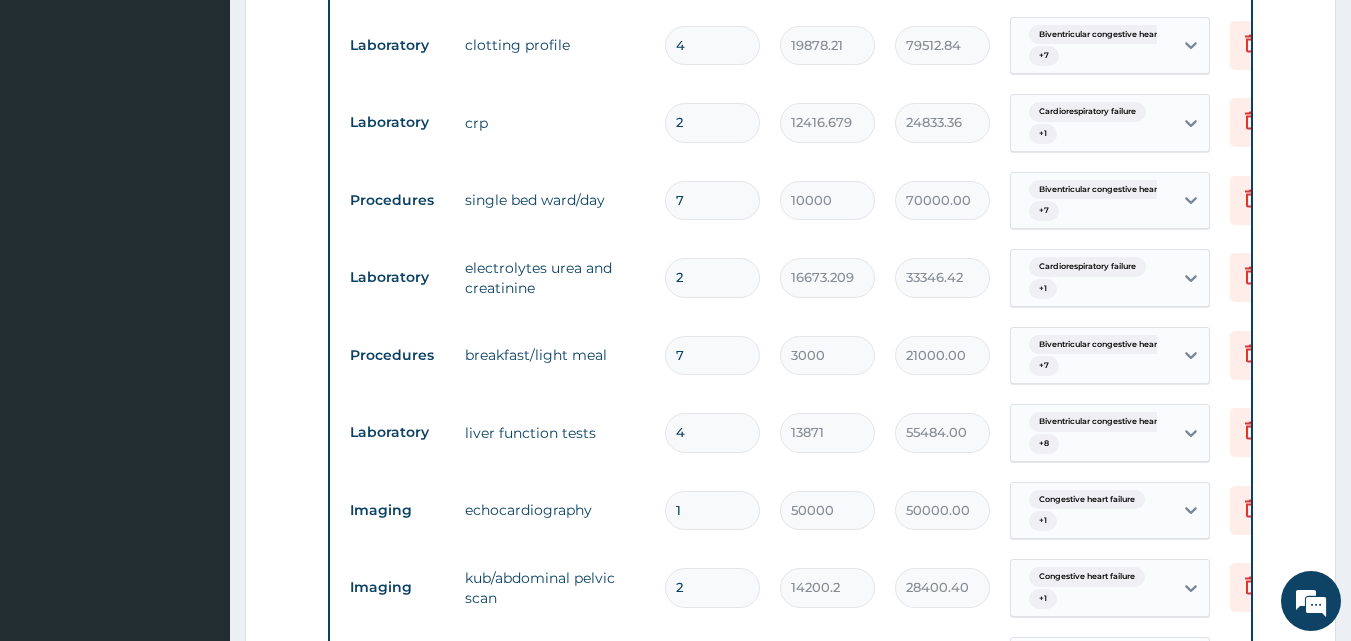 type on "22" 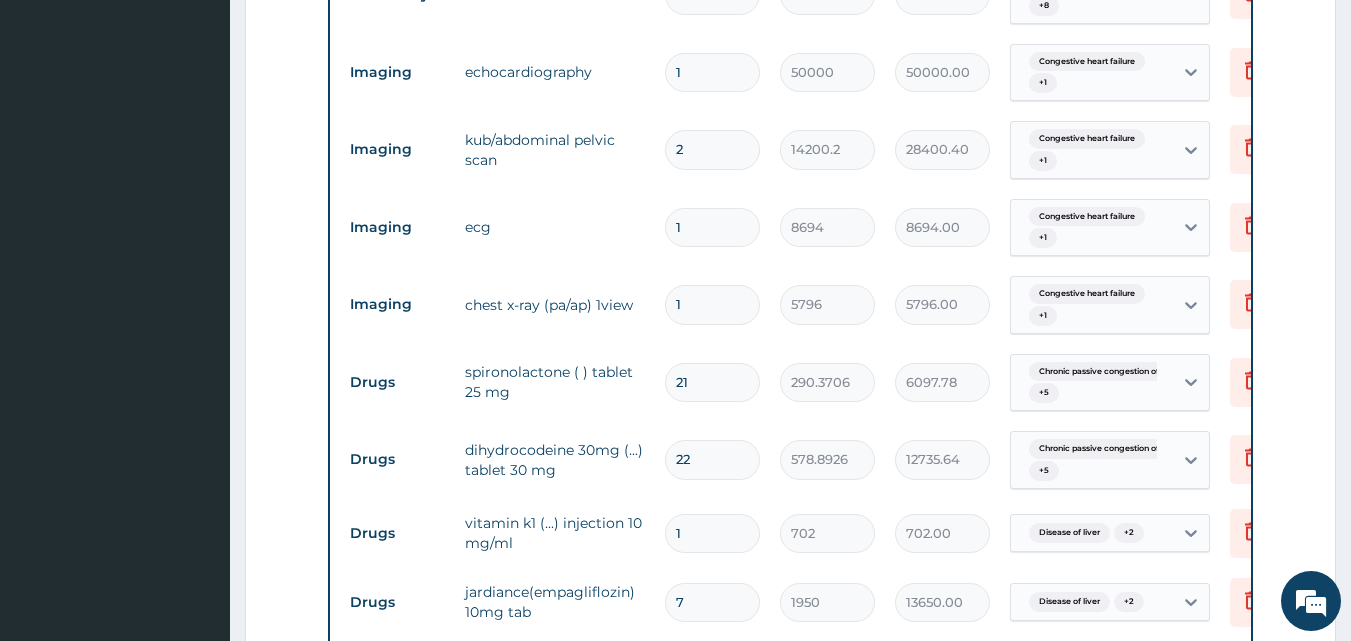 scroll, scrollTop: 1987, scrollLeft: 0, axis: vertical 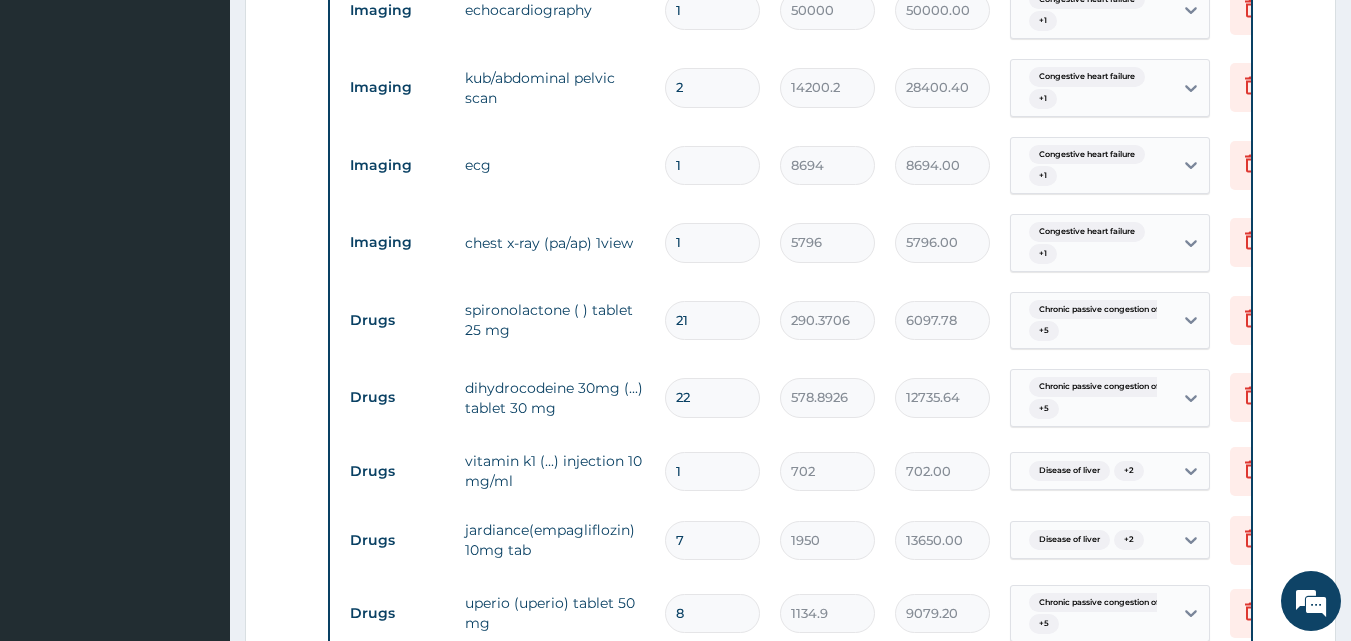 type on "3" 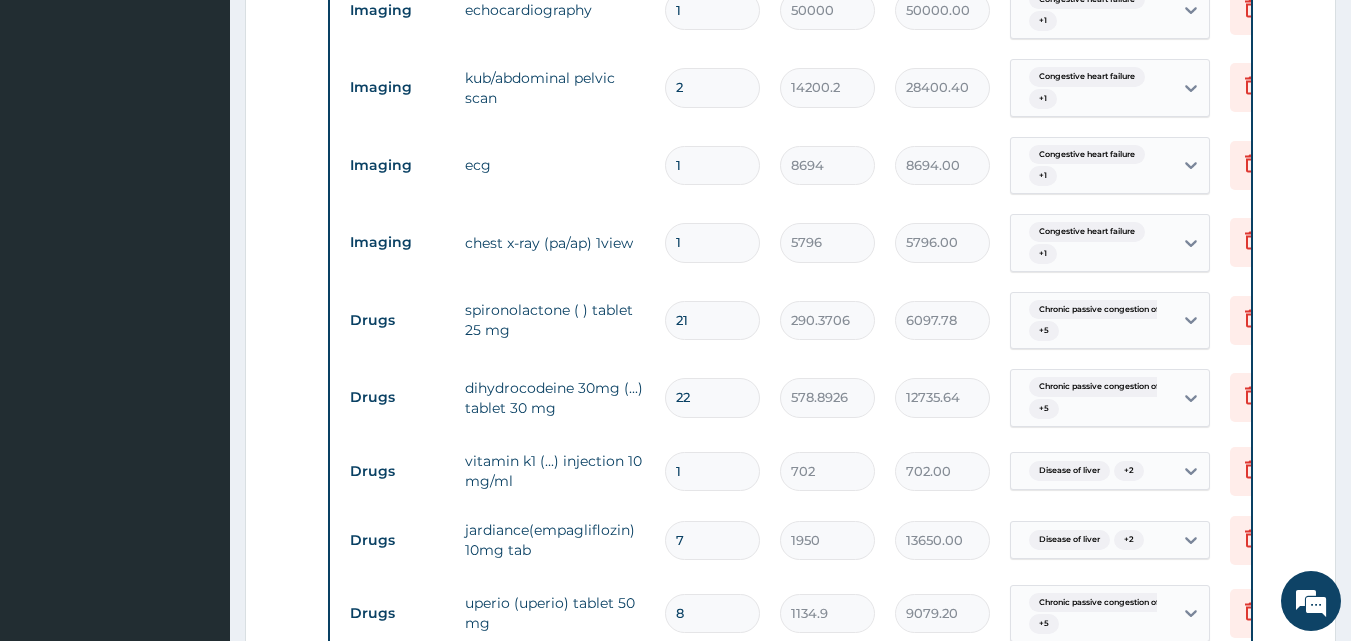 drag, startPoint x: 684, startPoint y: 471, endPoint x: 673, endPoint y: 471, distance: 11 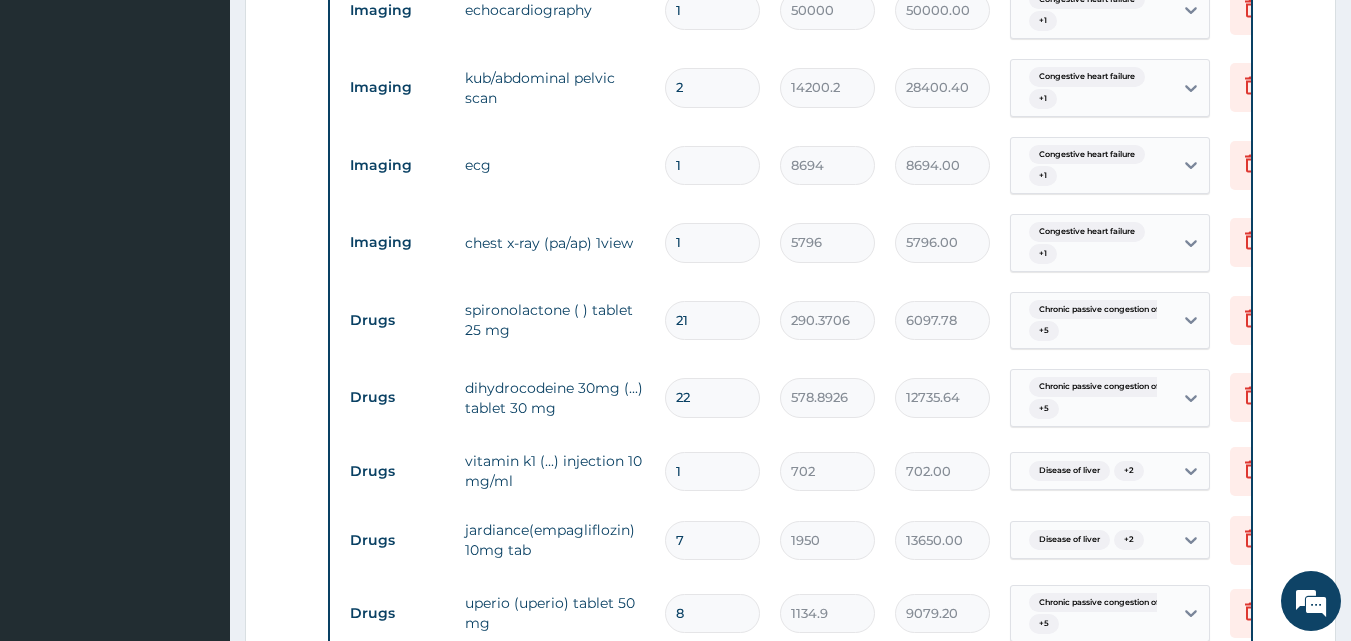type on "2" 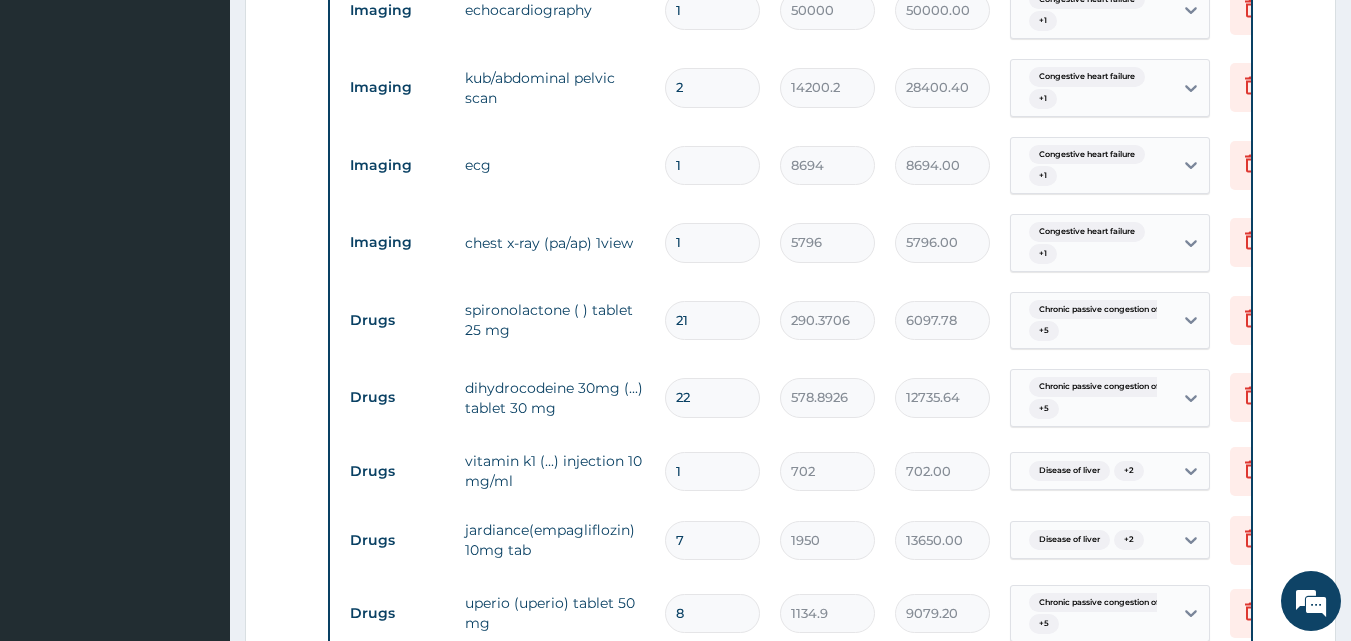 type on "1404.00" 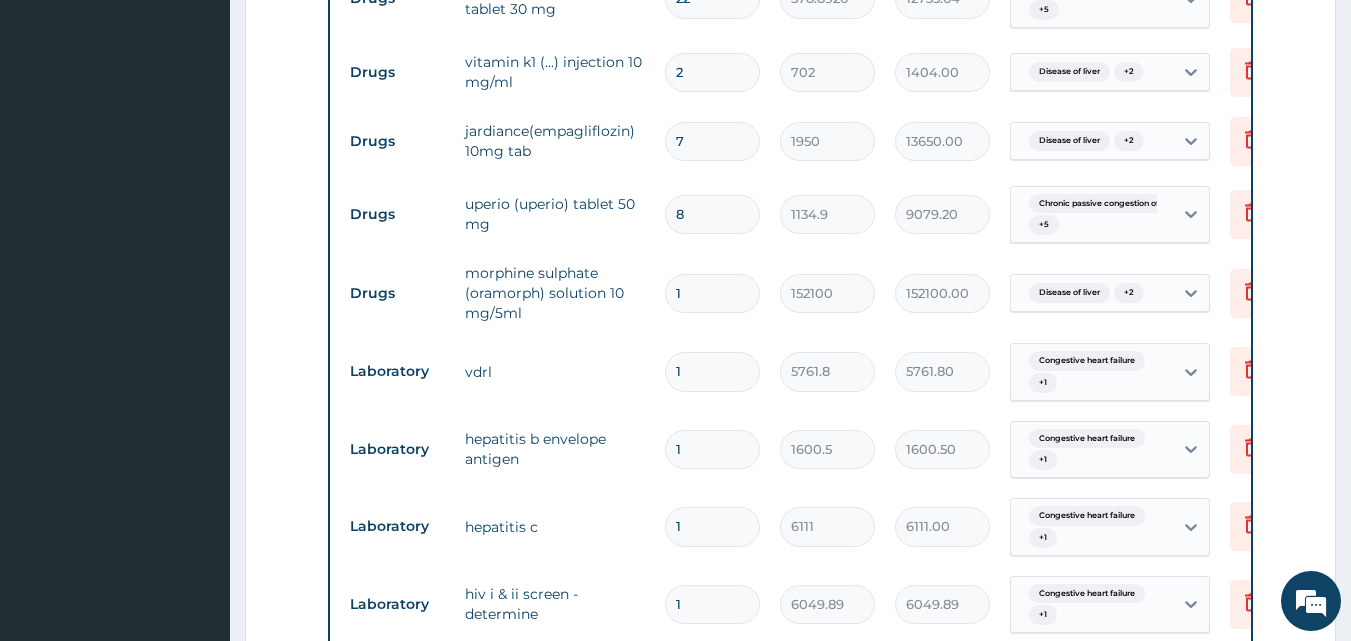scroll, scrollTop: 2387, scrollLeft: 0, axis: vertical 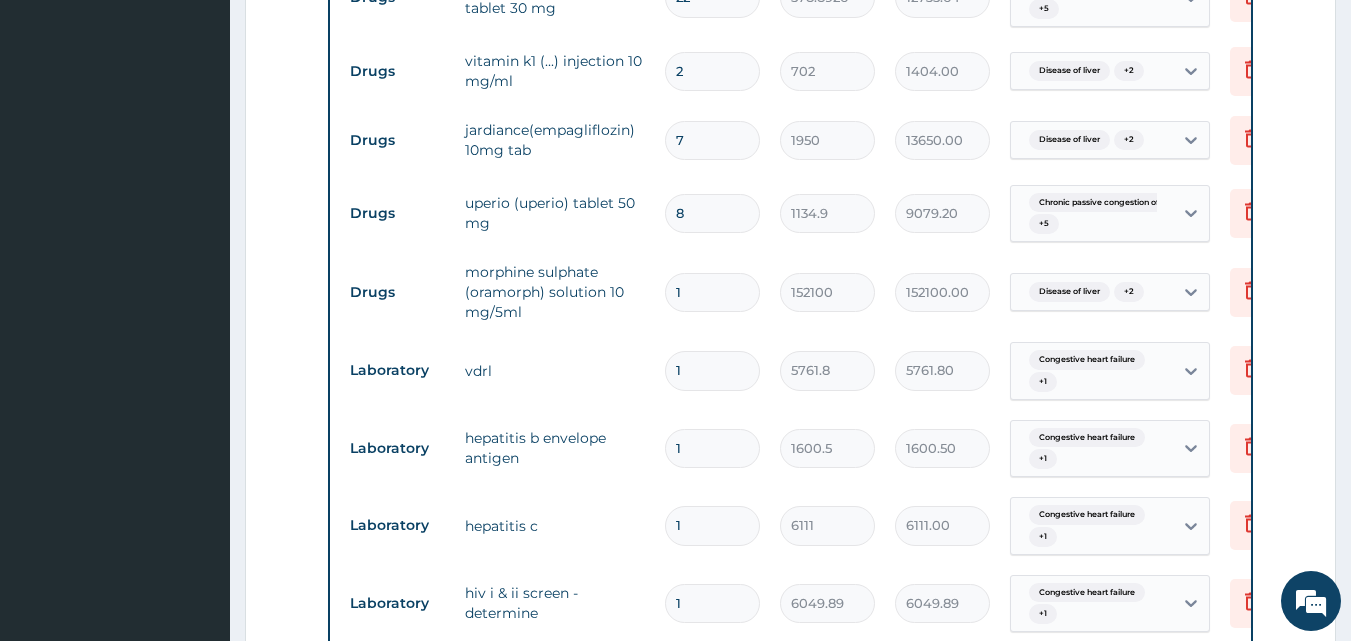 type on "2" 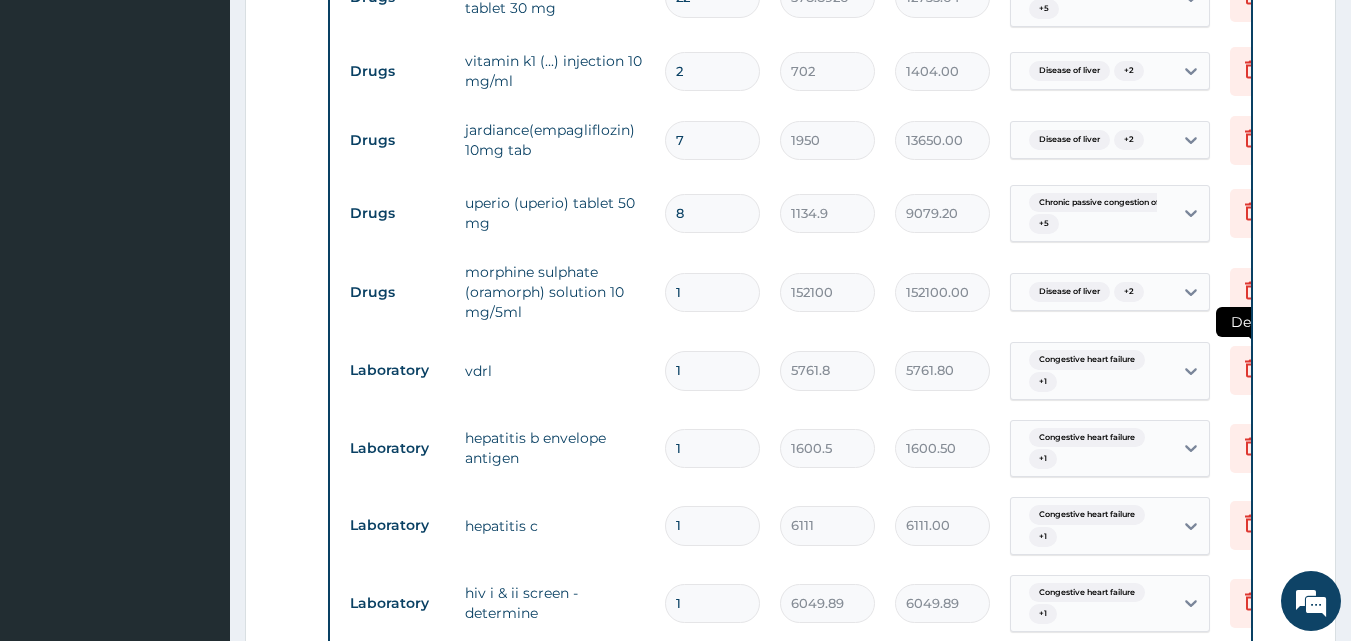 click 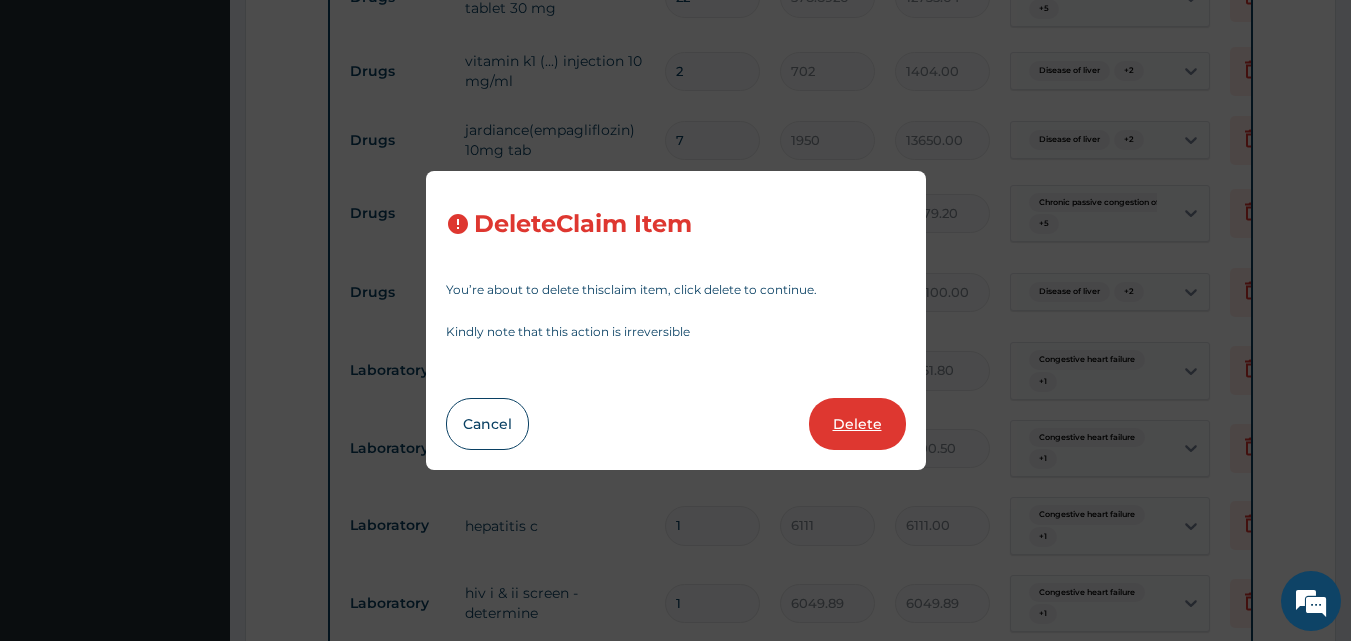 click on "Delete" at bounding box center [857, 424] 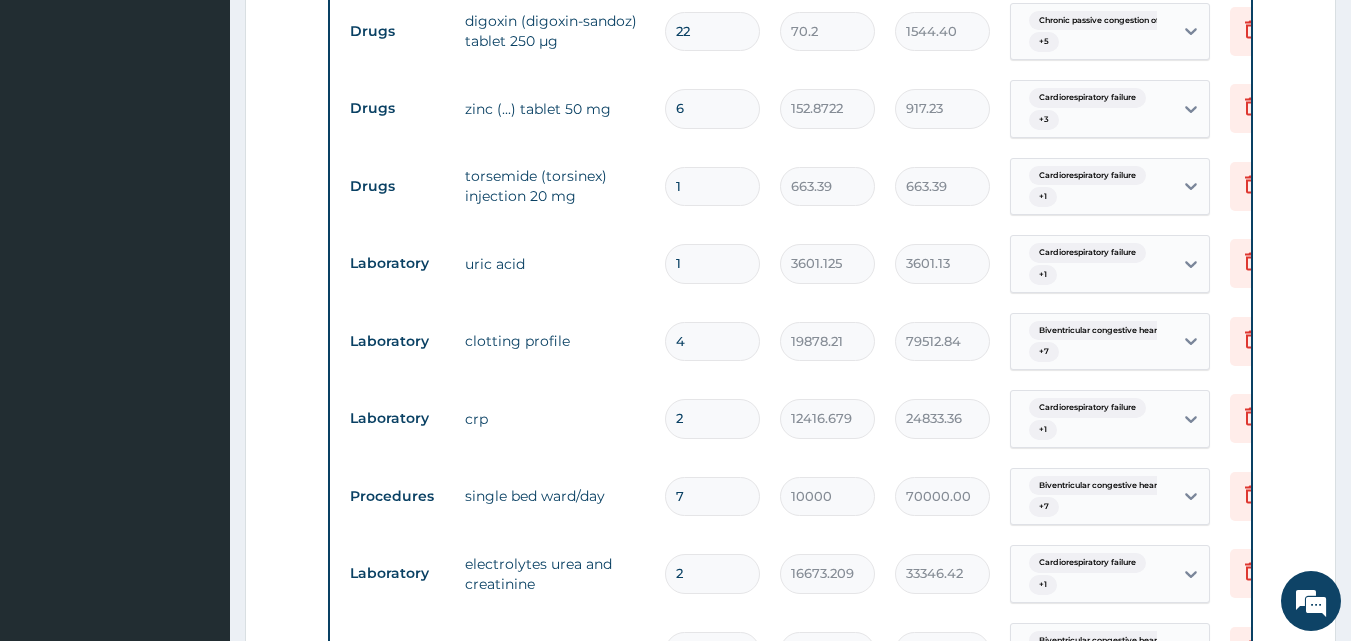 scroll, scrollTop: 1087, scrollLeft: 0, axis: vertical 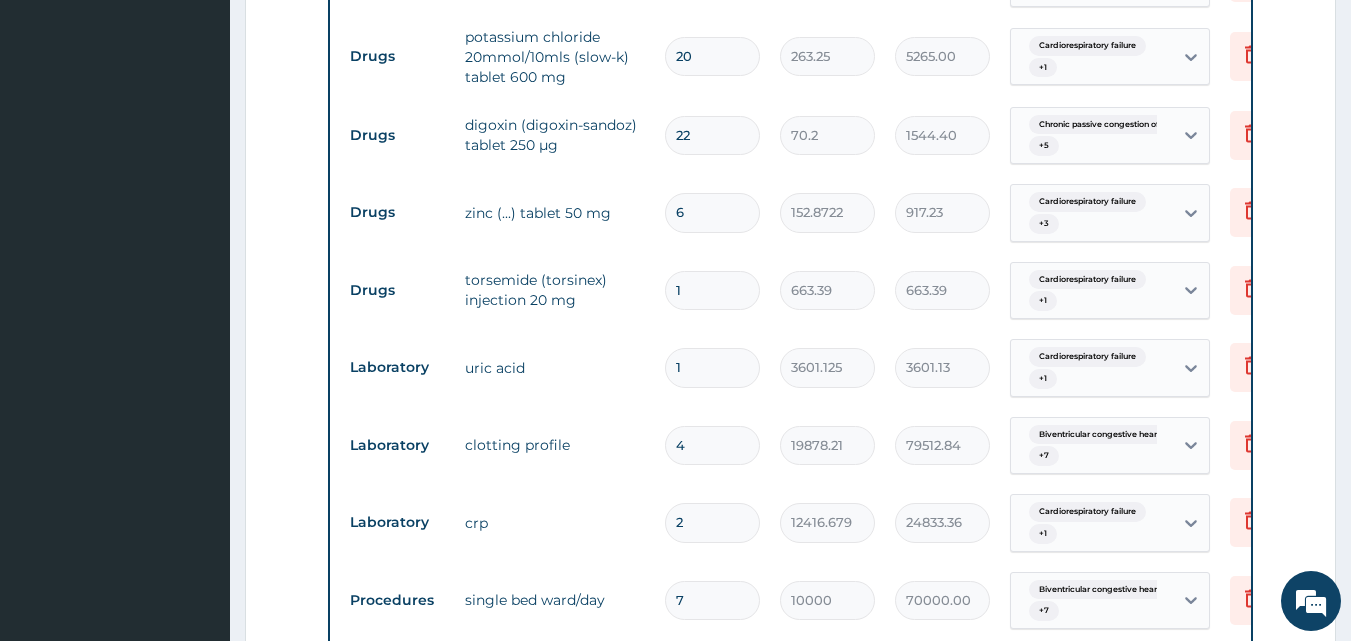 drag, startPoint x: 681, startPoint y: 203, endPoint x: 664, endPoint y: 203, distance: 17 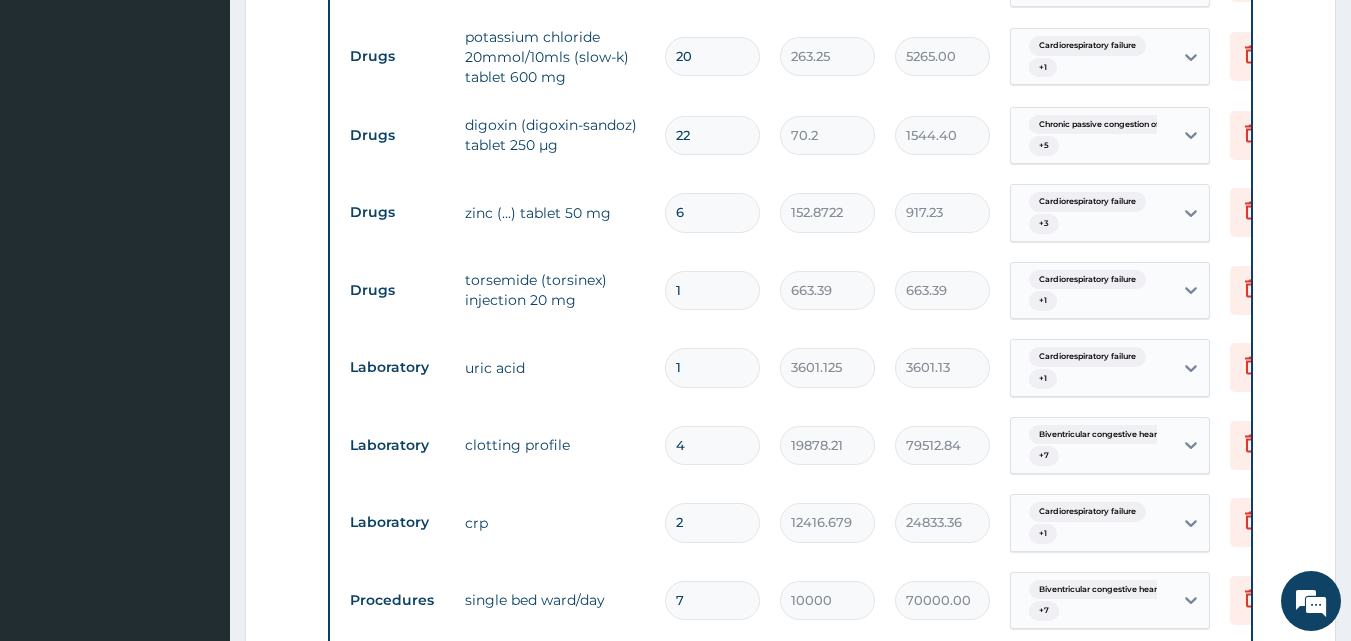 type on "5" 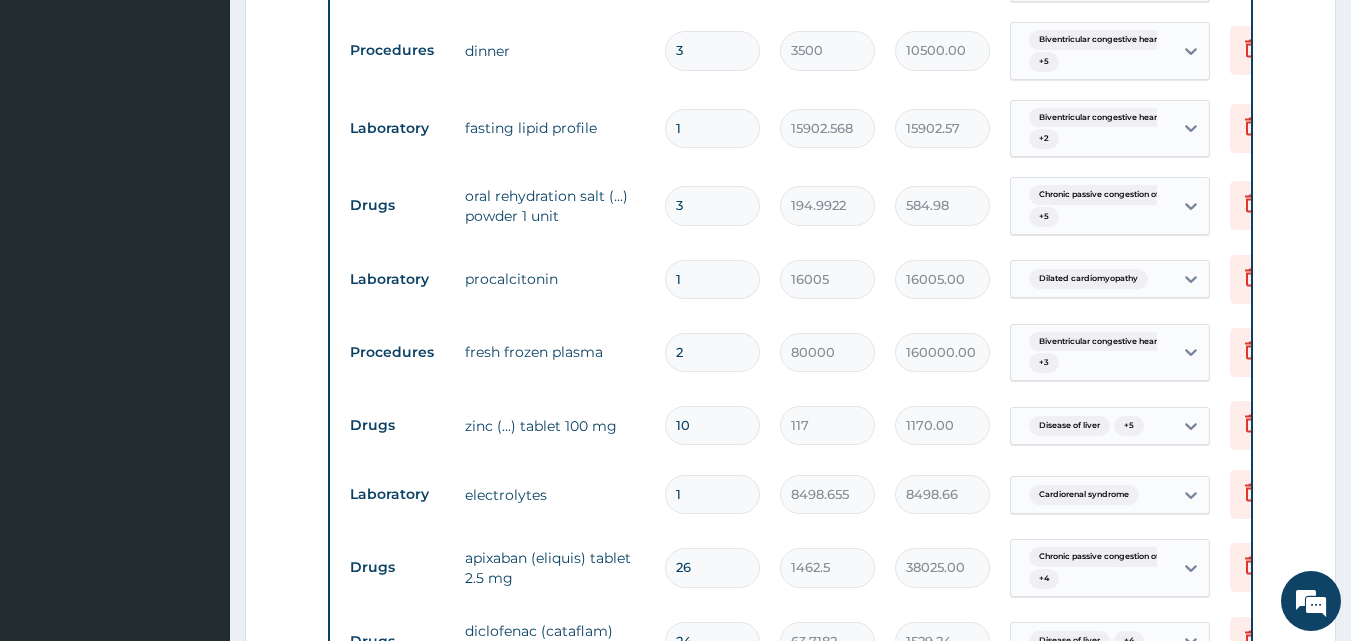 scroll, scrollTop: 3087, scrollLeft: 0, axis: vertical 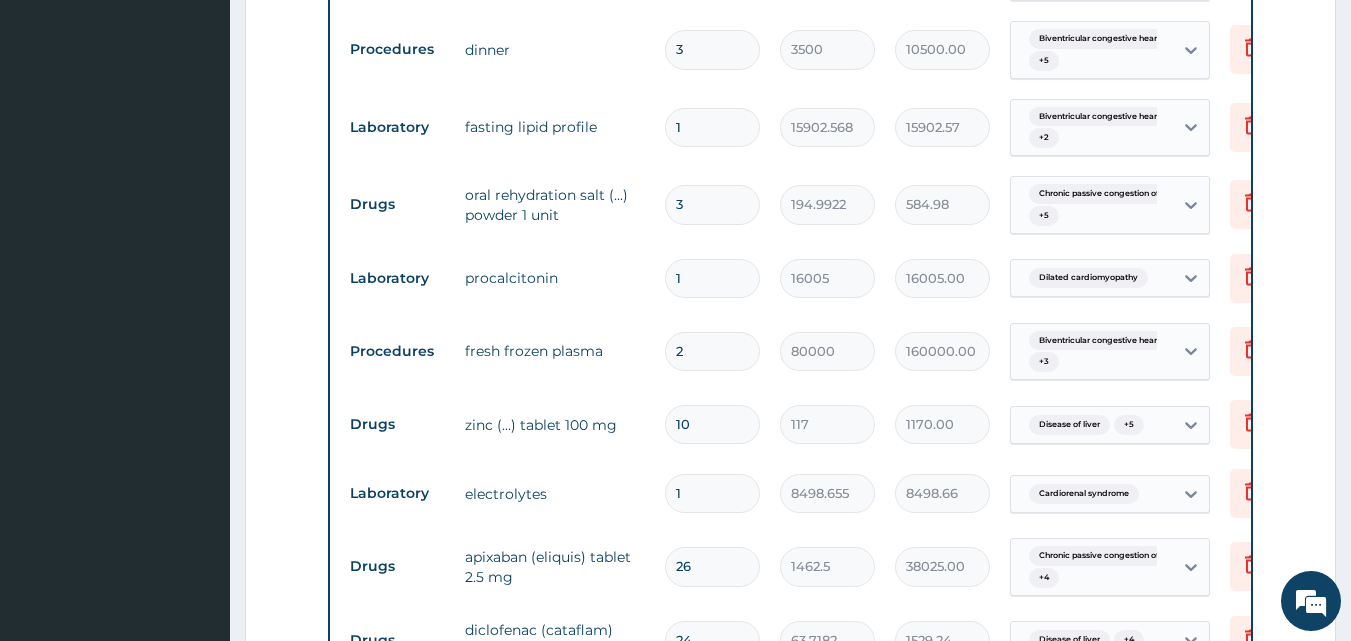 type on "5" 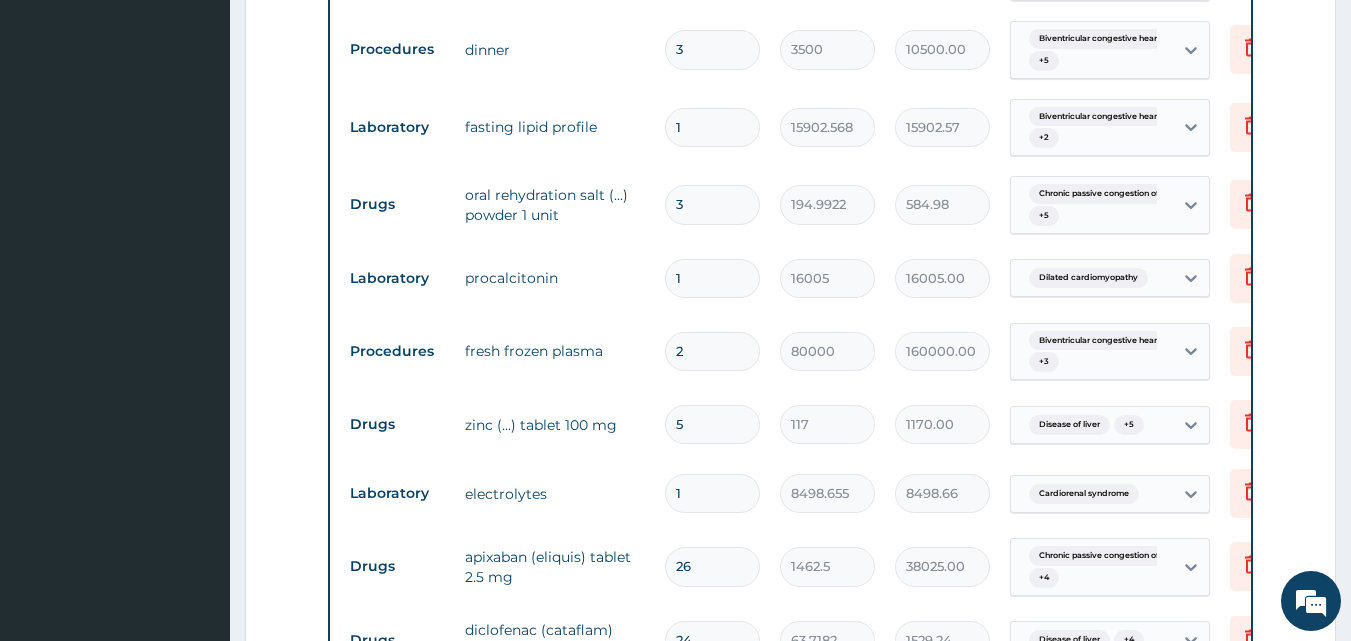 type on "585.00" 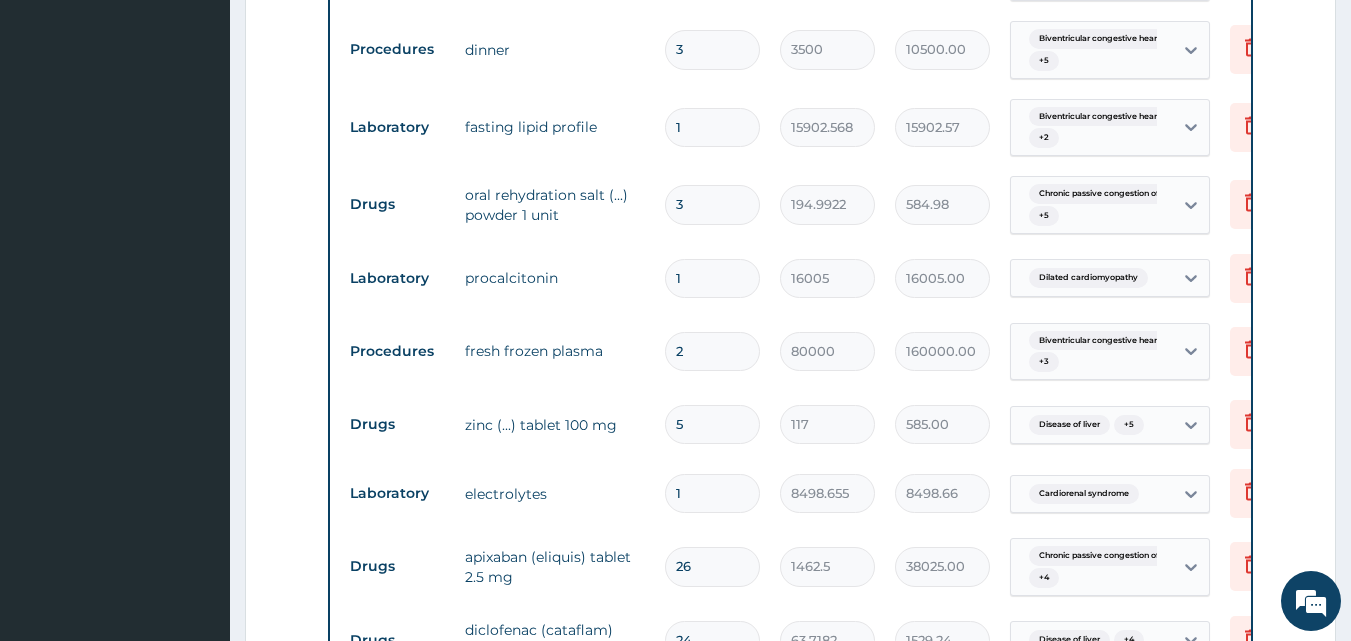 type on "5" 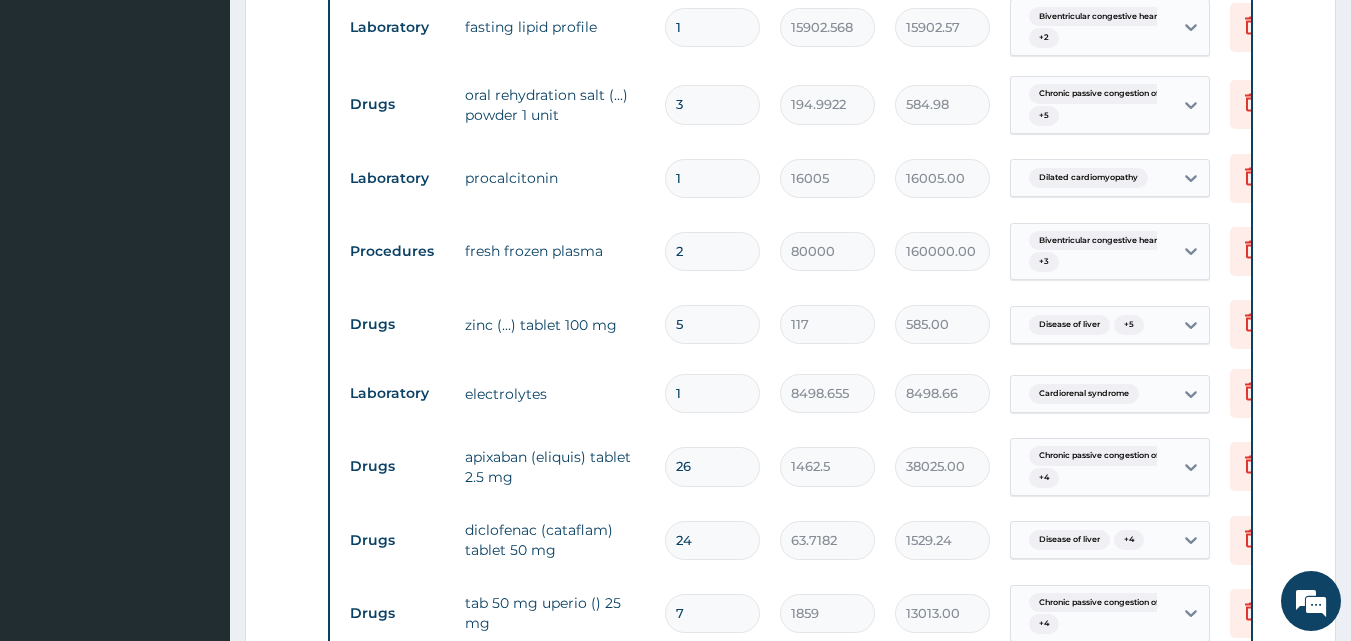 scroll, scrollTop: 3287, scrollLeft: 0, axis: vertical 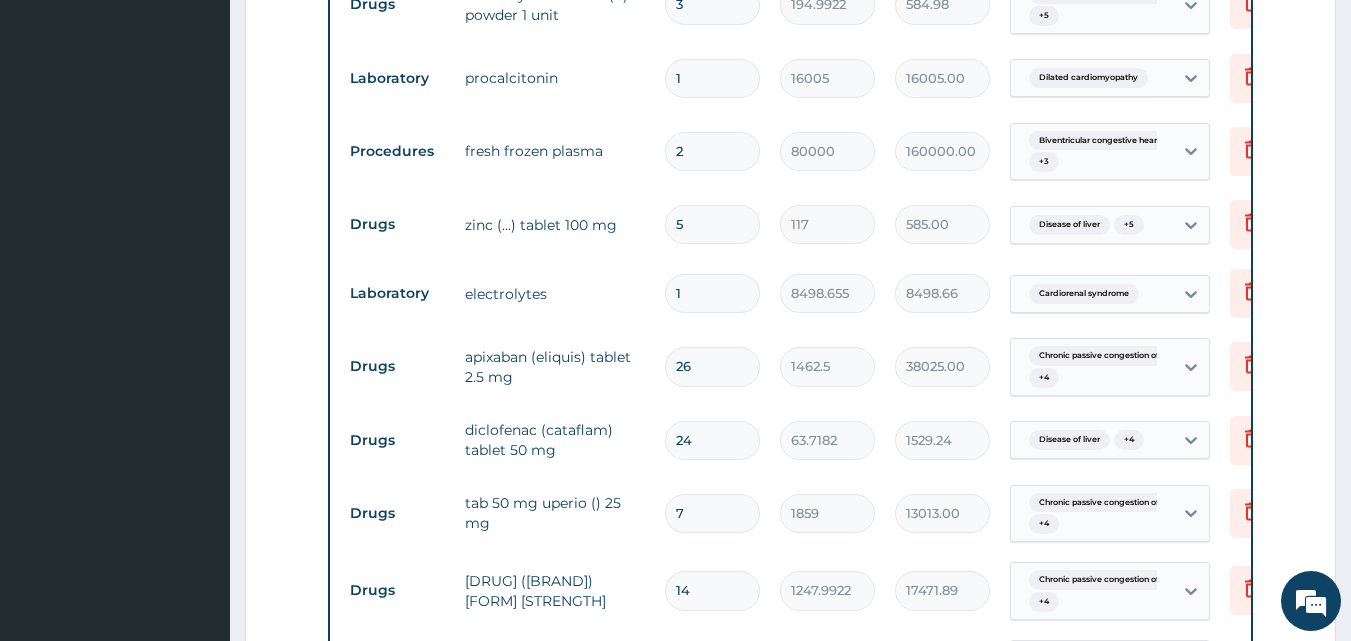click on "26" at bounding box center (712, 366) 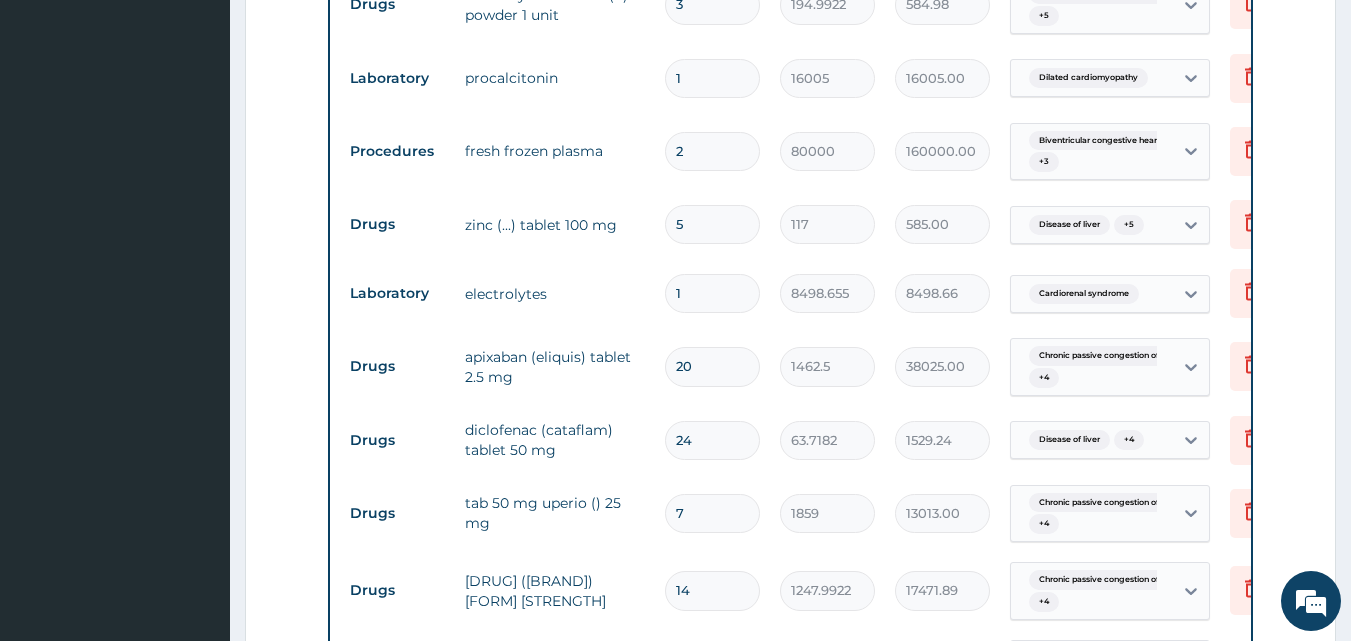 type on "29250.00" 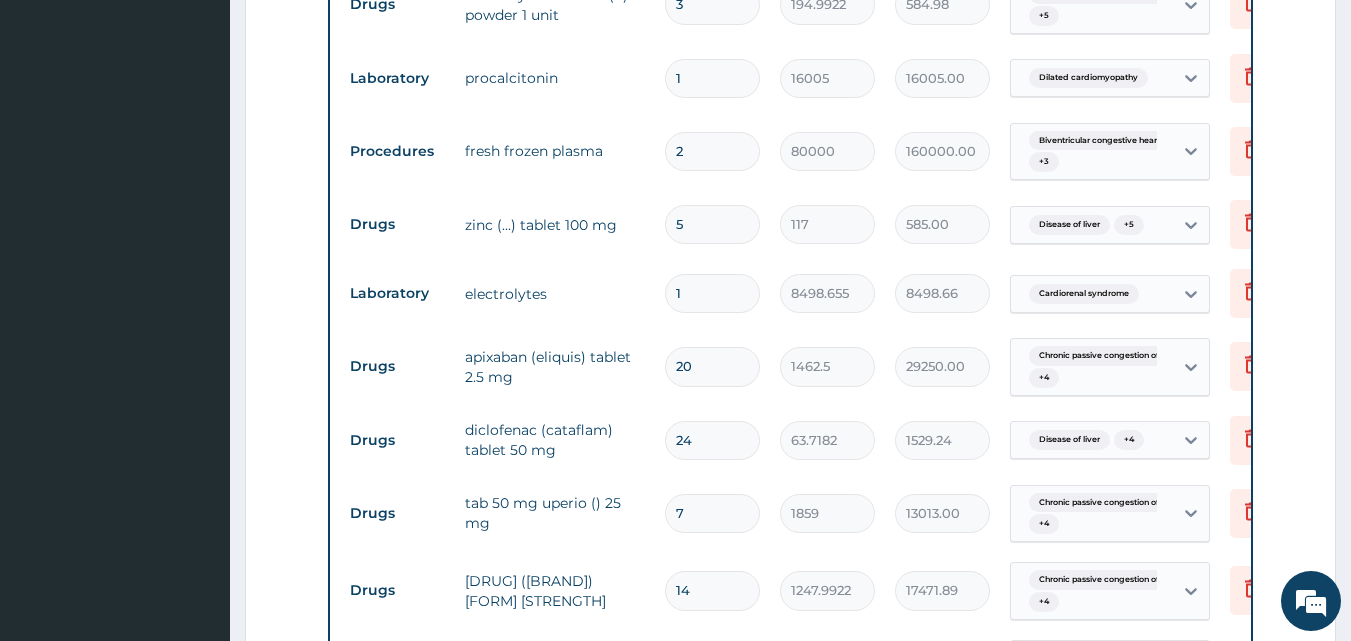 type on "20" 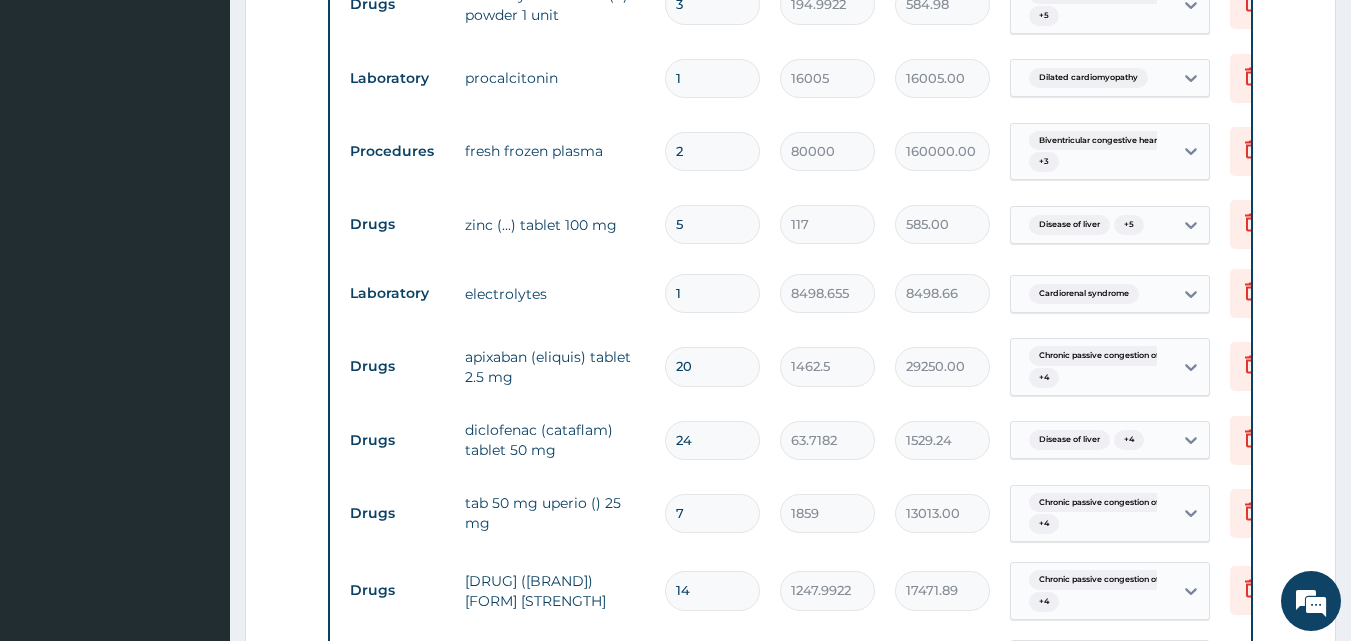 drag, startPoint x: 692, startPoint y: 436, endPoint x: 674, endPoint y: 436, distance: 18 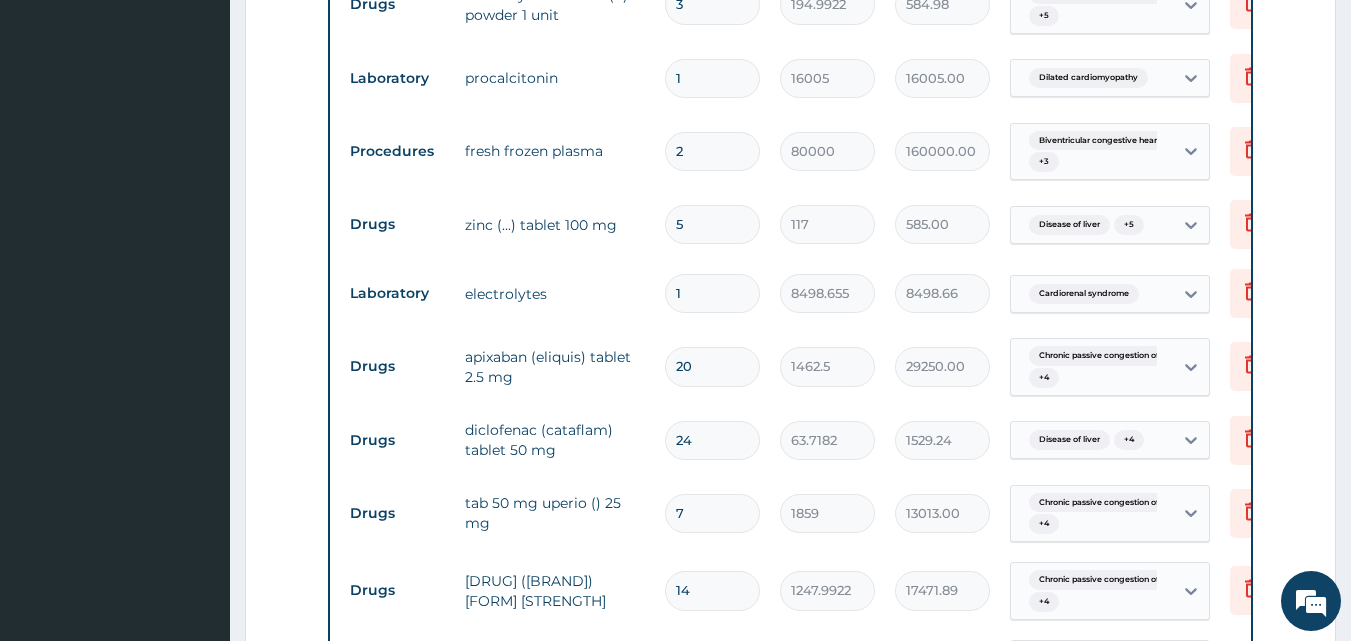 click on "24" at bounding box center (712, 440) 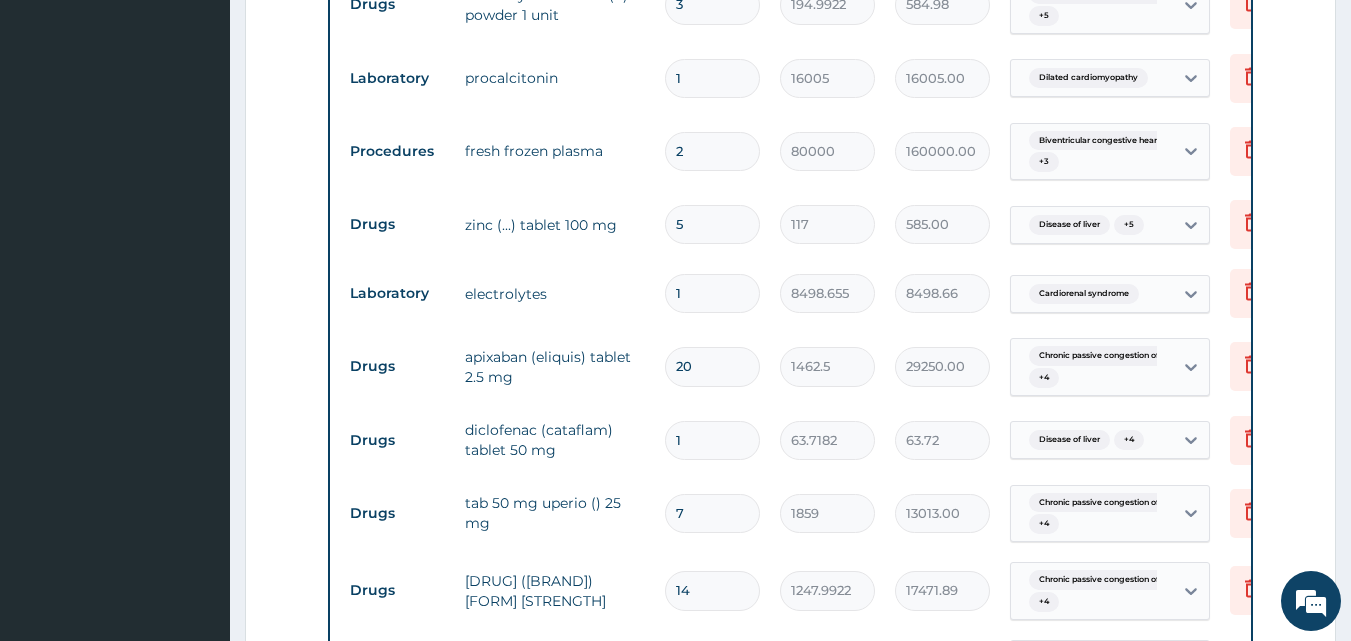 type on "10" 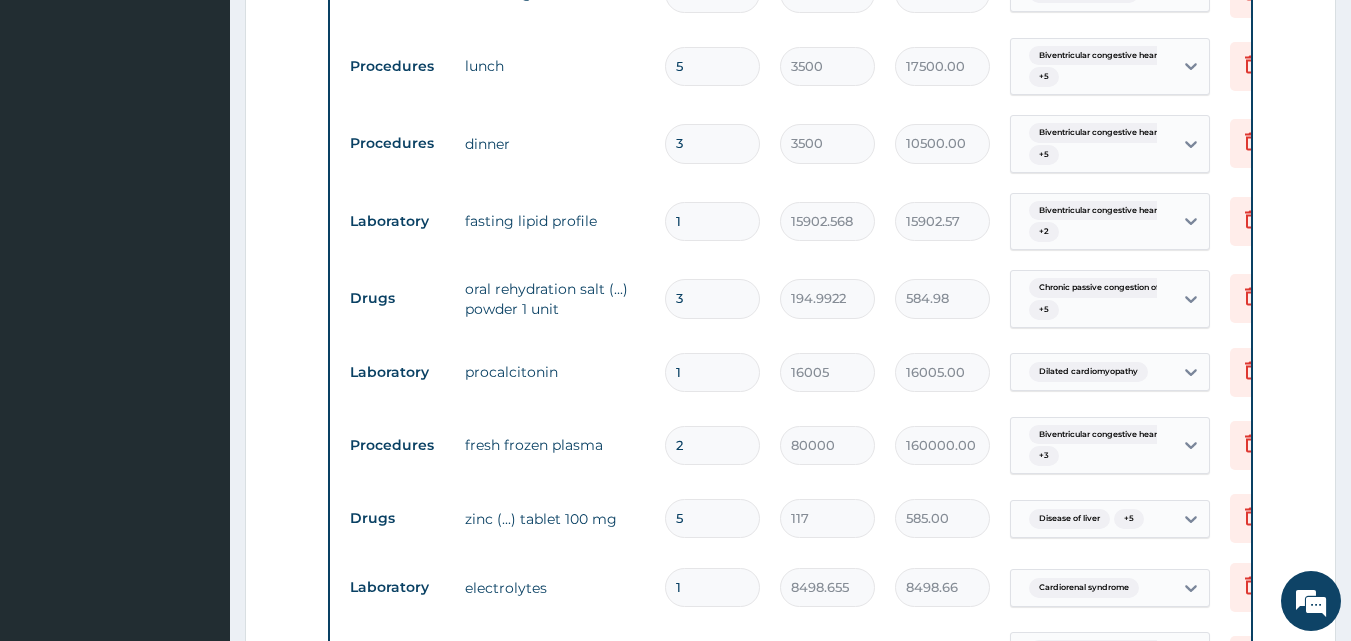 scroll, scrollTop: 3387, scrollLeft: 0, axis: vertical 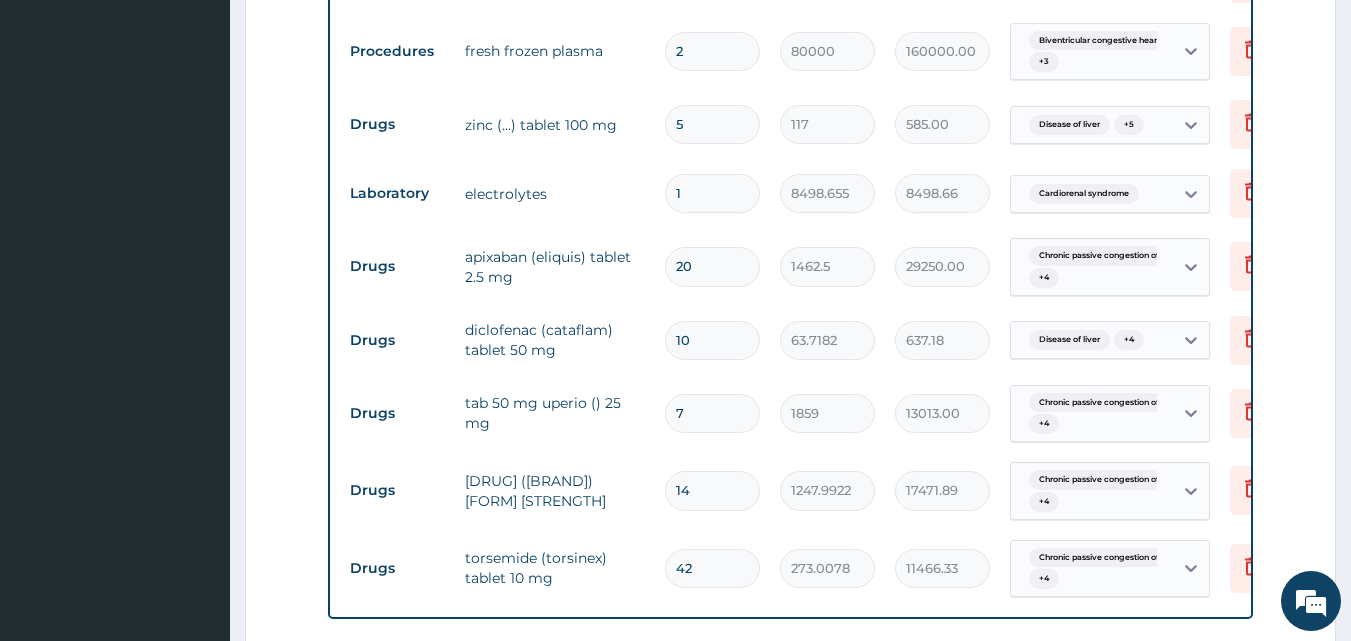 type on "10" 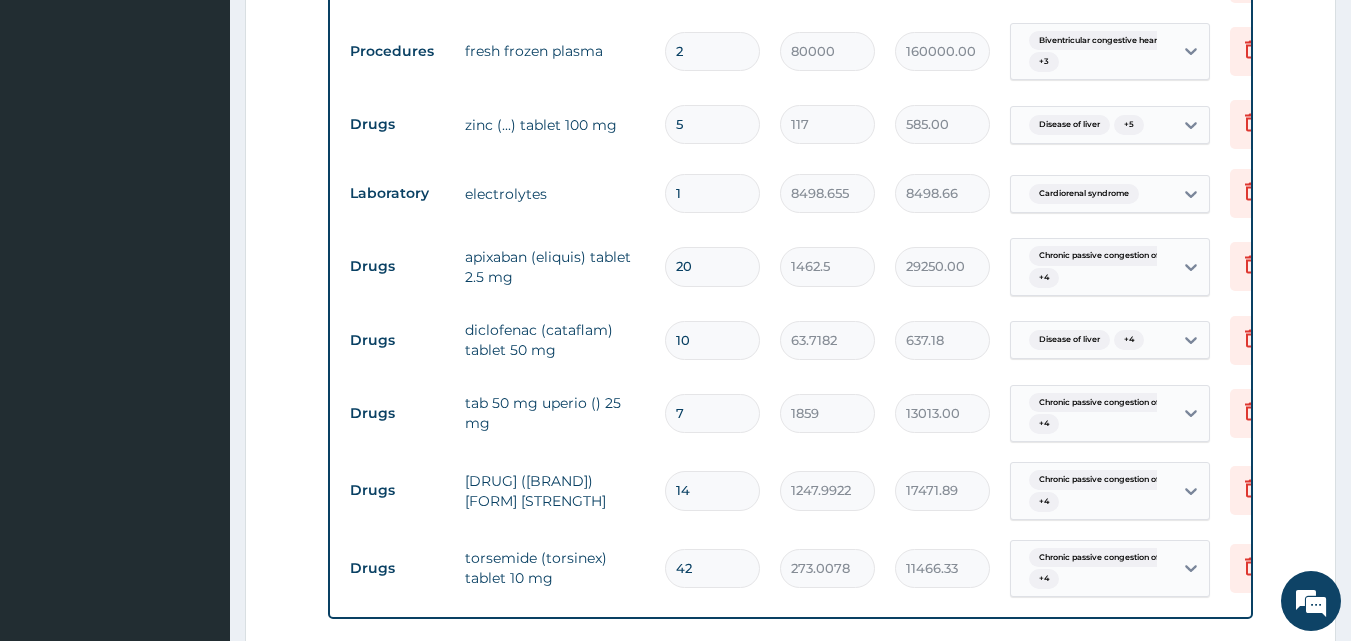 type on "1" 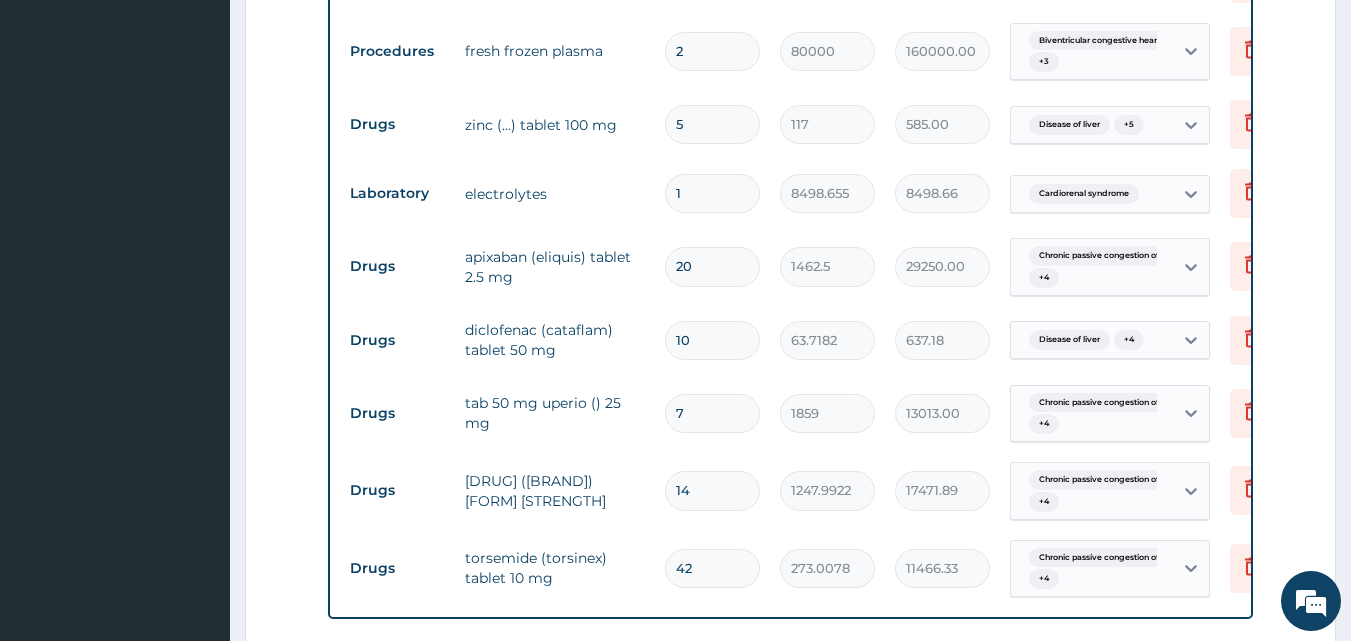 type on "1859.00" 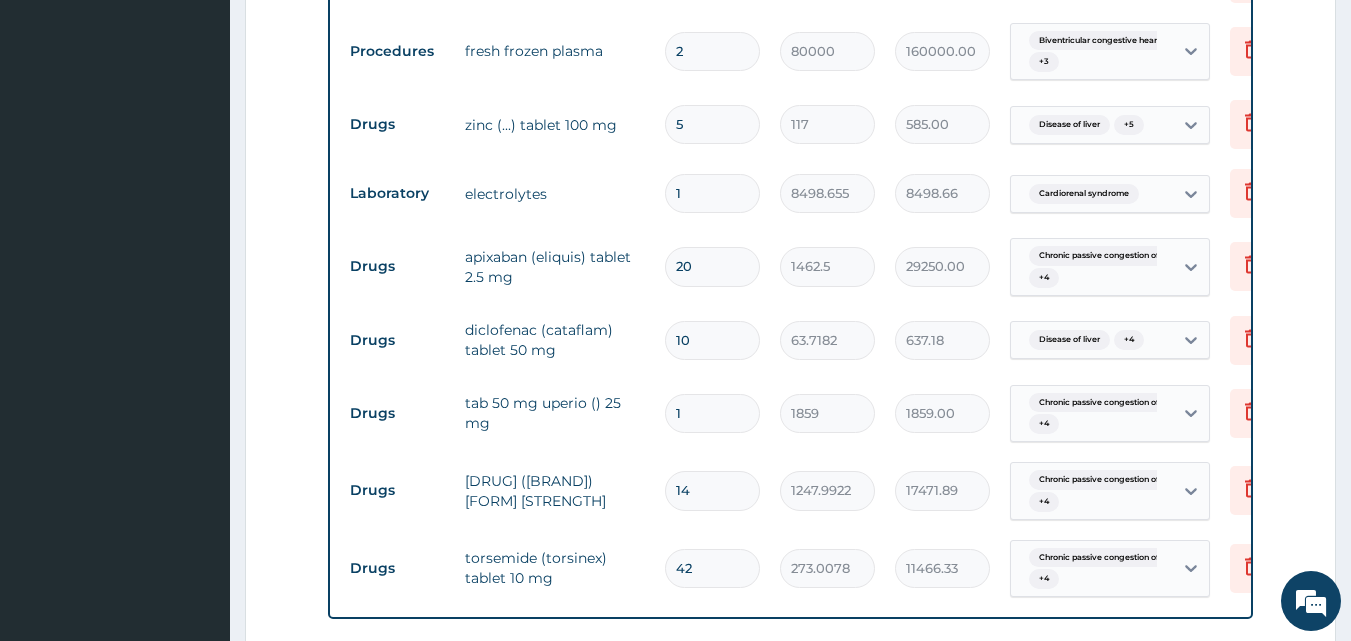 type on "0" 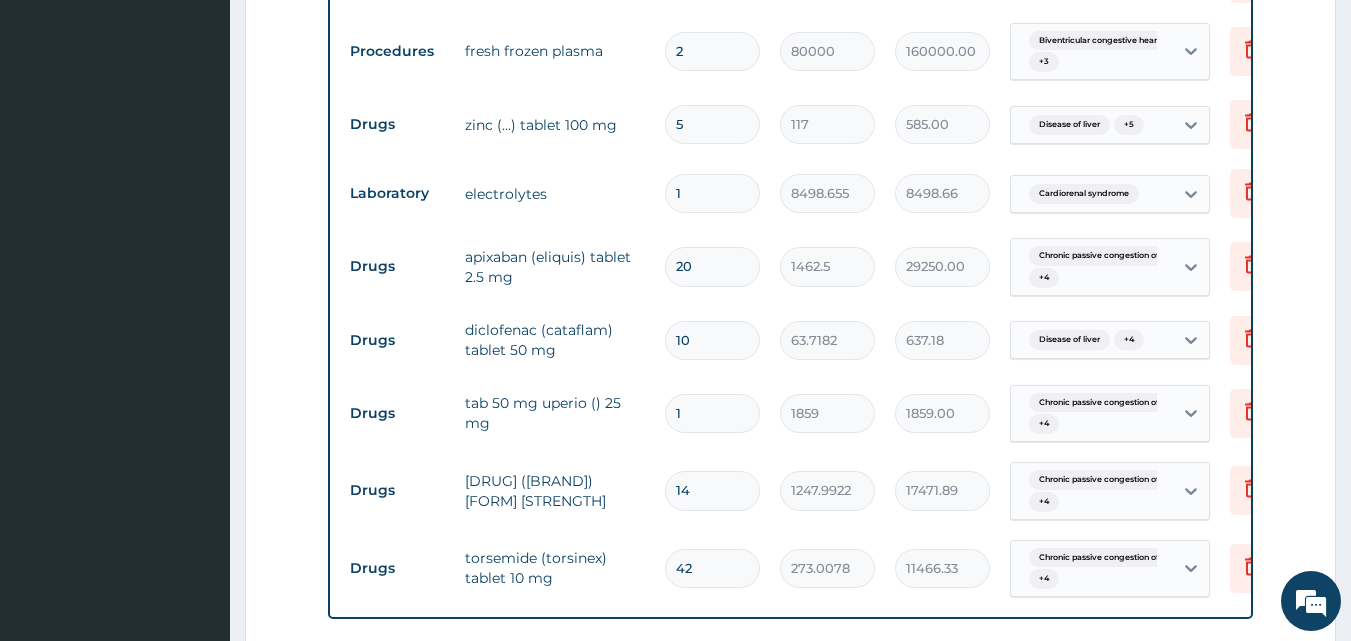type on "0.00" 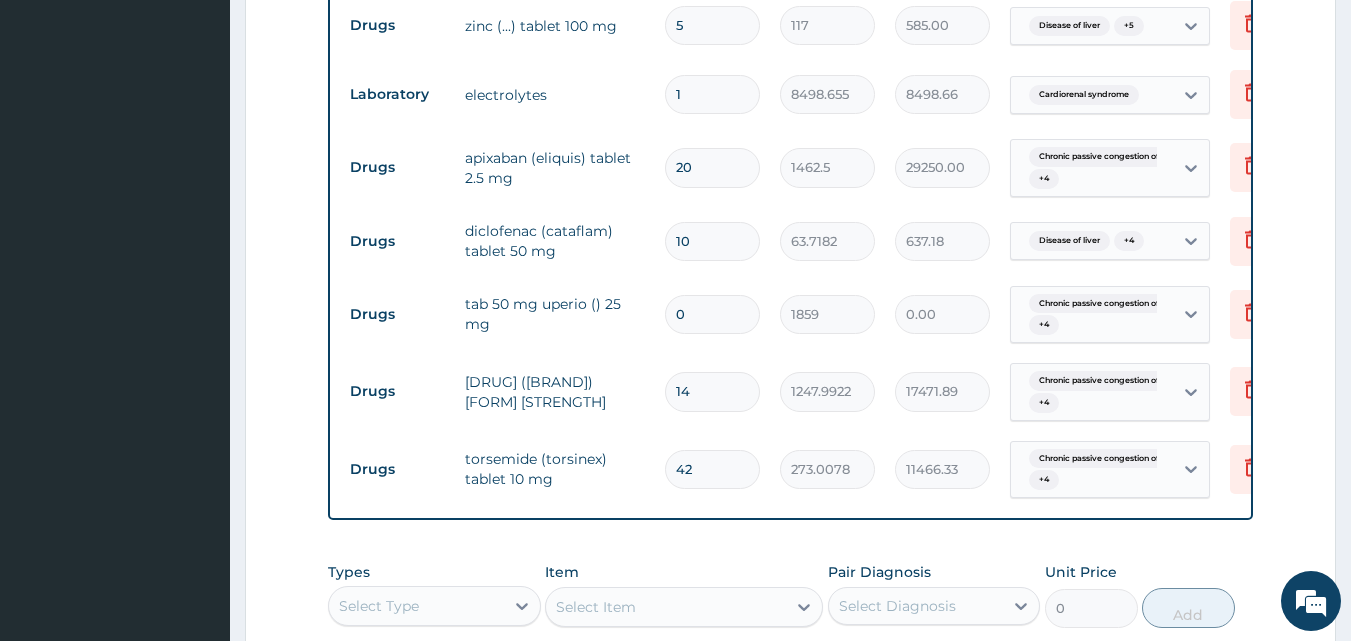 scroll, scrollTop: 3487, scrollLeft: 0, axis: vertical 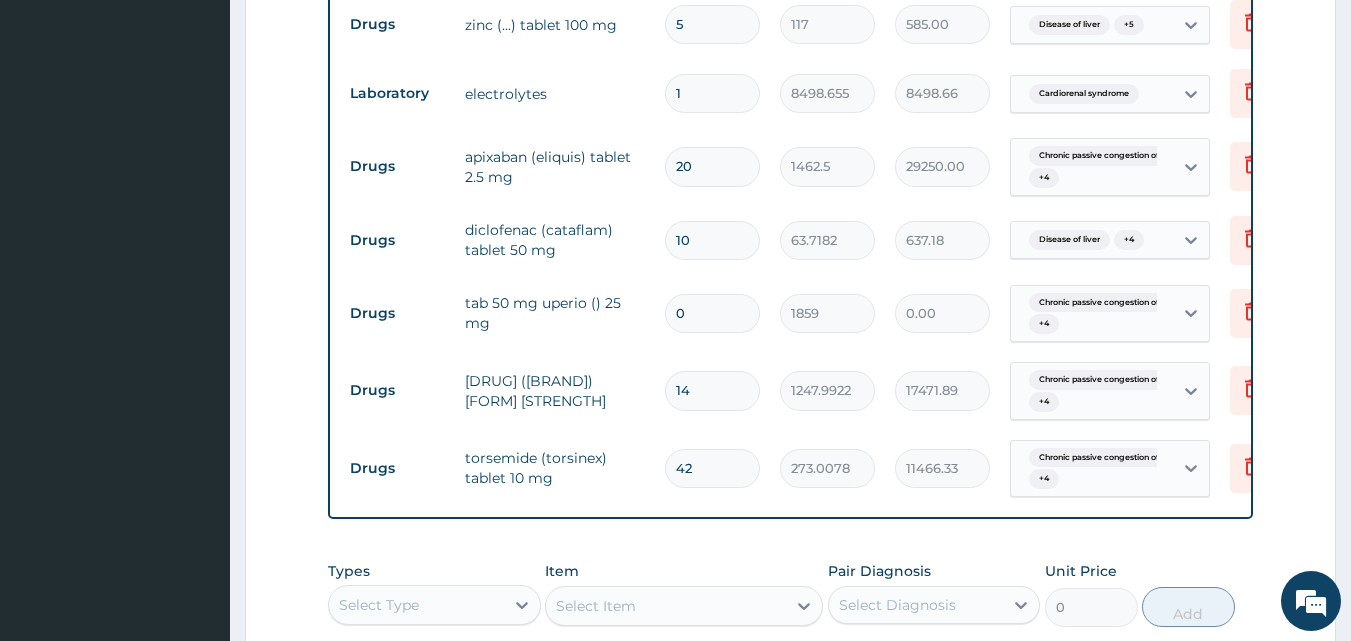drag, startPoint x: 694, startPoint y: 310, endPoint x: 656, endPoint y: 312, distance: 38.052597 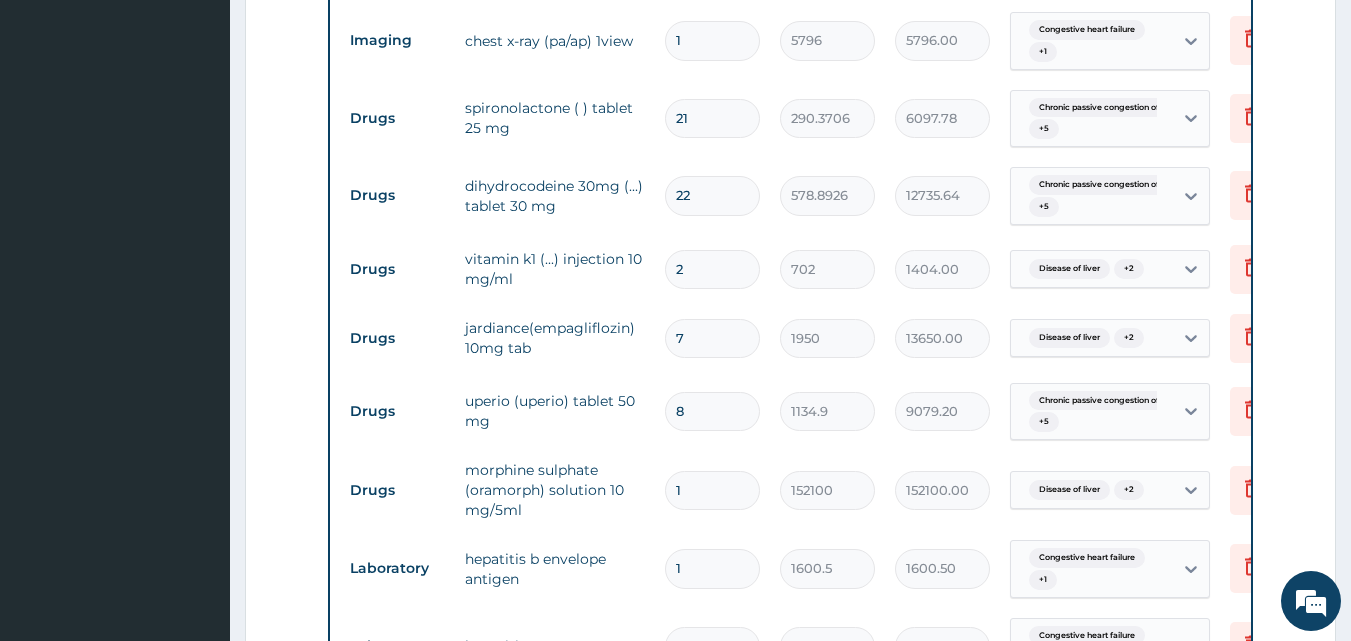 scroll, scrollTop: 2187, scrollLeft: 0, axis: vertical 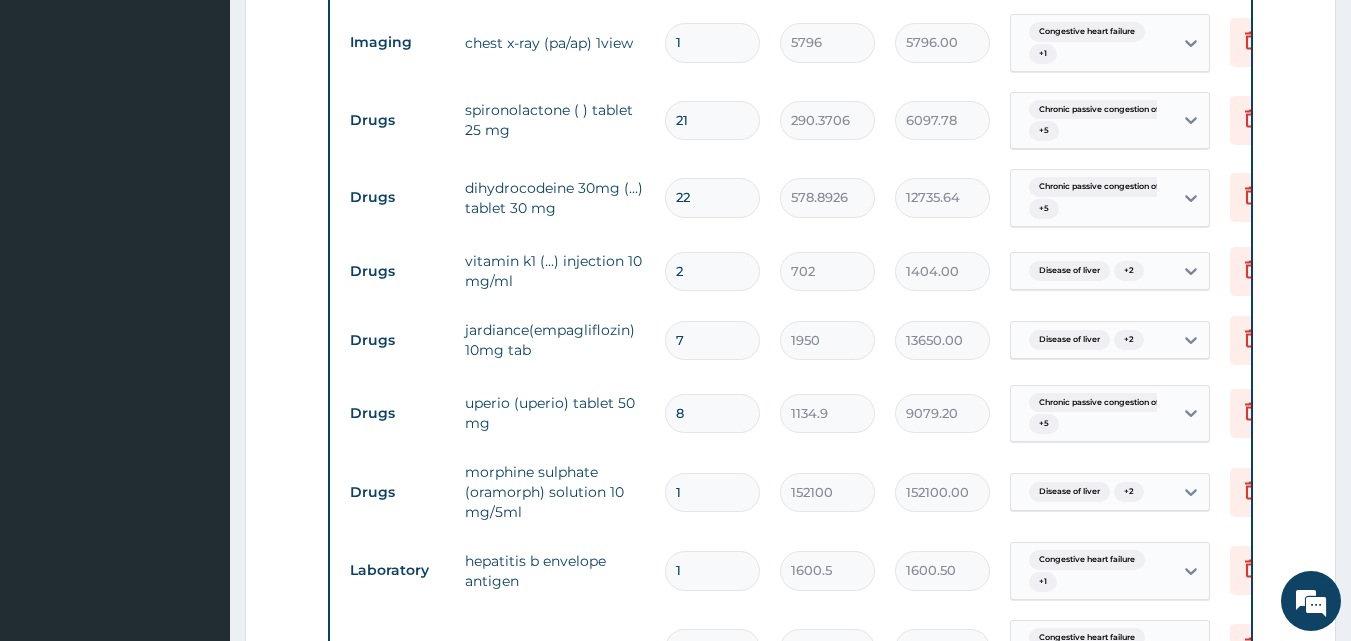 drag, startPoint x: 685, startPoint y: 414, endPoint x: 673, endPoint y: 414, distance: 12 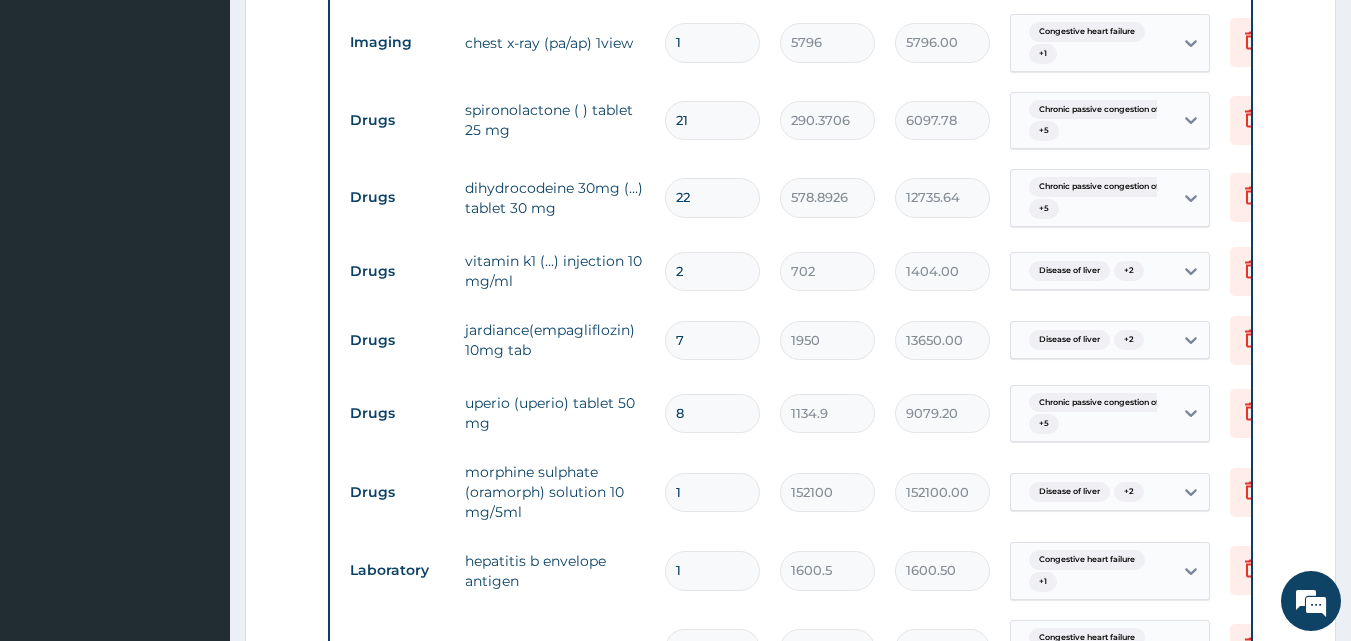click on "8" at bounding box center (712, 413) 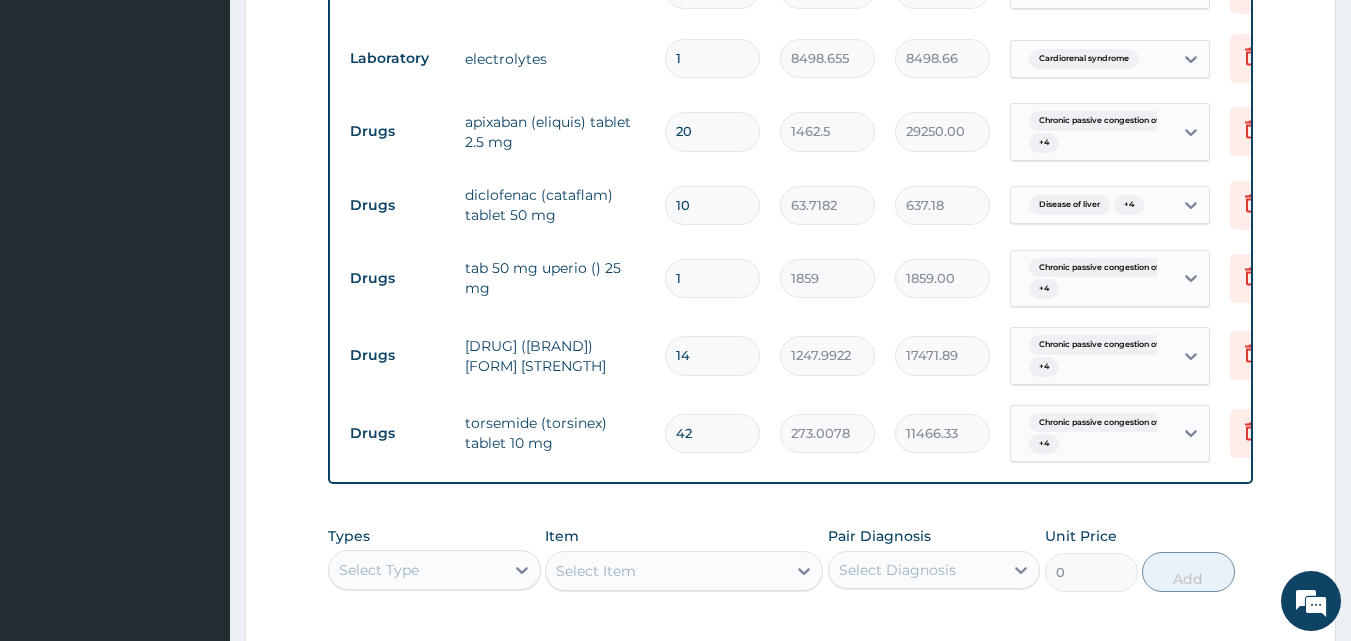 scroll, scrollTop: 3487, scrollLeft: 0, axis: vertical 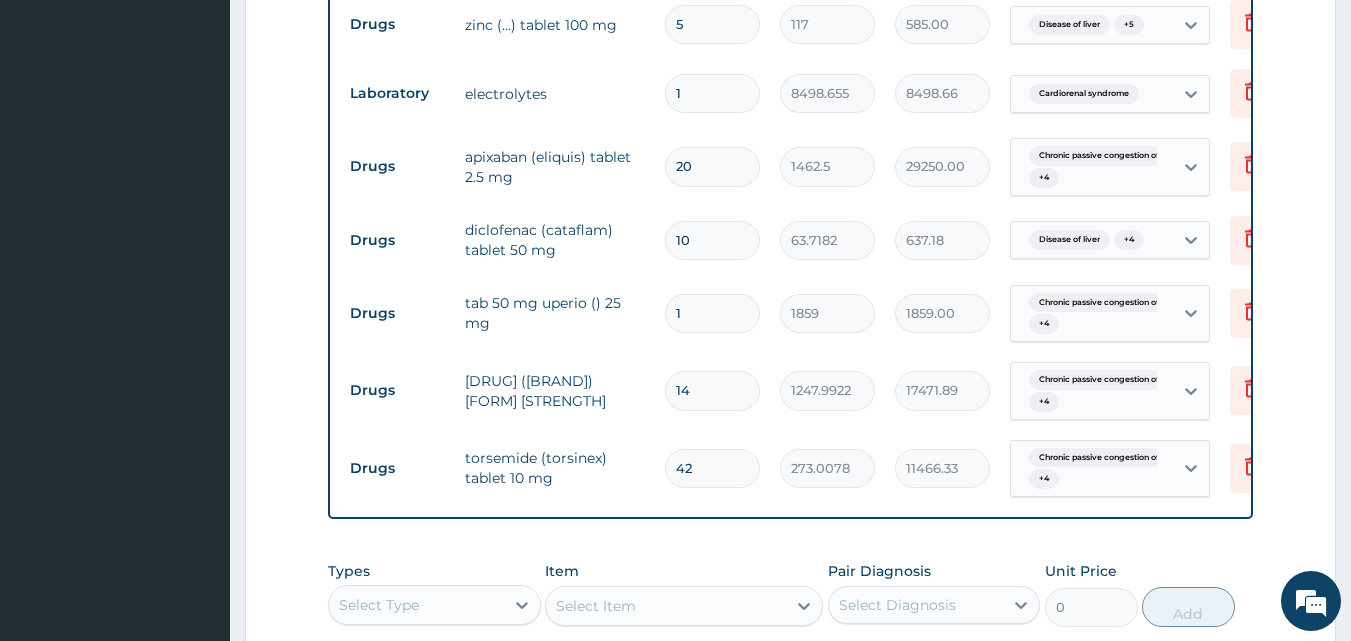drag, startPoint x: 690, startPoint y: 312, endPoint x: 669, endPoint y: 313, distance: 21.023796 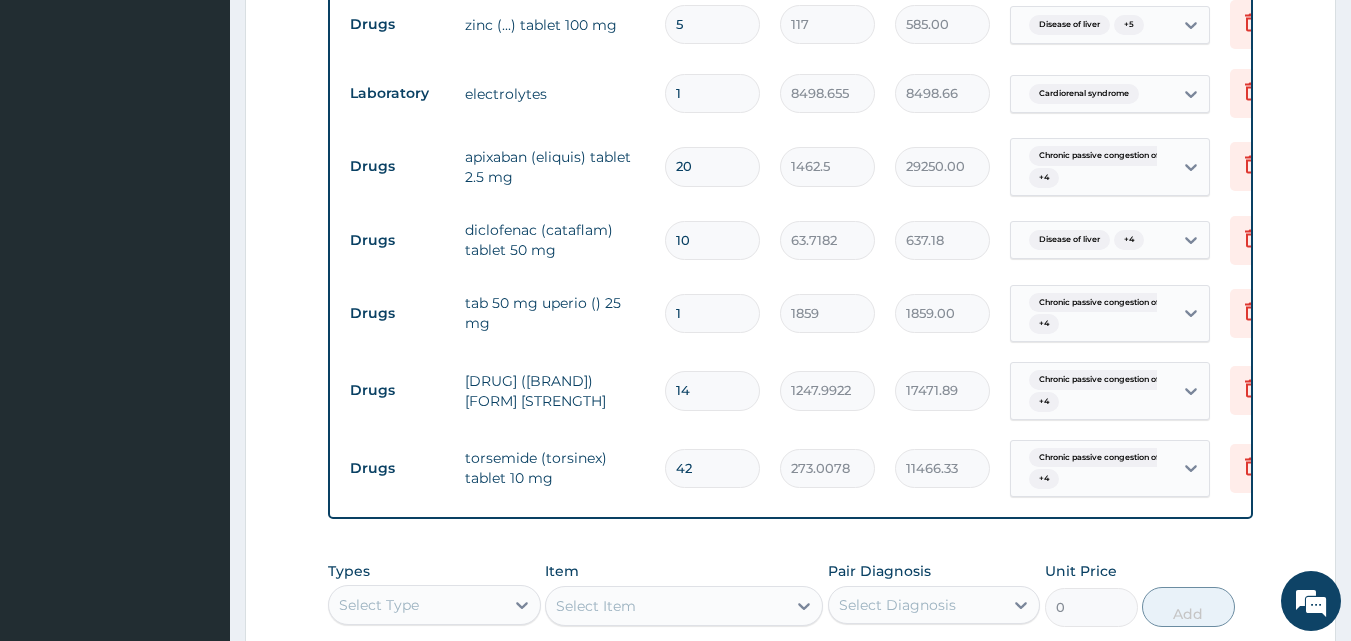 type on "9" 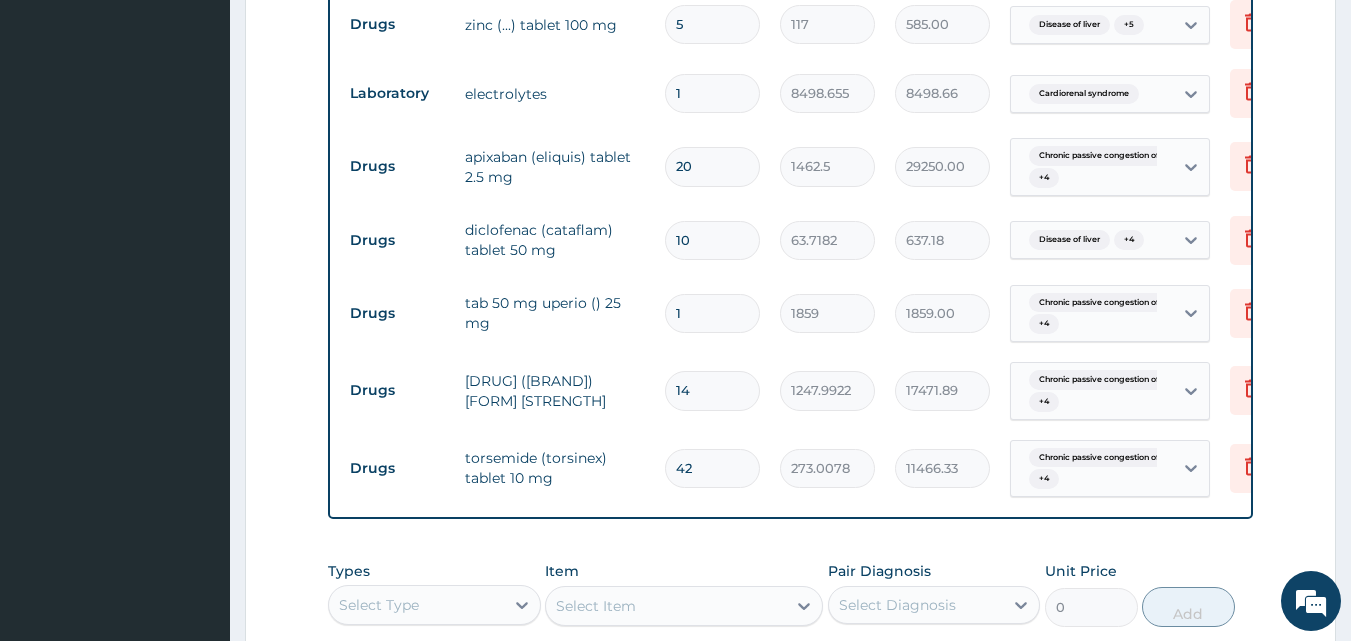 type on "16731.00" 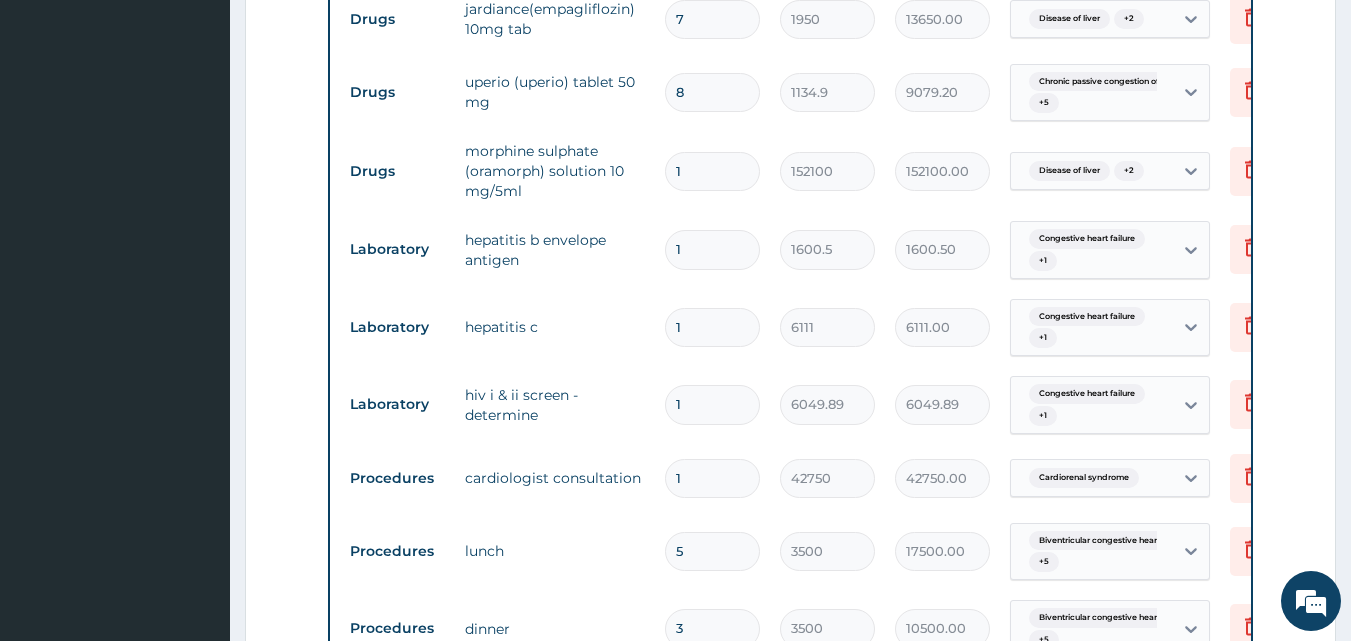 scroll, scrollTop: 2387, scrollLeft: 0, axis: vertical 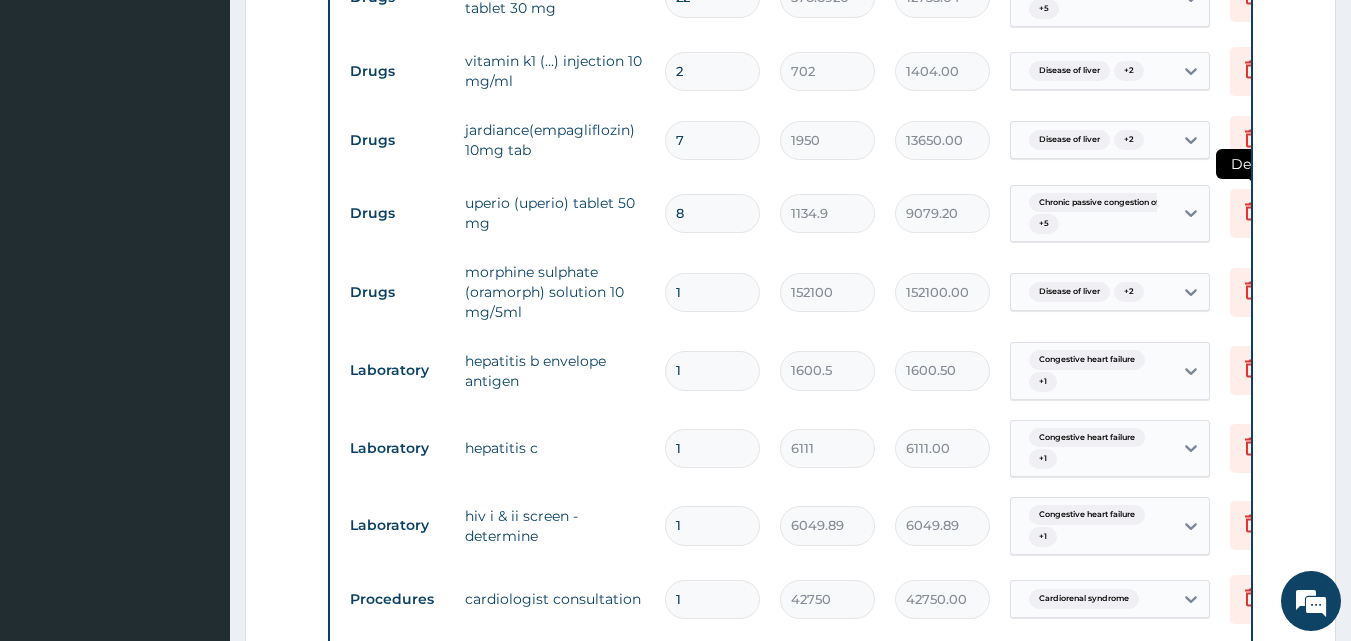 type on "9" 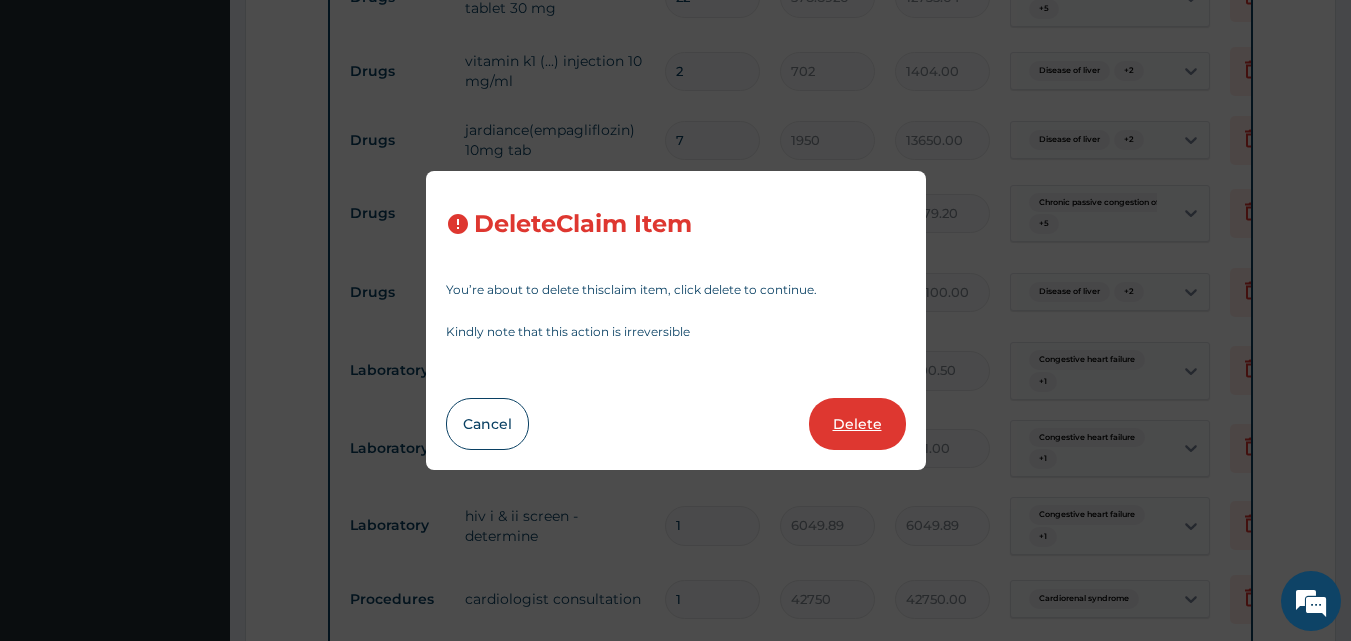 click on "Delete" at bounding box center [857, 424] 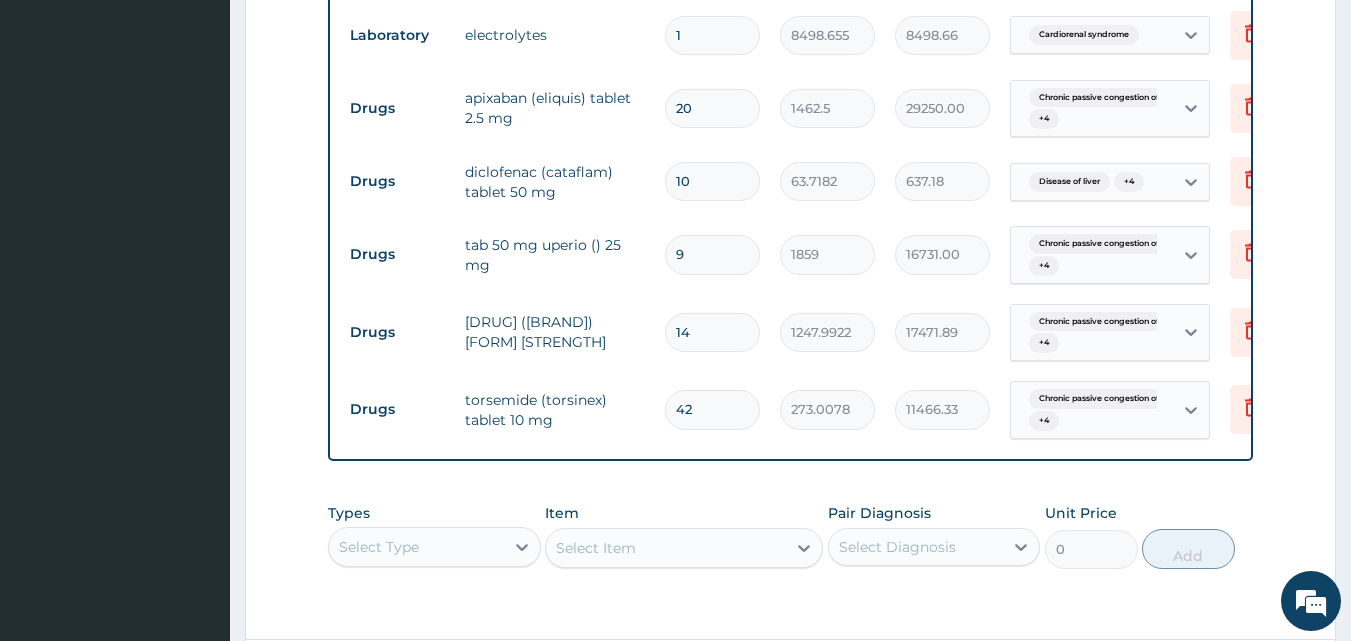 scroll, scrollTop: 3487, scrollLeft: 0, axis: vertical 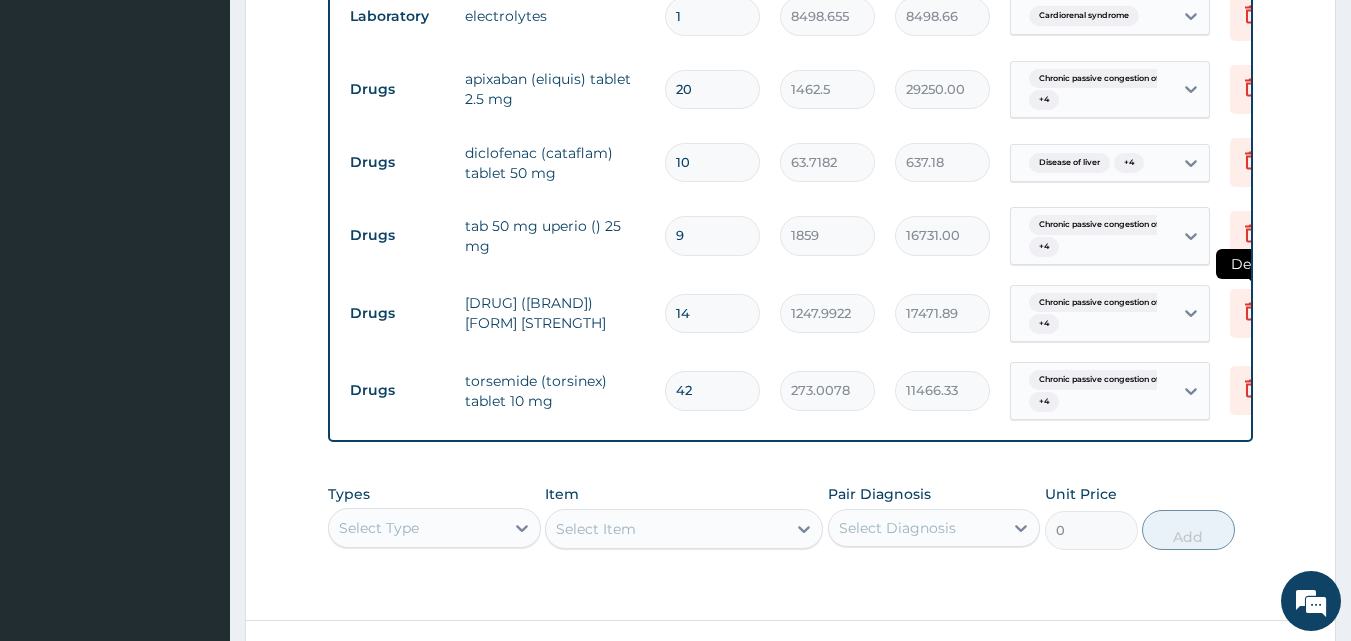 click 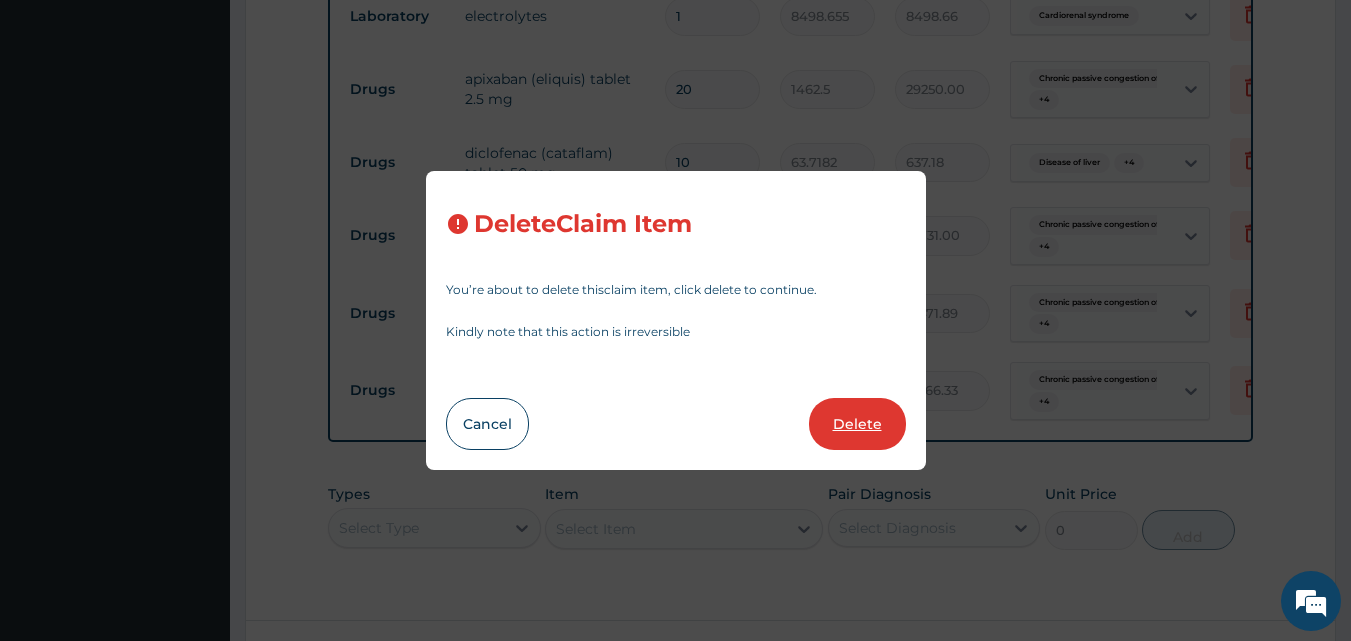 click on "Delete" at bounding box center [857, 424] 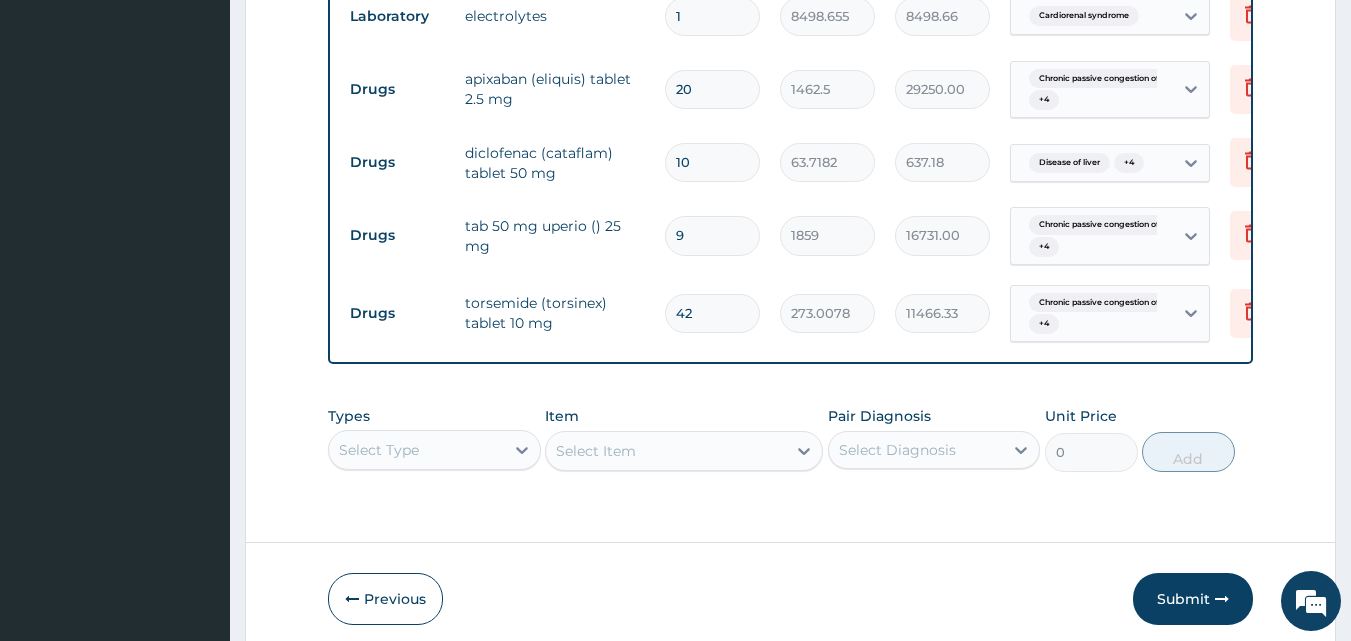 click on "Types Select Type Item Select Item Pair Diagnosis Select Diagnosis Unit Price 0 Add" at bounding box center (791, 454) 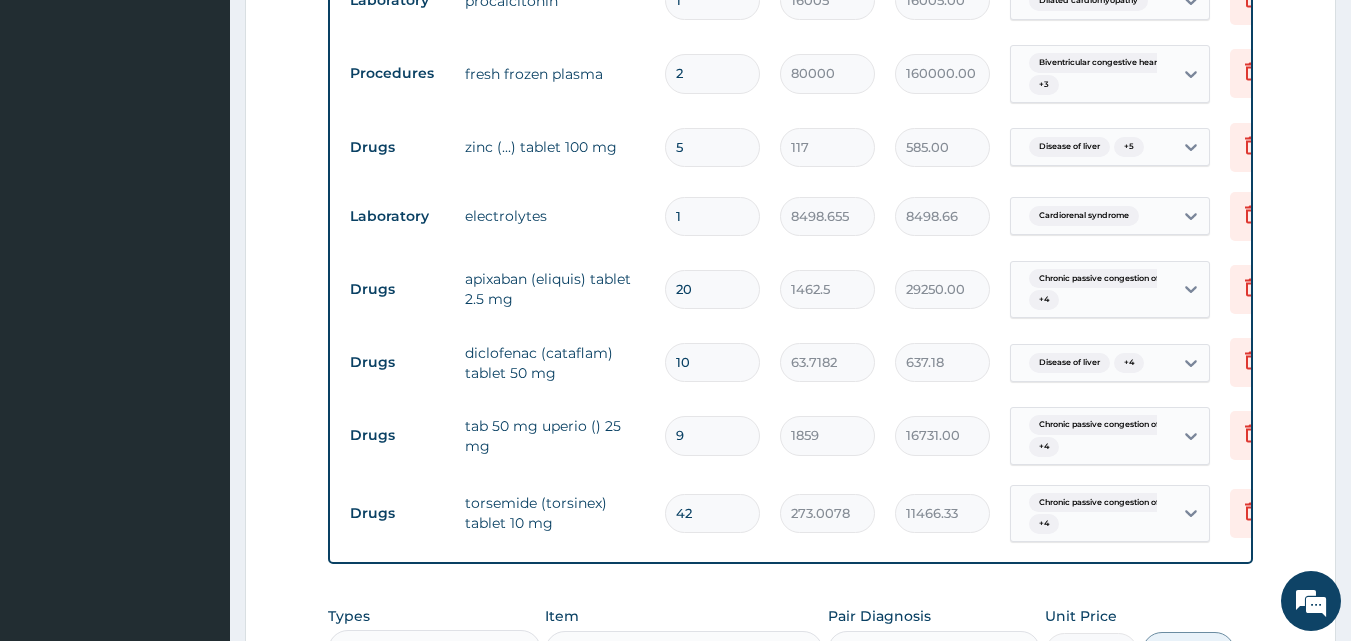 scroll, scrollTop: 3583, scrollLeft: 0, axis: vertical 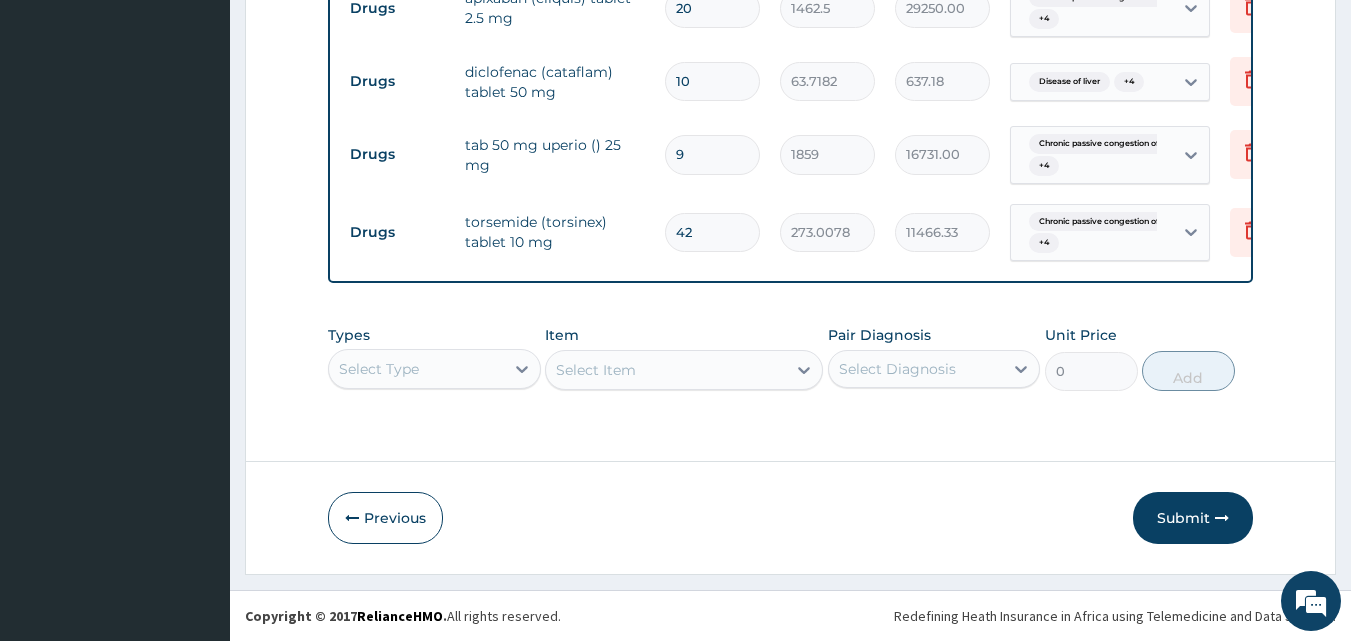 click on "Select Type" at bounding box center (434, 369) 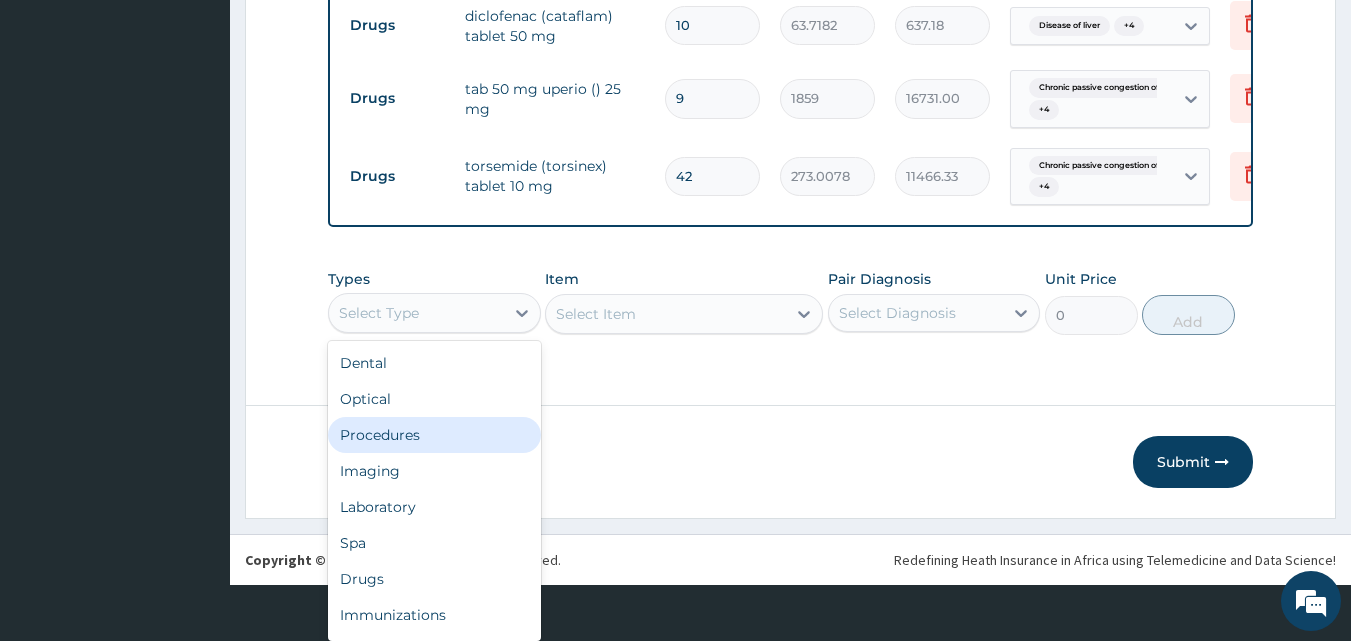 click on "Procedures" at bounding box center (434, 435) 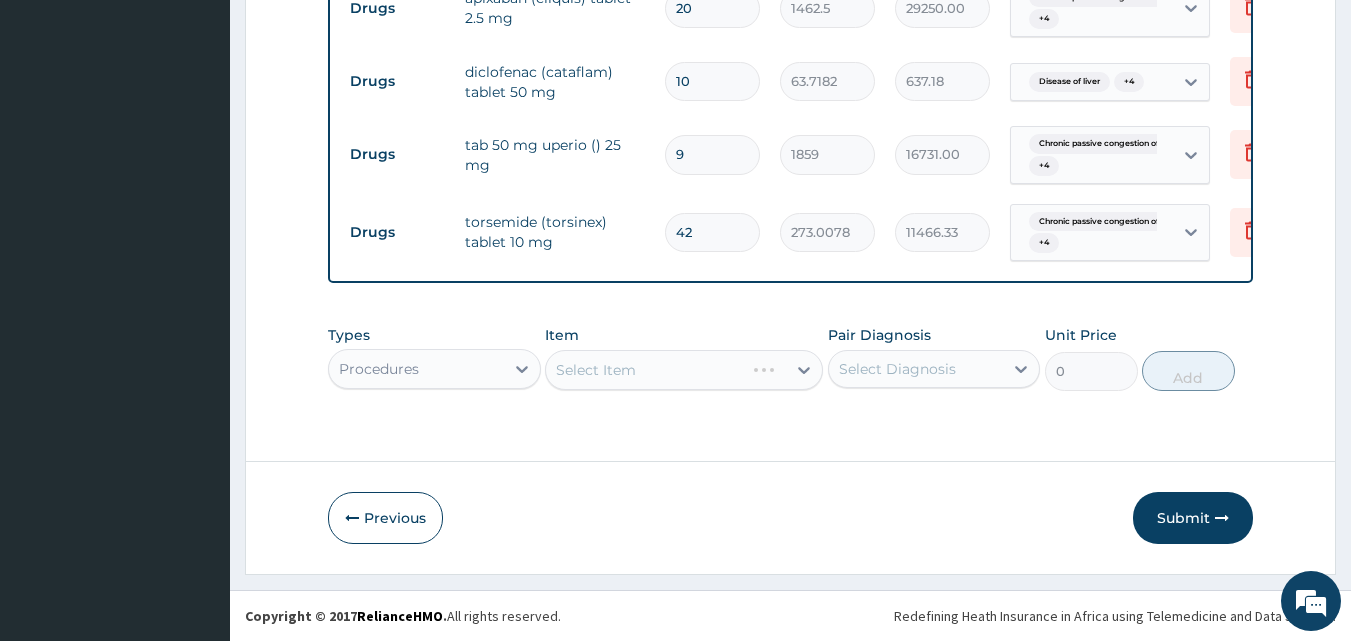 scroll, scrollTop: 0, scrollLeft: 0, axis: both 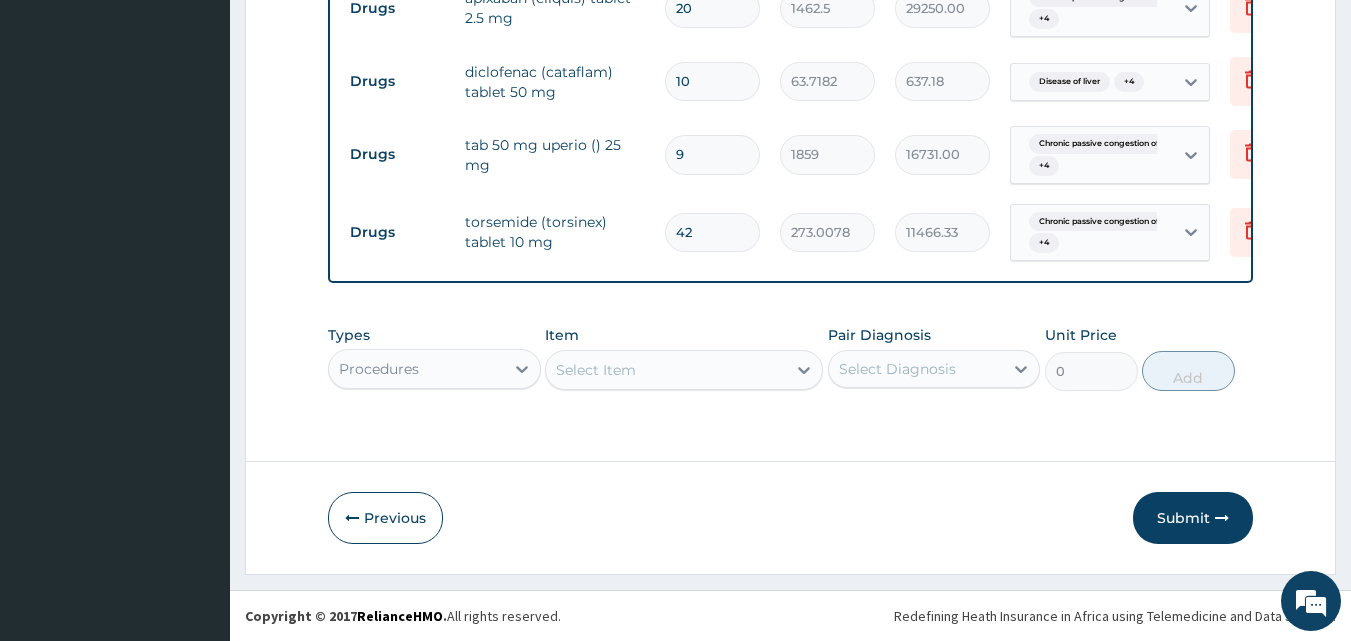click on "Select Item" at bounding box center [684, 370] 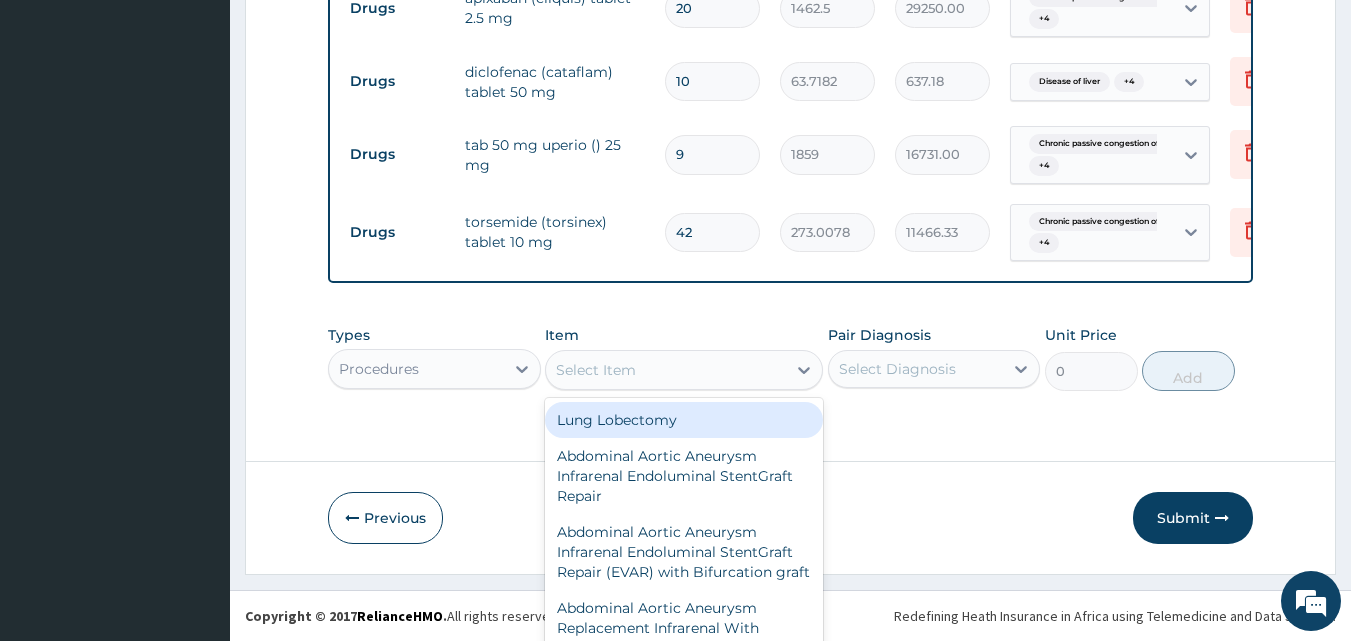 scroll, scrollTop: 57, scrollLeft: 0, axis: vertical 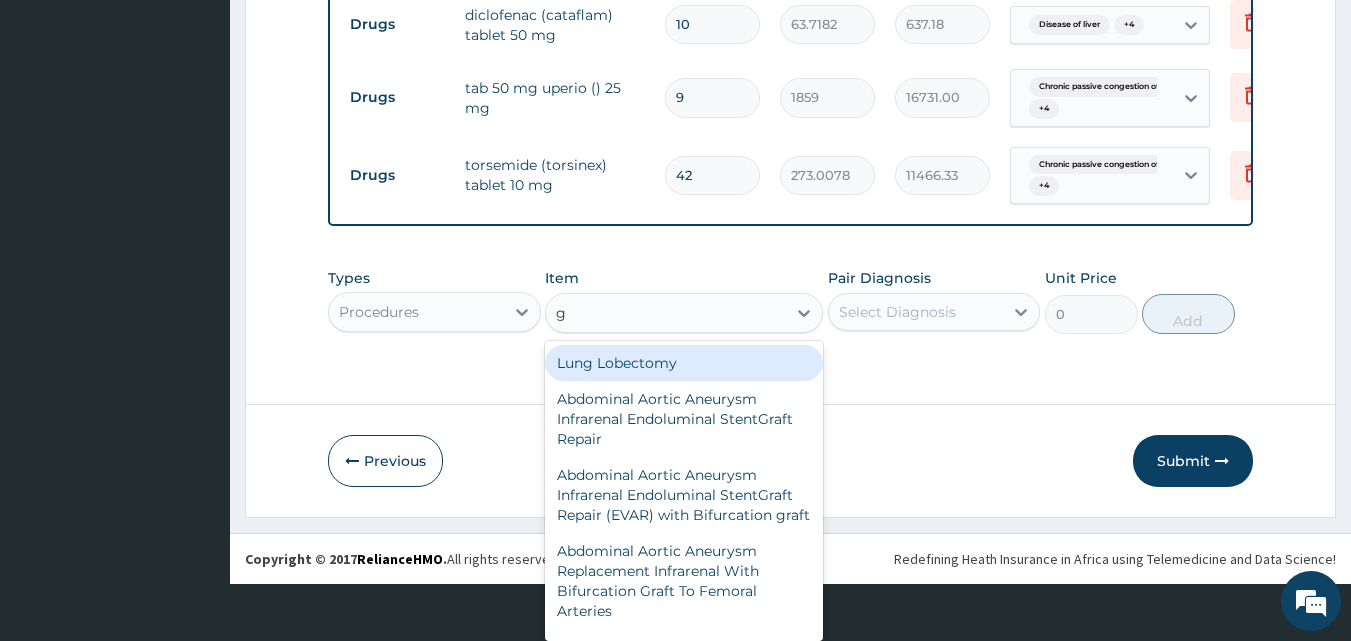 type on "gp" 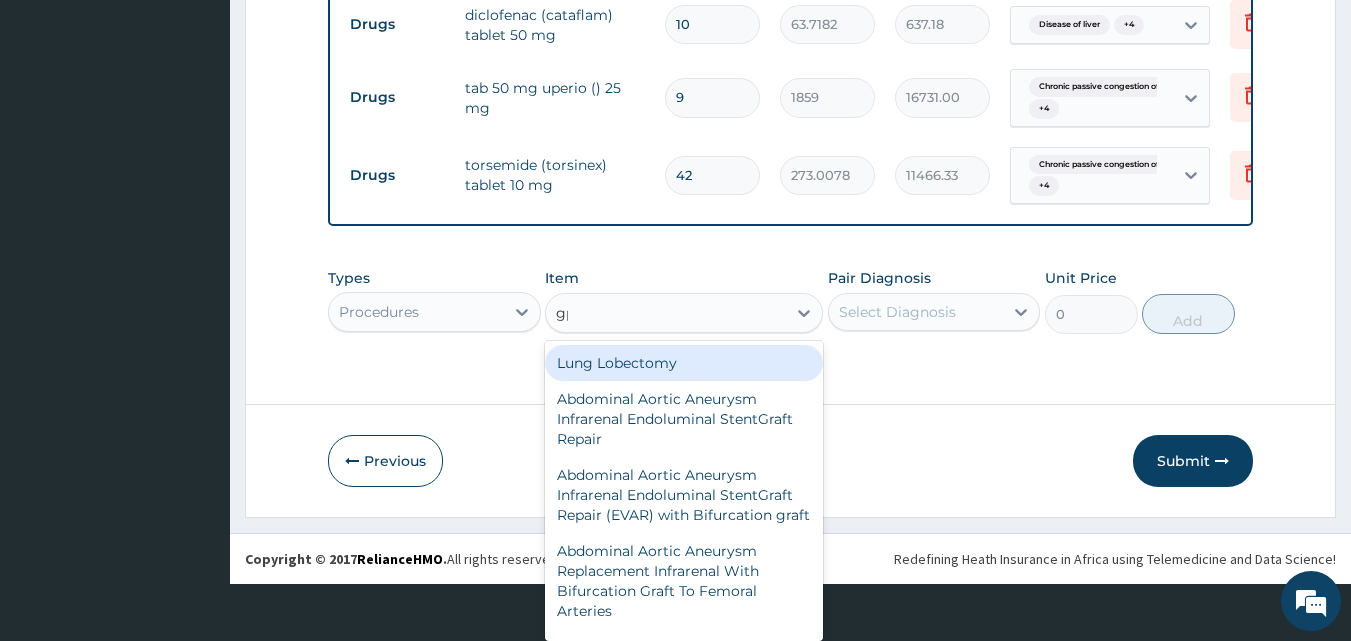 scroll, scrollTop: 0, scrollLeft: 0, axis: both 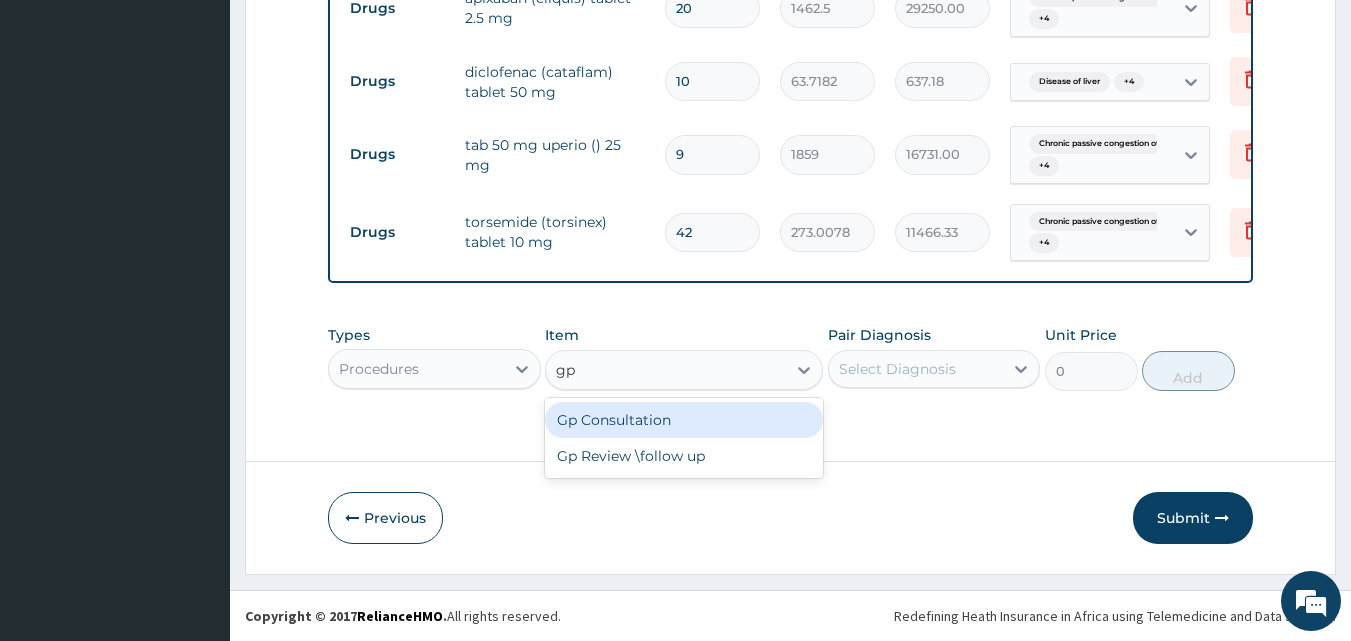 click on "Gp Consultation" at bounding box center (684, 420) 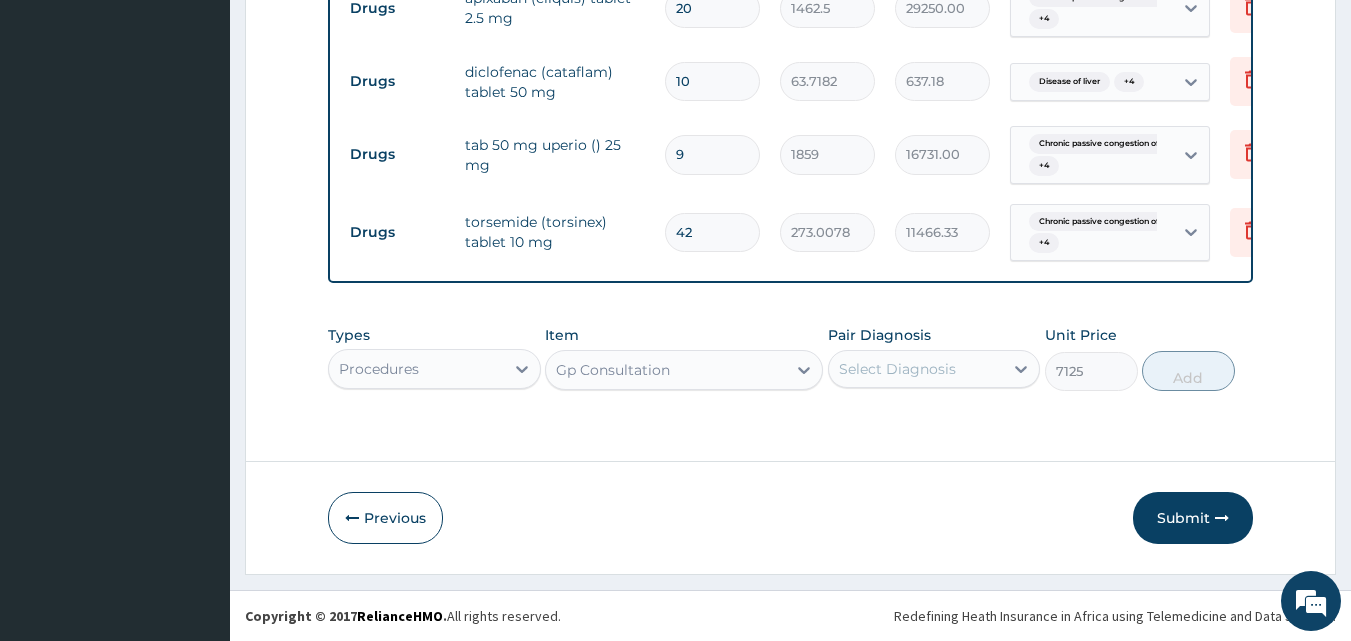 click on "Select Diagnosis" at bounding box center [934, 369] 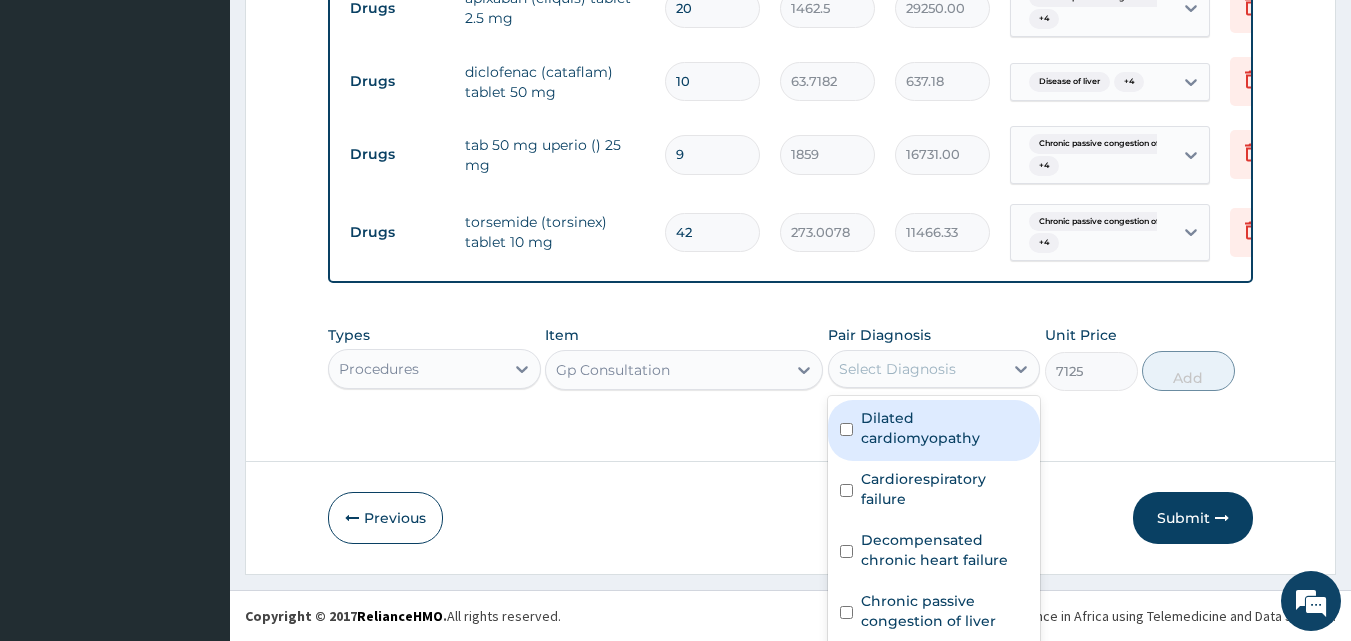 scroll, scrollTop: 55, scrollLeft: 0, axis: vertical 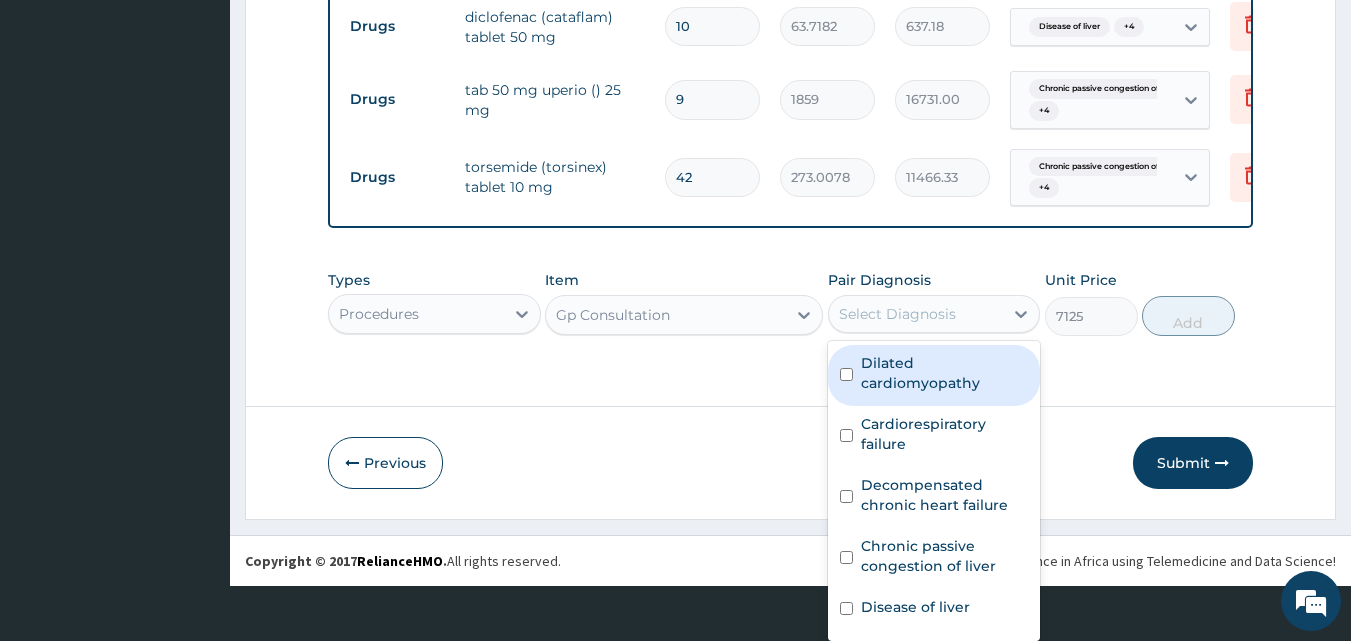 drag, startPoint x: 910, startPoint y: 374, endPoint x: 900, endPoint y: 424, distance: 50.990196 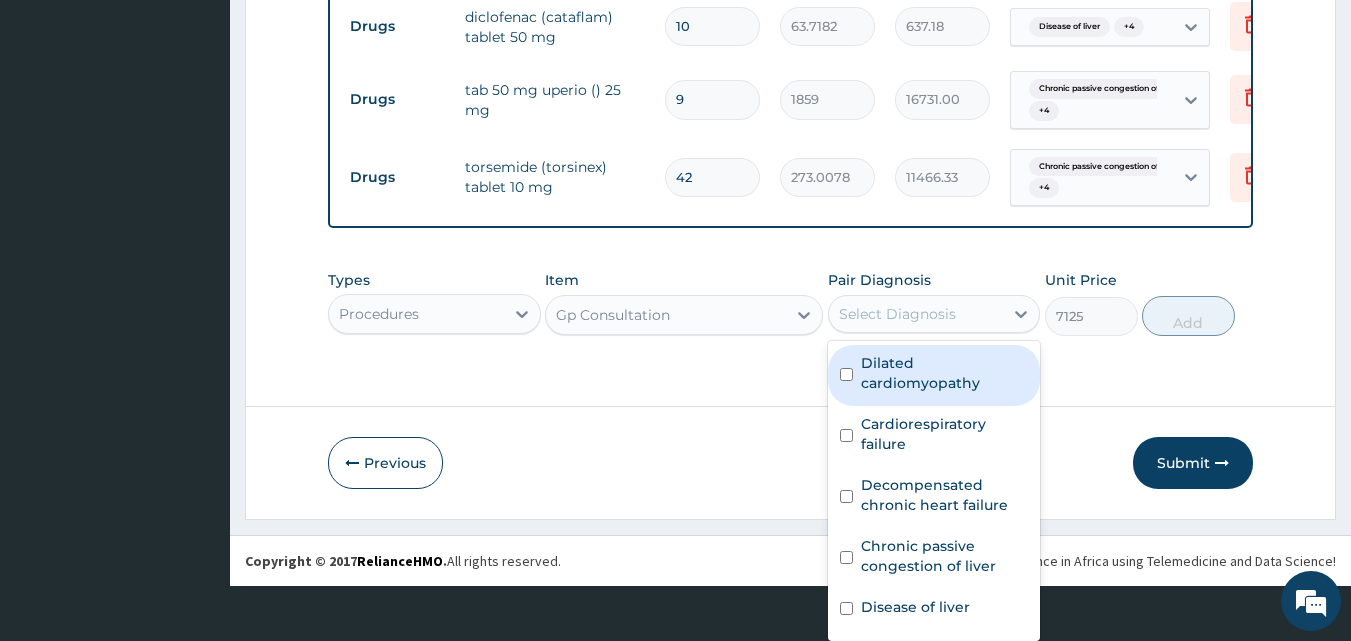click on "Dilated cardiomyopathy" at bounding box center (945, 373) 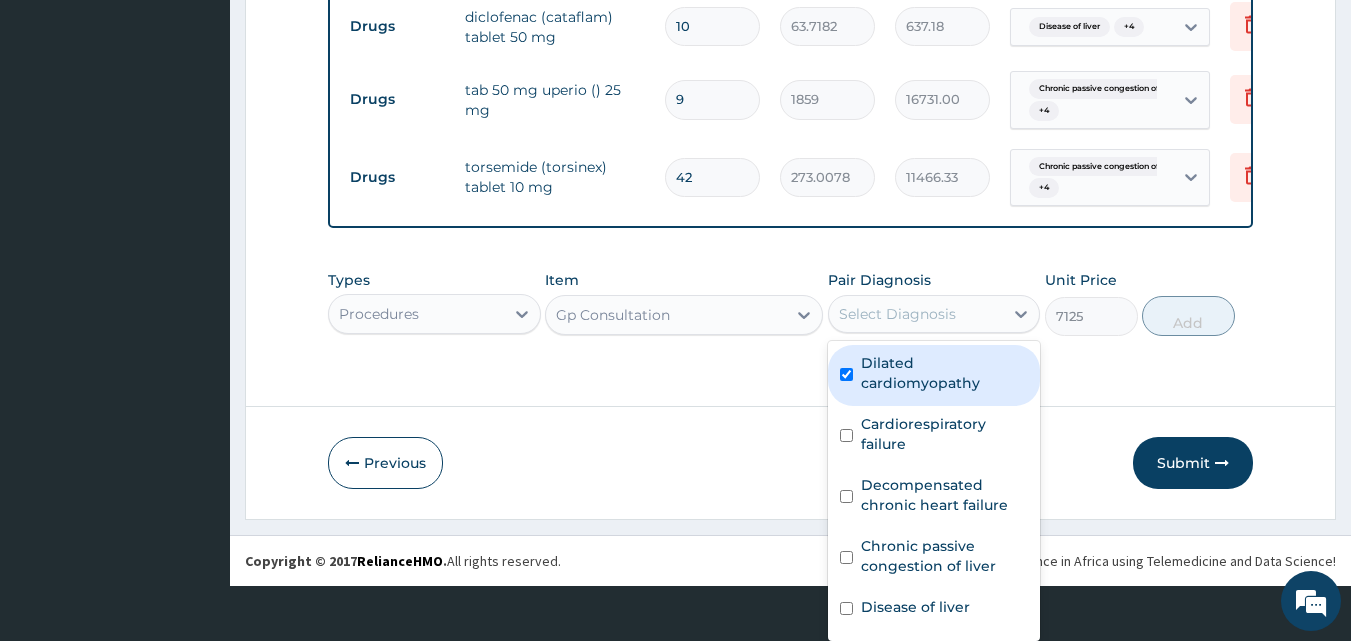 checkbox on "true" 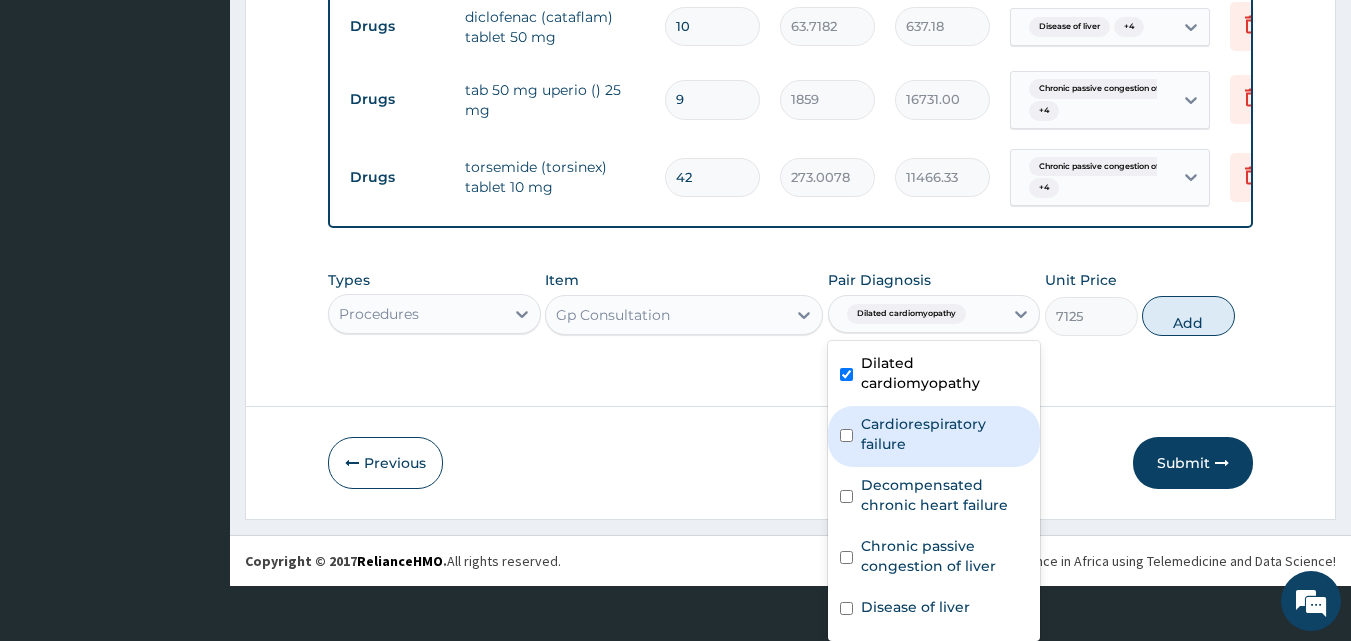click on "Cardiorespiratory failure" at bounding box center [945, 434] 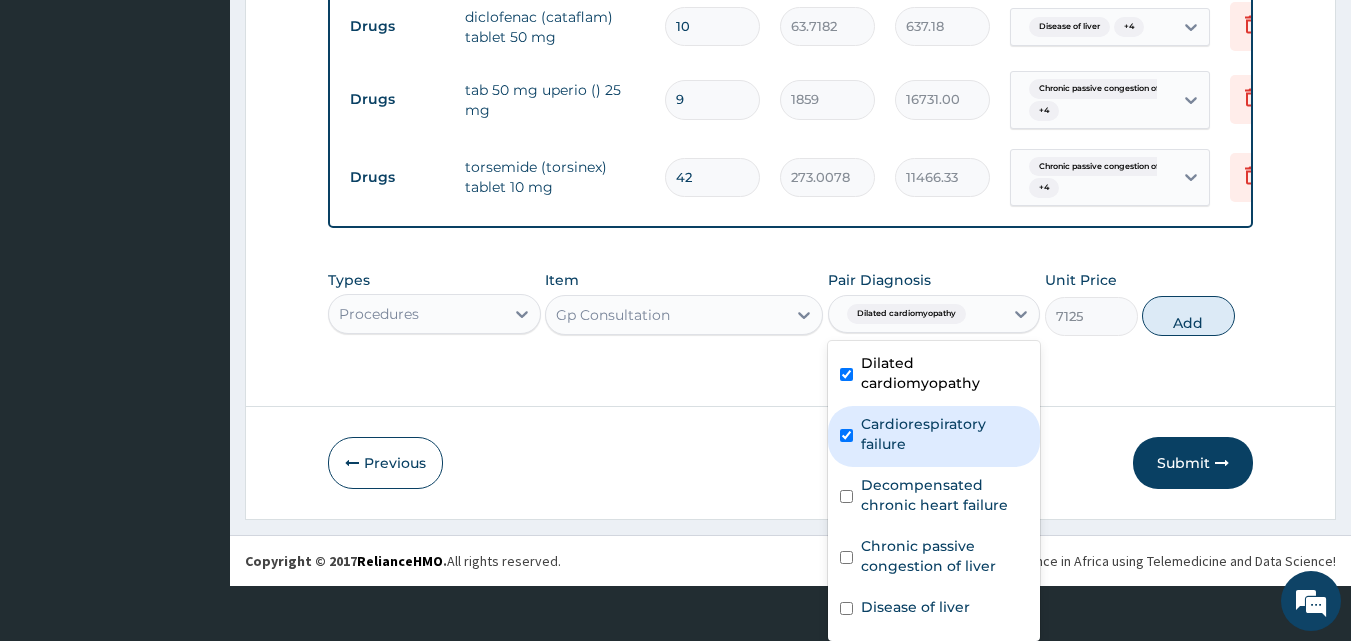 checkbox on "true" 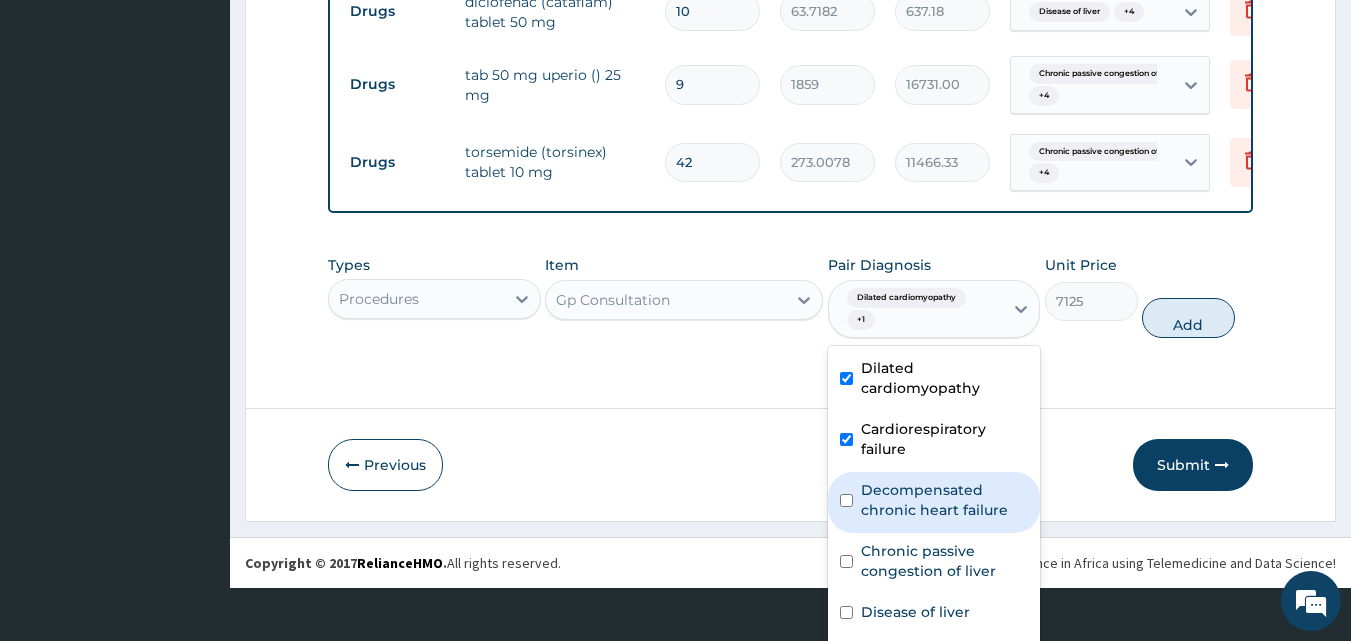 click on "Decompensated chronic heart failure" at bounding box center [934, 502] 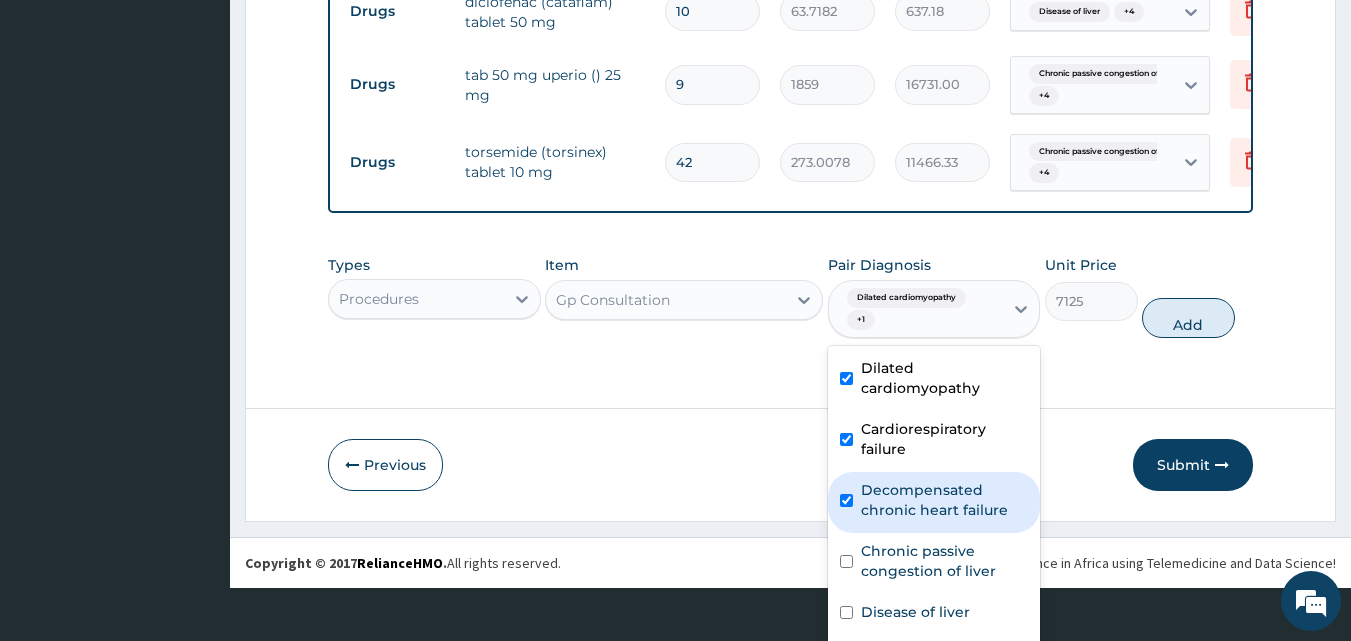 checkbox on "true" 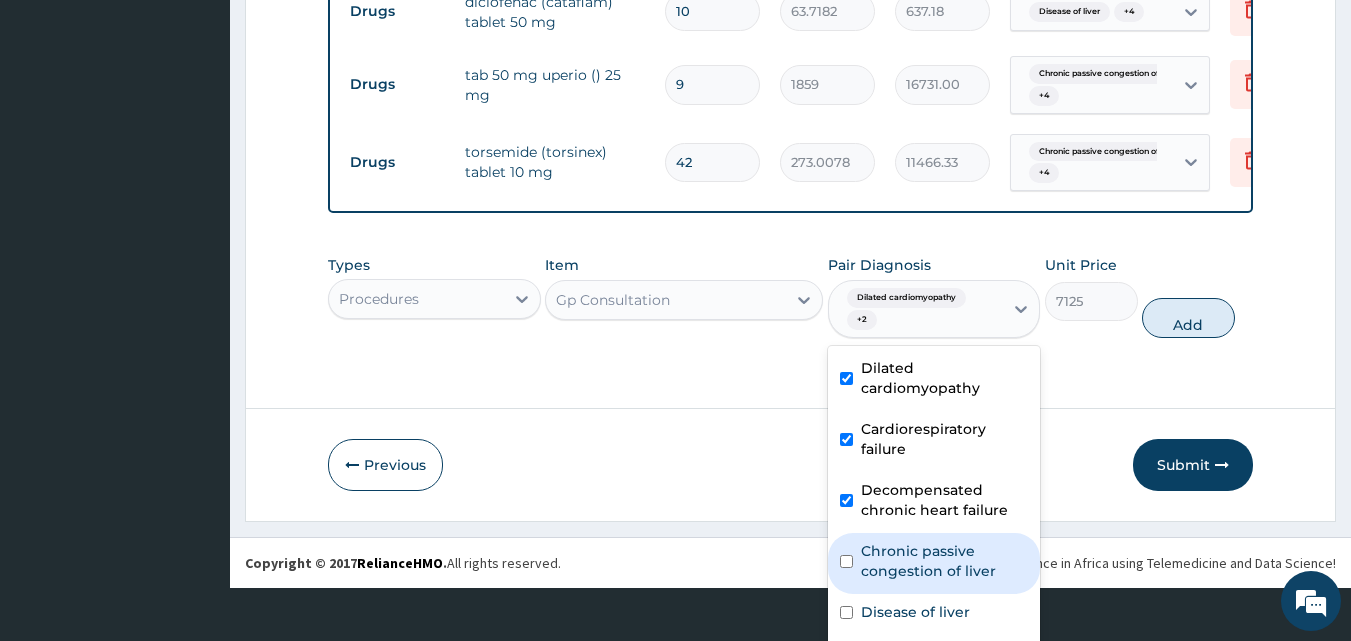 click on "Chronic passive congestion of liver" at bounding box center [945, 561] 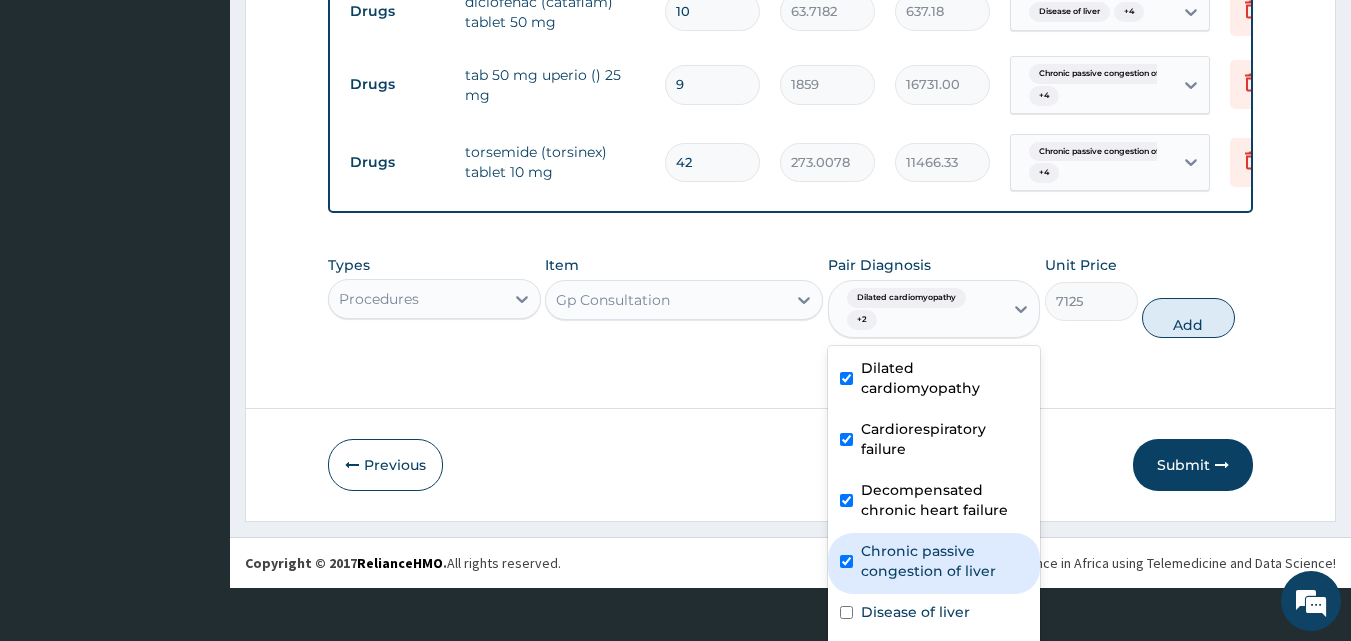 checkbox on "true" 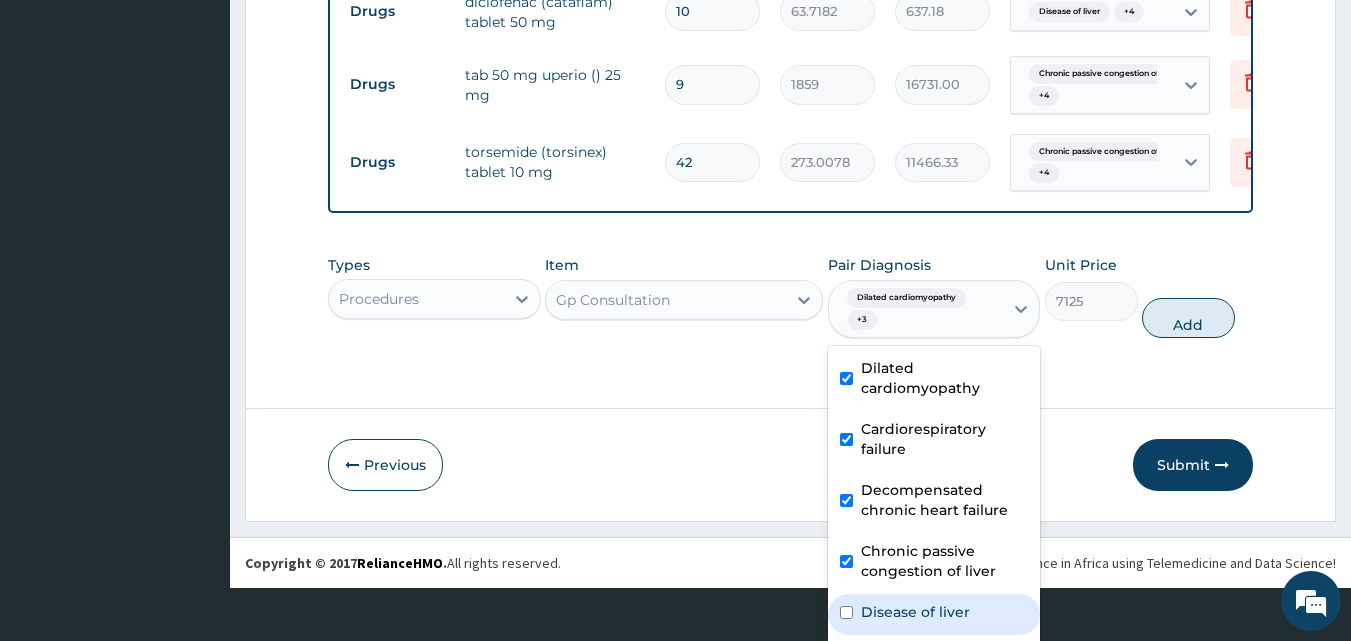 click on "Disease of liver" at bounding box center [915, 612] 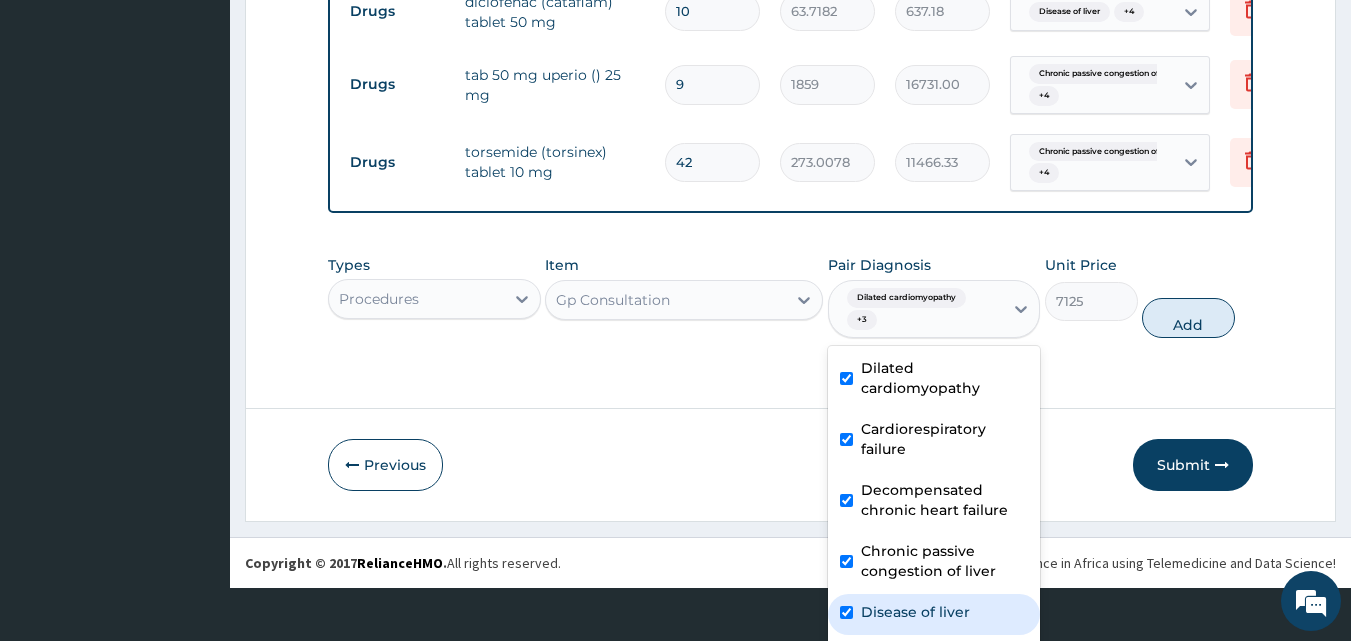 checkbox on "true" 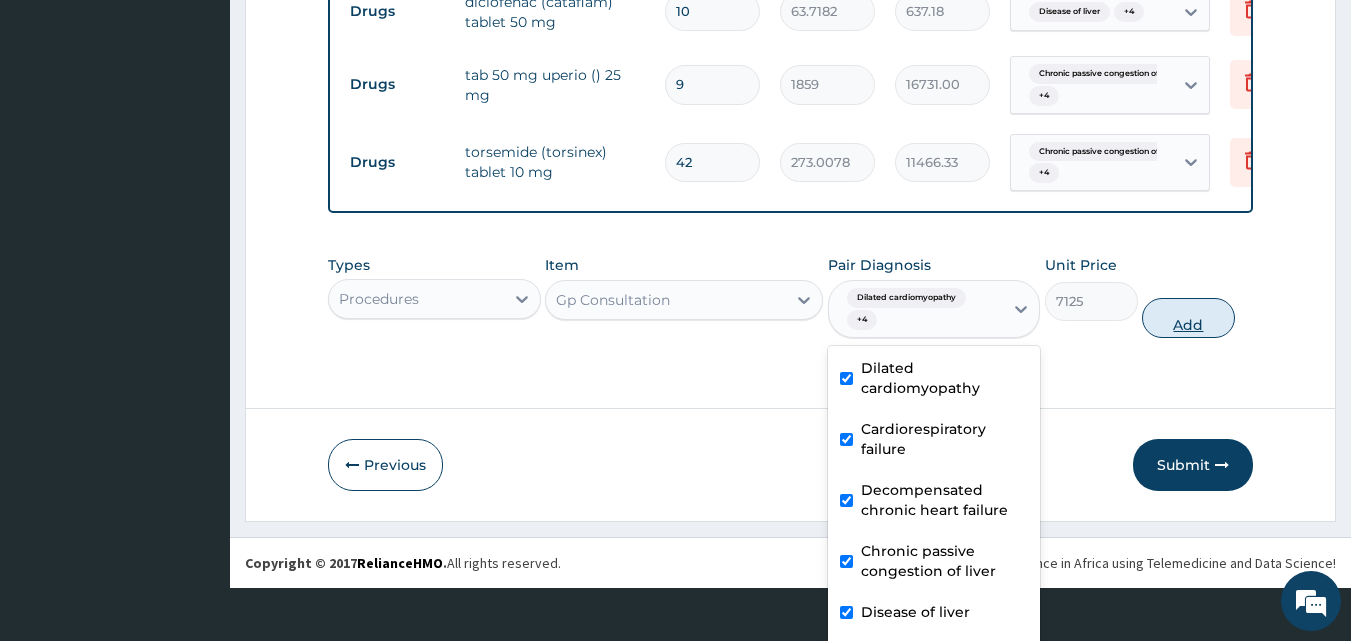 scroll, scrollTop: 3600, scrollLeft: 0, axis: vertical 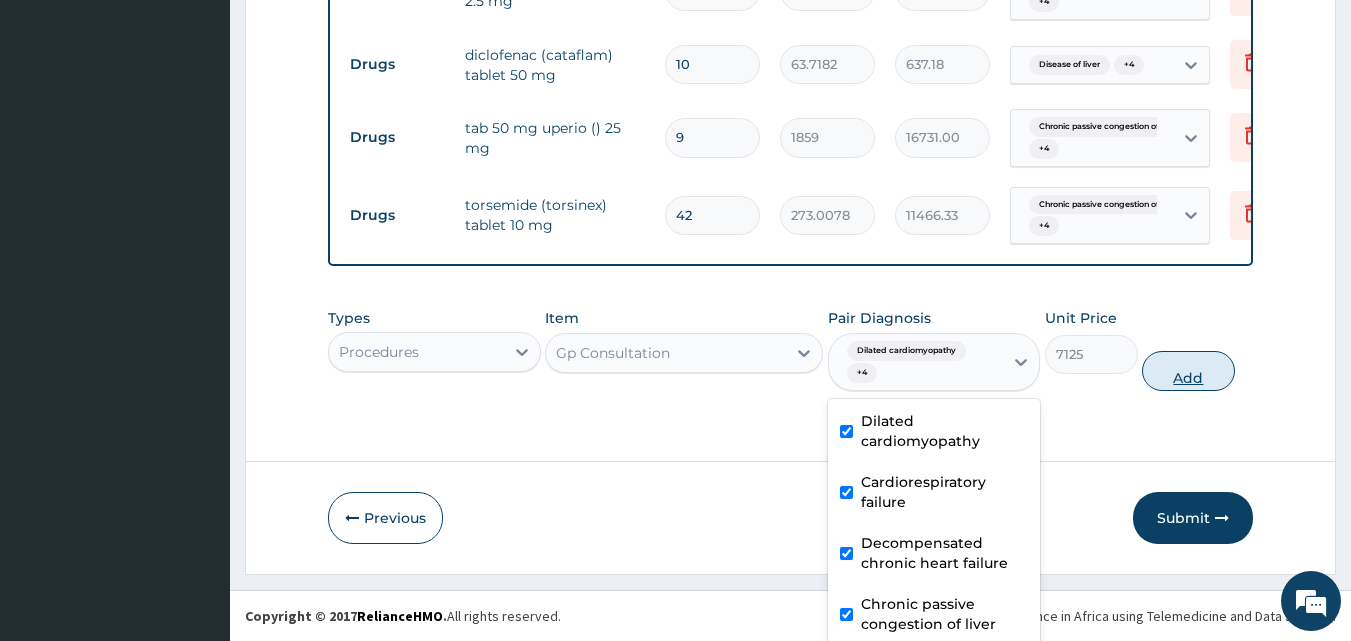 click on "Types Procedures Item Gp Consultation Pair Diagnosis option Disease of liver, selected. option Chronic passive congestion of liver selected, 4 of 17. 17 results available. Use Up and Down to choose options, press Enter to select the currently focused option, press Escape to exit the menu, press Tab to select the option and exit the menu. Dilated cardiomyopathy  + 4 Dilated cardiomyopathy Cardiorespiratory failure Decompensated chronic heart failure Chronic passive congestion of liver Disease of liver Cardiorenal syndrome Heart failure Congestive heart failure Decompensated cardiac failure Biventricular congestive heart failure Hepatorenal syndrome Right upper quadrant pain Steatosis of liver Cardiorenal syndrome Haematochezia Loose stool Acute gastroenteritis Unit Price 7125 Add" at bounding box center (791, 349) 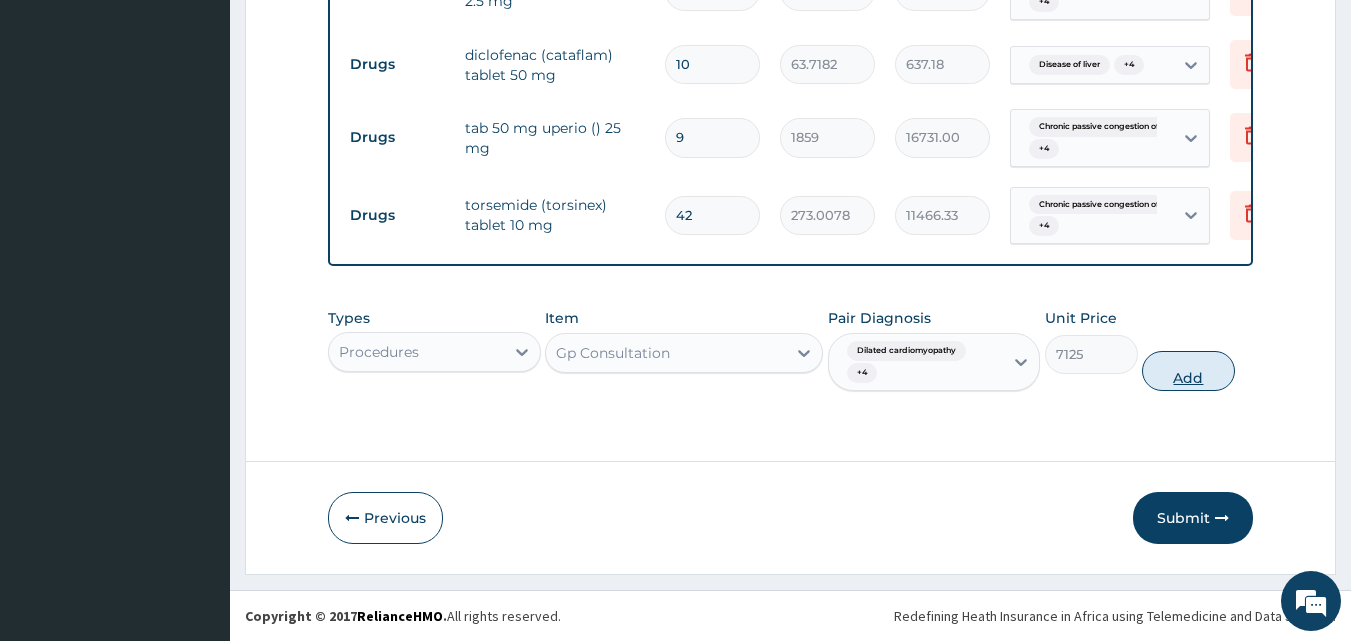 click on "Add" at bounding box center [1188, 371] 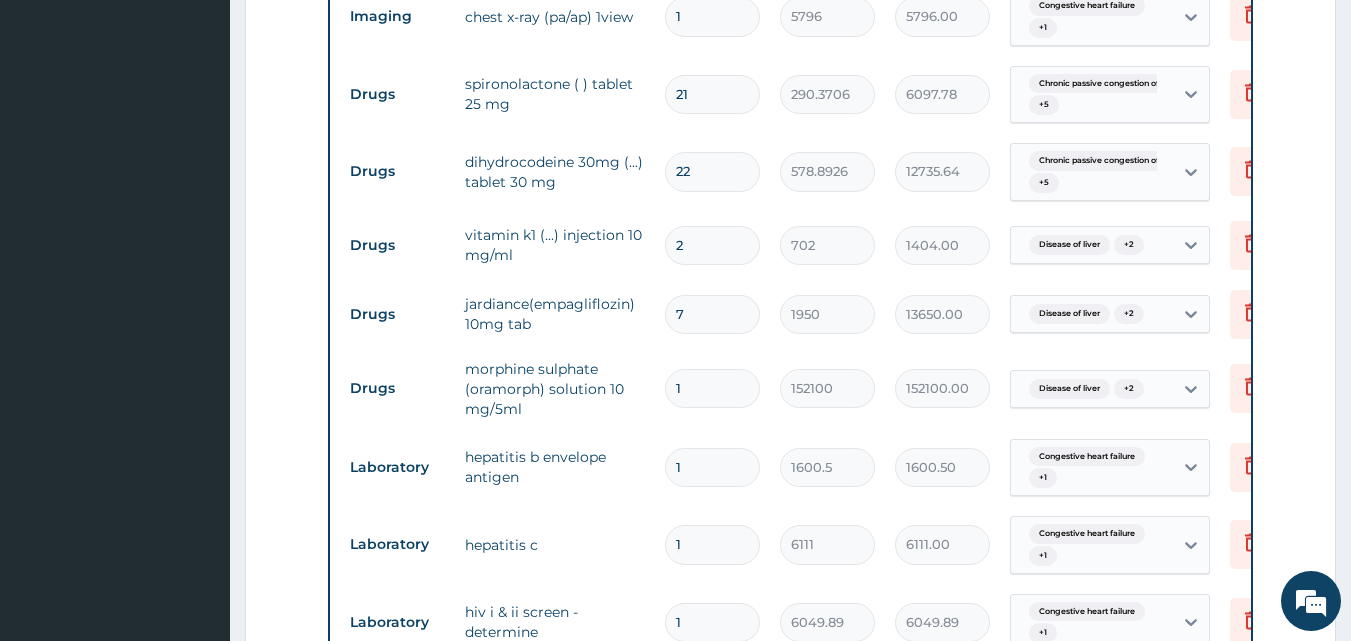 scroll, scrollTop: 2261, scrollLeft: 0, axis: vertical 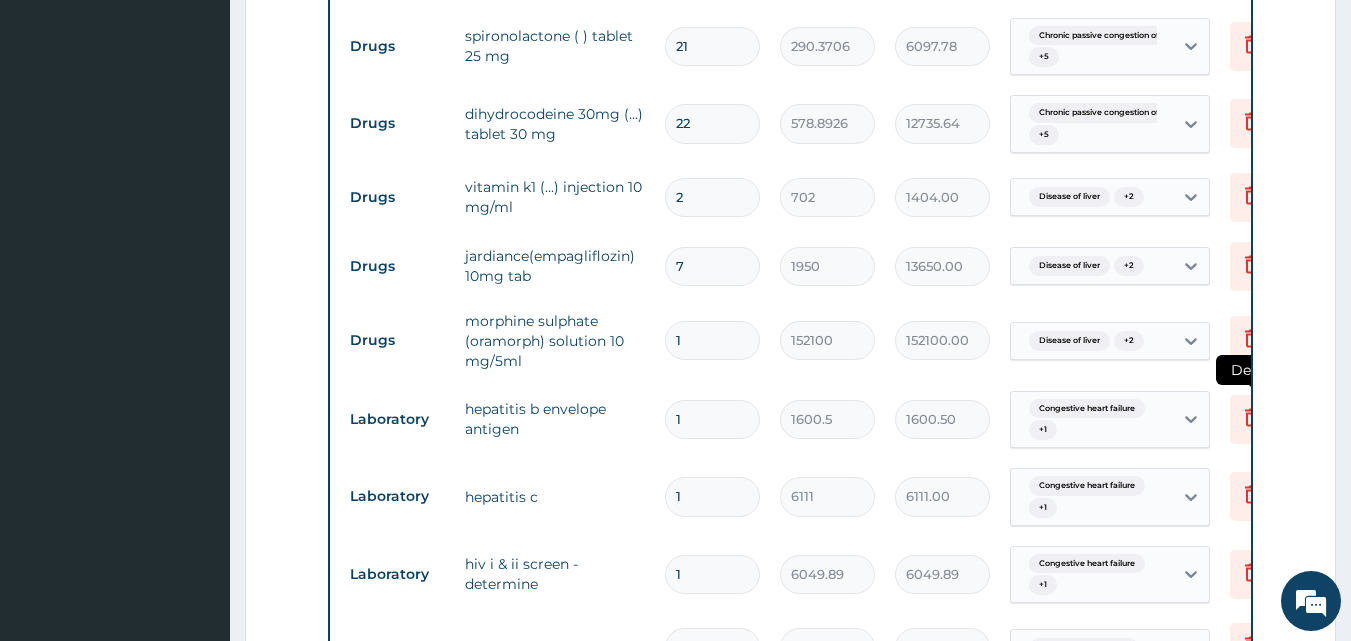 click 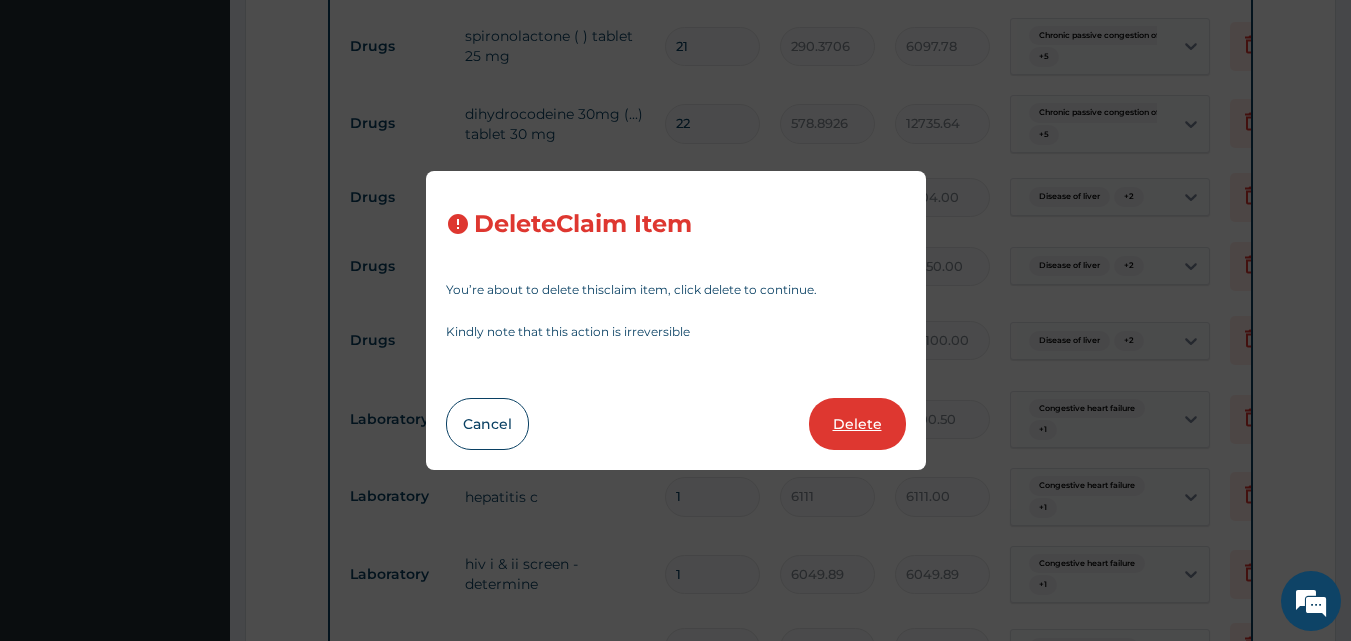 click on "Delete" at bounding box center [857, 424] 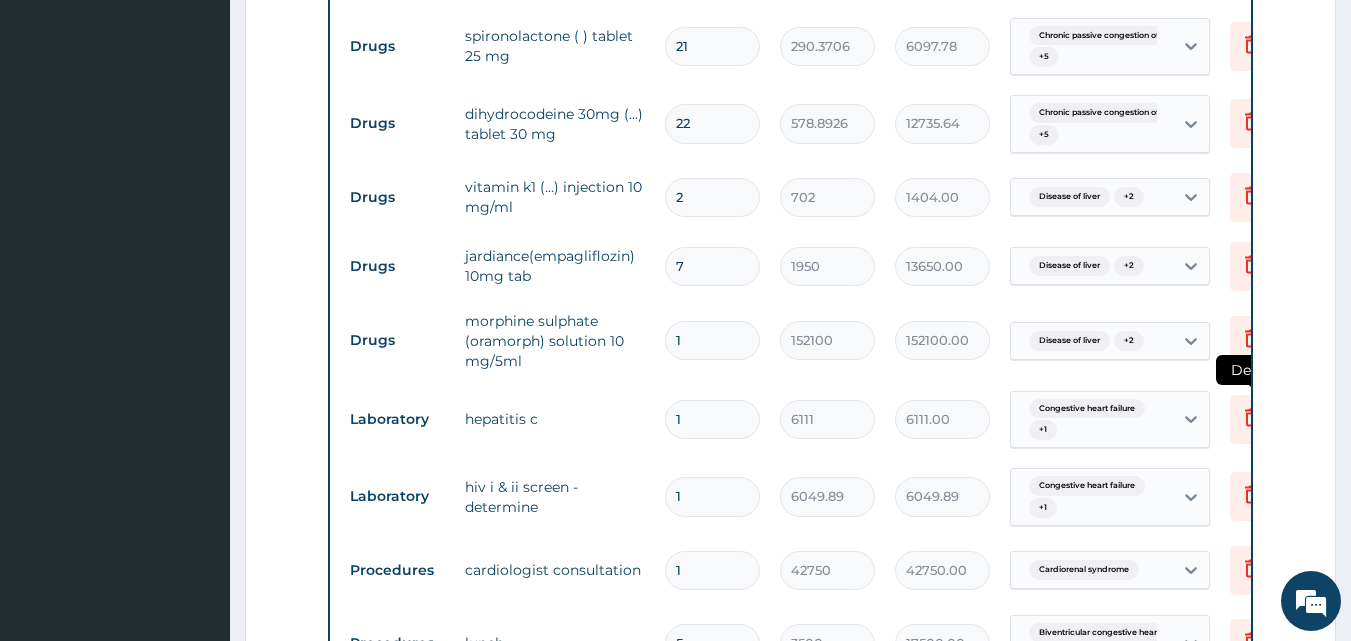 click 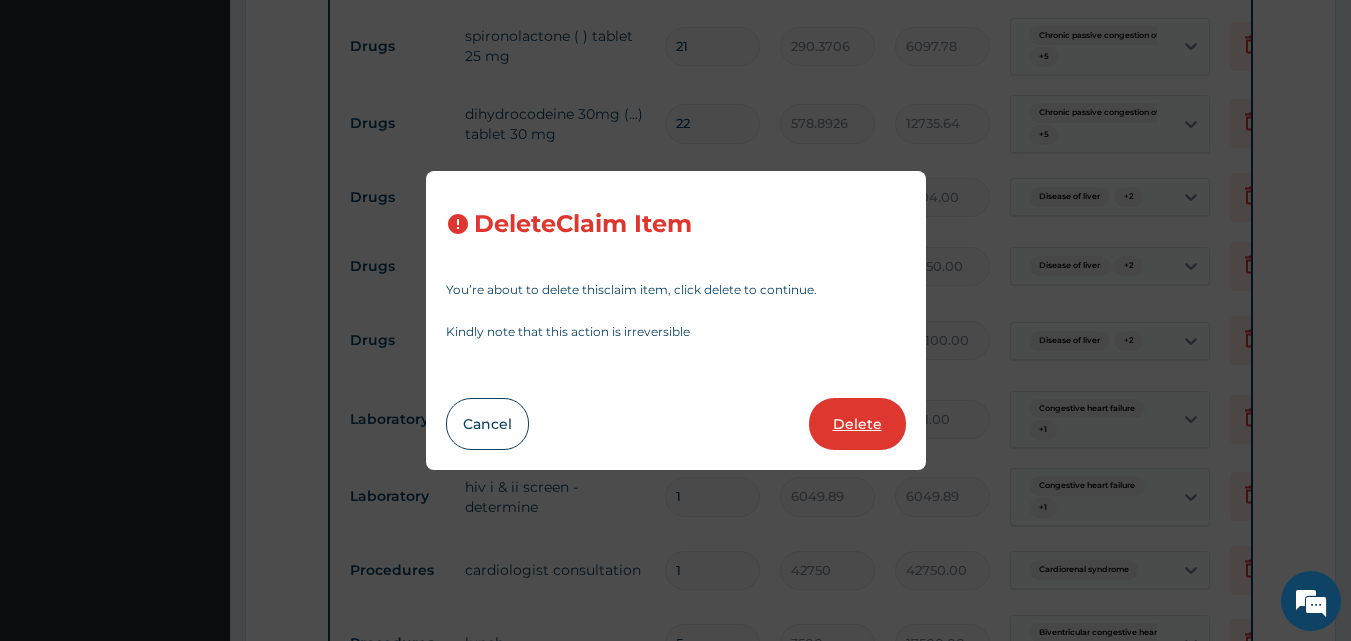 click on "Delete" at bounding box center [857, 424] 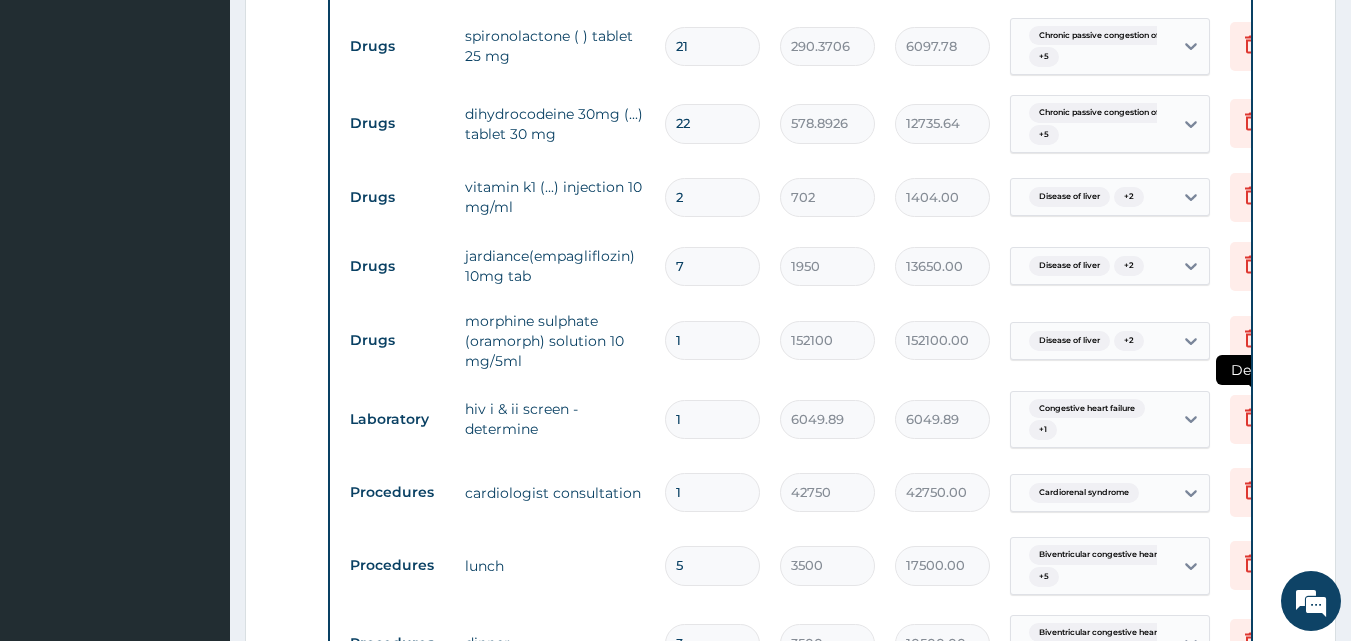click 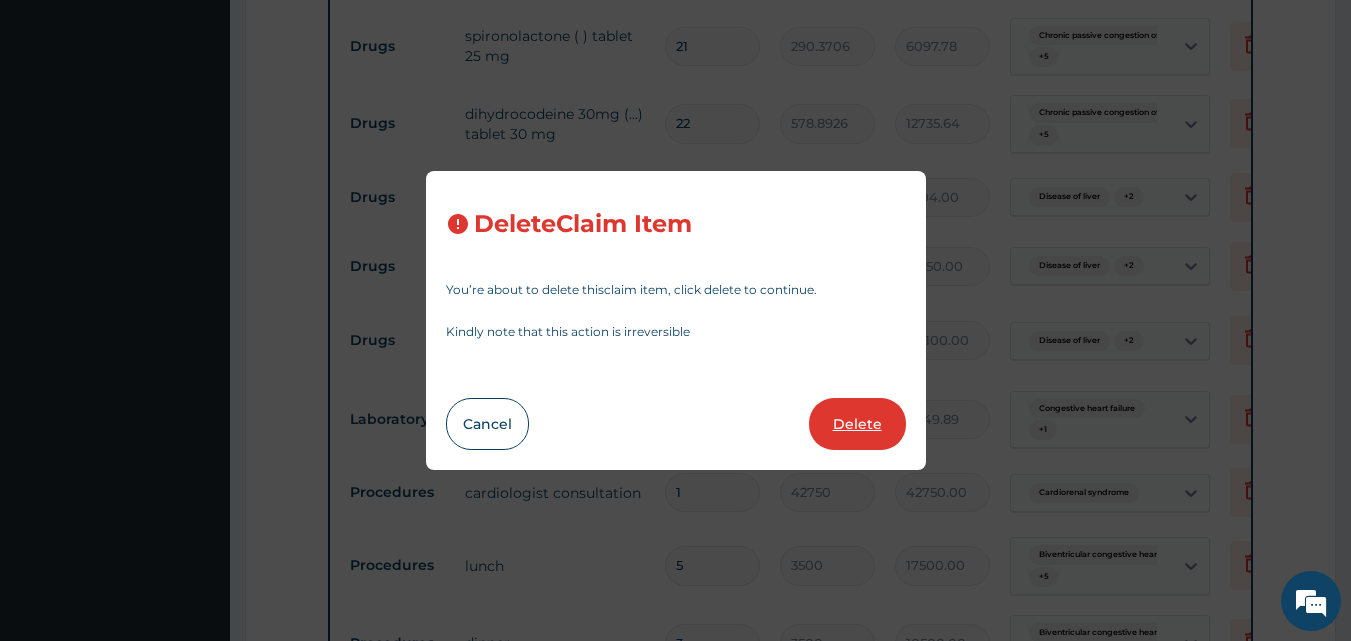 click on "Delete" at bounding box center (857, 424) 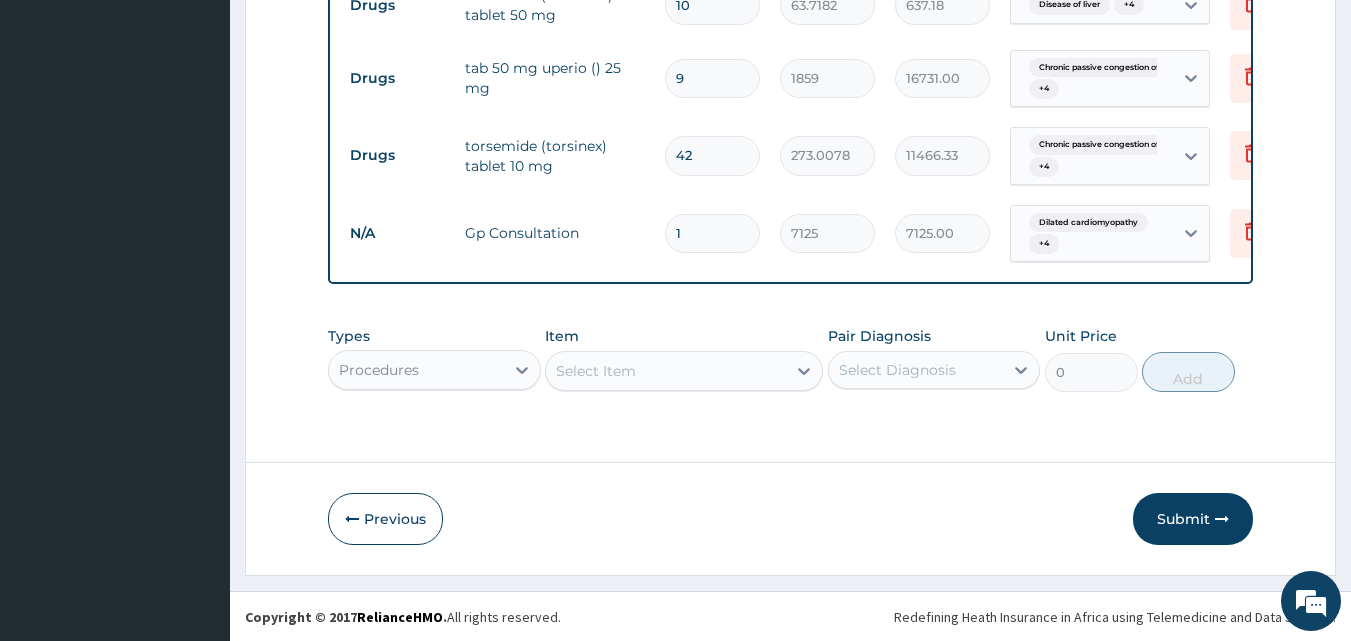 scroll, scrollTop: 3428, scrollLeft: 0, axis: vertical 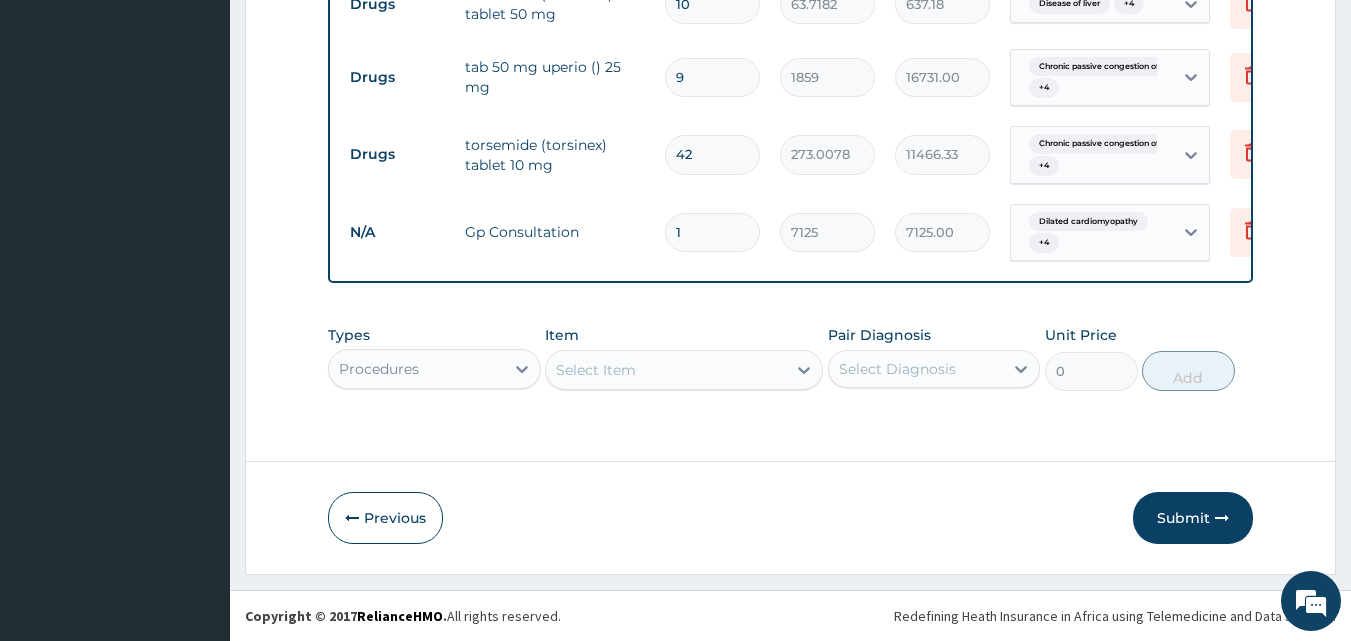 click on "Procedures" at bounding box center [434, 369] 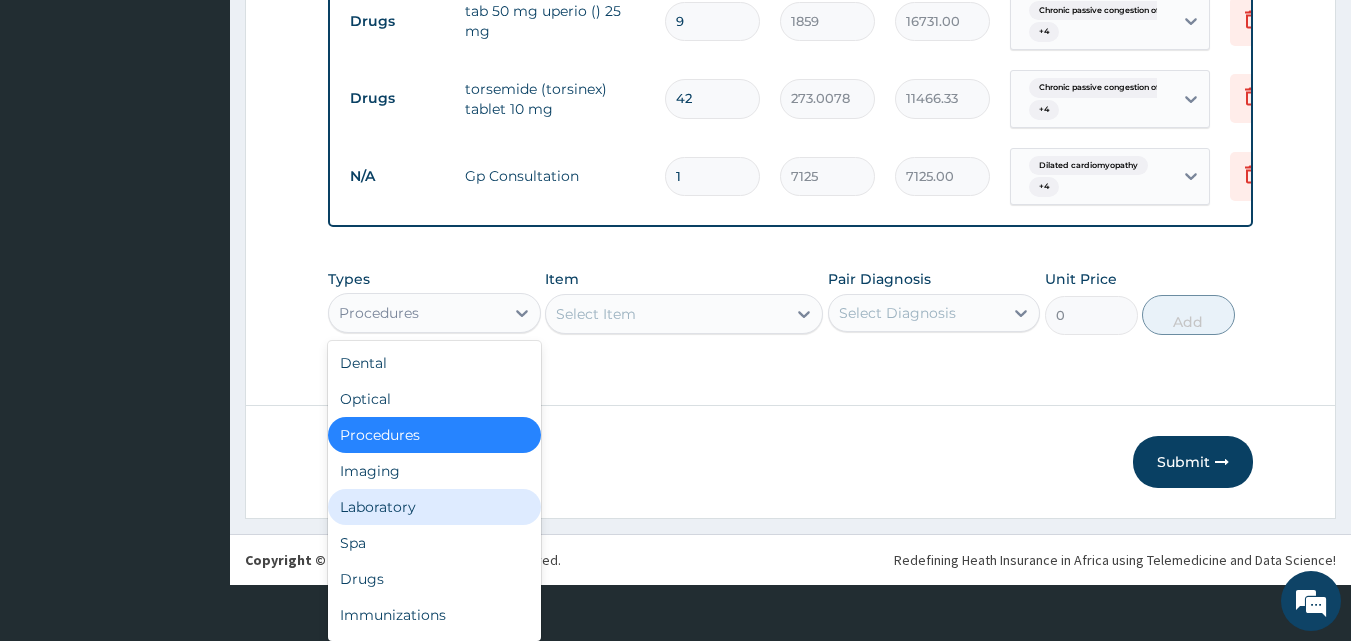 click on "Laboratory" at bounding box center (434, 507) 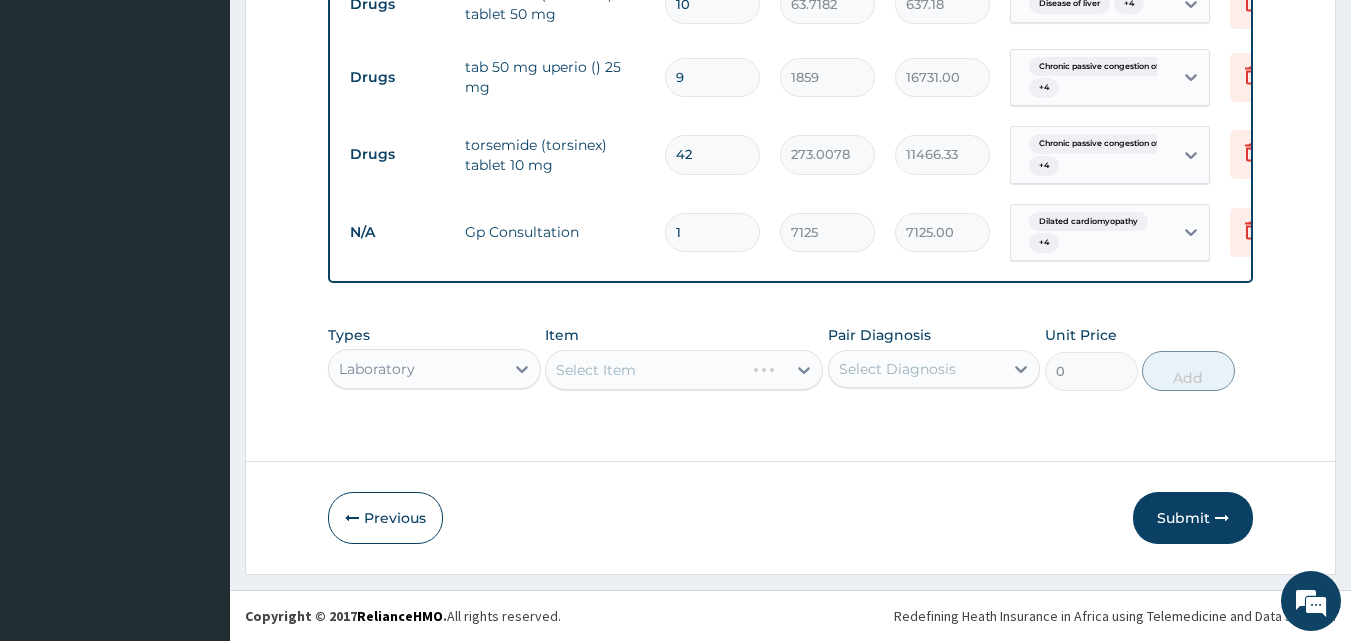 scroll, scrollTop: 0, scrollLeft: 0, axis: both 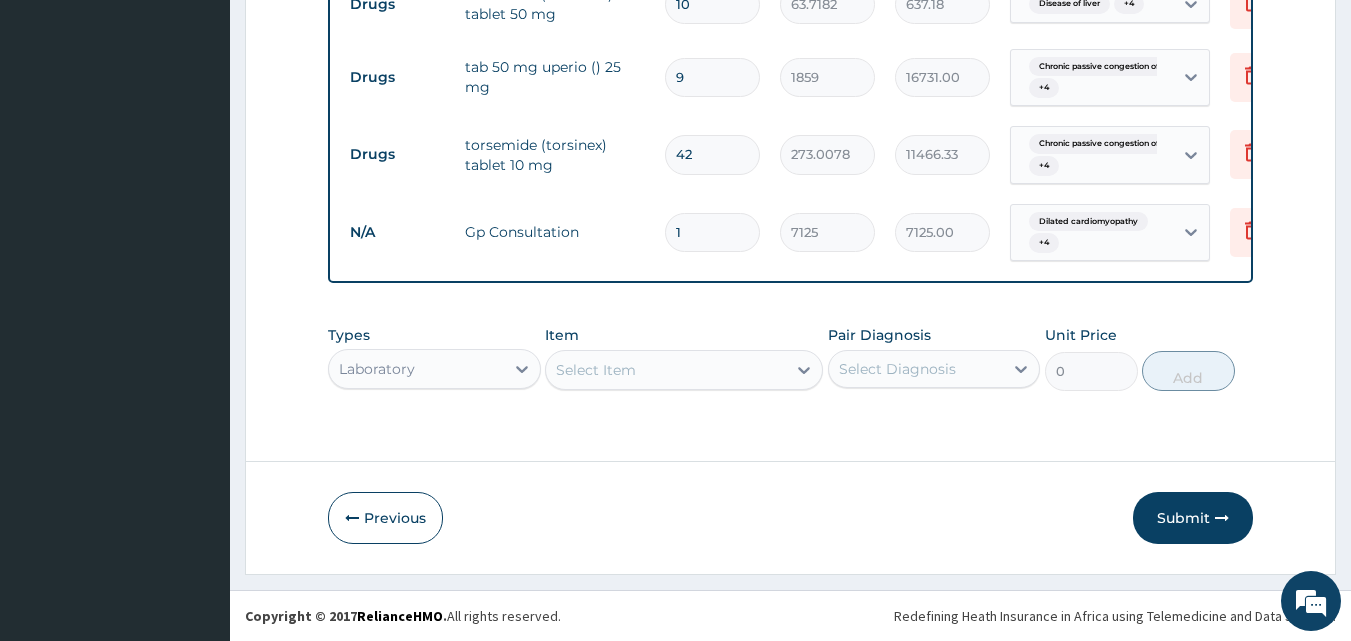 click on "Select Item" at bounding box center [684, 370] 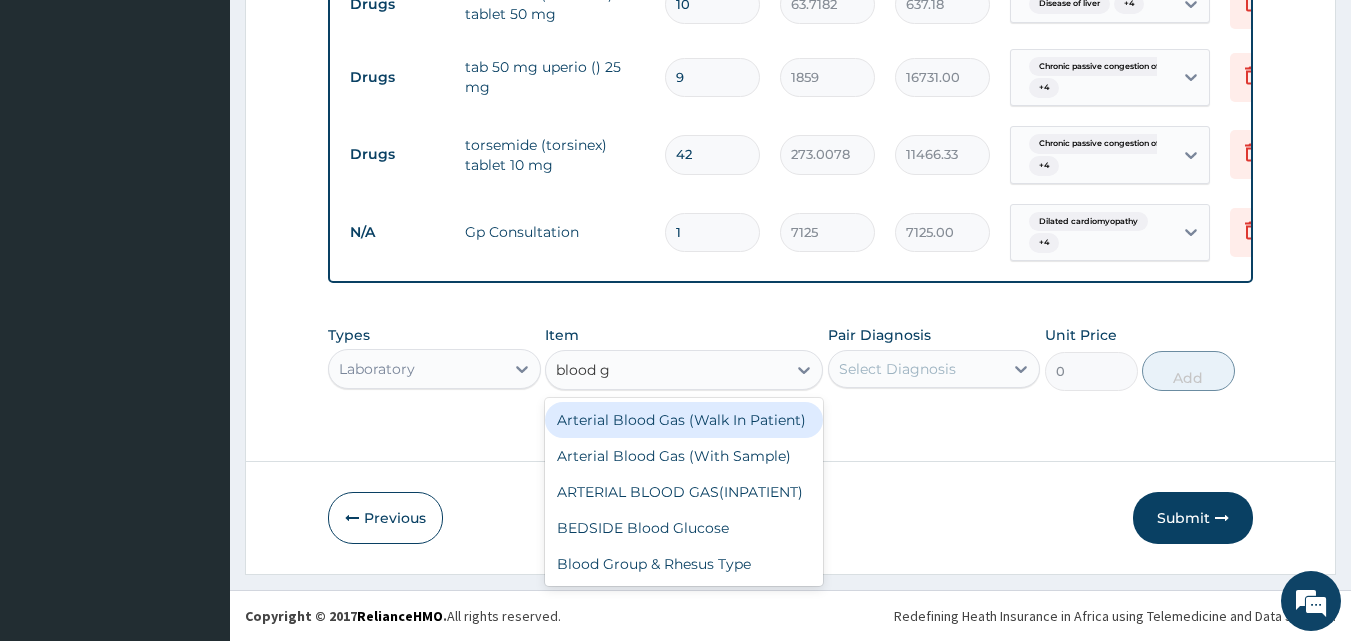 scroll, scrollTop: 0, scrollLeft: 0, axis: both 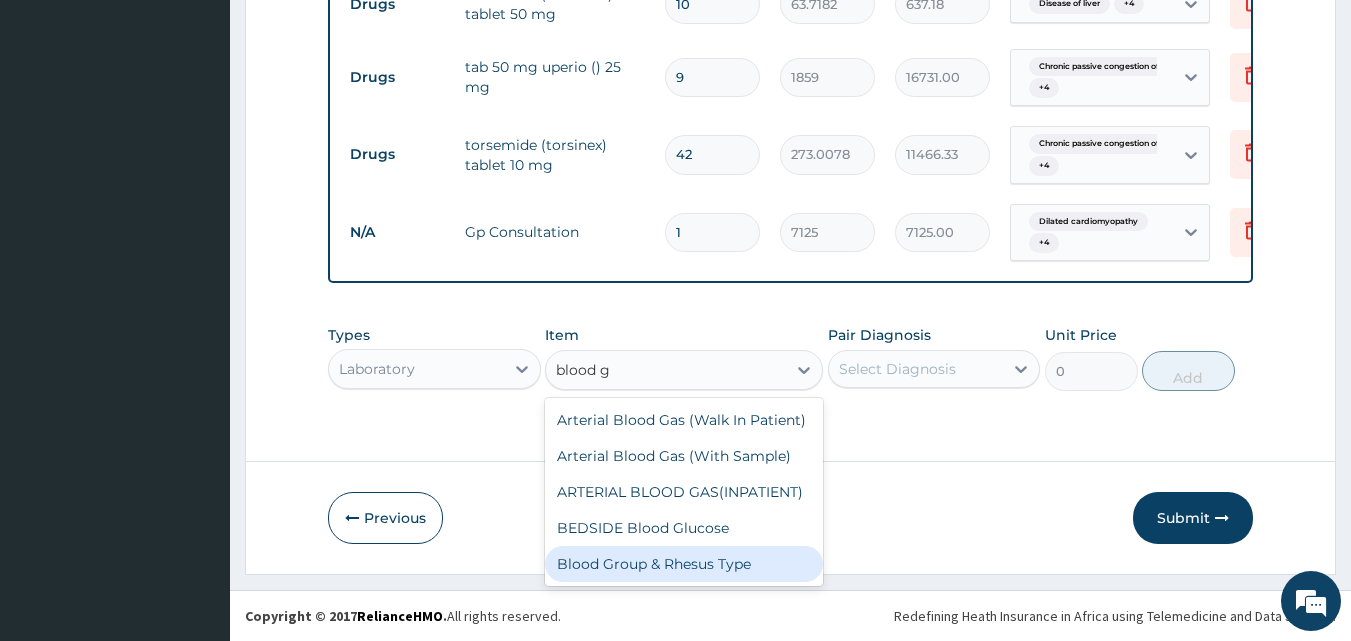 click on "Blood Group & Rhesus Type" at bounding box center [684, 564] 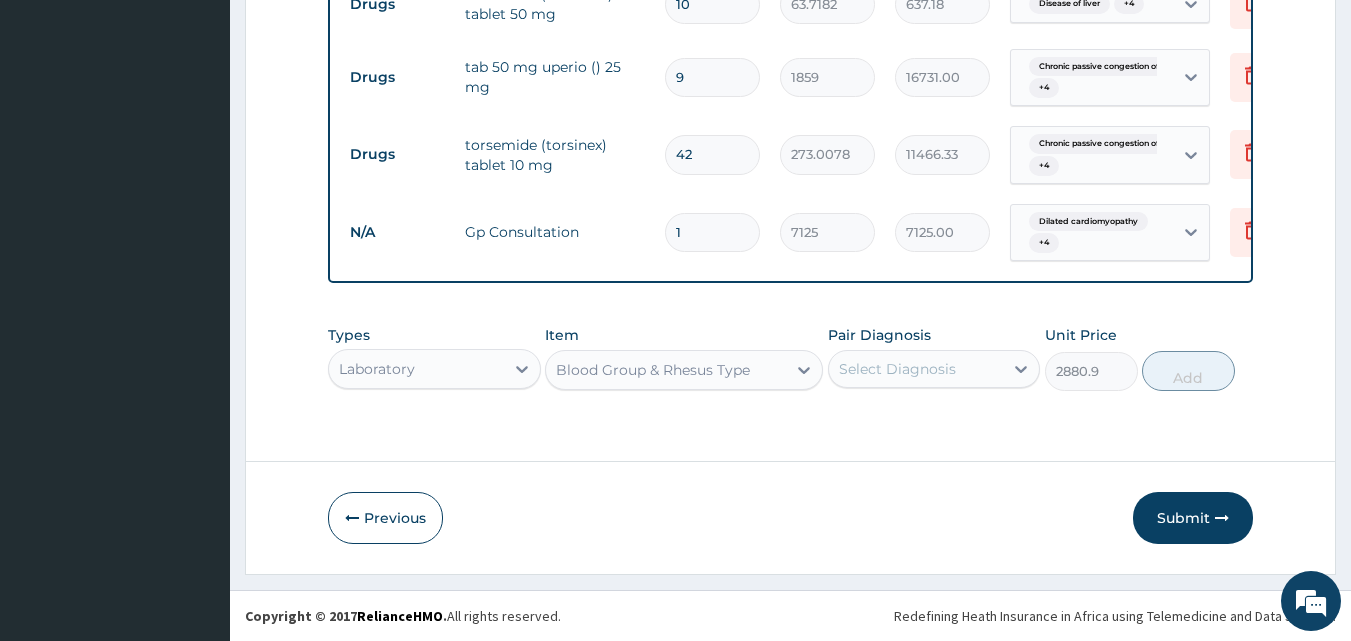 scroll, scrollTop: 55, scrollLeft: 0, axis: vertical 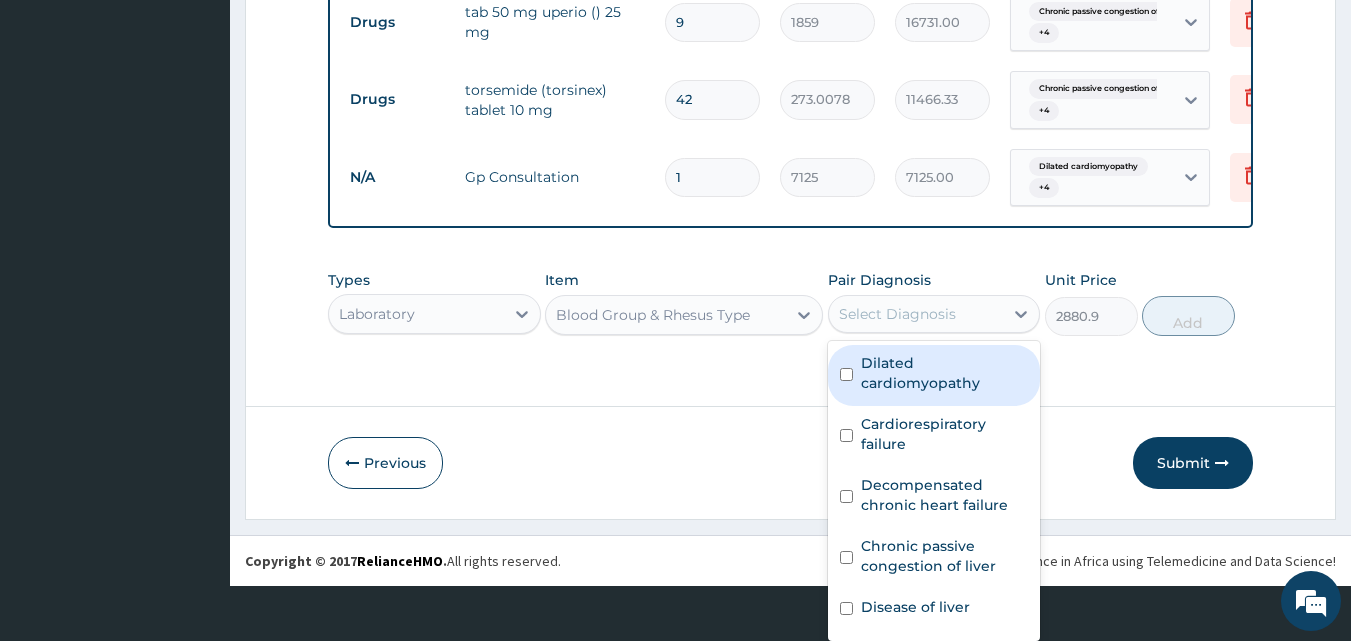 click on "Dilated cardiomyopathy" at bounding box center (945, 373) 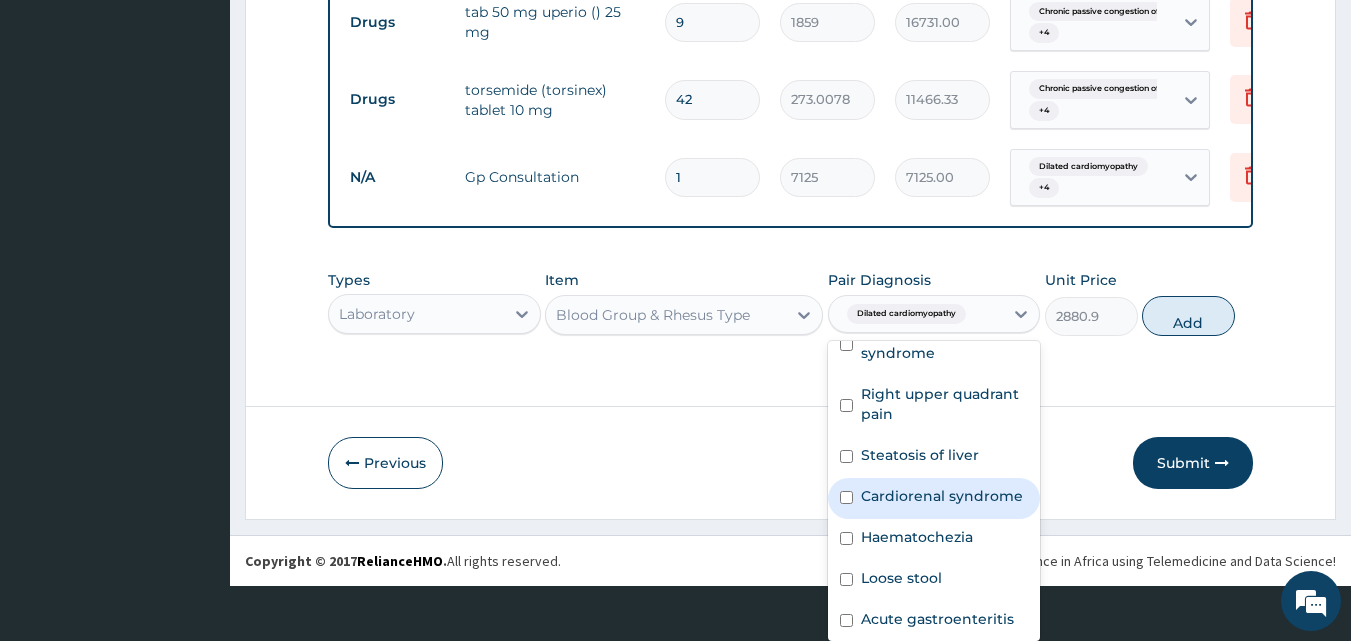 scroll, scrollTop: 645, scrollLeft: 0, axis: vertical 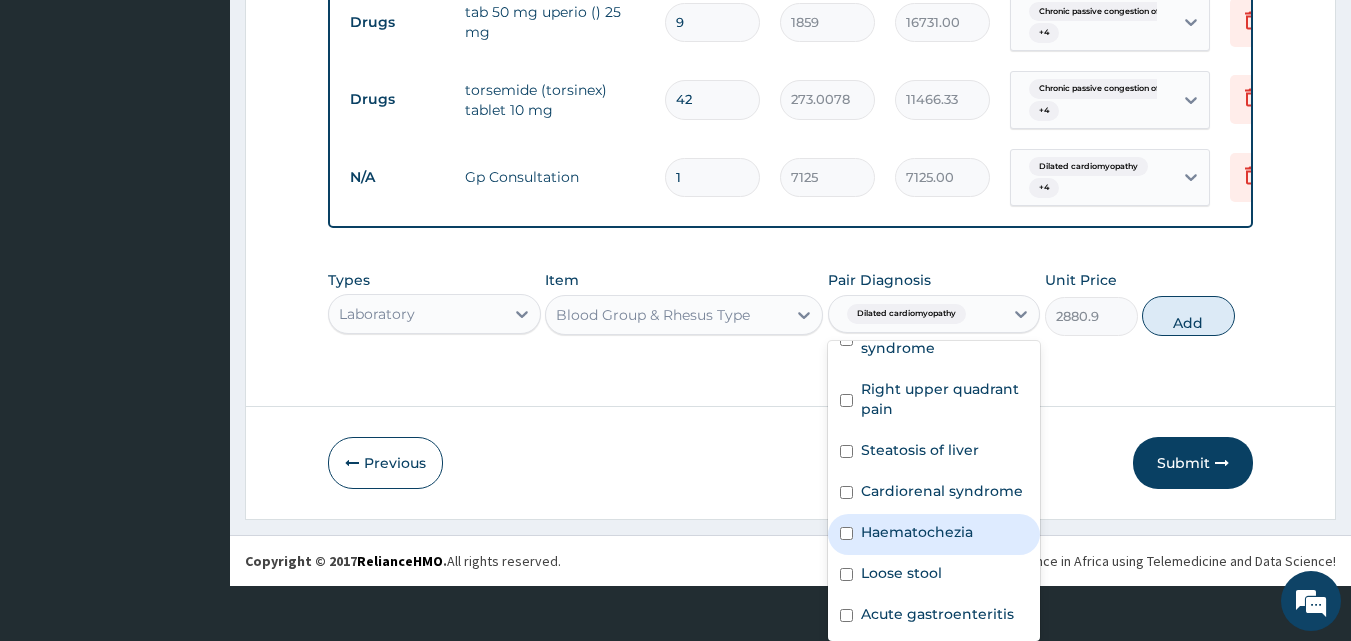 click on "Haematochezia" at bounding box center [917, 532] 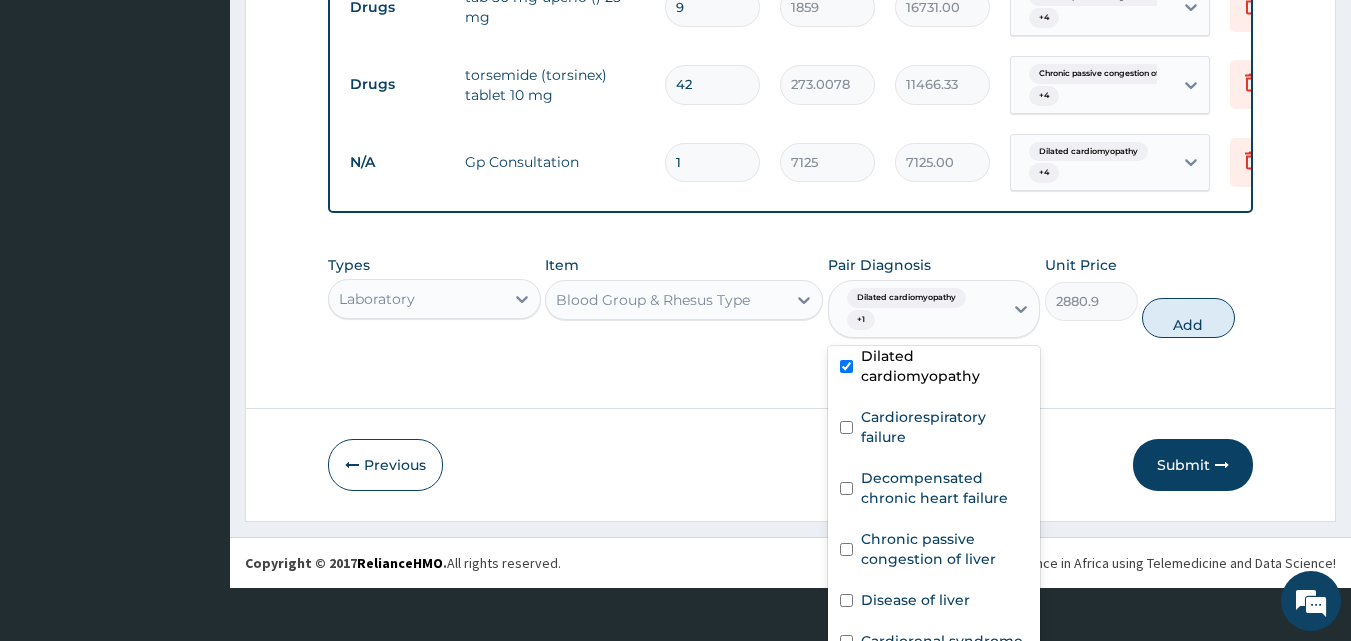 scroll, scrollTop: 0, scrollLeft: 0, axis: both 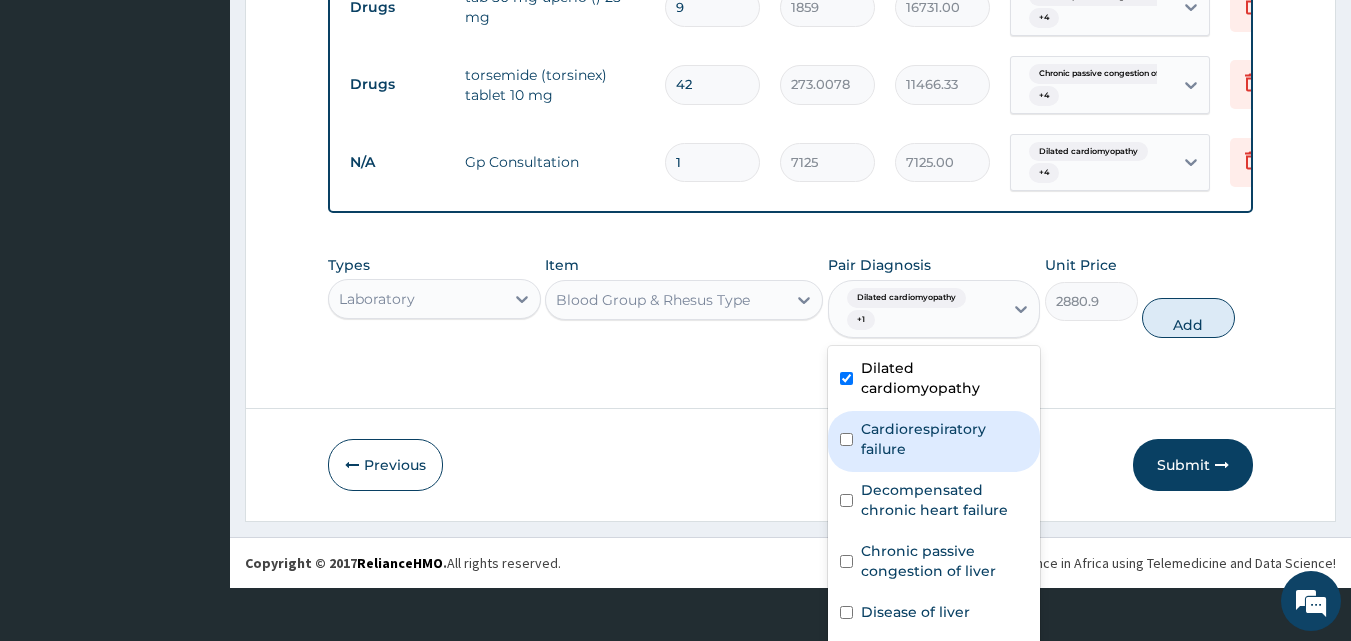click on "Cardiorespiratory failure" at bounding box center [945, 439] 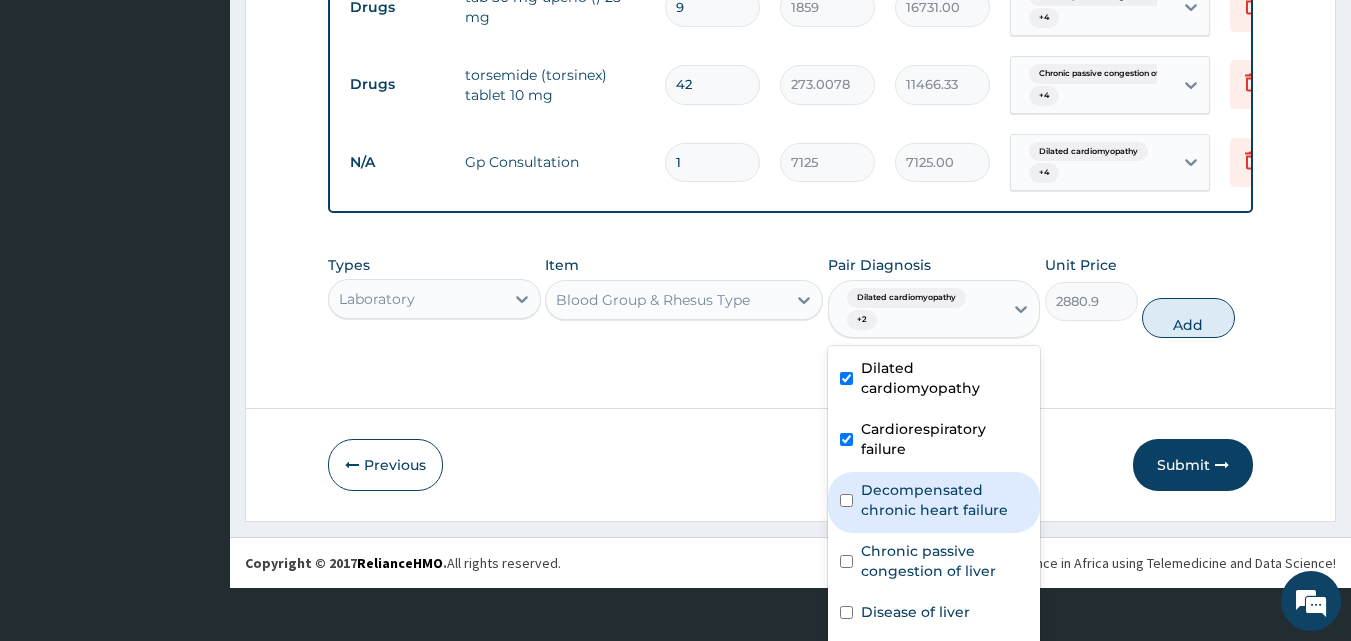 click on "Decompensated chronic heart failure" at bounding box center [945, 500] 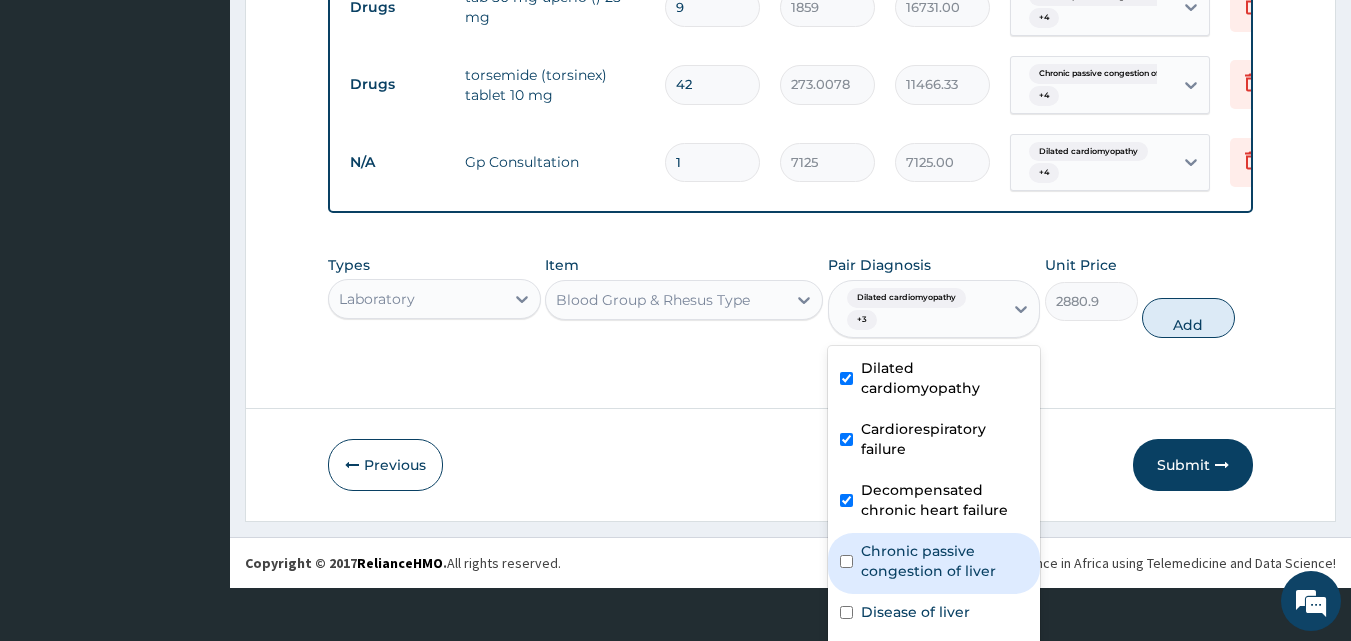 scroll, scrollTop: 200, scrollLeft: 0, axis: vertical 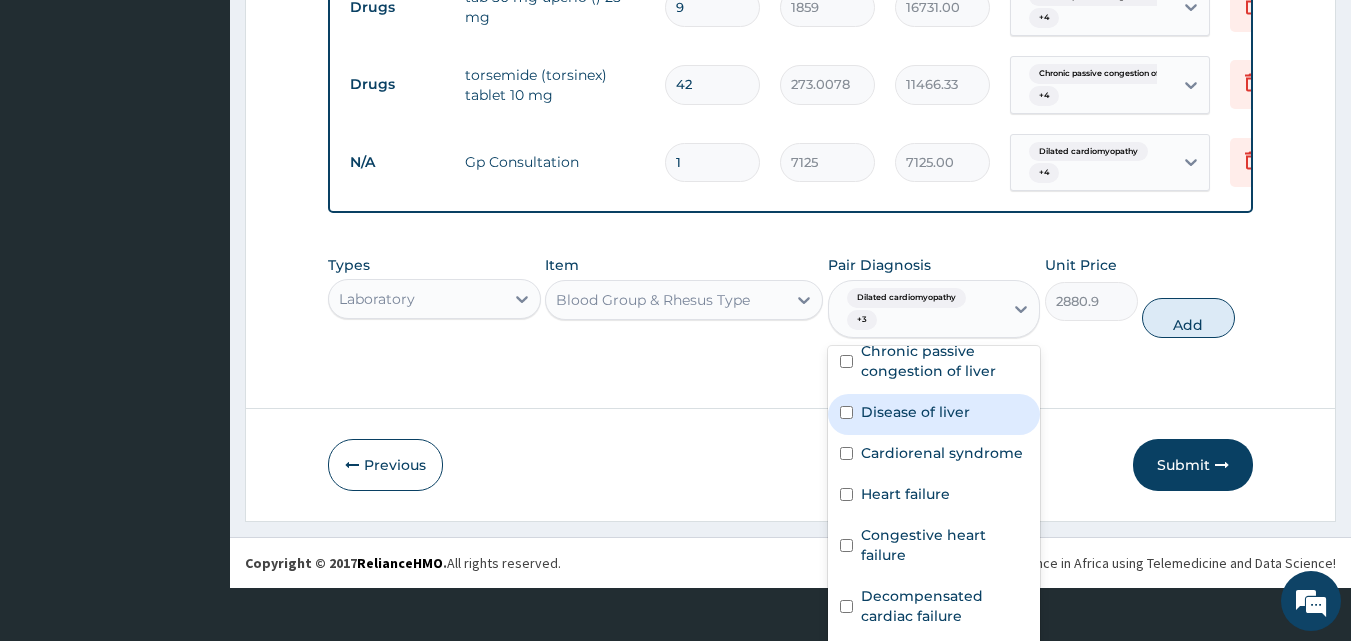 click on "Disease of liver" at bounding box center (934, 414) 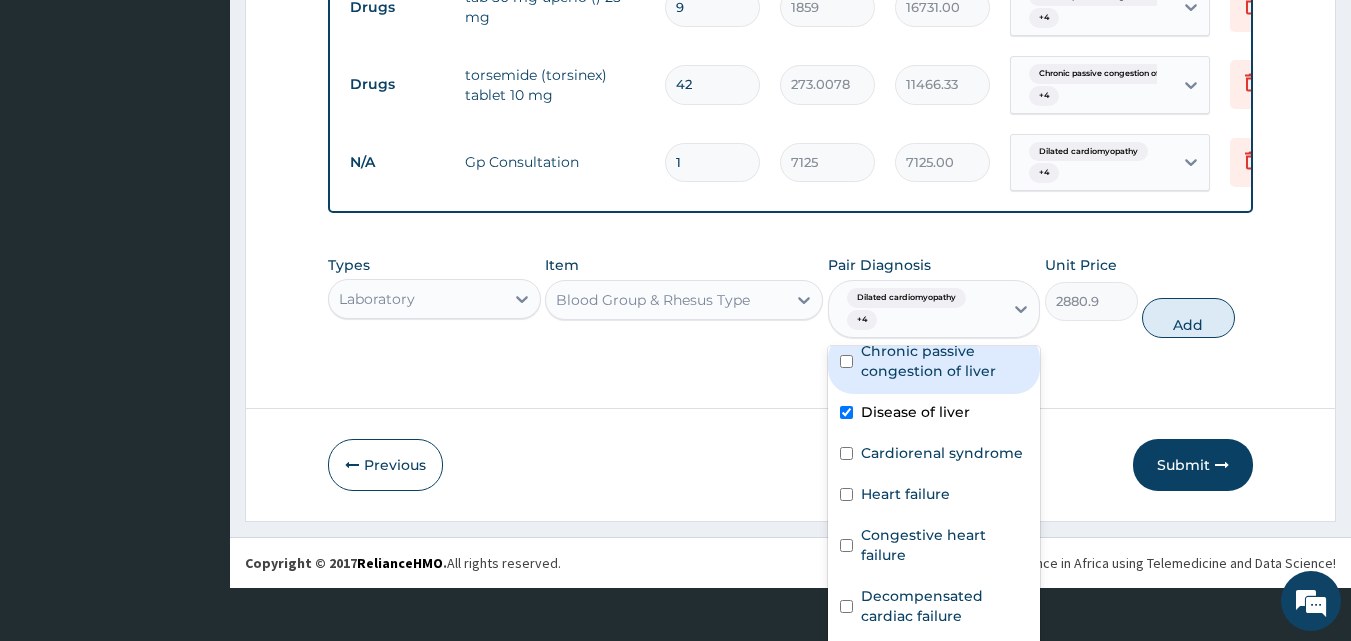 click on "Chronic passive congestion of liver" at bounding box center [934, 363] 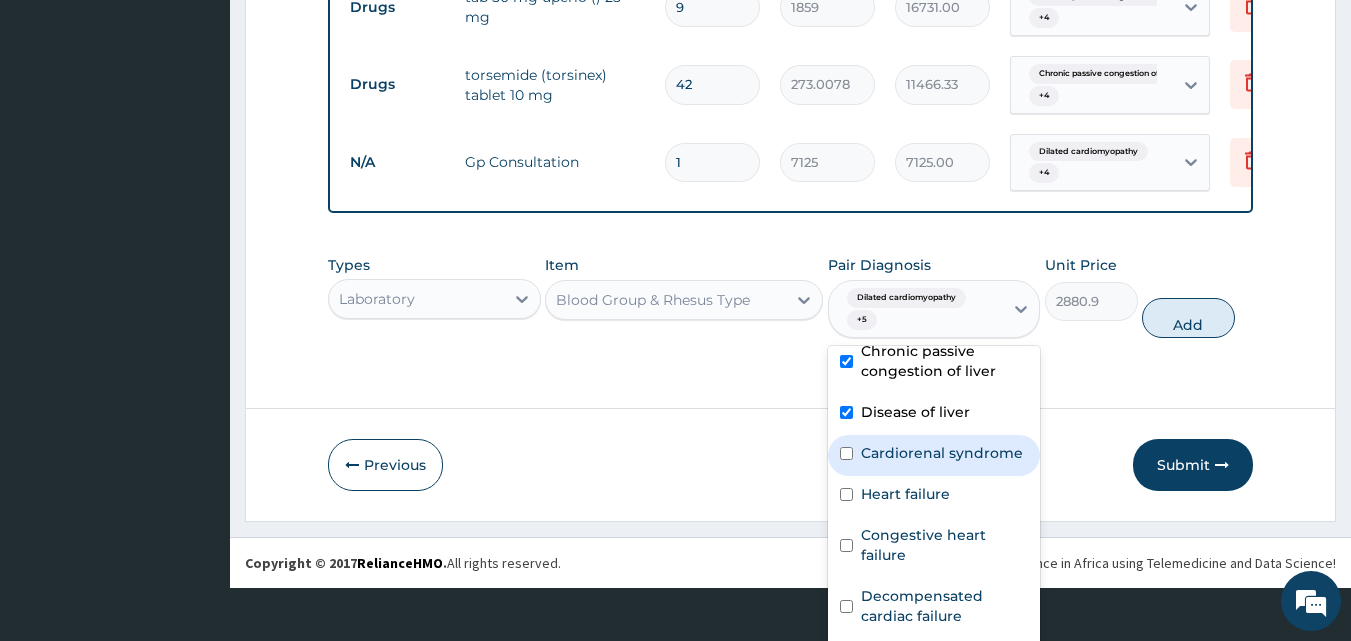 click on "Cardiorenal syndrome" at bounding box center (942, 453) 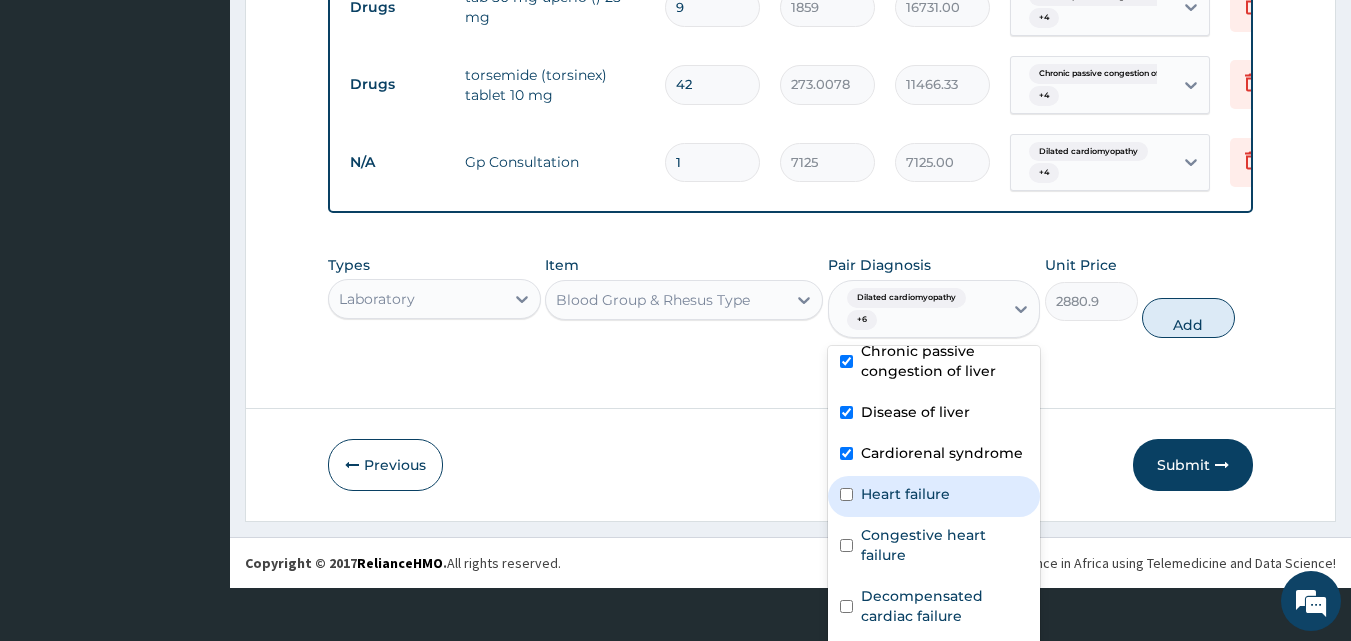 click on "Heart failure" at bounding box center [905, 494] 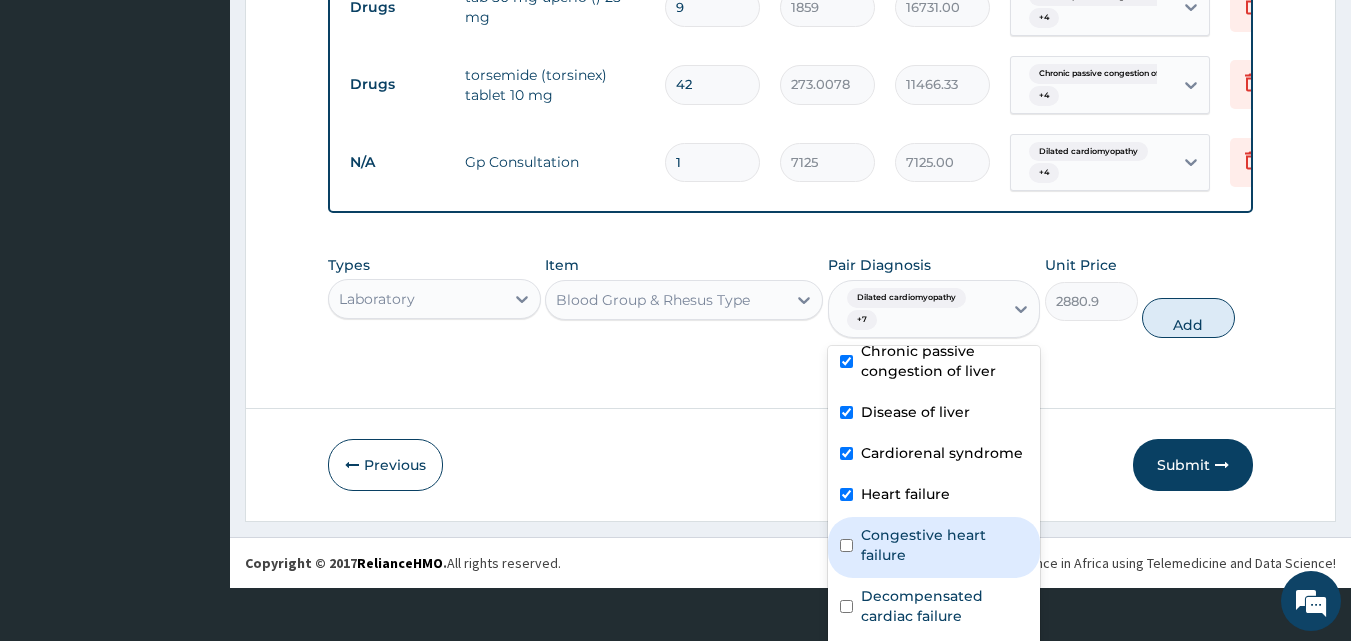 click on "Congestive heart failure" at bounding box center (945, 545) 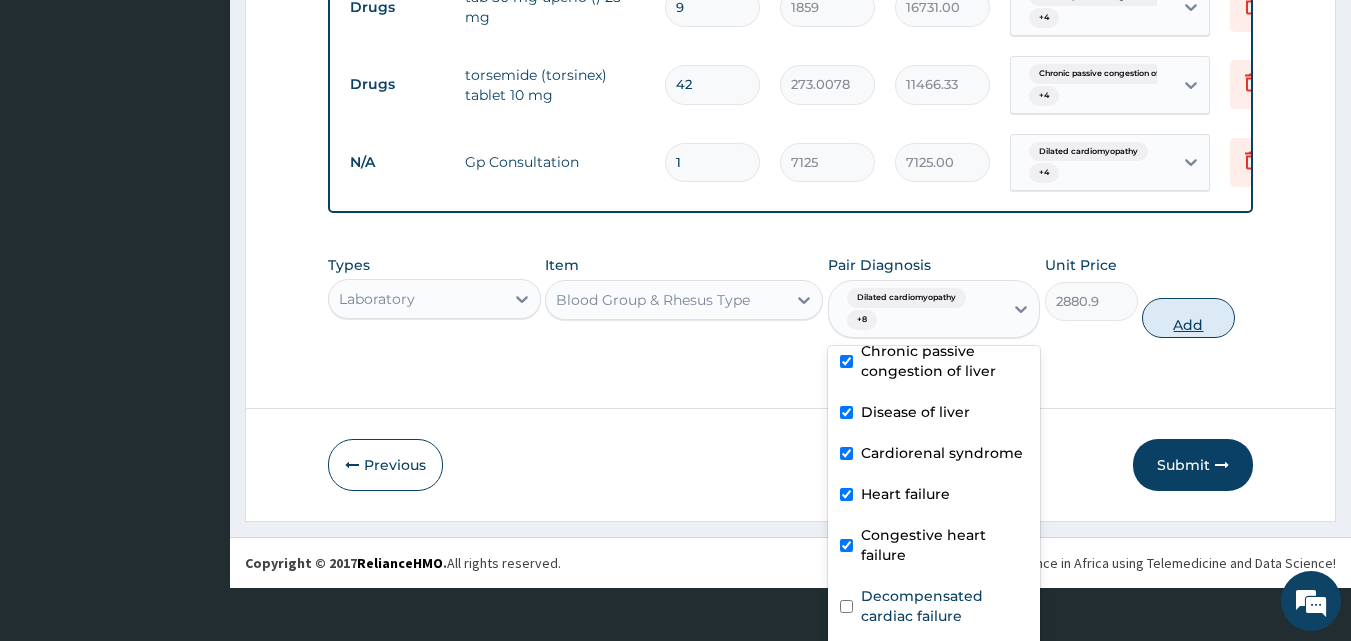 scroll, scrollTop: 0, scrollLeft: 0, axis: both 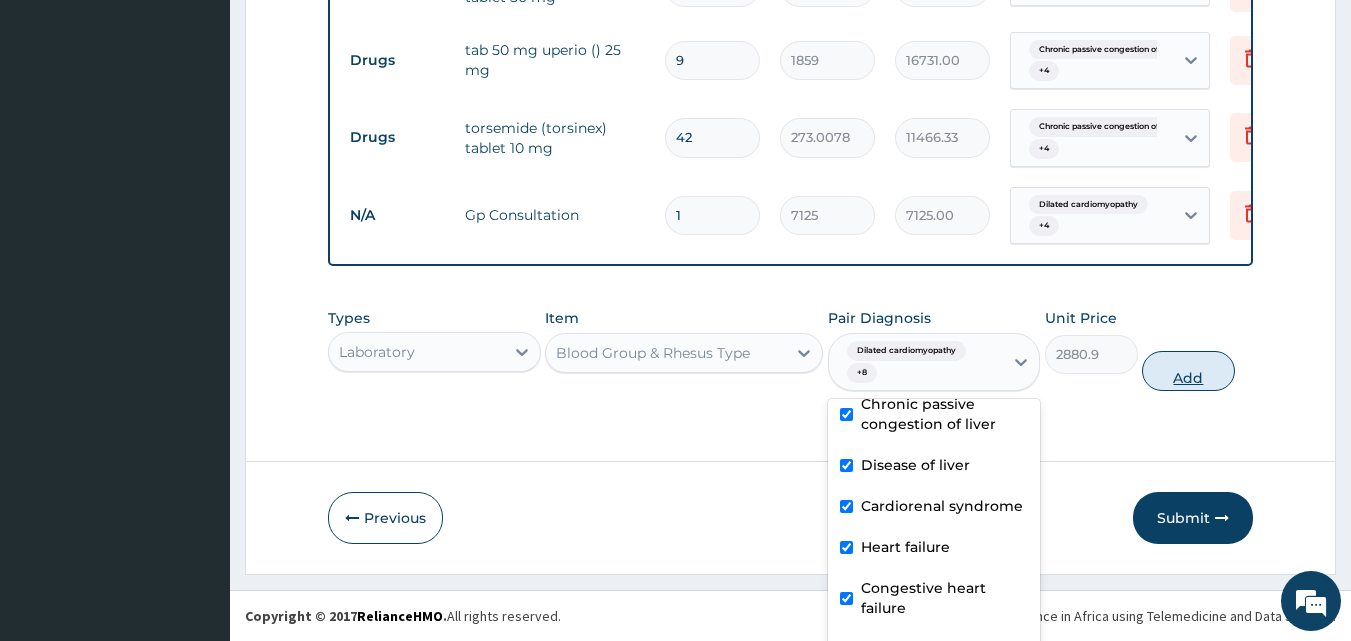 click on "Types Laboratory Item Blood Group & Rhesus Type Pair Diagnosis option Congestive heart failure, selected. option Heart failure selected, 7 of 17. 17 results available. Use Up and Down to choose options, press Enter to select the currently focused option, press Escape to exit the menu, press Tab to select the option and exit the menu. Dilated cardiomyopathy  + 8 Dilated cardiomyopathy Cardiorespiratory failure Decompensated chronic heart failure Chronic passive congestion of liver Disease of liver Cardiorenal syndrome Heart failure Congestive heart failure Decompensated cardiac failure Biventricular congestive heart failure Hepatorenal syndrome Right upper quadrant pain Steatosis of liver Cardiorenal syndrome Haematochezia Loose stool Acute gastroenteritis Unit Price 2880.9 Add" at bounding box center [791, 349] 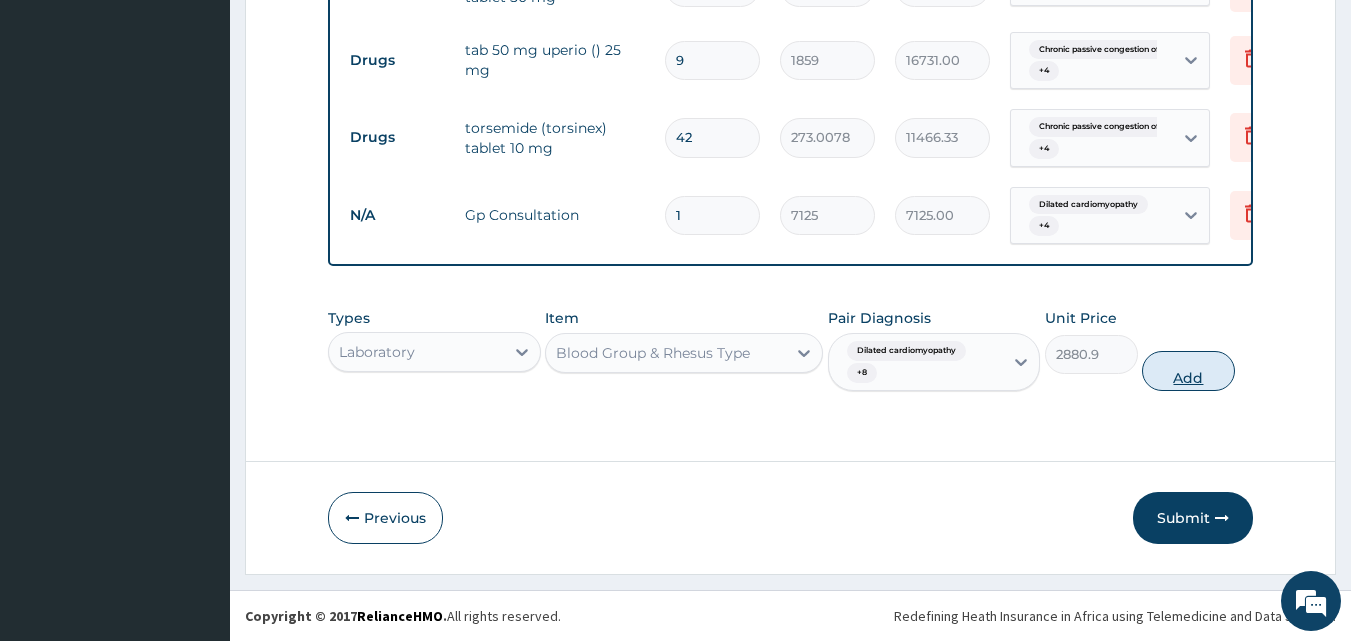 click on "Add" at bounding box center [1188, 371] 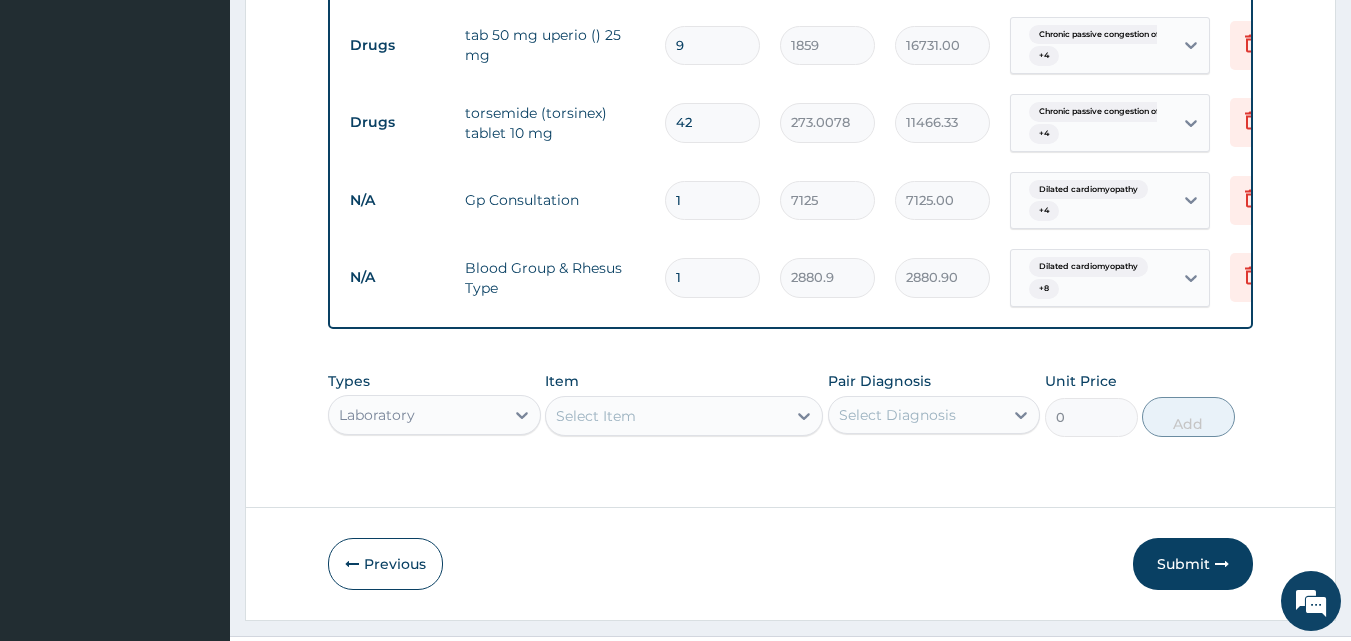 click on "Select Item" at bounding box center (684, 416) 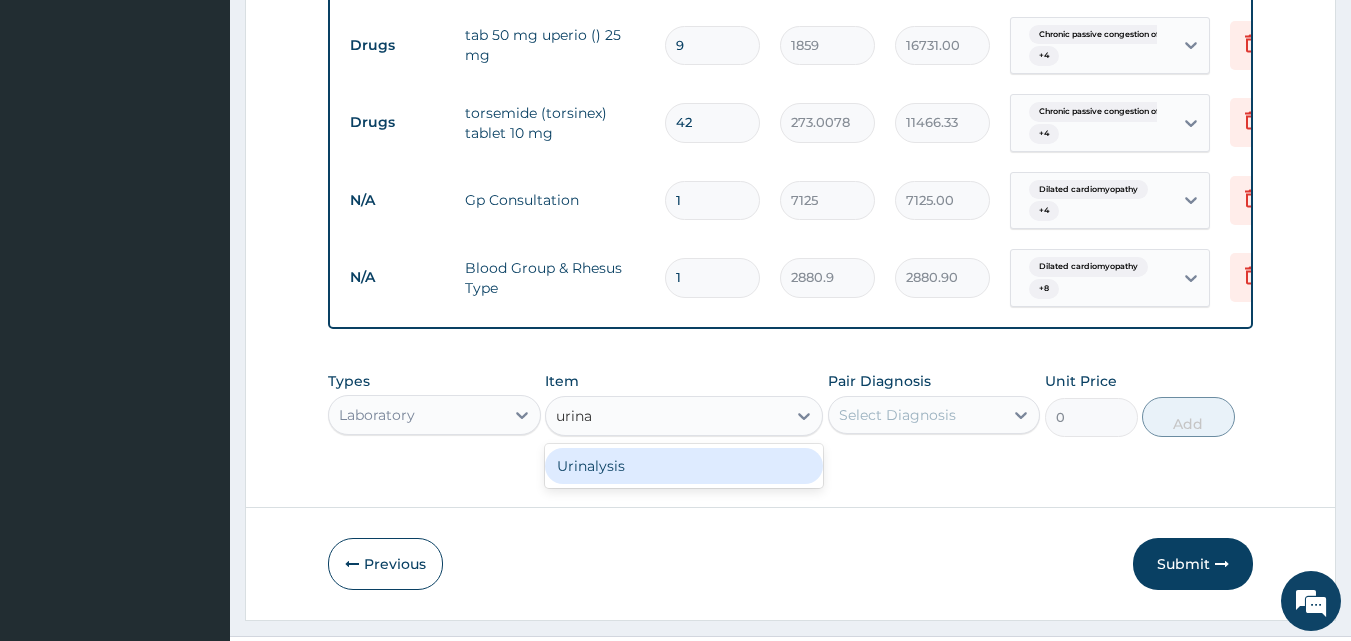 scroll, scrollTop: 3502, scrollLeft: 0, axis: vertical 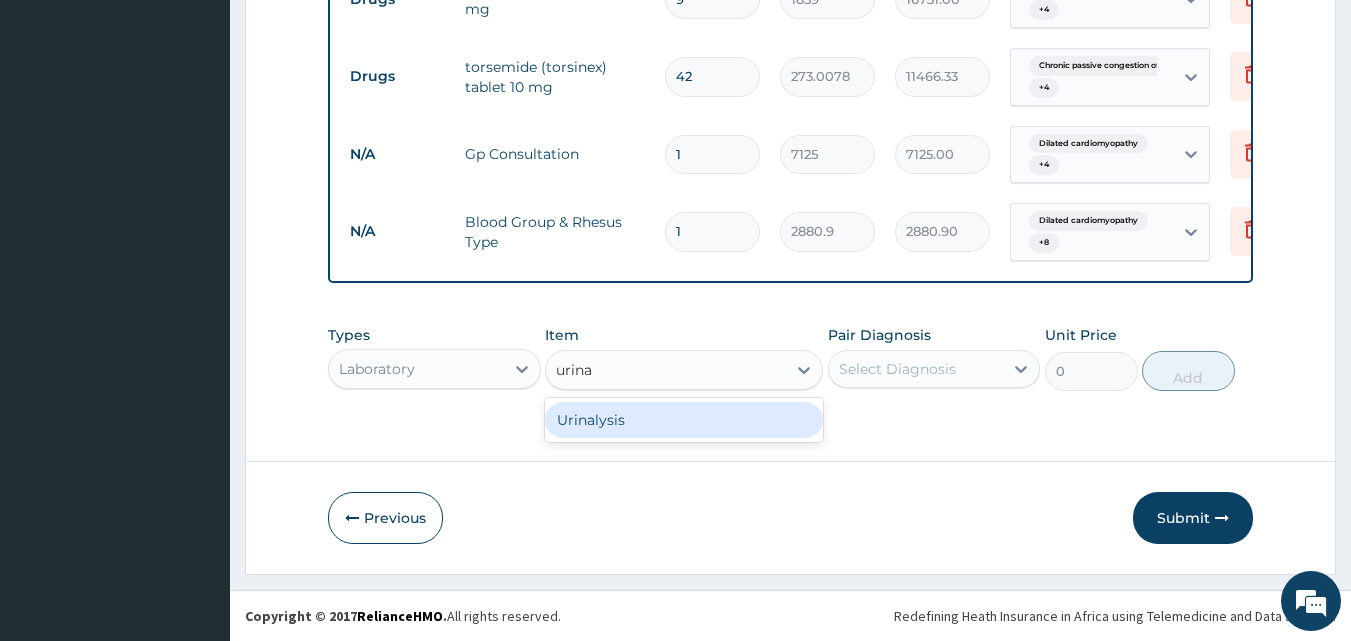 click on "Urinalysis" at bounding box center [684, 420] 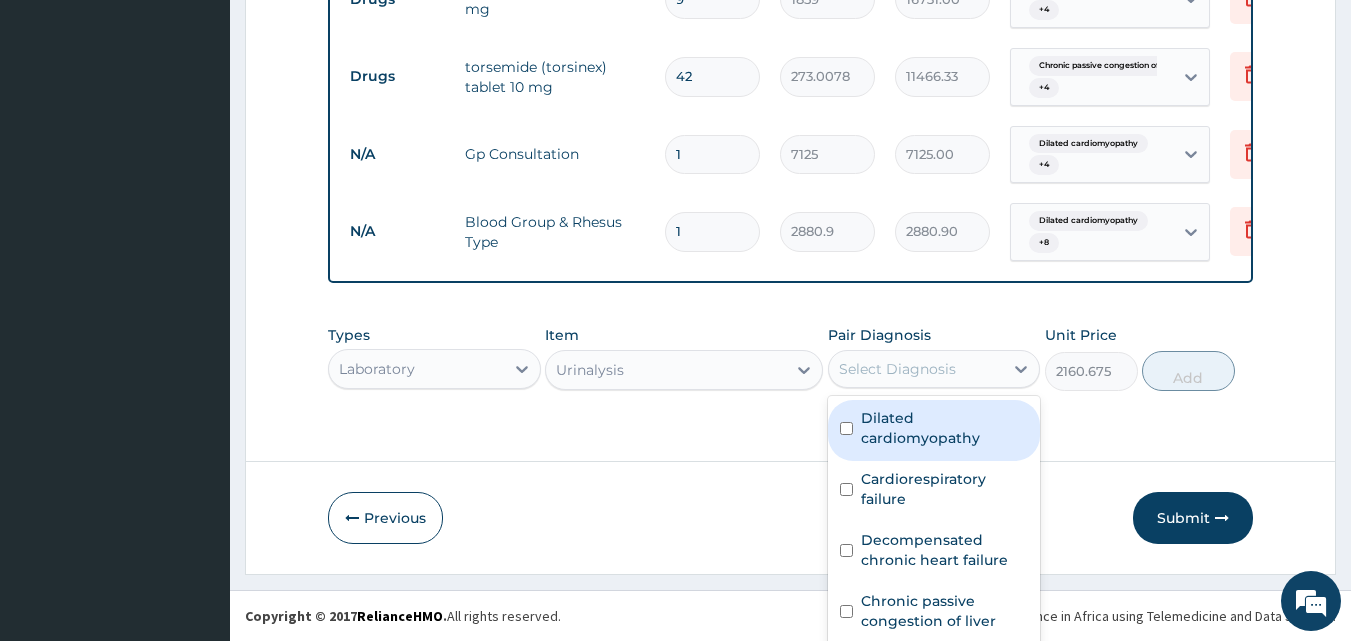 click on "option Congestive heart failure, selected. option Dilated cardiomyopathy focused, 1 of 17. 17 results available. Use Up and Down to choose options, press Enter to select the currently focused option, press Escape to exit the menu, press Tab to select the option and exit the menu. Select Diagnosis Dilated cardiomyopathy Cardiorespiratory failure Decompensated chronic heart failure Chronic passive congestion of liver Disease of liver Cardiorenal syndrome Heart failure Congestive heart failure Decompensated cardiac failure Biventricular congestive heart failure Hepatorenal syndrome Right upper quadrant pain Steatosis of liver Cardiorenal syndrome Haematochezia Loose stool Acute gastroenteritis" at bounding box center [934, 369] 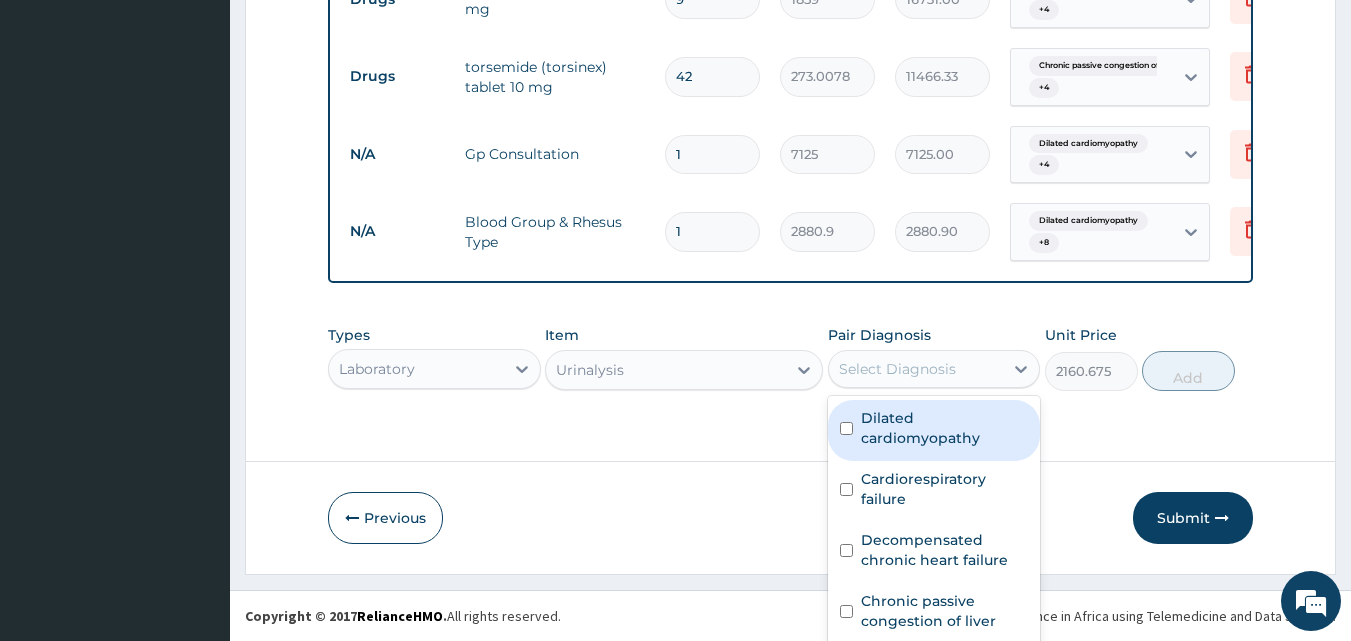 scroll, scrollTop: 55, scrollLeft: 0, axis: vertical 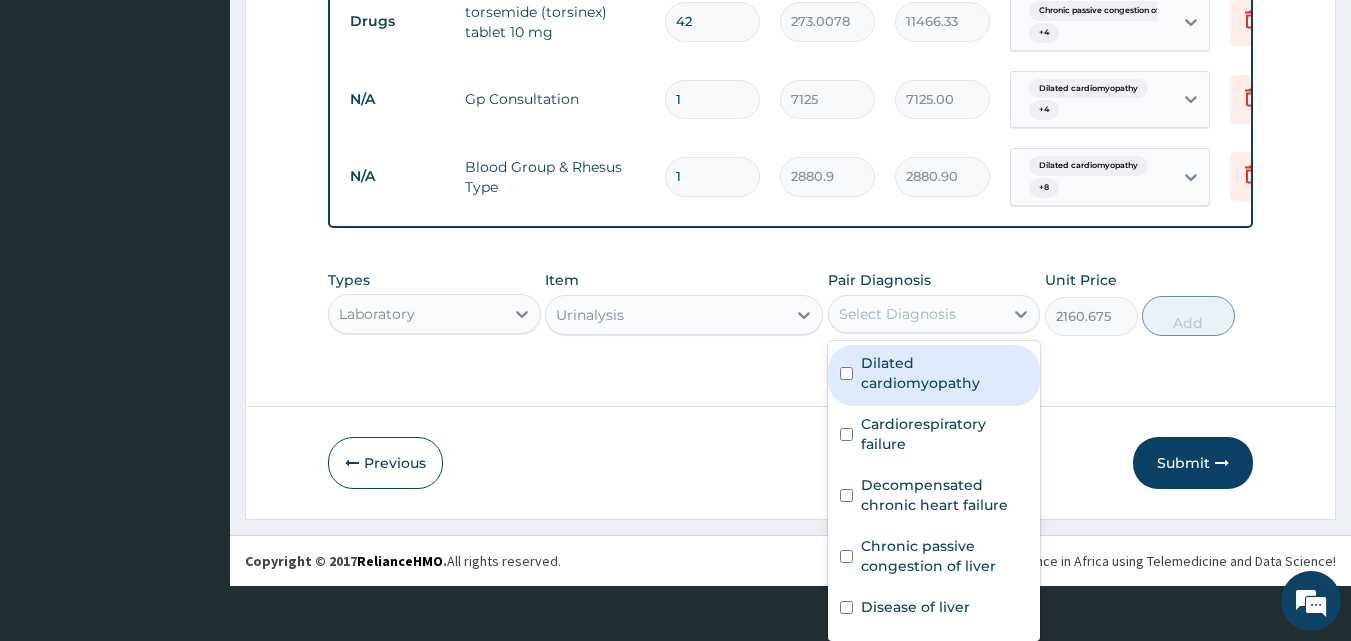 click on "Dilated cardiomyopathy" at bounding box center (934, 375) 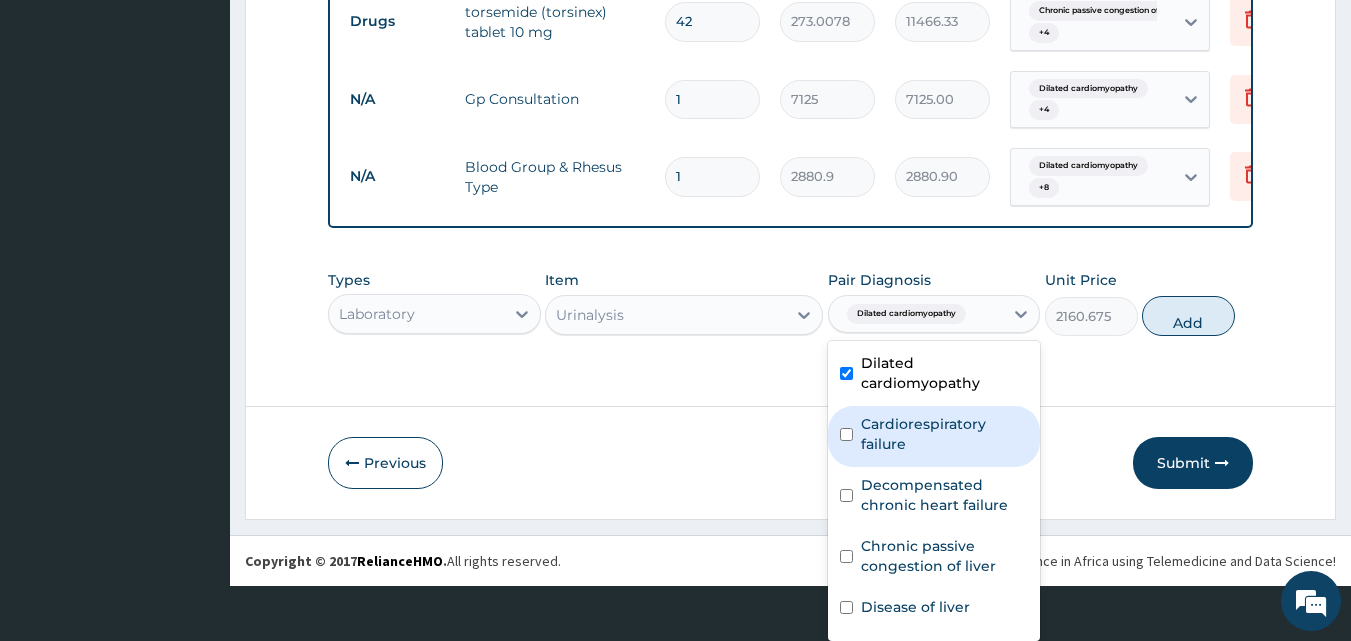 click on "Cardiorespiratory failure" at bounding box center (945, 434) 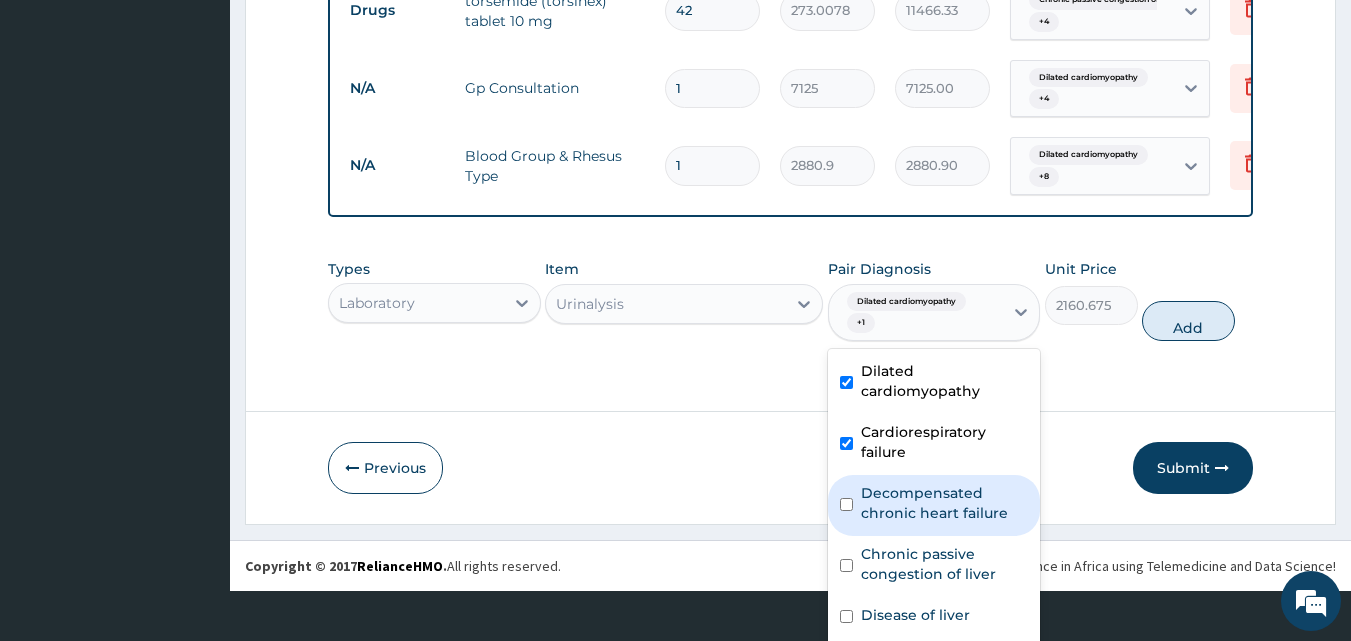 click on "Decompensated chronic heart failure" at bounding box center [945, 503] 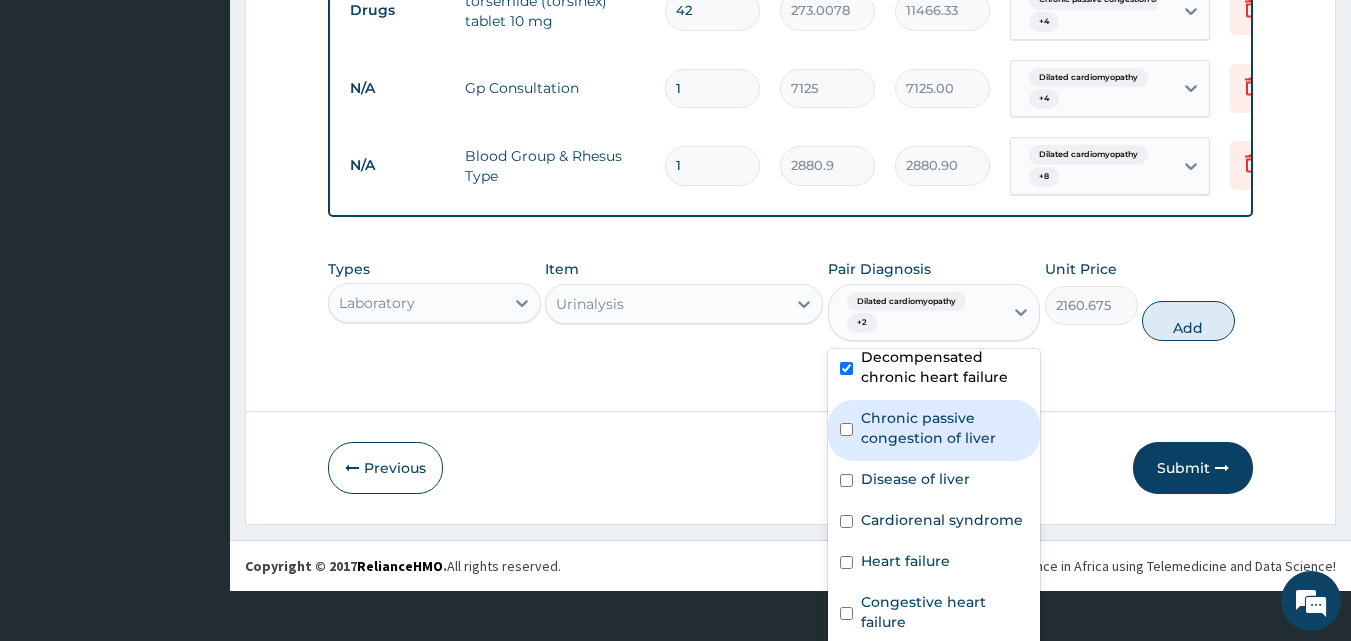 scroll, scrollTop: 300, scrollLeft: 0, axis: vertical 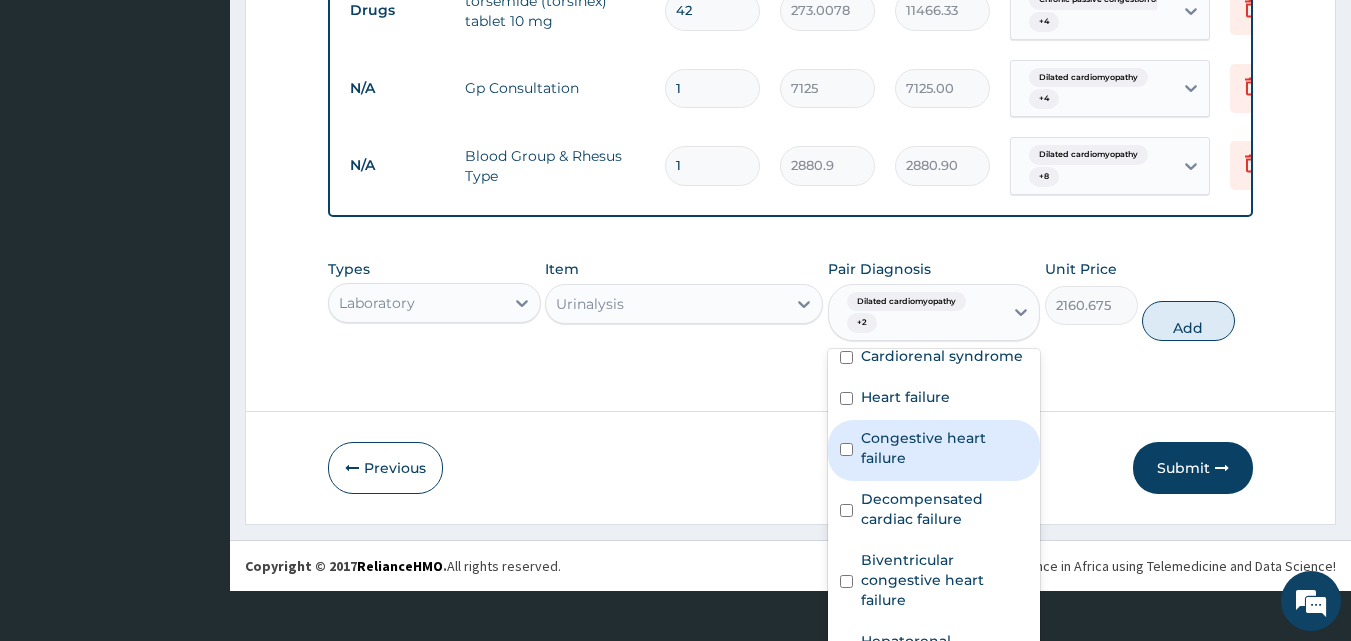 click on "Congestive heart failure" at bounding box center [945, 448] 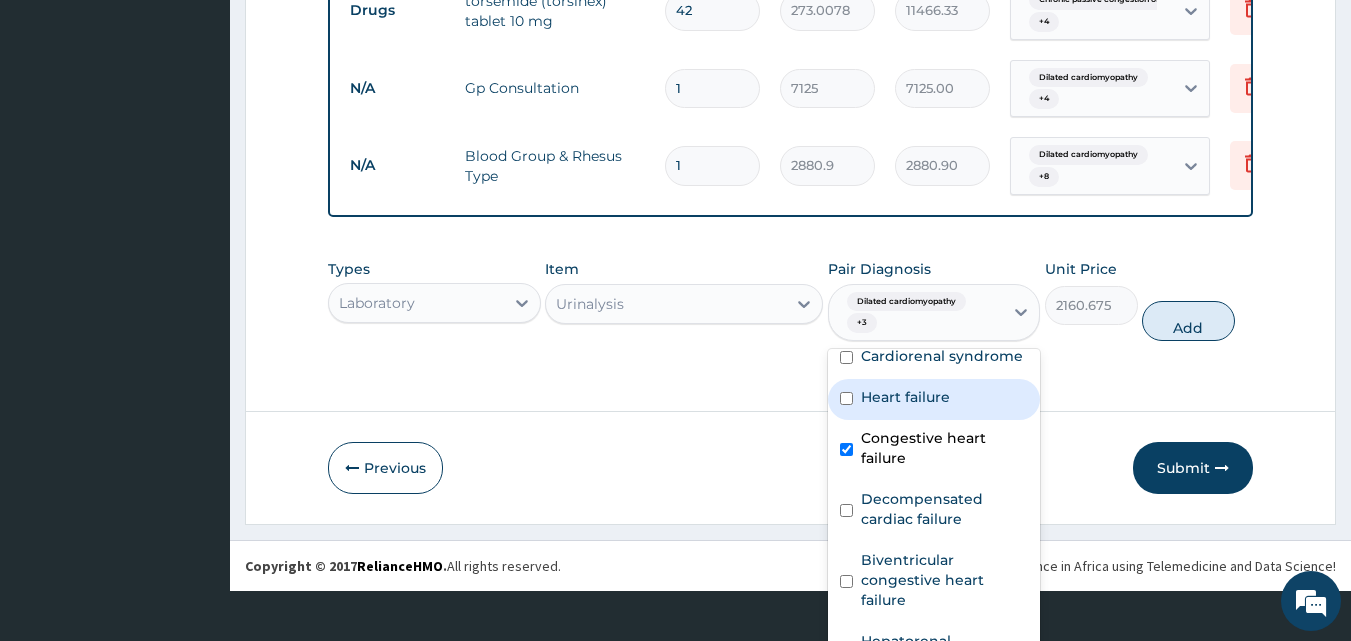click on "Heart failure" at bounding box center [905, 397] 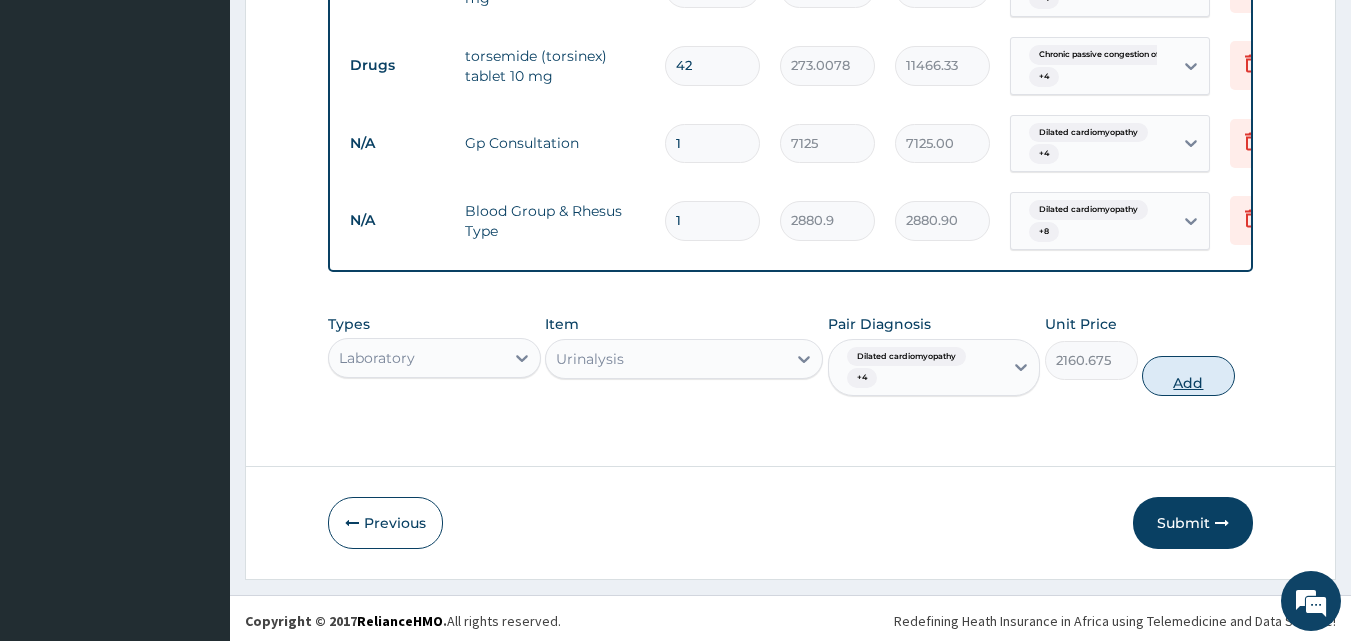 scroll, scrollTop: 0, scrollLeft: 0, axis: both 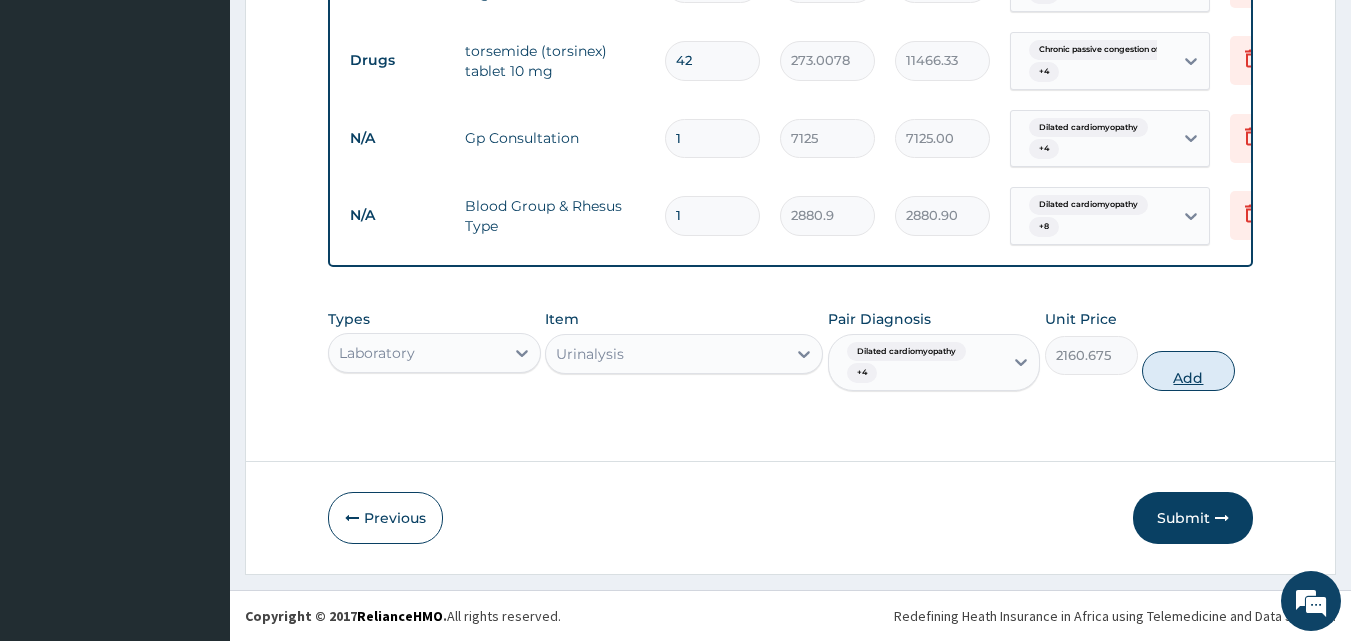 click on "Types Laboratory Item Urinalysis Pair Diagnosis Dilated cardiomyopathy  + 4 Unit Price 2160.675 Add" at bounding box center (791, 350) 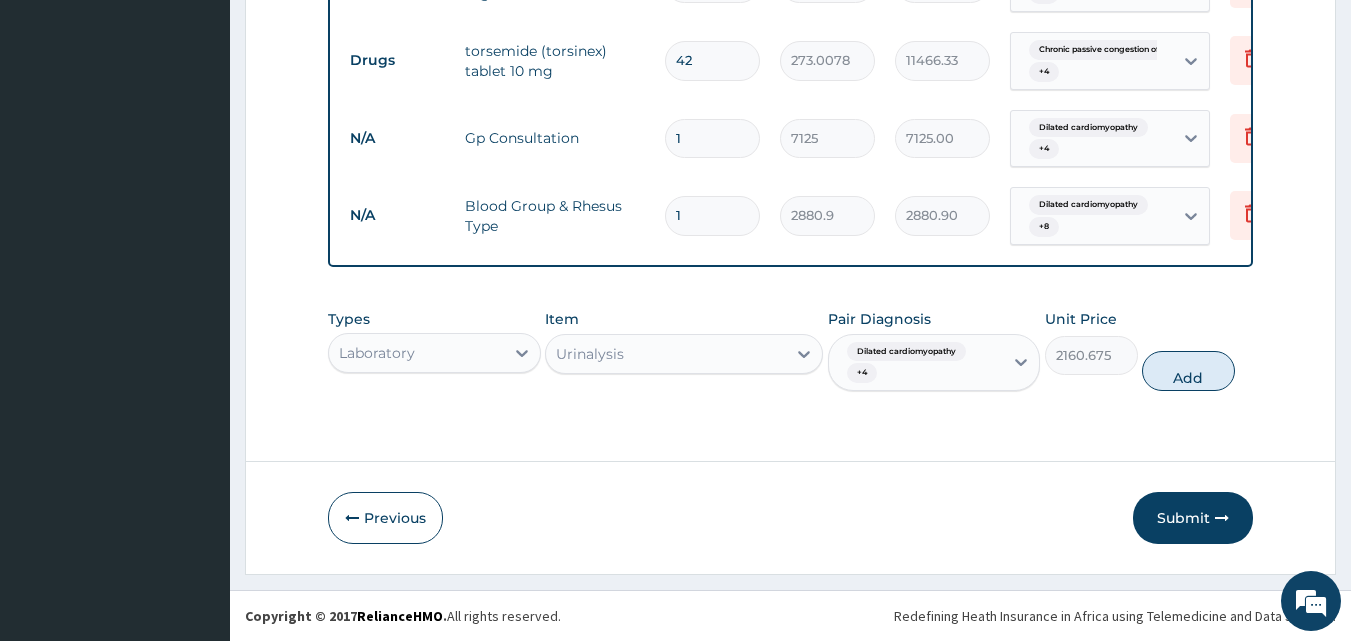 click on "Item Urinalysis" at bounding box center [684, 350] 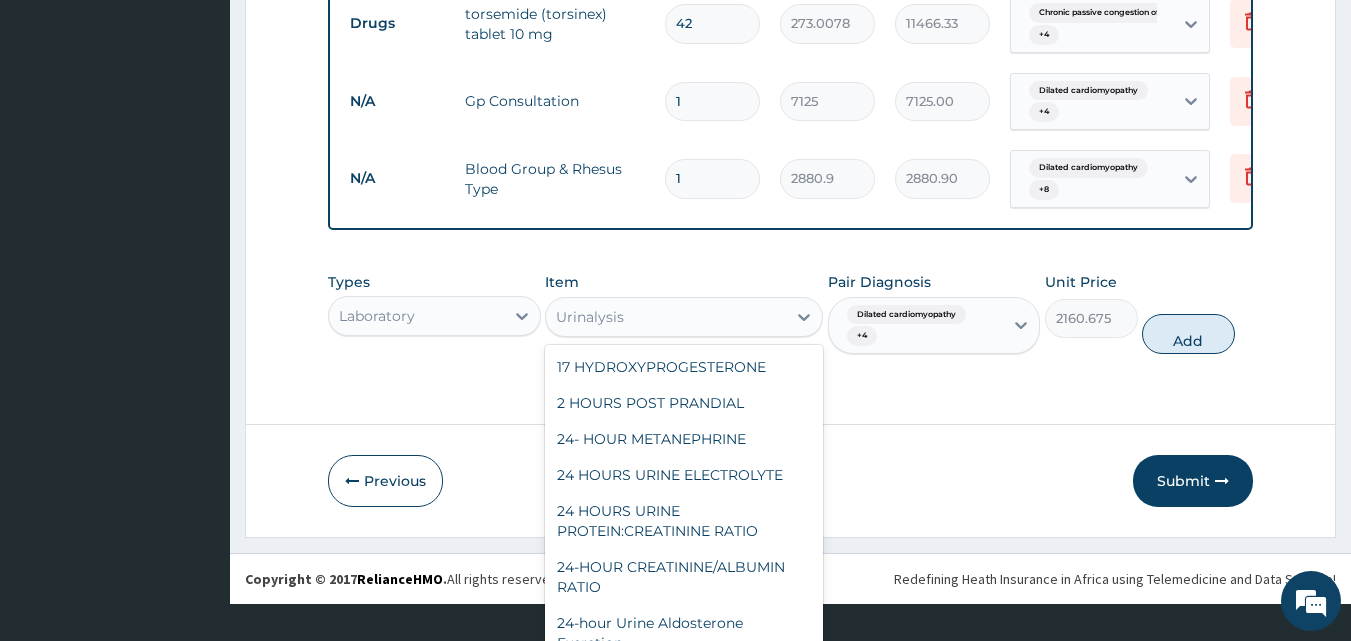 scroll, scrollTop: 41, scrollLeft: 0, axis: vertical 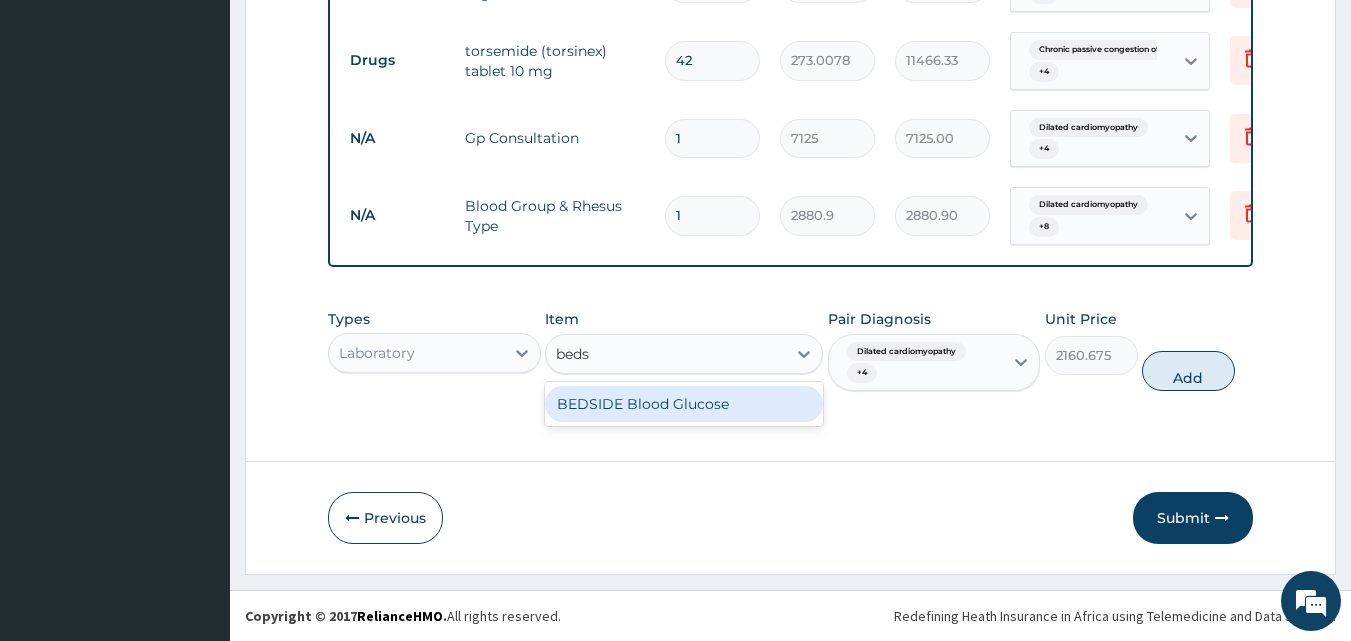 click on "BEDSIDE Blood Glucose" at bounding box center [684, 404] 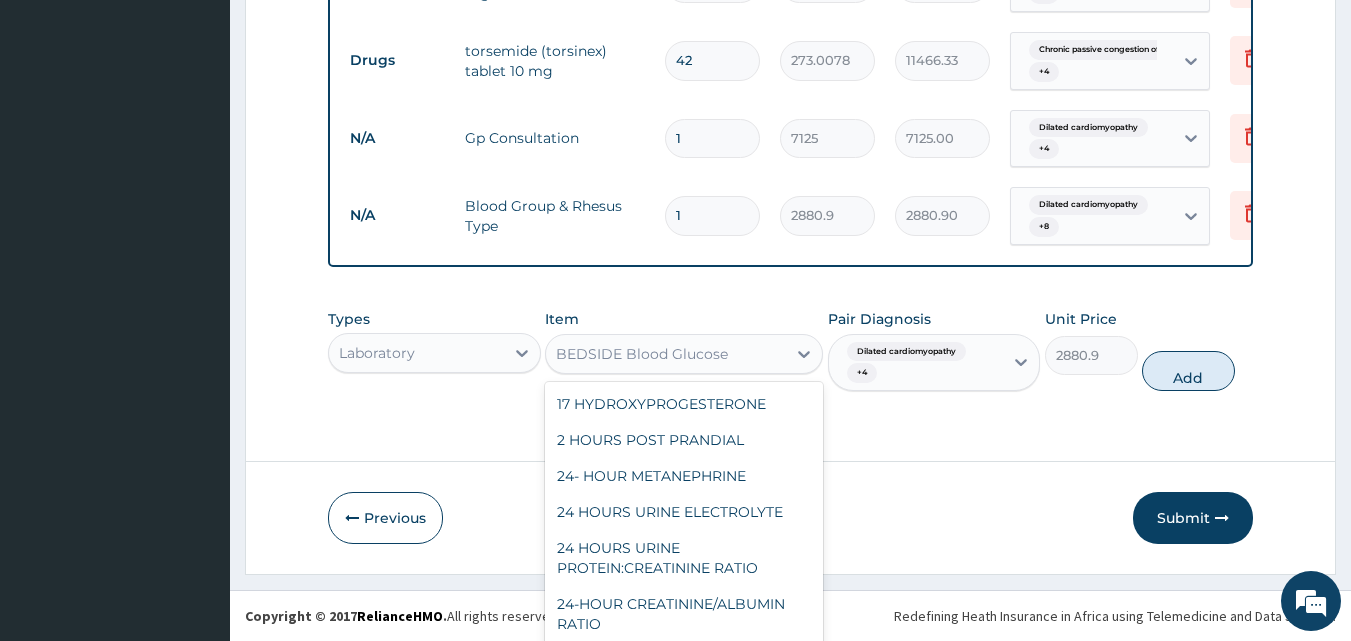 scroll, scrollTop: 41, scrollLeft: 0, axis: vertical 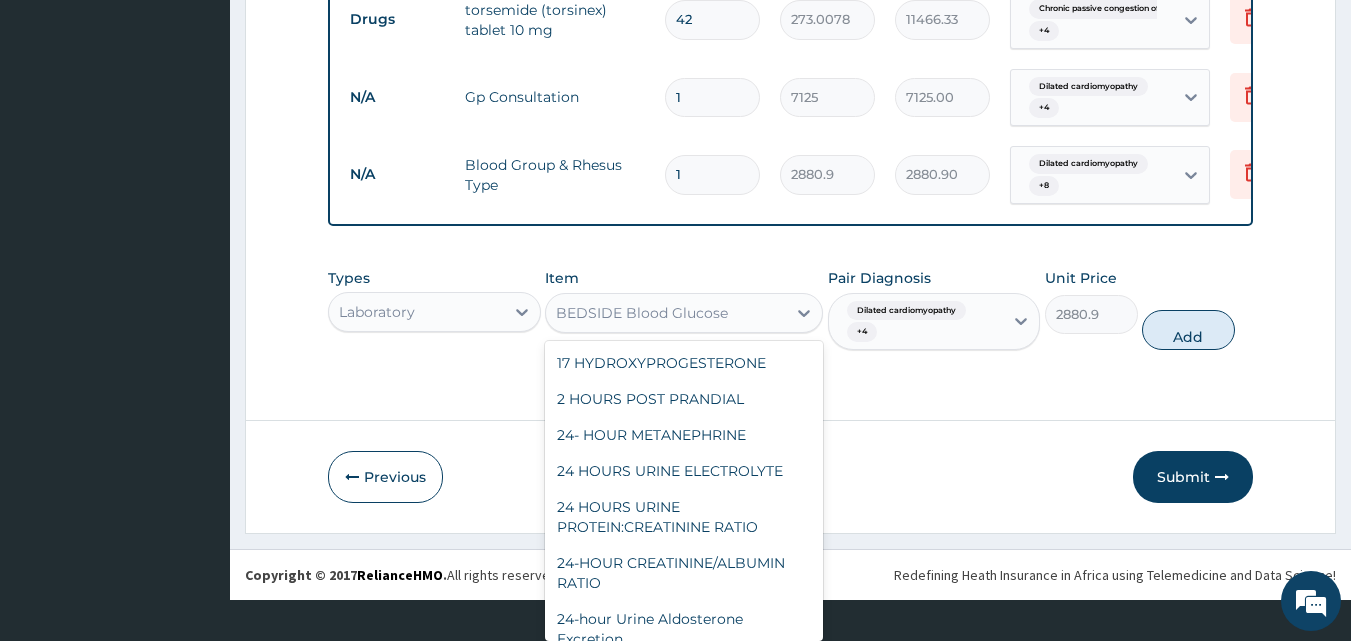 click on "option BEDSIDE Blood Glucose, selected. option Arterial Blood Gas (With Sample) focused, 43 of 298. 298 results available. Use Up and Down to choose options, press Enter to select the currently focused option, press Escape to exit the menu, press Tab to select the option and exit the menu. BEDSIDE Blood Glucose 17 HYDROXYPROGESTERONE 2 HOURS POST PRANDIAL 24- HOUR METANEPHRINE 24 HOURS URINE ELECTROLYTE 24 HOURS URINE PROTEIN:CREATININE RATIO 24-HOUR CREATININE/ALBUMIN RATIO 24-hour Urine Aldosterone Excretion 24-HOUR URINE CORTISOL 24-HOUR URINE POTASSIUM 24-Hour Urine Protein 24-HOUR URINE SODIUM Acid Phosphatase Acid-Fast Bacilli 1 Acid-fast Bacilli 2 Acid-fast Bacilli 3 Activated Partial Thromboplastin ADENOSINE DEAMINASE Adrenocorticotropic Hormone AFB- ASPIRATE Alanine Transaminase ALBUMIN ALBUMIN-ASPIRATE Alkaline Phosphatase Alpha-Fetoprotein AMMONIA PLASMA Amylase AMYLASE-ASPIRATE ANTI CCP ANTIBODY Anti Ds DNA ANTI MITOCHRONDRIAL ANTIBODY Anti Myeloperoxidase ANTI NUCLEAR ANTIBODY Anti Sm Anti TPO" at bounding box center [684, 313] 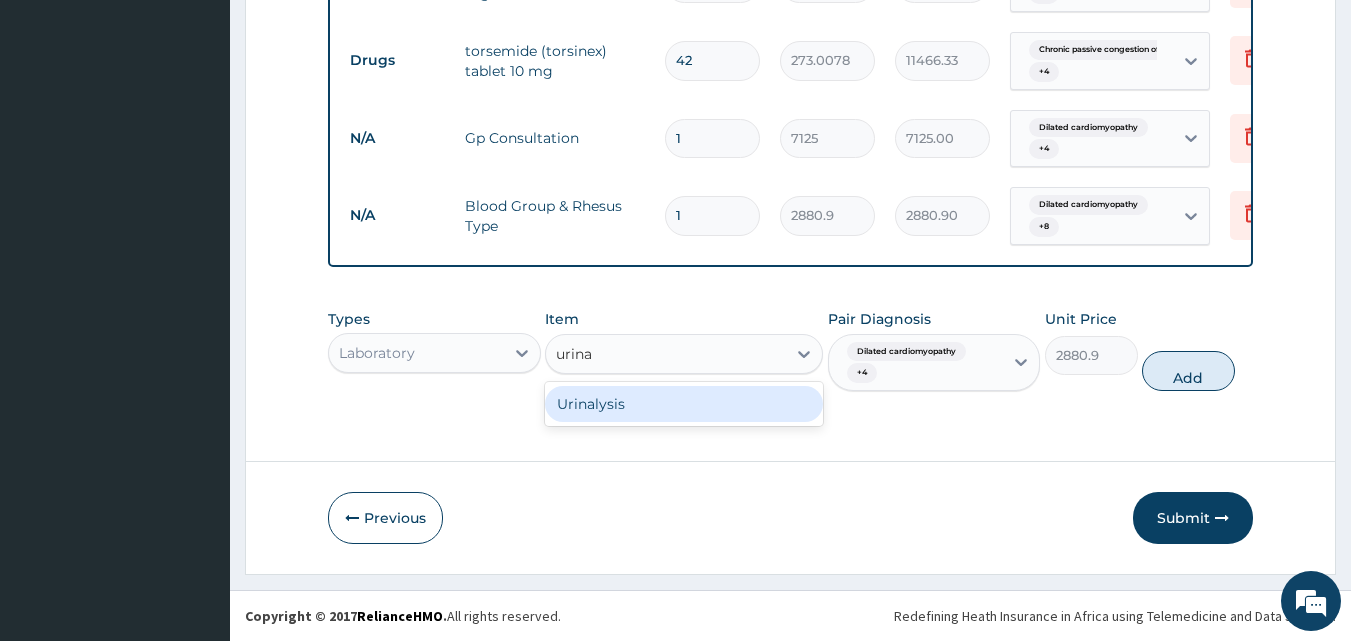 scroll, scrollTop: 0, scrollLeft: 0, axis: both 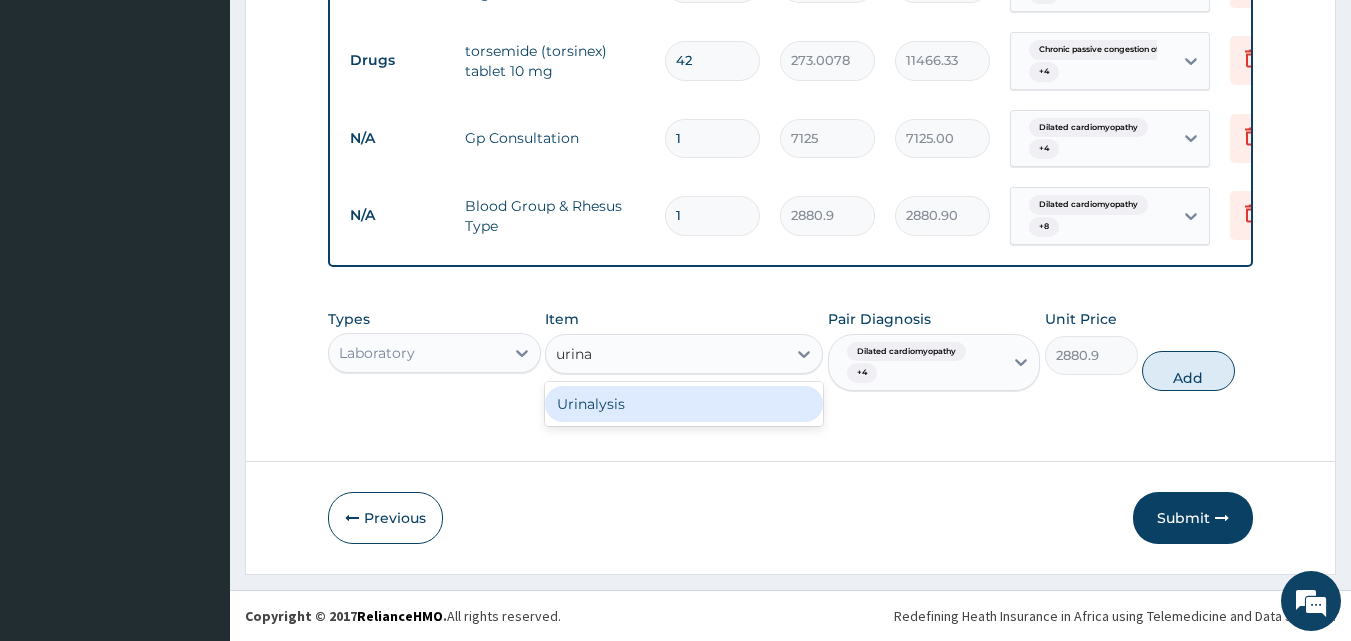 click on "Urinalysis" at bounding box center [684, 404] 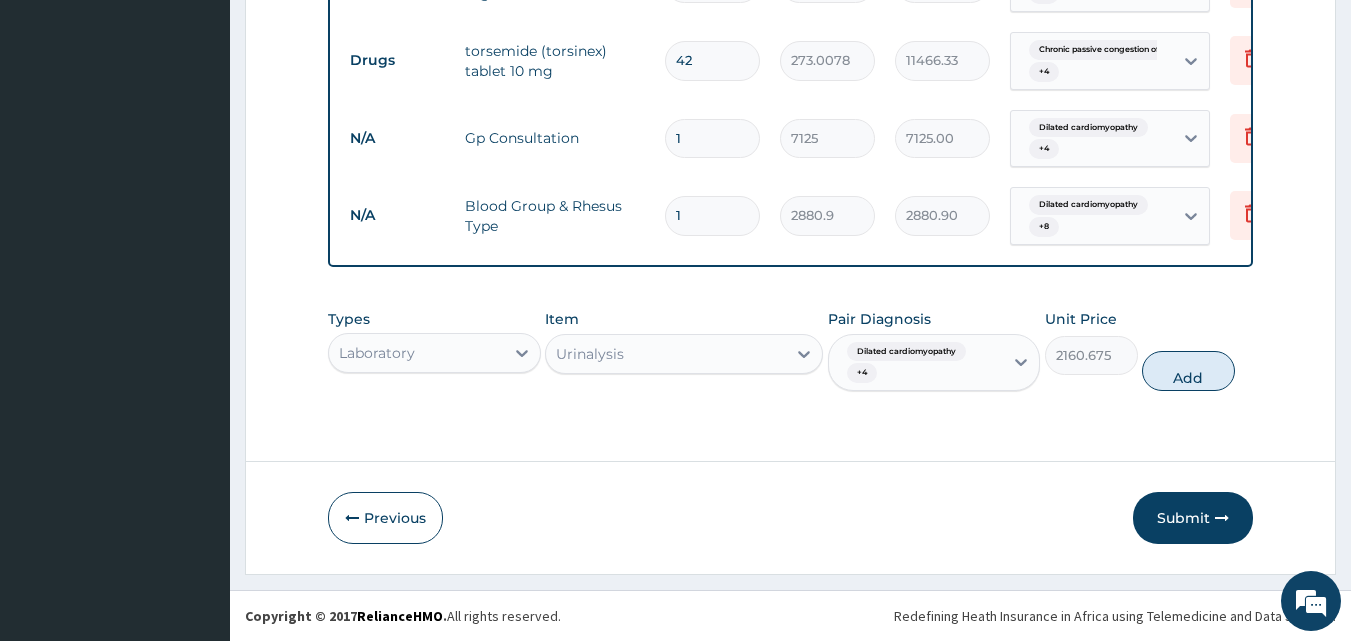 click on "Dilated cardiomyopathy  + 4" at bounding box center (934, 363) 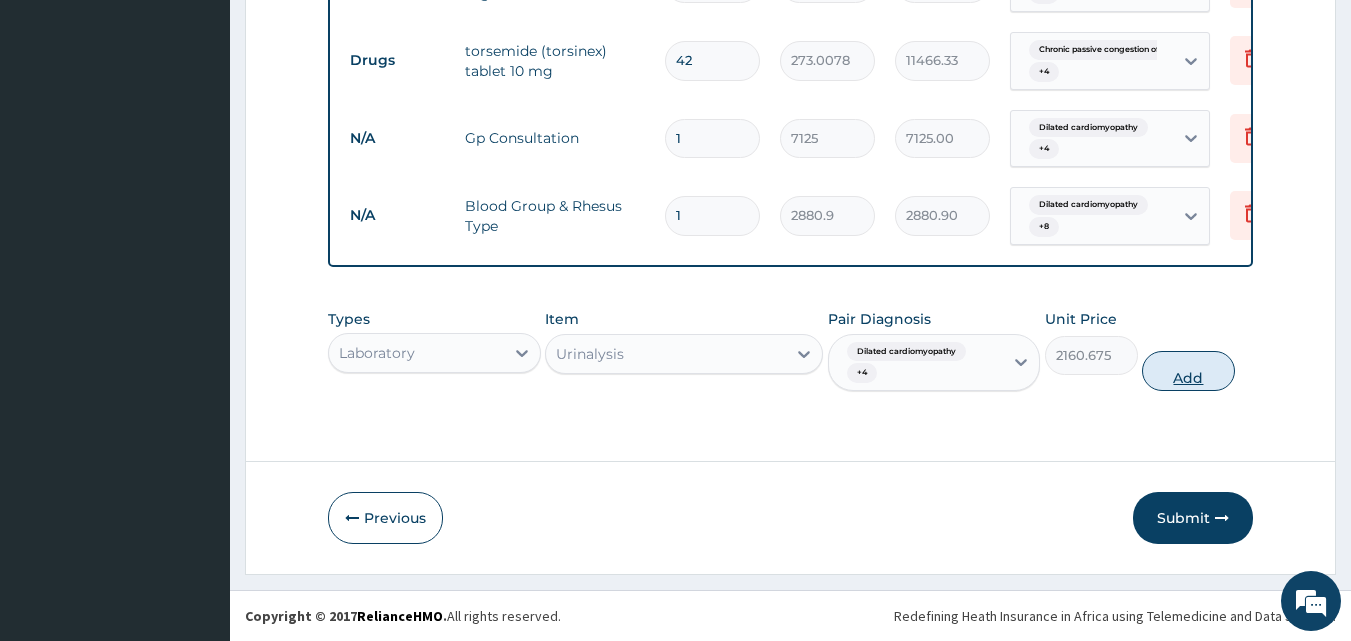 scroll 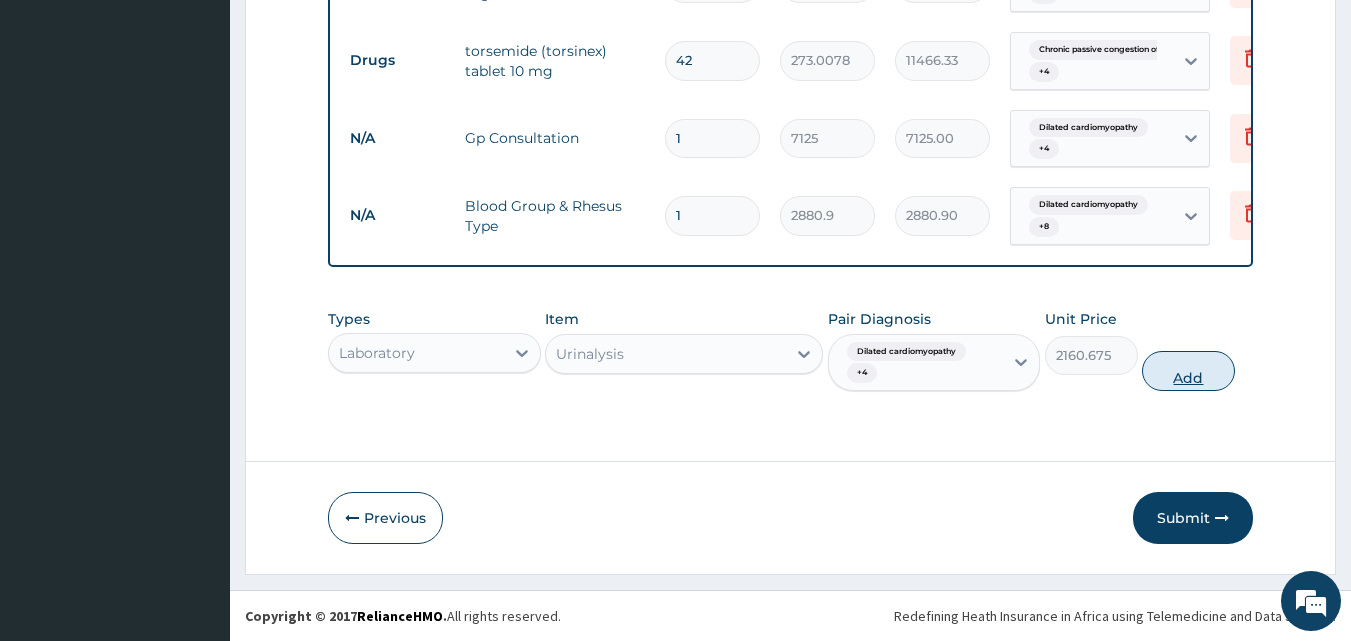 click on "Types Laboratory Item Urinalysis Pair Diagnosis Dilated cardiomyopathy  + 4 Unit Price 2160.675 Add" at bounding box center [791, 350] 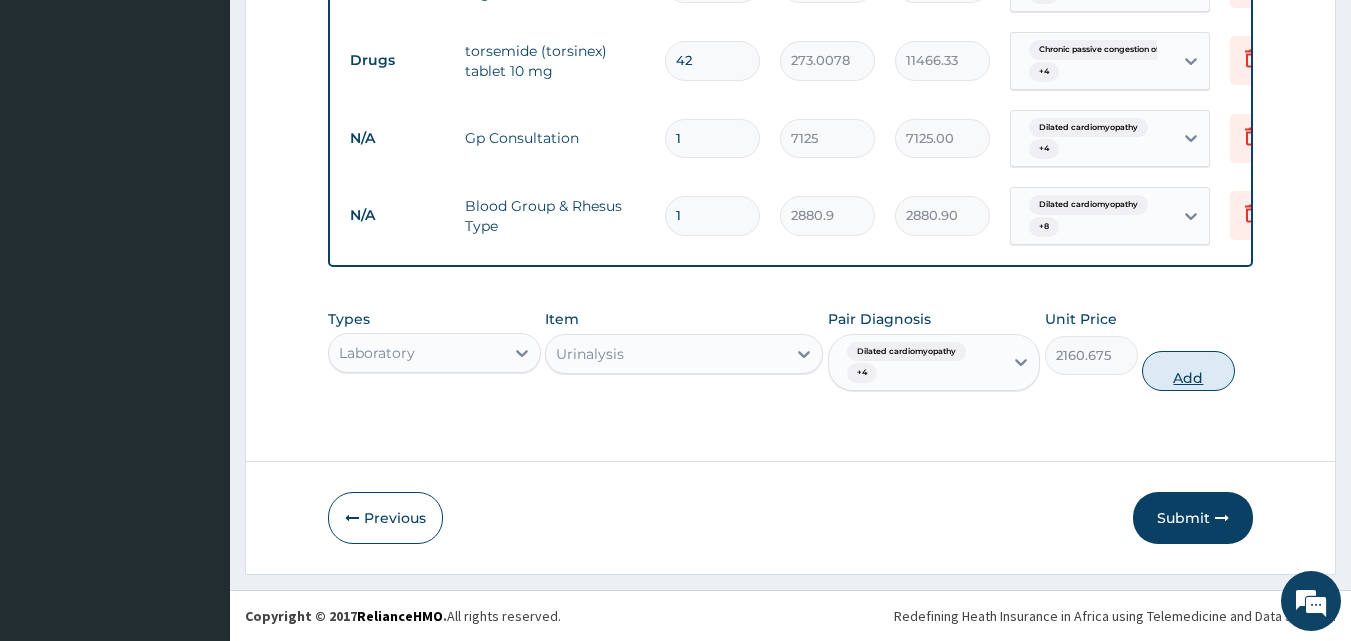 click on "Add" at bounding box center [1188, 371] 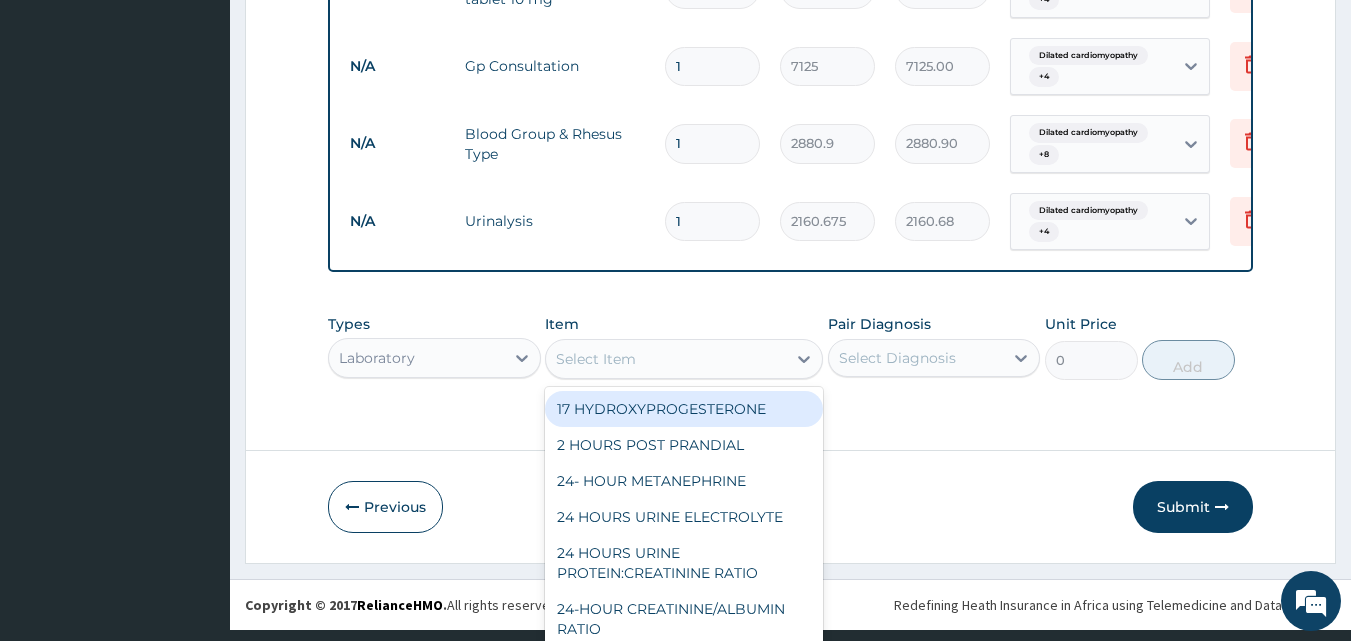 click on "option Urinalysis, selected. option 17 HYDROXYPROGESTERONE focused, 1 of 298. 298 results available. Use Up and Down to choose options, press Enter to select the currently focused option, press Escape to exit the menu, press Tab to select the option and exit the menu. Select Item 17 HYDROXYPROGESTERONE 2 HOURS POST PRANDIAL 24- HOUR METANEPHRINE 24 HOURS URINE ELECTROLYTE 24 HOURS URINE PROTEIN:CREATININE RATIO 24-HOUR CREATININE/ALBUMIN RATIO 24-hour Urine Aldosterone Excretion 24-HOUR URINE CORTISOL 24-HOUR URINE POTASSIUM 24-Hour Urine Protein 24-HOUR URINE SODIUM Acid Phosphatase Acid-Fast Bacilli 1 Acid-fast Bacilli 2 Acid-fast Bacilli 3 Activated Partial Thromboplastin ADENOSINE DEAMINASE Adrenocorticotropic Hormone AFB- ASPIRATE Alanine Transaminase ALBUMIN ALBUMIN-ASPIRATE Alkaline Phosphatase Alpha-Fetoprotein AMMONIA PLASMA Amylase AMYLASE-ASPIRATE ANTI CCP ANTIBODY Anti Ds DNA ANTI MITOCHRONDRIAL ANTIBODY Anti Myeloperoxidase ANTI NUCLEAR ANTIBODY Anti Sm Anti Thyroglobulin Anti TPO ANTIBODY CK-MB" at bounding box center [684, 359] 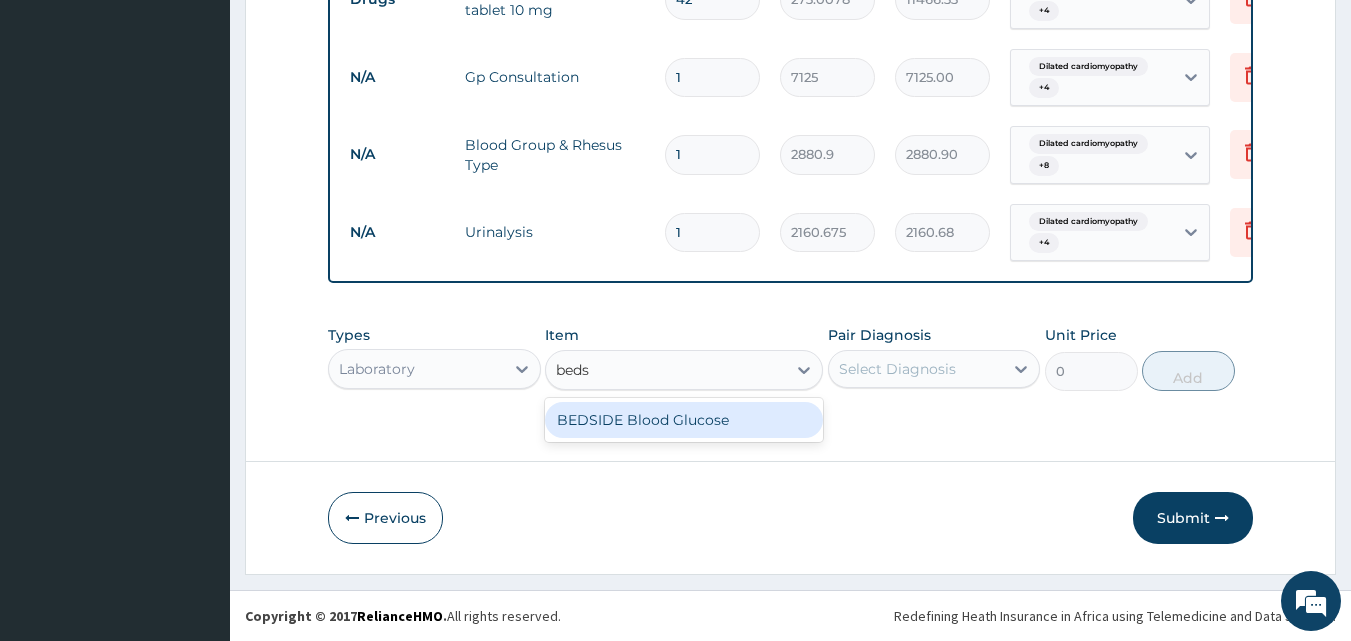 click on "BEDSIDE Blood Glucose" at bounding box center [684, 420] 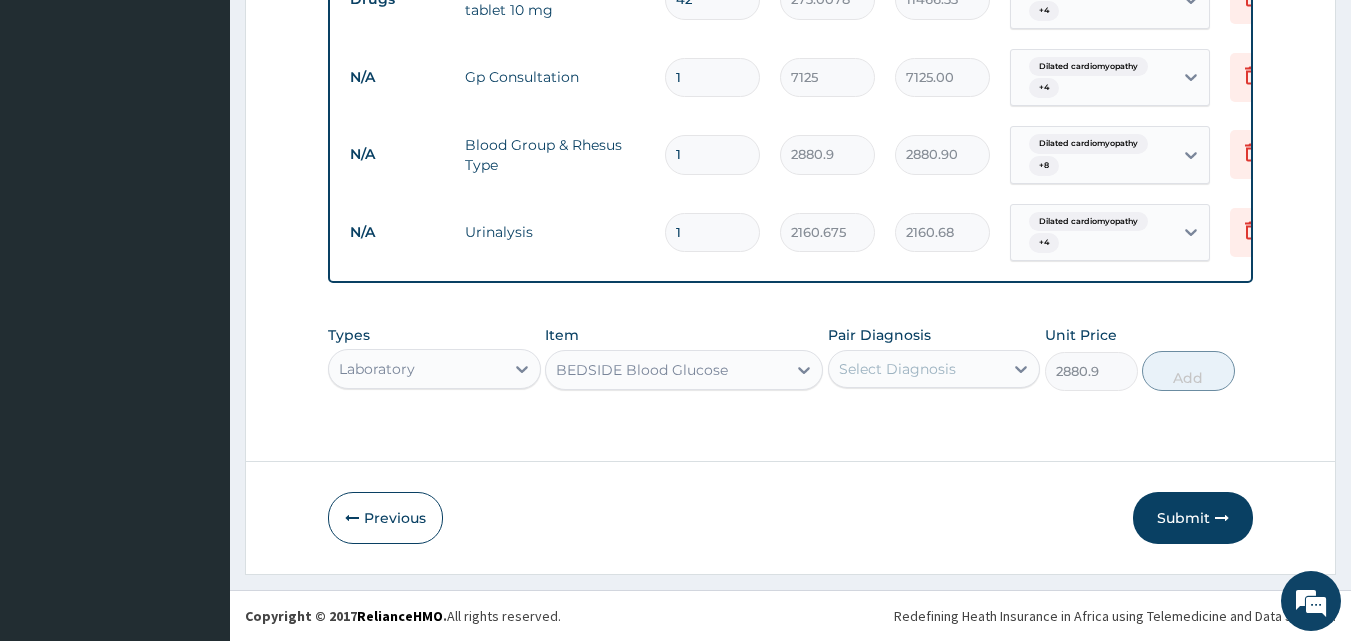 click on "Select Diagnosis" at bounding box center [934, 369] 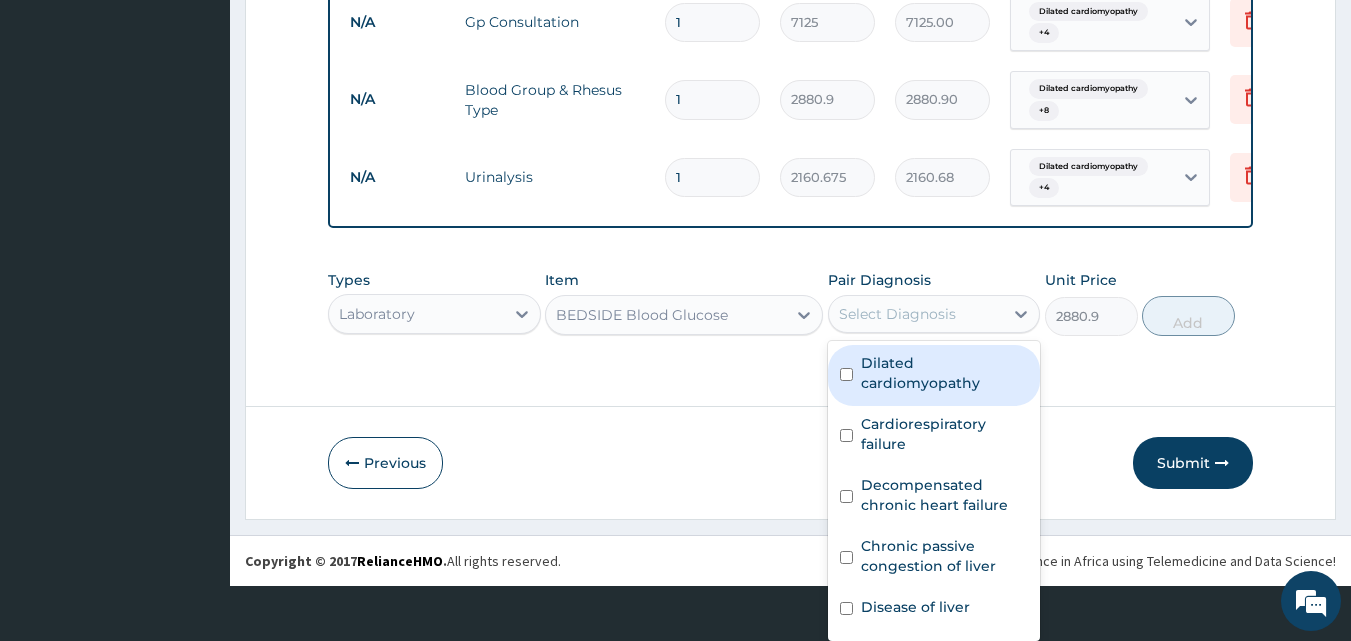 click on "Dilated cardiomyopathy" at bounding box center (945, 373) 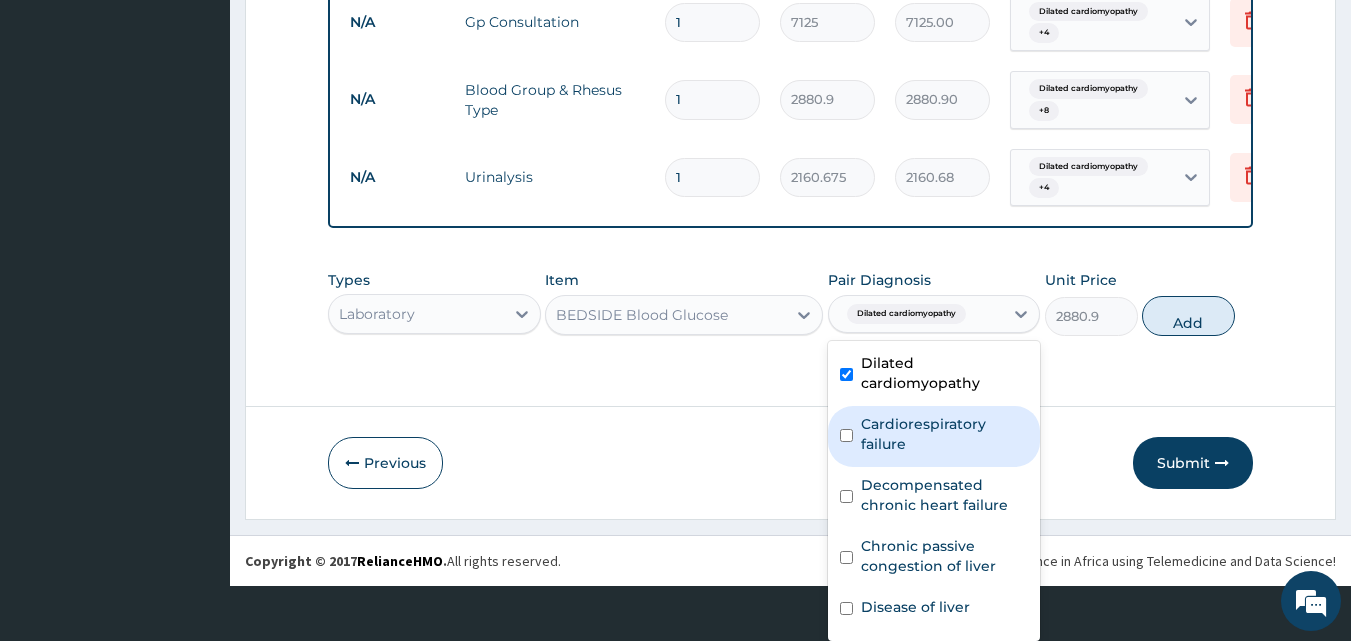 click on "Cardiorespiratory failure" at bounding box center (945, 434) 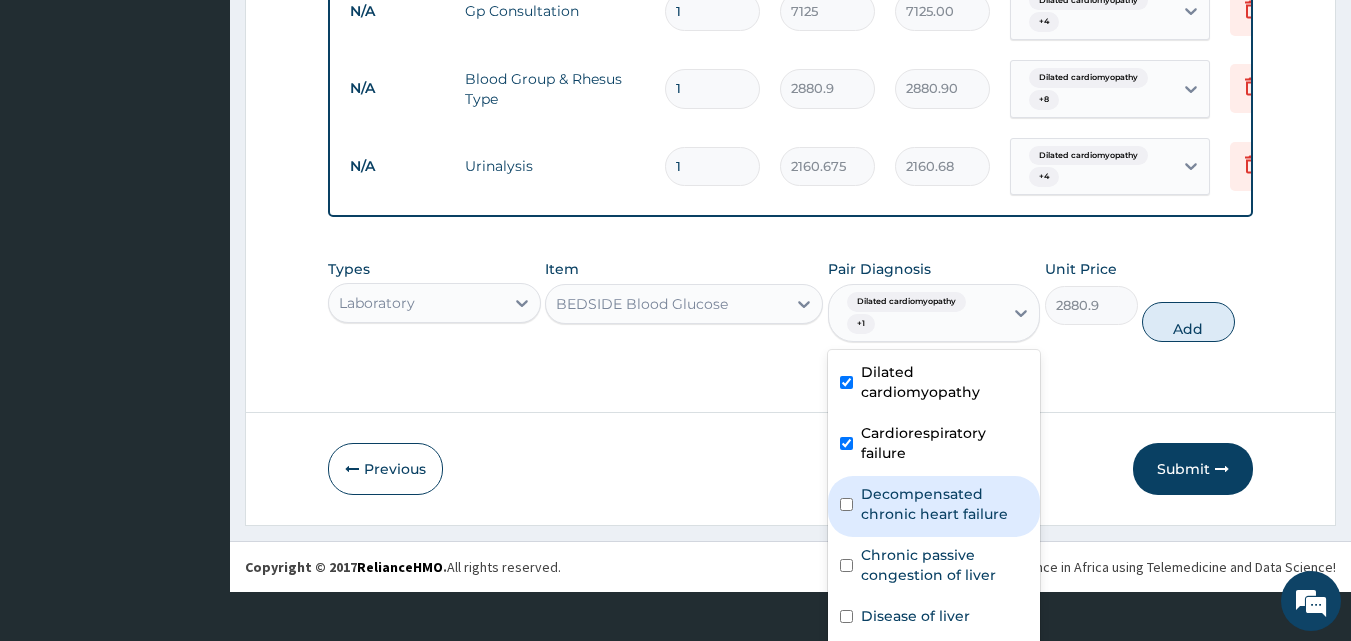 click on "Decompensated chronic heart failure" at bounding box center [945, 504] 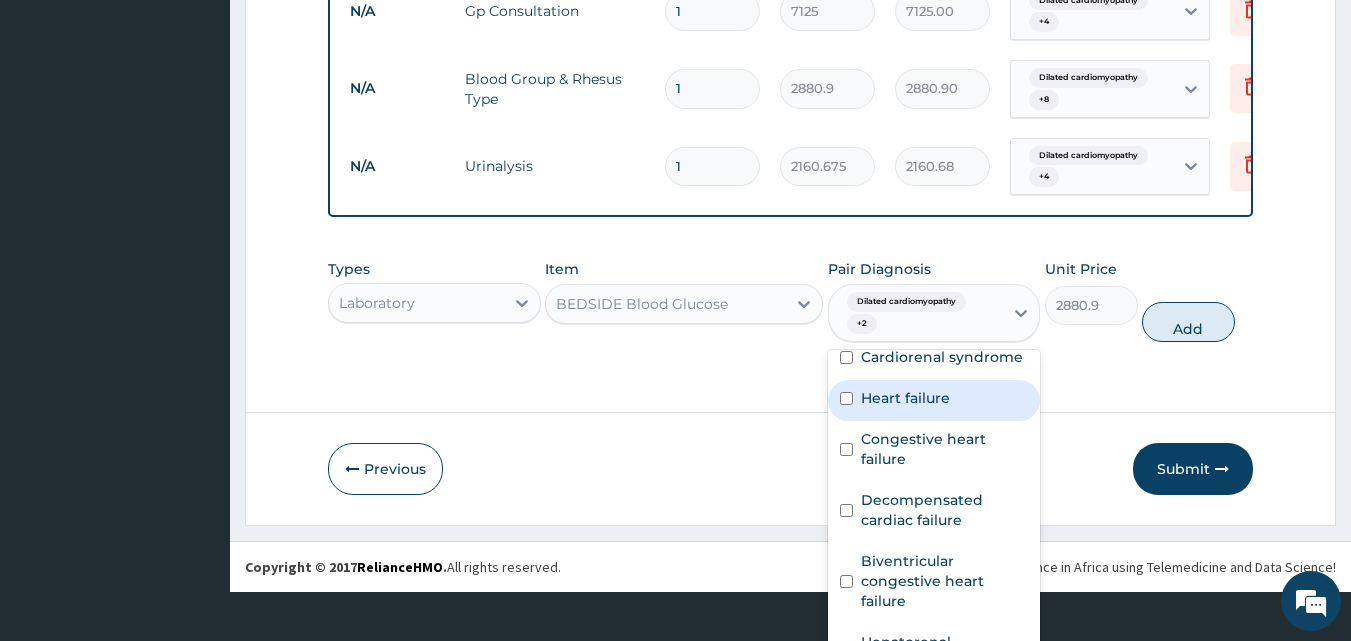 click on "Heart failure" at bounding box center (905, 398) 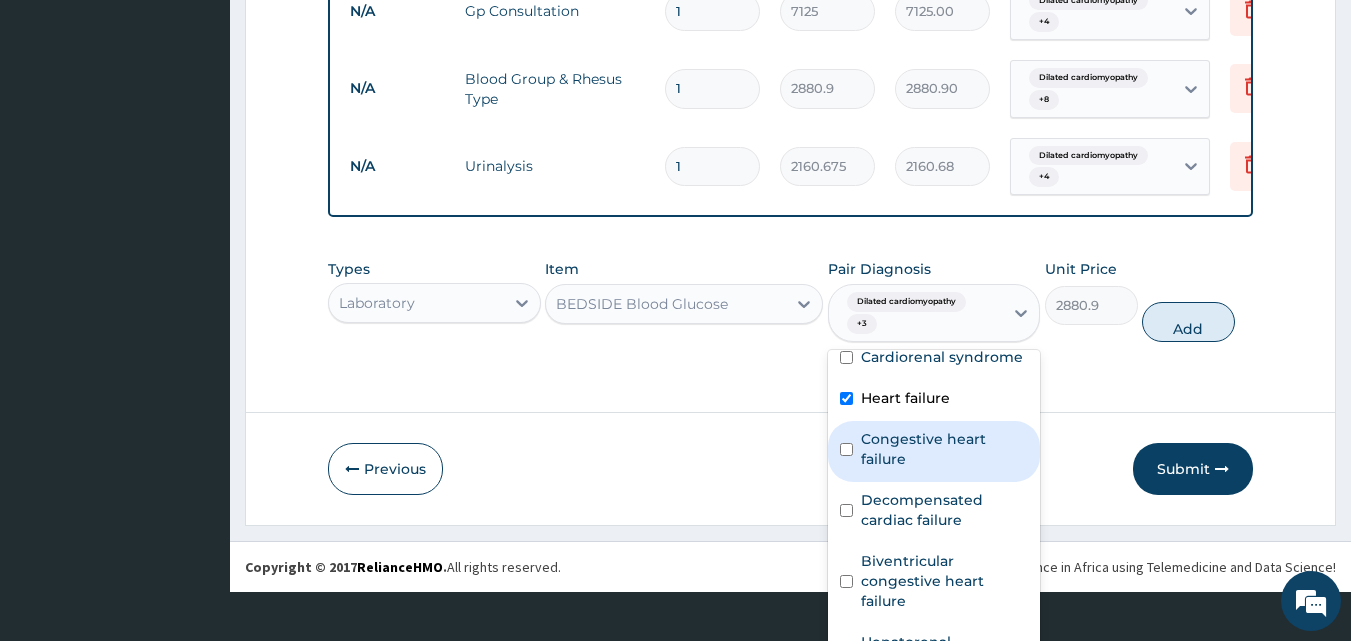 click on "Congestive heart failure" at bounding box center [945, 449] 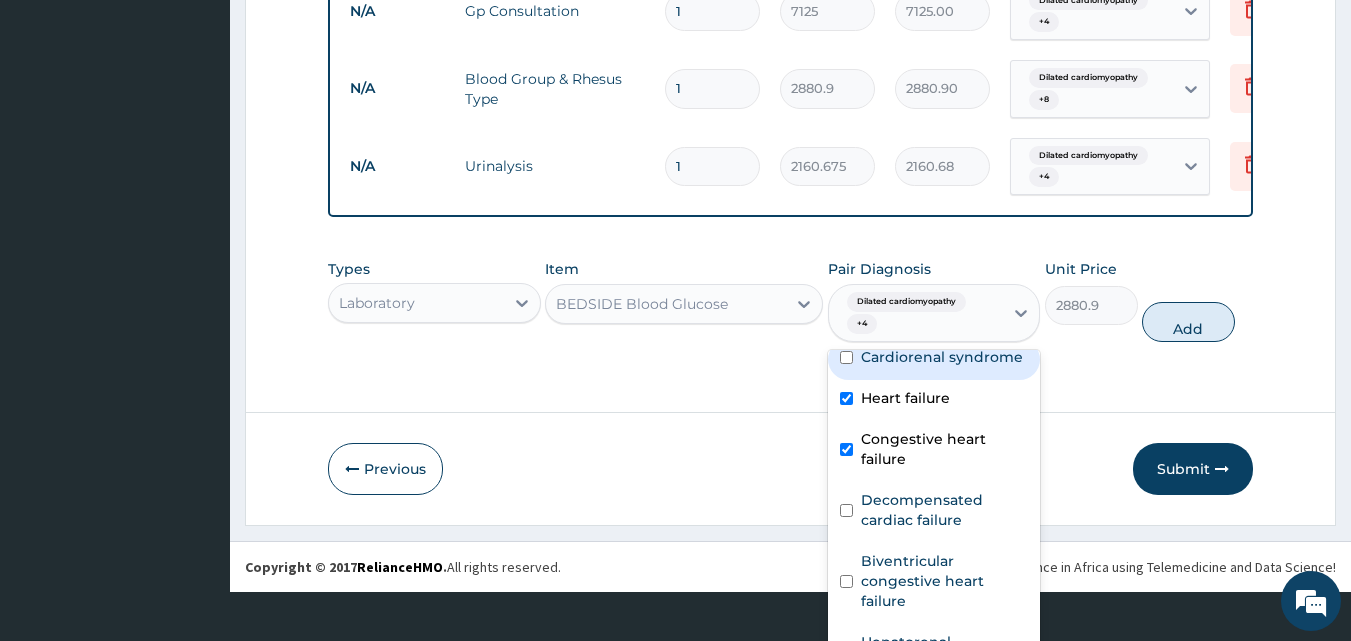click on "Cardiorenal syndrome" at bounding box center [934, 359] 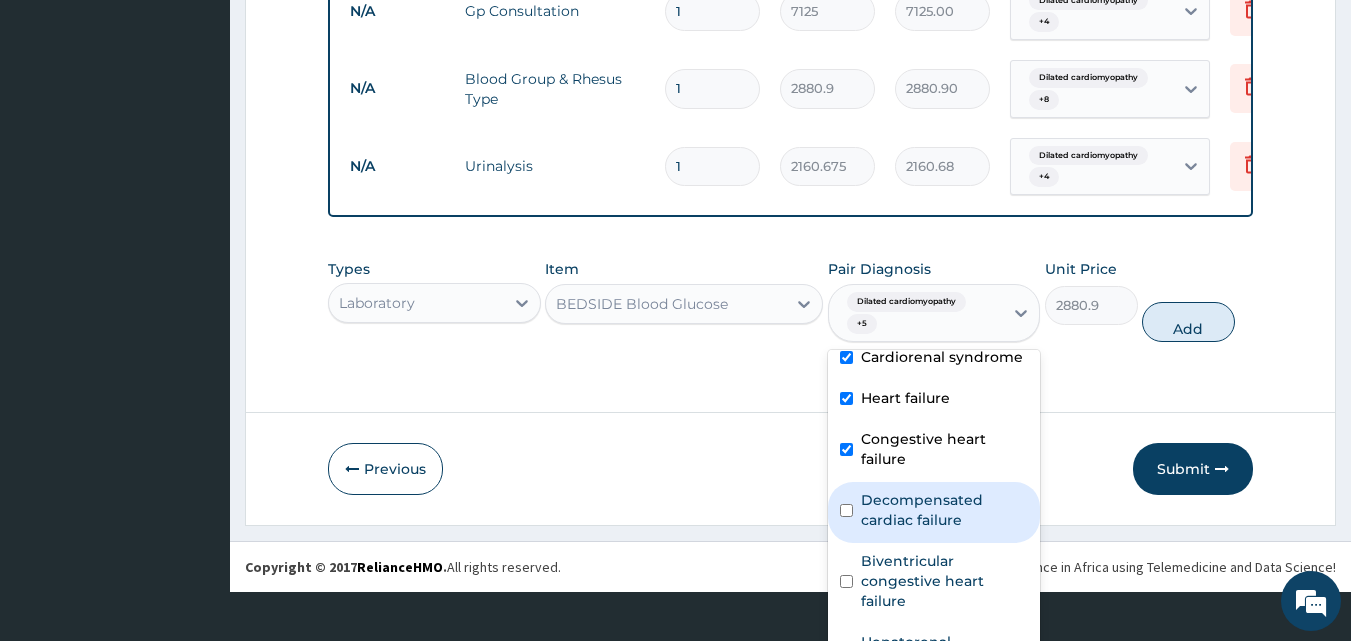click on "Decompensated cardiac failure" at bounding box center (945, 510) 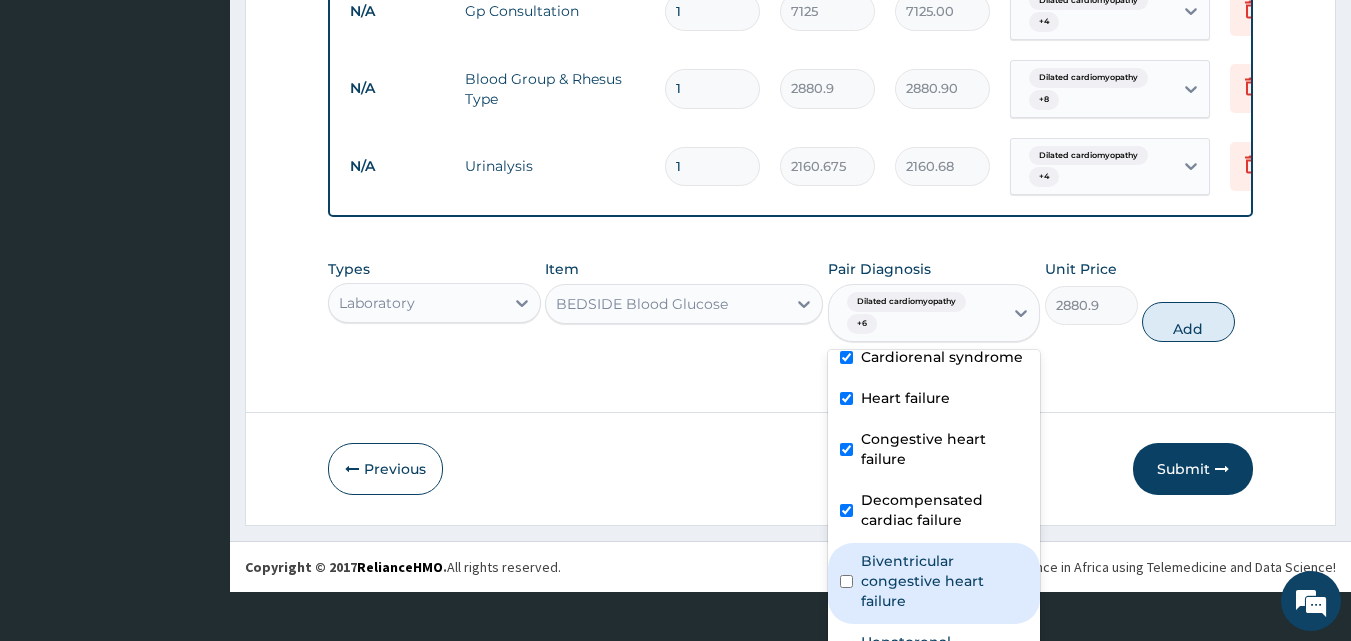 drag, startPoint x: 921, startPoint y: 604, endPoint x: 983, endPoint y: 554, distance: 79.64923 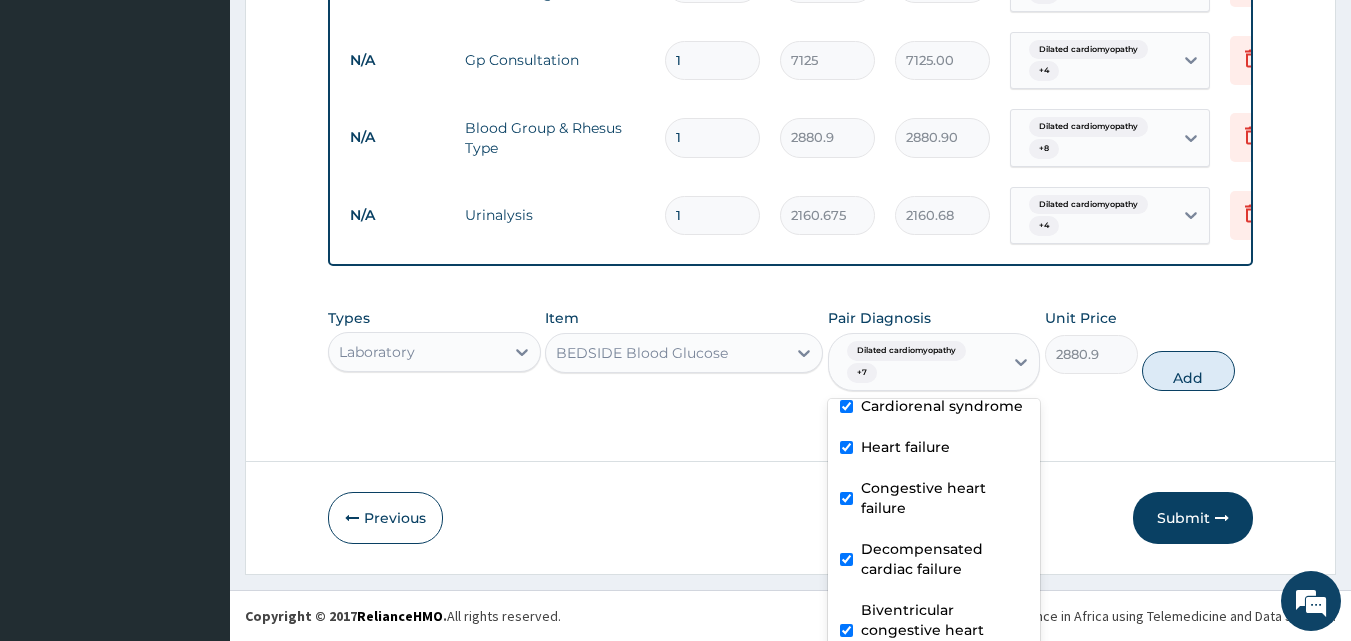 click on "Add" at bounding box center (1188, 371) 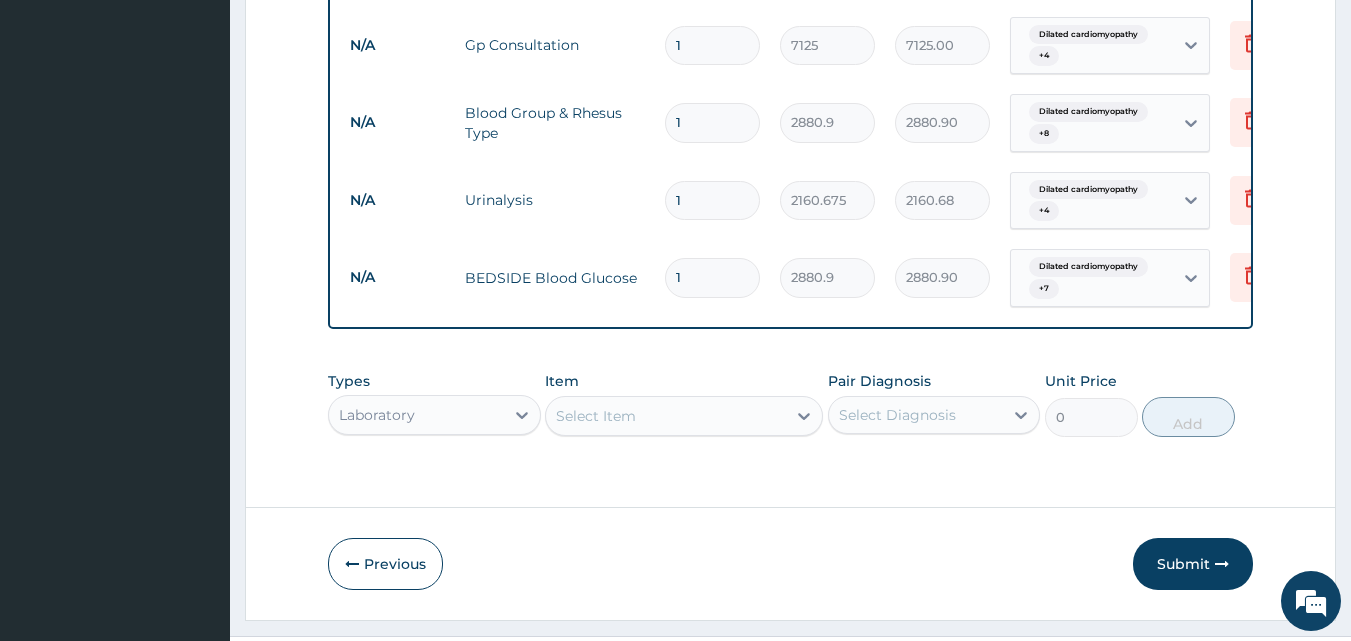 drag, startPoint x: 682, startPoint y: 268, endPoint x: 658, endPoint y: 273, distance: 24.5153 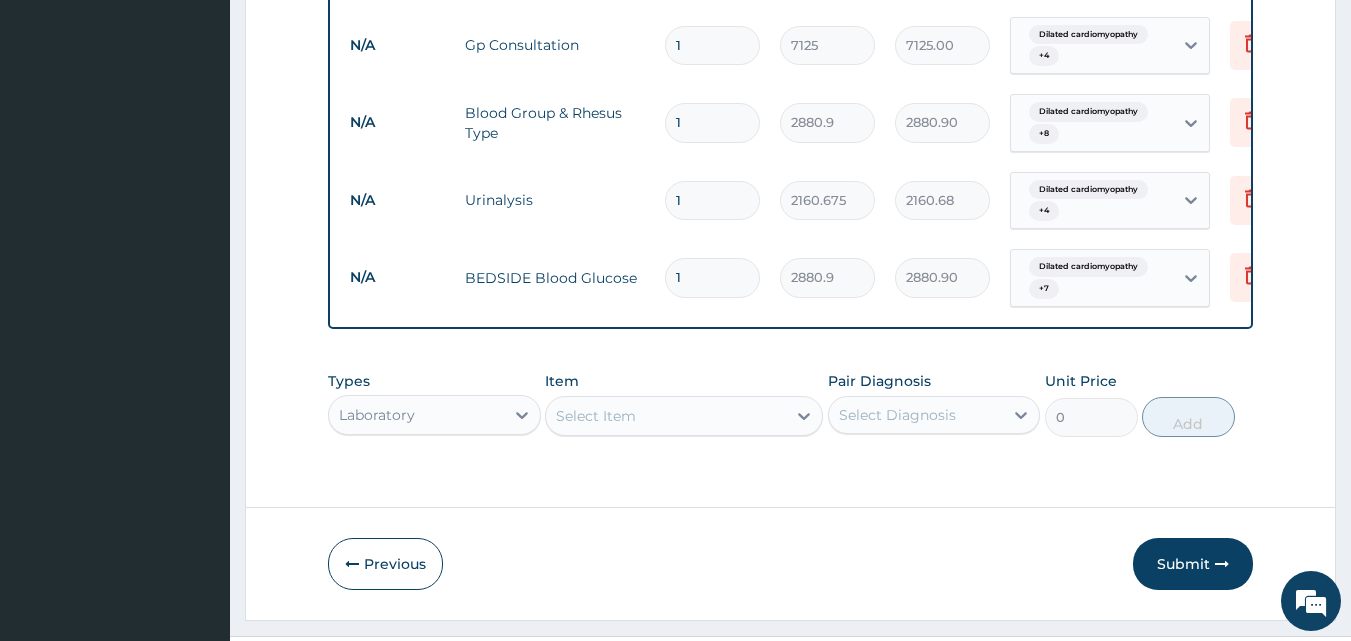 click on "1" at bounding box center (712, 277) 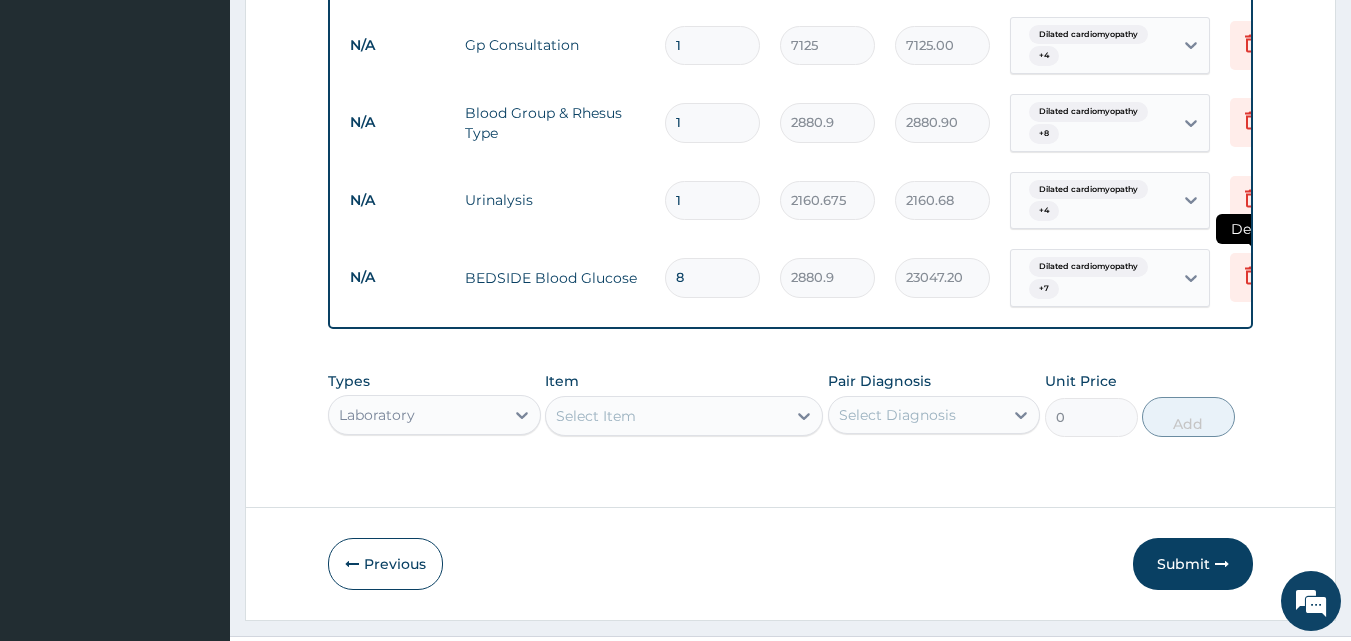 click 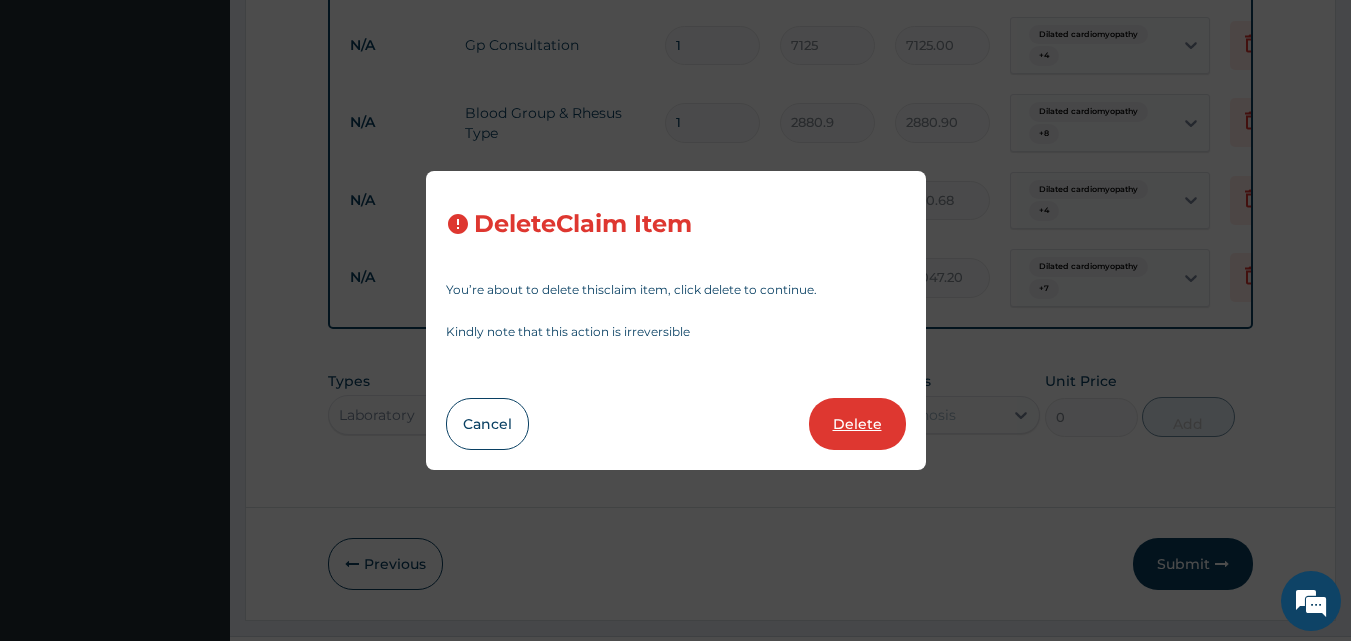 click on "Delete" at bounding box center (857, 424) 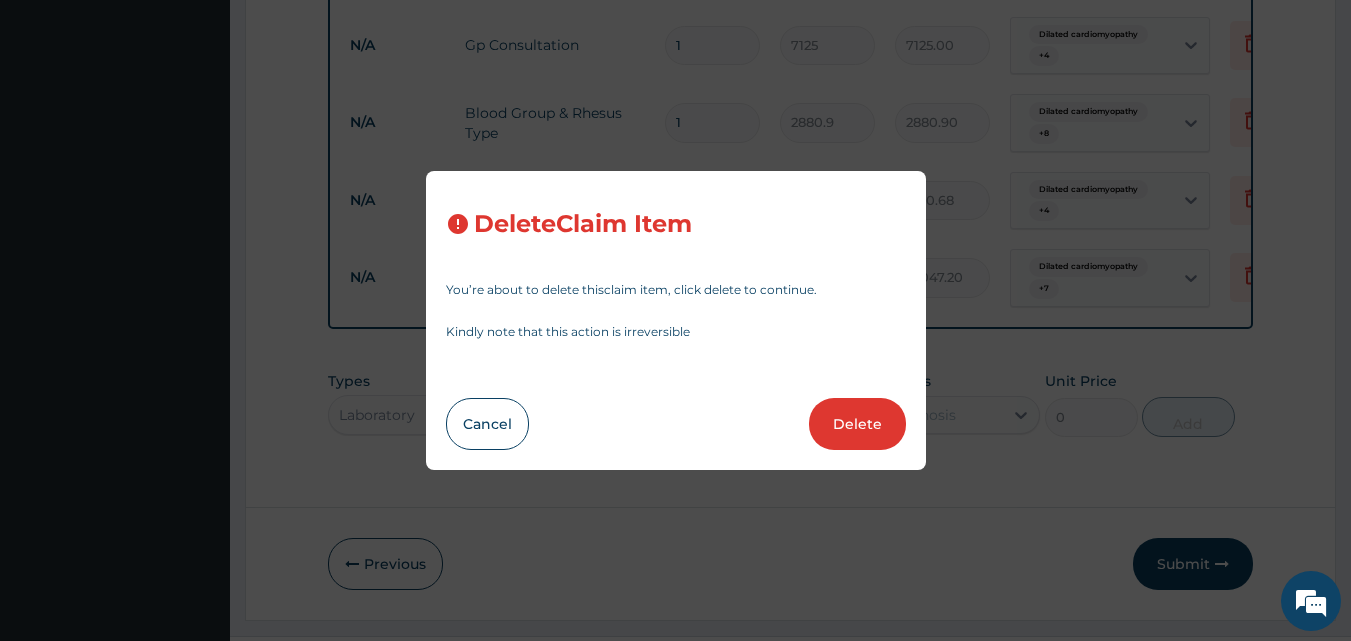 scroll, scrollTop: 3583, scrollLeft: 0, axis: vertical 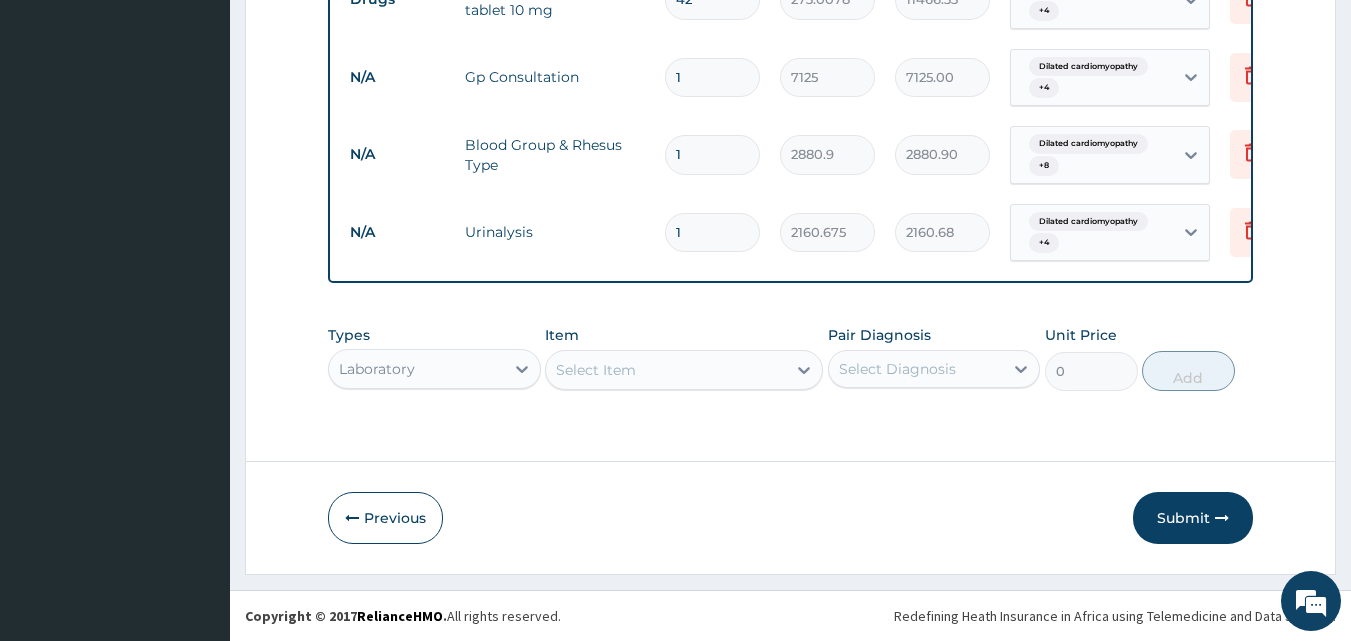 click on "Select Item" at bounding box center [684, 370] 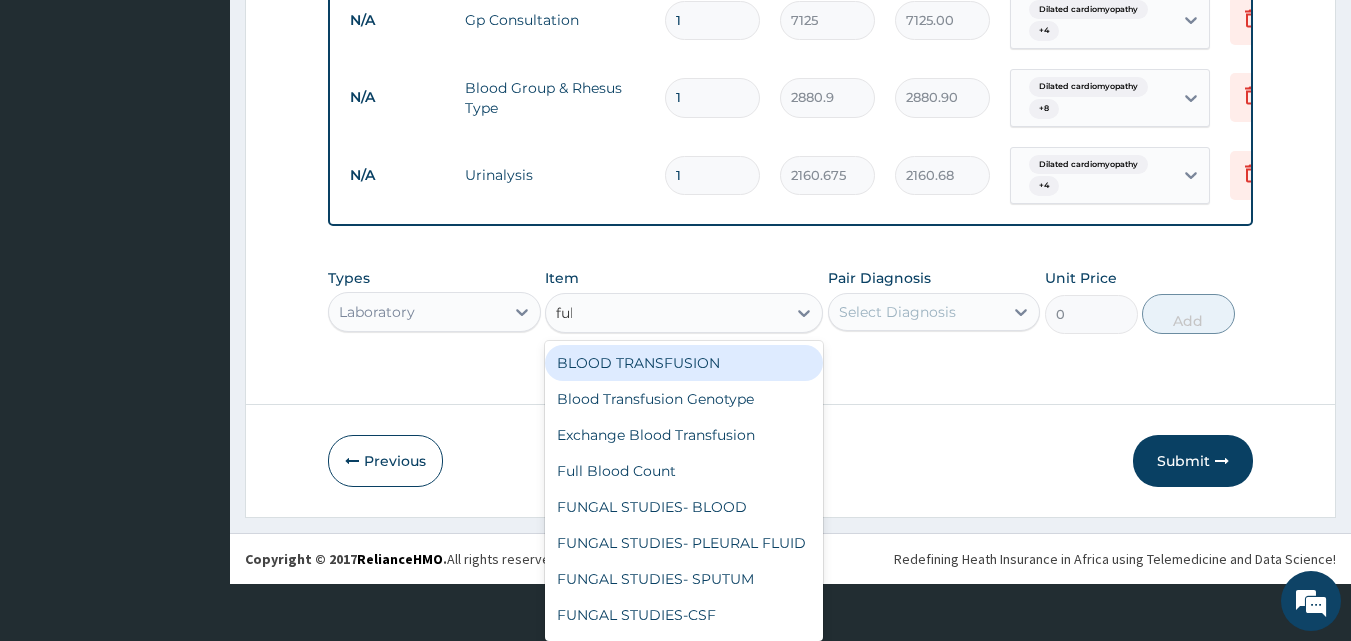 scroll, scrollTop: 0, scrollLeft: 0, axis: both 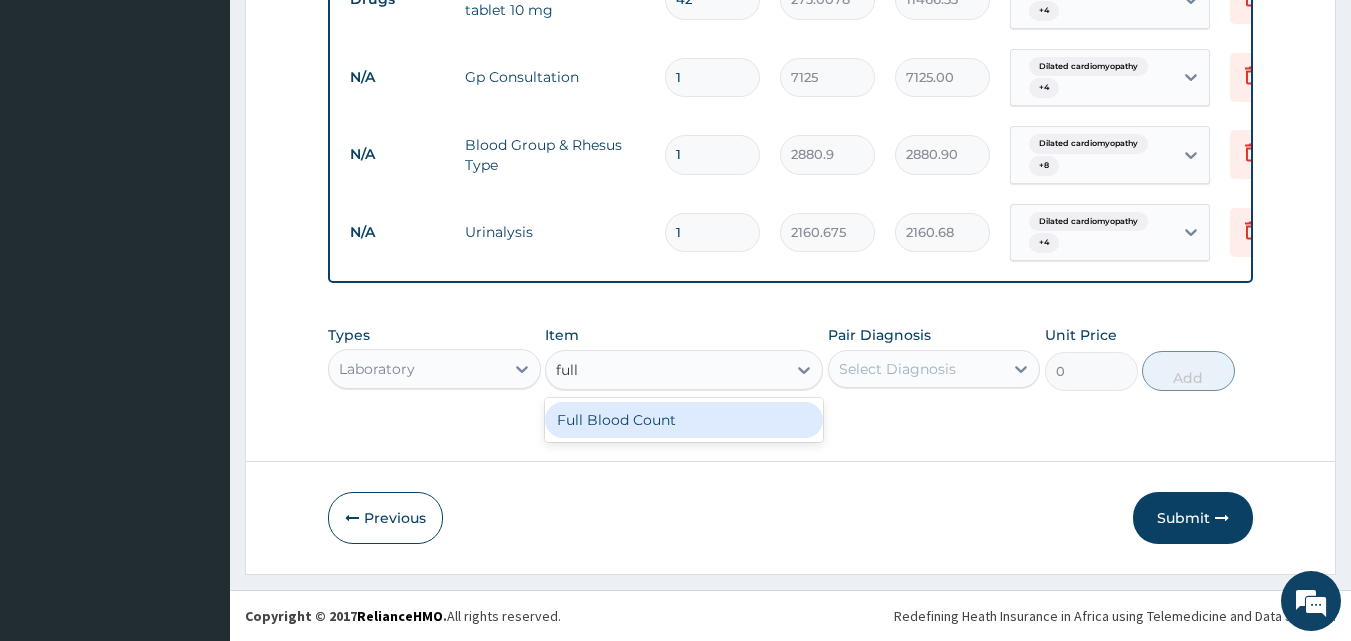 click on "Full Blood Count" at bounding box center [684, 420] 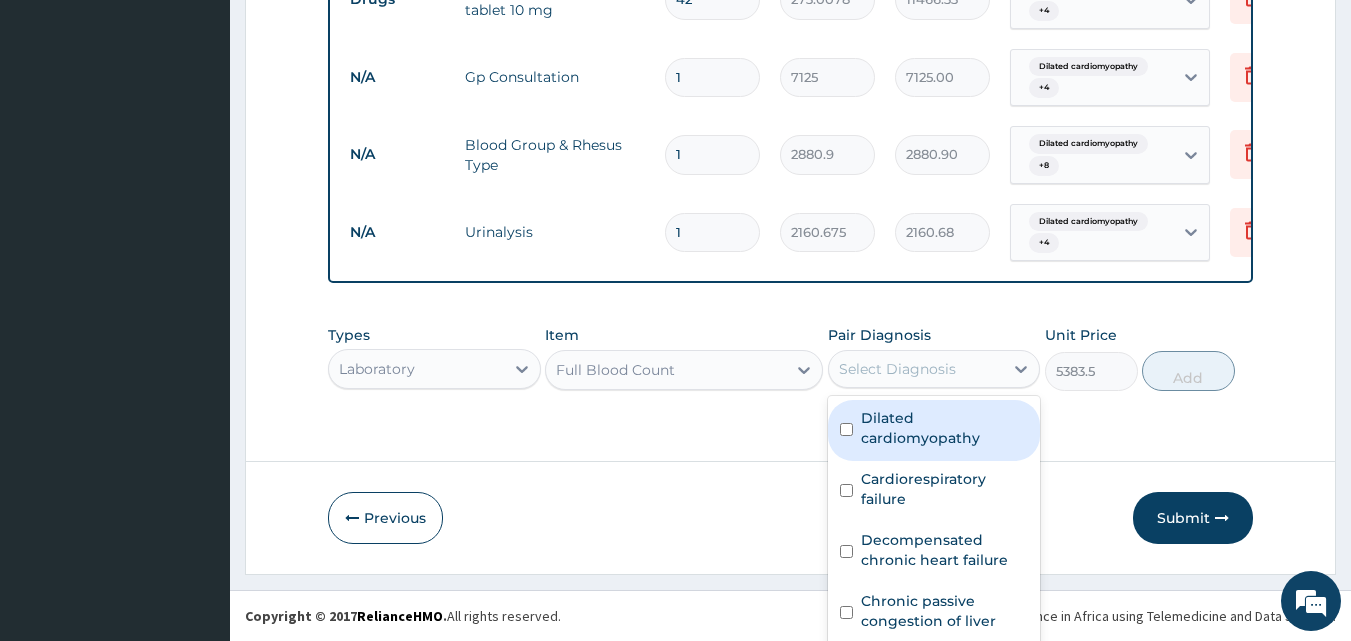 scroll, scrollTop: 55, scrollLeft: 0, axis: vertical 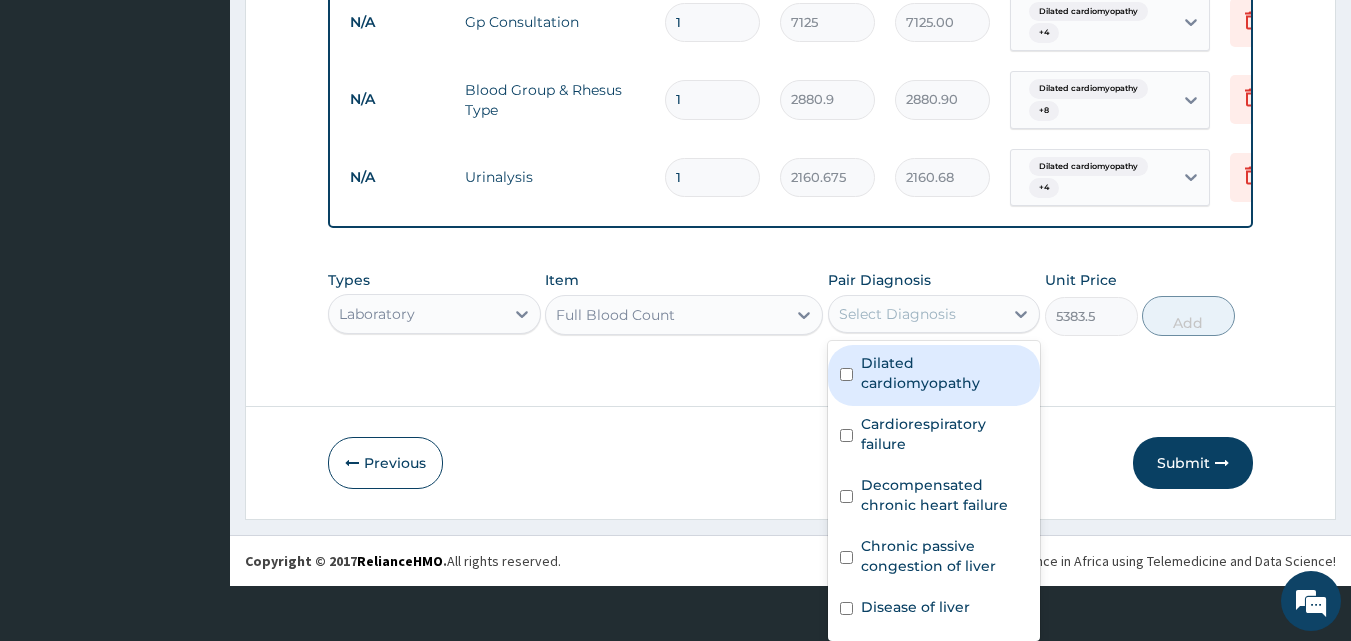 click on "option Biventricular congestive heart failure, selected. option Dilated cardiomyopathy focused, 1 of 17. 17 results available. Use Up and Down to choose options, press Enter to select the currently focused option, press Escape to exit the menu, press Tab to select the option and exit the menu. Select Diagnosis Dilated cardiomyopathy Cardiorespiratory failure Decompensated chronic heart failure Chronic passive congestion of liver Disease of liver Cardiorenal syndrome Heart failure Congestive heart failure Decompensated cardiac failure Biventricular congestive heart failure Hepatorenal syndrome Right upper quadrant pain Steatosis of liver Cardiorenal syndrome Haematochezia Loose stool Acute gastroenteritis" at bounding box center (934, 314) 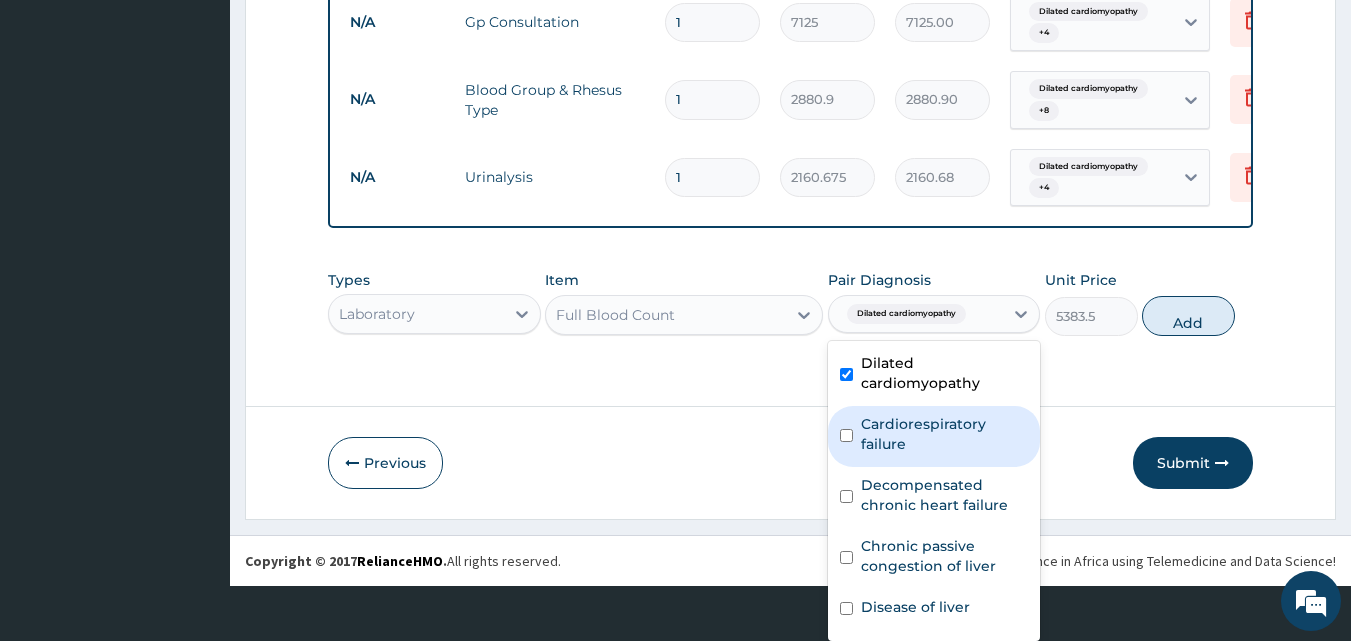 drag, startPoint x: 917, startPoint y: 433, endPoint x: 929, endPoint y: 467, distance: 36.05551 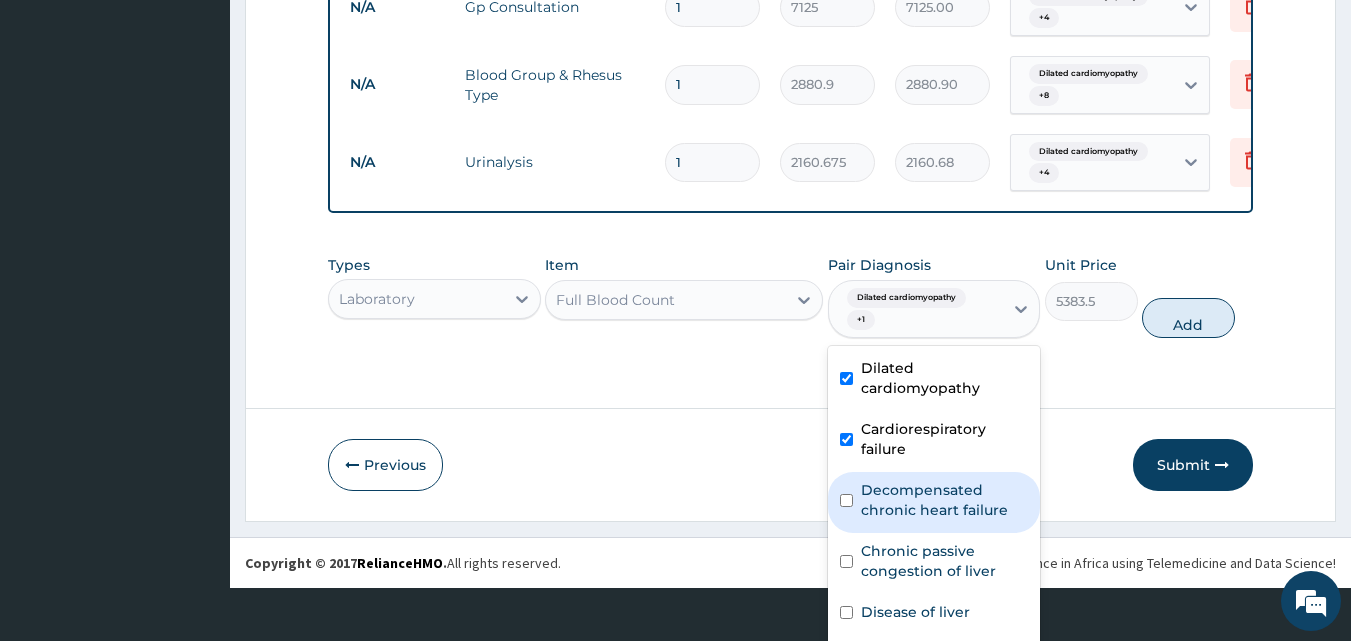 click on "Decompensated chronic heart failure" at bounding box center [945, 500] 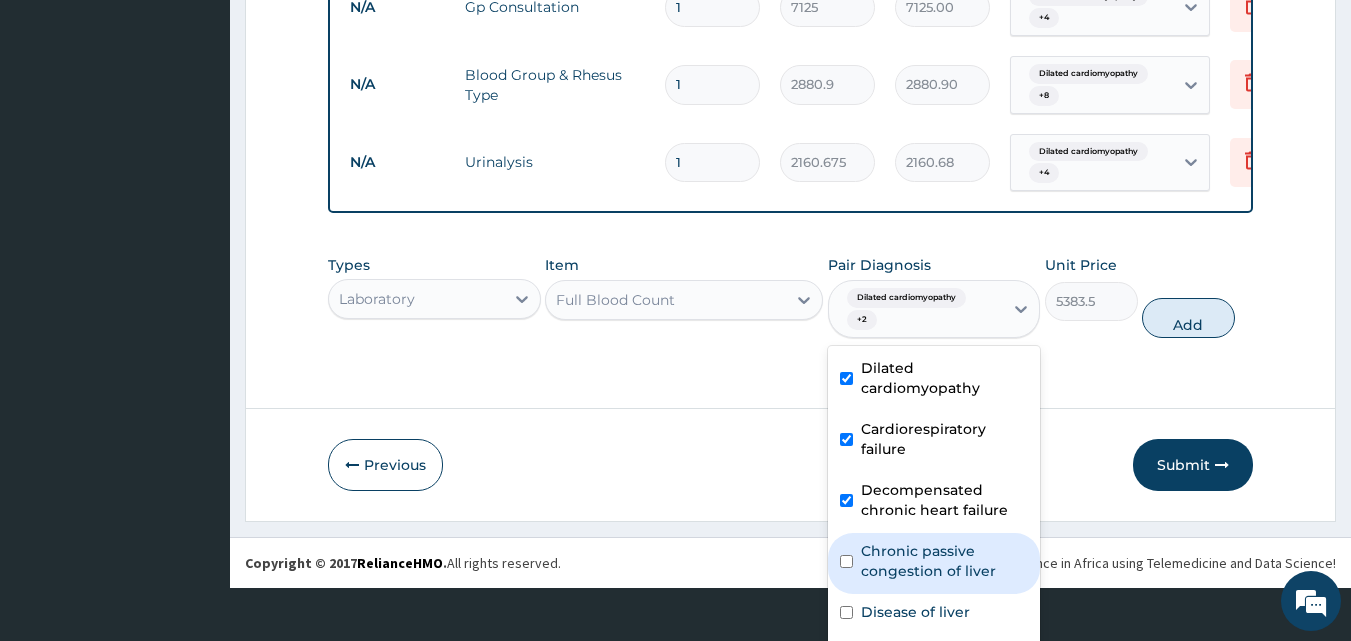 click on "Chronic passive congestion of liver" at bounding box center (945, 561) 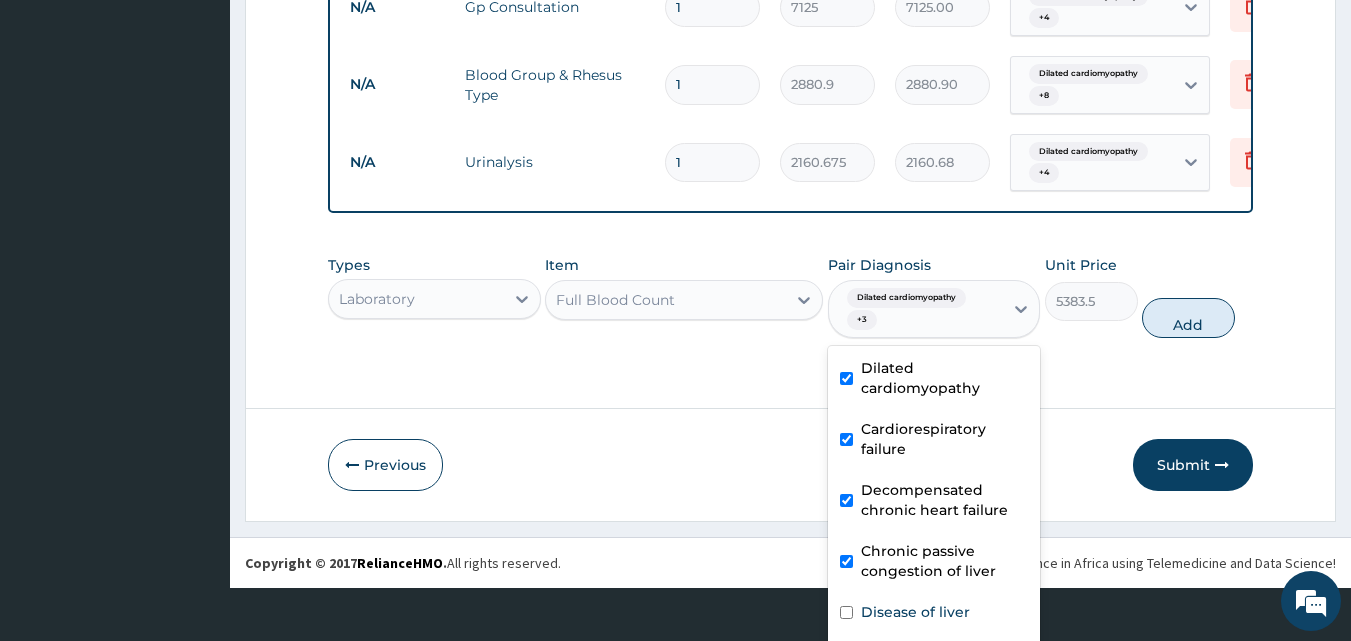 scroll, scrollTop: 58, scrollLeft: 0, axis: vertical 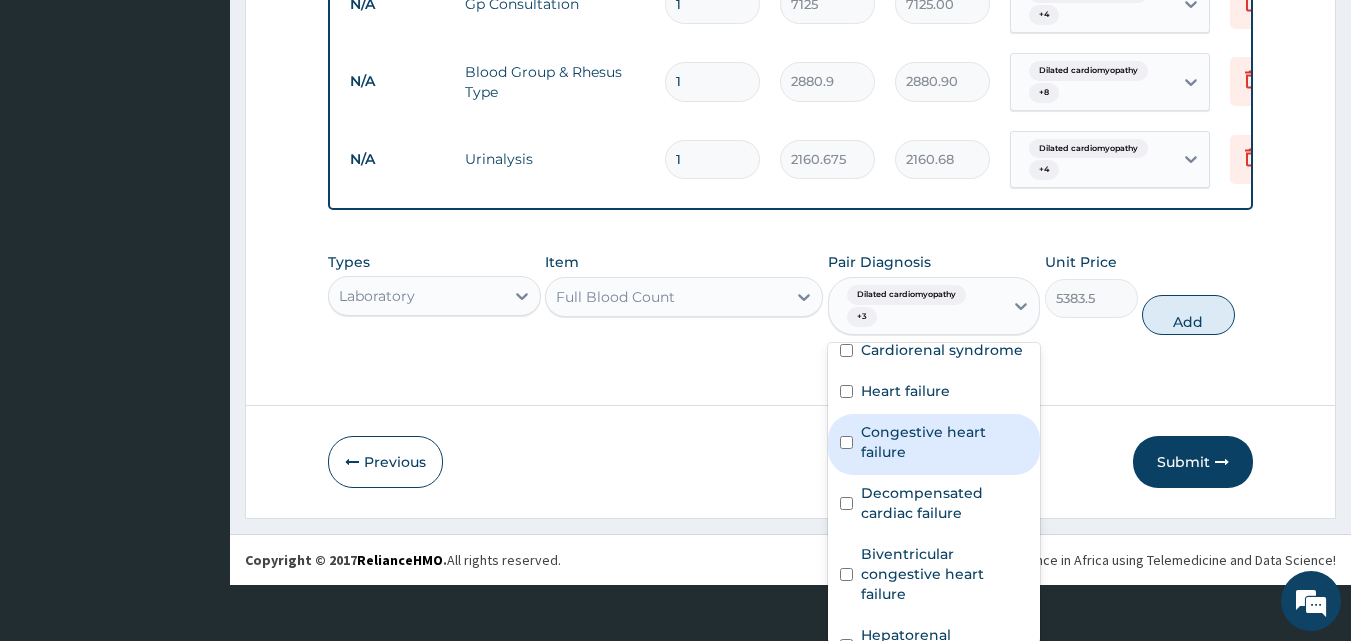 drag, startPoint x: 956, startPoint y: 484, endPoint x: 947, endPoint y: 493, distance: 12.727922 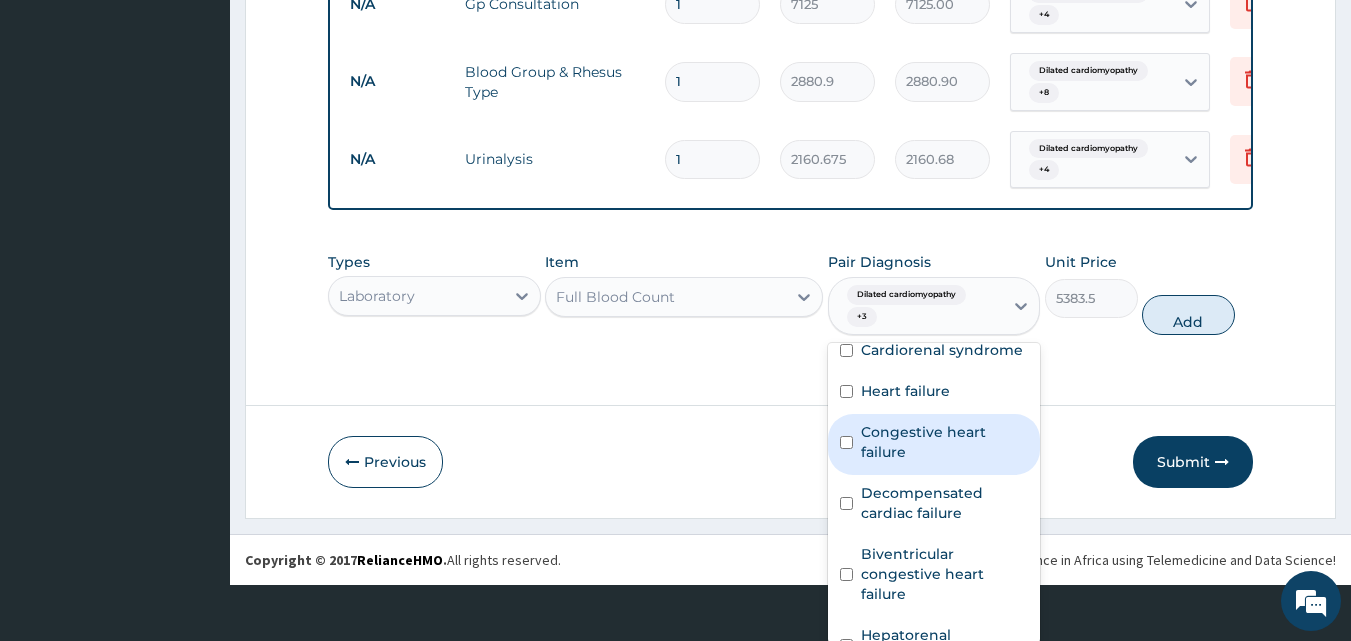 click on "Congestive heart failure" at bounding box center [945, 442] 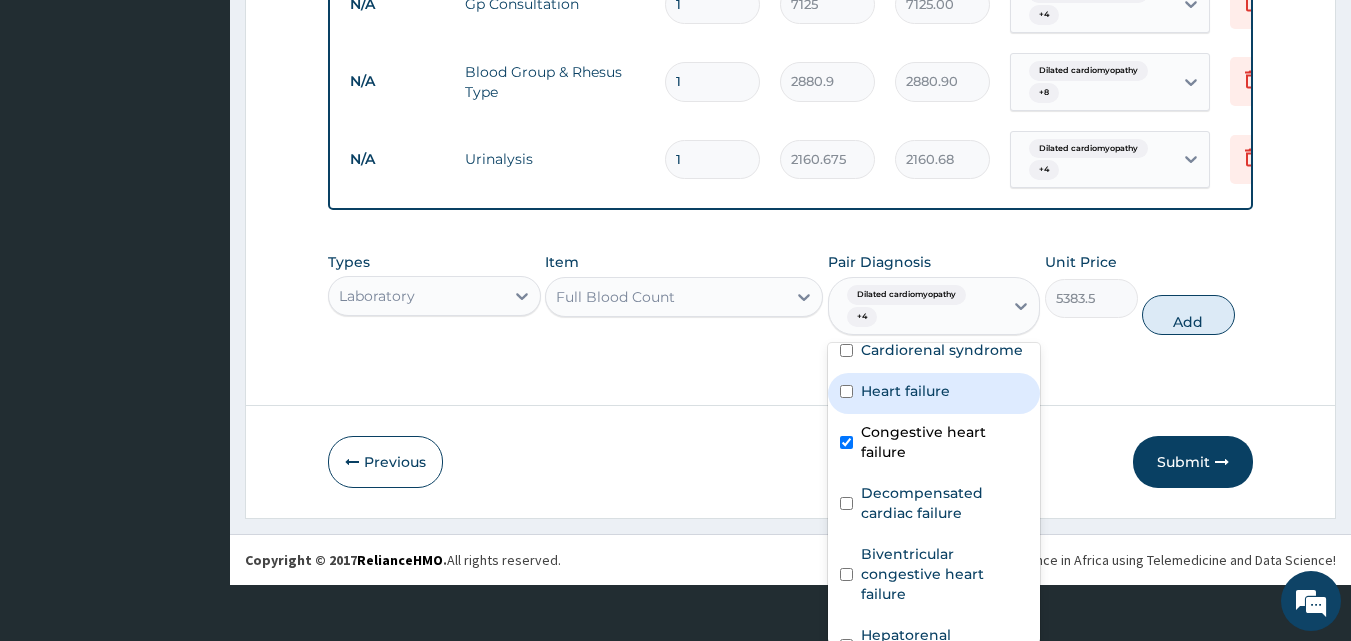 click on "Heart failure" at bounding box center (934, 393) 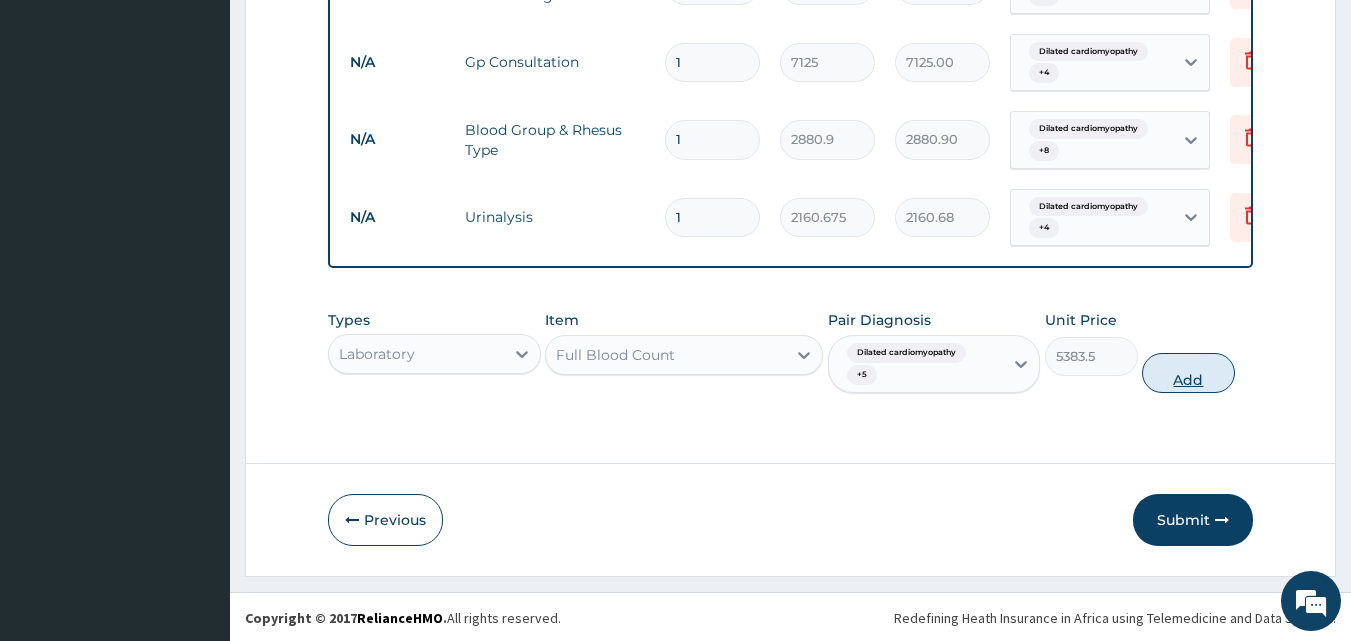 scroll, scrollTop: 3600, scrollLeft: 0, axis: vertical 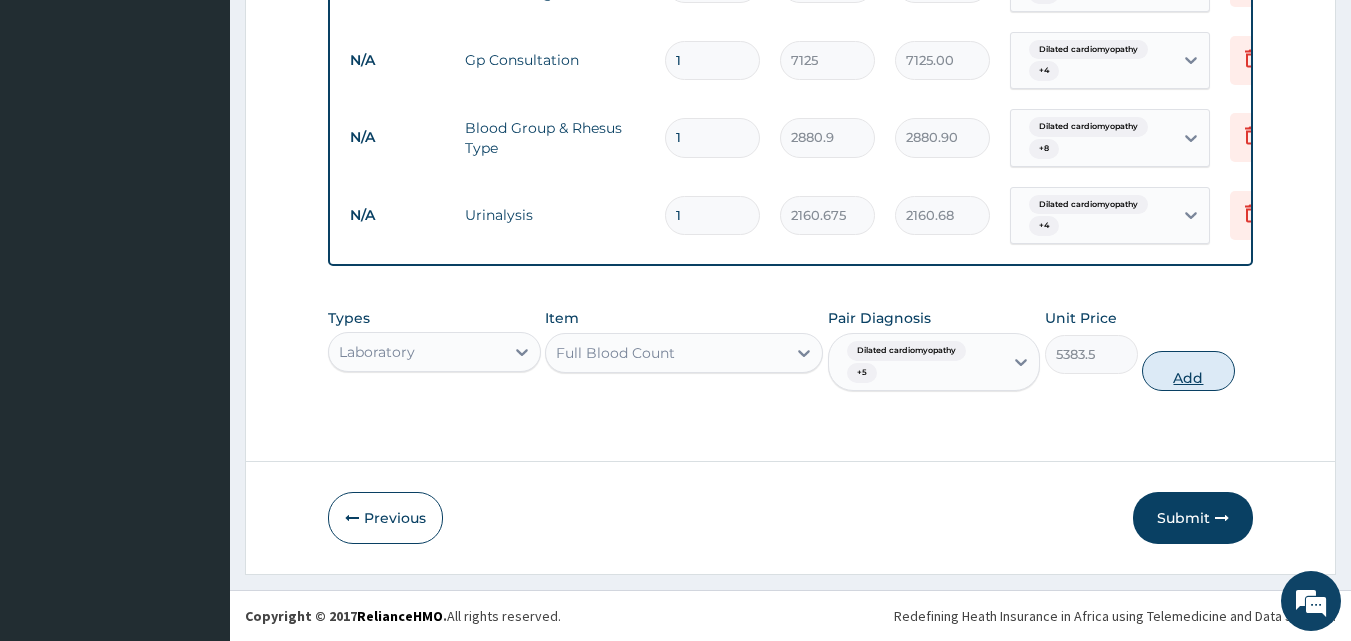 click on "Types Laboratory Item Full Blood Count Pair Diagnosis Dilated cardiomyopathy  + 5 Unit Price 5383.5 Add" at bounding box center (791, 349) 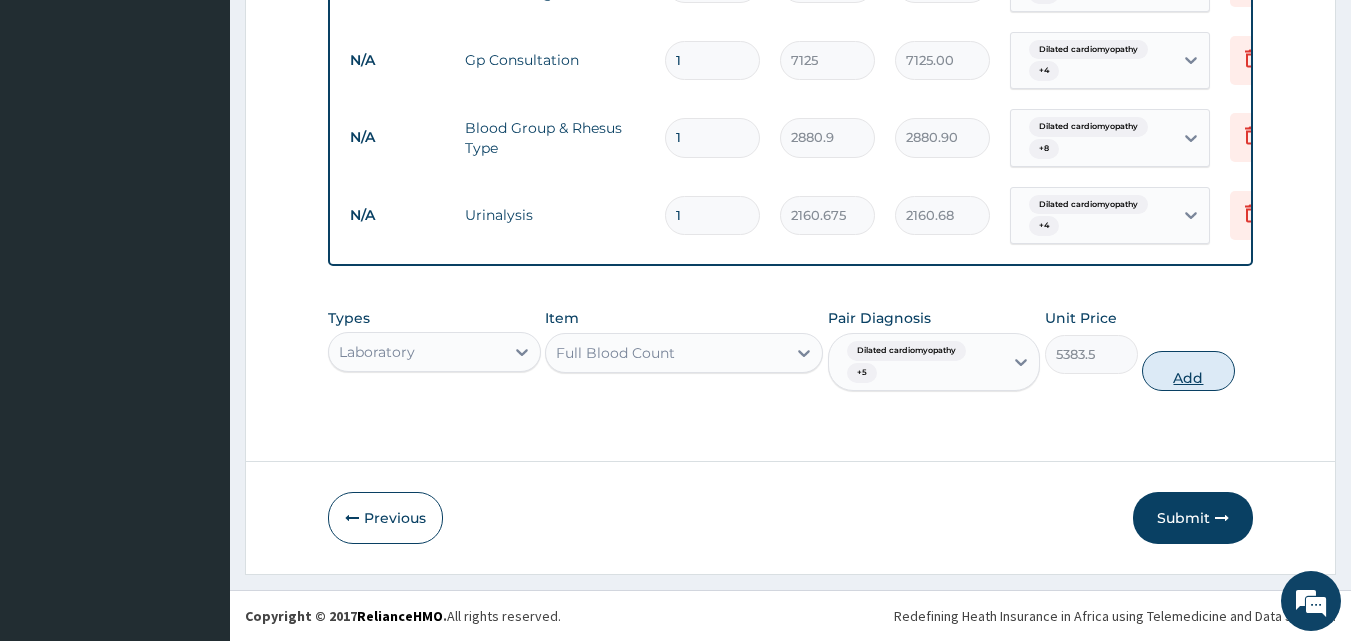 click on "Add" at bounding box center (1188, 371) 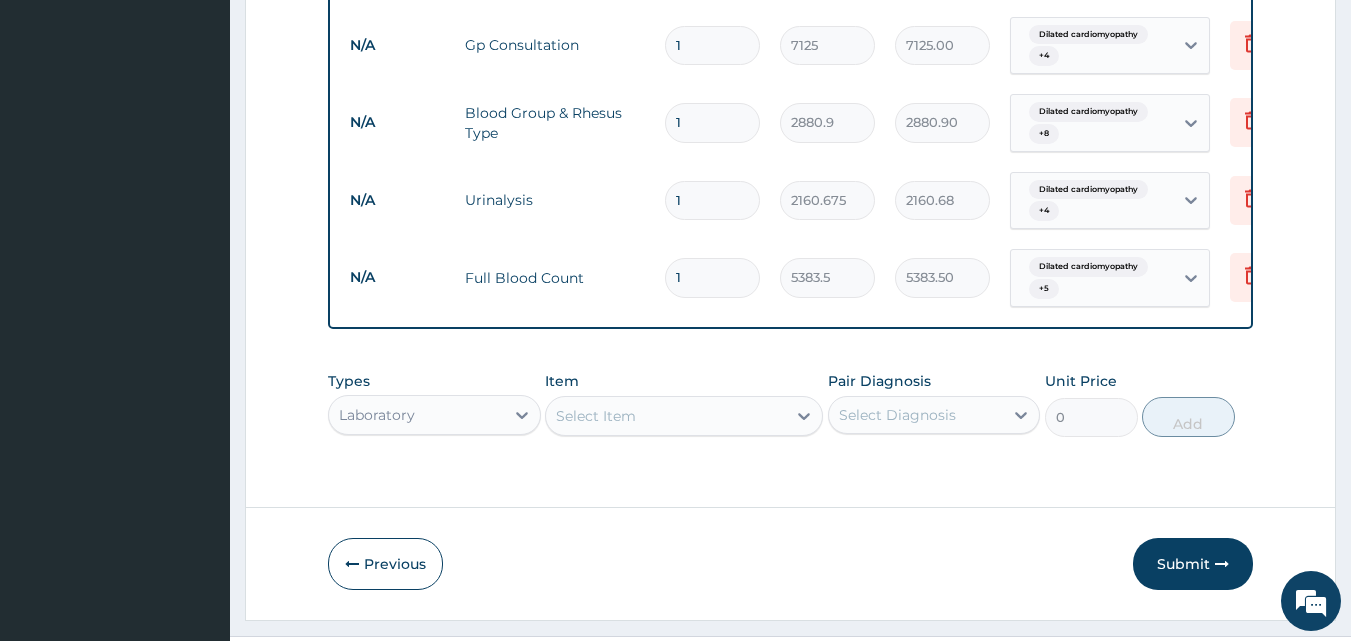 drag, startPoint x: 708, startPoint y: 279, endPoint x: 662, endPoint y: 277, distance: 46.043457 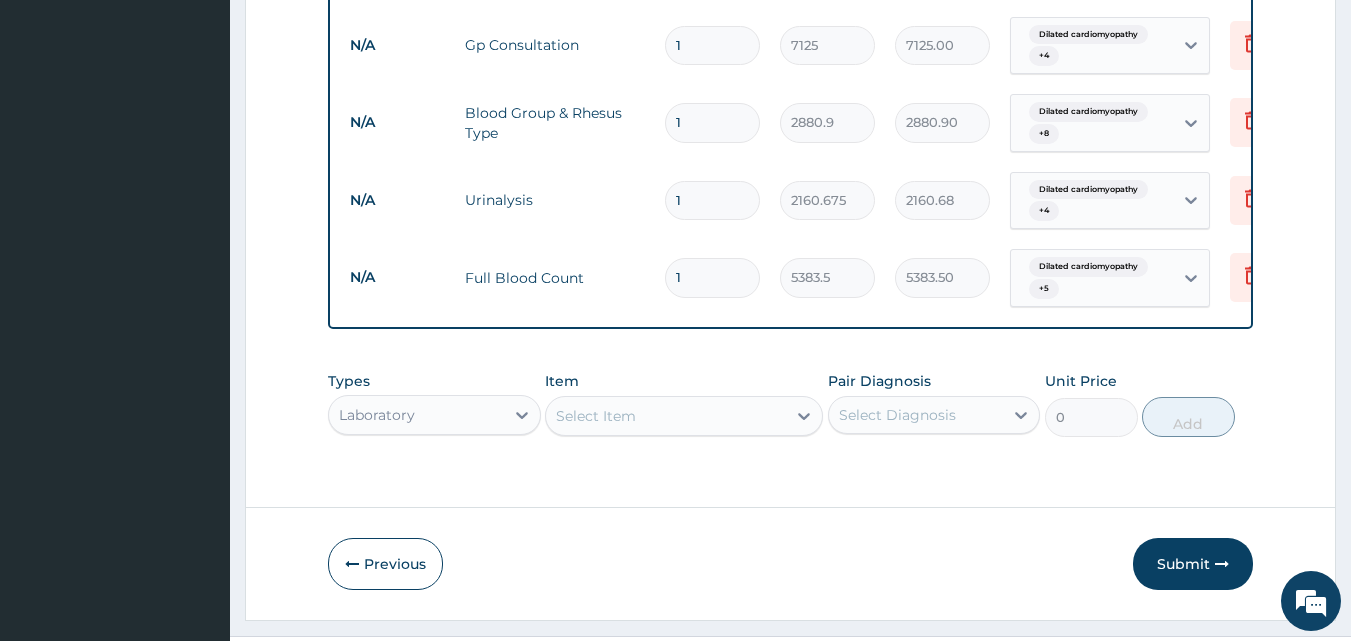 click on "1" at bounding box center (712, 277) 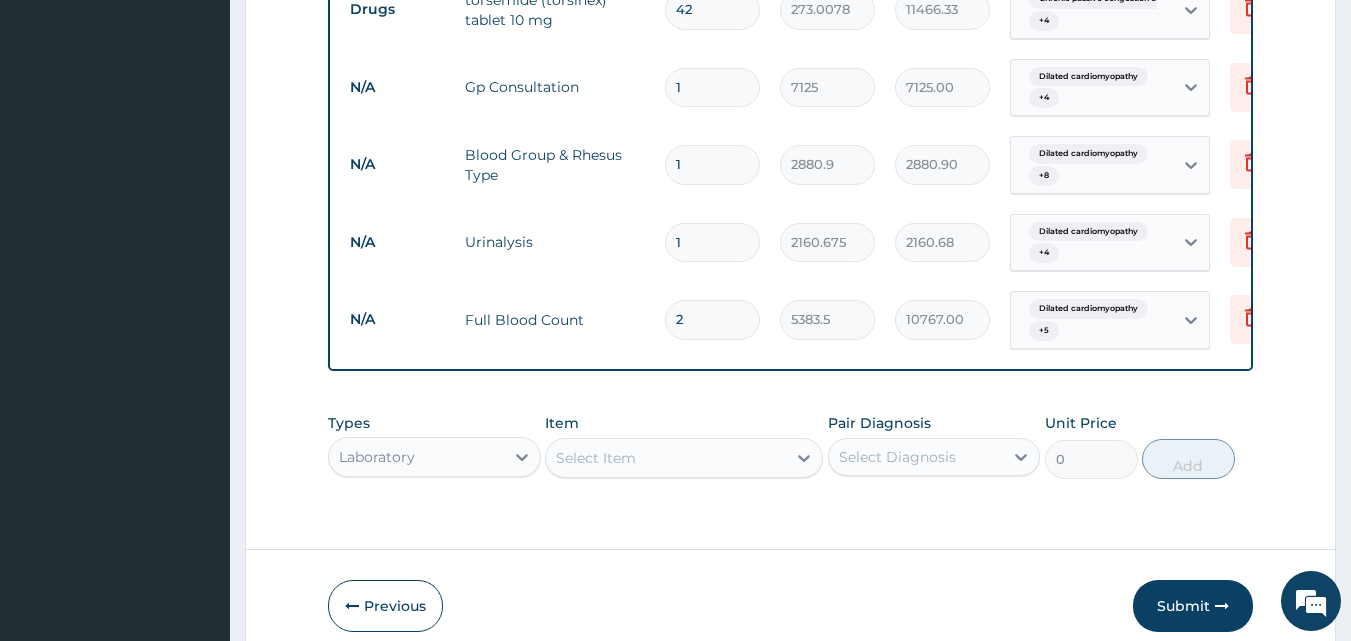 scroll, scrollTop: 3661, scrollLeft: 0, axis: vertical 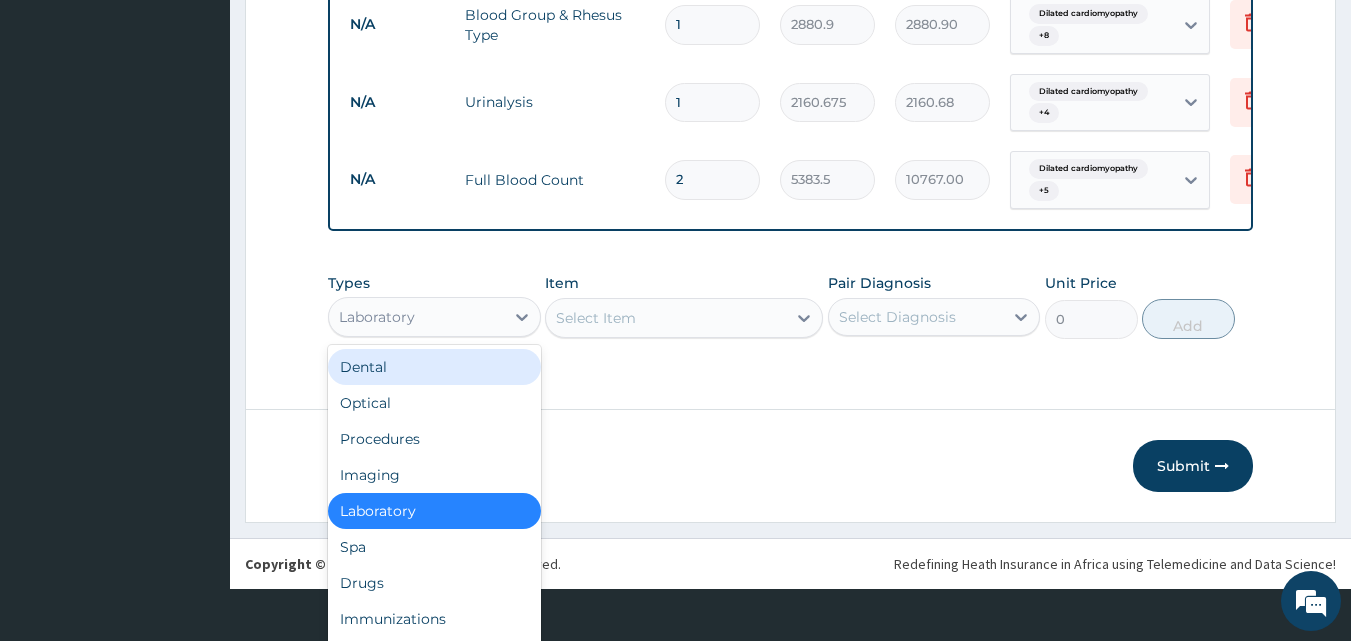 click on "option Laboratory, selected. option Dental focused, 1 of 10. 10 results available. Use Up and Down to choose options, press Enter to select the currently focused option, press Escape to exit the menu, press Tab to select the option and exit the menu. Laboratory Dental Optical Procedures Imaging Laboratory Spa Drugs Immunizations Others Gym" at bounding box center [434, 317] 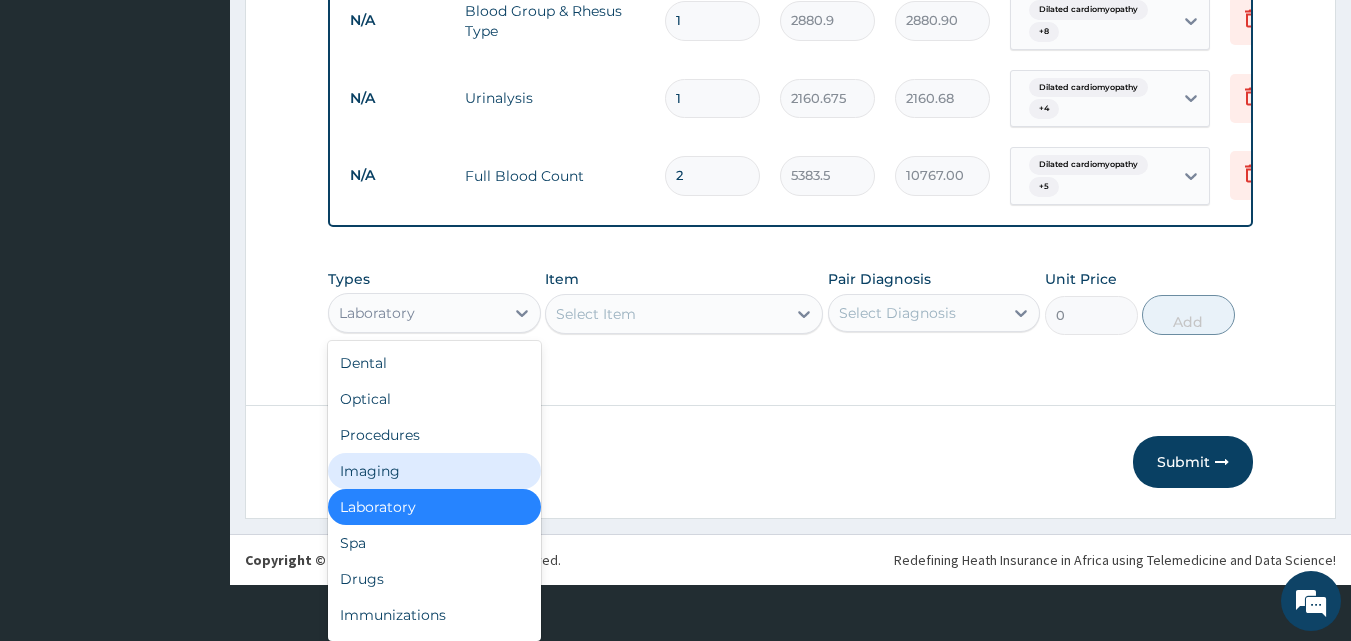 scroll, scrollTop: 68, scrollLeft: 0, axis: vertical 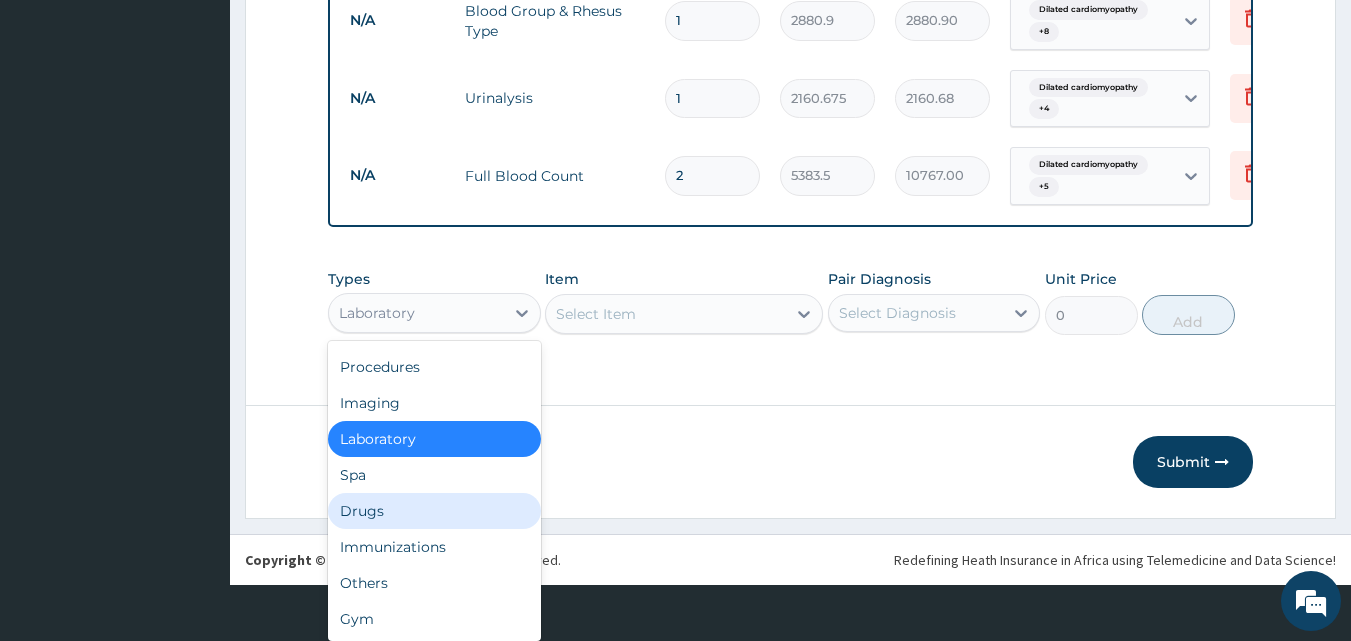 click on "Drugs" at bounding box center (434, 511) 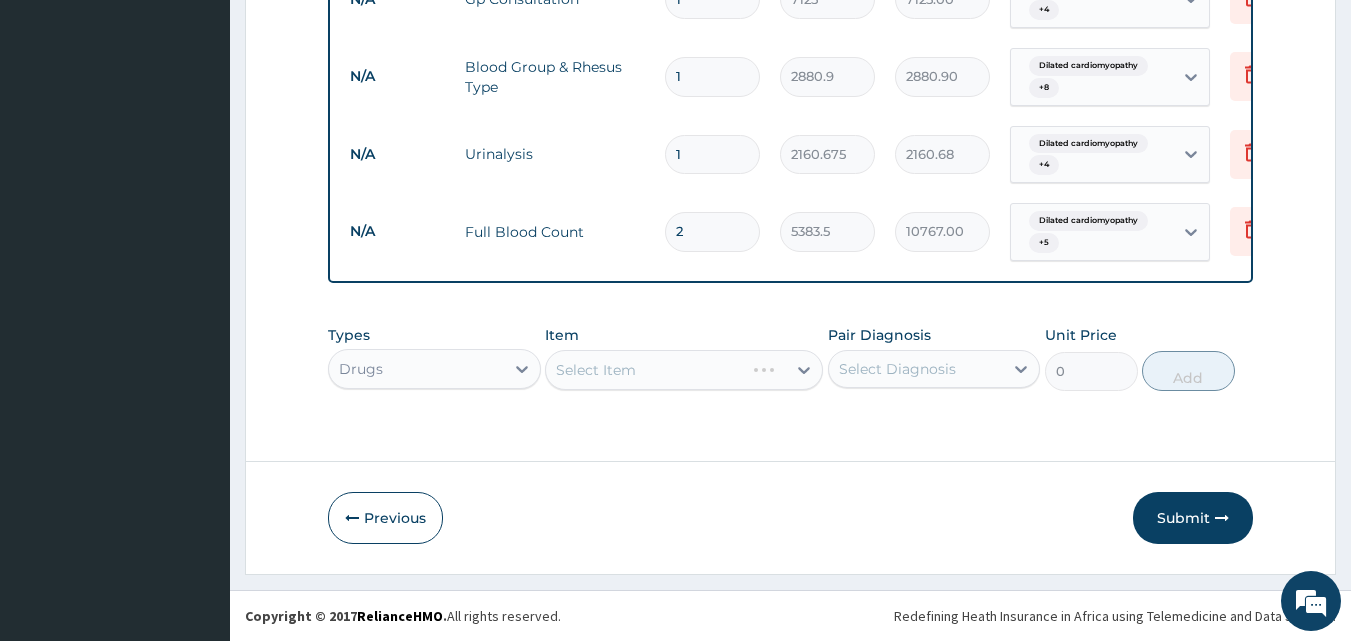 scroll, scrollTop: 0, scrollLeft: 0, axis: both 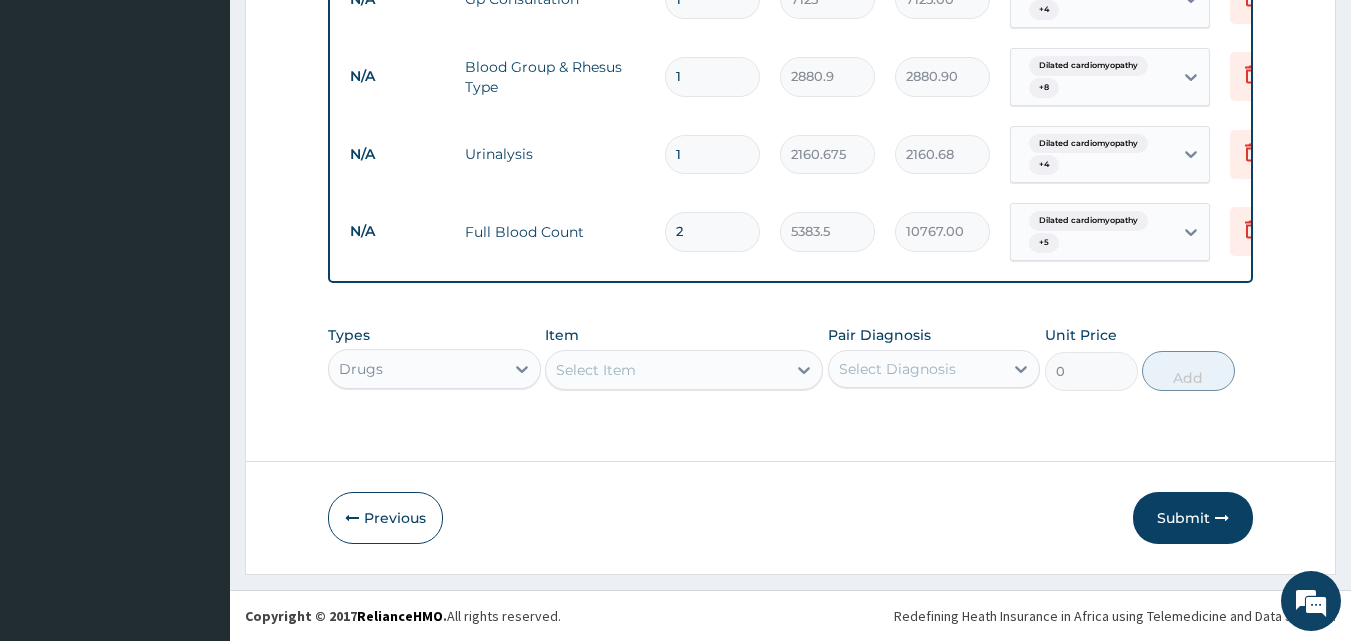 click on "Select Item" at bounding box center [684, 370] 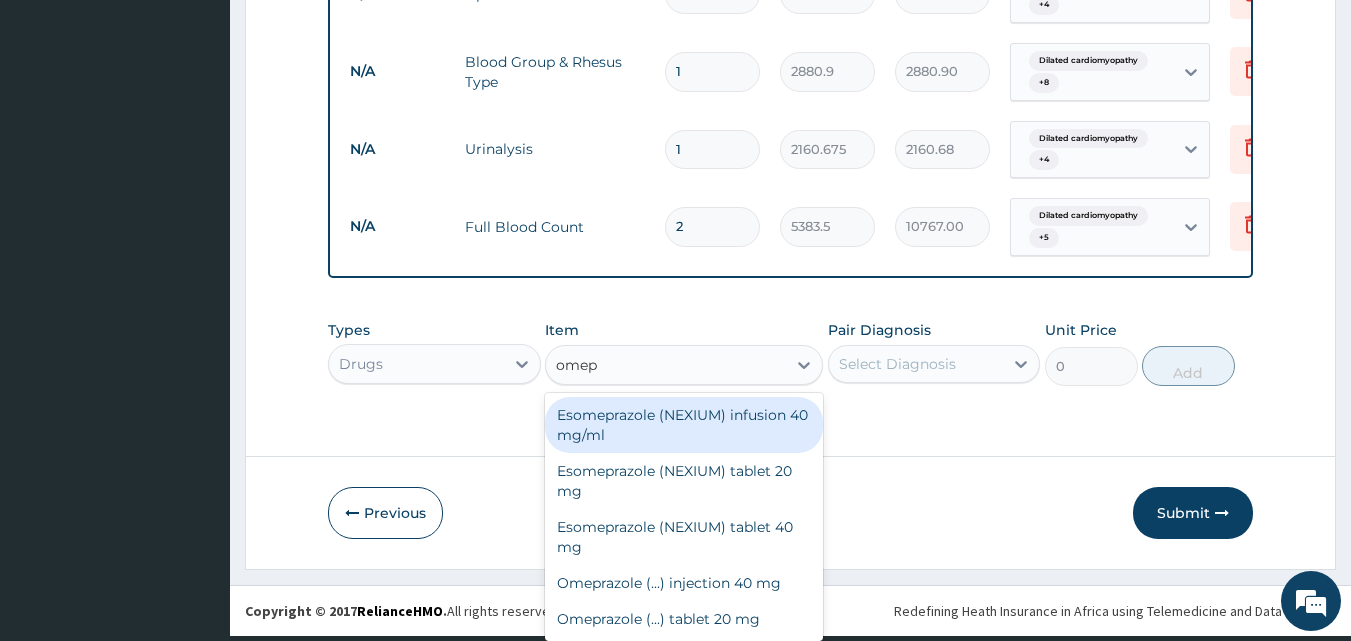 scroll, scrollTop: 5, scrollLeft: 0, axis: vertical 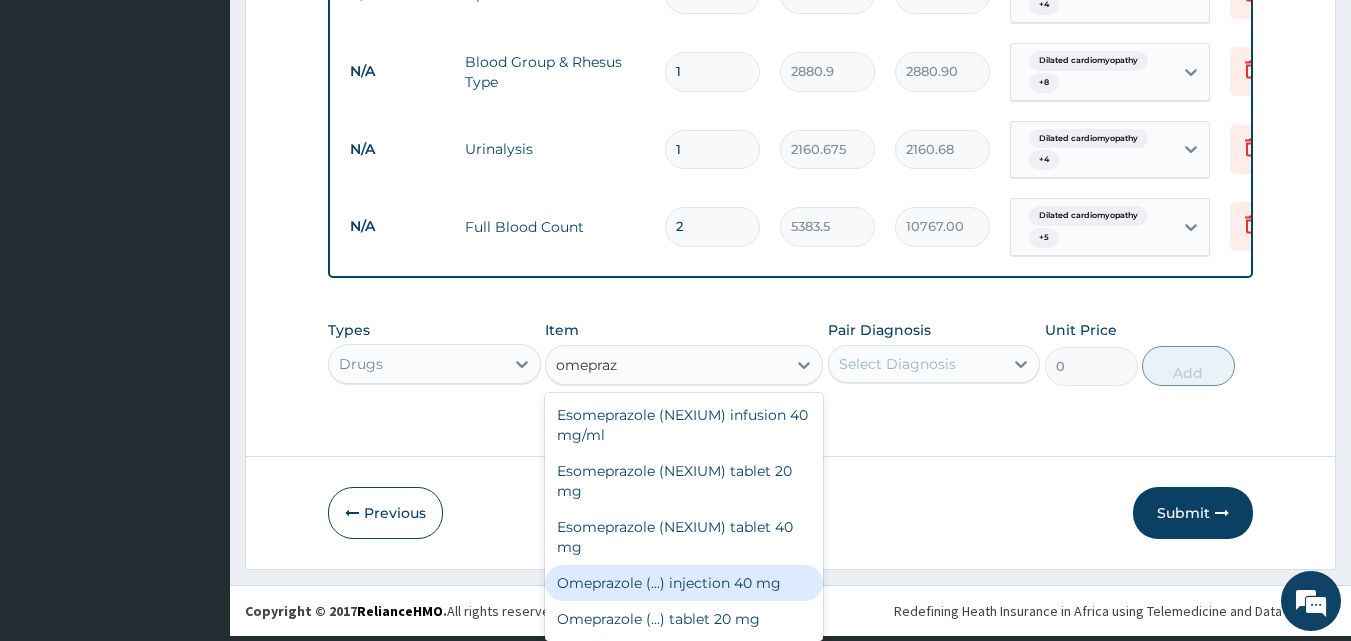 click on "Omeprazole (...) injection 40 mg" at bounding box center [684, 583] 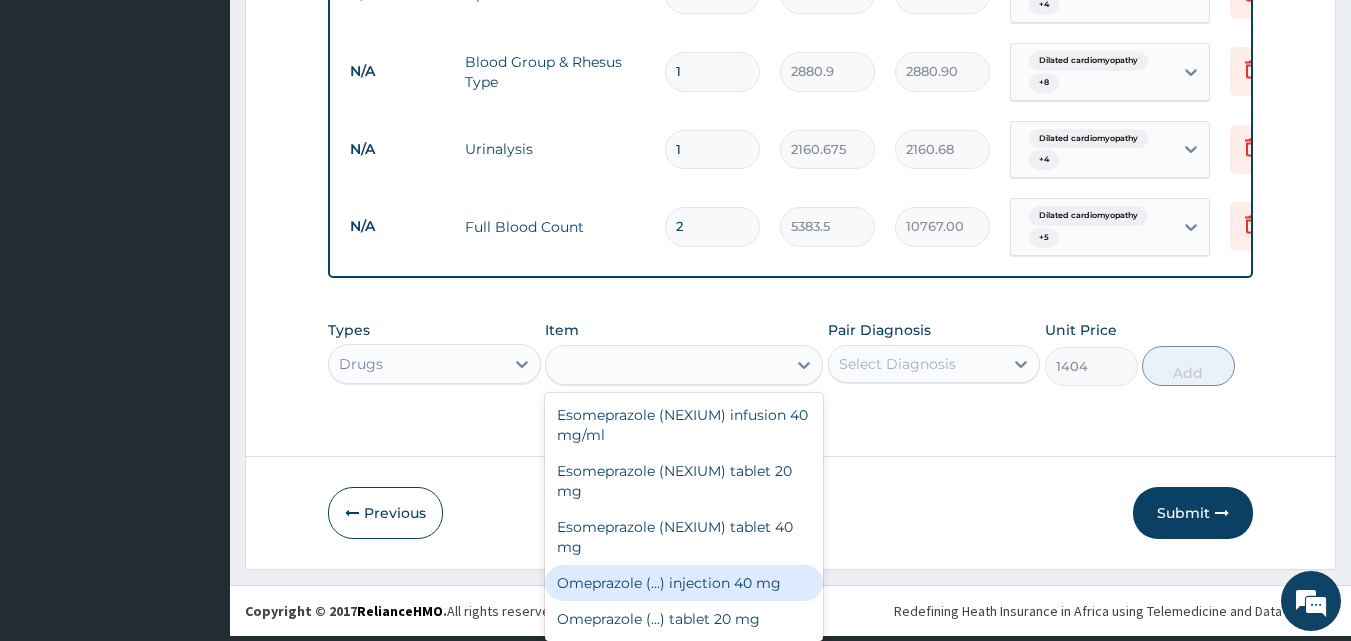 scroll, scrollTop: 0, scrollLeft: 0, axis: both 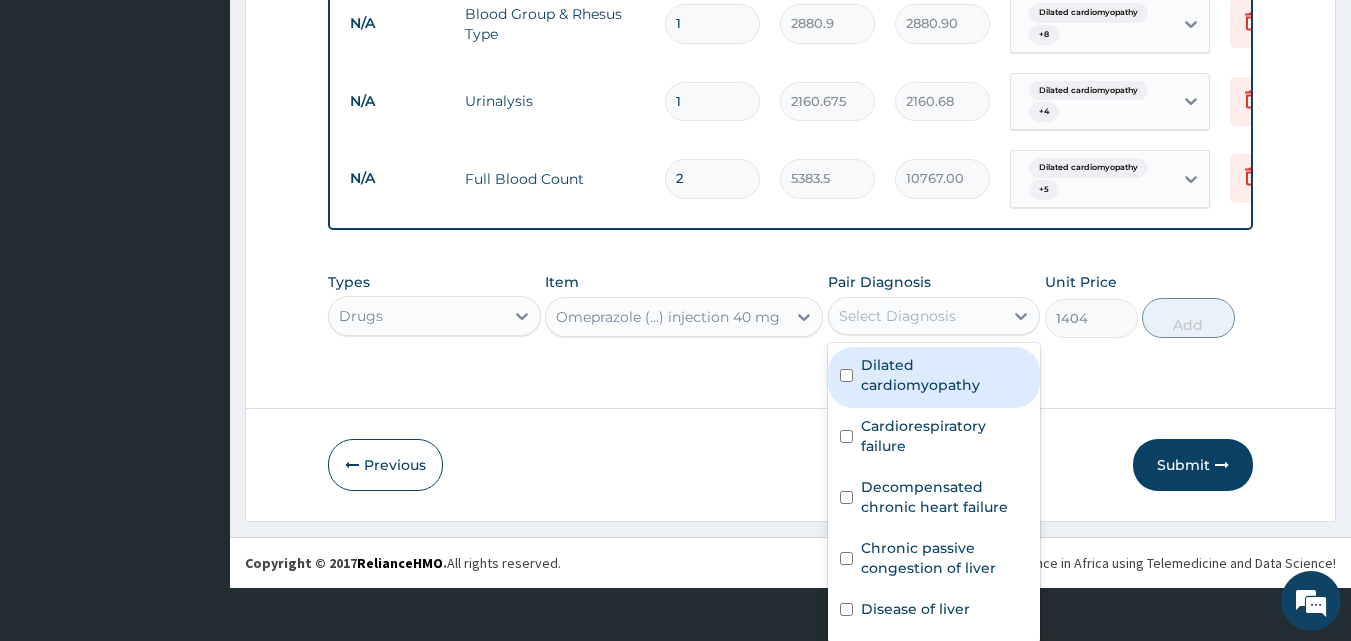 click on "option Heart failure, selected. option Dilated cardiomyopathy focused, 1 of 17. 17 results available. Use Up and Down to choose options, press Enter to select the currently focused option, press Escape to exit the menu, press Tab to select the option and exit the menu. Select Diagnosis Dilated cardiomyopathy Cardiorespiratory failure Decompensated chronic heart failure Chronic passive congestion of liver Disease of liver Cardiorenal syndrome Heart failure Congestive heart failure Decompensated cardiac failure Biventricular congestive heart failure Hepatorenal syndrome Right upper quadrant pain Steatosis of liver Cardiorenal syndrome Haematochezia Loose stool Acute gastroenteritis" at bounding box center (934, 316) 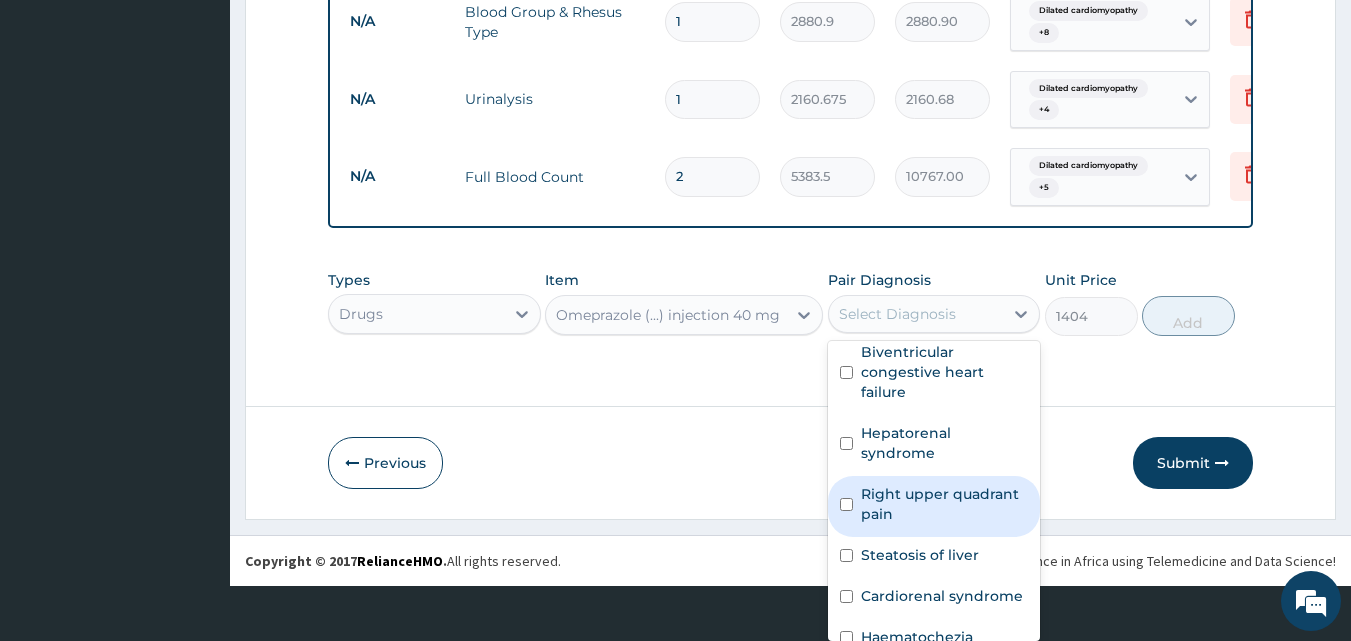 scroll, scrollTop: 645, scrollLeft: 0, axis: vertical 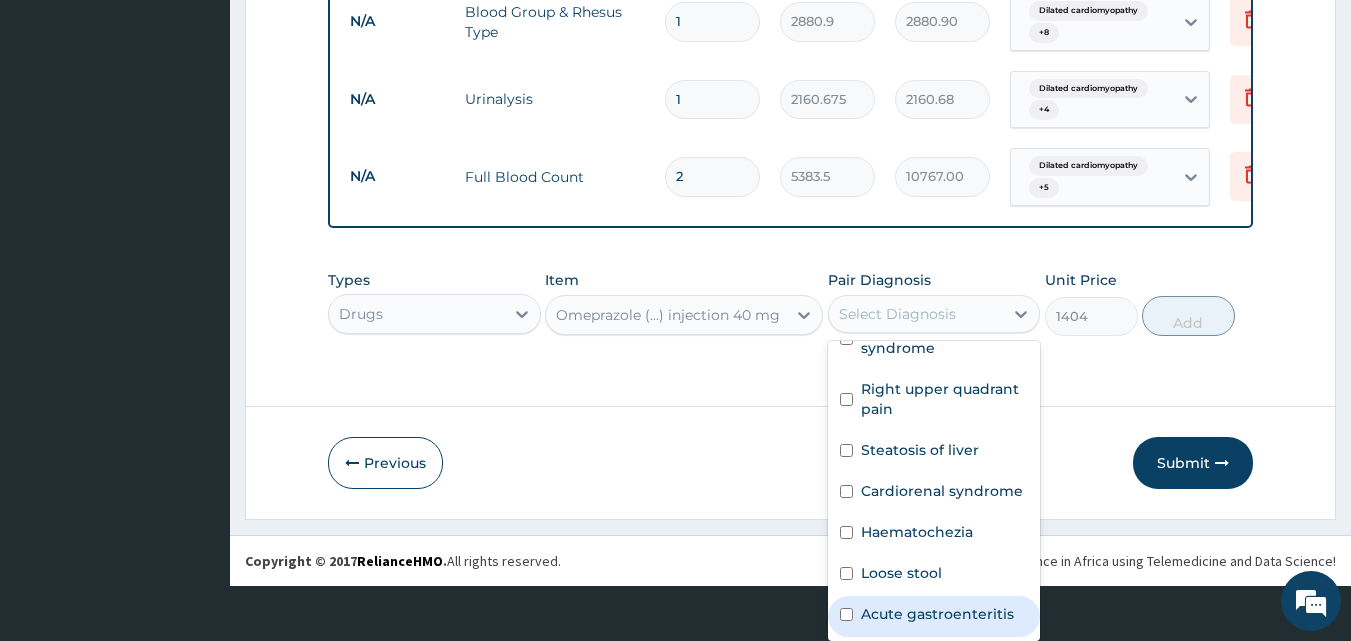 click on "Acute gastroenteritis" at bounding box center (937, 614) 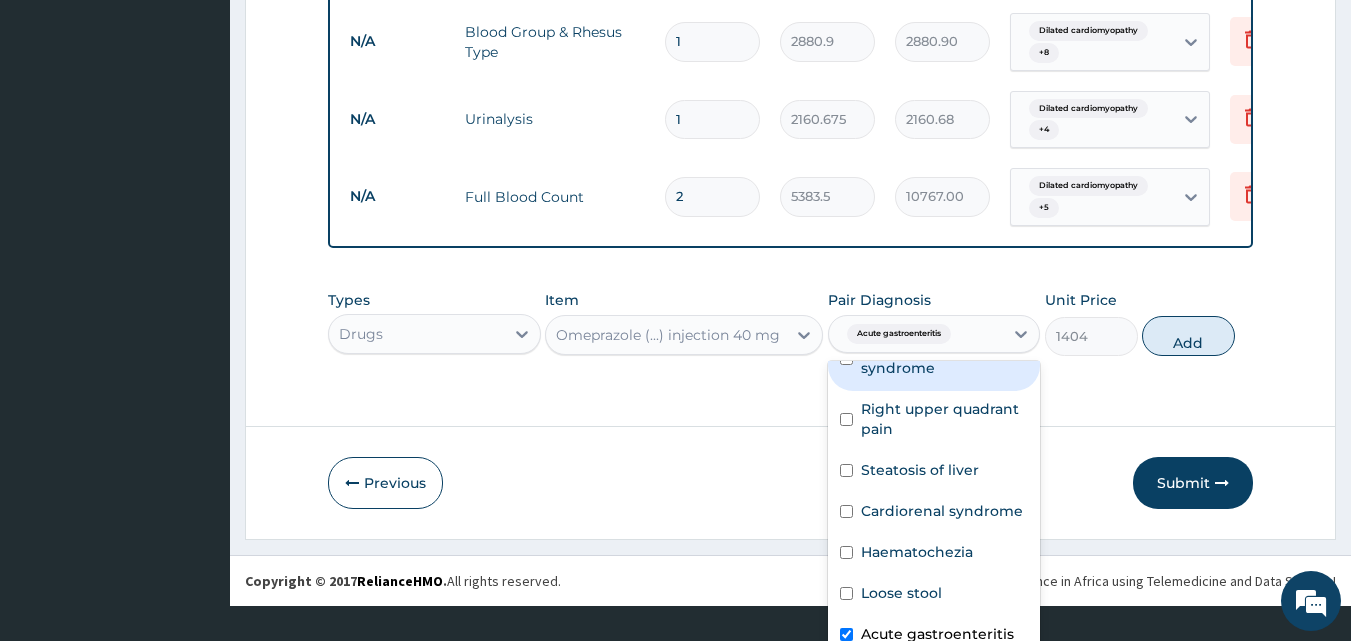 scroll, scrollTop: 0, scrollLeft: 0, axis: both 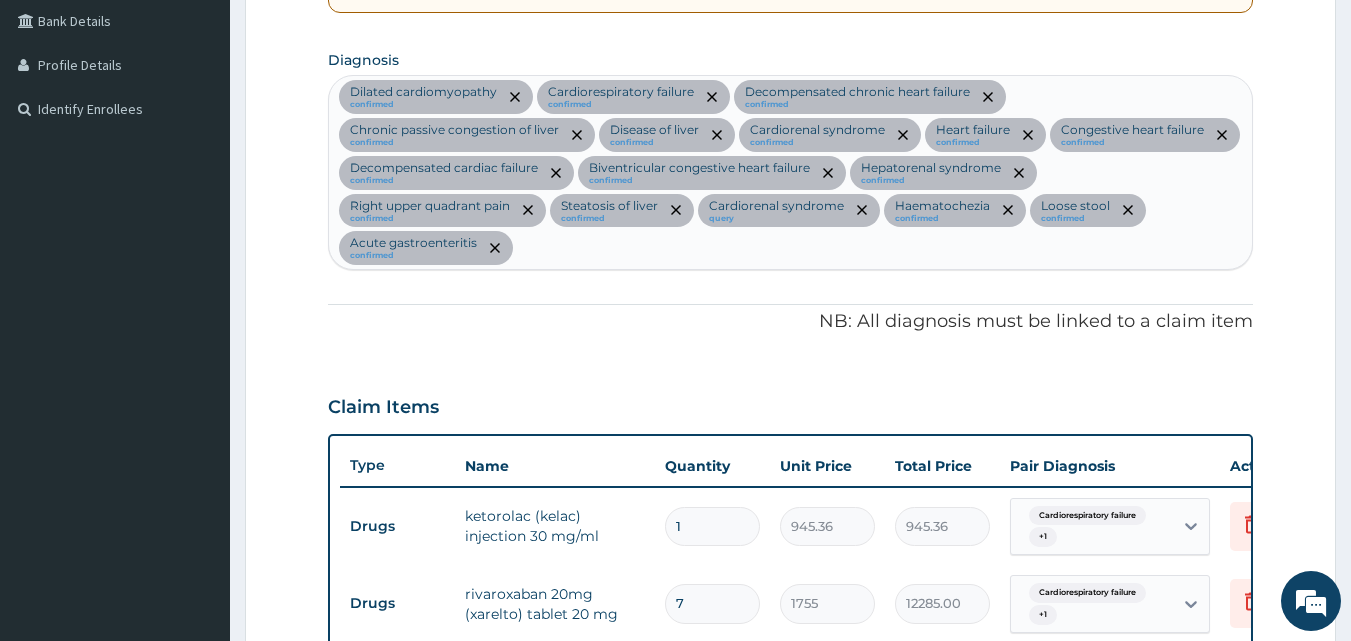 click on "Dilated cardiomyopathy confirmed Cardiorespiratory failure confirmed Decompensated chronic heart failure confirmed Chronic passive congestion of liver confirmed Disease of liver confirmed Cardiorenal syndrome confirmed Heart failure confirmed Congestive heart failure confirmed Decompensated cardiac failure confirmed Biventricular congestive heart failure confirmed Hepatorenal syndrome confirmed Right upper quadrant pain confirmed Steatosis of liver confirmed Cardiorenal syndrome query Haematochezia confirmed Loose stool confirmed Acute gastroenteritis confirmed" at bounding box center (791, 172) 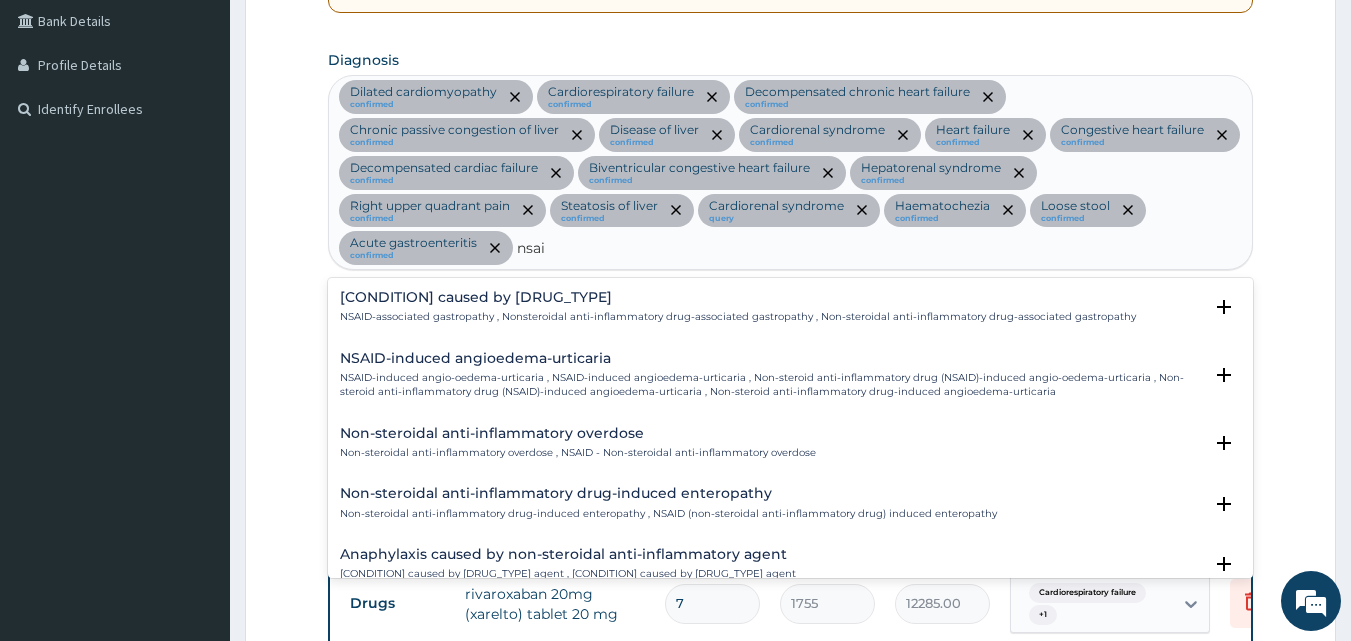 click on "Non-steroidal anti-inflammatory overdose" at bounding box center [578, 433] 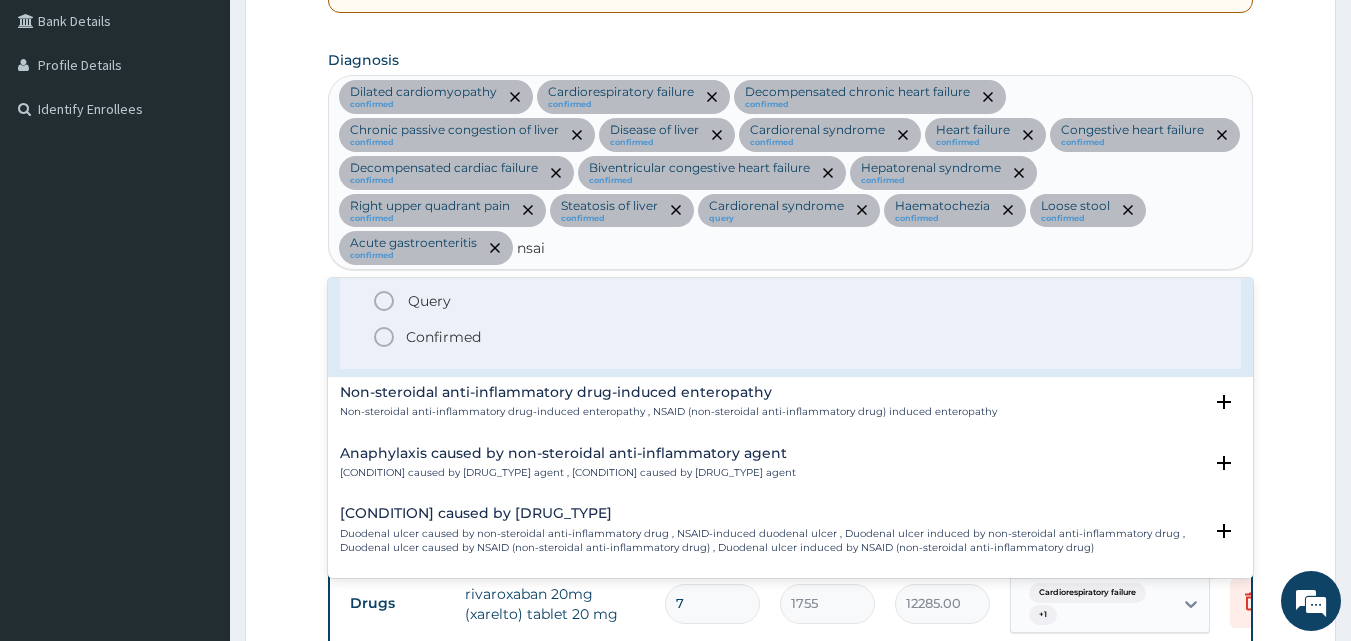 scroll, scrollTop: 200, scrollLeft: 0, axis: vertical 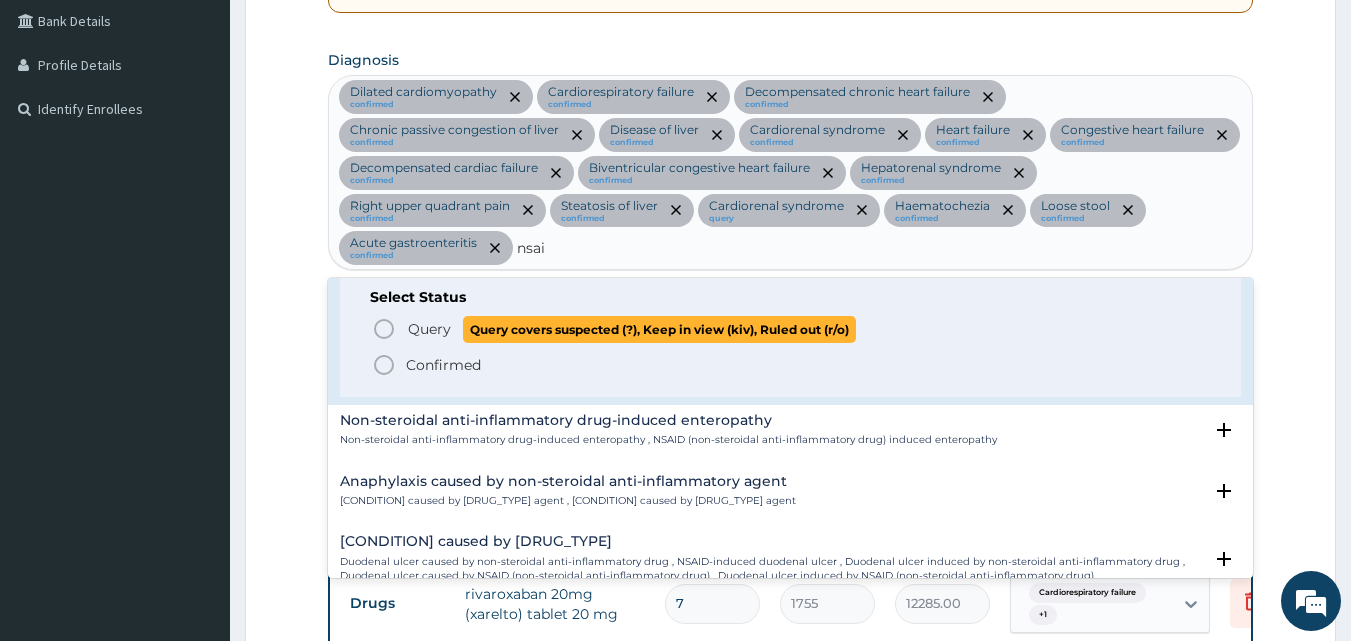 click on "Query Query covers suspected (?), Keep in view (kiv), Ruled out (r/o)" at bounding box center (631, 329) 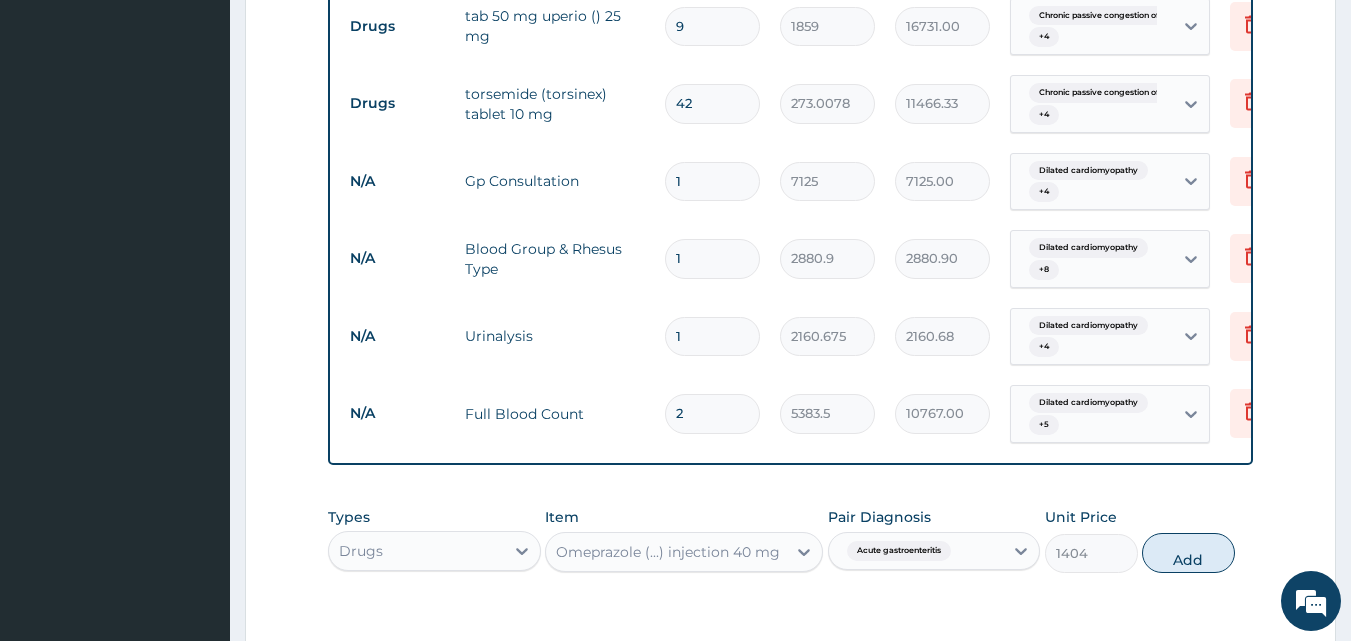 scroll, scrollTop: 3661, scrollLeft: 0, axis: vertical 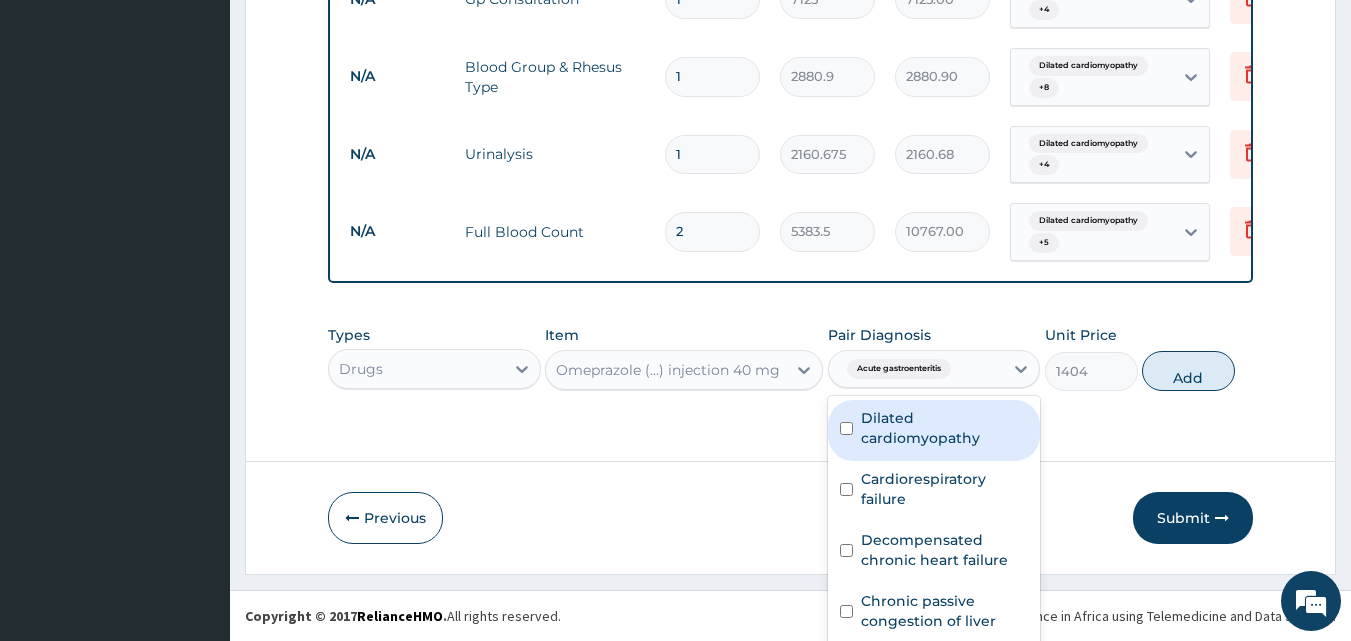 click on "option Acute gastroenteritis, selected. option Dilated cardiomyopathy focused, 1 of 18. 18 results available. Use Up and Down to choose options, press Enter to select the currently focused option, press Escape to exit the menu, press Tab to select the option and exit the menu. Acute gastroenteritis Dilated cardiomyopathy Cardiorespiratory failure Decompensated chronic heart failure Chronic passive congestion of liver Disease of liver Cardiorenal syndrome Heart failure Congestive heart failure Decompensated cardiac failure Biventricular congestive heart failure Hepatorenal syndrome Right upper quadrant pain Steatosis of liver Cardiorenal syndrome Haematochezia Loose stool Acute gastroenteritis Non-steroidal anti-inflammatory overdose" at bounding box center (934, 369) 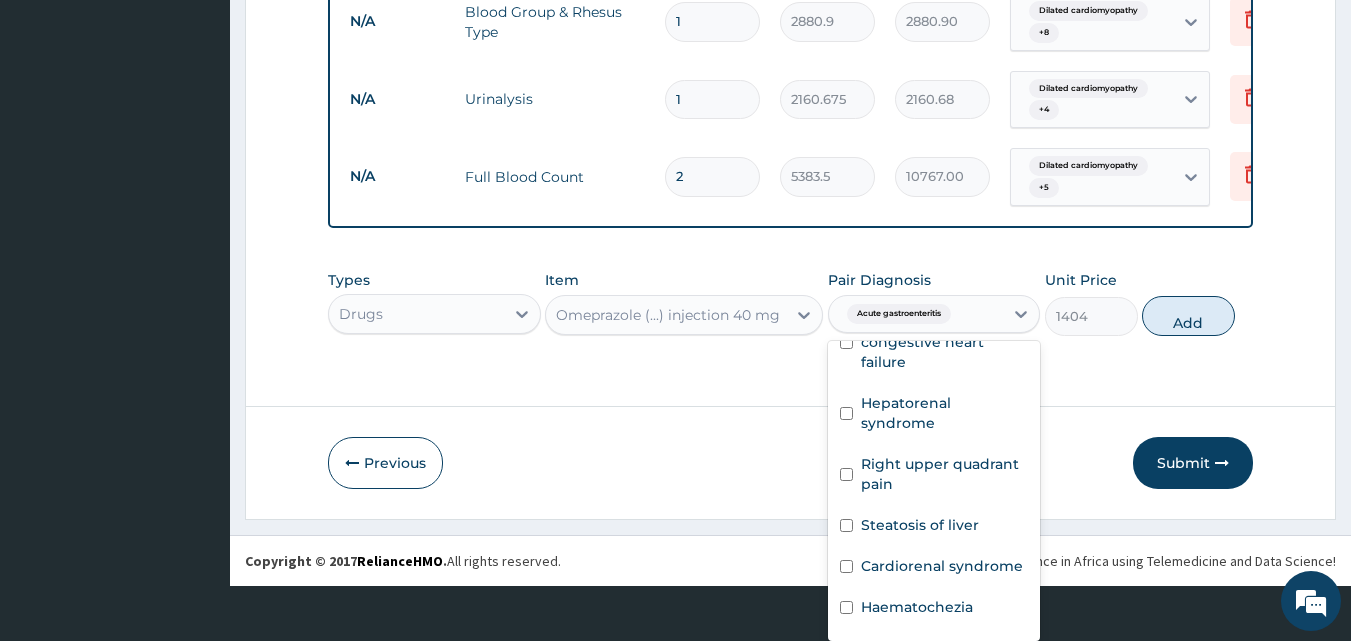 scroll, scrollTop: 726, scrollLeft: 0, axis: vertical 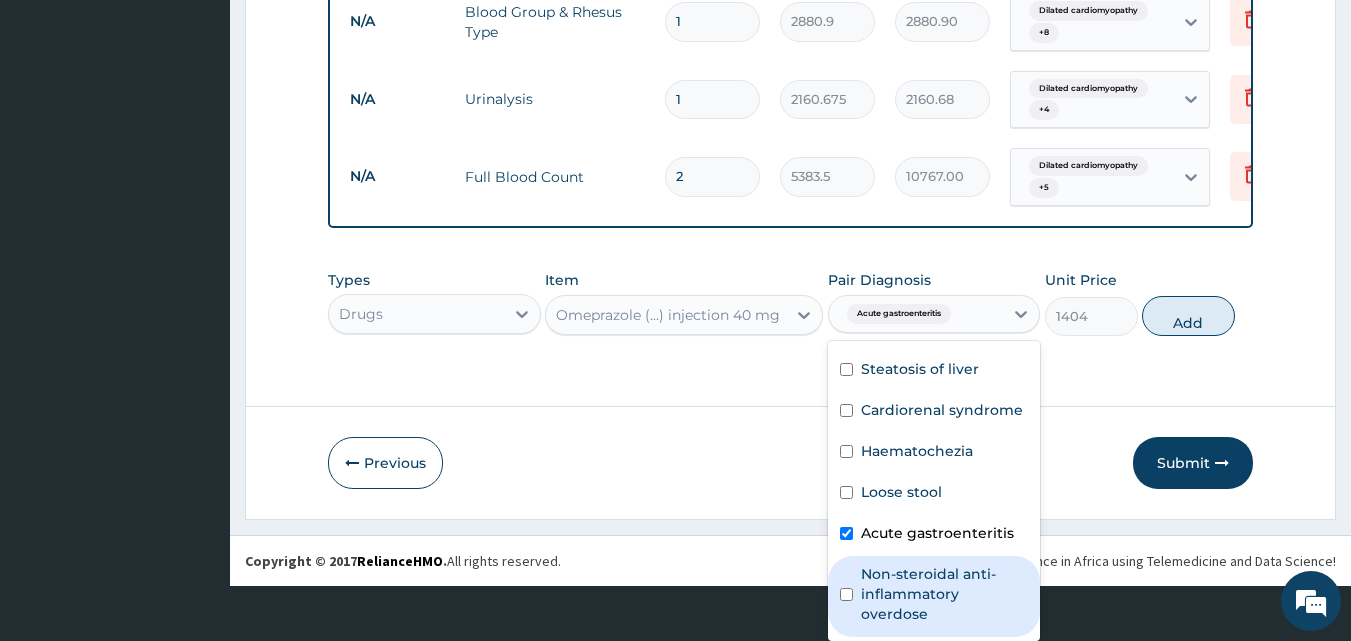 click on "Non-steroidal anti-inflammatory overdose" at bounding box center (945, 594) 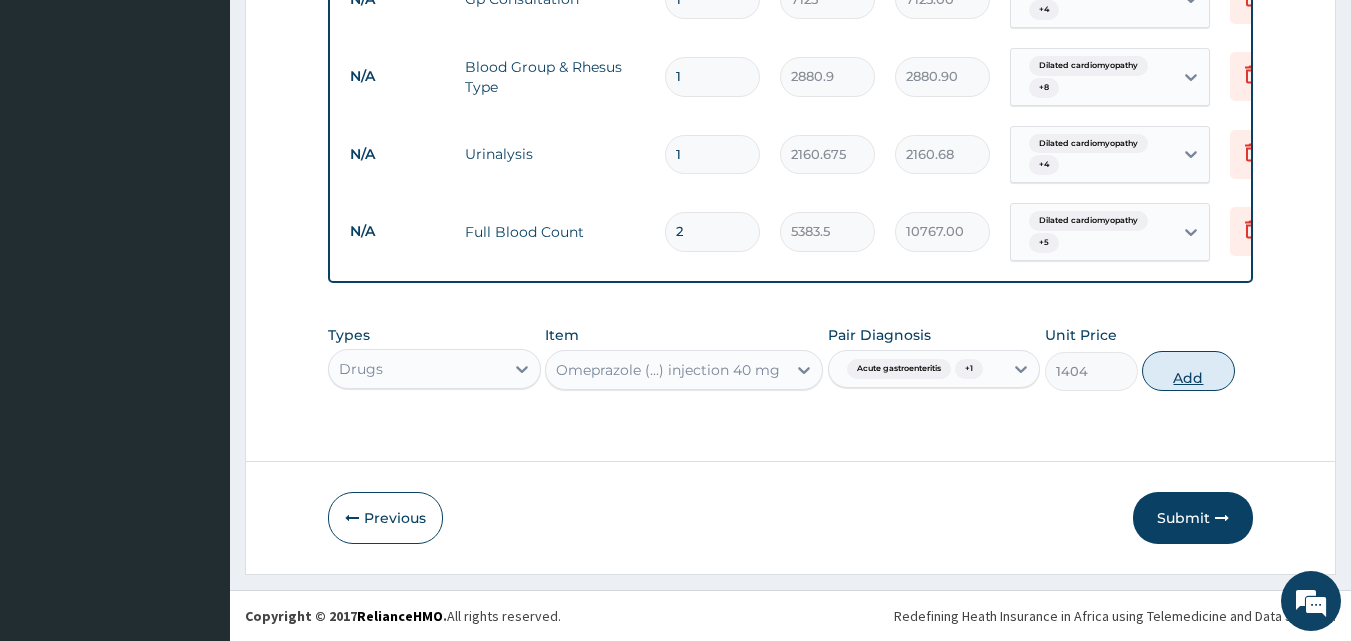 scroll, scrollTop: 0, scrollLeft: 0, axis: both 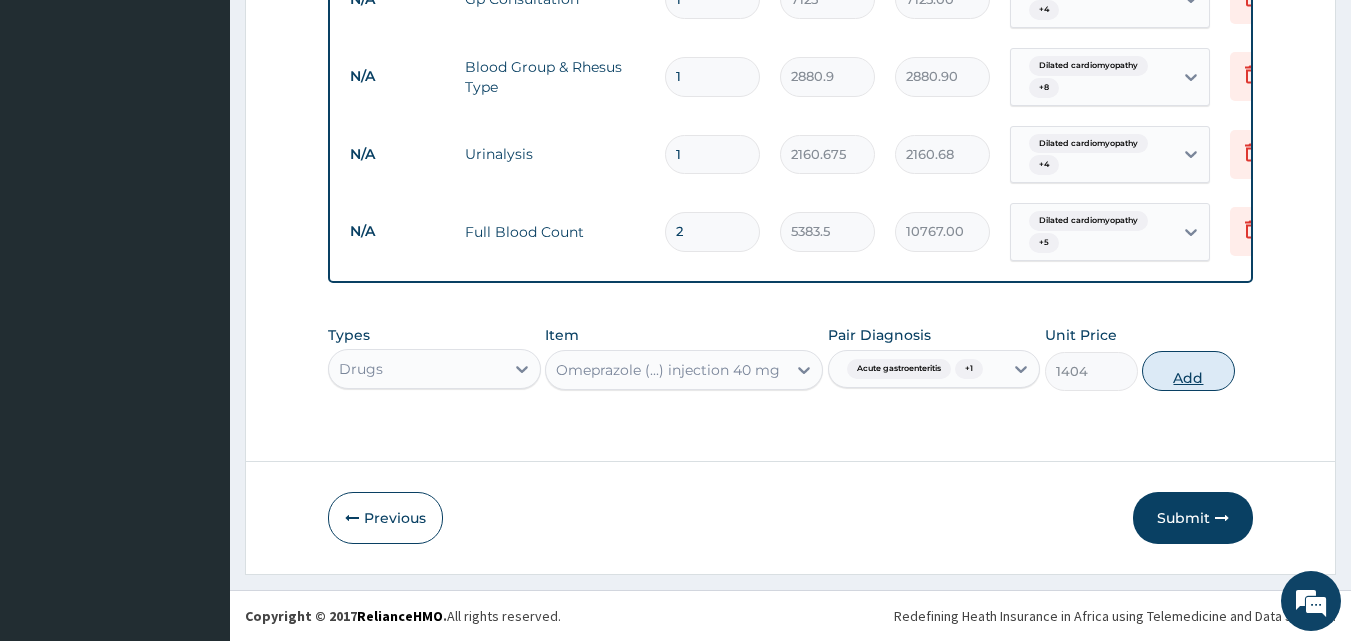 click on "Types Drugs Item Omeprazole (...) injection 40 mg Pair Diagnosis Acute gastroenteritis  + 1 Unit Price 1404 Add" at bounding box center [791, 358] 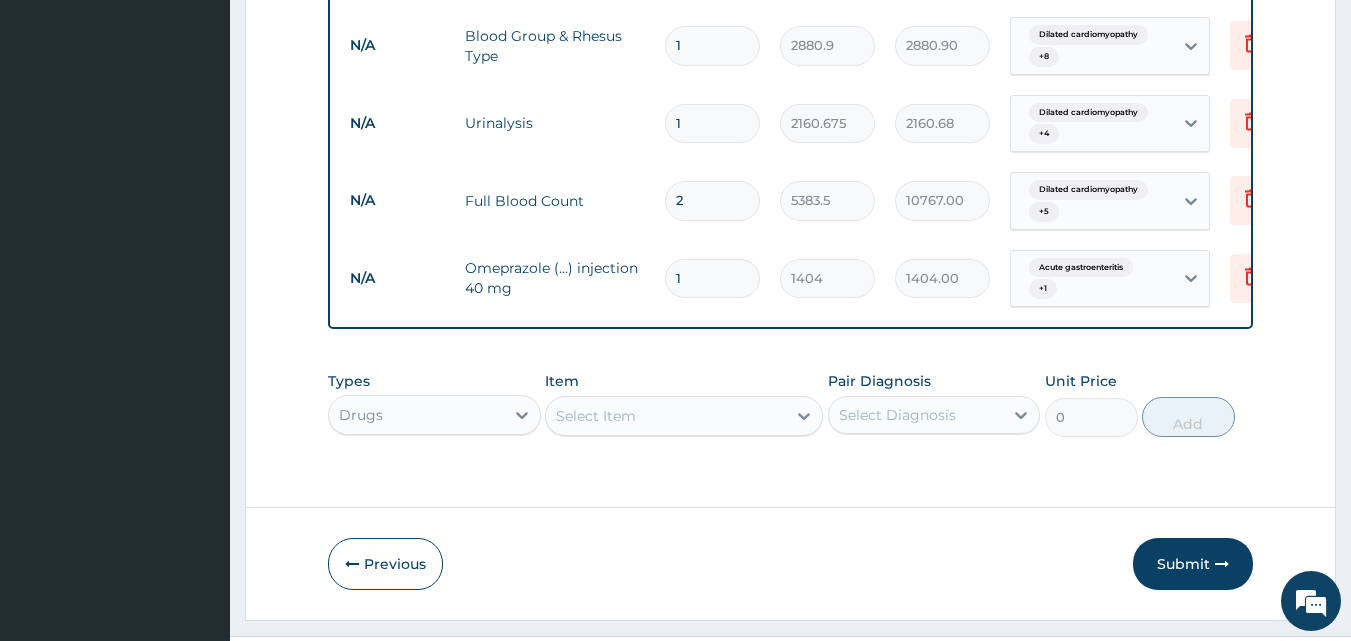 click on "1" at bounding box center [712, 278] 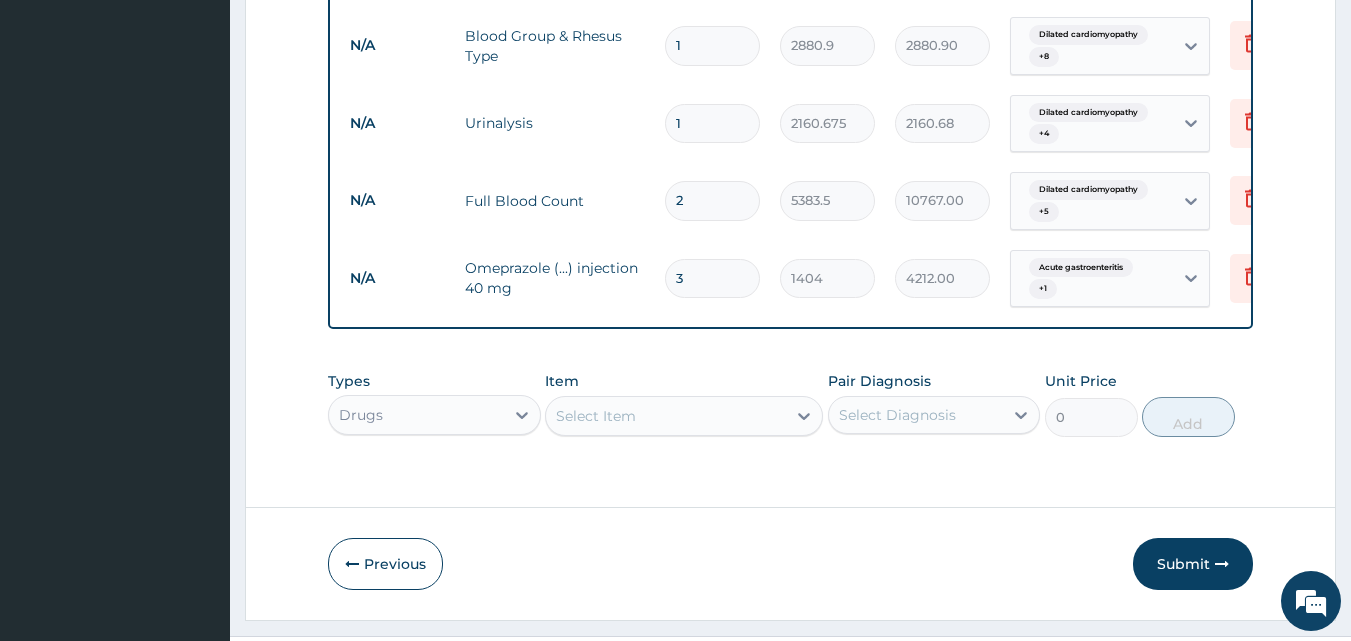 click on "Types Drugs Item Select Item Pair Diagnosis Select Diagnosis Unit Price 0 Add" at bounding box center (791, 404) 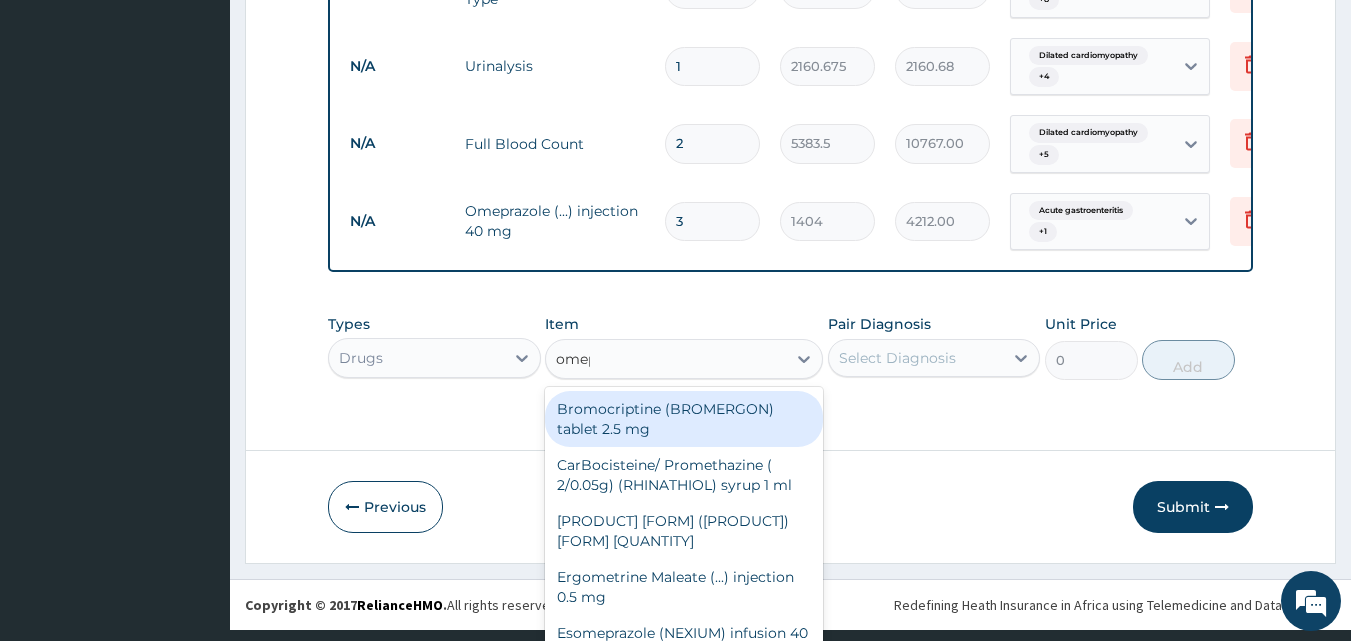 scroll, scrollTop: 5, scrollLeft: 0, axis: vertical 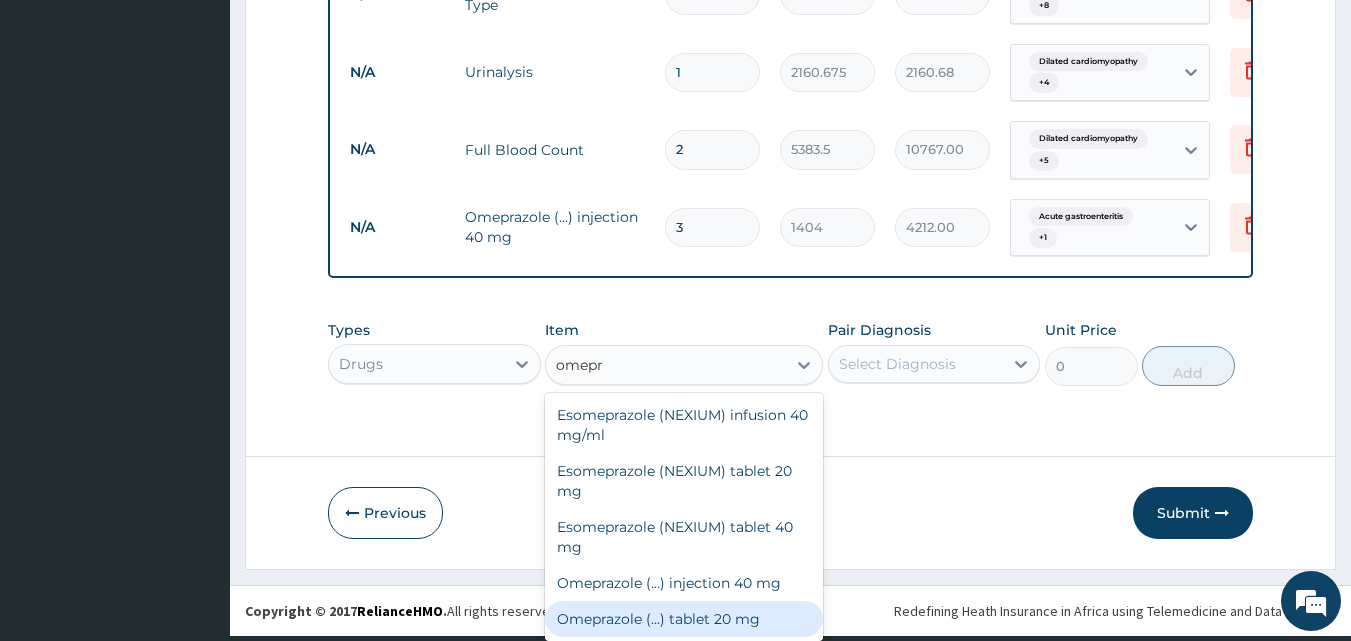 click on "Omeprazole (...) tablet 20 mg" at bounding box center [684, 619] 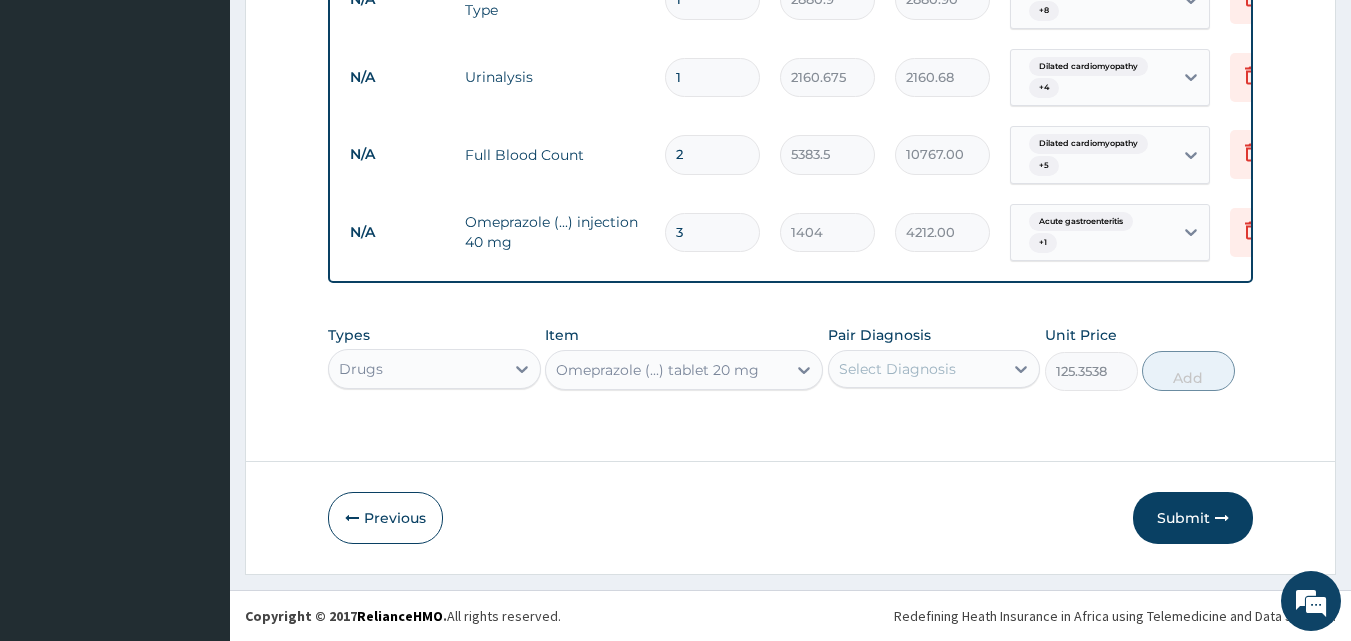 scroll, scrollTop: 3734, scrollLeft: 0, axis: vertical 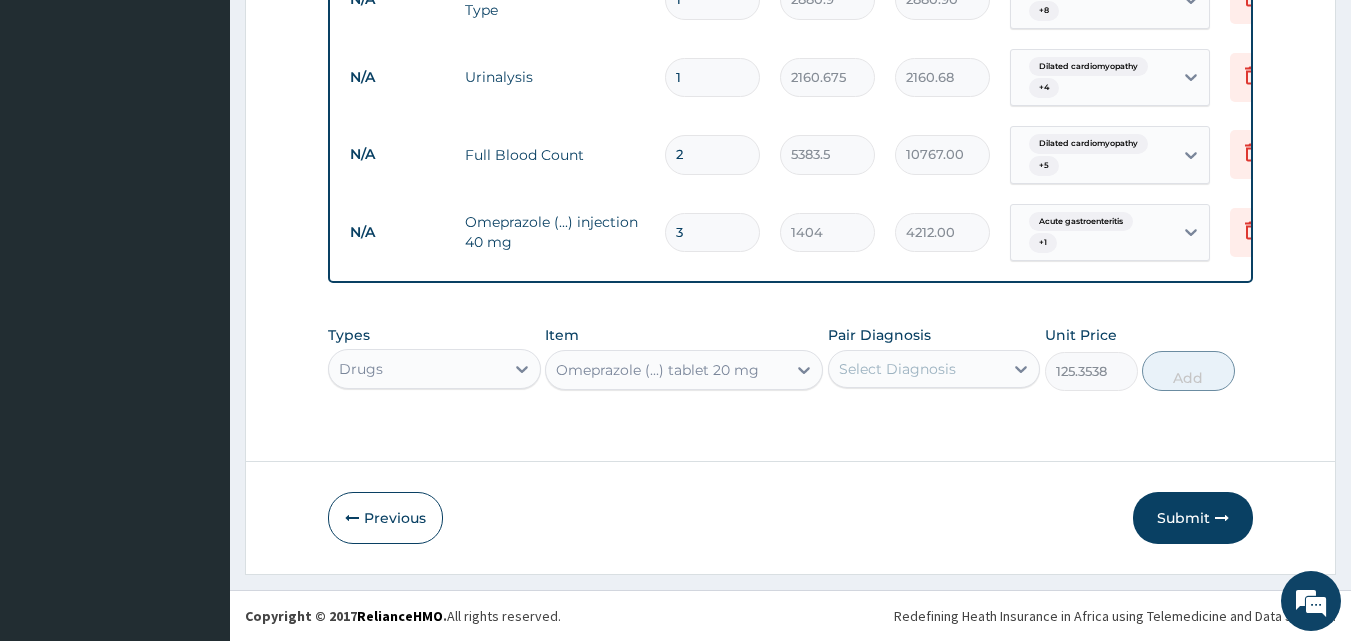 click on "Select Diagnosis" at bounding box center [934, 369] 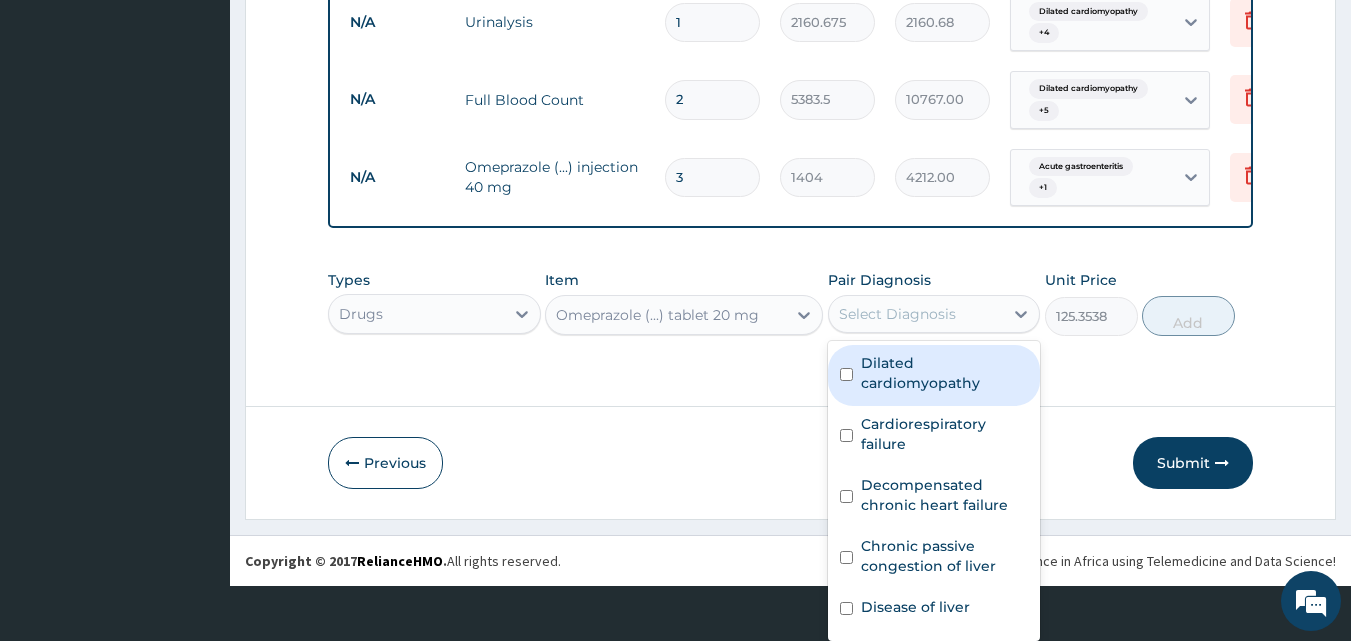 click on "Dilated cardiomyopathy" at bounding box center [945, 373] 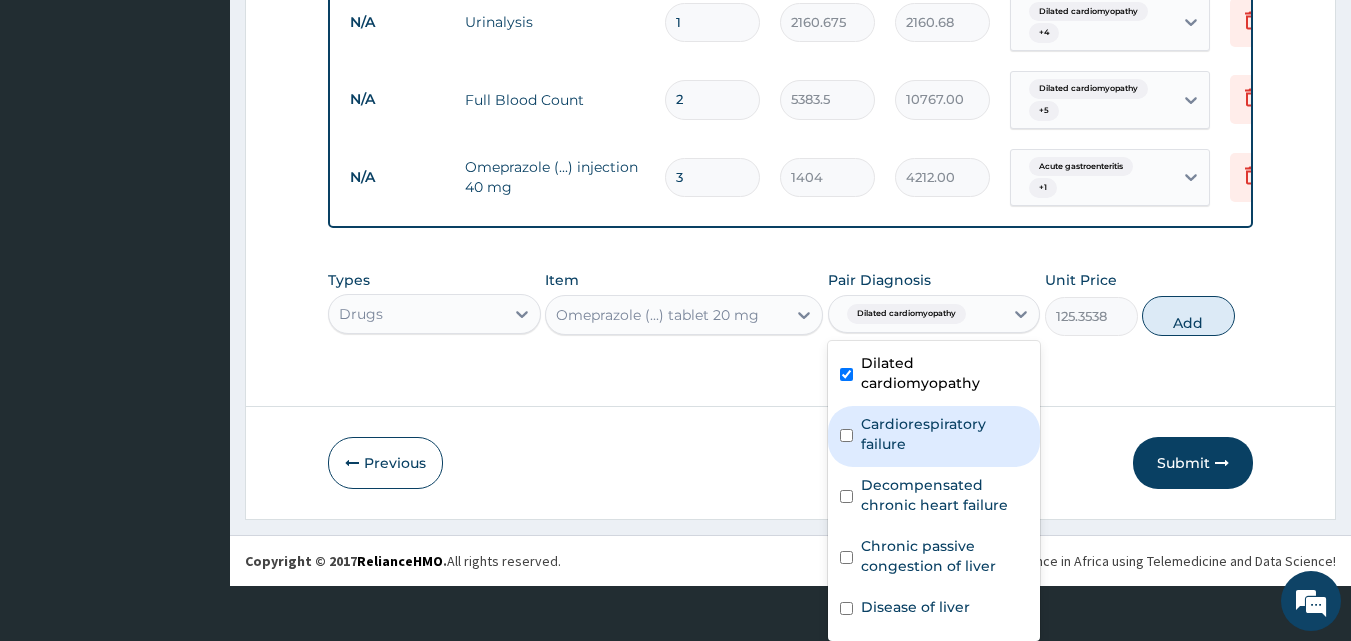 click on "Cardiorespiratory failure" at bounding box center [945, 434] 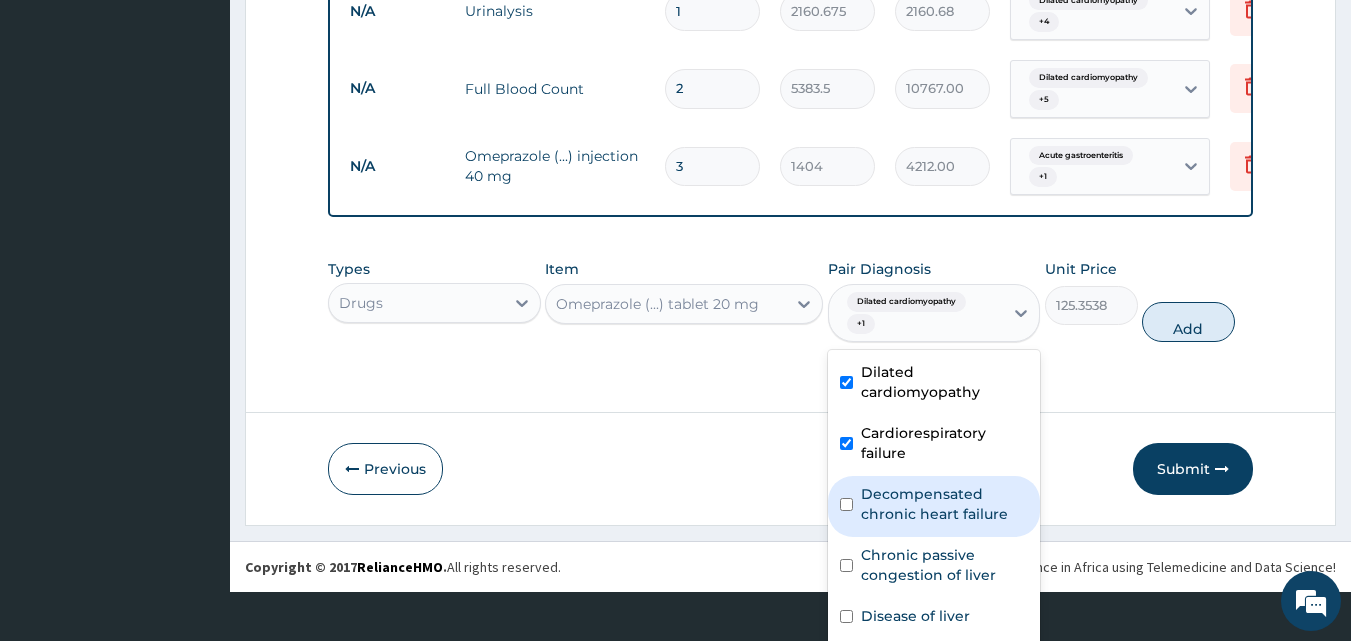 click on "Decompensated chronic heart failure" at bounding box center [945, 504] 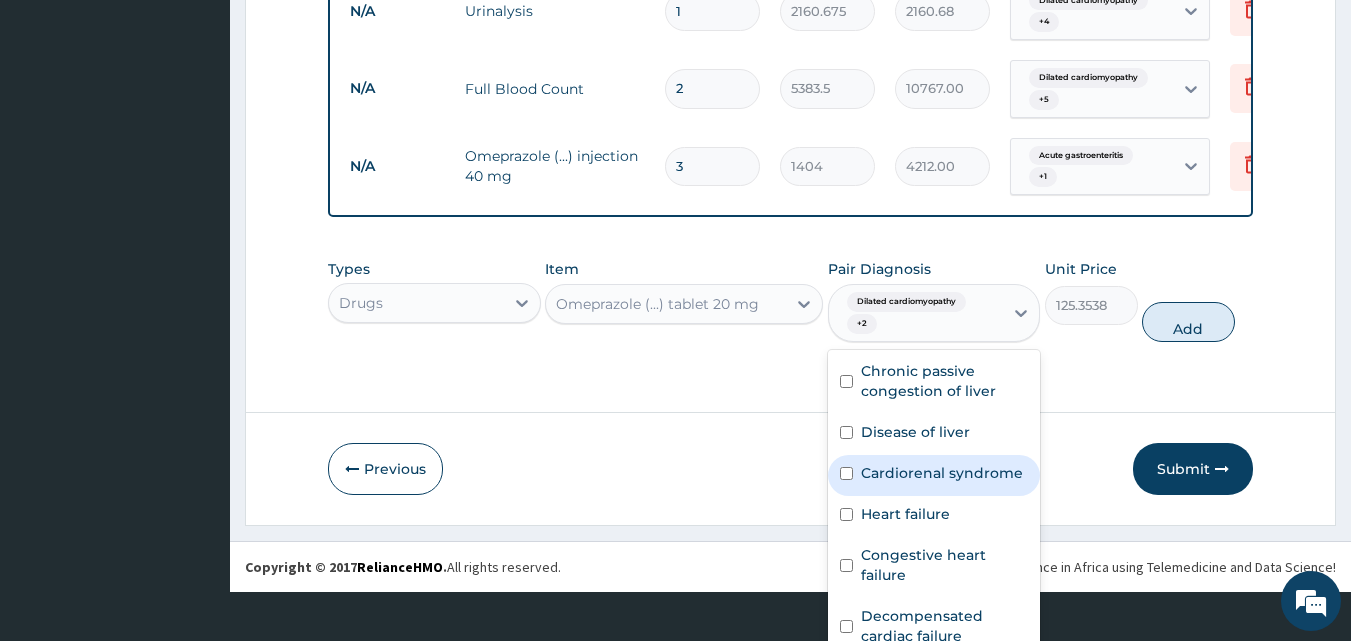 scroll, scrollTop: 500, scrollLeft: 0, axis: vertical 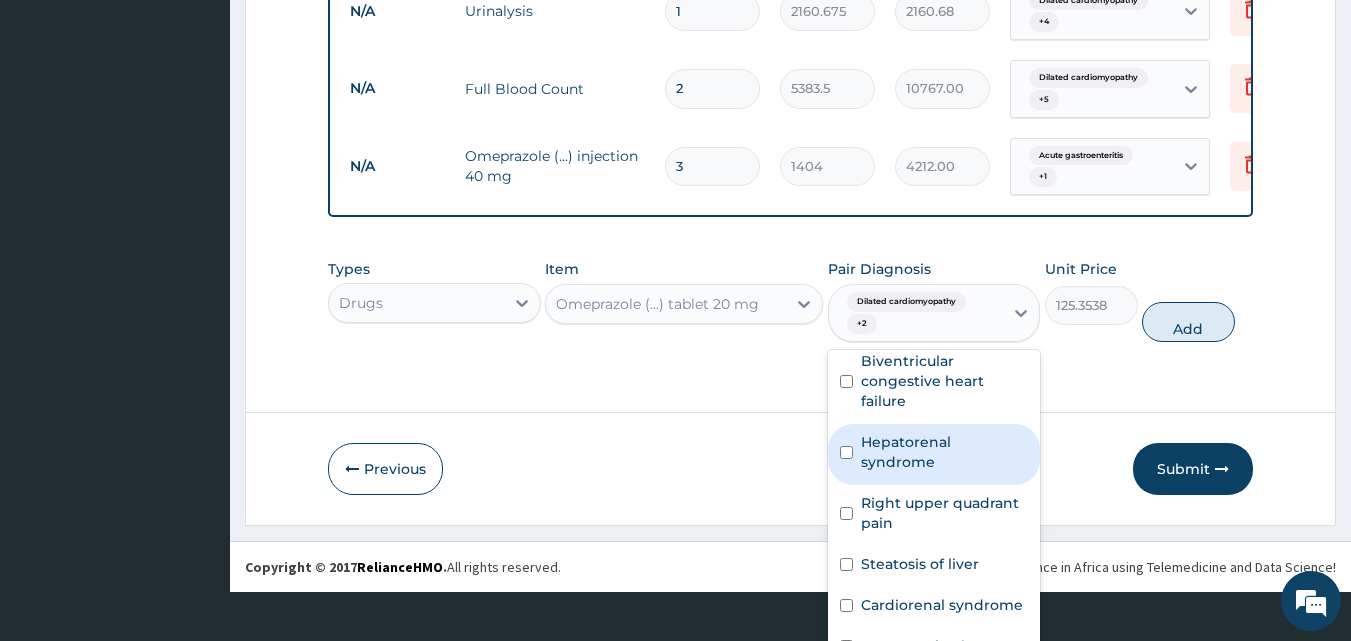 click on "Hepatorenal syndrome" at bounding box center (945, 452) 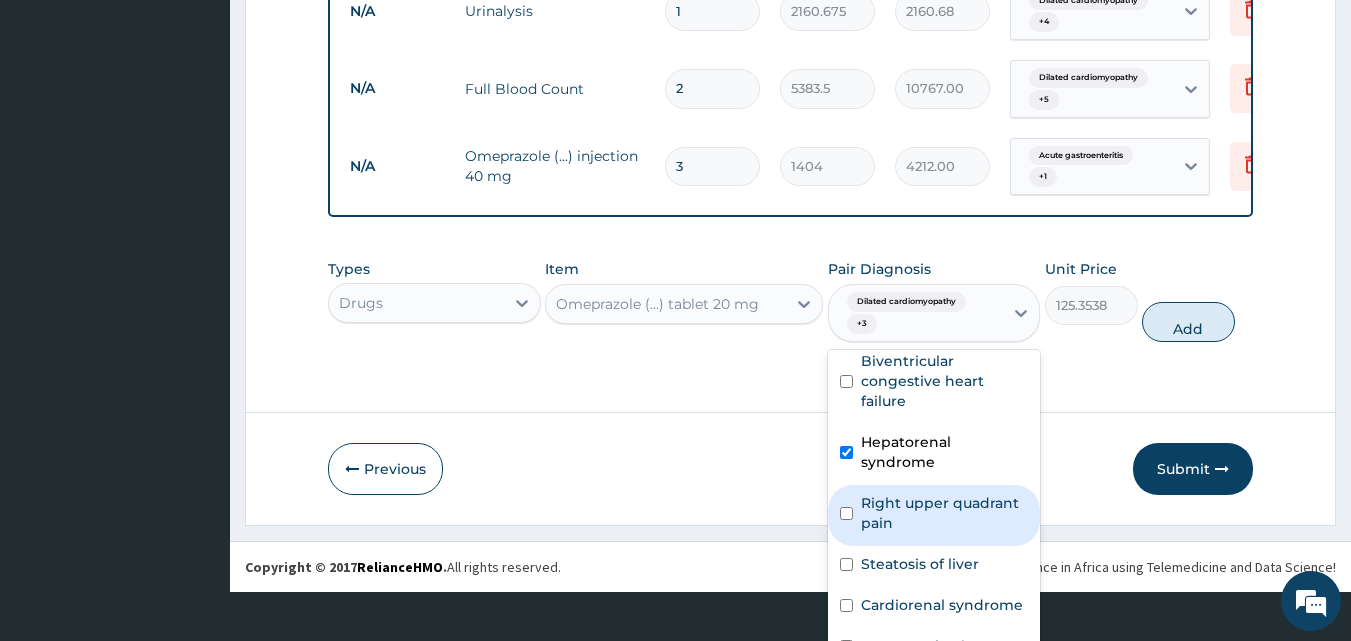 click on "Right upper quadrant pain" at bounding box center (945, 513) 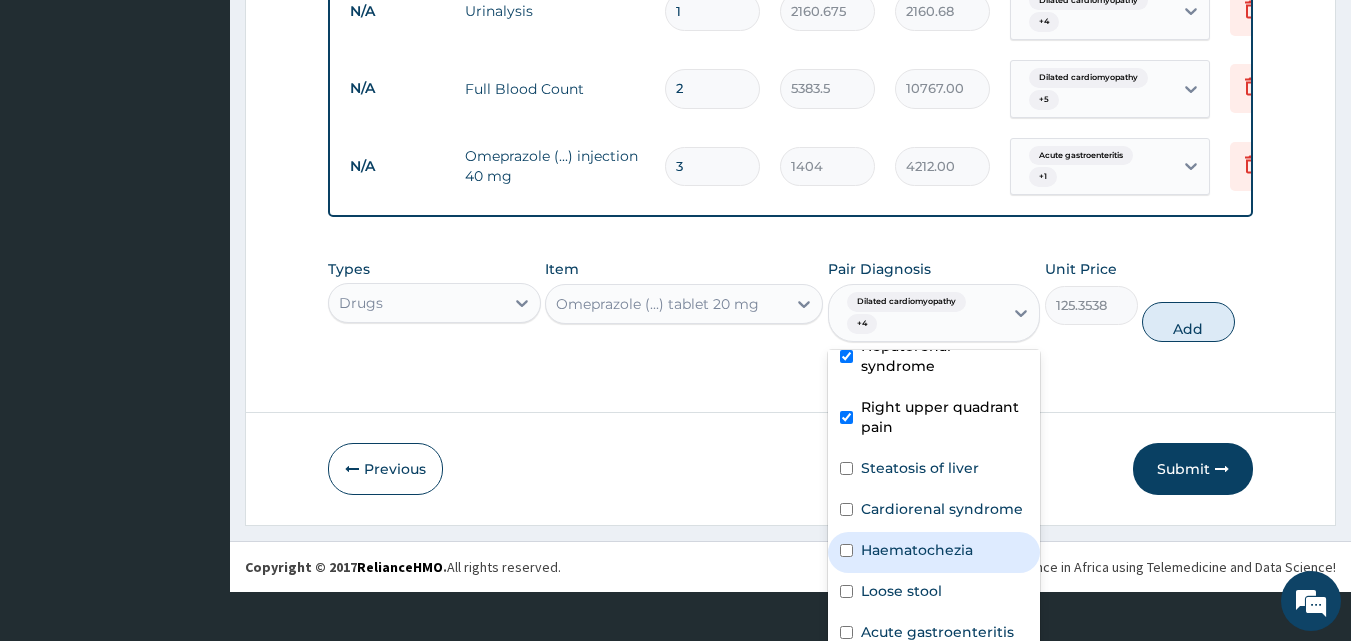 scroll, scrollTop: 726, scrollLeft: 0, axis: vertical 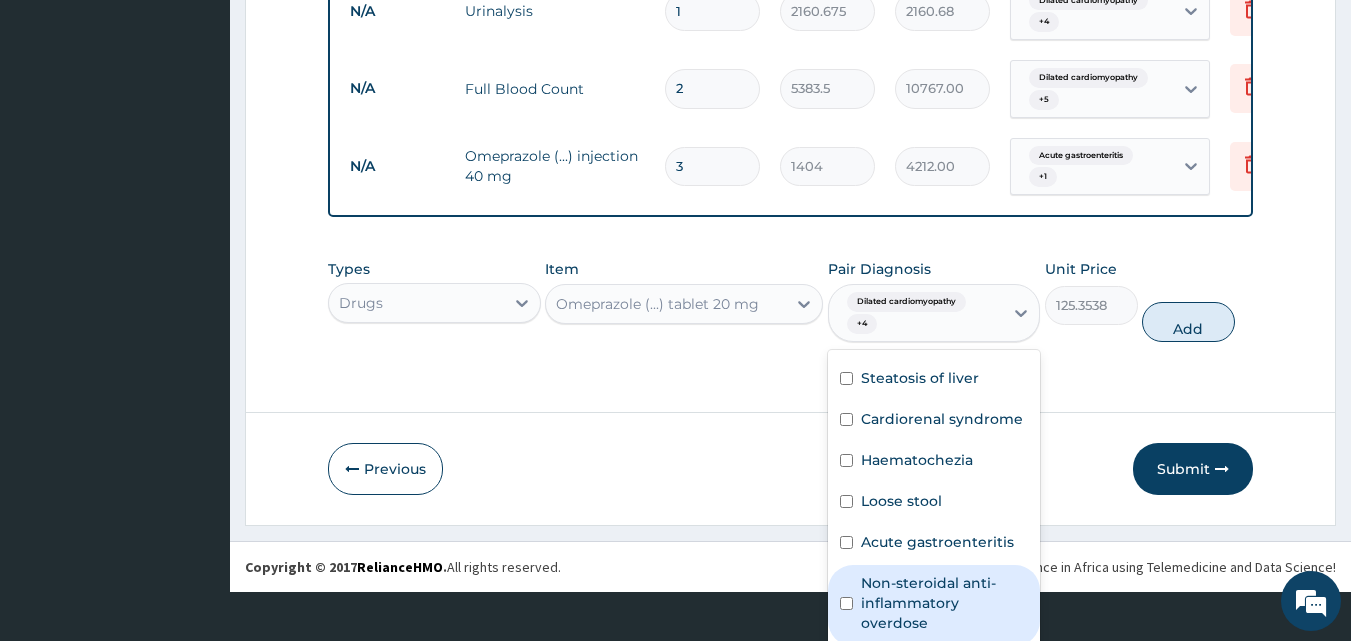 click on "Non-steroidal anti-inflammatory overdose" at bounding box center [945, 603] 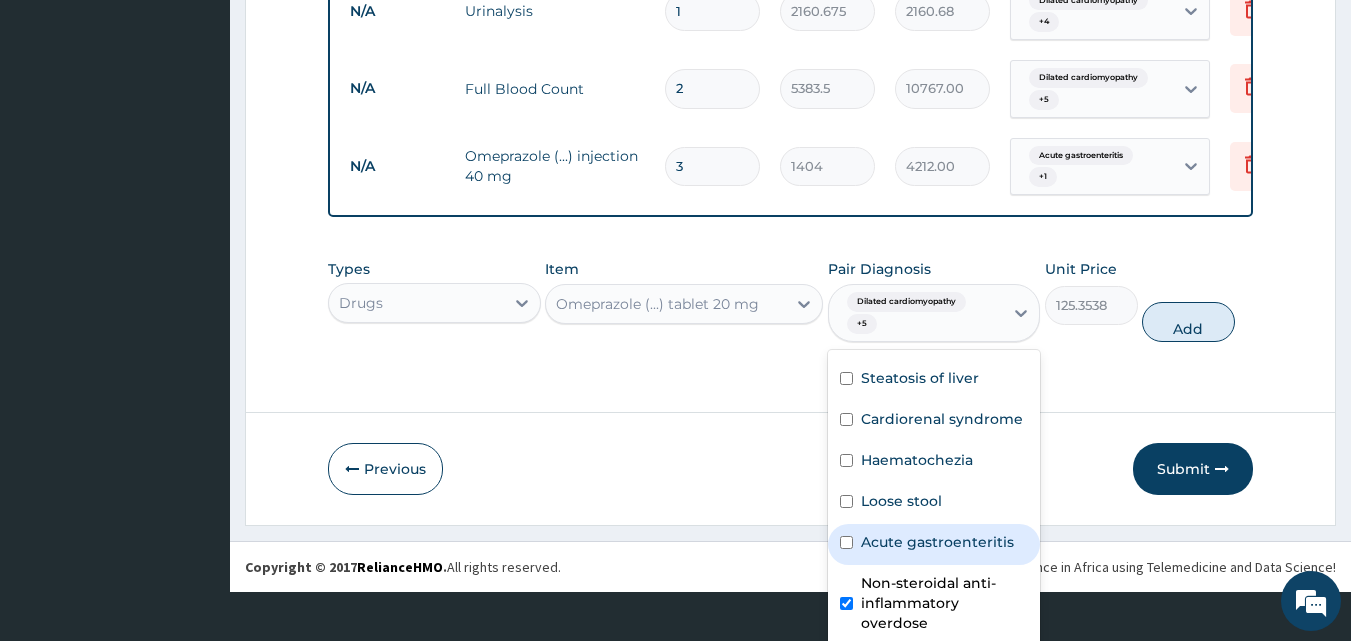 click on "Acute gastroenteritis" at bounding box center [937, 542] 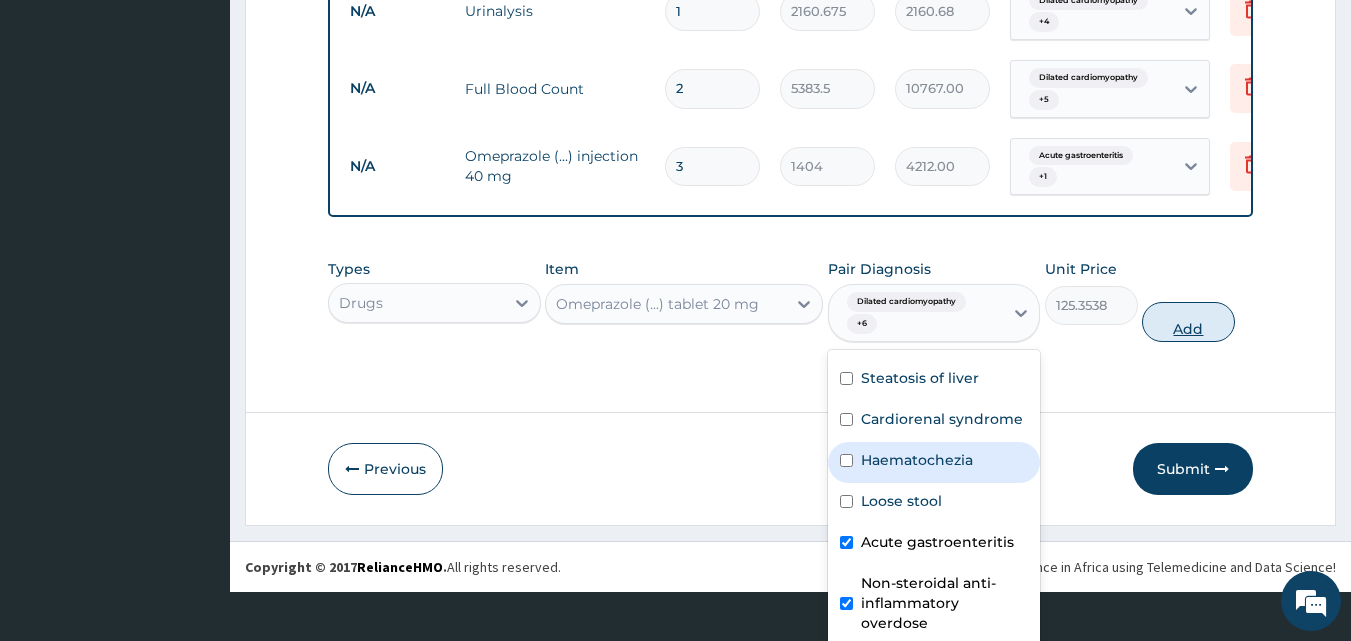scroll, scrollTop: 0, scrollLeft: 0, axis: both 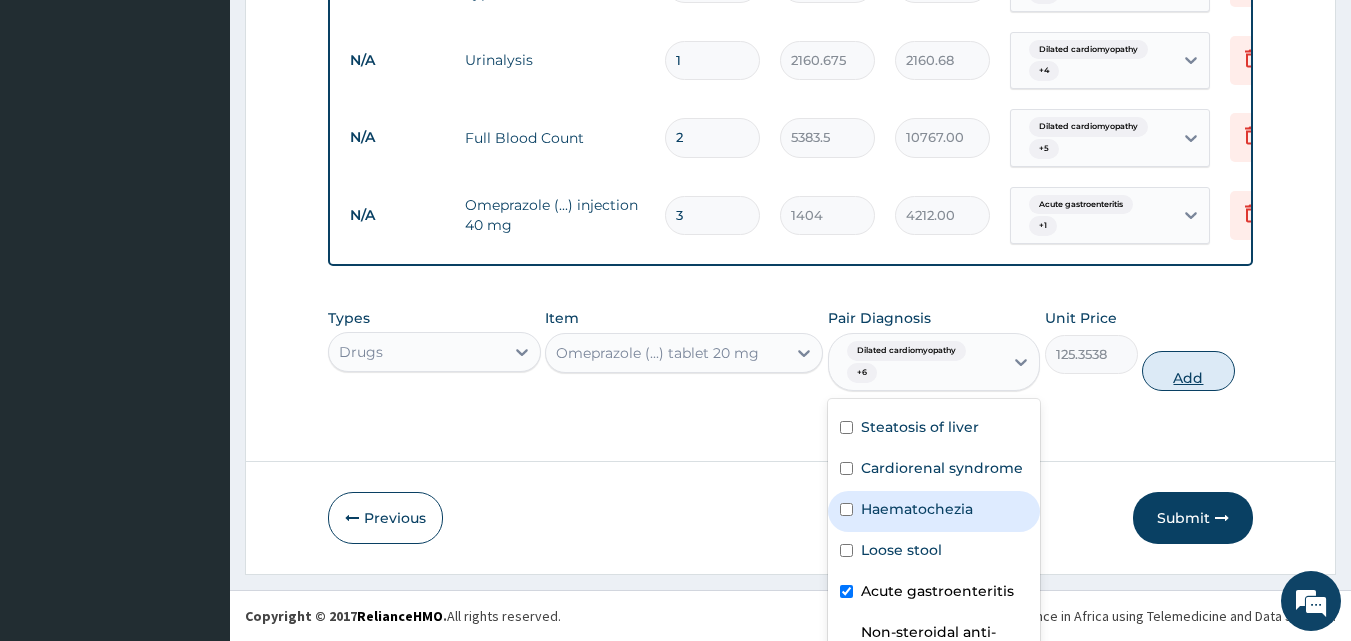click on "Types Drugs Item Omeprazole (...) tablet 20 mg Pair Diagnosis option Acute gastroenteritis, selected. option Haematochezia focused, 15 of 18. 18 results available. Use Up and Down to choose options, press Enter to select the currently focused option, press Escape to exit the menu, press Tab to select the option and exit the menu. Dilated cardiomyopathy  + 6 Dilated cardiomyopathy Cardiorespiratory failure Decompensated chronic heart failure Chronic passive congestion of liver Disease of liver Cardiorenal syndrome Heart failure Congestive heart failure Decompensated cardiac failure Biventricular congestive heart failure Hepatorenal syndrome Right upper quadrant pain Steatosis of liver Cardiorenal syndrome Haematochezia Loose stool Acute gastroenteritis Non-steroidal anti-inflammatory overdose Unit Price 125.3538 Add" at bounding box center (791, 349) 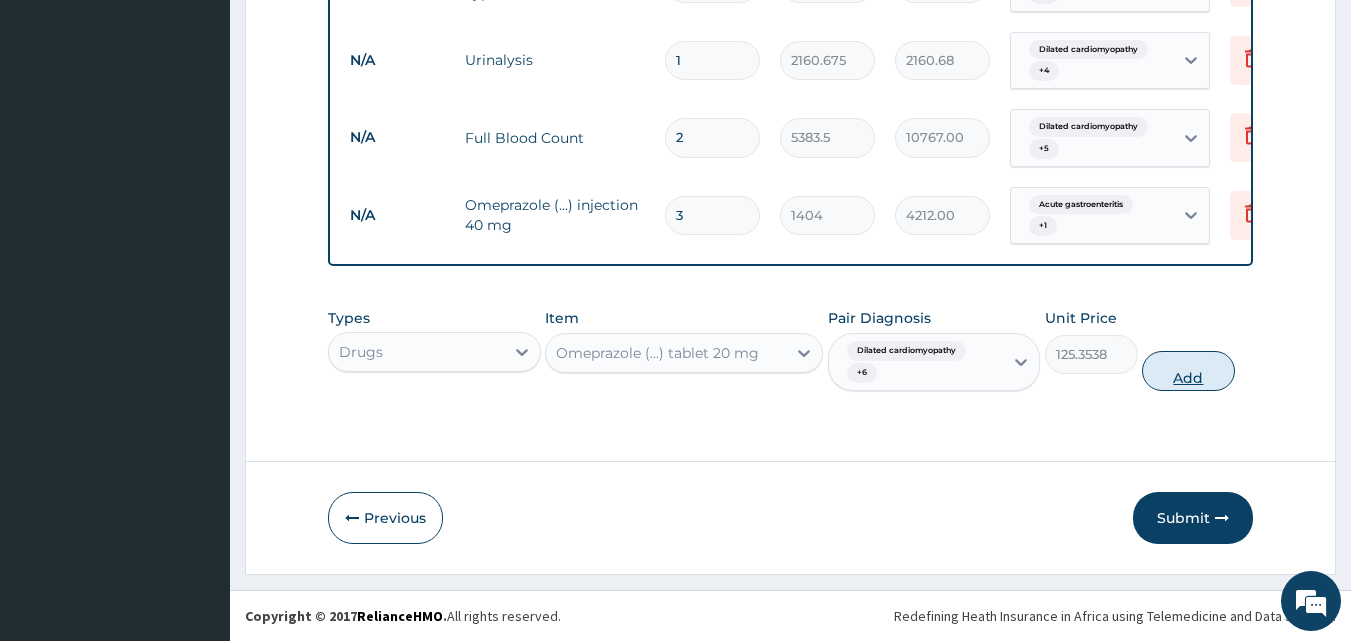 drag, startPoint x: 1184, startPoint y: 385, endPoint x: 1072, endPoint y: 385, distance: 112 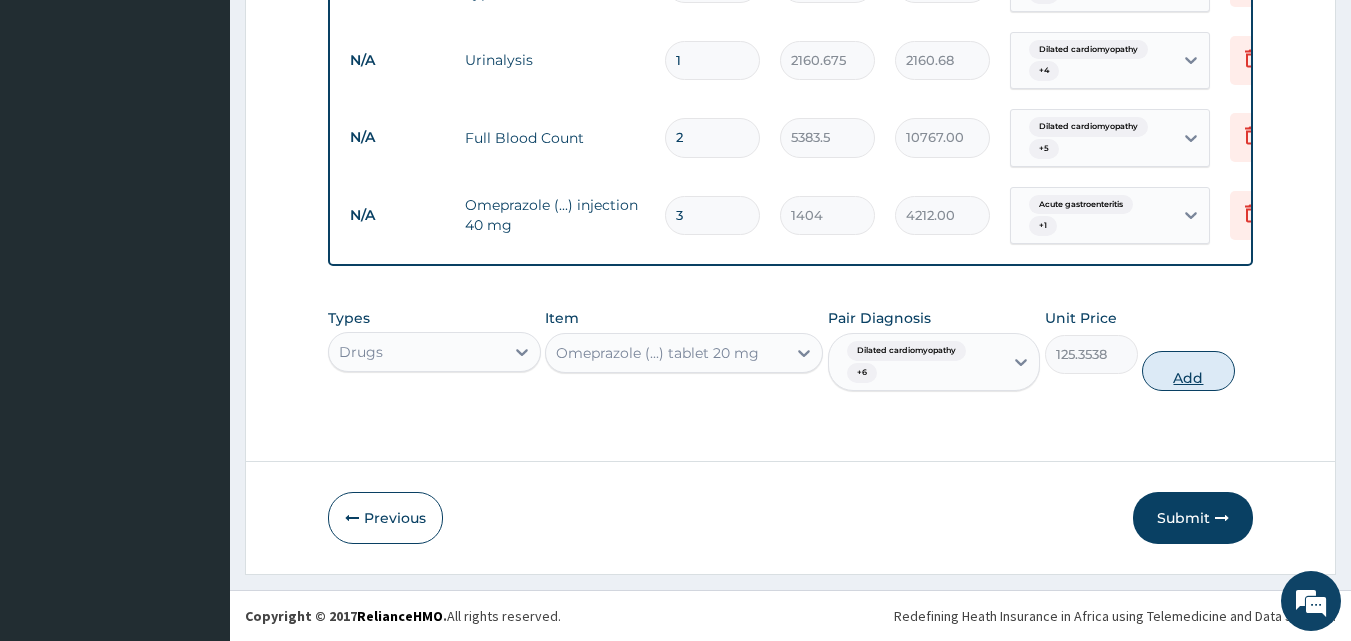 click on "Add" at bounding box center [1188, 371] 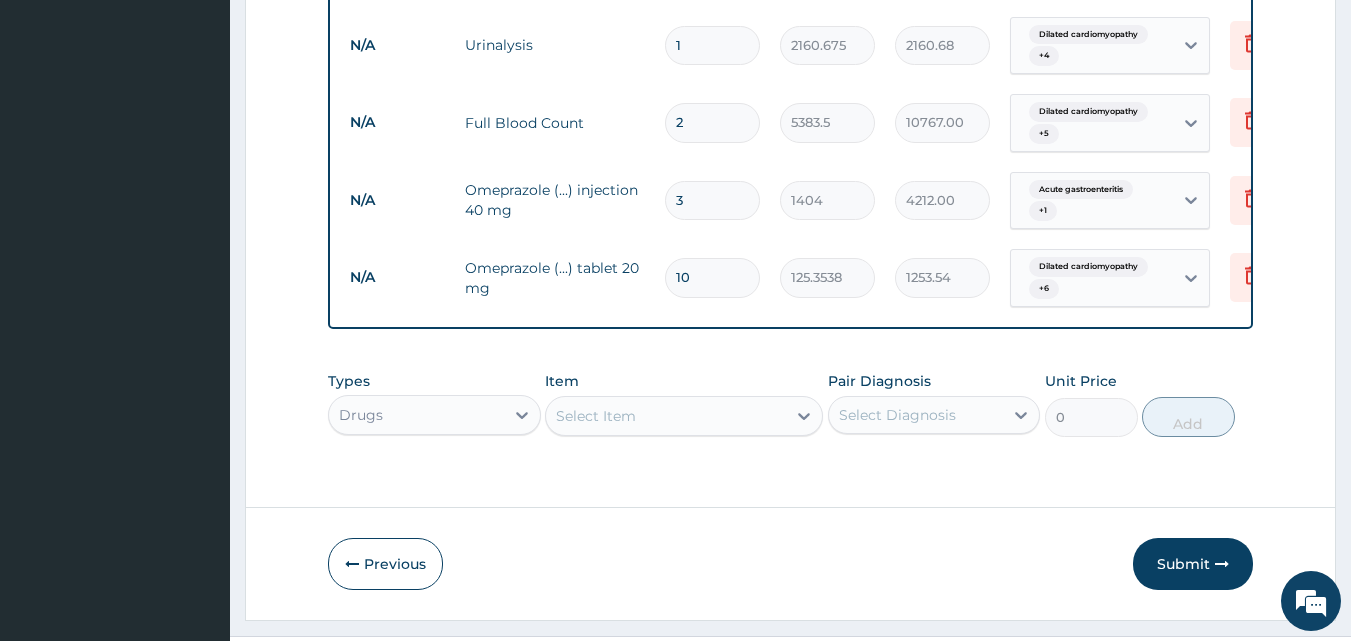 click on "Select Item" at bounding box center (684, 416) 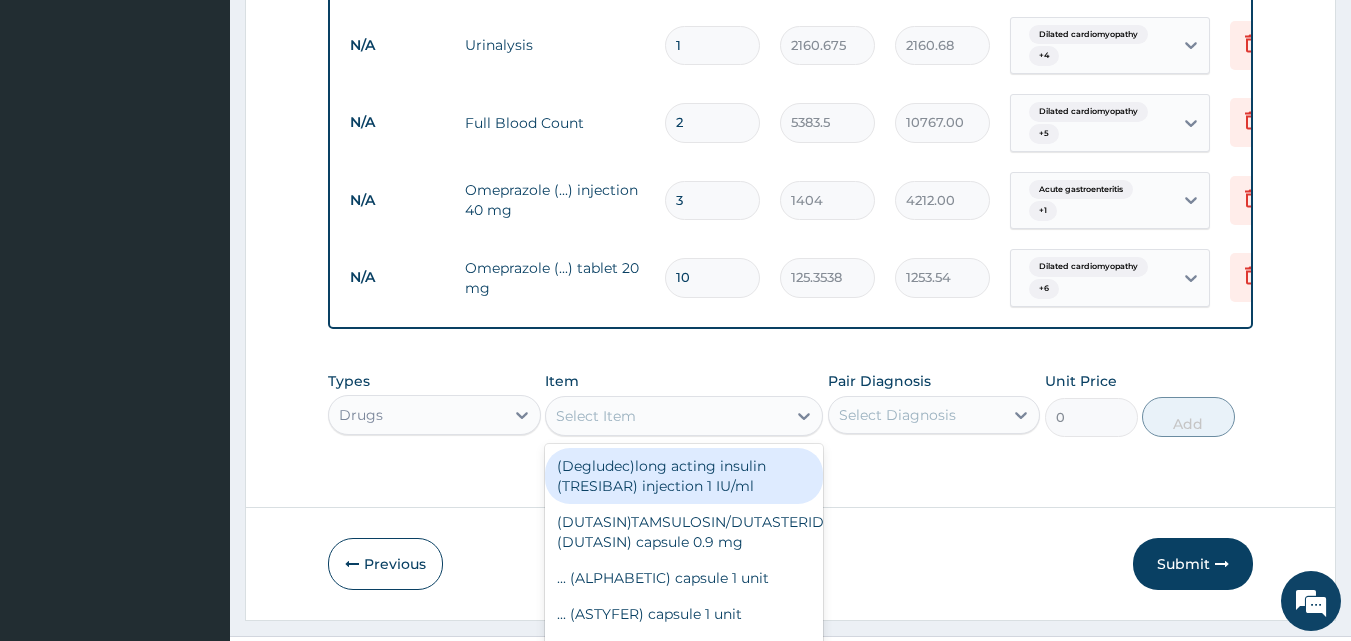 scroll, scrollTop: 57, scrollLeft: 0, axis: vertical 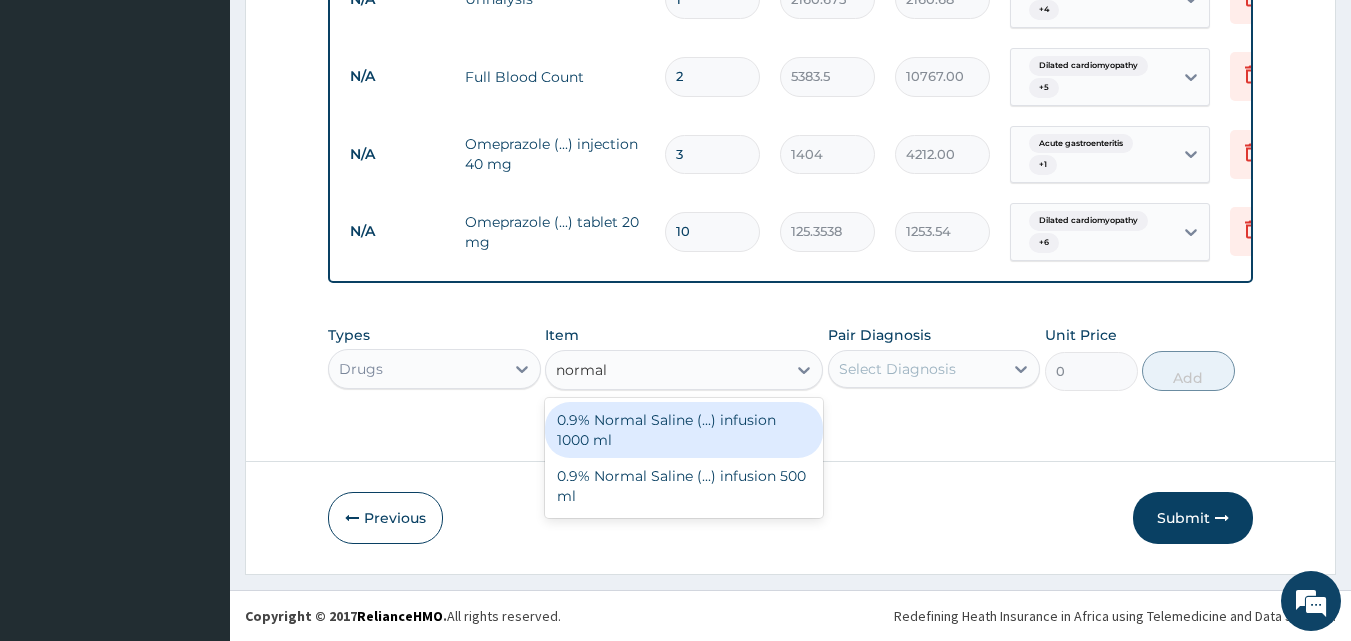 click on "0.9% Normal Saline (...) infusion 1000 ml" at bounding box center (684, 430) 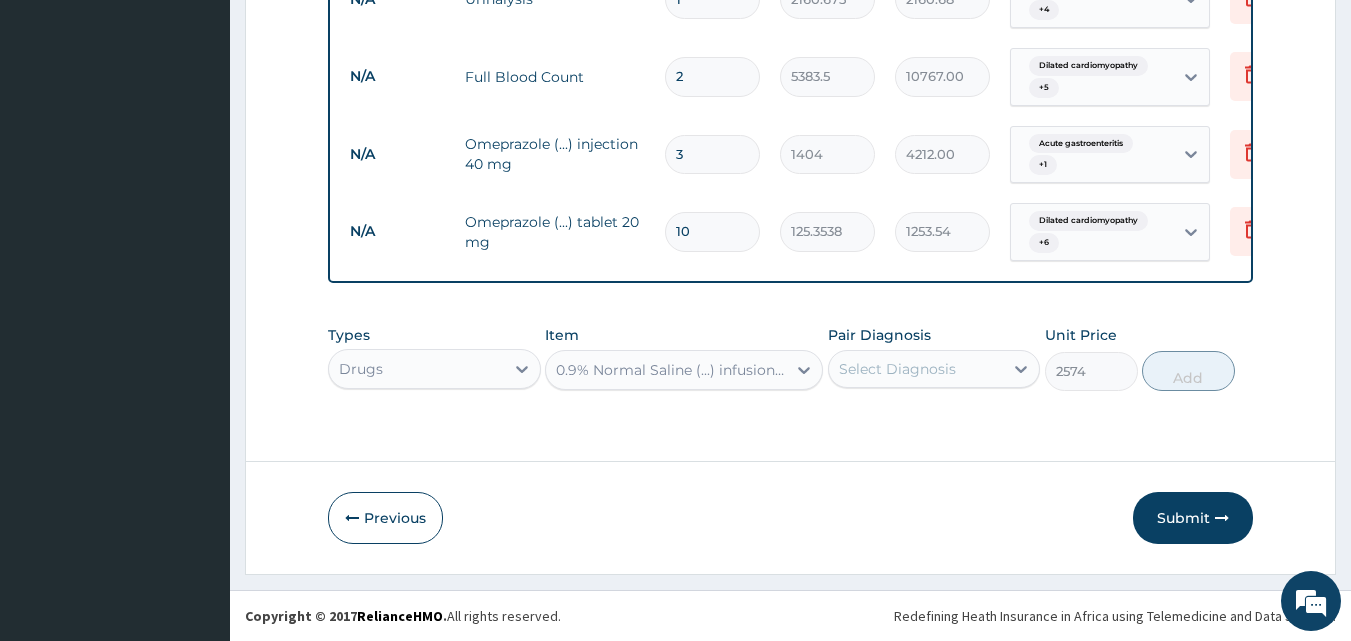 click on "Select Diagnosis" at bounding box center (934, 369) 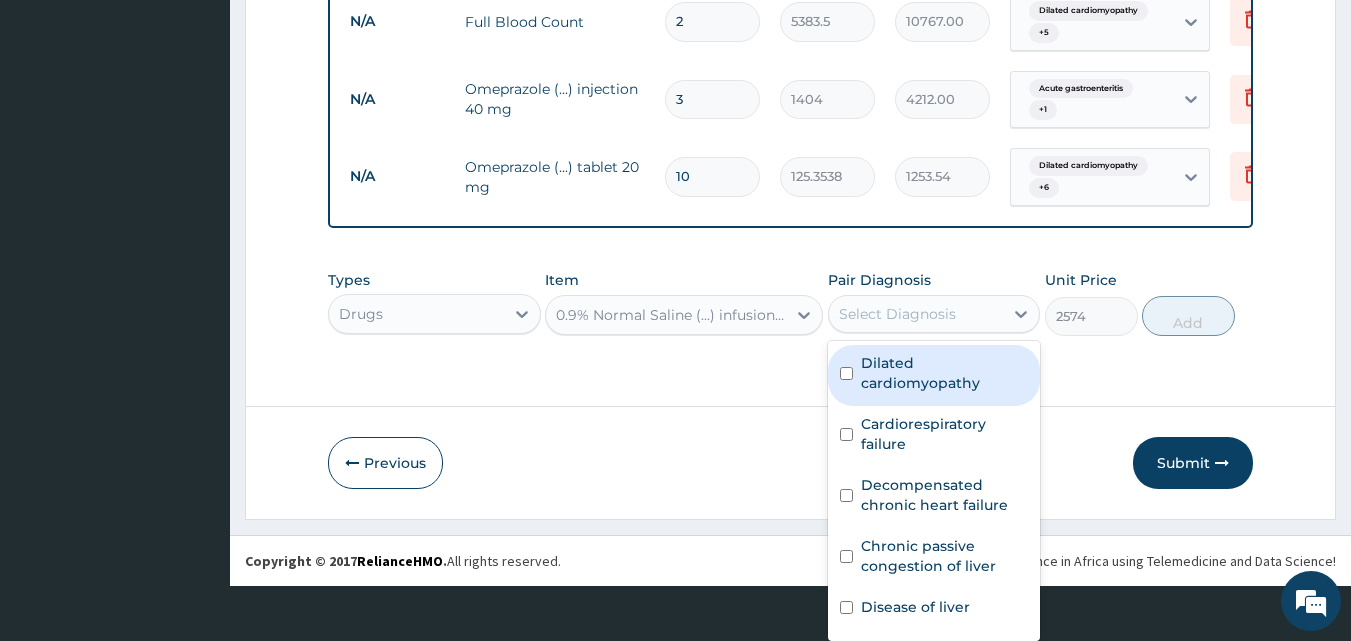 drag, startPoint x: 900, startPoint y: 377, endPoint x: 898, endPoint y: 452, distance: 75.026665 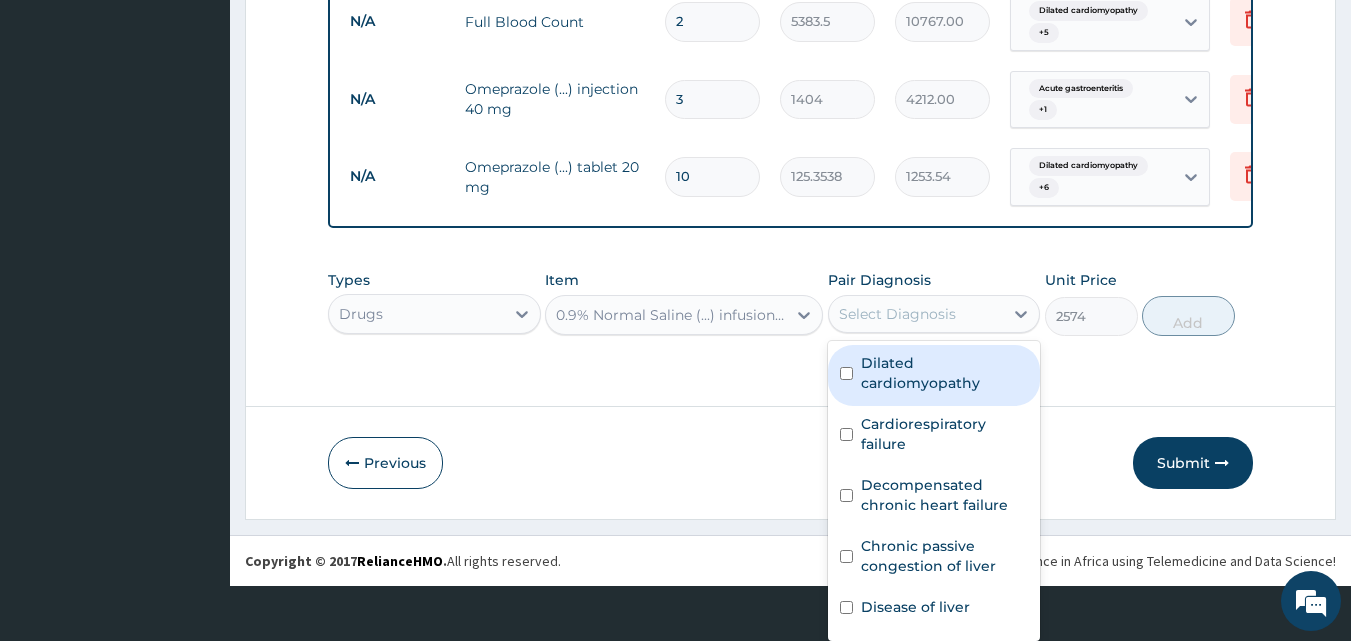 click on "Dilated cardiomyopathy" at bounding box center [945, 373] 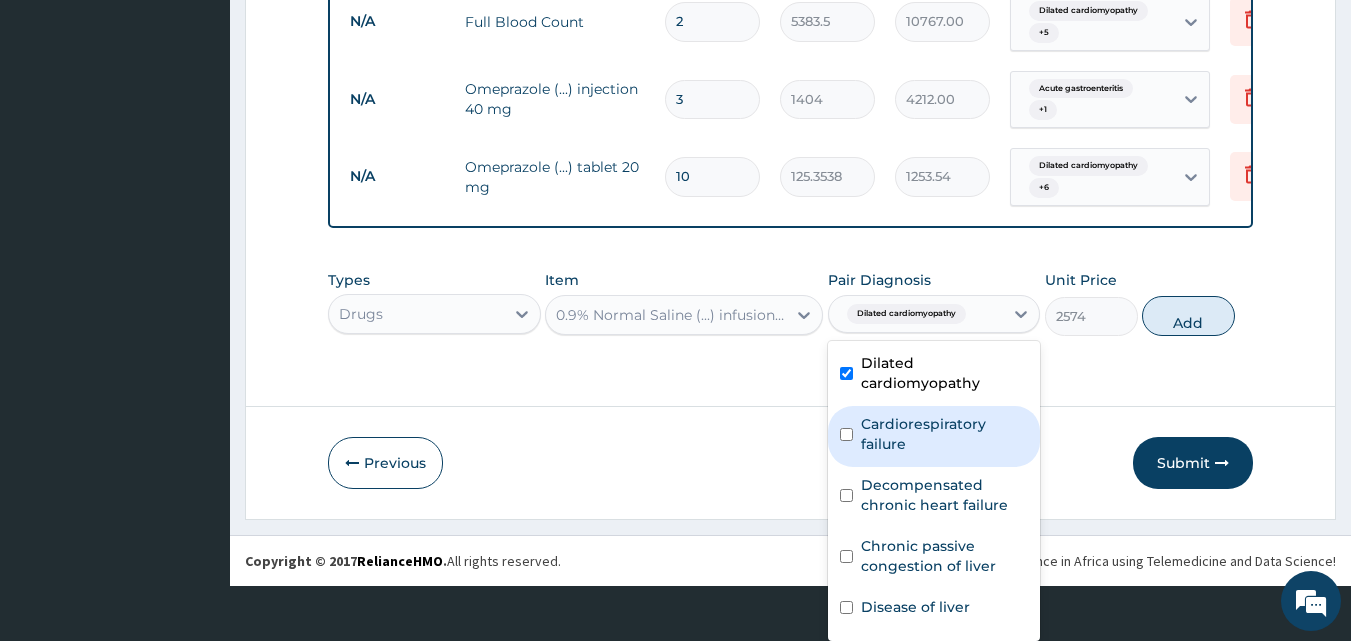 click on "Cardiorespiratory failure" at bounding box center (934, 436) 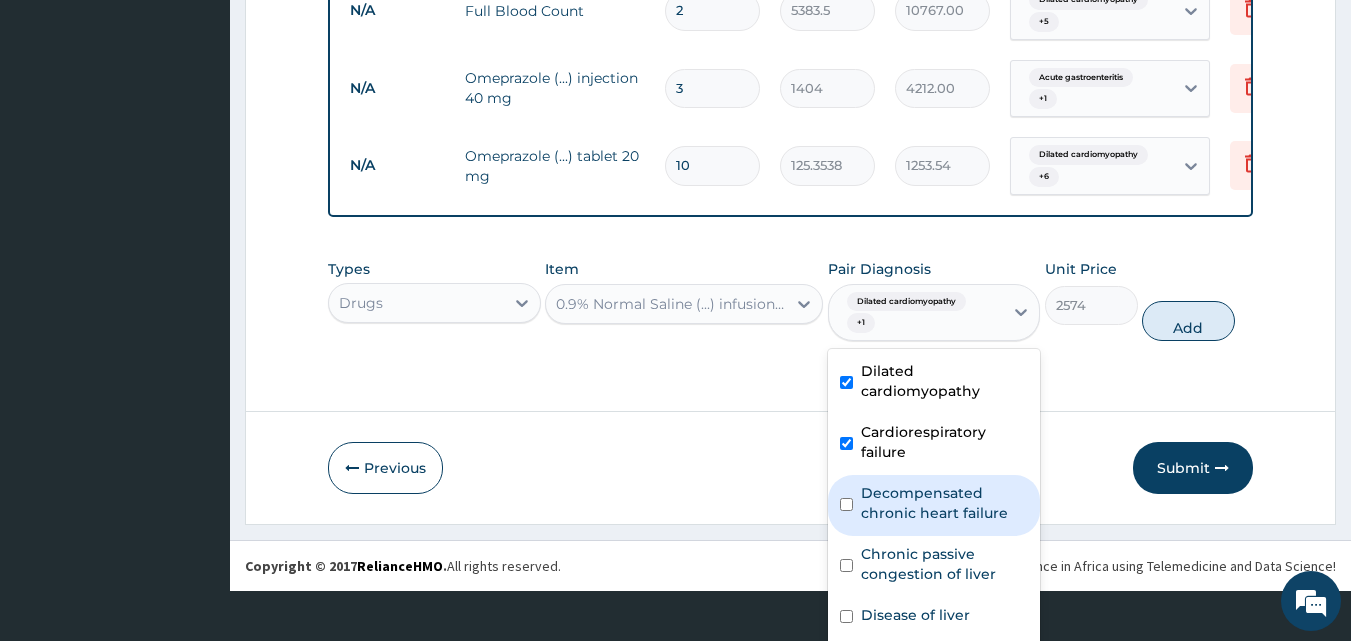 click on "Decompensated chronic heart failure" at bounding box center [945, 503] 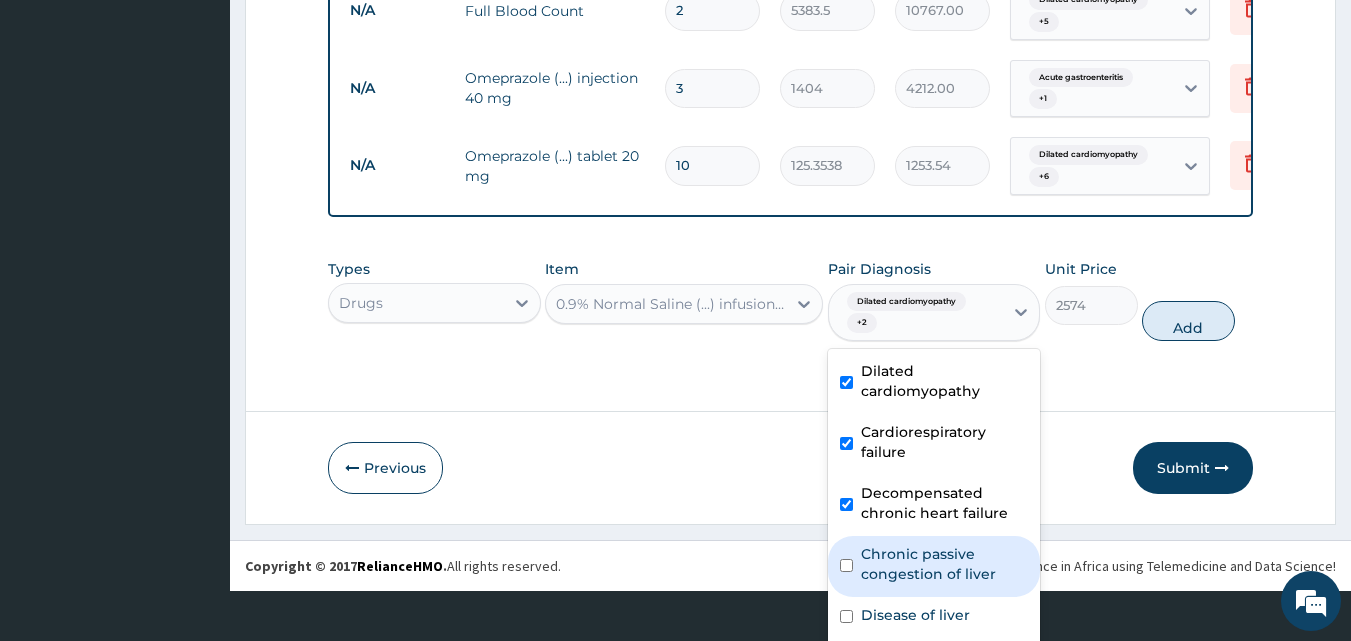 click on "Chronic passive congestion of liver" at bounding box center (945, 564) 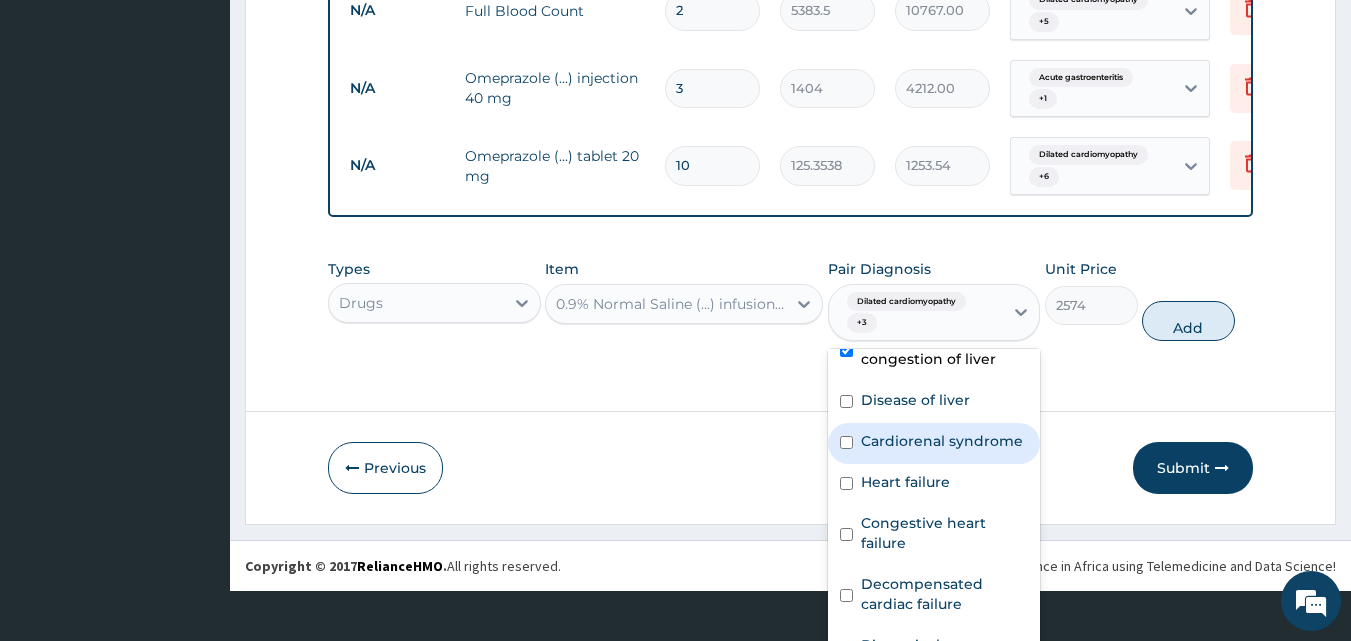 scroll, scrollTop: 400, scrollLeft: 0, axis: vertical 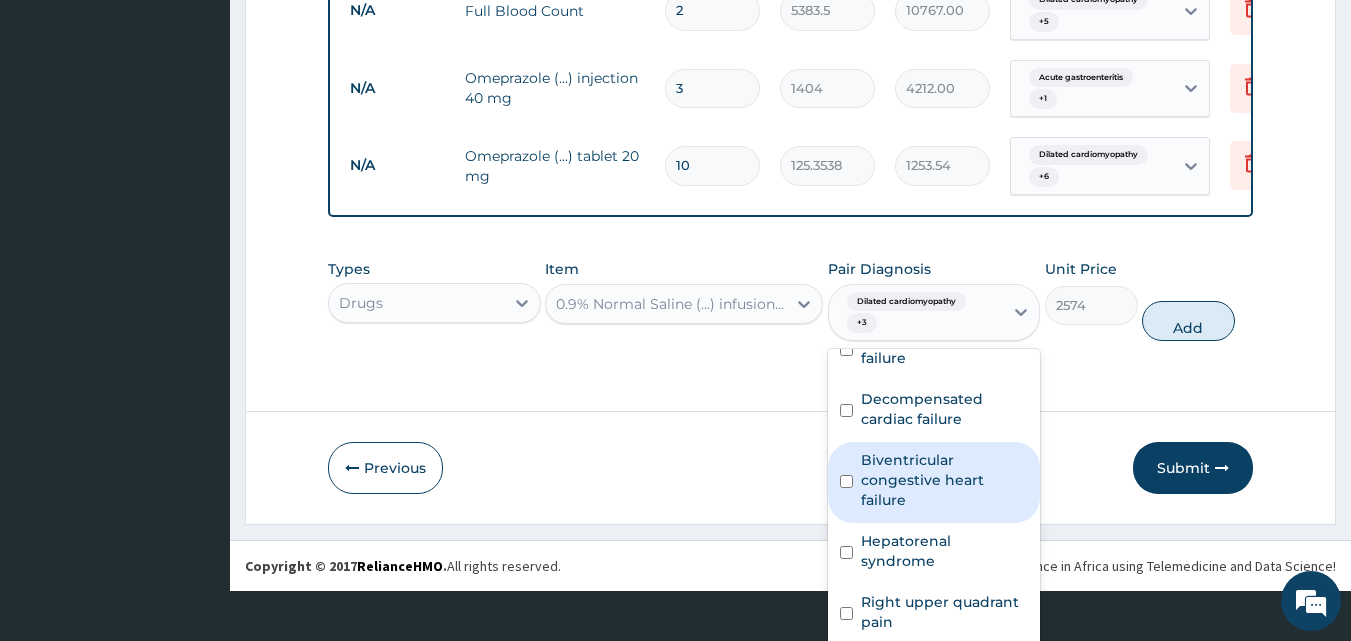 click on "Biventricular congestive heart failure" at bounding box center (945, 480) 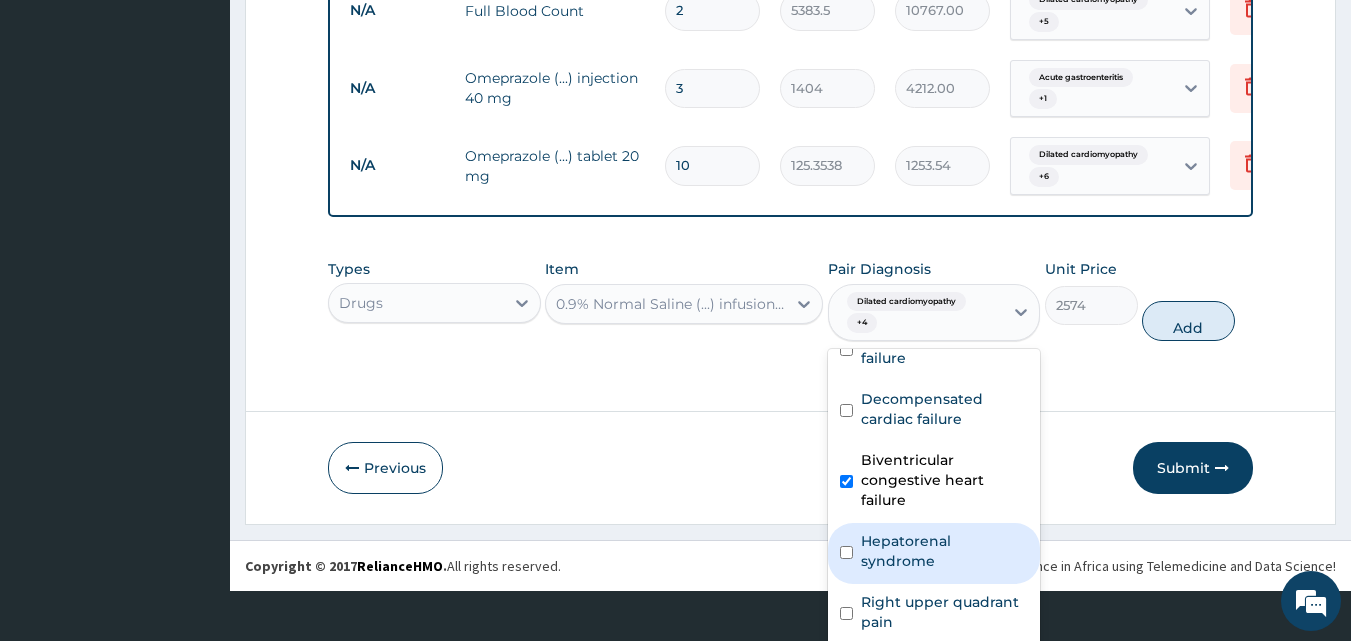 click on "Hepatorenal syndrome" at bounding box center (945, 551) 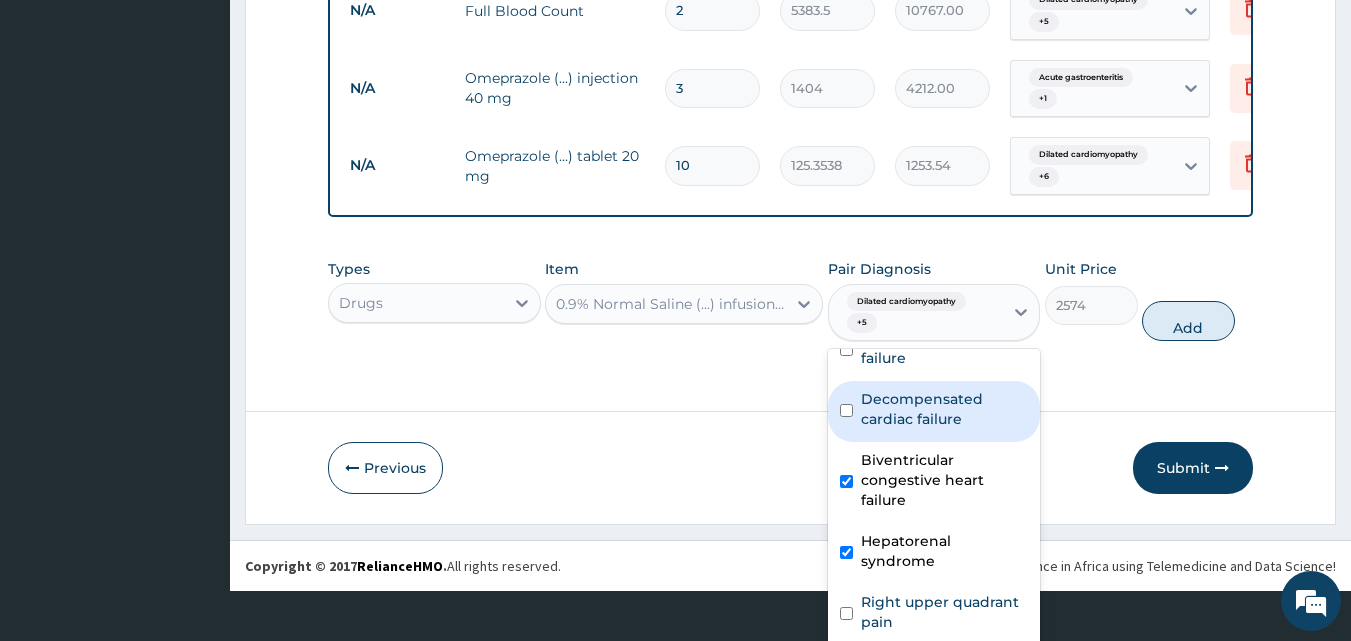 click on "Decompensated cardiac failure" at bounding box center (945, 409) 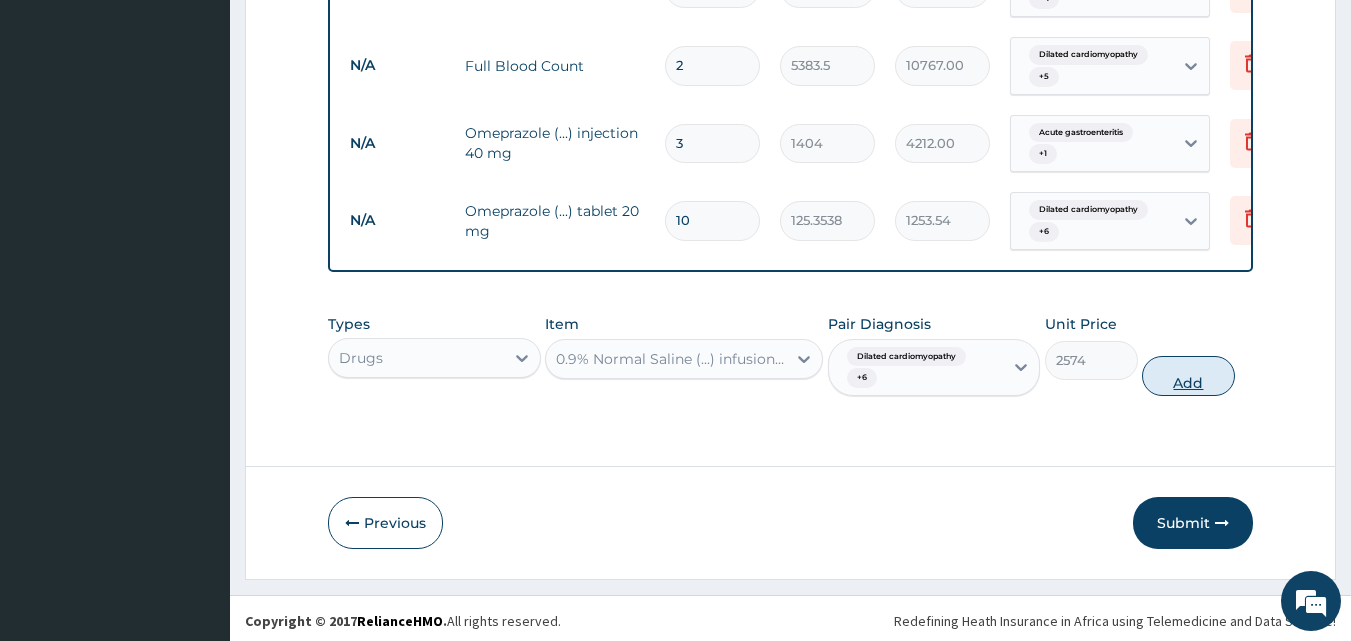 click on "Types Drugs Item 0.9% Normal Saline (...) infusion 1000 ml Pair Diagnosis Dilated cardiomyopathy  + 6 Unit Price 2574 Add" at bounding box center [791, 355] 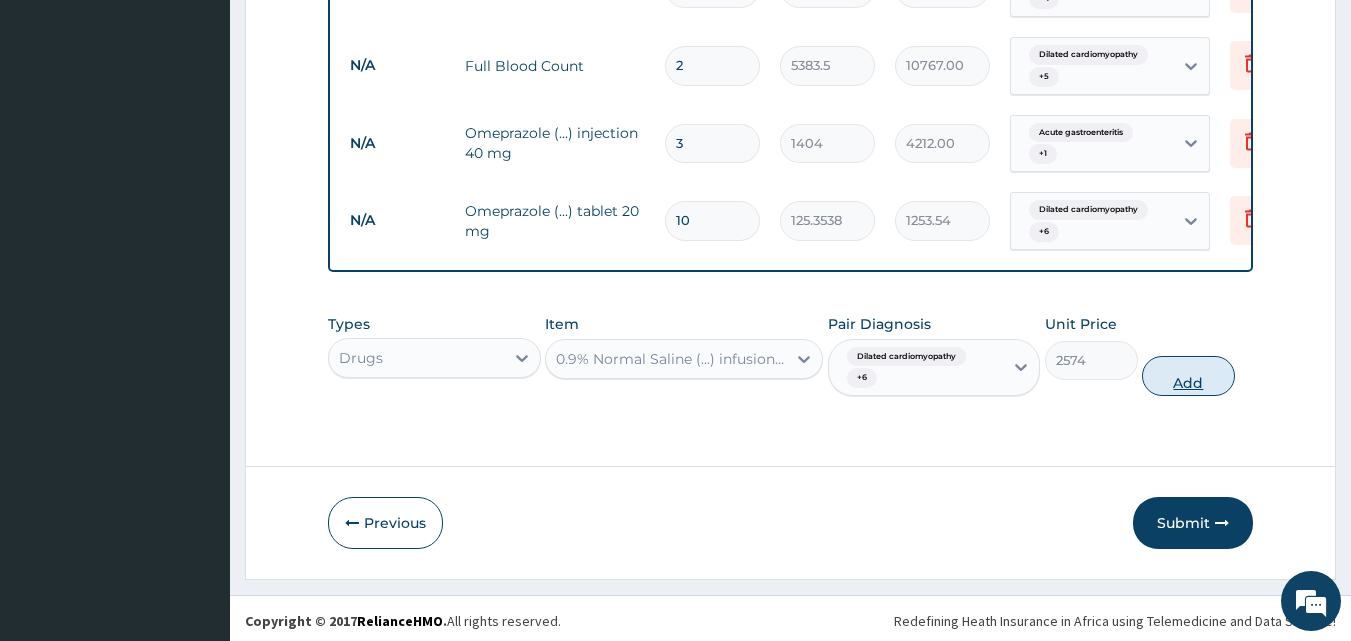 scroll, scrollTop: 0, scrollLeft: 0, axis: both 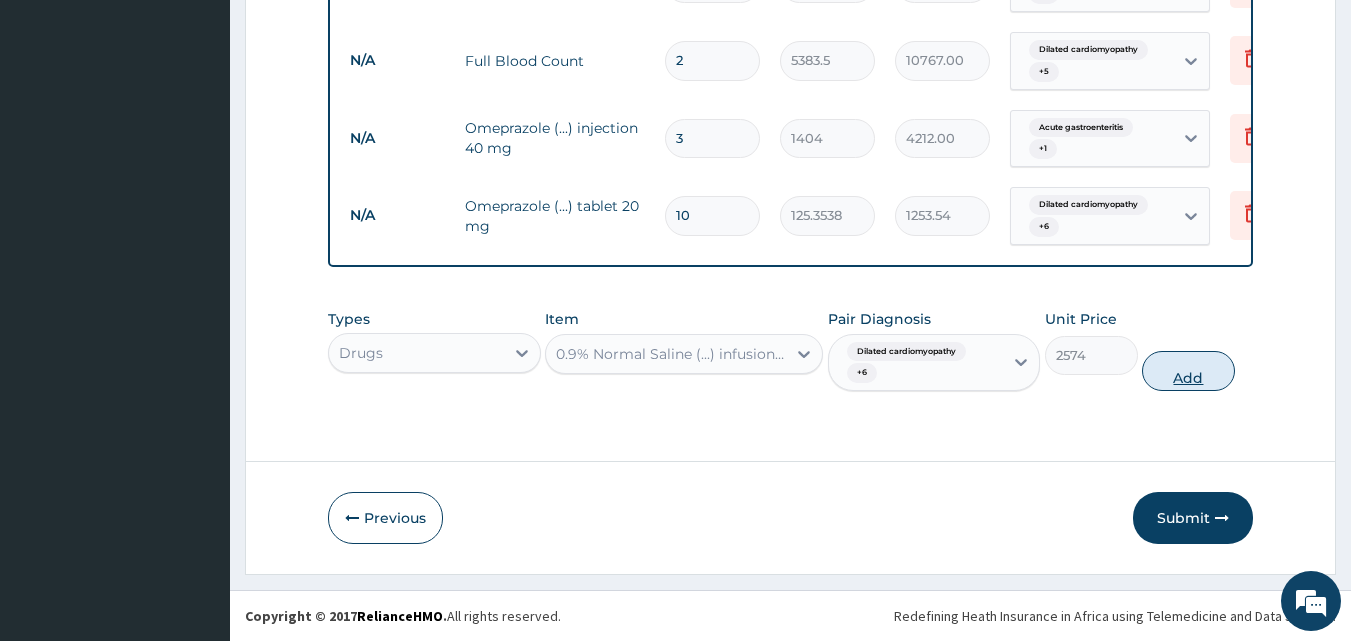 click on "Add" at bounding box center [1188, 371] 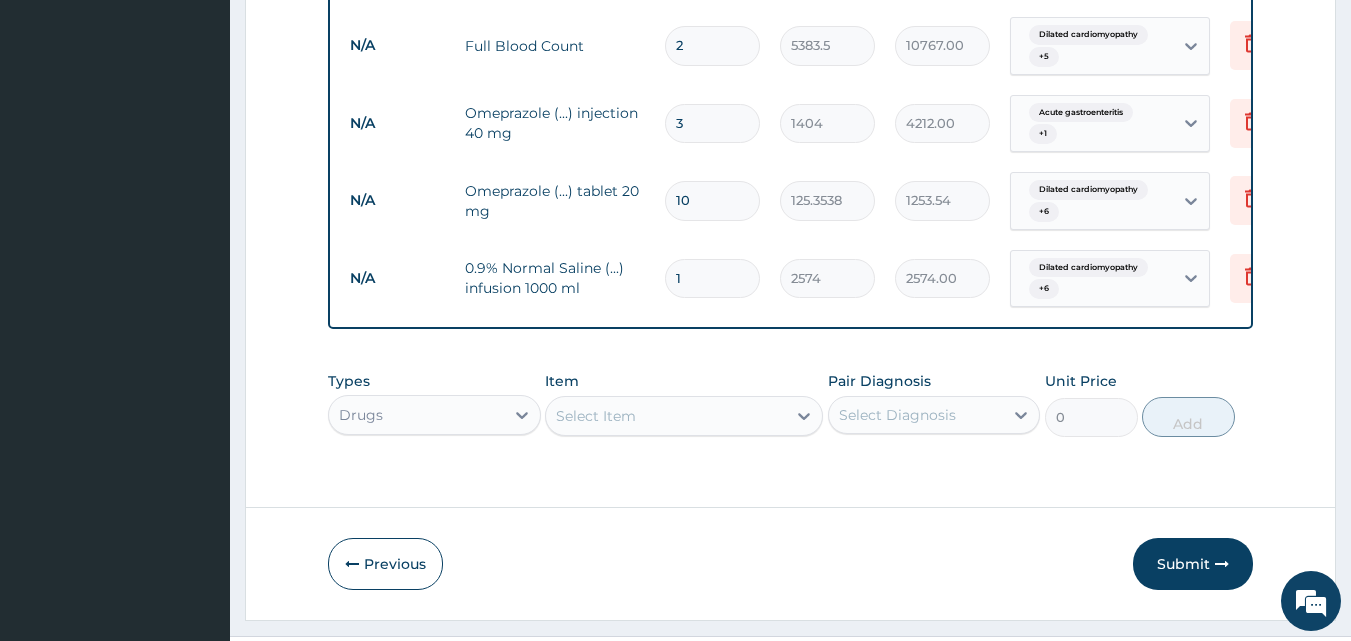 drag, startPoint x: 681, startPoint y: 279, endPoint x: 666, endPoint y: 279, distance: 15 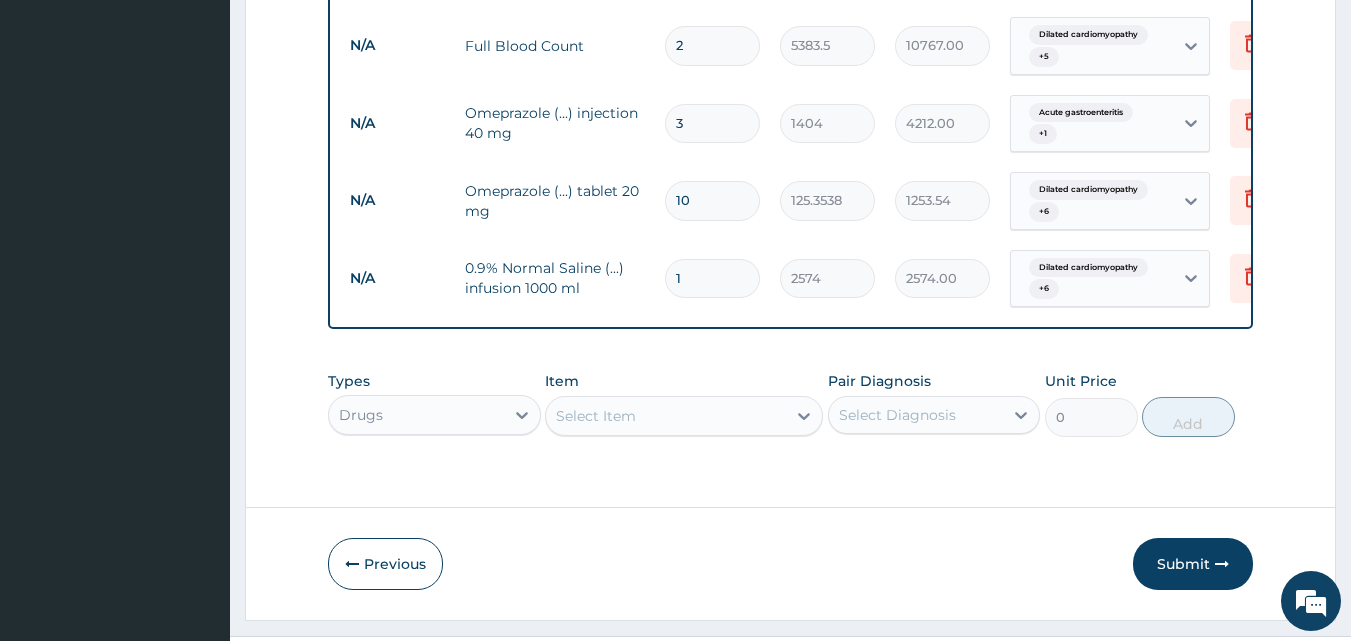 click on "1" at bounding box center (712, 278) 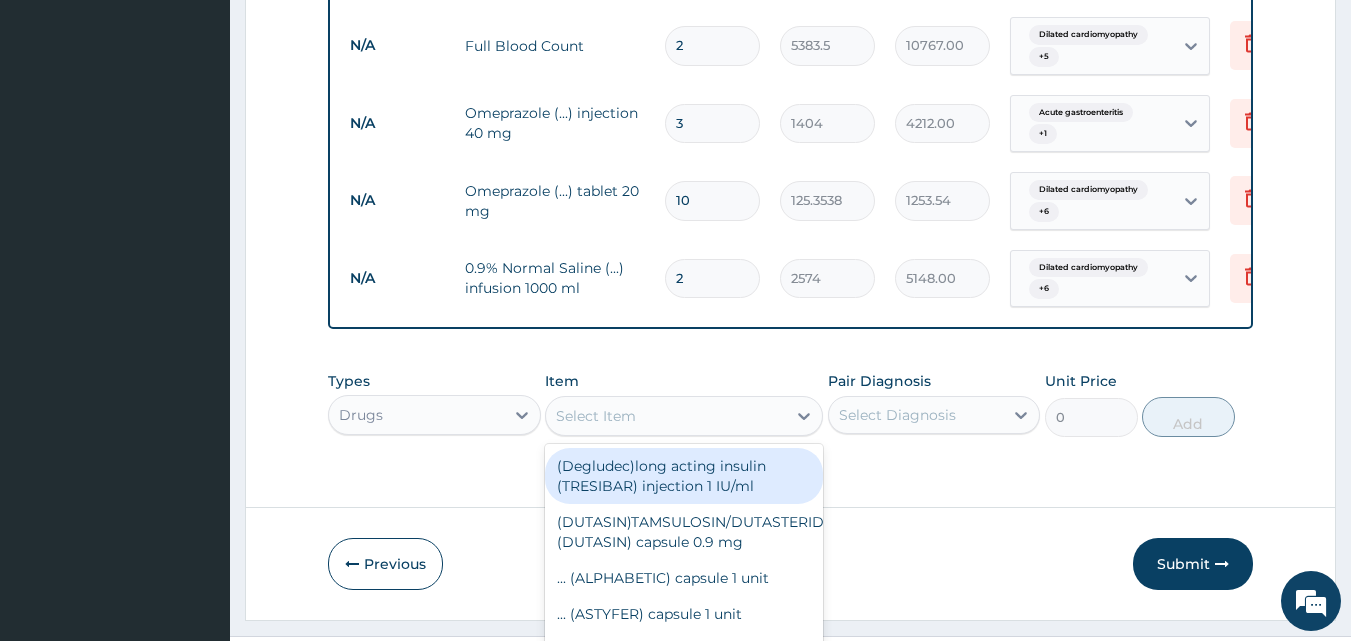 click on "option 0.9% Normal Saline (...) infusion 1000 ml, selected. option (Degludec)long acting insulin (TRESIBAR) injection 1 IU/ml focused, 1 of 1327. 1327 results available. Use Up and Down to choose options, press Enter to select the currently focused option, press Escape to exit the menu, press Tab to select the option and exit the menu. Select Item (Degludec)long acting insulin (TRESIBAR) injection 1 IU/ml (DUTASIN)TAMSULOSIN/DUTASTERIDE (DUTASIN) capsule 0.9 mg ... (ALPHABETIC) capsule 1 unit ... (ASTYFER) capsule 1 unit ... (ASTYFER) syrup 5 ml ... (INTRALIPID 10% W/V (500MLS)) infusion 10 % ... (NEO-HEALER) suppository 1 unit 0.9% Normal Saline (...) infusion 1000 ml 0.9% Normal Saline (...) infusion 500 ml 10% Dextrose Water (...) injection 500 ml 10% mannitol (...) infusion 10 % 12 mm Trocar Cannula (...) item 1 unit 18 Gauge /15 puncture needle (...) item 1 unit 20% mannitol (...) infusion 20 % 3% Hypertonic Saline (...) injection 3 % 3-way stopcock (...) item 1 unit 4 X 4 GAUZE (...) item 1 unit" at bounding box center [684, 416] 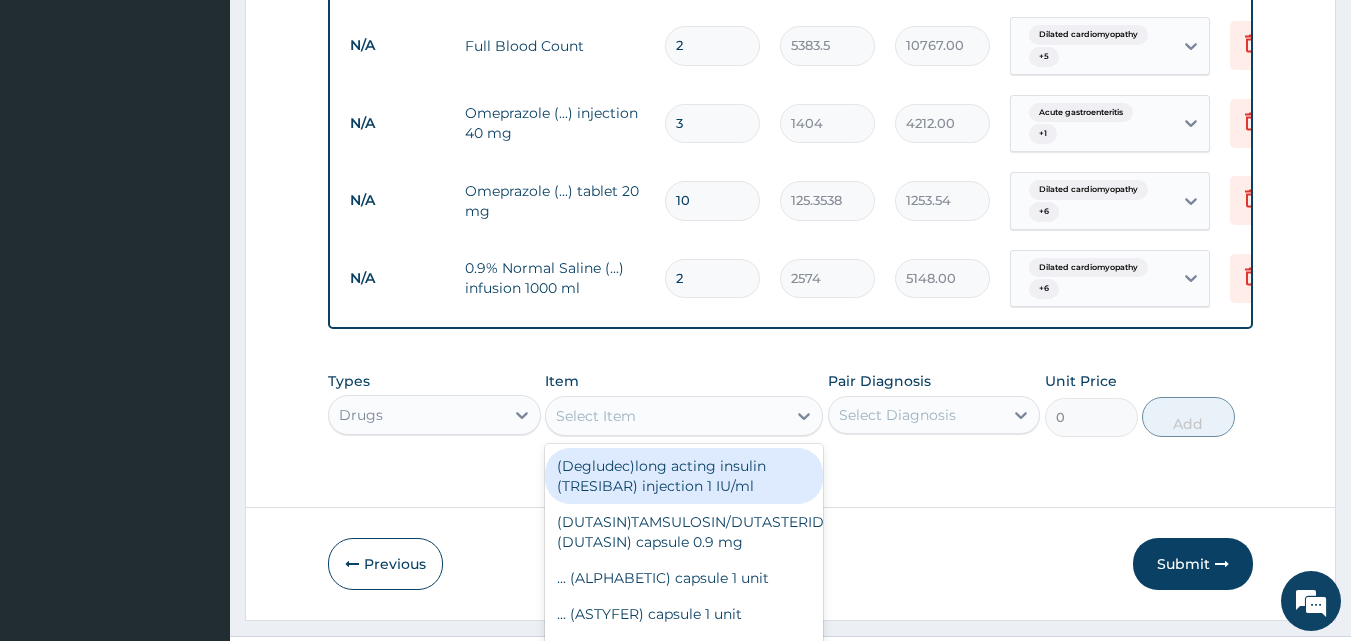 scroll, scrollTop: 57, scrollLeft: 0, axis: vertical 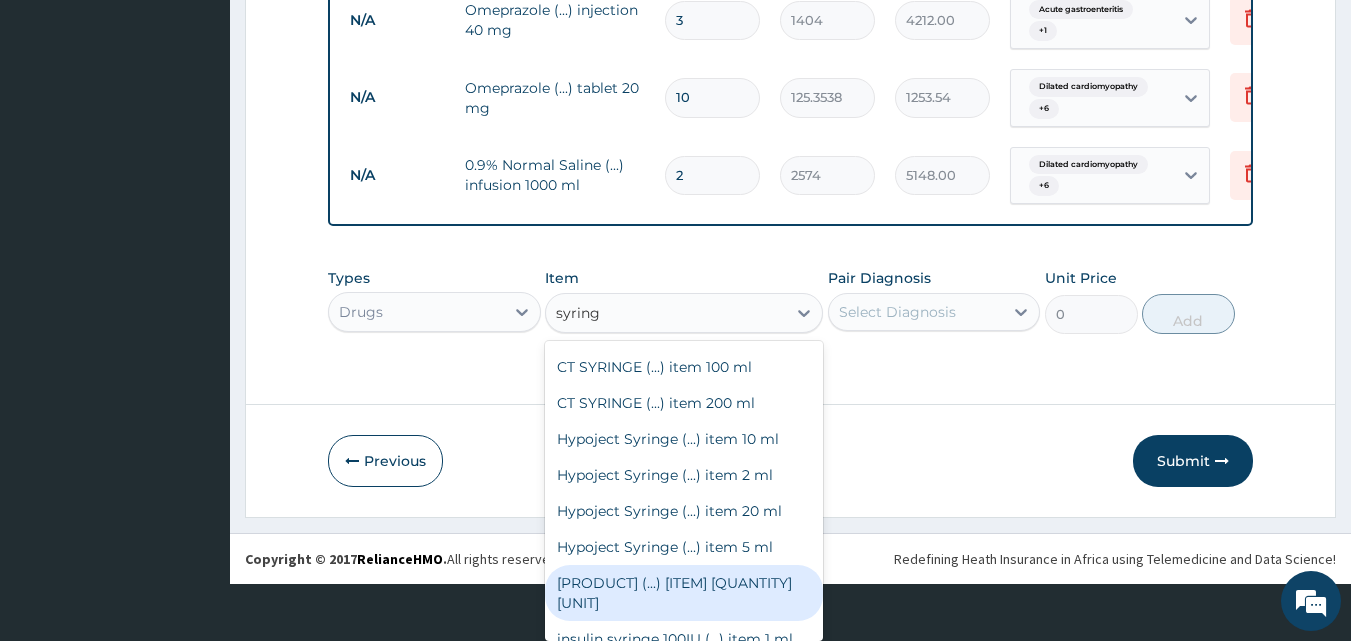click on "Hypoject Syringe (...) item 50 ml" at bounding box center [684, 593] 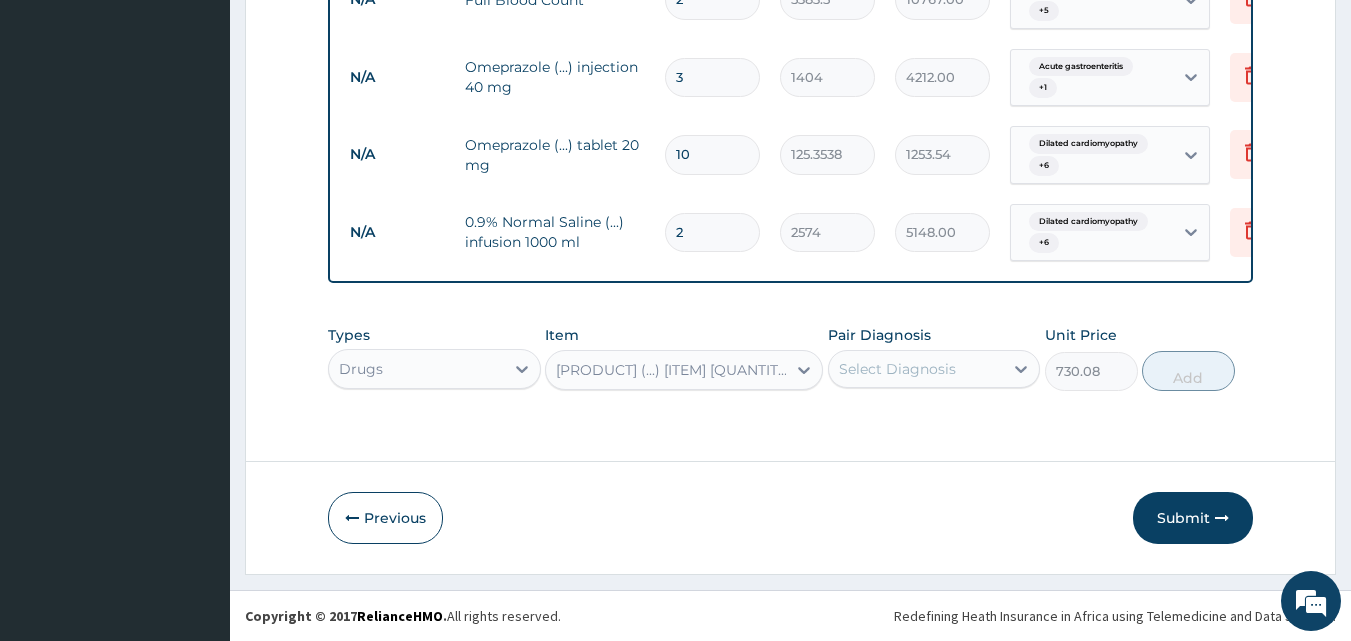 scroll, scrollTop: 0, scrollLeft: 0, axis: both 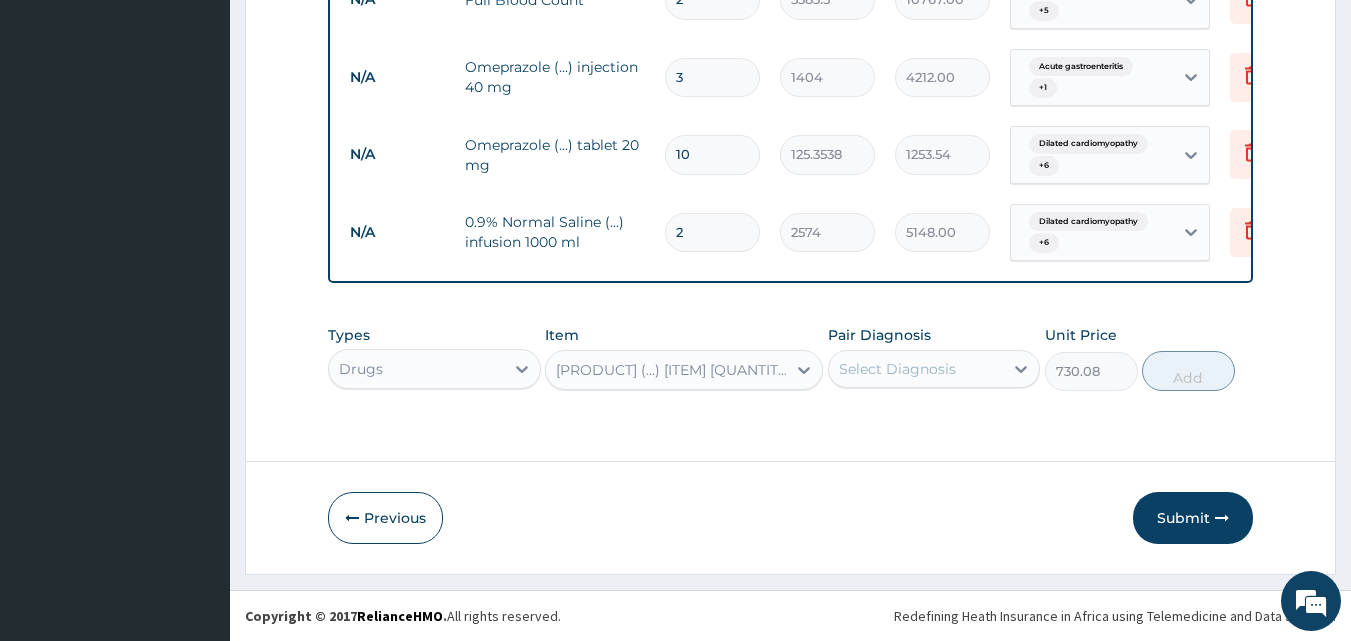 click on "Select Diagnosis" at bounding box center (934, 369) 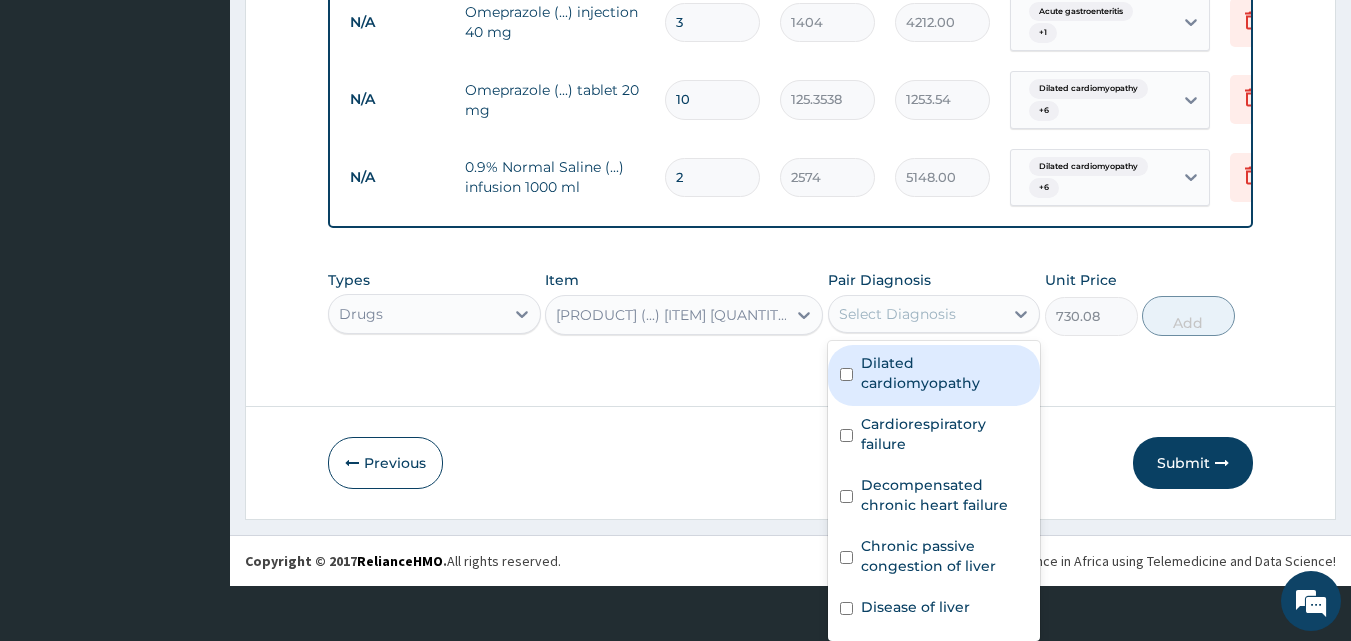 scroll, scrollTop: 55, scrollLeft: 0, axis: vertical 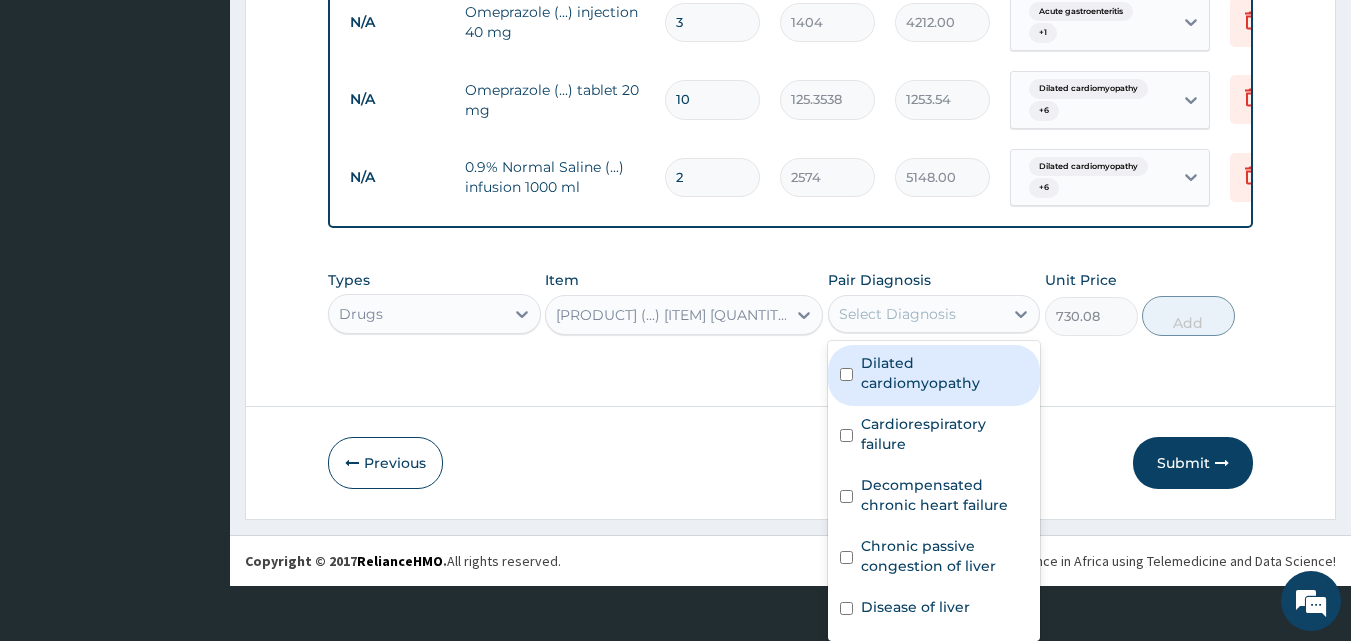 click on "Dilated cardiomyopathy" at bounding box center (945, 373) 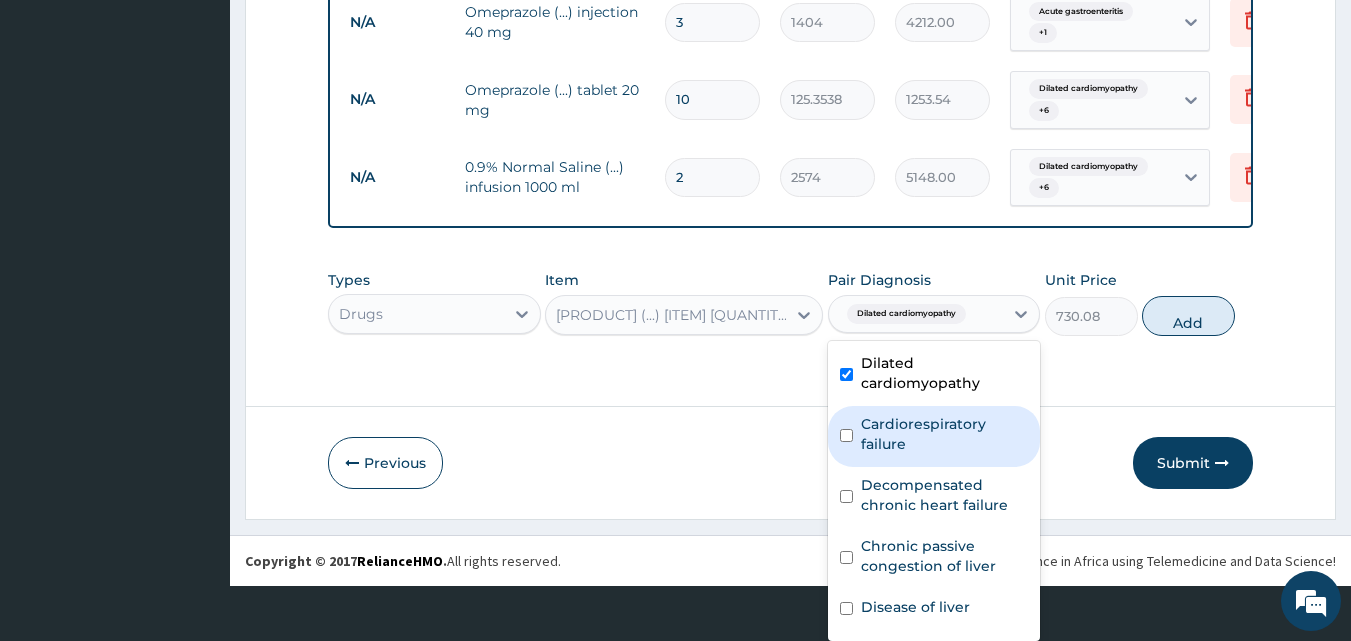 click on "Cardiorespiratory failure" at bounding box center [945, 434] 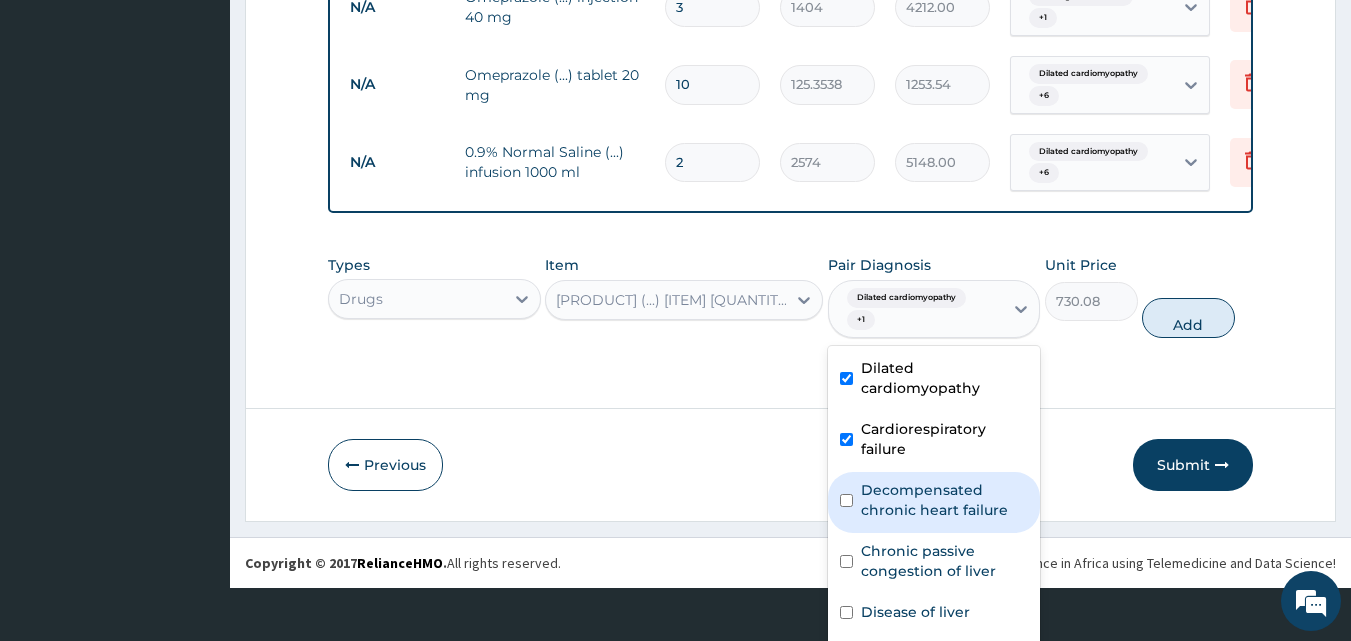 click on "Decompensated chronic heart failure" at bounding box center (945, 500) 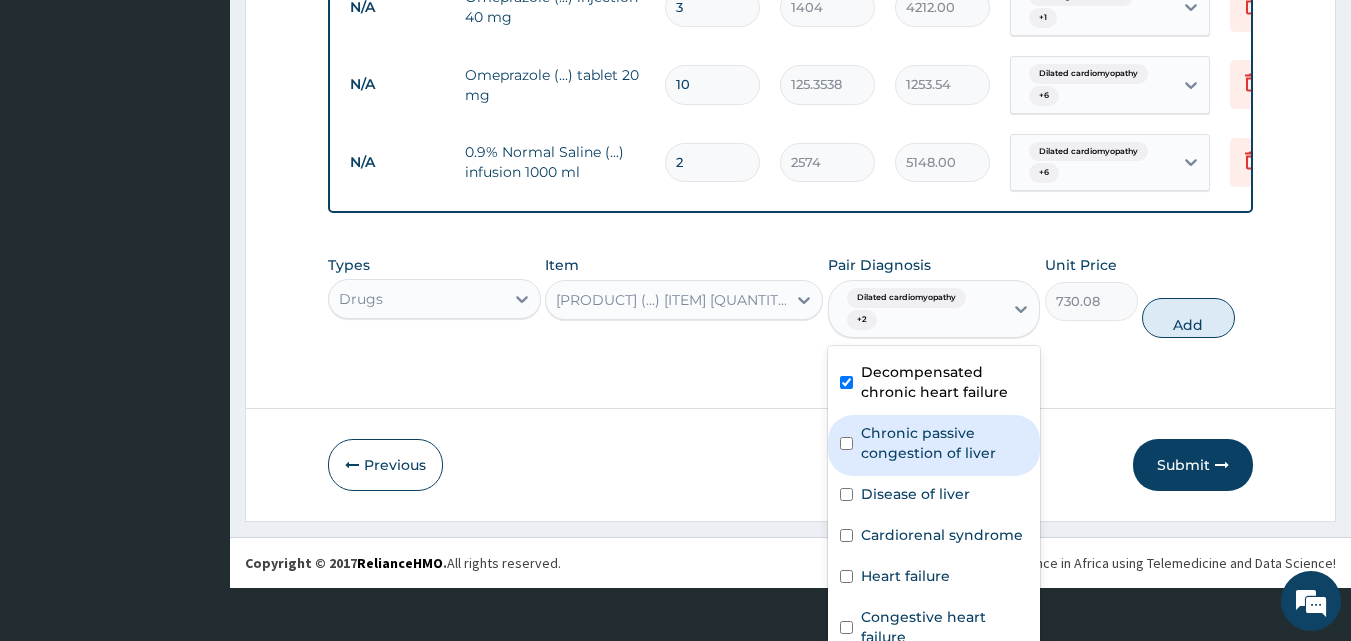 scroll, scrollTop: 200, scrollLeft: 0, axis: vertical 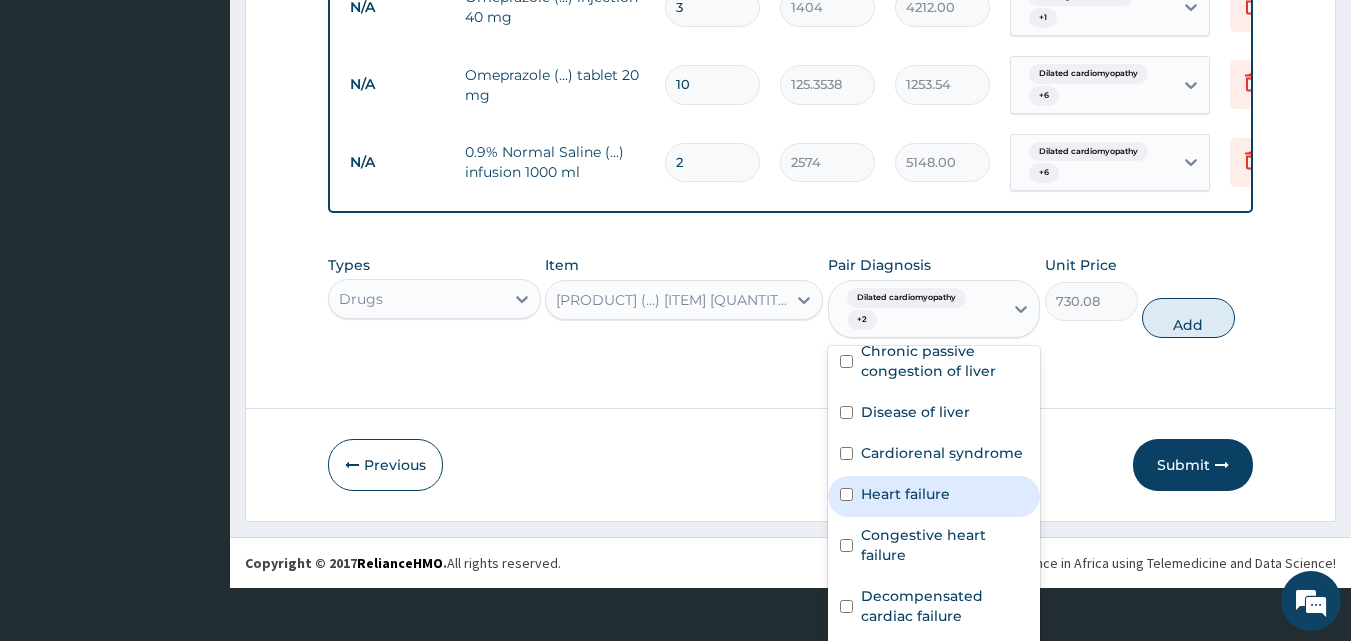 click on "Heart failure" at bounding box center (905, 494) 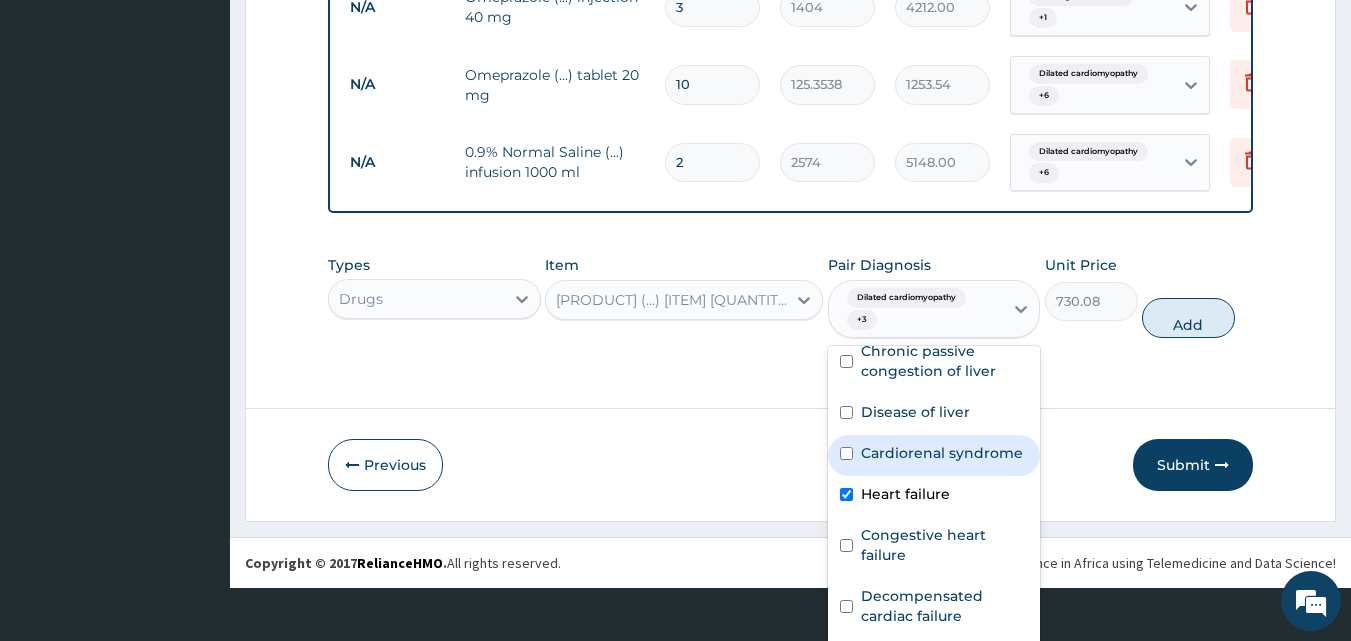 click on "Cardiorenal syndrome" at bounding box center [942, 453] 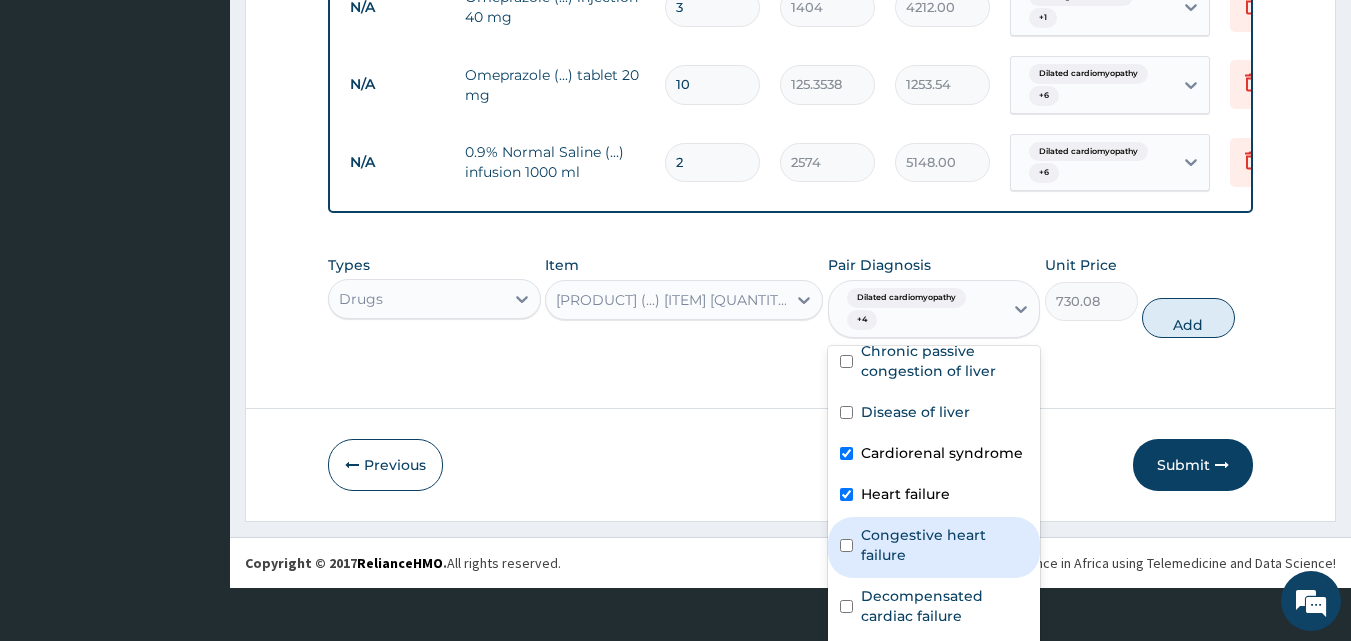 click on "Congestive heart failure" at bounding box center [945, 545] 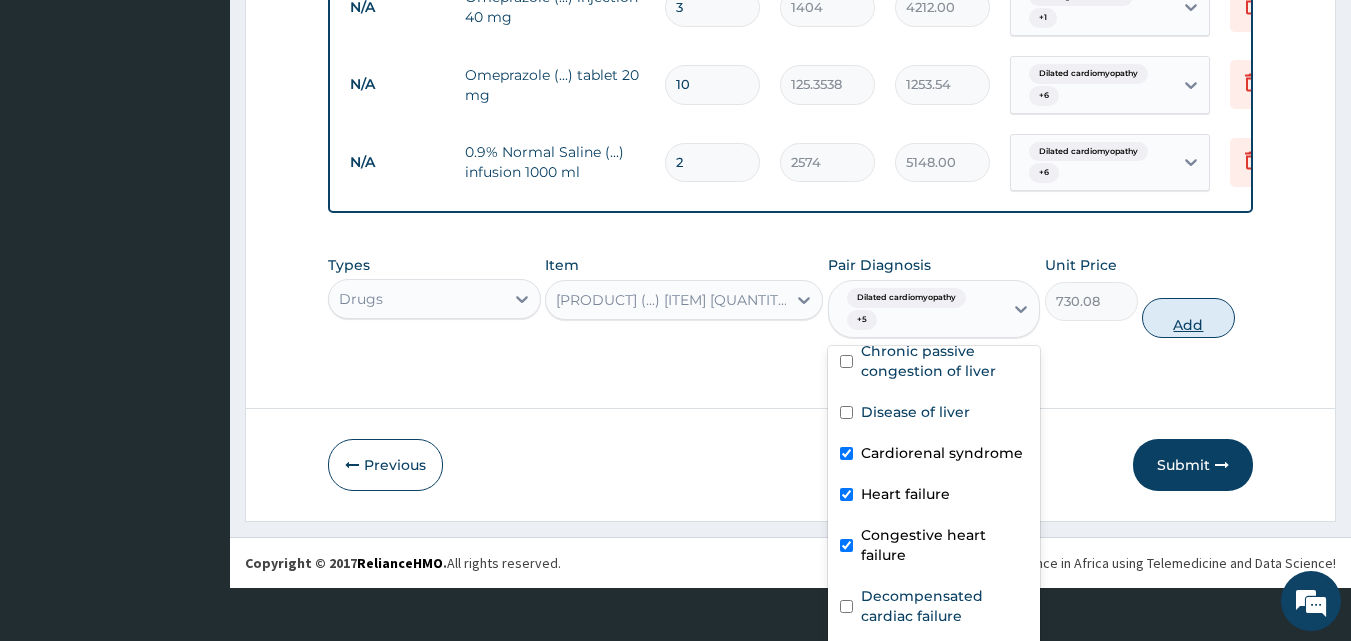 scroll, scrollTop: 0, scrollLeft: 0, axis: both 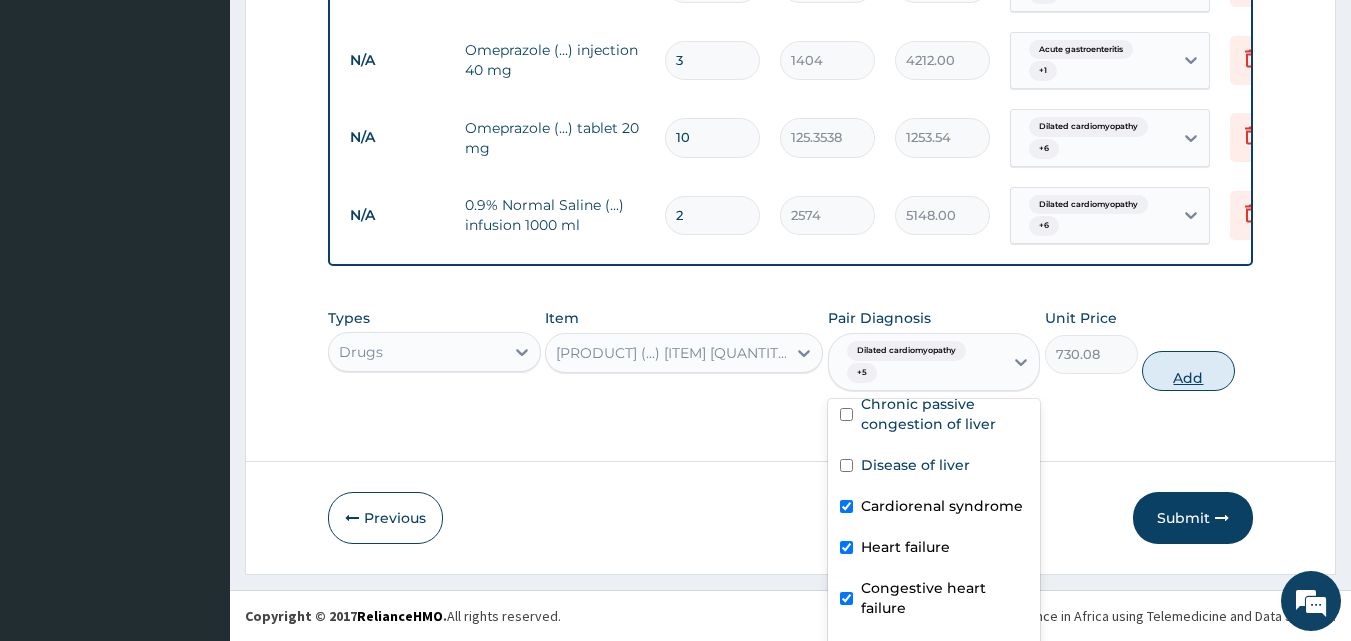 click on "Types Drugs Item Hypoject Syringe (...) item 50 ml Pair Diagnosis option Congestive heart failure, selected. option Cardiorenal syndrome selected, 6 of 18. 18 results available. Use Up and Down to choose options, press Enter to select the currently focused option, press Escape to exit the menu, press Tab to select the option and exit the menu. Dilated cardiomyopathy  + 5 Dilated cardiomyopathy Cardiorespiratory failure Decompensated chronic heart failure Chronic passive congestion of liver Disease of liver Cardiorenal syndrome Heart failure Congestive heart failure Decompensated cardiac failure Biventricular congestive heart failure Hepatorenal syndrome Right upper quadrant pain Steatosis of liver Cardiorenal syndrome Haematochezia Loose stool Acute gastroenteritis Non-steroidal anti-inflammatory overdose Unit Price 730.08 Add" at bounding box center (791, 349) 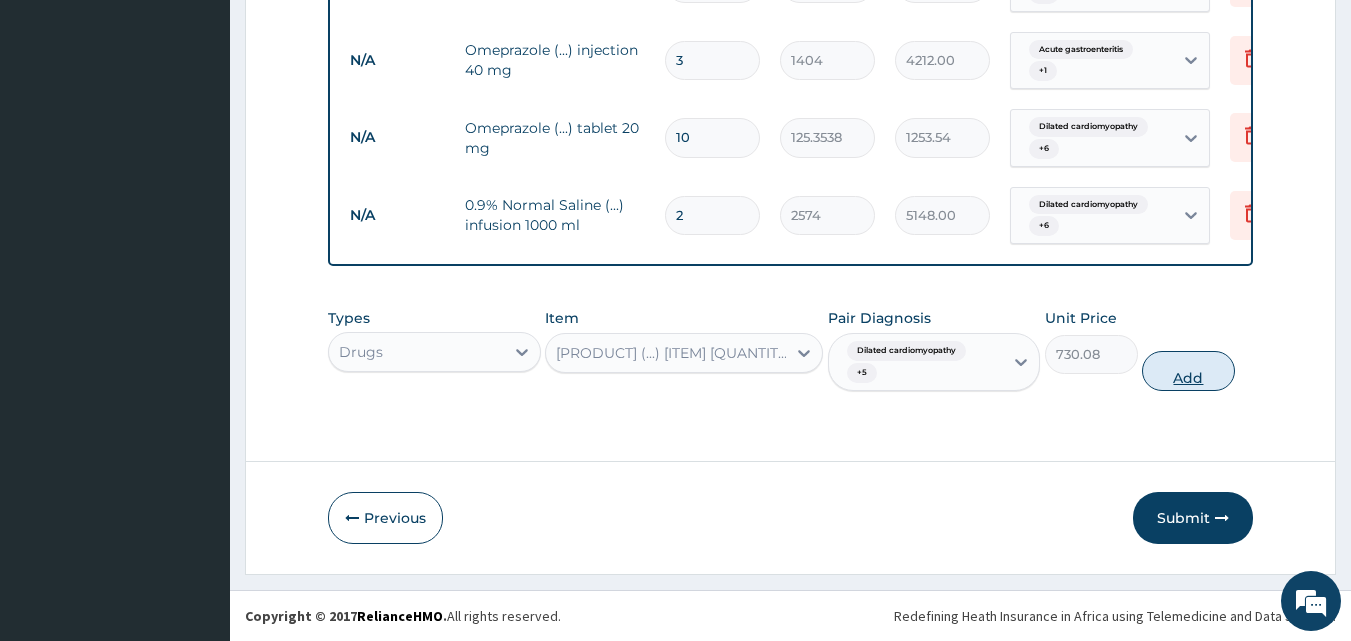 click on "Add" at bounding box center [1188, 371] 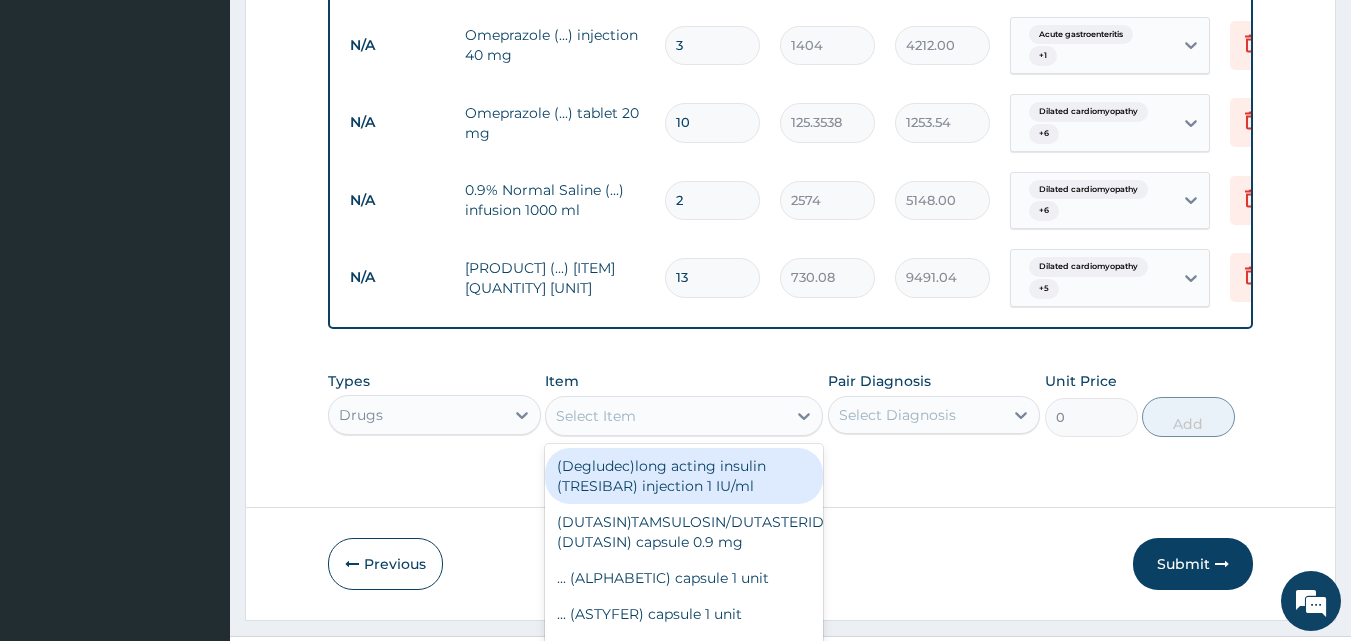 click on "option Hypoject Syringe (...) item 50 ml, selected. option (Degludec)long acting insulin (TRESIBAR) injection 1 IU/ml focused, 1 of 1327. 1327 results available. Use Up and Down to choose options, press Enter to select the currently focused option, press Escape to exit the menu, press Tab to select the option and exit the menu. Select Item (Degludec)long acting insulin (TRESIBAR) injection 1 IU/ml (DUTASIN)TAMSULOSIN/DUTASTERIDE (DUTASIN) capsule 0.9 mg ... (ALPHABETIC) capsule 1 unit ... (ASTYFER) capsule 1 unit ... (ASTYFER) syrup 5 ml ... (INTRALIPID 10% W/V (500MLS)) infusion 10 % ... (NEO-HEALER) suppository 1 unit 0.9% Normal Saline (...) infusion 1000 ml 0.9% Normal Saline (...) infusion 500 ml 10% Dextrose Water (...) injection 500 ml 10% mannitol (...) infusion 10 % 12 mm Trocar Cannula (...) item 1 unit 18 Gauge /15 puncture needle (...) item 1 unit 20% mannitol (...) infusion 20 % 3% Hypertonic Saline (...) injection 3 % 3-way stopcock (...) item 1 unit 4 X 4 GAUZE (...) item 1 unit" at bounding box center [684, 416] 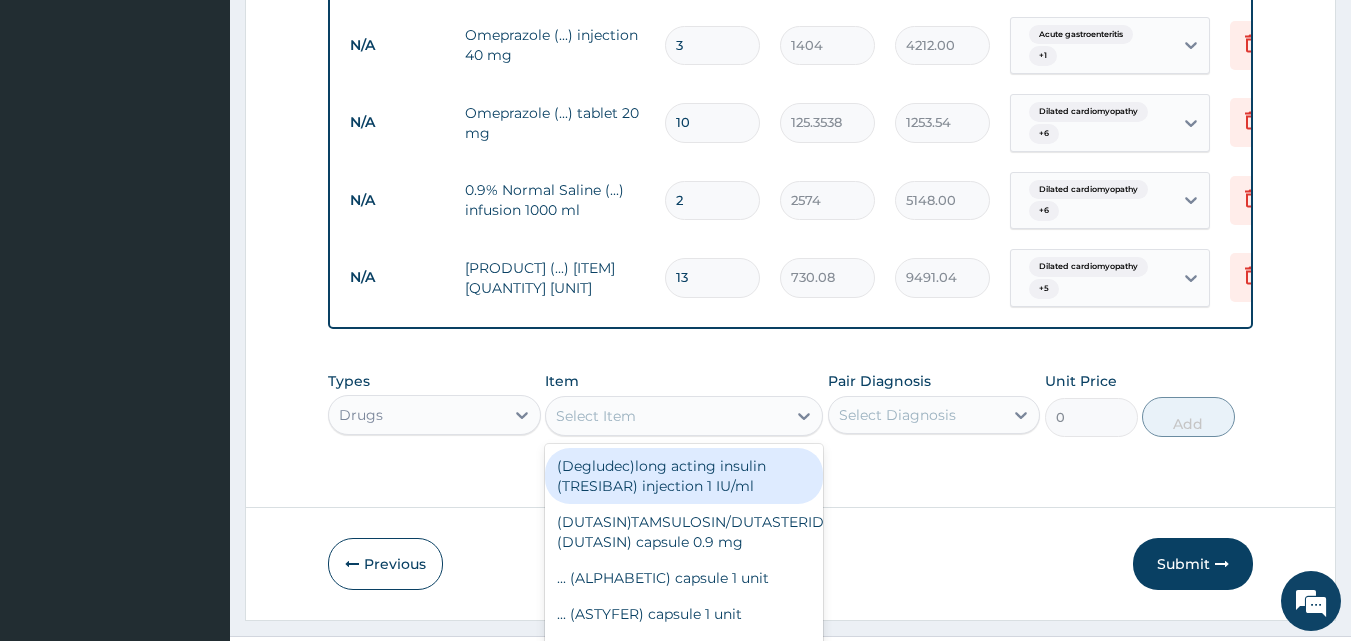 scroll, scrollTop: 57, scrollLeft: 0, axis: vertical 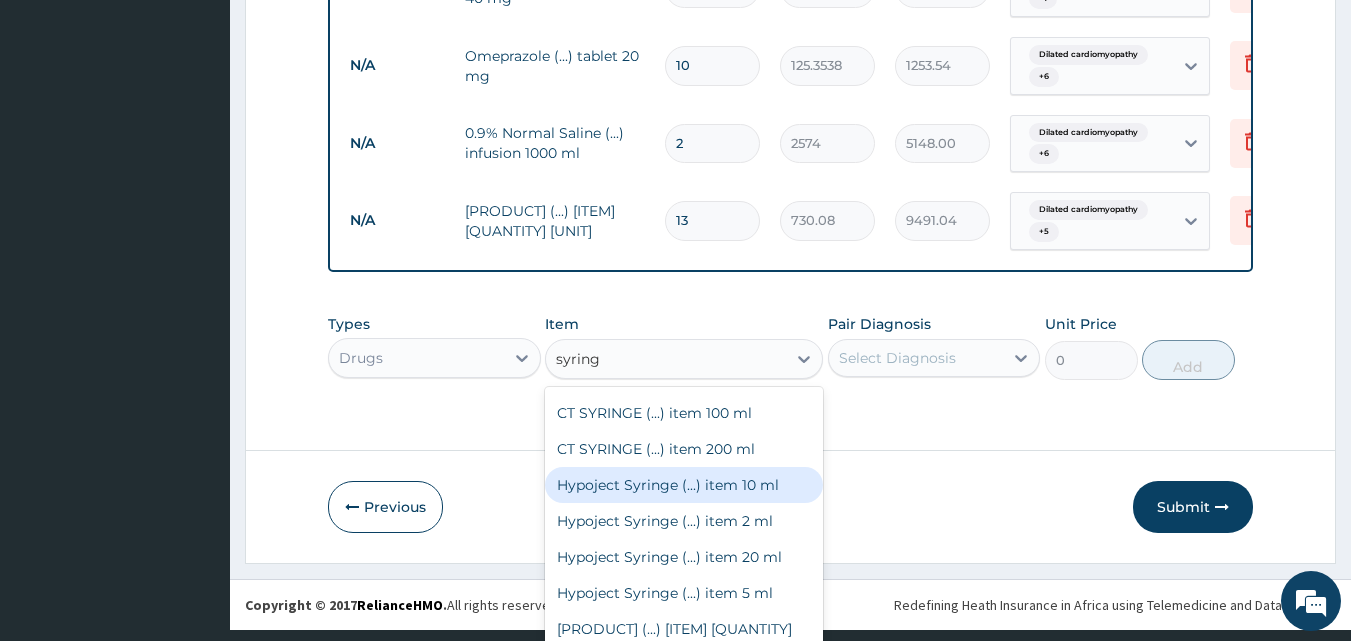 click on "Hypoject Syringe (...) item 10 ml" at bounding box center [684, 485] 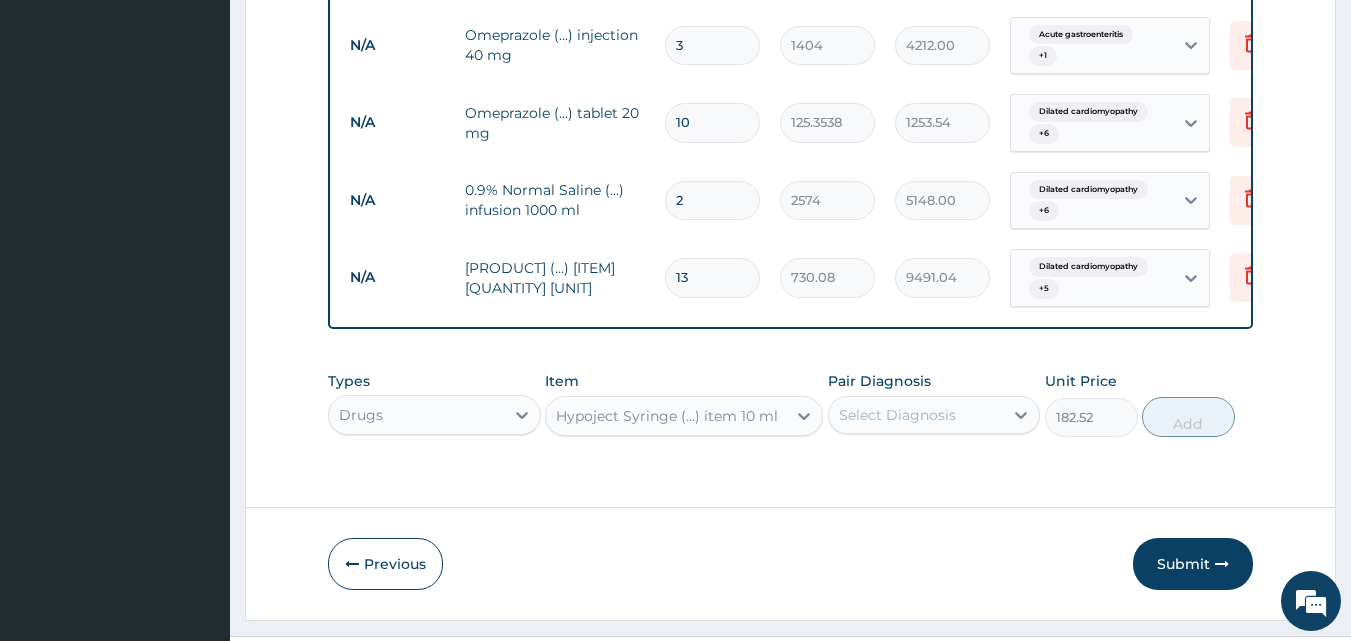 scroll, scrollTop: 3967, scrollLeft: 0, axis: vertical 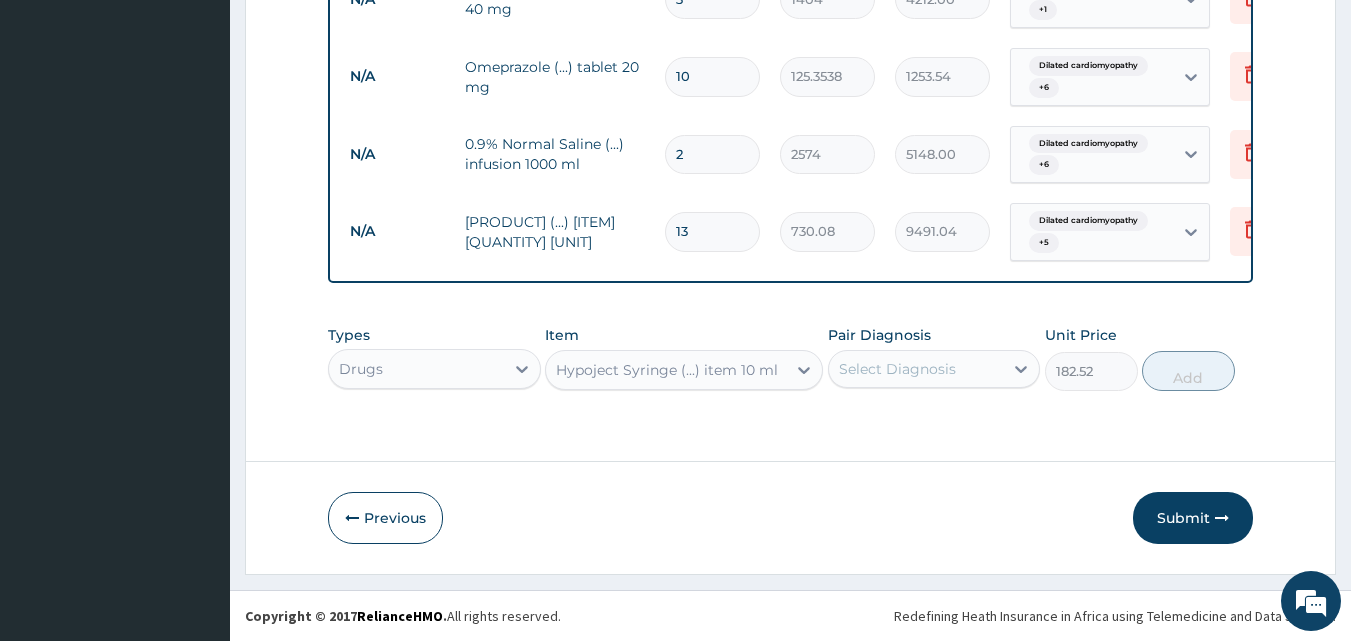 click on "Select Diagnosis" at bounding box center [934, 369] 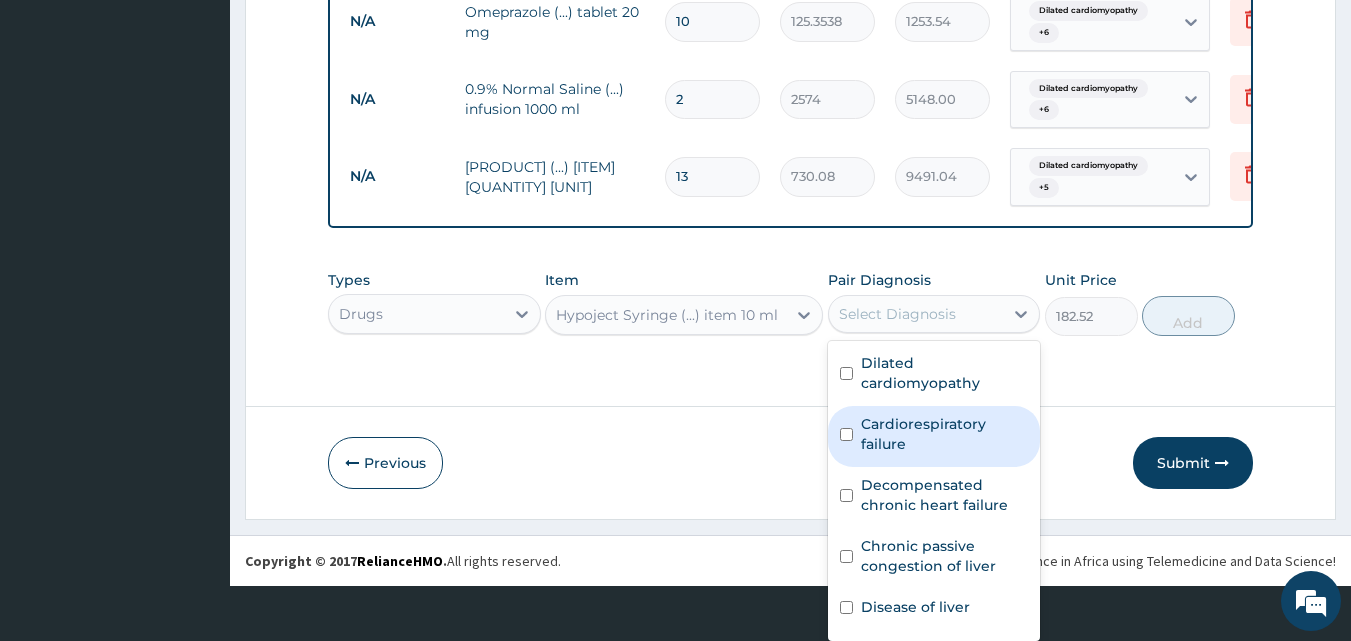 click on "Cardiorespiratory failure" at bounding box center (945, 434) 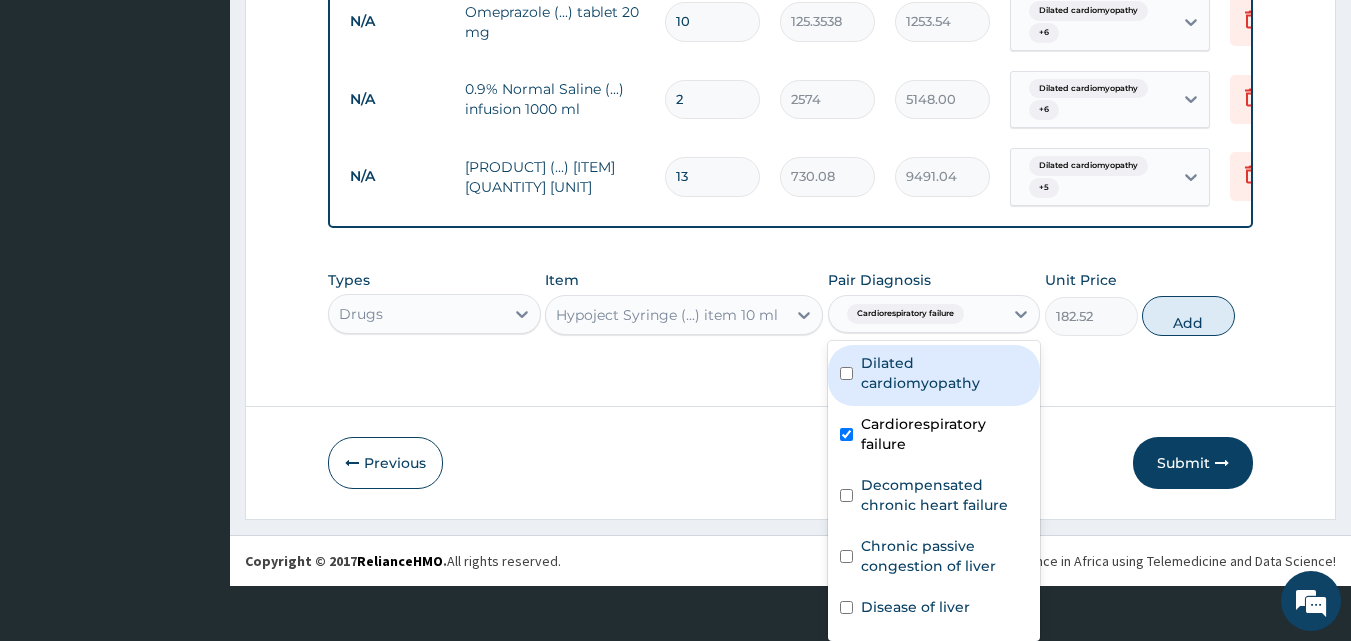 click on "Dilated cardiomyopathy" at bounding box center [945, 373] 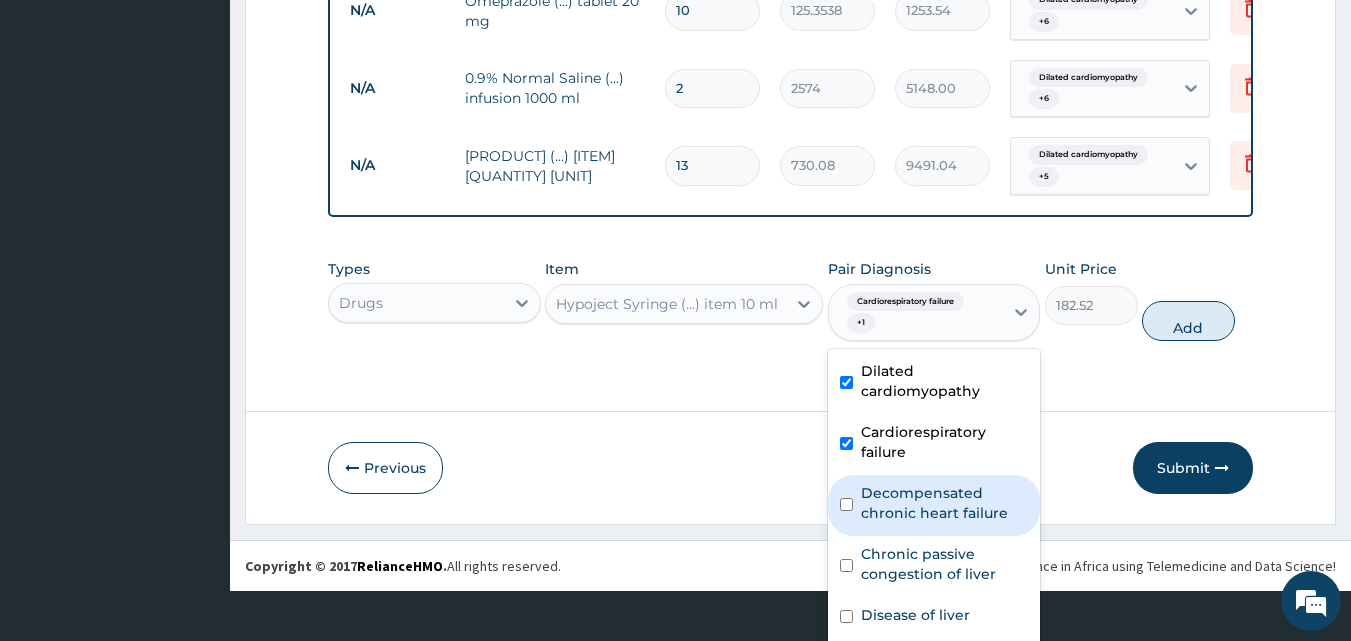 click on "Decompensated chronic heart failure" at bounding box center (945, 503) 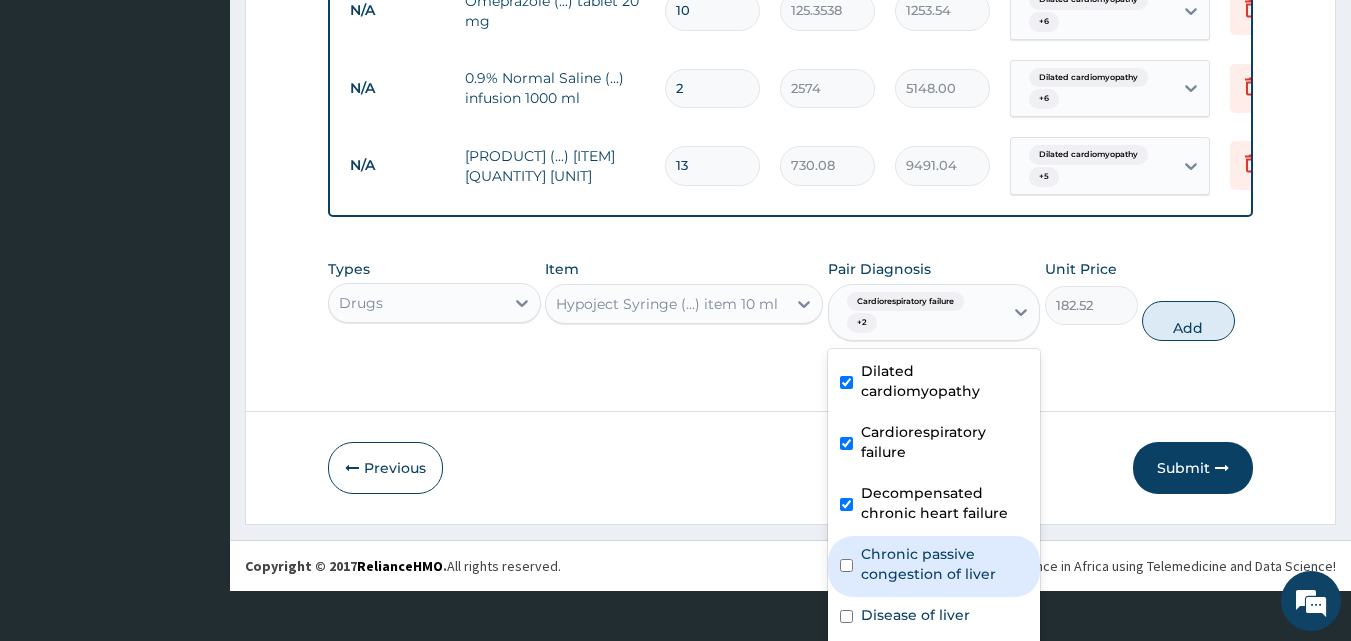 click on "Chronic passive congestion of liver" at bounding box center [945, 564] 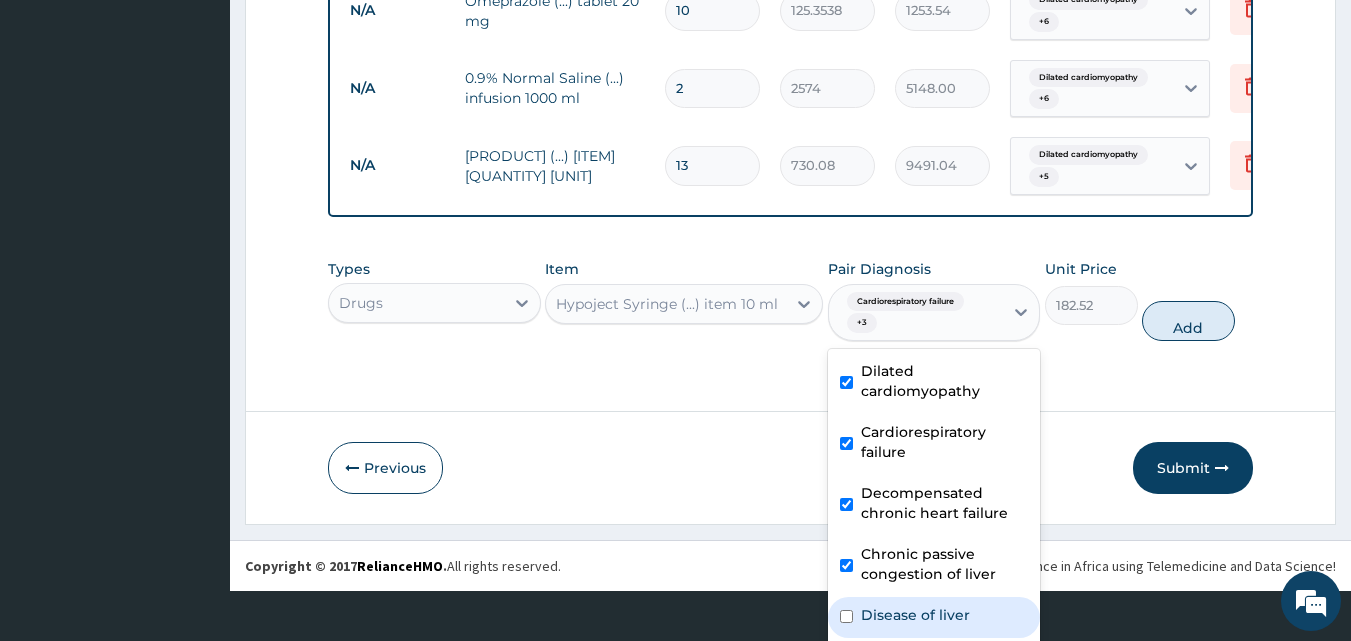 click on "Disease of liver" at bounding box center [915, 615] 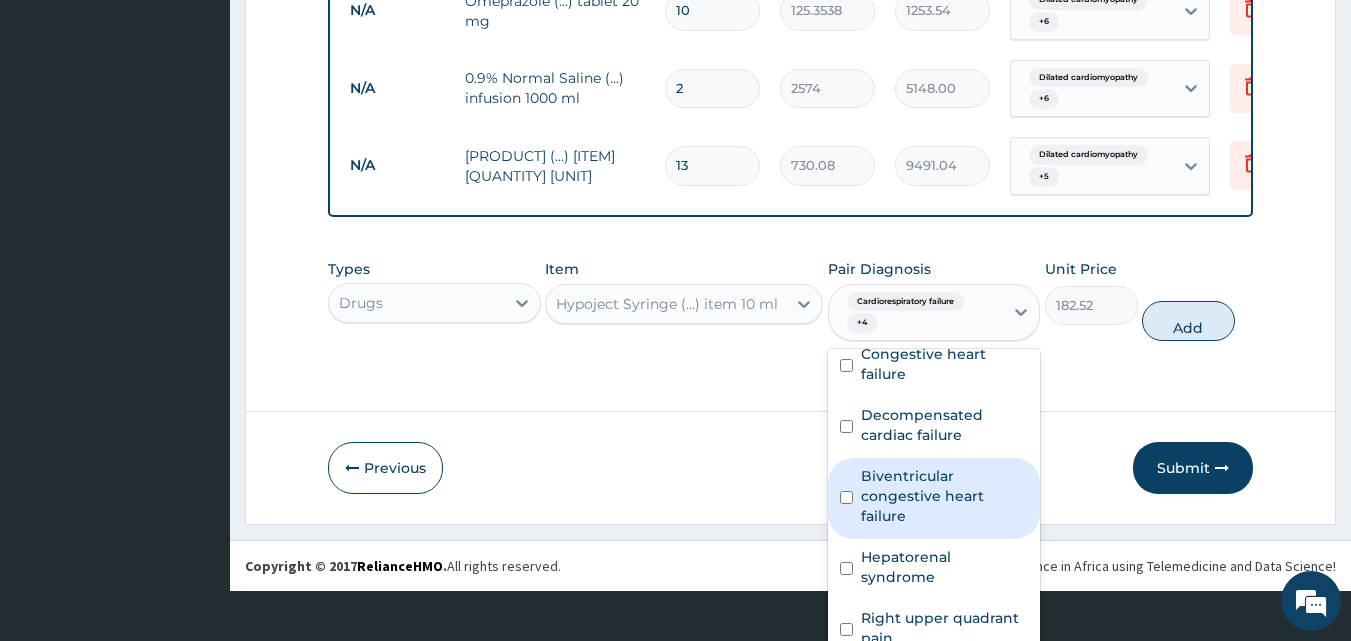 scroll, scrollTop: 400, scrollLeft: 0, axis: vertical 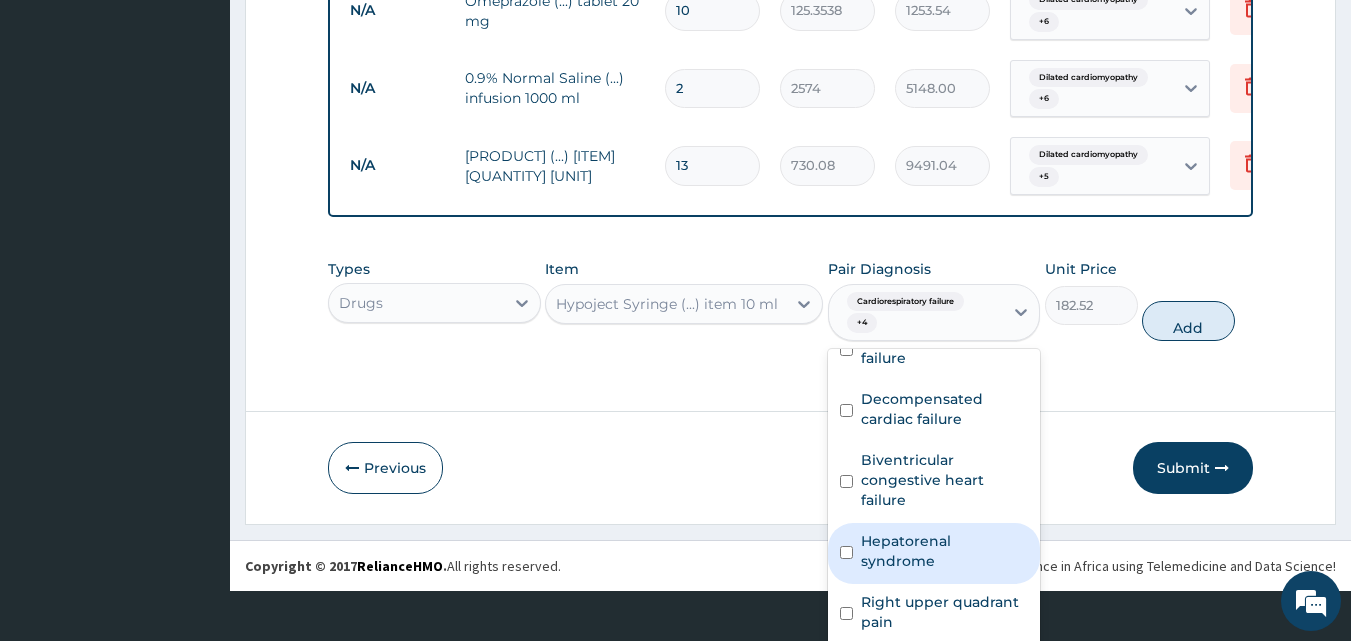 click on "Hepatorenal syndrome" at bounding box center (945, 551) 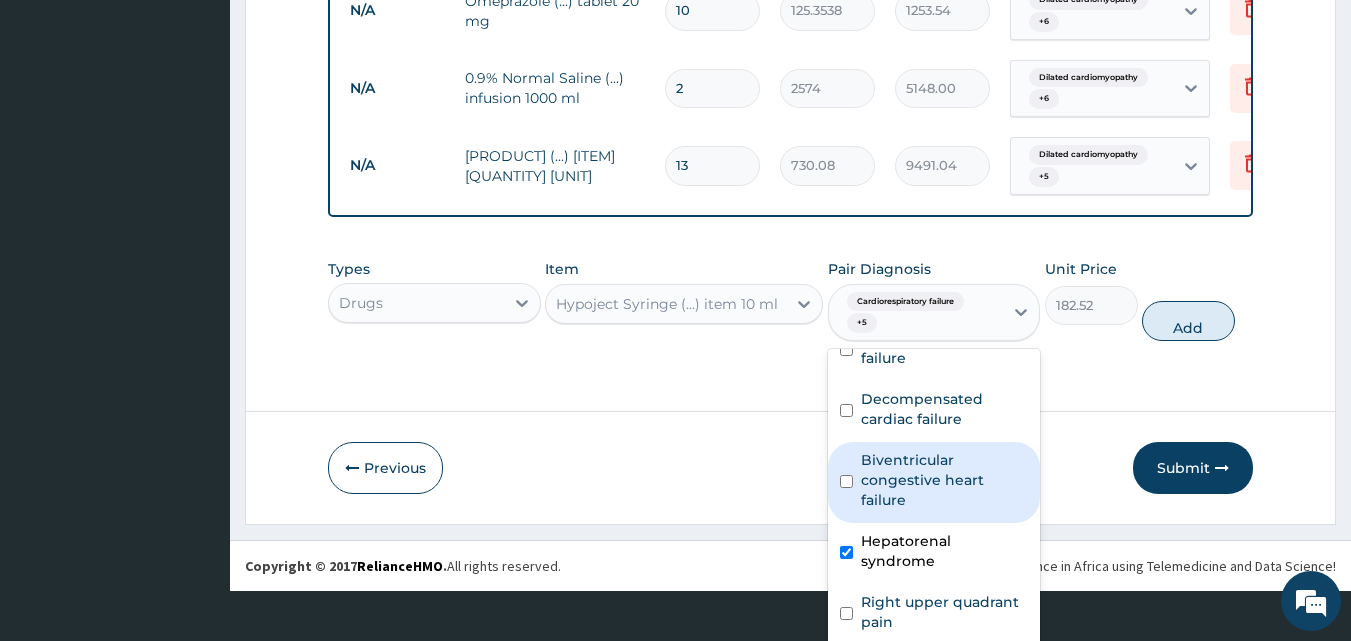 click on "Biventricular congestive heart failure" at bounding box center (945, 480) 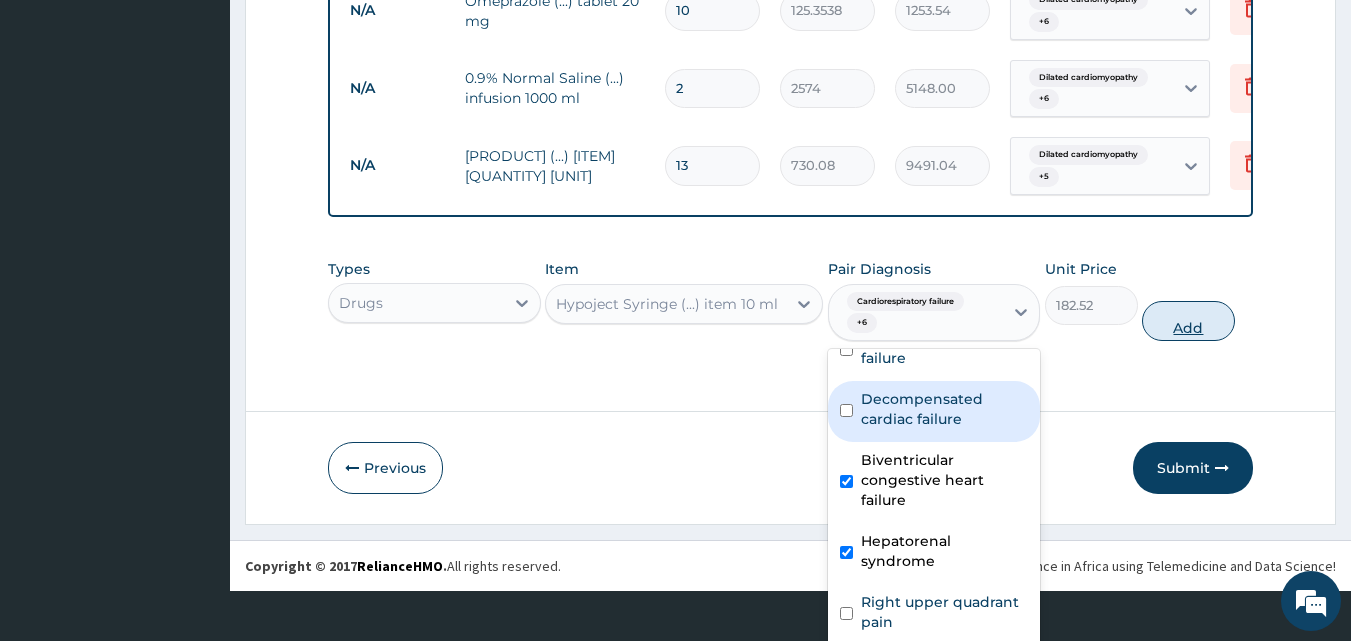 scroll, scrollTop: 3987, scrollLeft: 0, axis: vertical 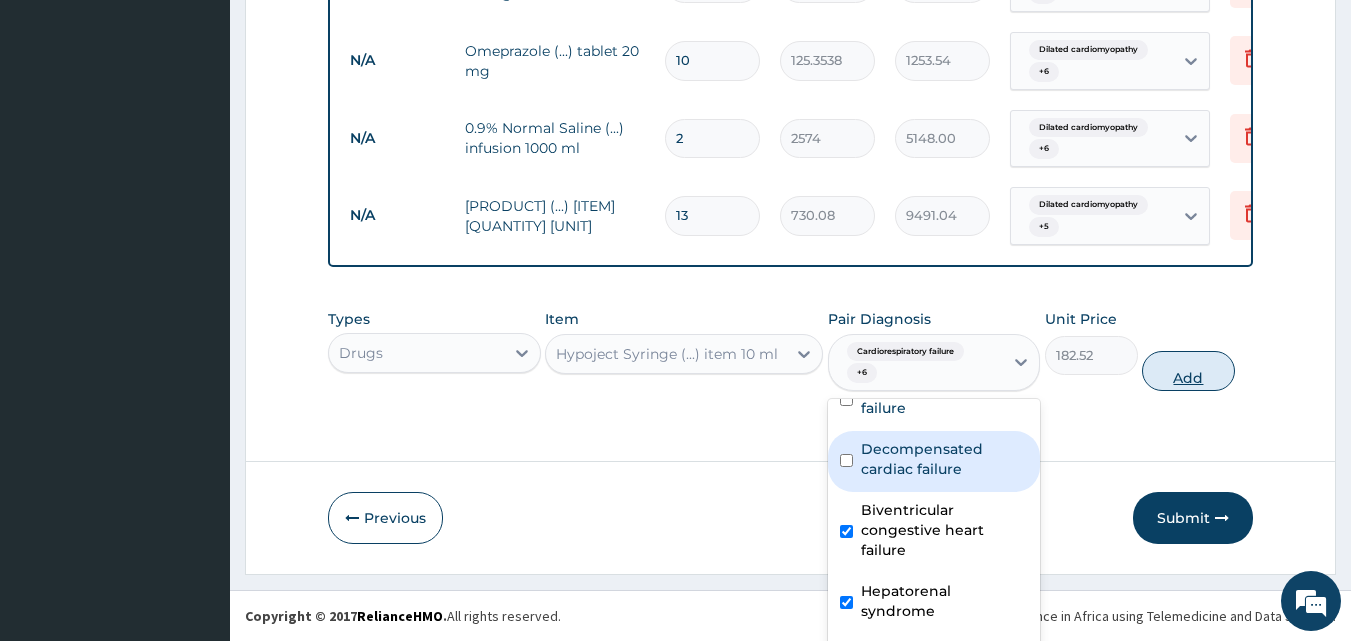 click on "Types Drugs Item Hypoject Syringe (...) item 10 ml Pair Diagnosis option Biventricular congestive heart failure, selected. option Decompensated cardiac failure focused, 9 of 18. 18 results available. Use Up and Down to choose options, press Enter to select the currently focused option, press Escape to exit the menu, press Tab to select the option and exit the menu. Cardiorespiratory failure  + 6 Dilated cardiomyopathy Cardiorespiratory failure Decompensated chronic heart failure Chronic passive congestion of liver Disease of liver Cardiorenal syndrome Heart failure Congestive heart failure Decompensated cardiac failure Biventricular congestive heart failure Hepatorenal syndrome Right upper quadrant pain Steatosis of liver Cardiorenal syndrome Haematochezia Loose stool Acute gastroenteritis Non-steroidal anti-inflammatory overdose Unit Price 182.52 Add" at bounding box center (791, 350) 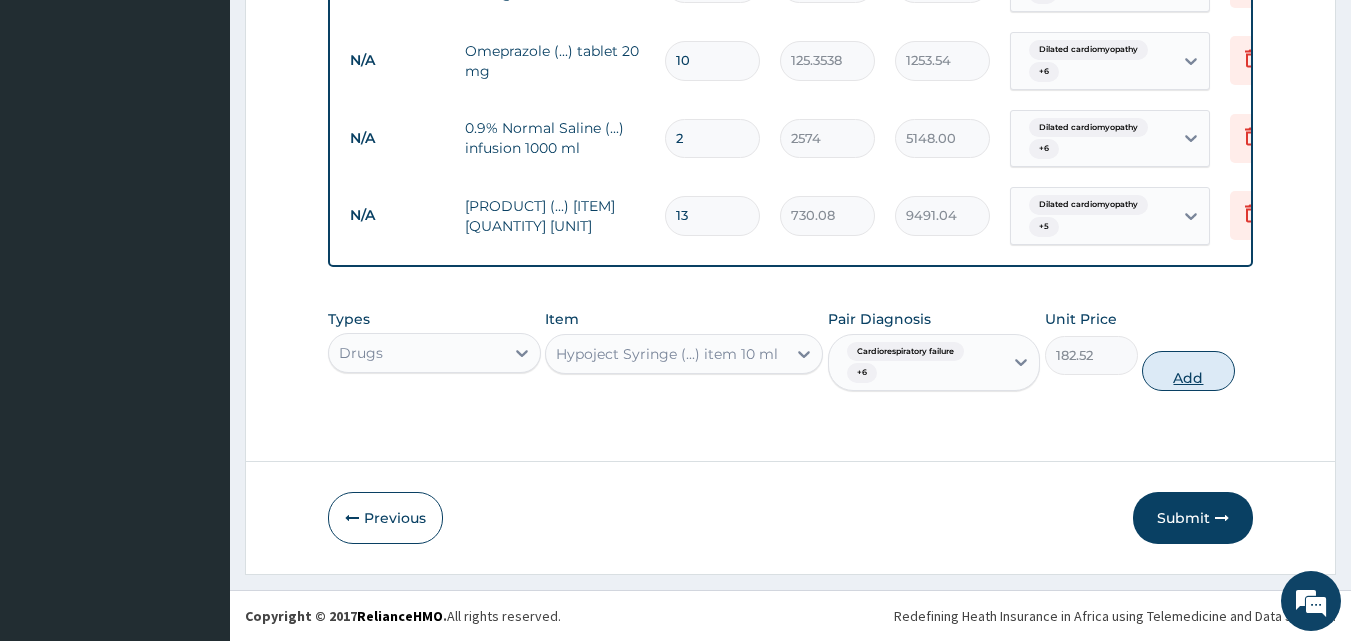 click on "Add" at bounding box center [1188, 371] 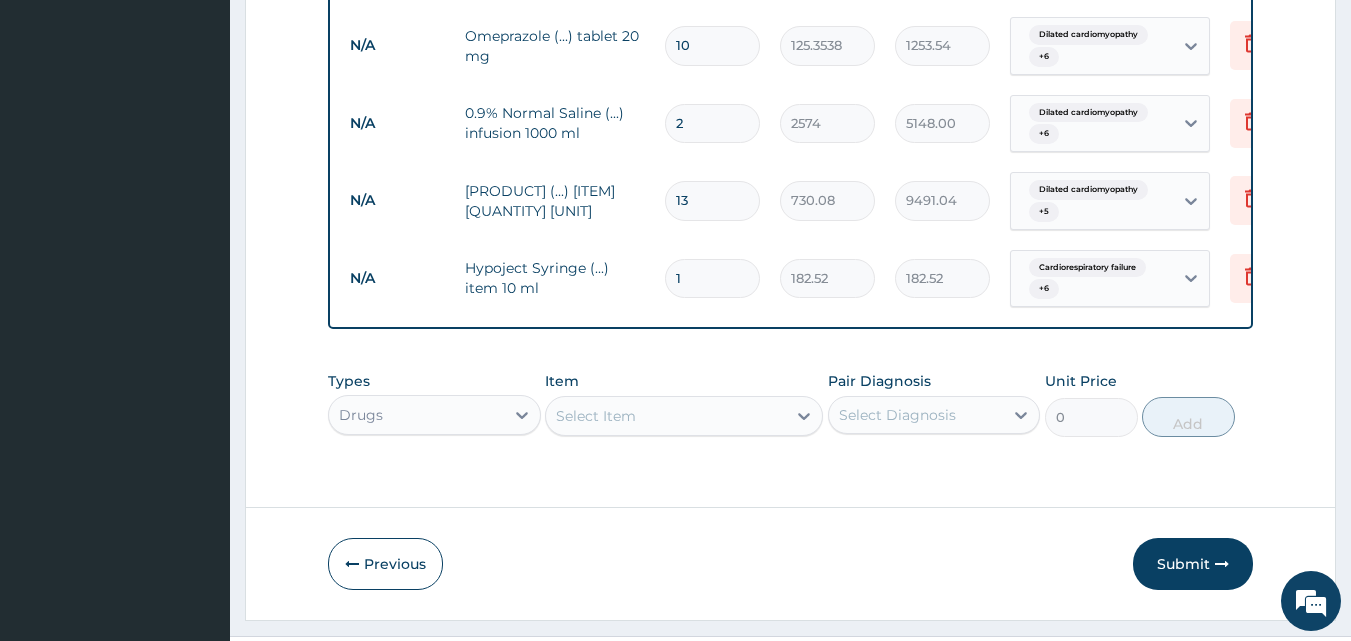 drag, startPoint x: 675, startPoint y: 281, endPoint x: 687, endPoint y: 283, distance: 12.165525 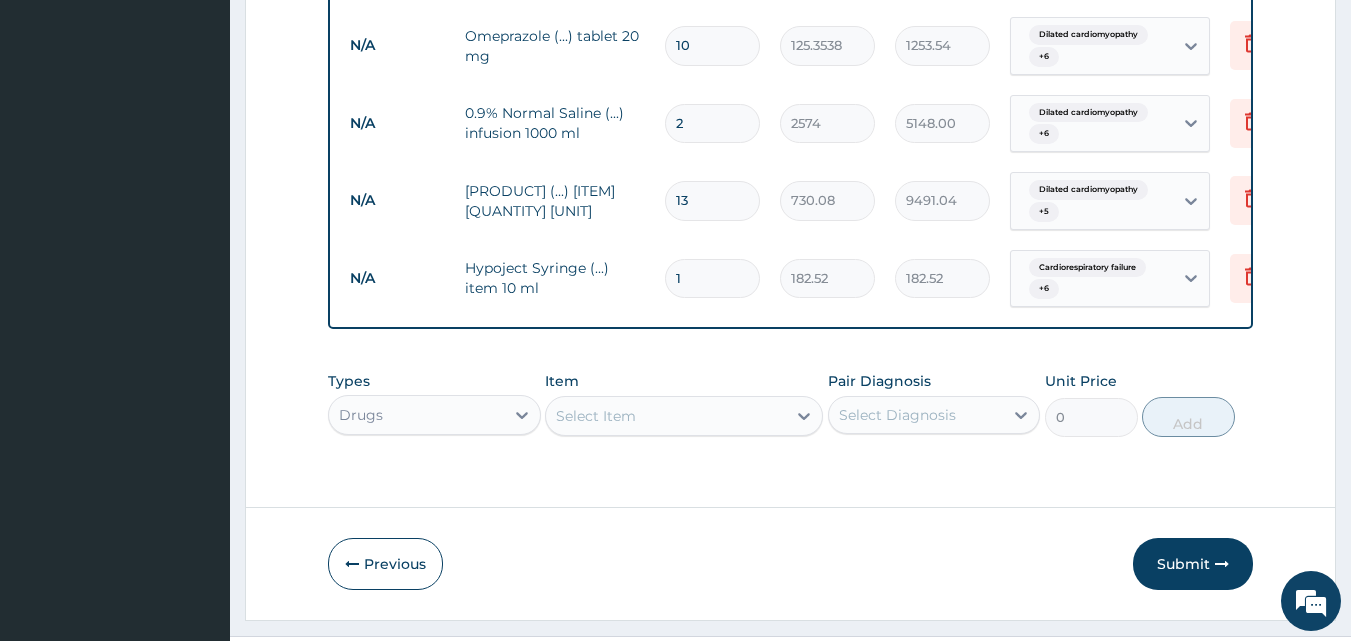 click on "1" at bounding box center [712, 278] 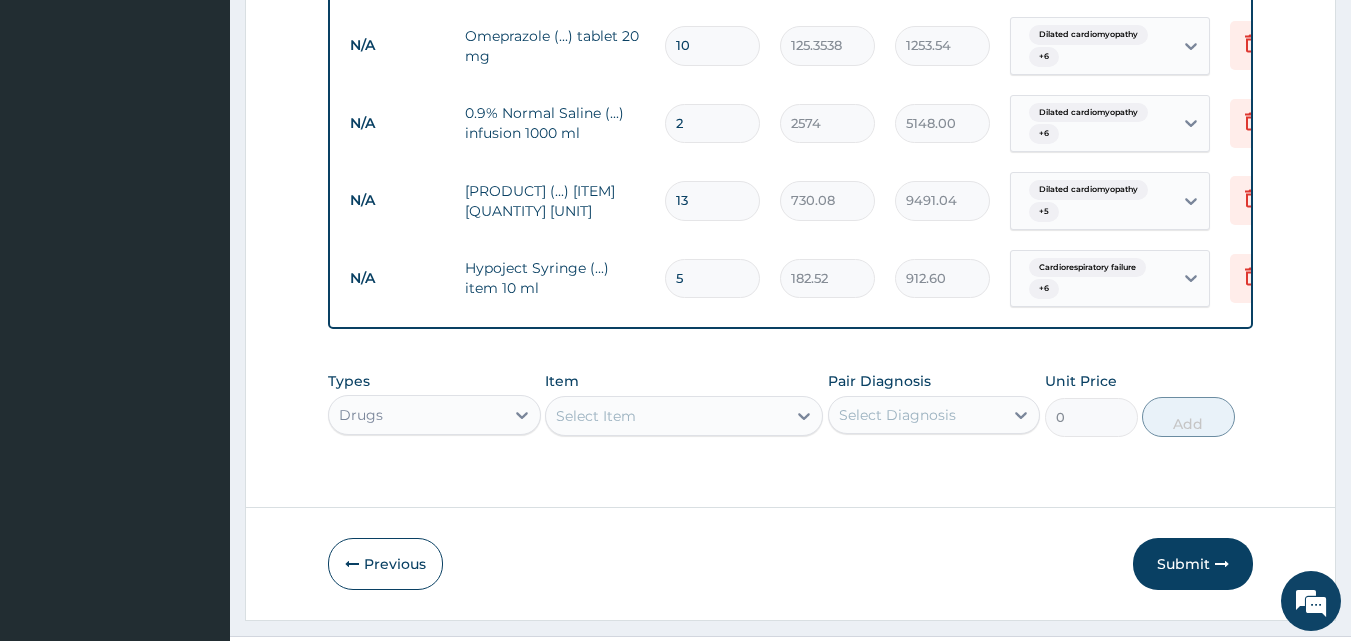 click on "Item Select Item" at bounding box center (684, 404) 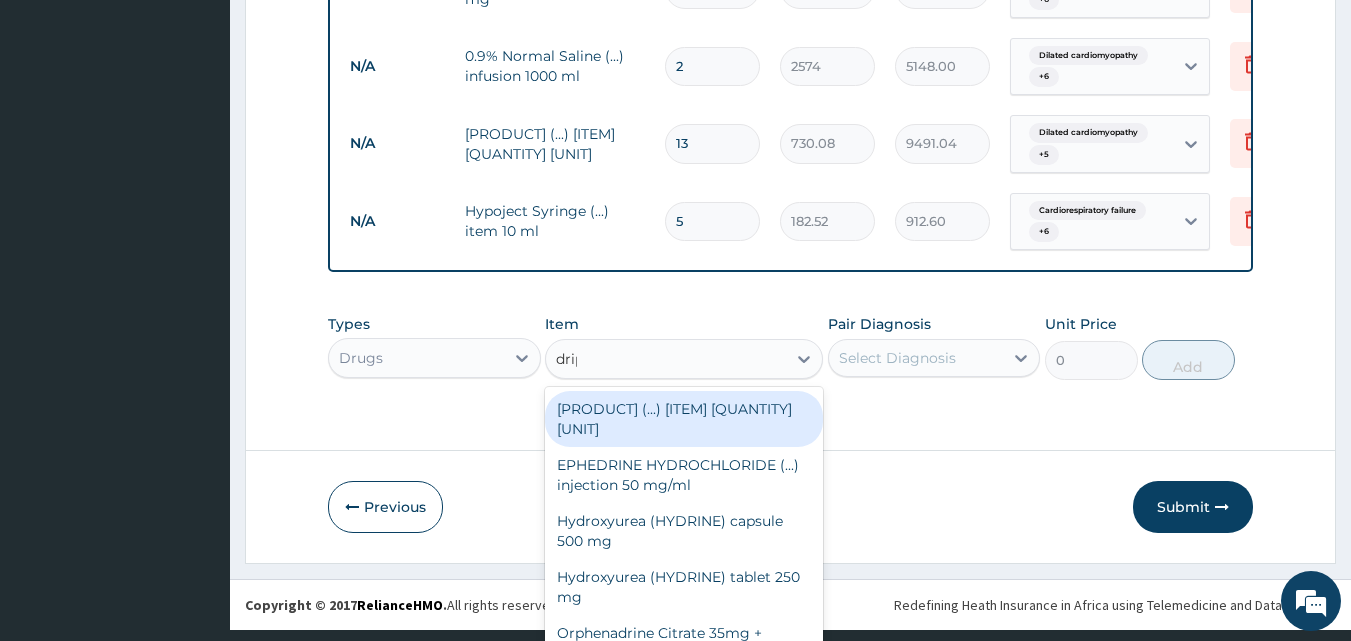 scroll, scrollTop: 0, scrollLeft: 0, axis: both 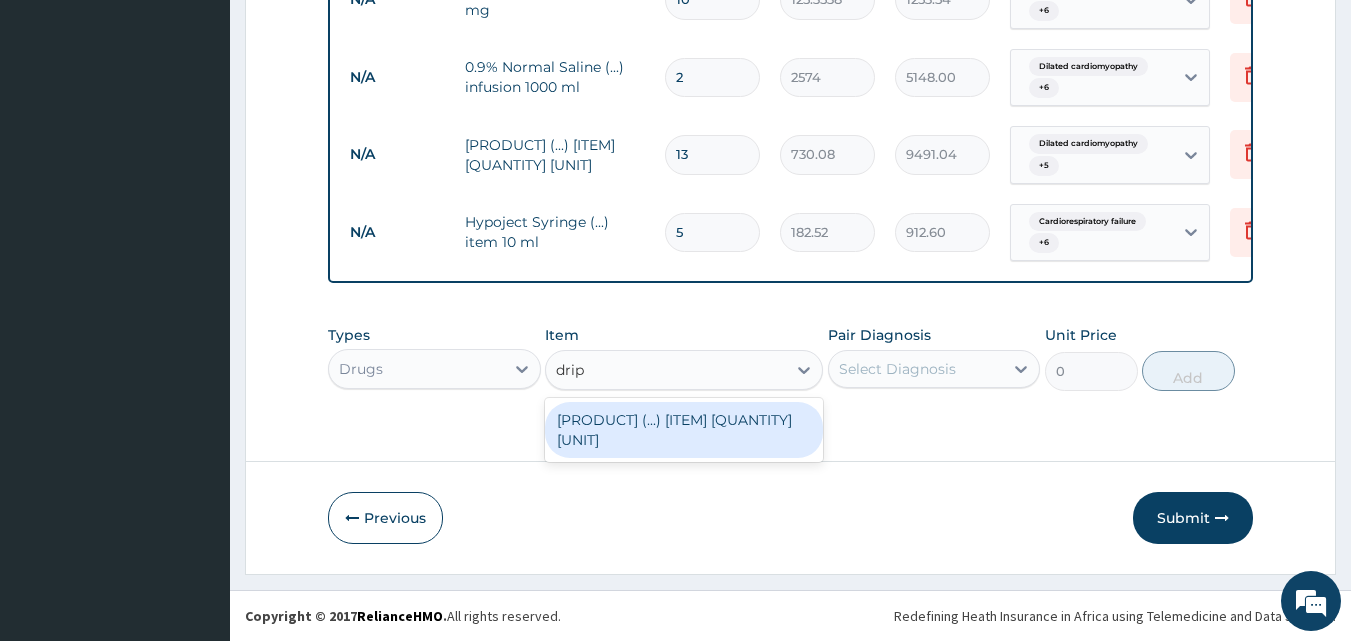 click on "Drip Giving Set (...) item 1 unit" at bounding box center [684, 430] 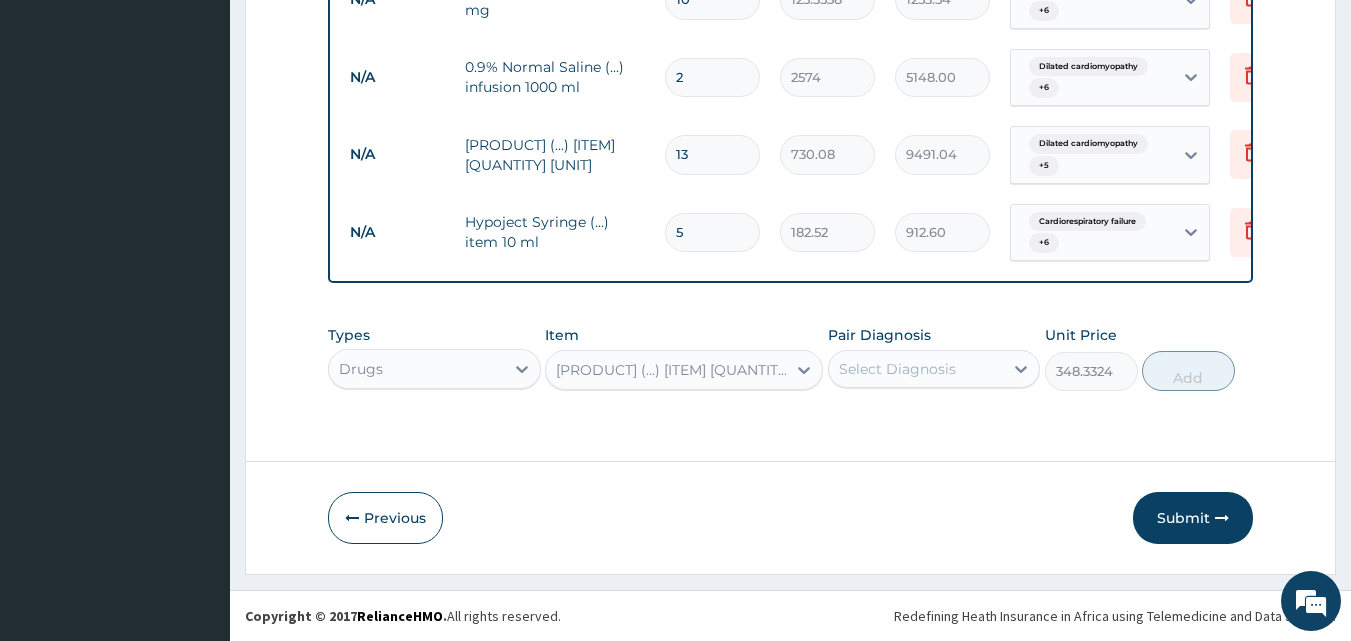 click on "Select Diagnosis" at bounding box center [934, 369] 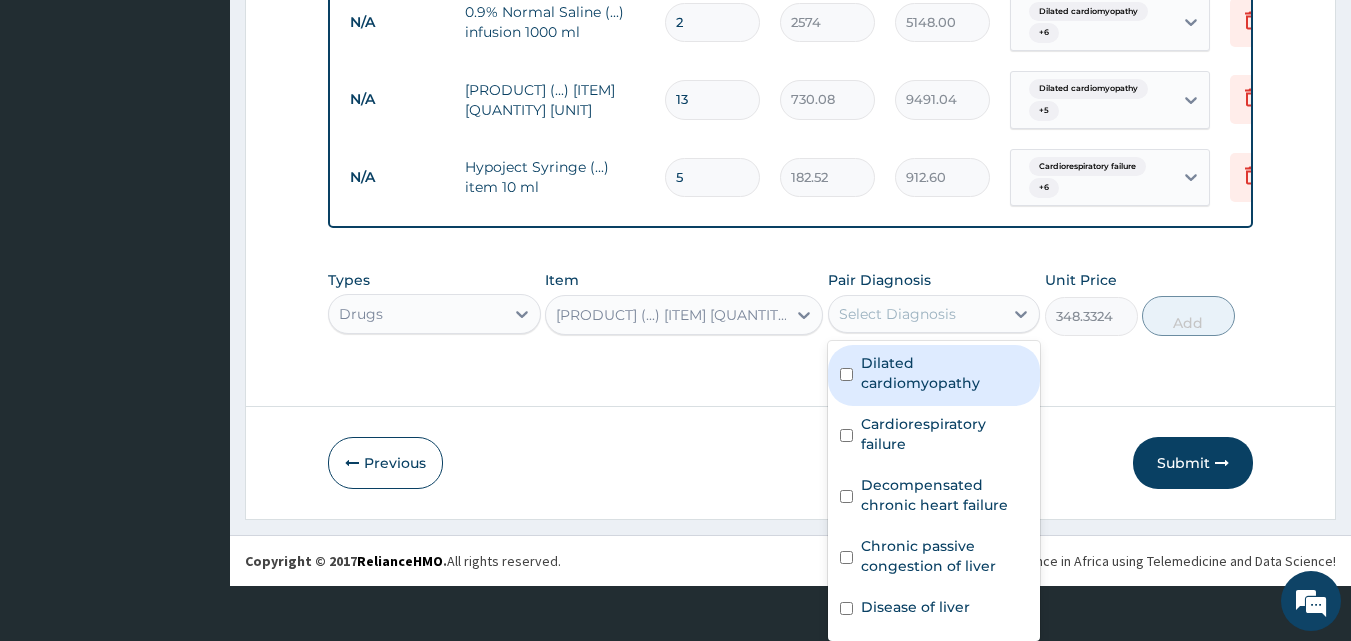 click on "Dilated cardiomyopathy" at bounding box center (934, 375) 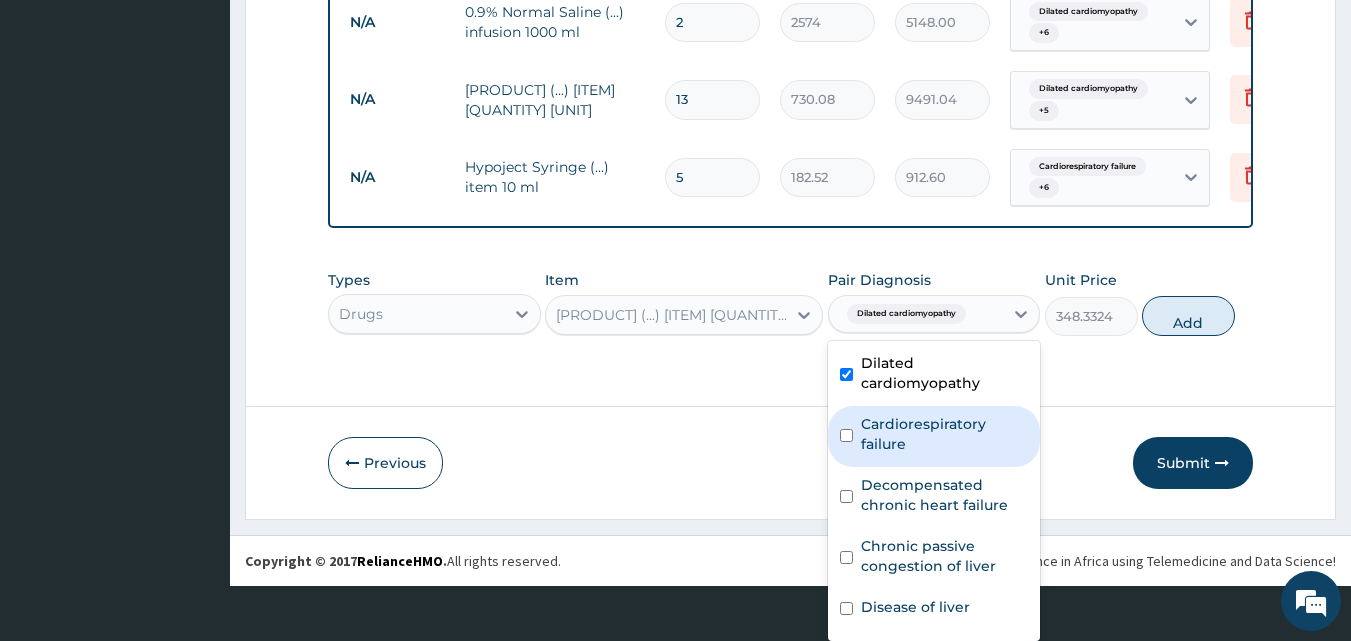 click on "Cardiorespiratory failure" at bounding box center (945, 434) 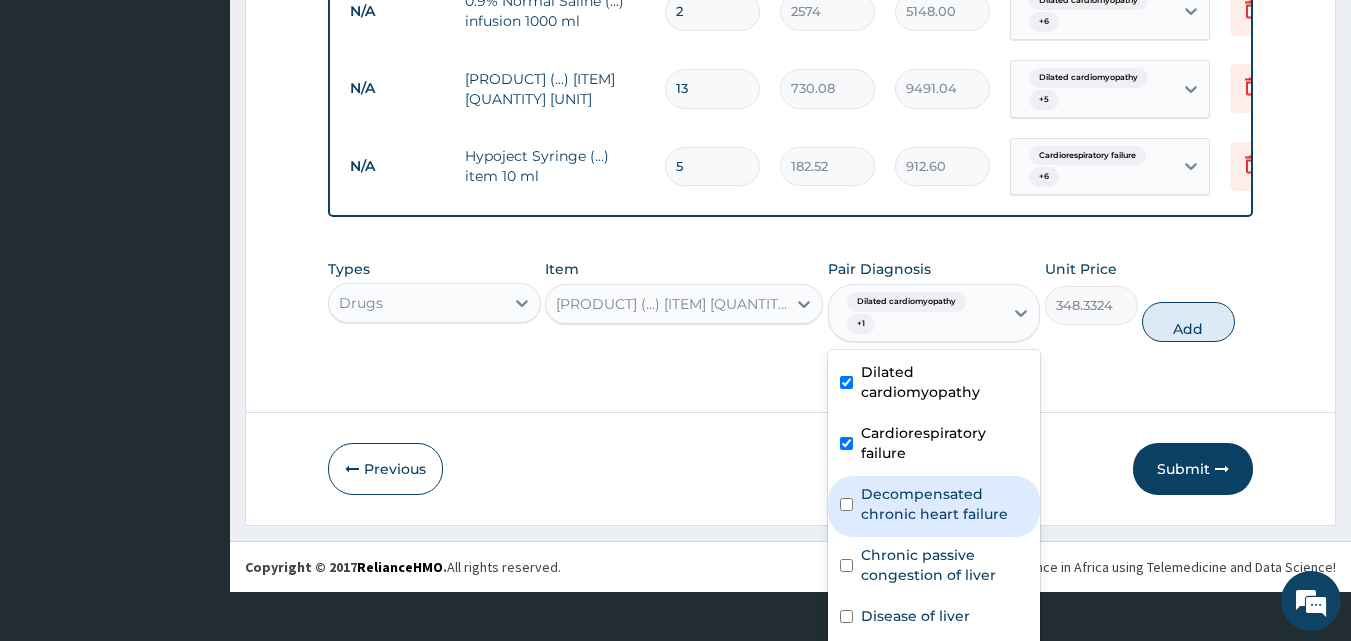click on "Decompensated chronic heart failure" at bounding box center [945, 504] 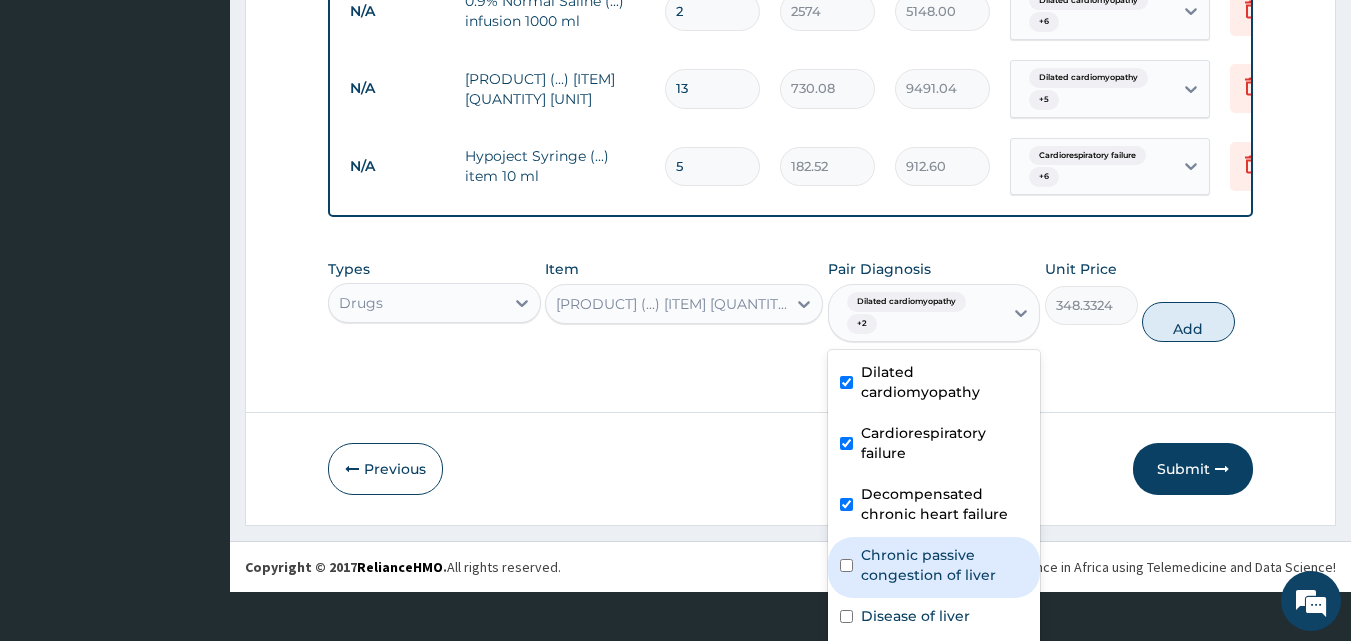 click on "Chronic passive congestion of liver" at bounding box center [945, 565] 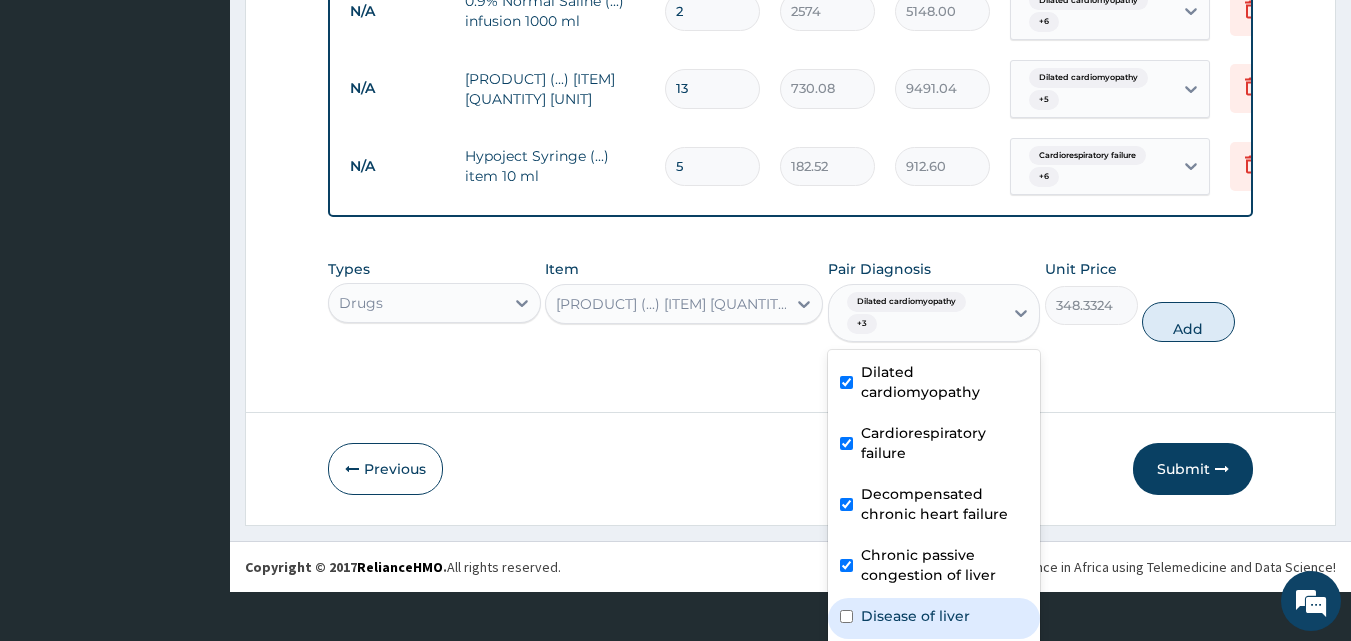 click on "Disease of liver" at bounding box center (915, 616) 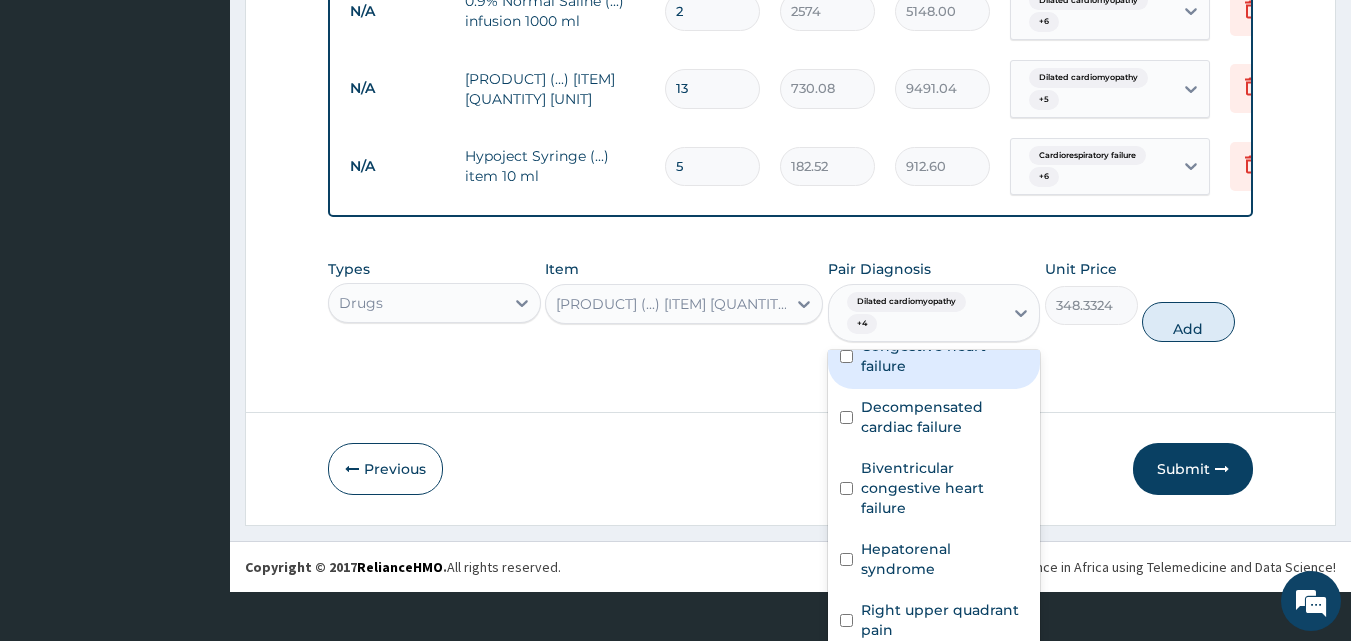 scroll, scrollTop: 400, scrollLeft: 0, axis: vertical 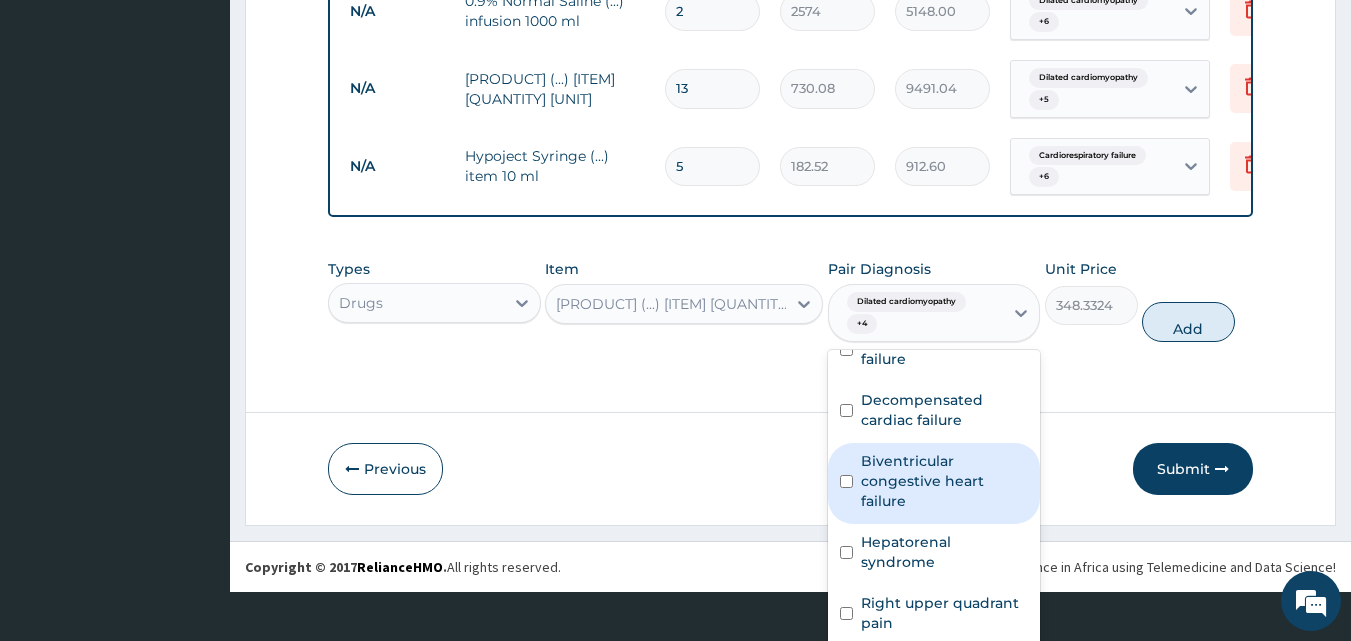 click on "Biventricular congestive heart failure" at bounding box center [945, 481] 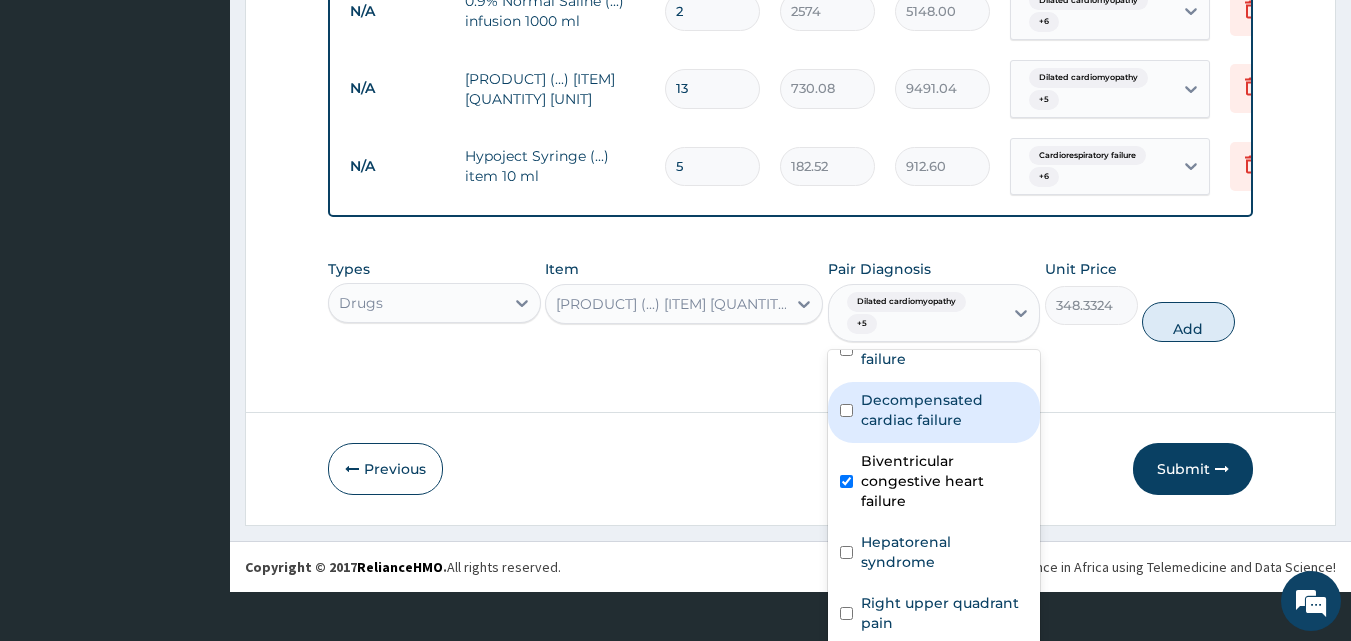 click on "Decompensated cardiac failure" at bounding box center (945, 410) 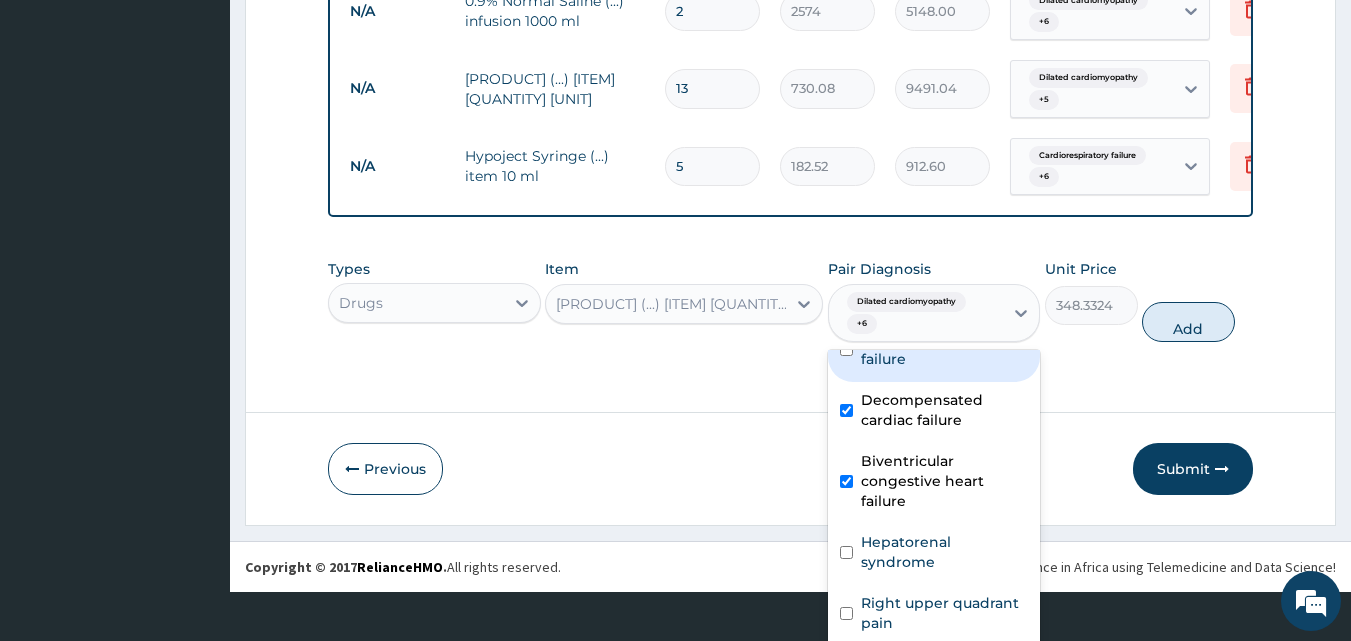 drag, startPoint x: 918, startPoint y: 394, endPoint x: 1122, endPoint y: 361, distance: 206.65189 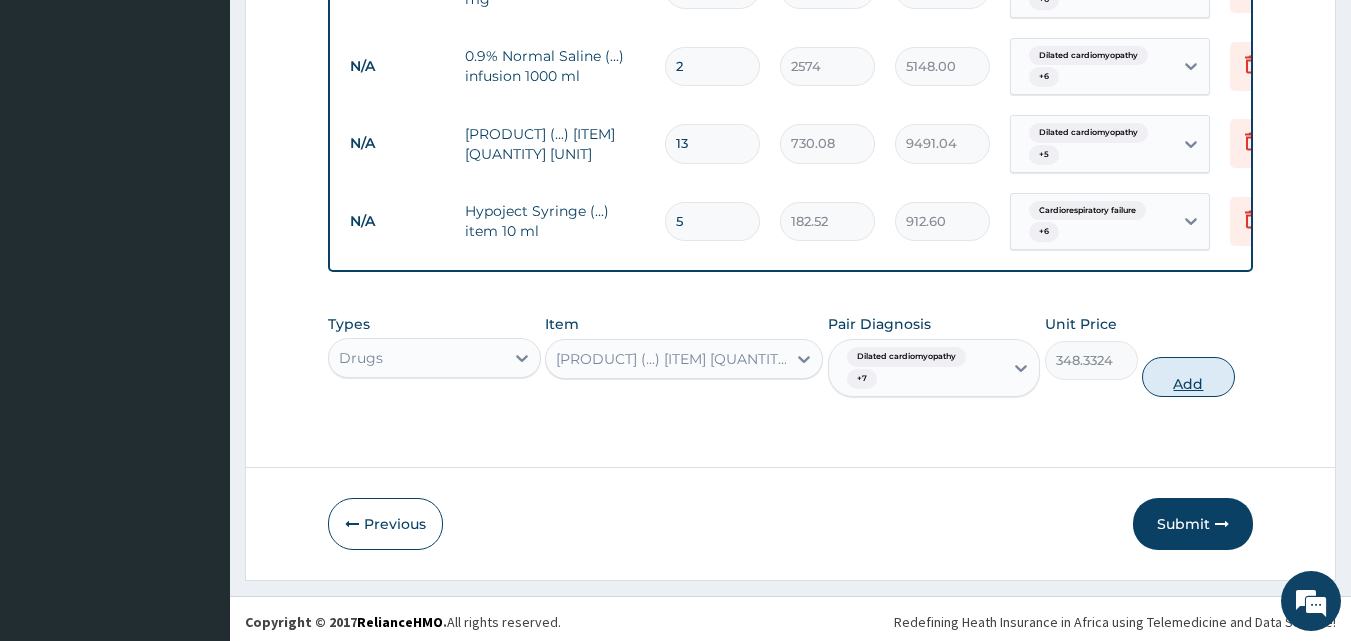scroll, scrollTop: 4065, scrollLeft: 0, axis: vertical 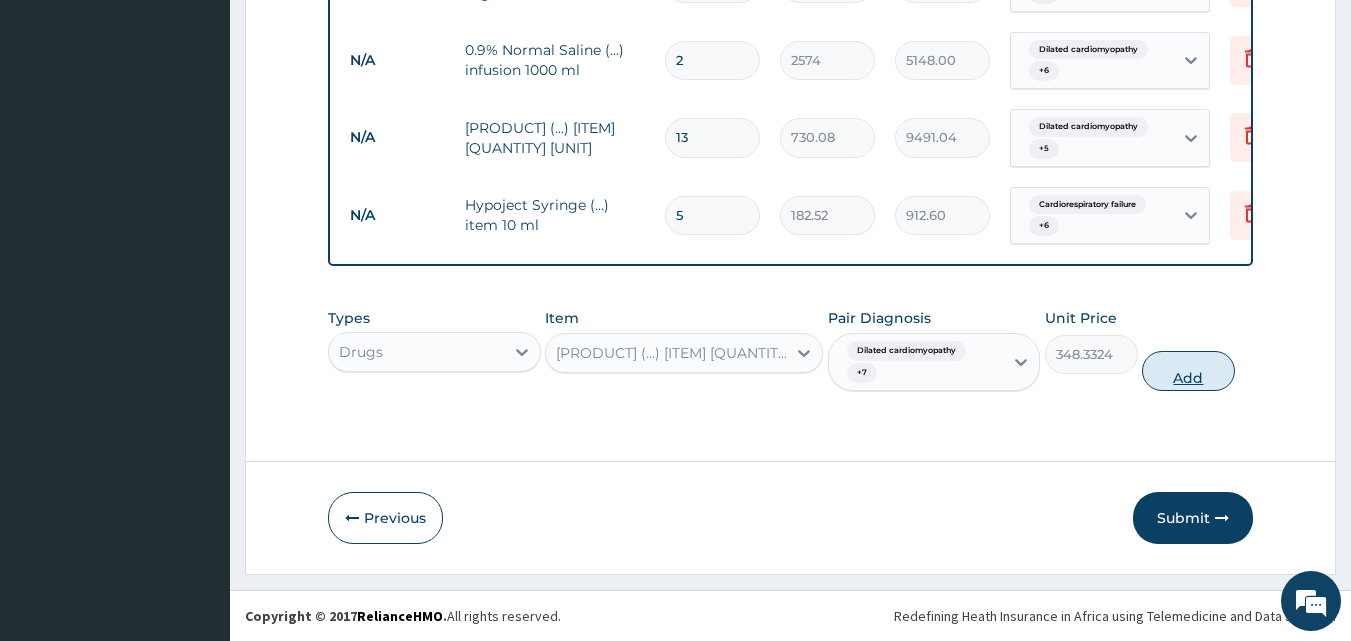 click on "Types Drugs Item Drip Giving Set (...) item 1 unit Pair Diagnosis Dilated cardiomyopathy  + 7 Unit Price 348.3324 Add" at bounding box center [791, 349] 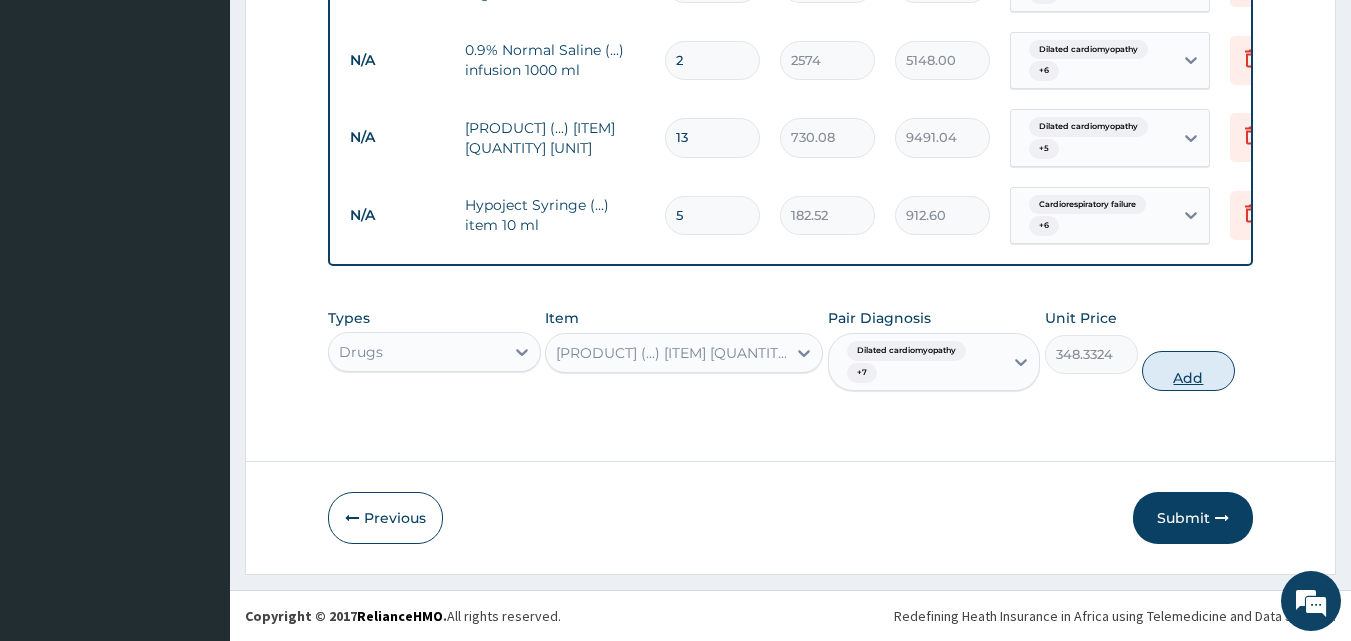 drag, startPoint x: 1174, startPoint y: 383, endPoint x: 1029, endPoint y: 386, distance: 145.03104 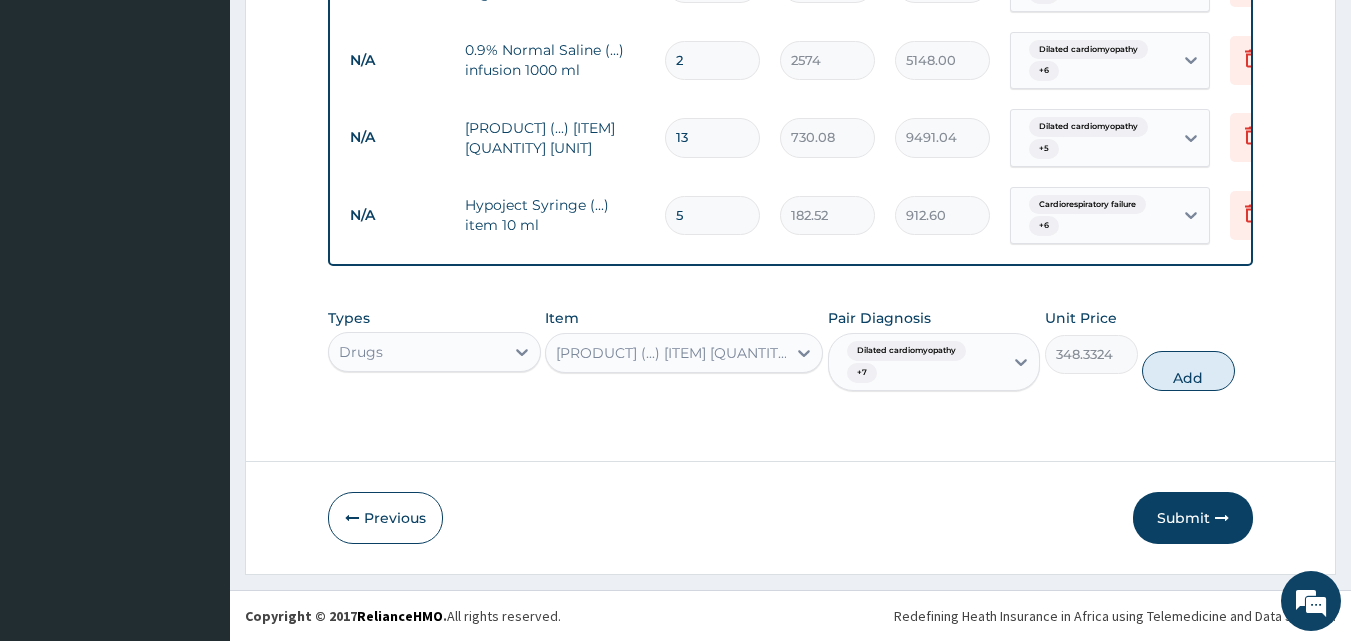 click on "Add" at bounding box center [1188, 371] 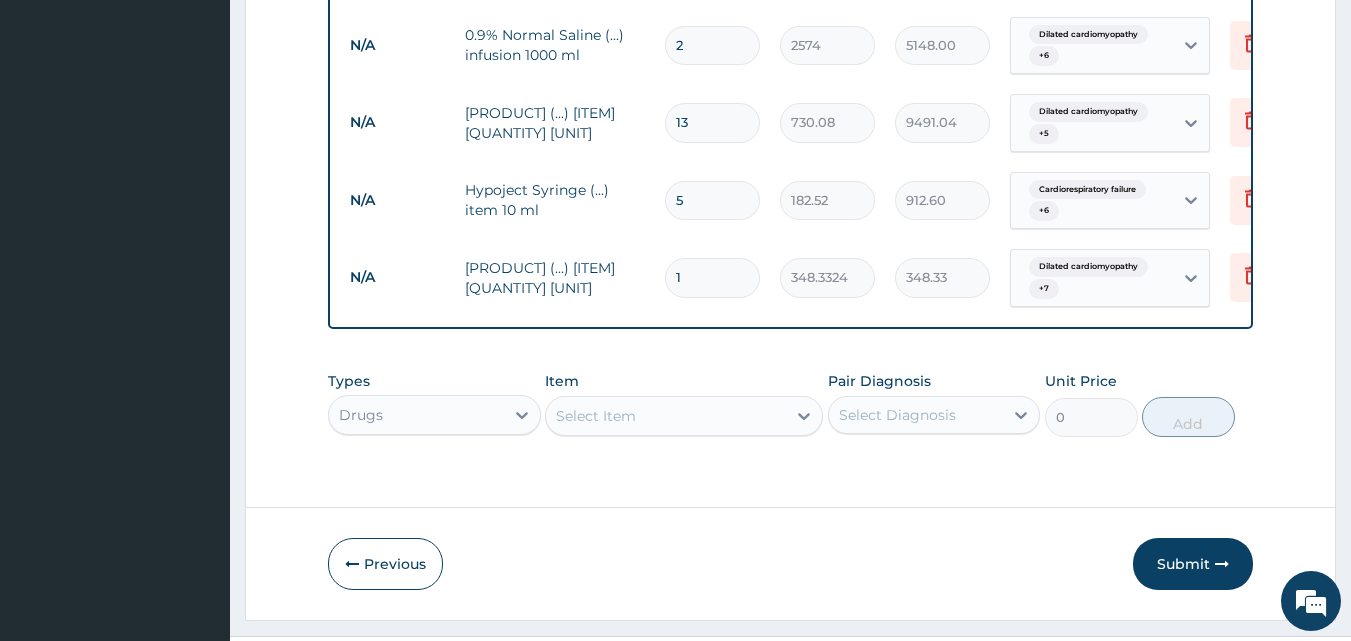 drag, startPoint x: 678, startPoint y: 280, endPoint x: 692, endPoint y: 282, distance: 14.142136 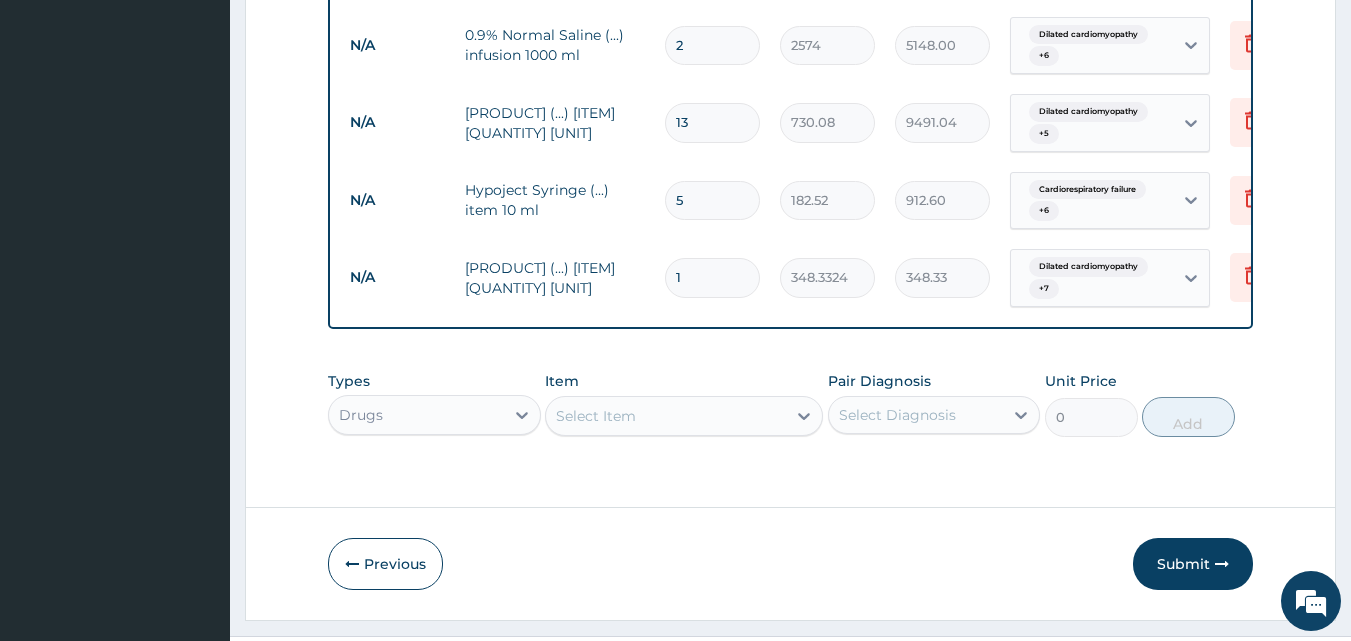 click on "1" at bounding box center [712, 277] 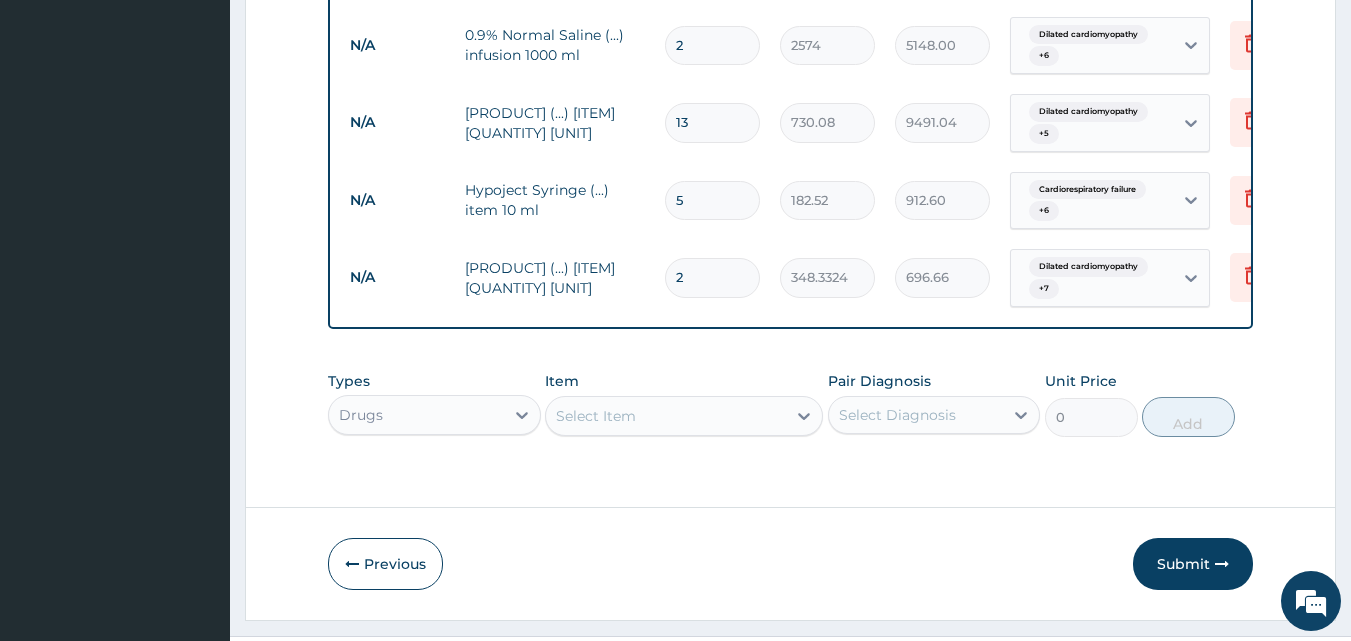 click on "Select Item" at bounding box center [684, 416] 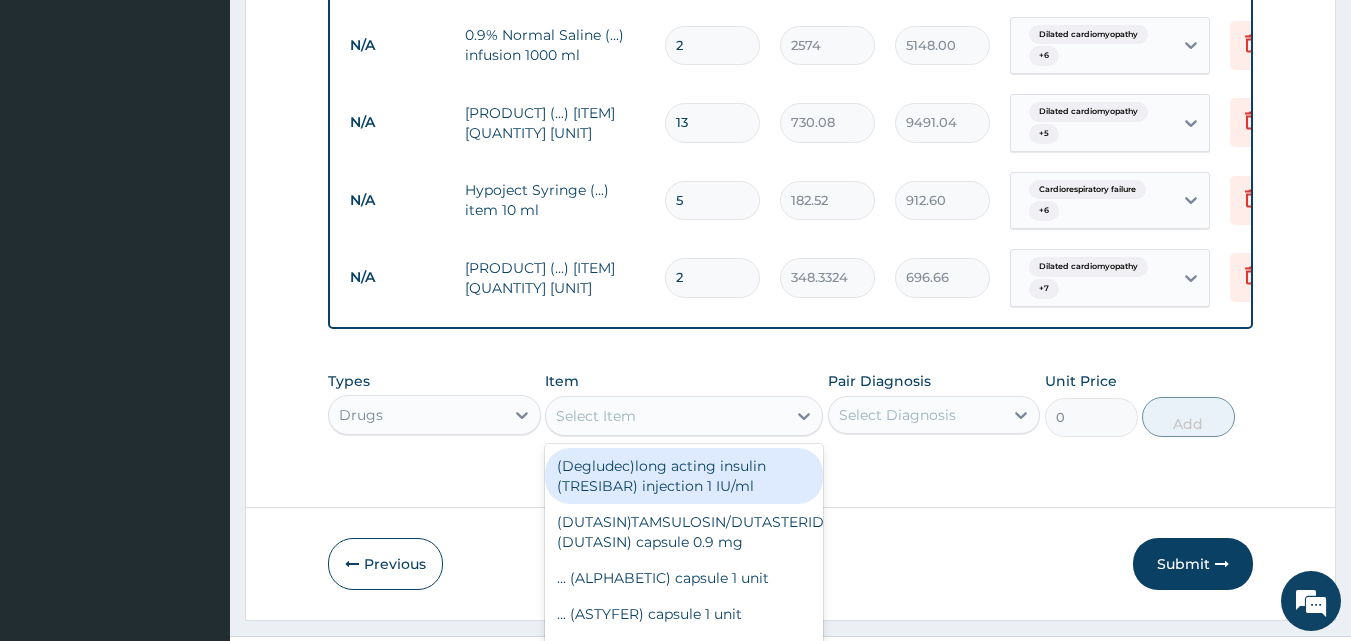 scroll, scrollTop: 57, scrollLeft: 0, axis: vertical 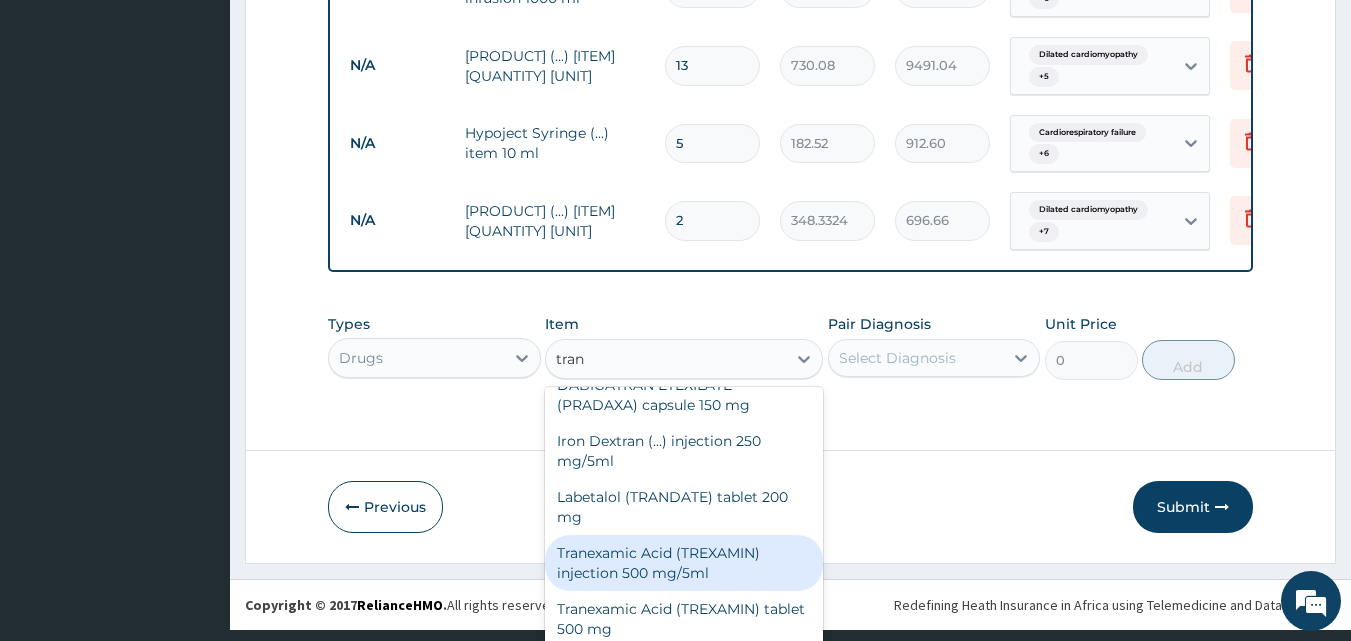click on "Tranexamic Acid (TREXAMIN) injection 500 mg/5ml" at bounding box center [684, 563] 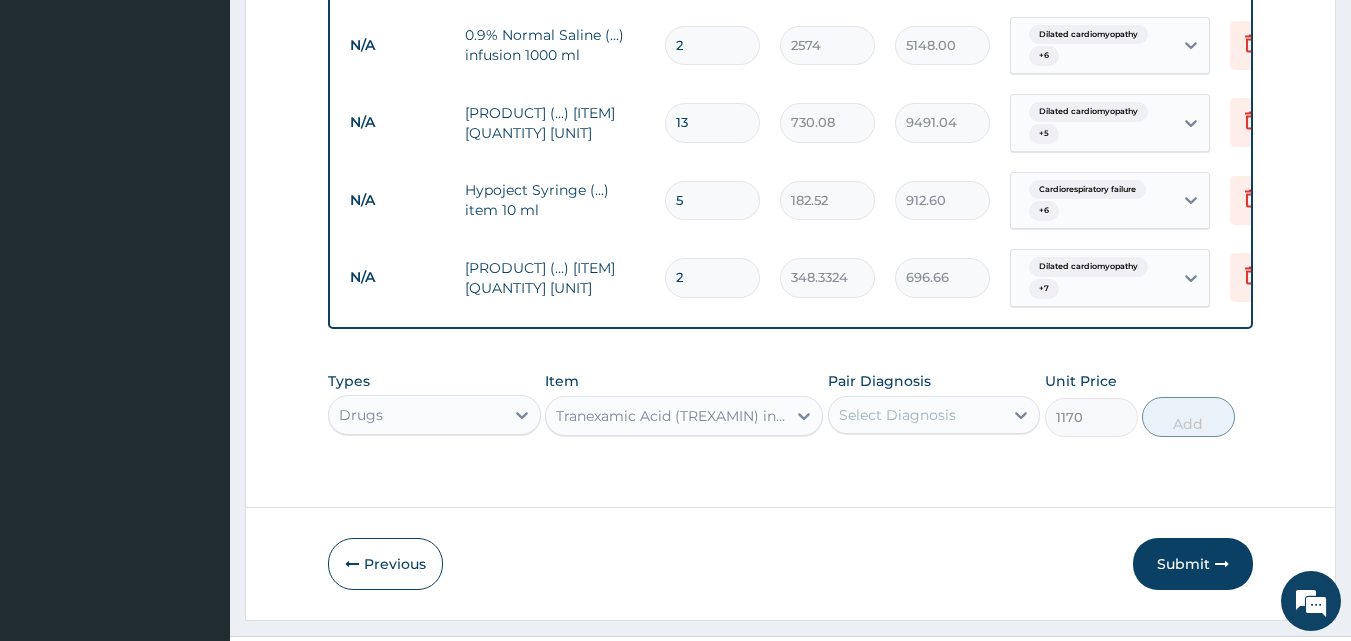 scroll, scrollTop: 4122, scrollLeft: 0, axis: vertical 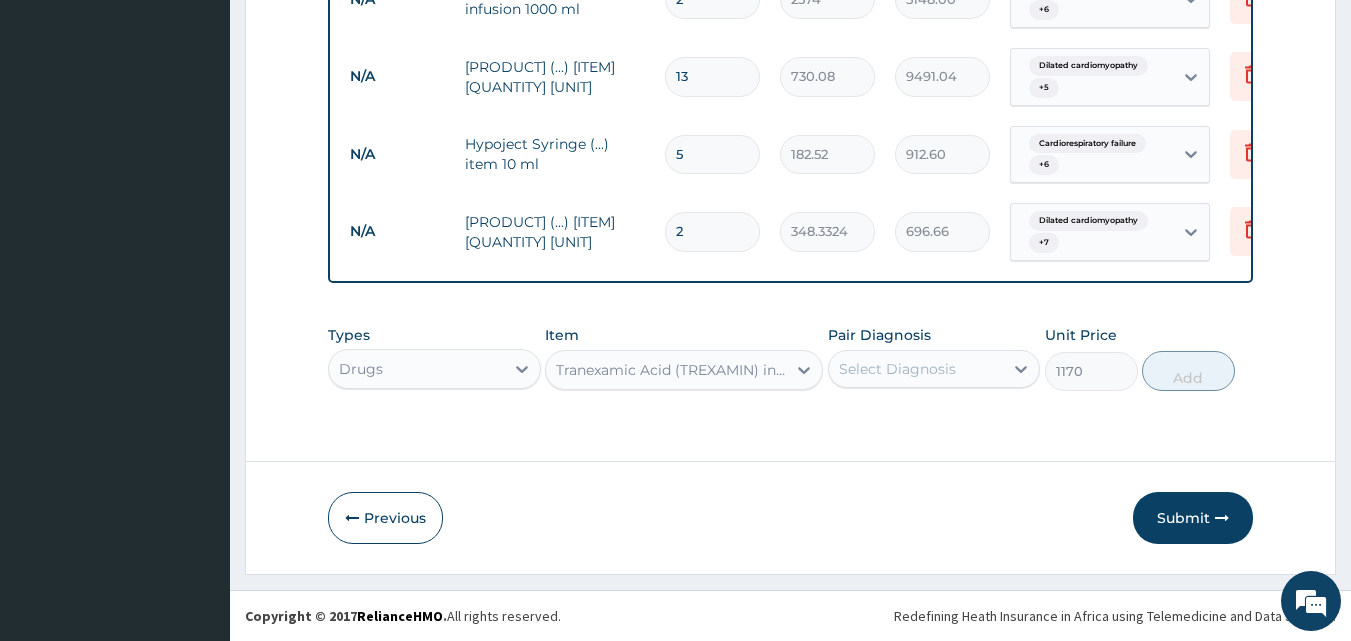 click on "Select Diagnosis" at bounding box center (934, 369) 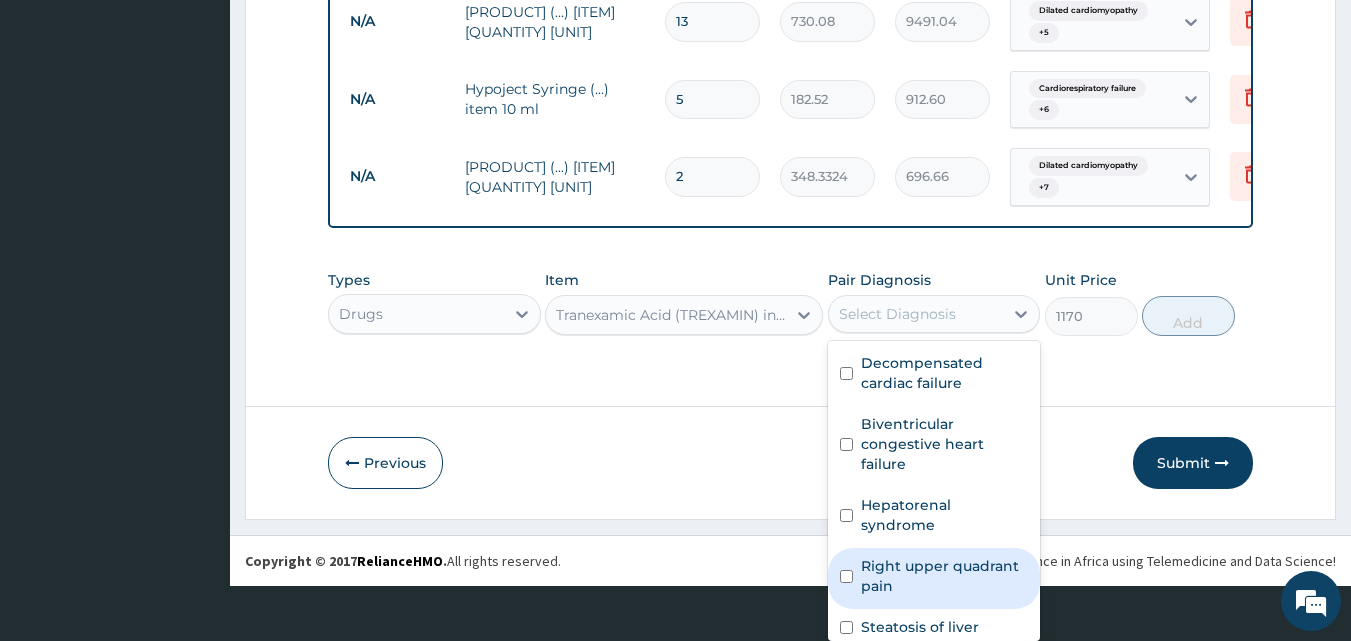scroll, scrollTop: 500, scrollLeft: 0, axis: vertical 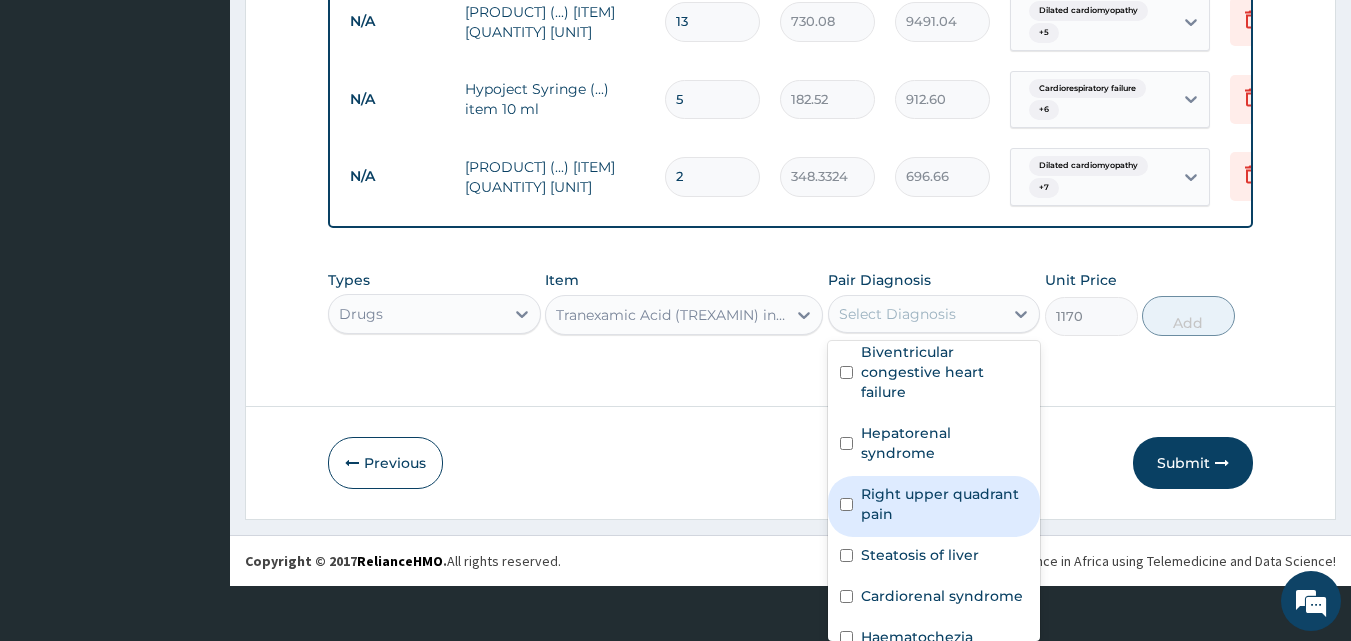 click on "Item Tranexamic Acid (TREXAMIN) injection 500 mg/5ml" at bounding box center (684, 303) 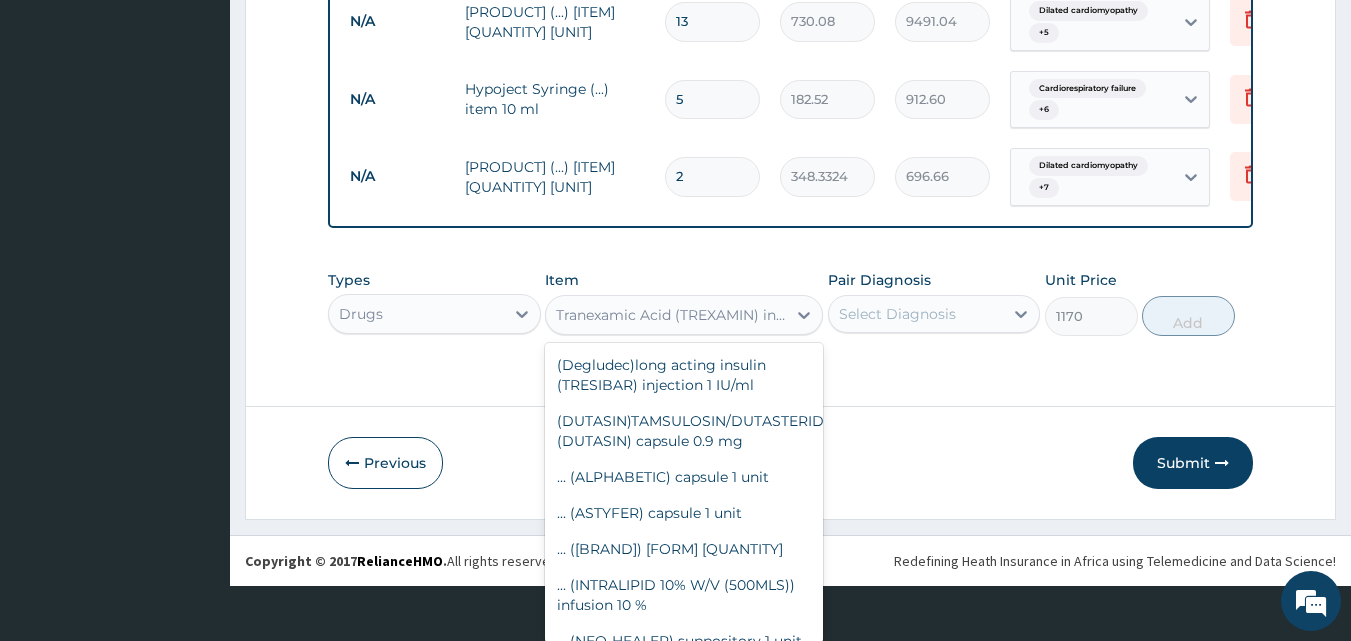scroll, scrollTop: 4126, scrollLeft: 0, axis: vertical 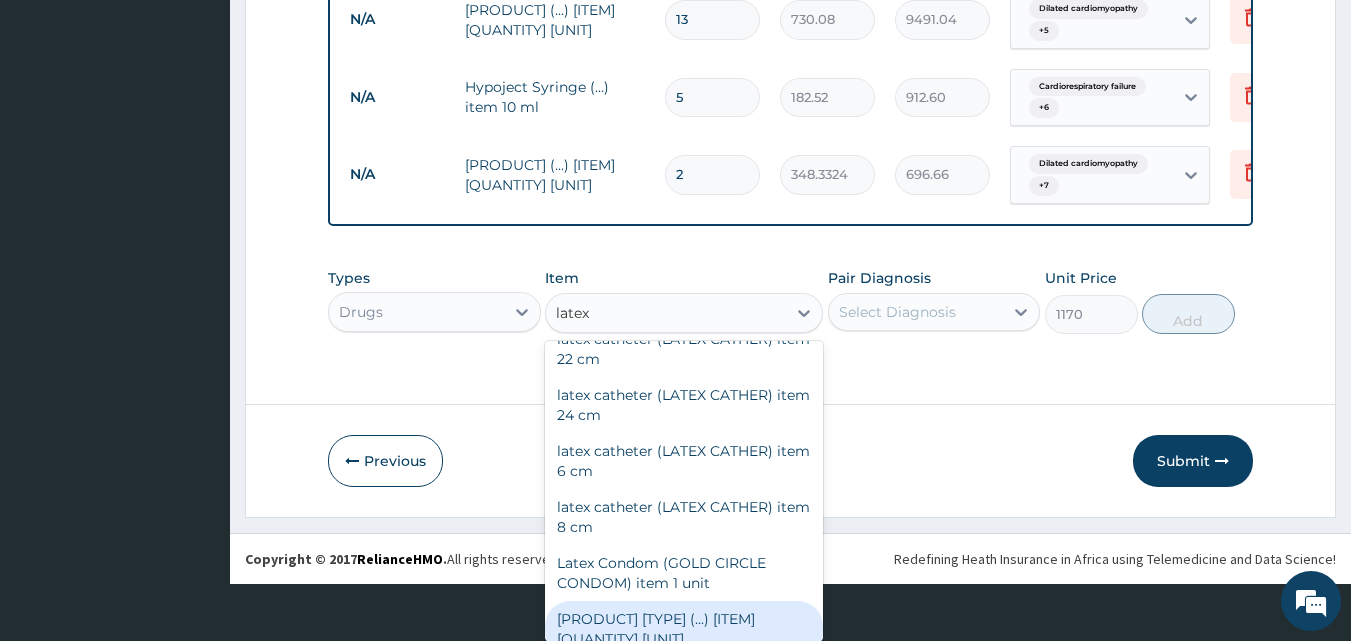 drag, startPoint x: 679, startPoint y: 626, endPoint x: 703, endPoint y: 600, distance: 35.383614 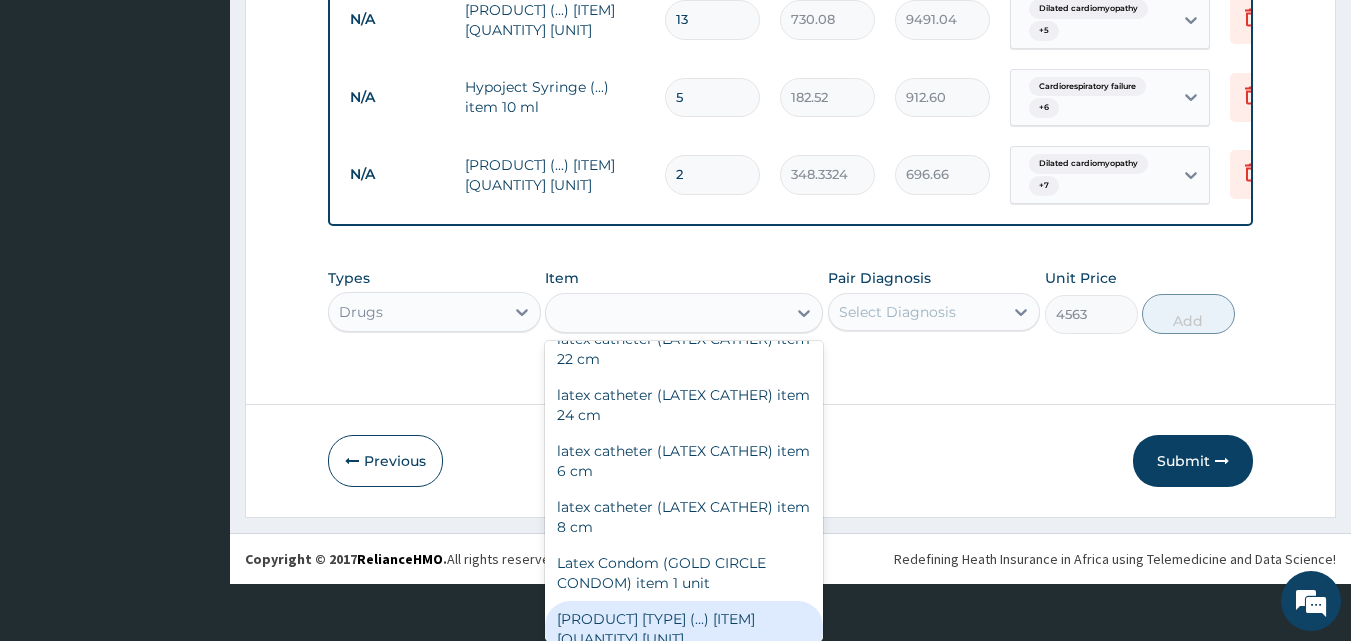 scroll, scrollTop: 0, scrollLeft: 0, axis: both 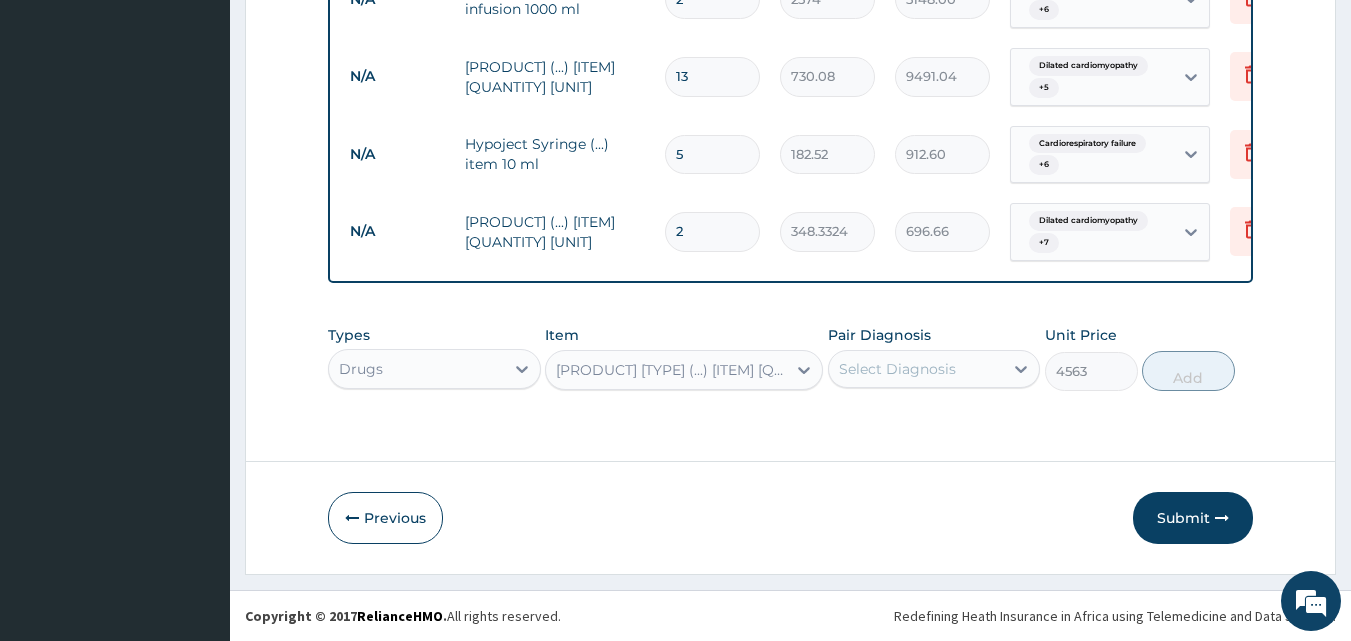 click on "Pair Diagnosis Select Diagnosis" at bounding box center [934, 358] 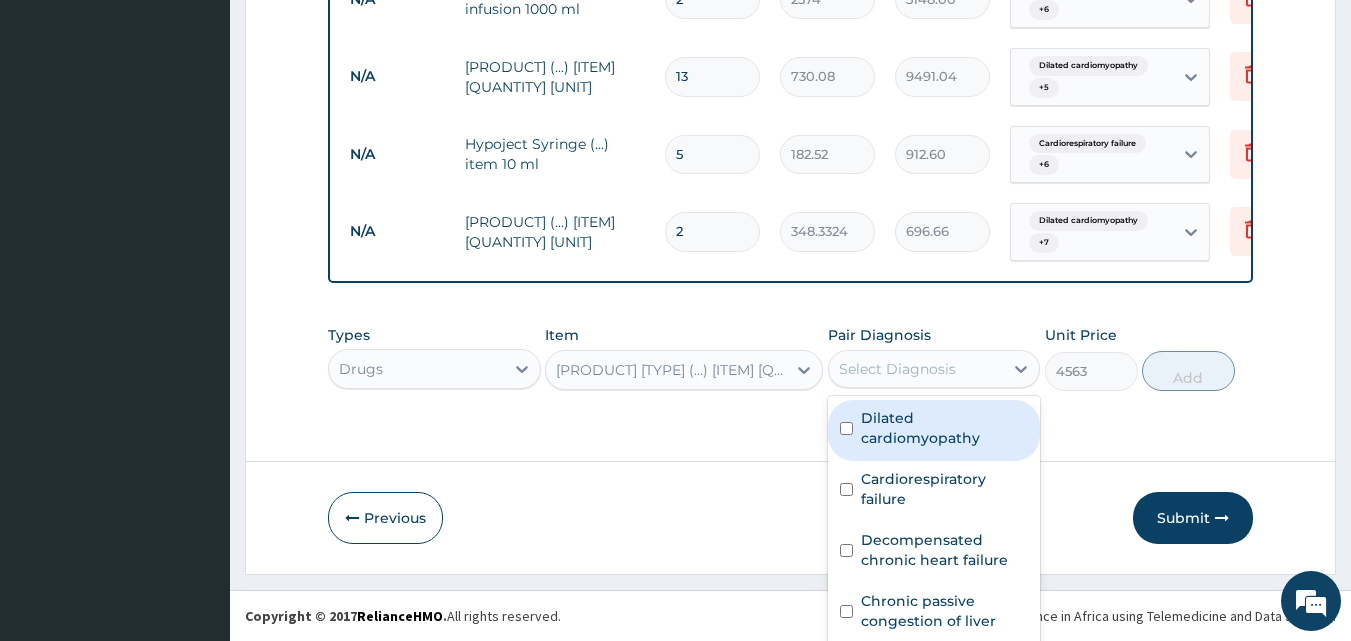 scroll, scrollTop: 55, scrollLeft: 0, axis: vertical 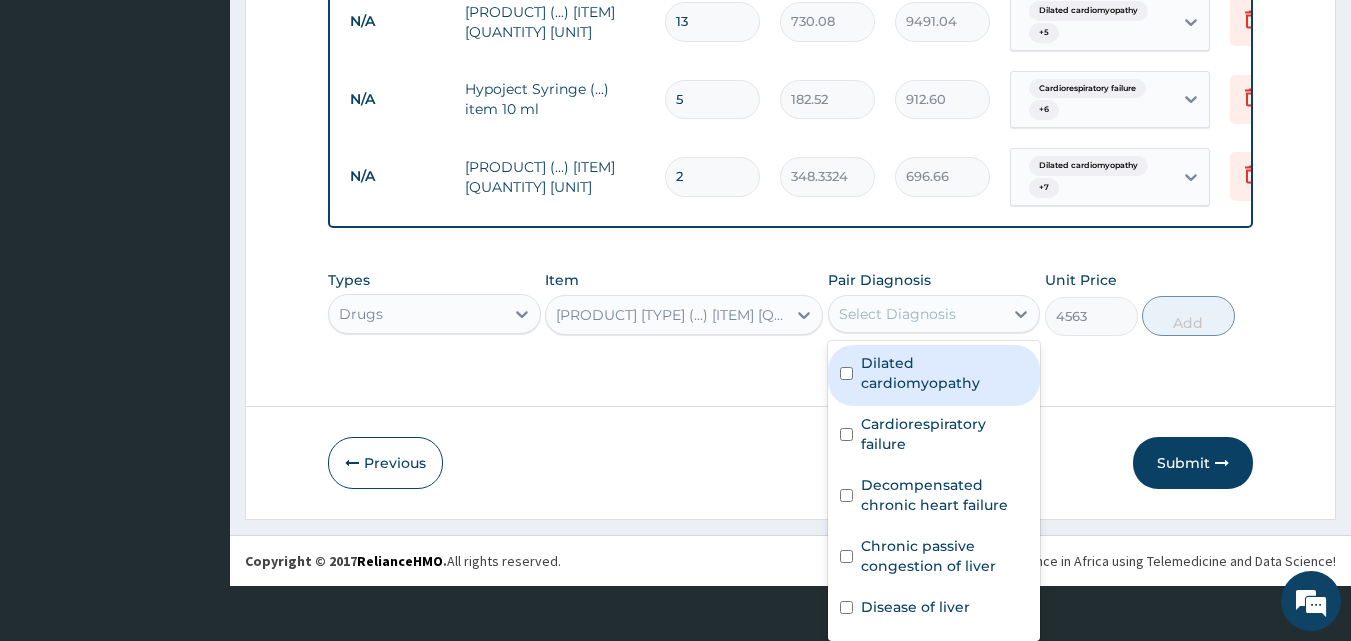 click on "option Congestive heart failure, selected. option Dilated cardiomyopathy focused, 1 of 18. 18 results available. Use Up and Down to choose options, press Enter to select the currently focused option, press Escape to exit the menu, press Tab to select the option and exit the menu. Select Diagnosis Dilated cardiomyopathy Cardiorespiratory failure Decompensated chronic heart failure Chronic passive congestion of liver Disease of liver Cardiorenal syndrome Heart failure Congestive heart failure Decompensated cardiac failure Biventricular congestive heart failure Hepatorenal syndrome Right upper quadrant pain Steatosis of liver Cardiorenal syndrome Haematochezia Loose stool Acute gastroenteritis Non-steroidal anti-inflammatory overdose" at bounding box center [934, 314] 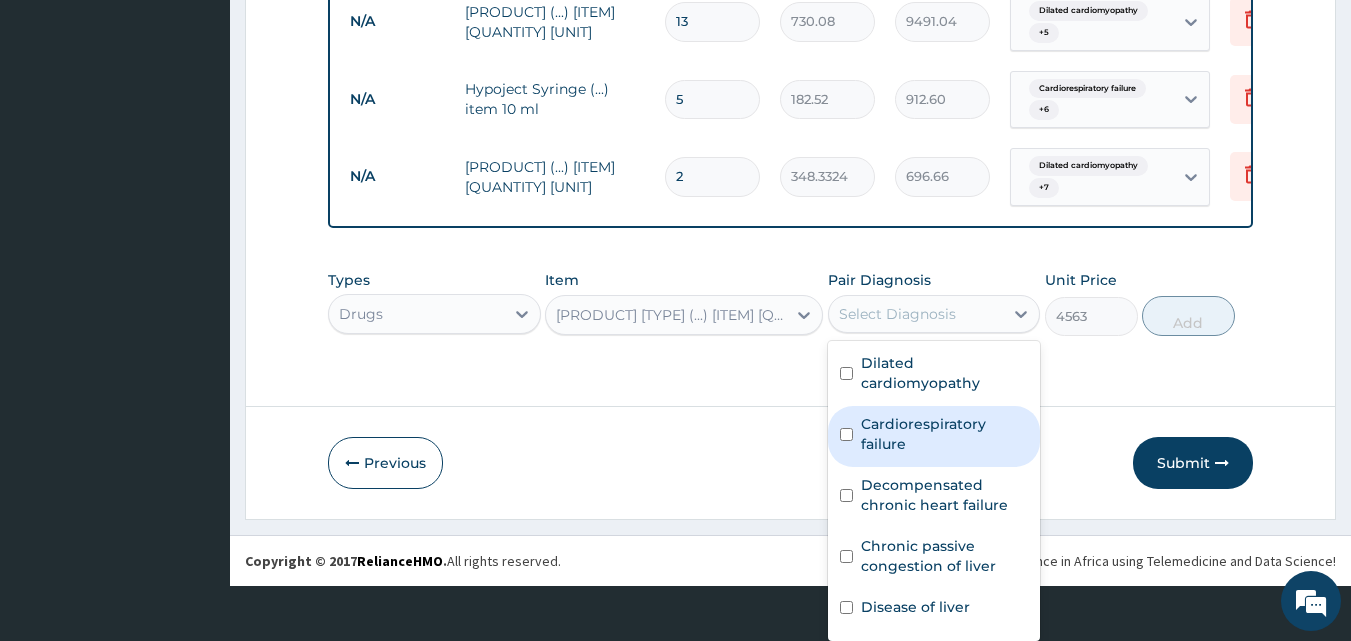 click on "Dilated cardiomyopathy" at bounding box center (945, 373) 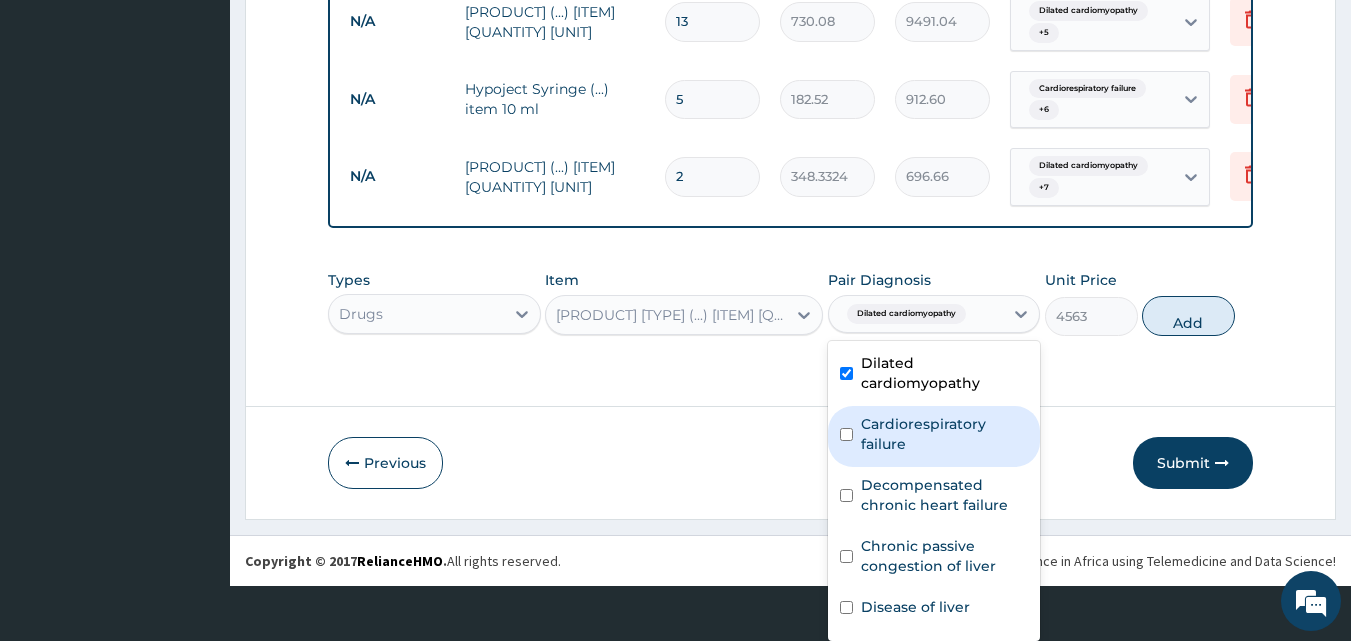 drag, startPoint x: 911, startPoint y: 448, endPoint x: 927, endPoint y: 524, distance: 77.665955 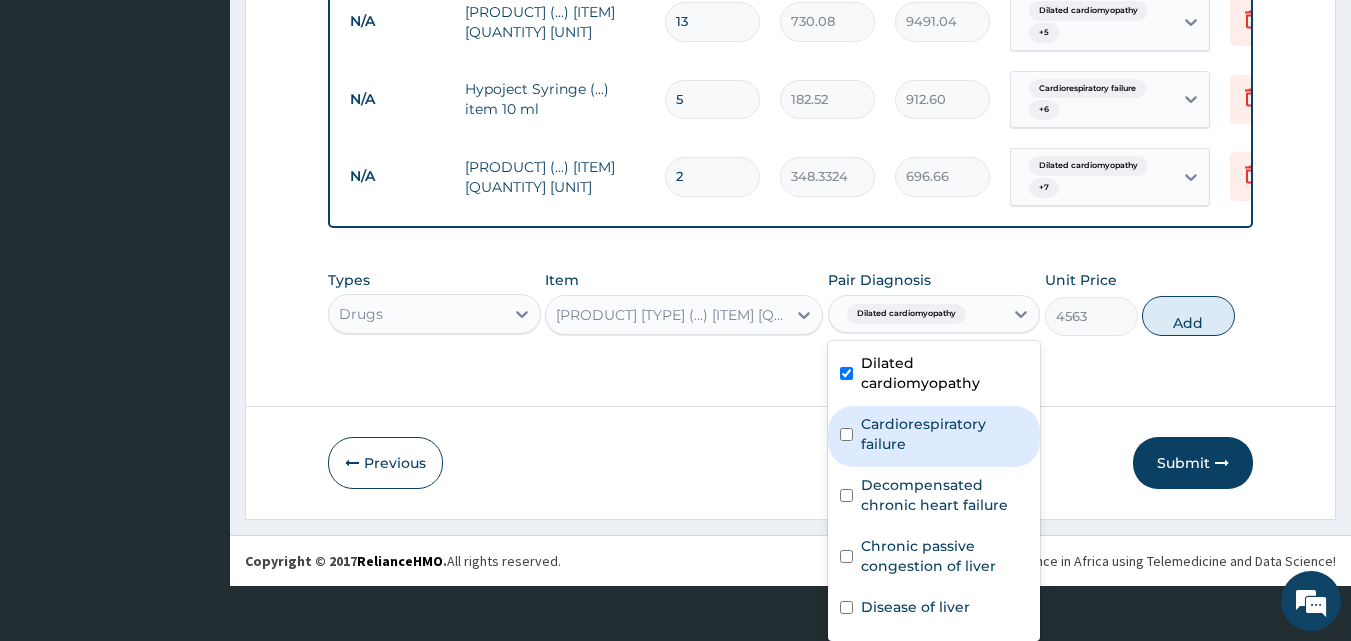 click on "Cardiorespiratory failure" at bounding box center [934, 436] 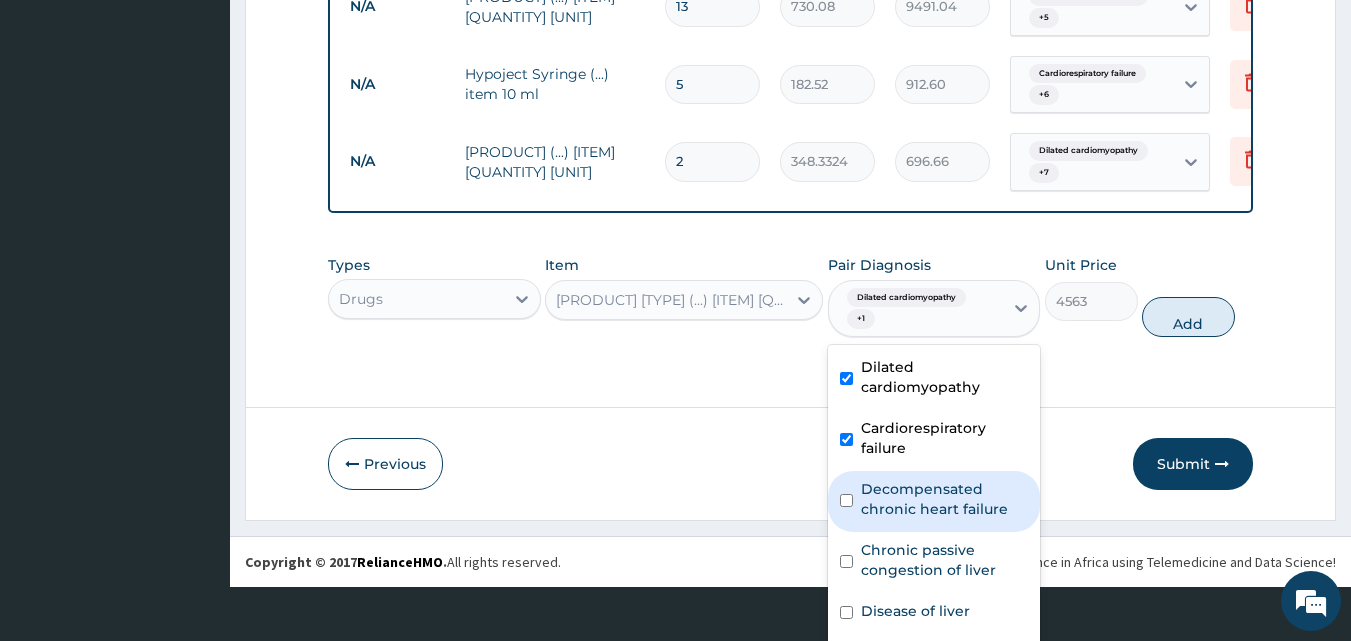 click on "Decompensated chronic heart failure" at bounding box center [945, 499] 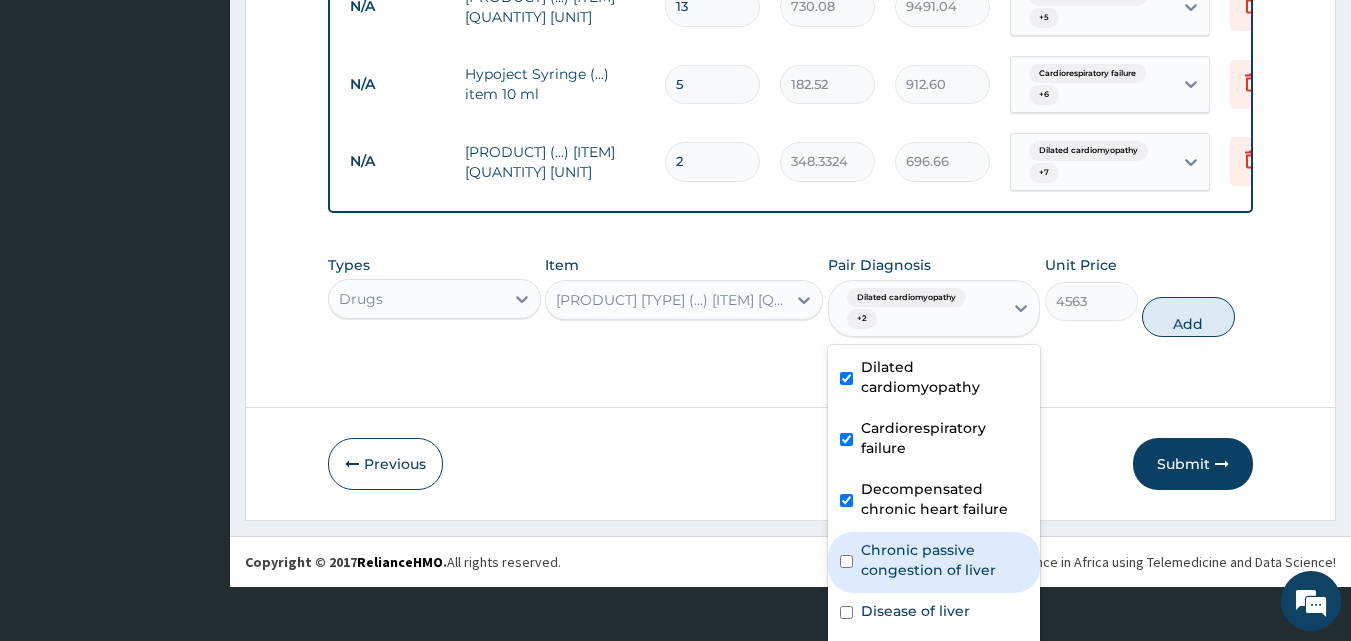 click on "Chronic passive congestion of liver" at bounding box center [945, 560] 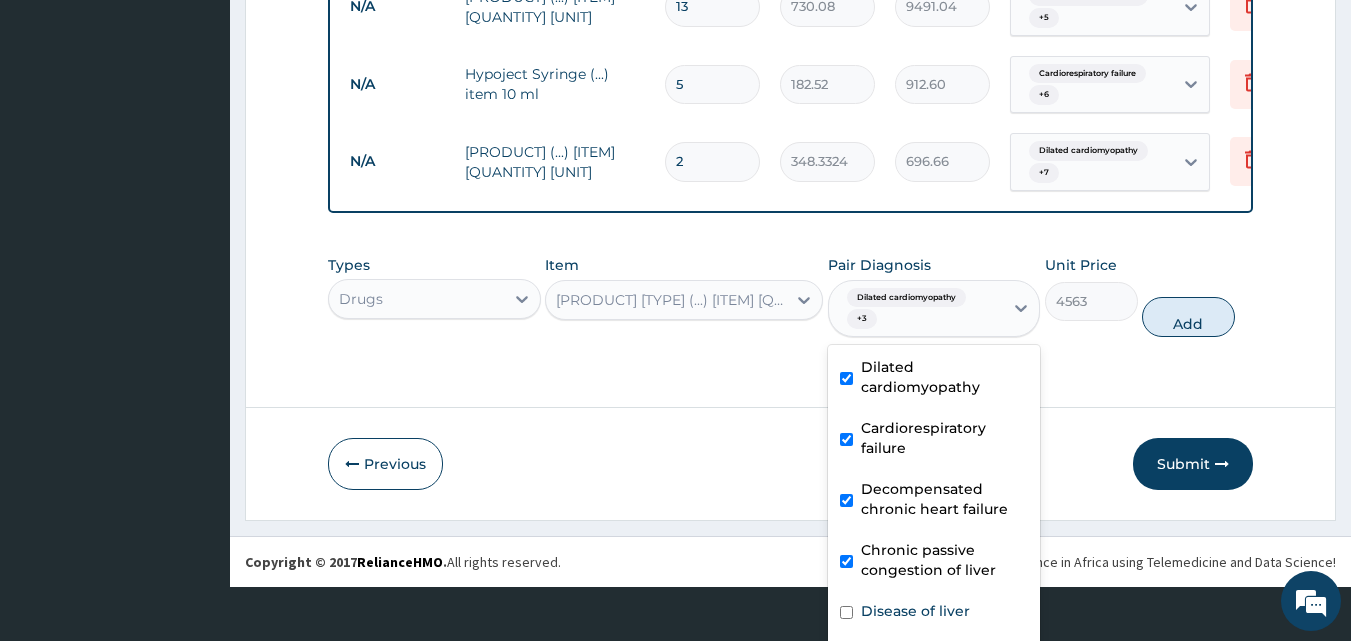 scroll, scrollTop: 4142, scrollLeft: 0, axis: vertical 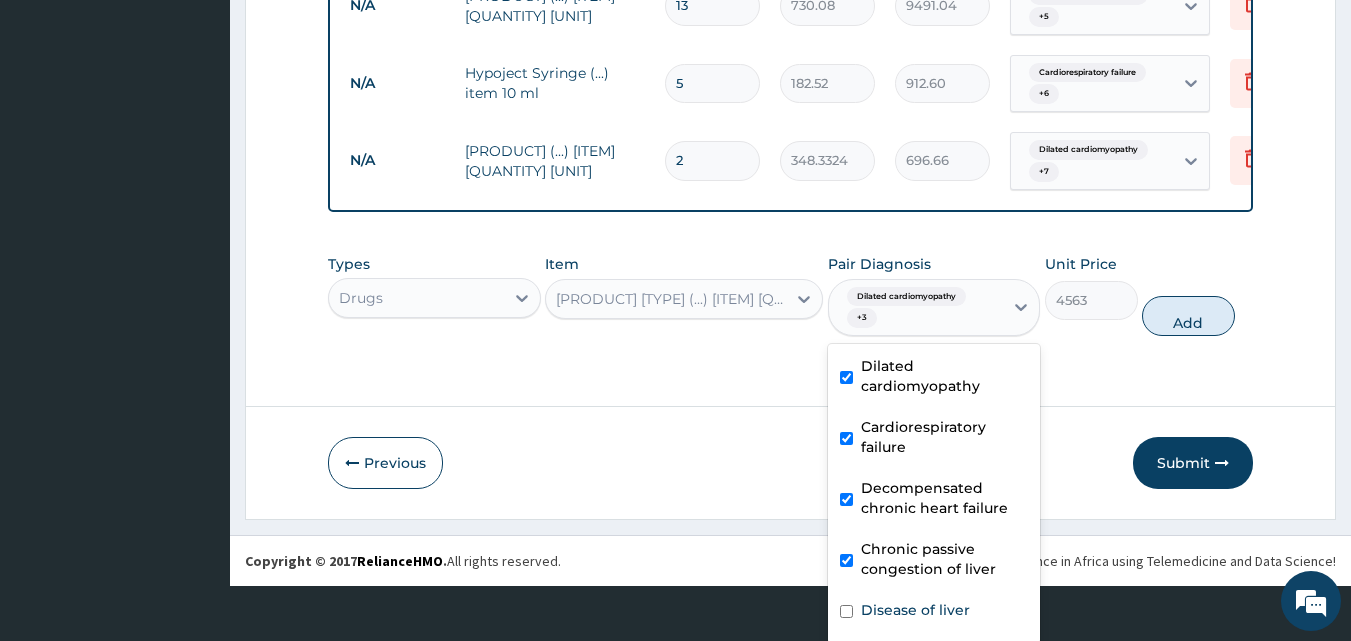 click on "Types Drugs Item Latex gloves (...) item 1 unit Pair Diagnosis option Chronic passive congestion of liver, selected. option Chronic passive congestion of liver selected, 4 of 18. 18 results available. Use Up and Down to choose options, press Enter to select the currently focused option, press Escape to exit the menu, press Tab to select the option and exit the menu. Dilated cardiomyopathy  + 3 Dilated cardiomyopathy Cardiorespiratory failure Decompensated chronic heart failure Chronic passive congestion of liver Disease of liver Cardiorenal syndrome Heart failure Congestive heart failure Decompensated cardiac failure Biventricular congestive heart failure Hepatorenal syndrome Right upper quadrant pain Steatosis of liver Cardiorenal syndrome Haematochezia Loose stool Acute gastroenteritis Non-steroidal anti-inflammatory overdose Unit Price 4563 Add" at bounding box center [791, 295] 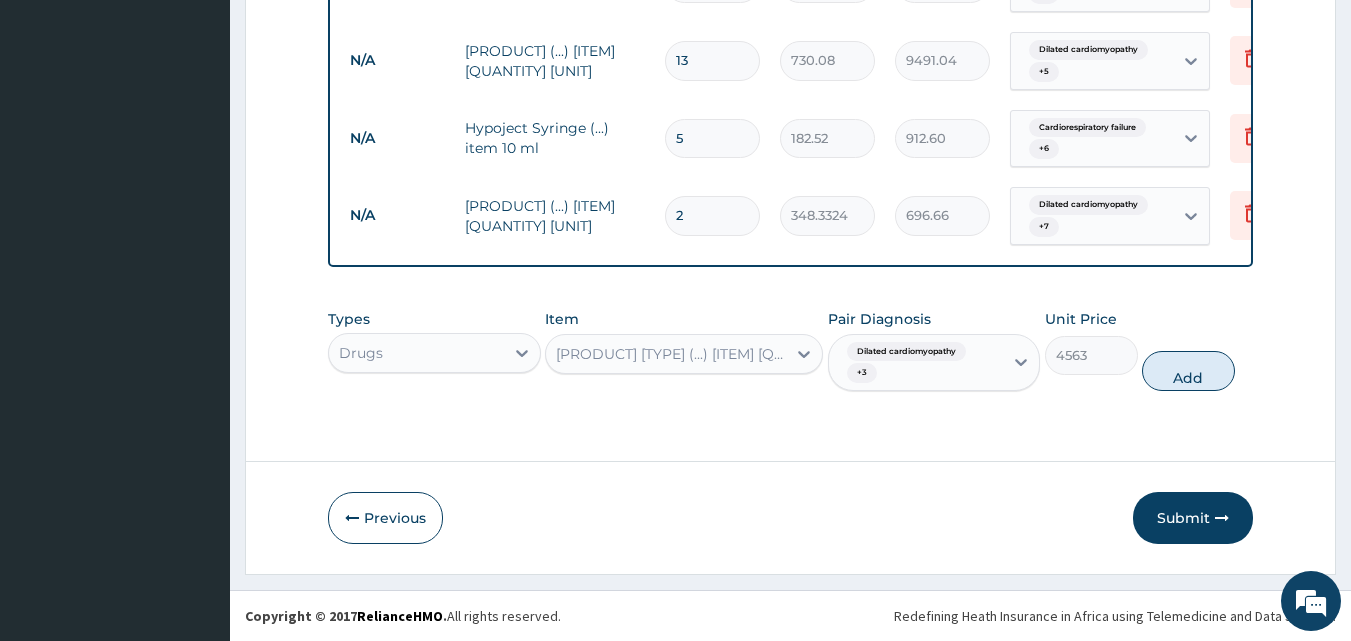 drag, startPoint x: 1173, startPoint y: 380, endPoint x: 1155, endPoint y: 381, distance: 18.027756 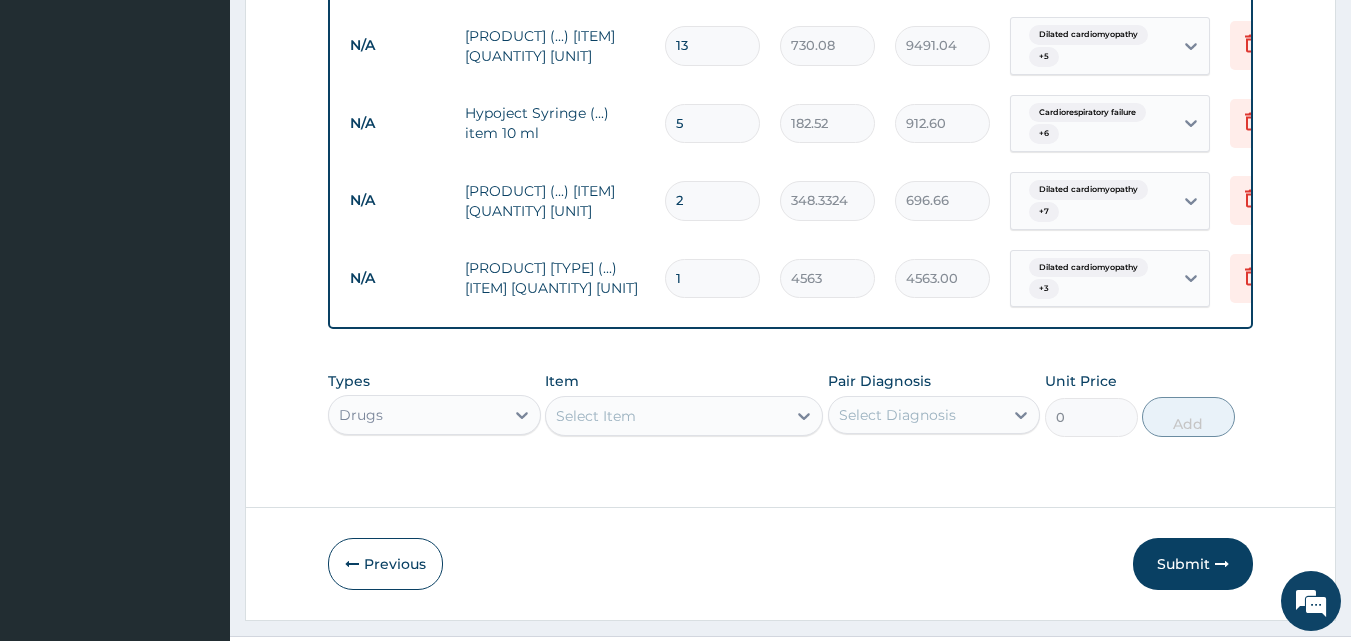 drag, startPoint x: 712, startPoint y: 283, endPoint x: 642, endPoint y: 283, distance: 70 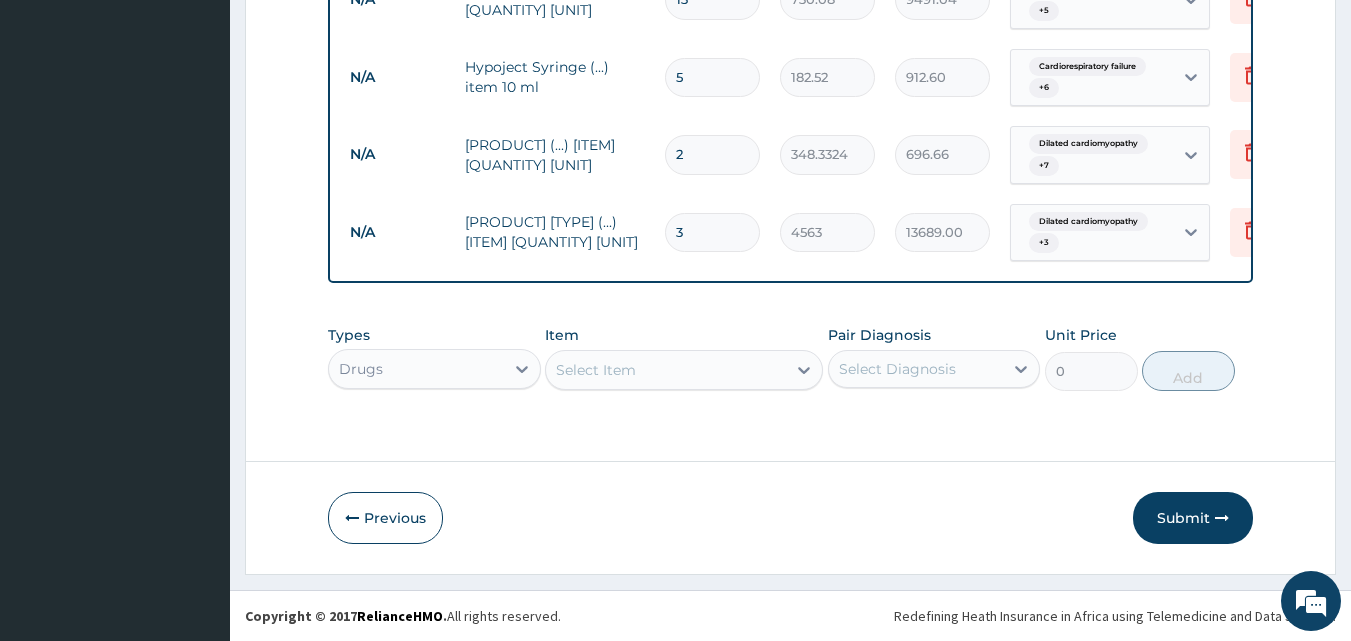 scroll, scrollTop: 4203, scrollLeft: 0, axis: vertical 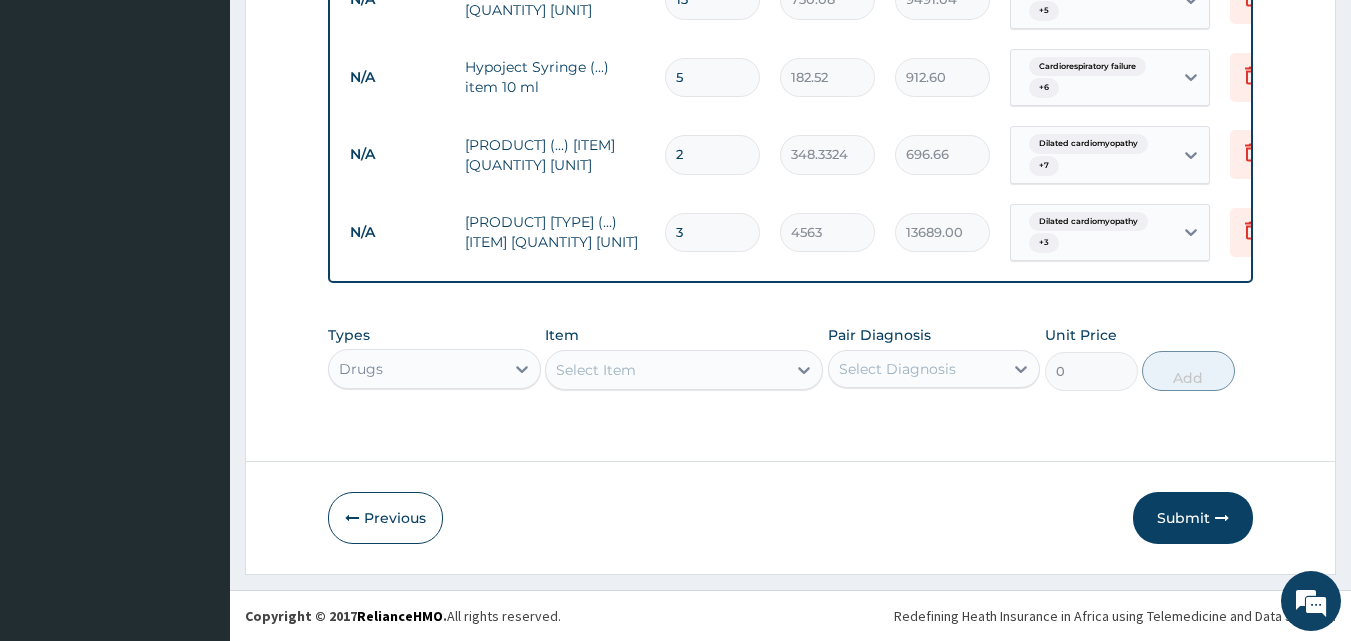 click on "Select Item" at bounding box center [684, 370] 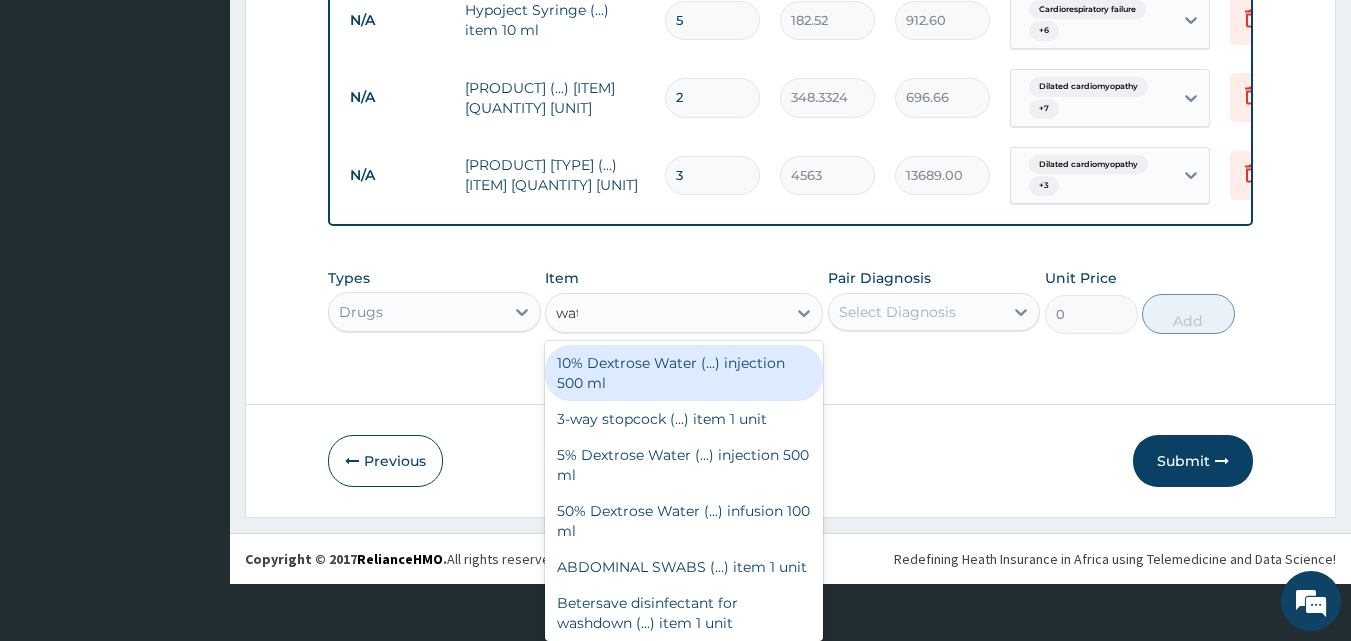 scroll, scrollTop: 0, scrollLeft: 0, axis: both 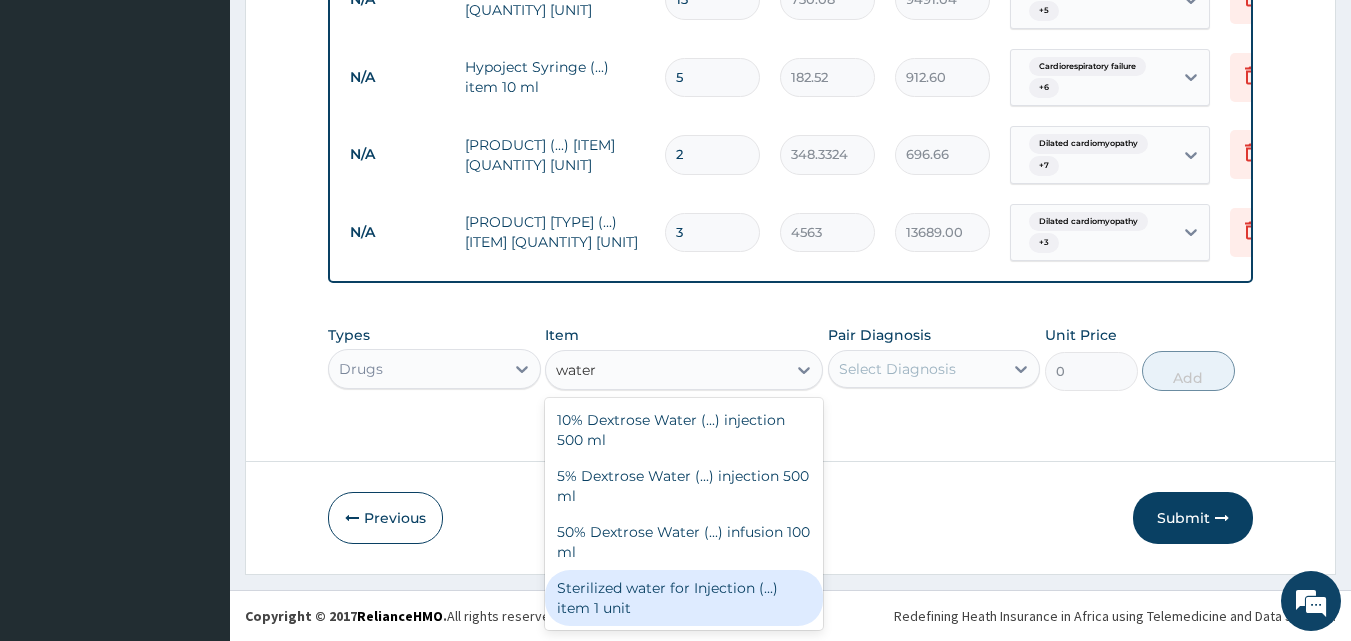 click on "Sterilized water for Injection (...) item 1 unit" at bounding box center [684, 598] 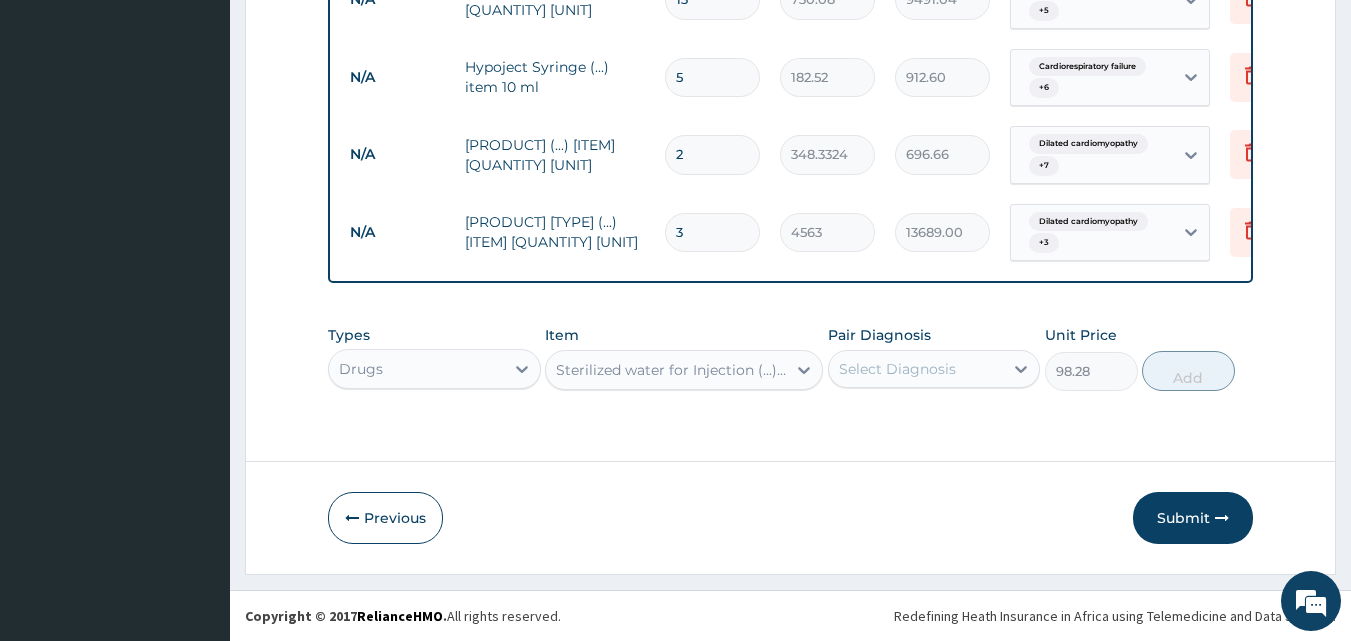 click on "Select Diagnosis" at bounding box center [934, 369] 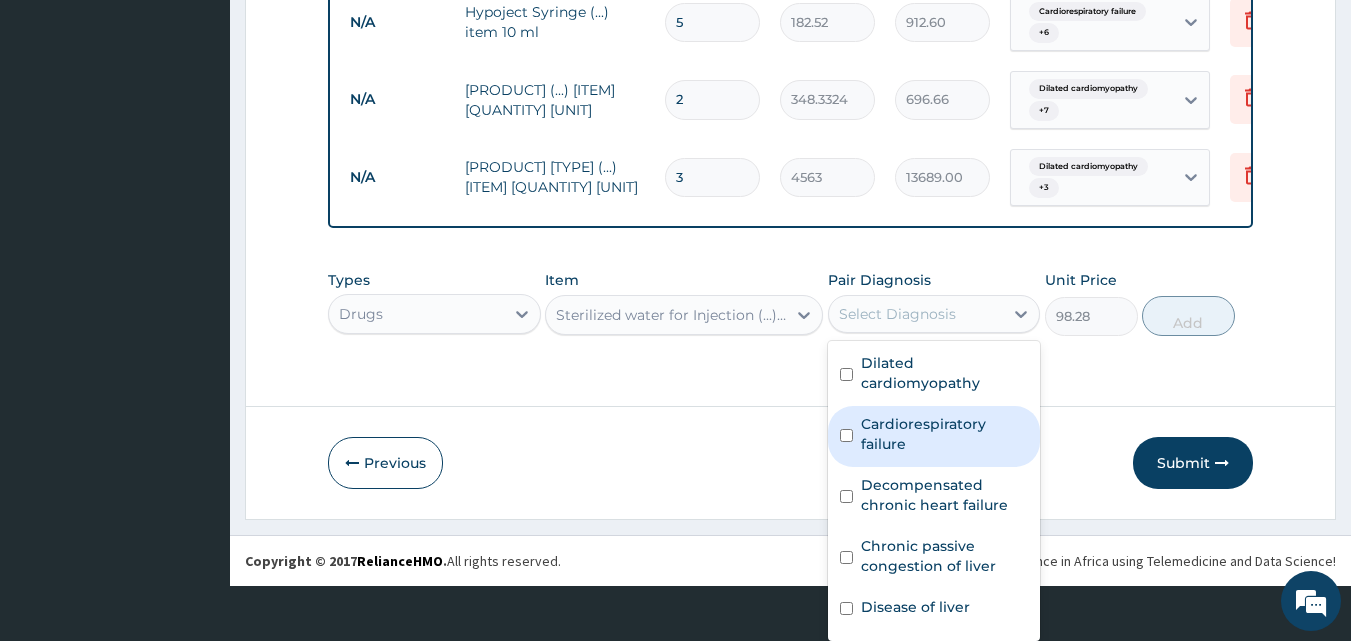 click on "Cardiorespiratory failure" at bounding box center [945, 434] 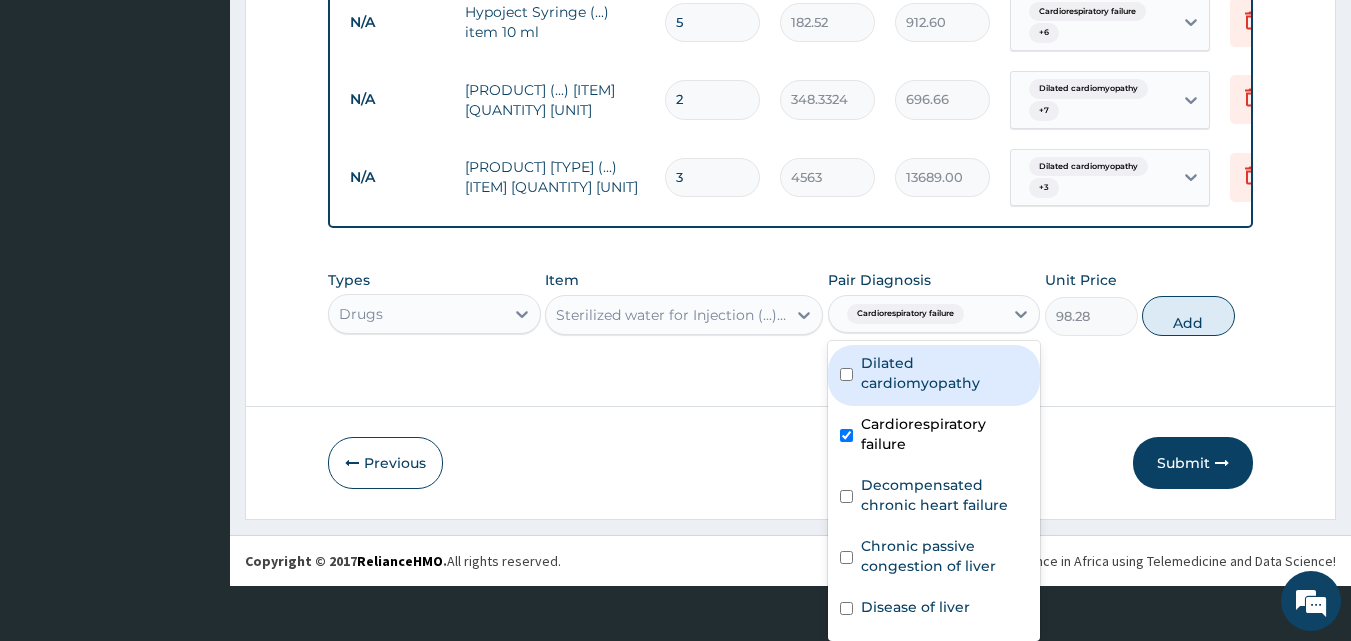 click on "Dilated cardiomyopathy" at bounding box center (945, 373) 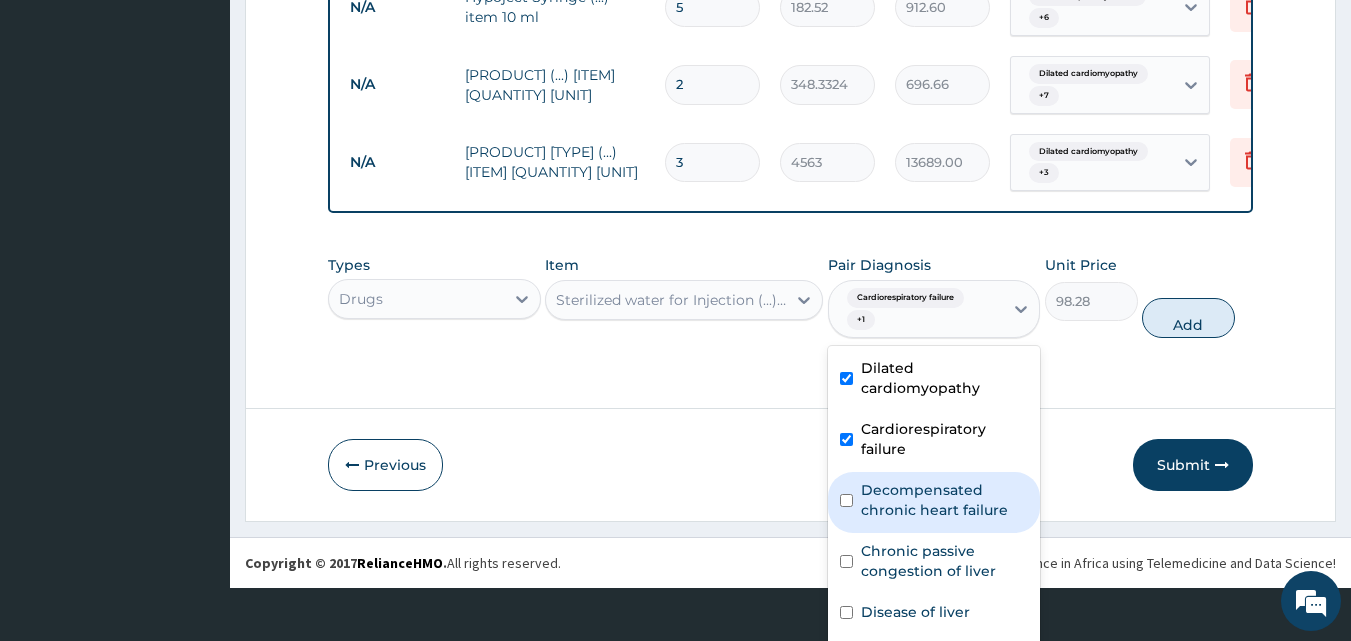click on "Decompensated chronic heart failure" at bounding box center (945, 500) 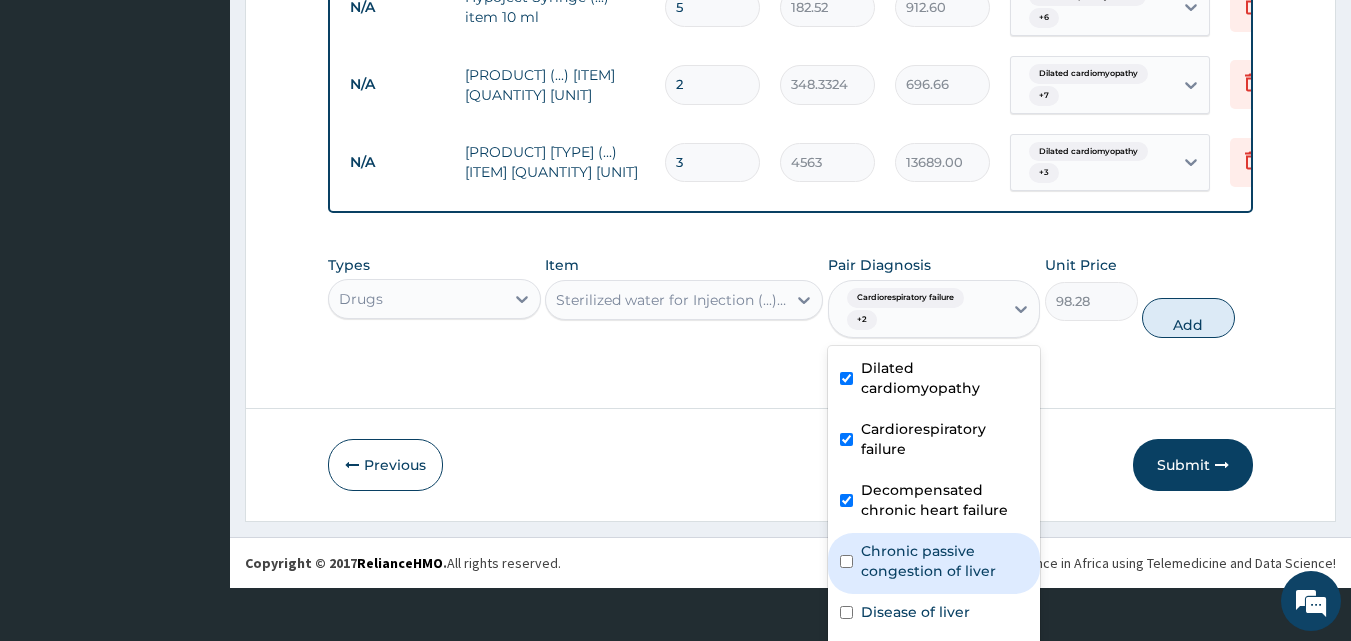 click on "Chronic passive congestion of liver" at bounding box center [945, 561] 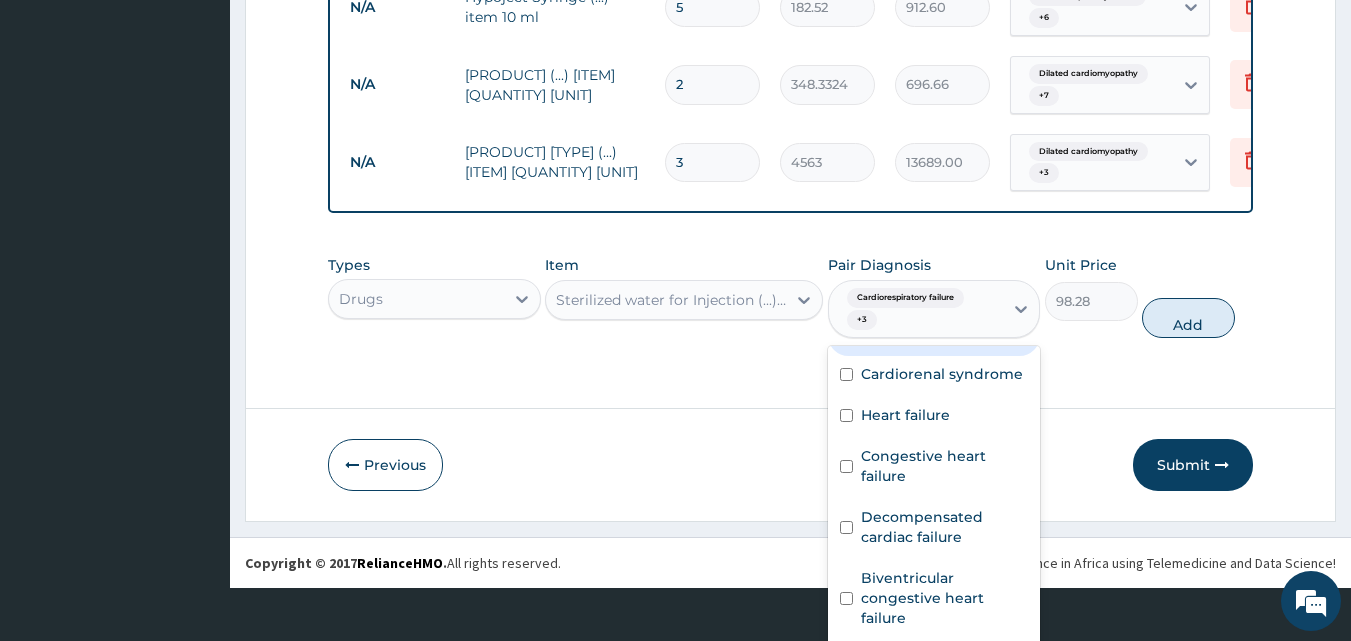 scroll, scrollTop: 300, scrollLeft: 0, axis: vertical 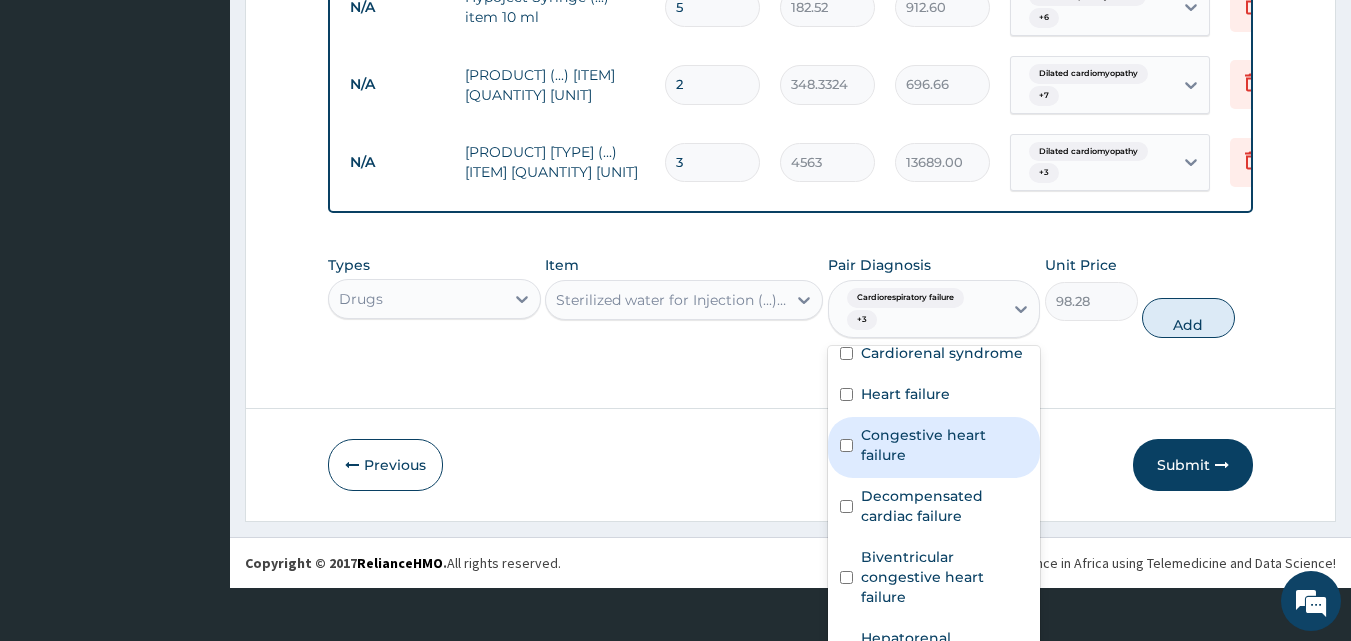 click on "Congestive heart failure" at bounding box center [945, 445] 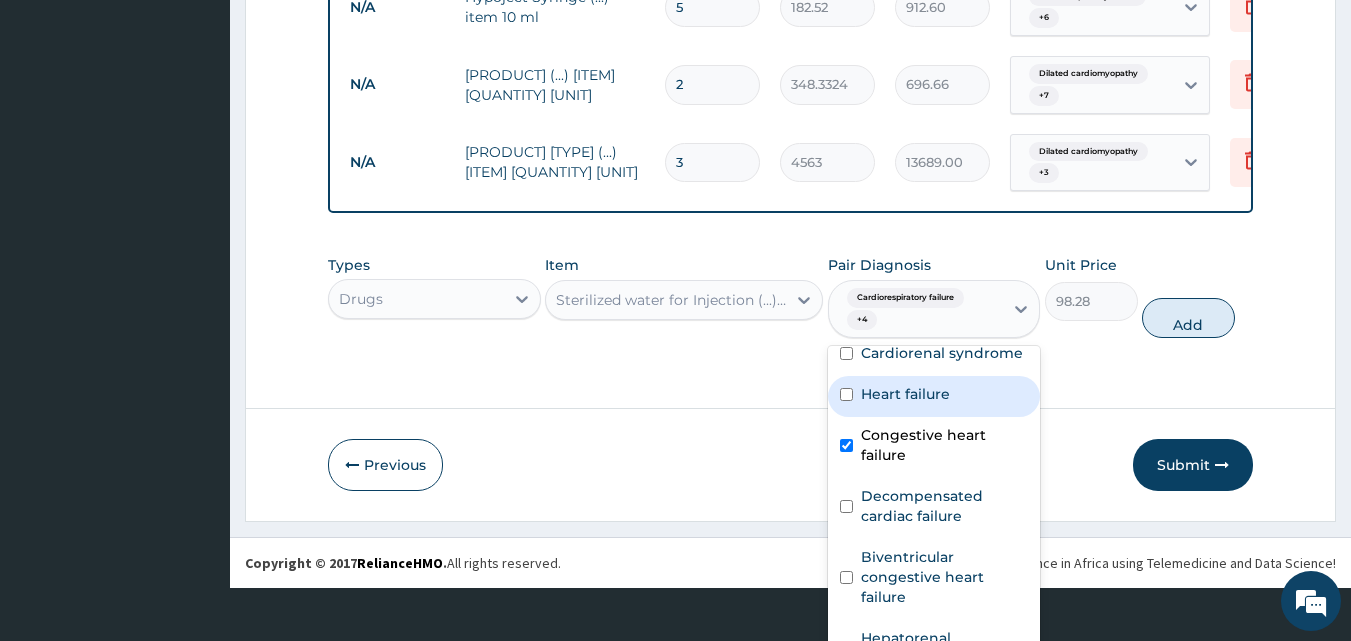 click on "Heart failure" at bounding box center (905, 394) 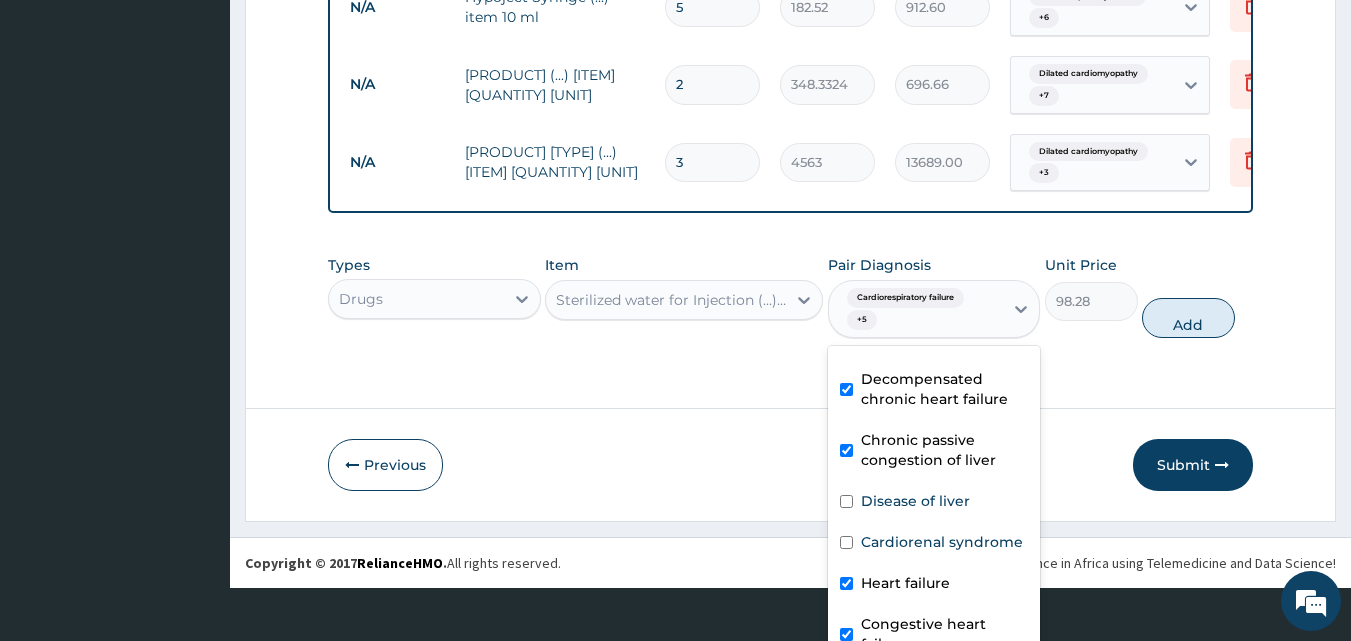 scroll, scrollTop: 100, scrollLeft: 0, axis: vertical 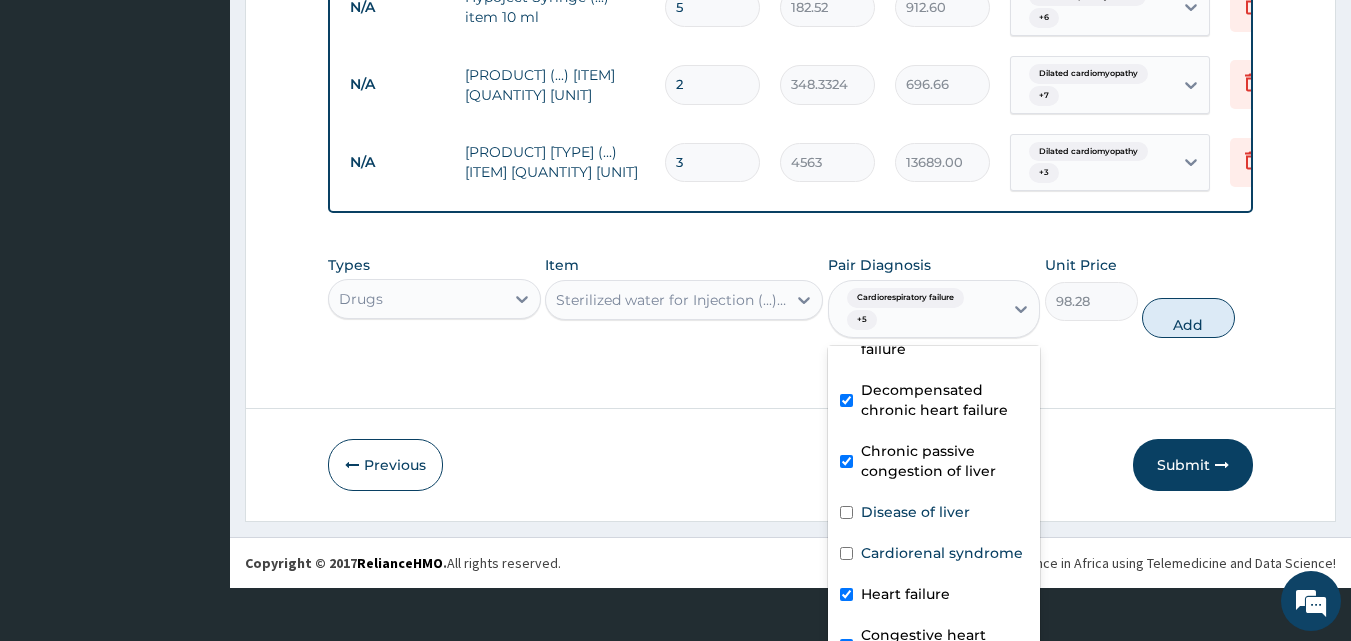 click at bounding box center [846, 461] 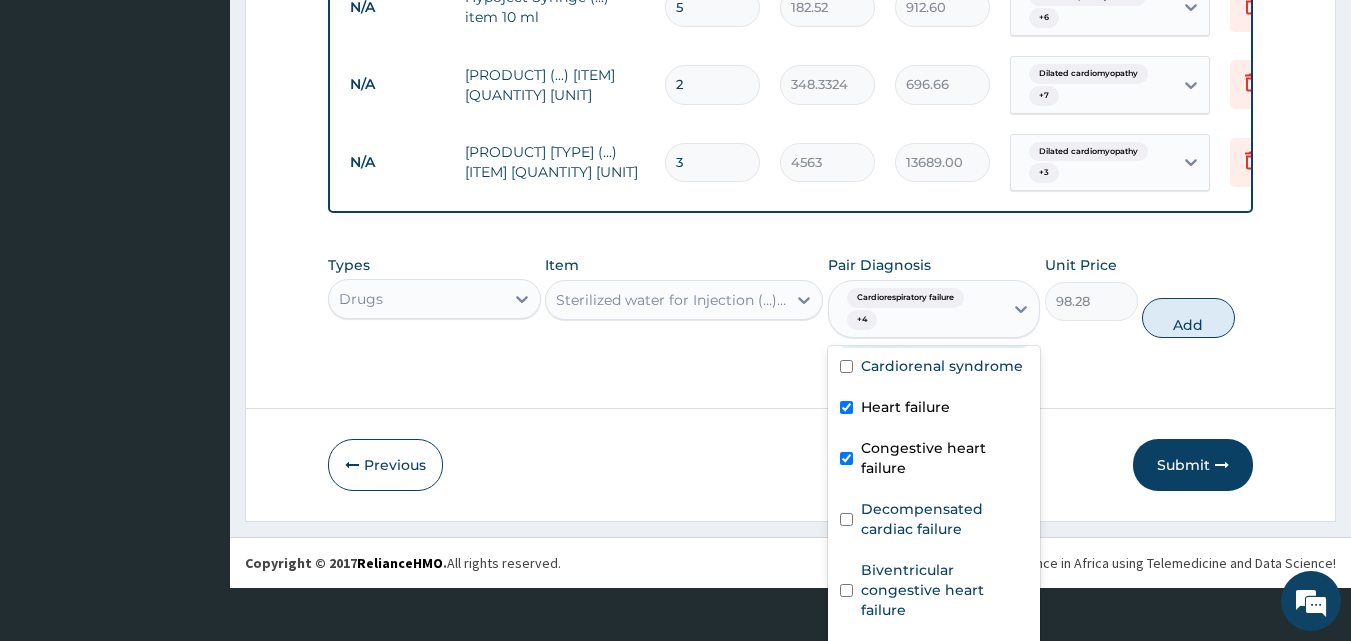 scroll, scrollTop: 300, scrollLeft: 0, axis: vertical 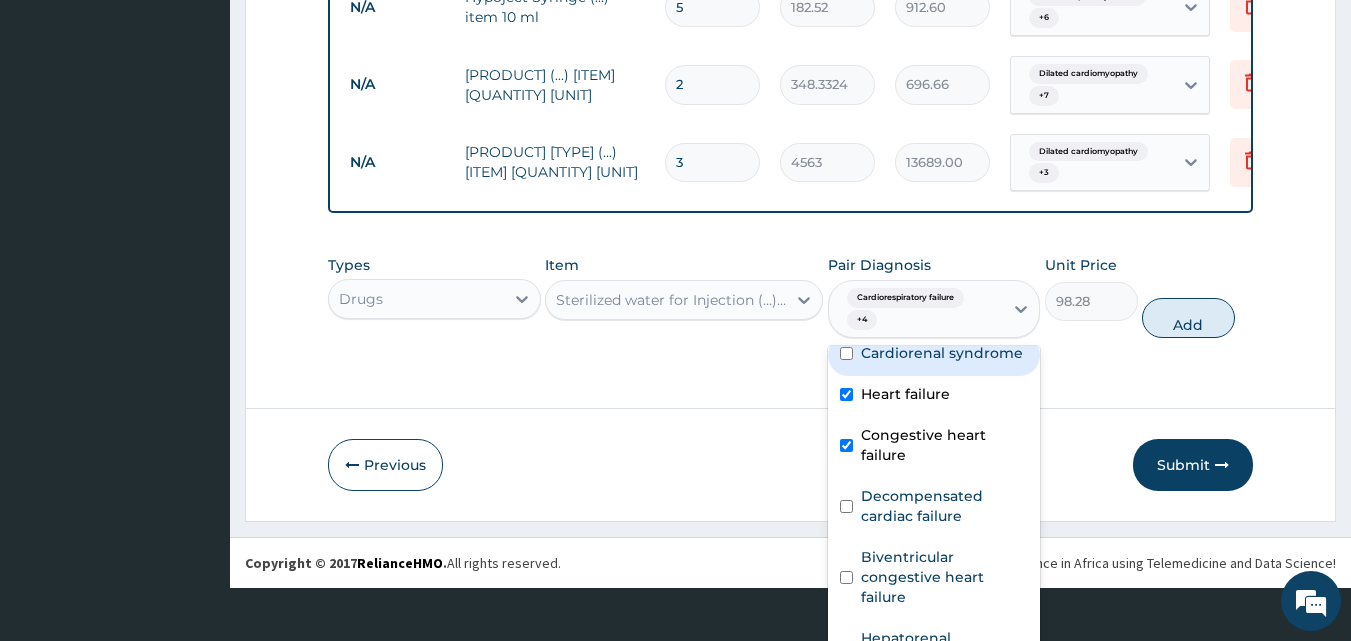 click on "Cardiorenal syndrome" at bounding box center [942, 353] 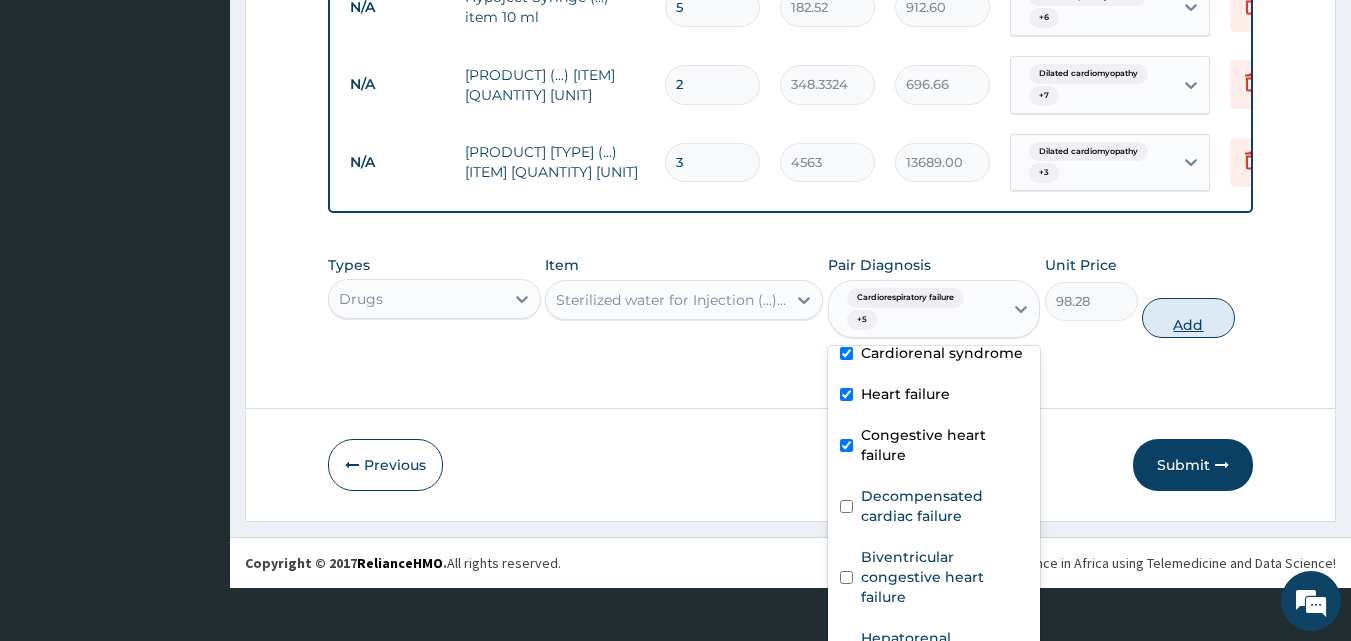 scroll, scrollTop: 0, scrollLeft: 0, axis: both 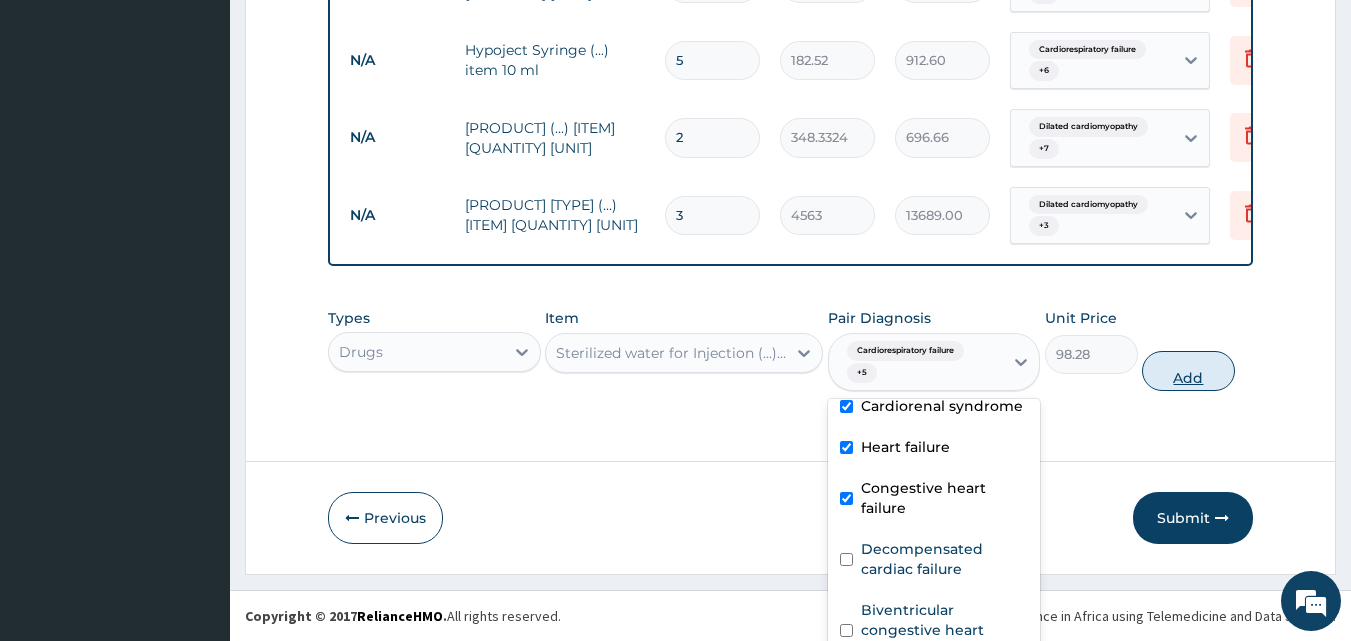 click on "Types Drugs Item Sterilized water for Injection (...) item 1 unit Pair Diagnosis option Cardiorenal syndrome, selected. option Cardiorenal syndrome selected, 6 of 18. 18 results available. Use Up and Down to choose options, press Enter to select the currently focused option, press Escape to exit the menu, press Tab to select the option and exit the menu. Cardiorespiratory failure  + 5 Dilated cardiomyopathy Cardiorespiratory failure Decompensated chronic heart failure Chronic passive congestion of liver Disease of liver Cardiorenal syndrome Heart failure Congestive heart failure Decompensated cardiac failure Biventricular congestive heart failure Hepatorenal syndrome Right upper quadrant pain Steatosis of liver Cardiorenal syndrome Haematochezia Loose stool Acute gastroenteritis Non-steroidal anti-inflammatory overdose Unit Price 98.28 Add" at bounding box center (791, 349) 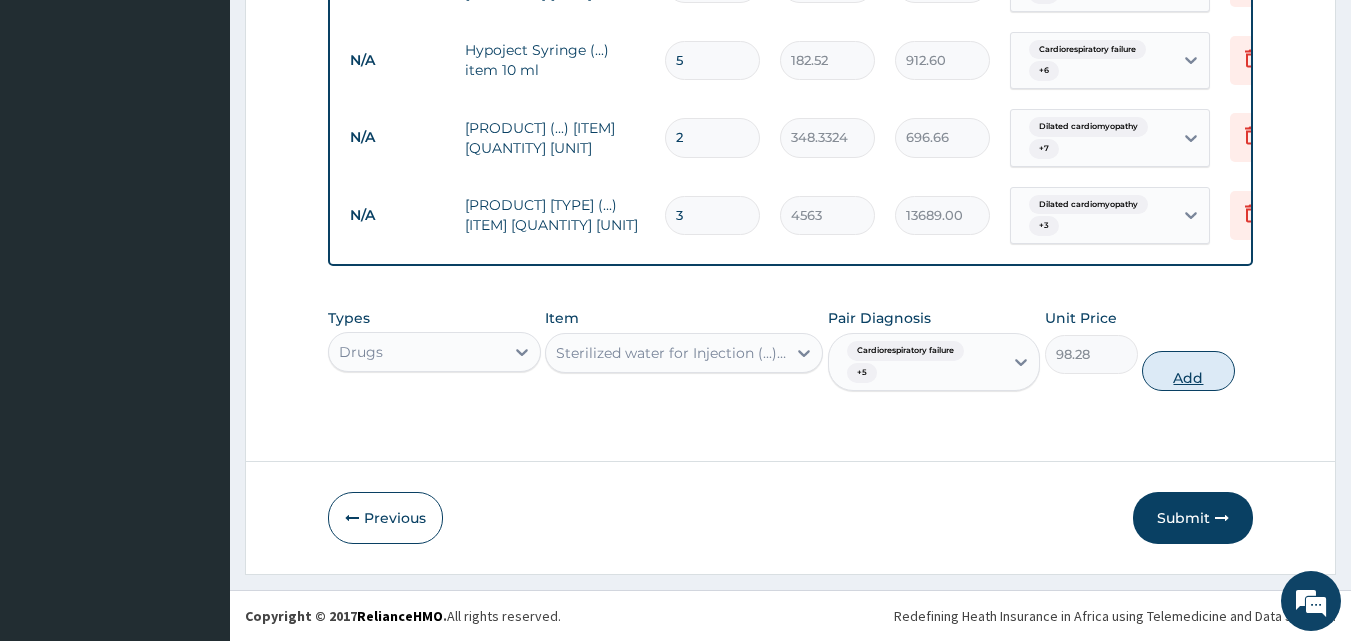 click on "Add" at bounding box center [1188, 371] 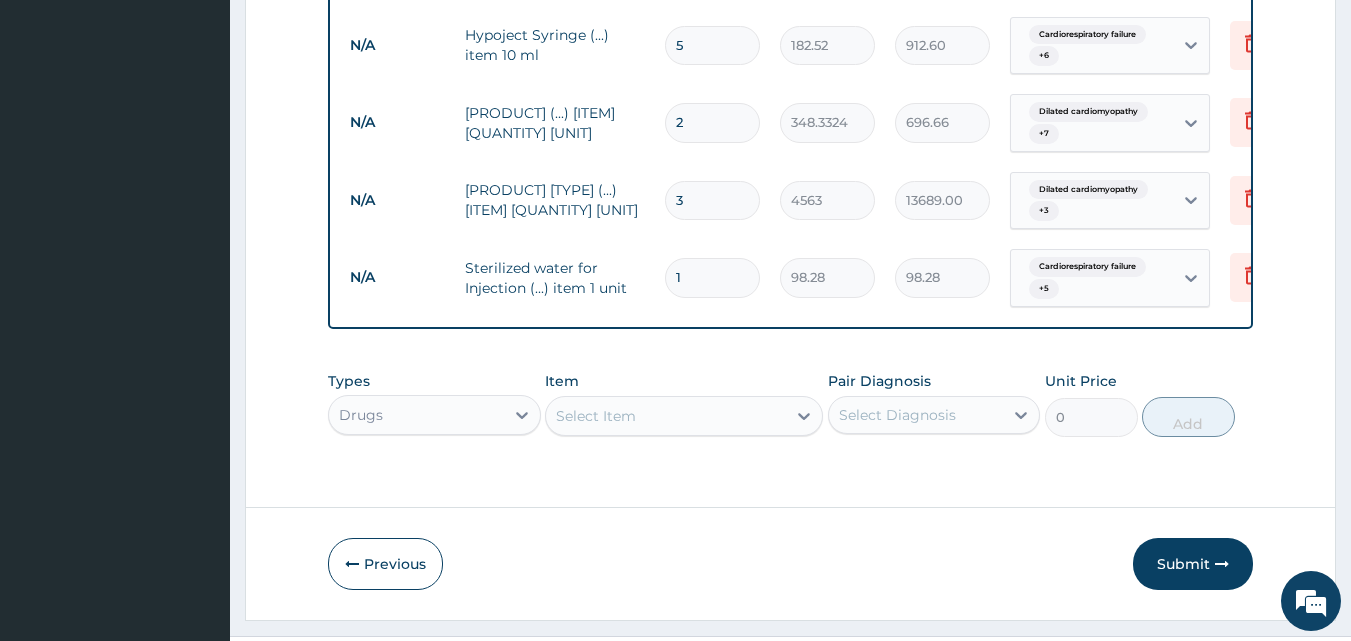 click on "1" at bounding box center (712, 277) 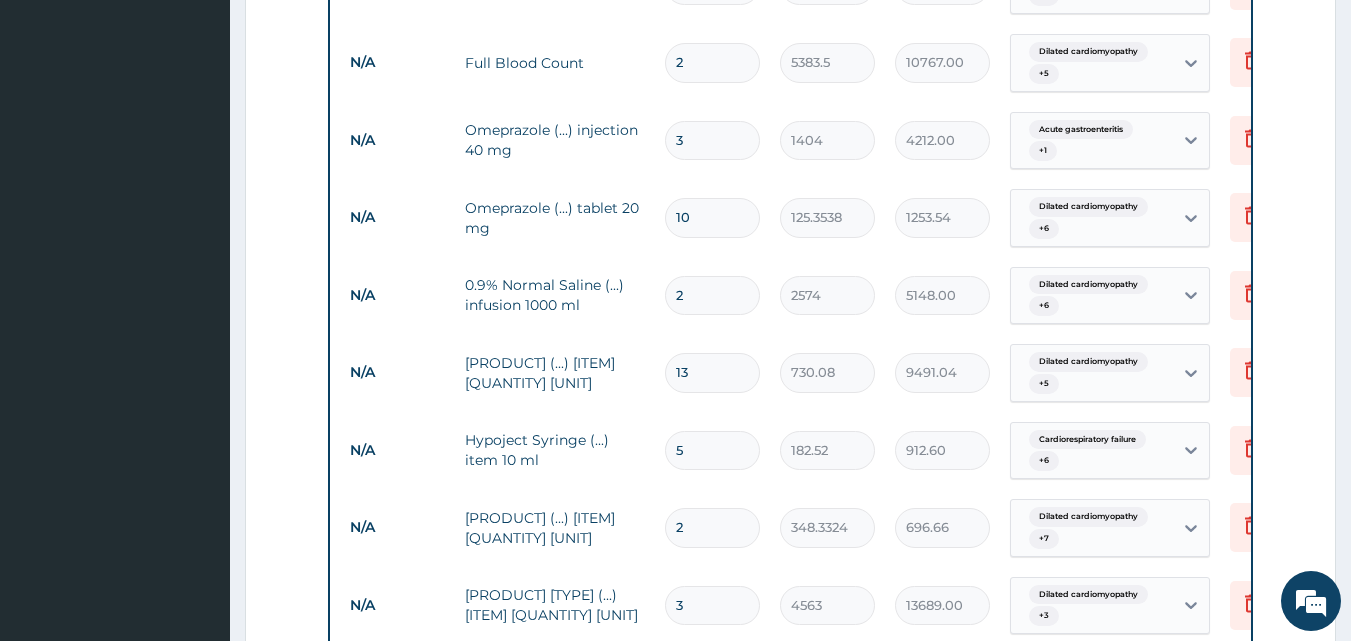 scroll, scrollTop: 4220, scrollLeft: 0, axis: vertical 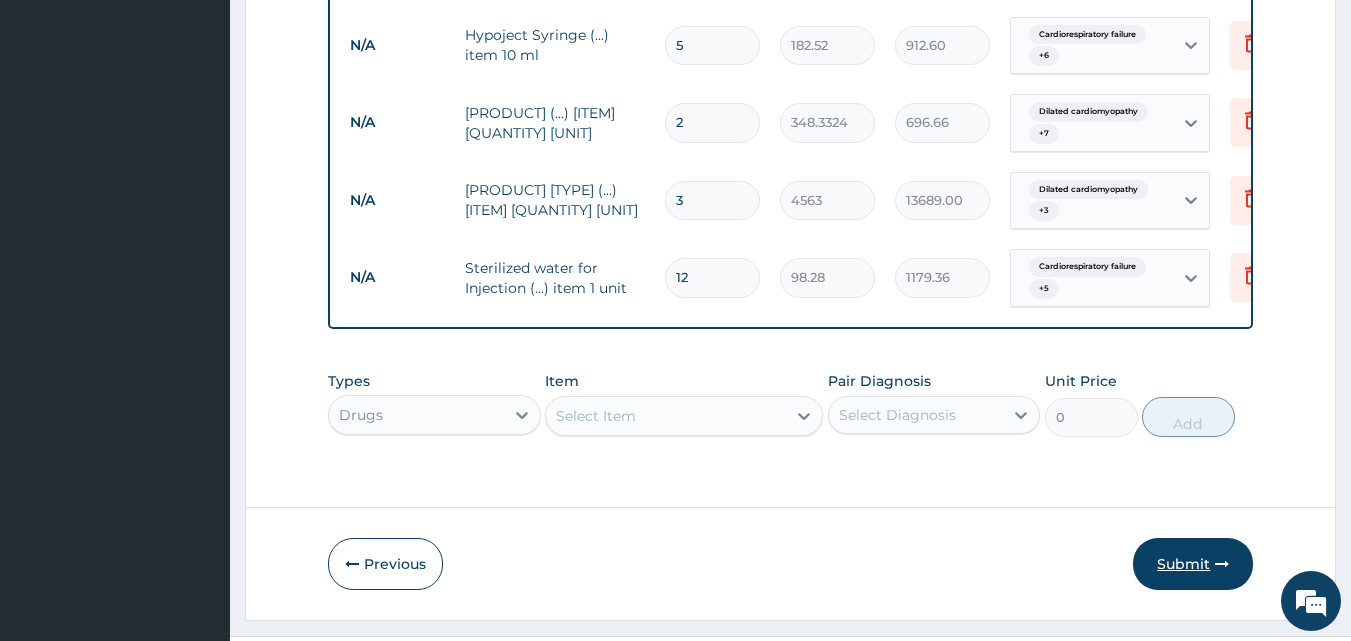 click on "Submit" at bounding box center [1193, 564] 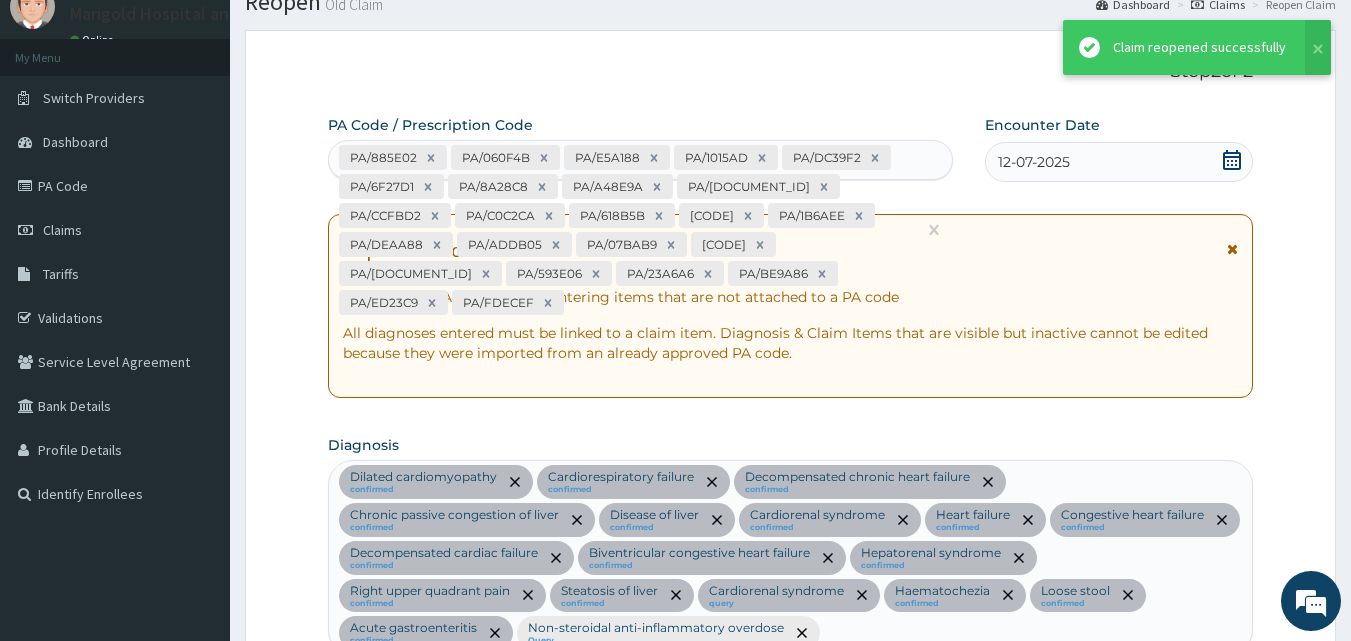 scroll, scrollTop: 4220, scrollLeft: 0, axis: vertical 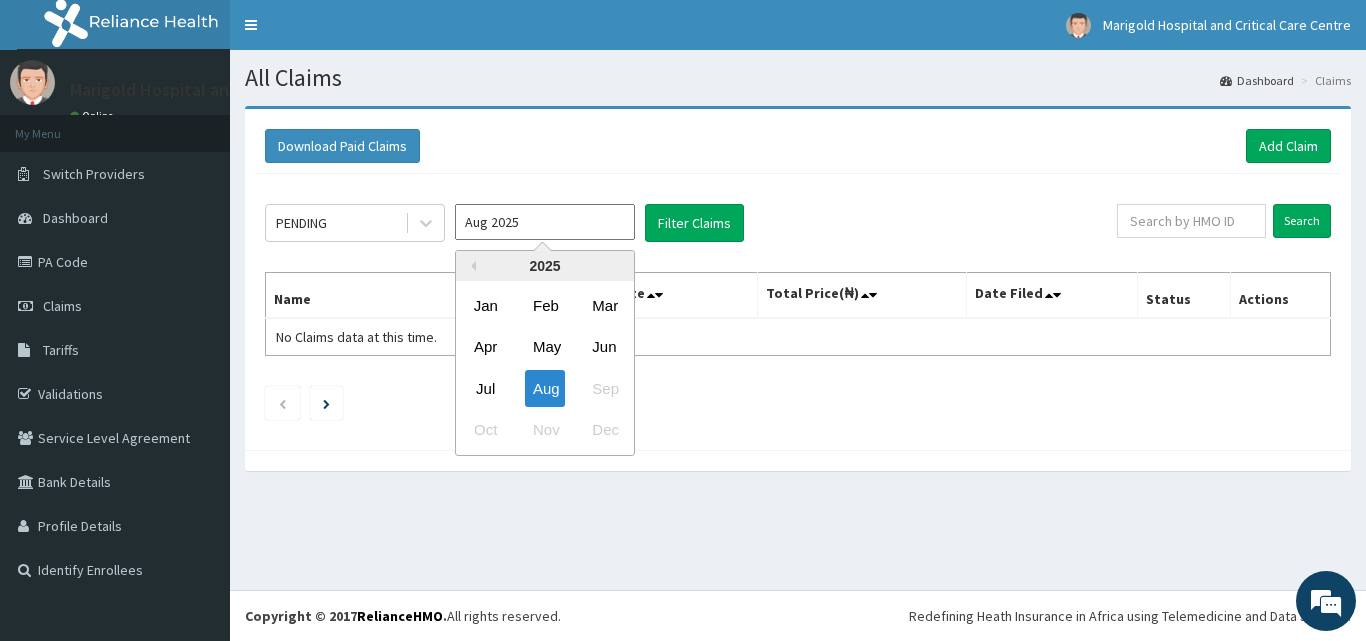 click on "Aug 2025" at bounding box center (545, 222) 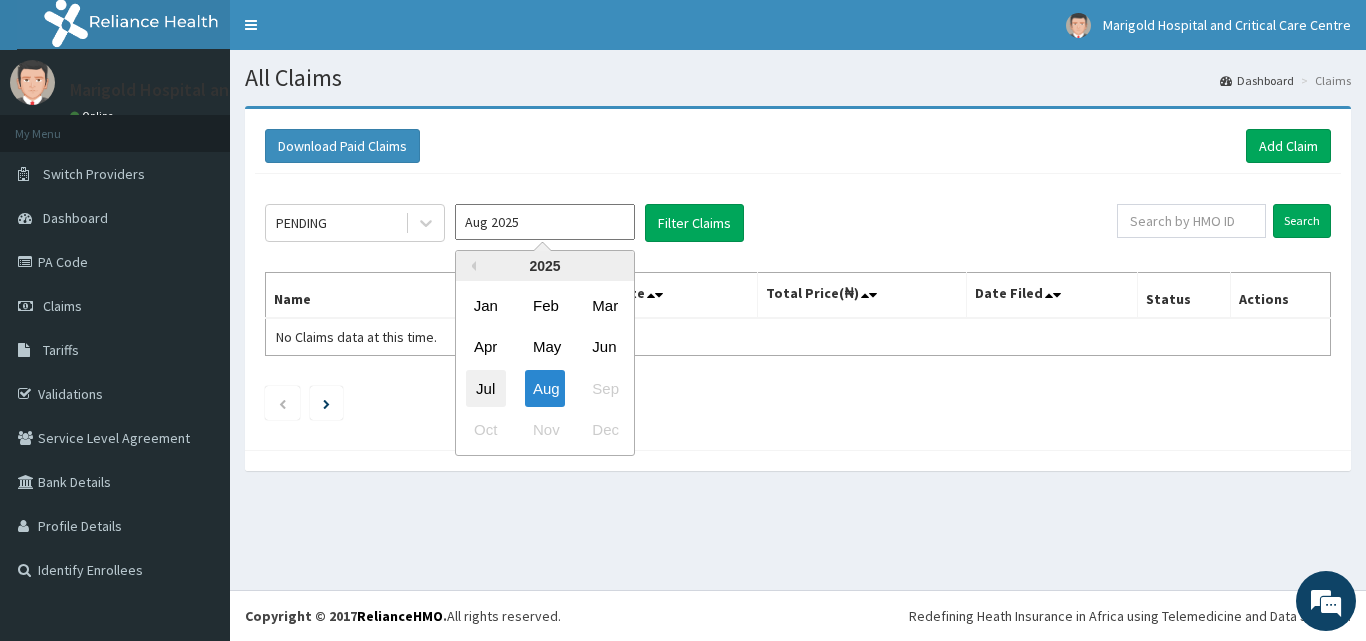 click on "Jul" at bounding box center [486, 388] 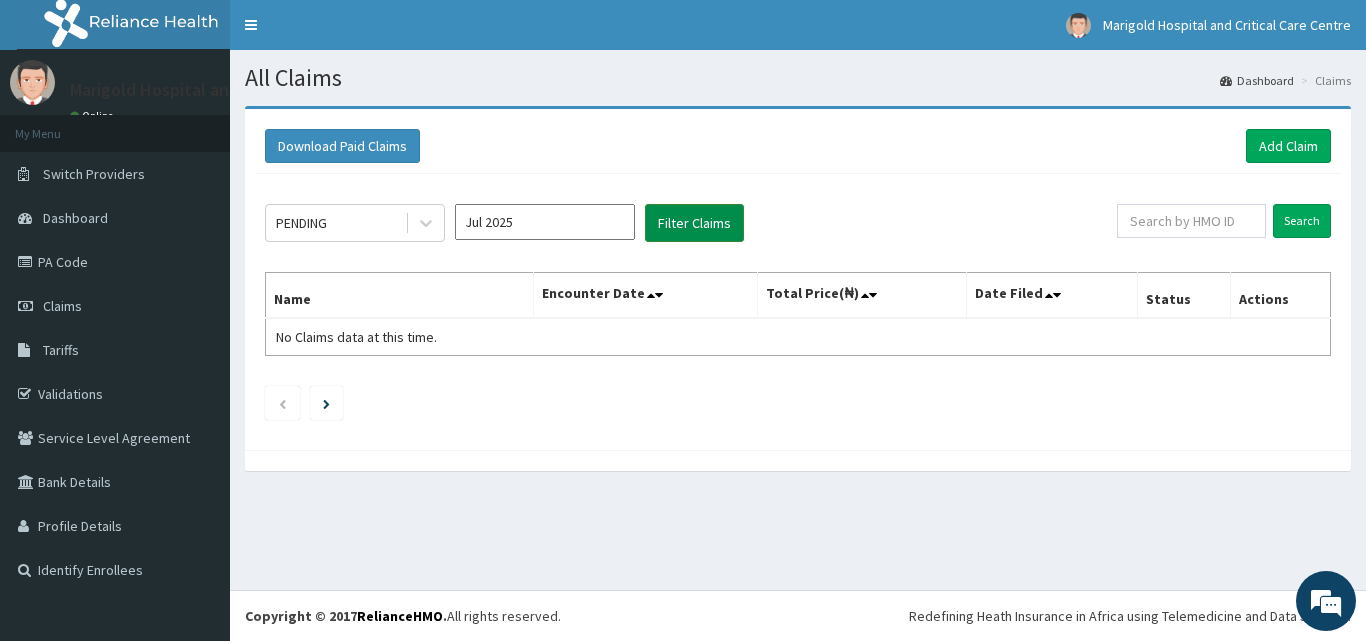 click on "Filter Claims" at bounding box center (694, 223) 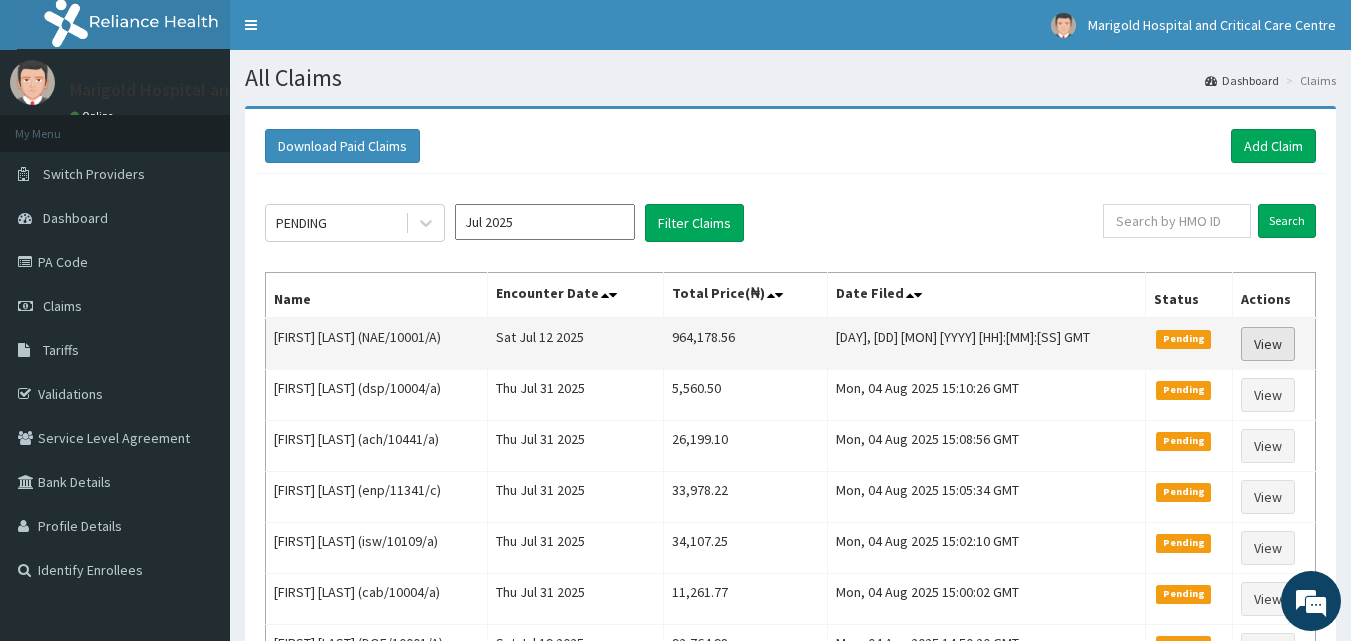 click on "View" at bounding box center [1268, 344] 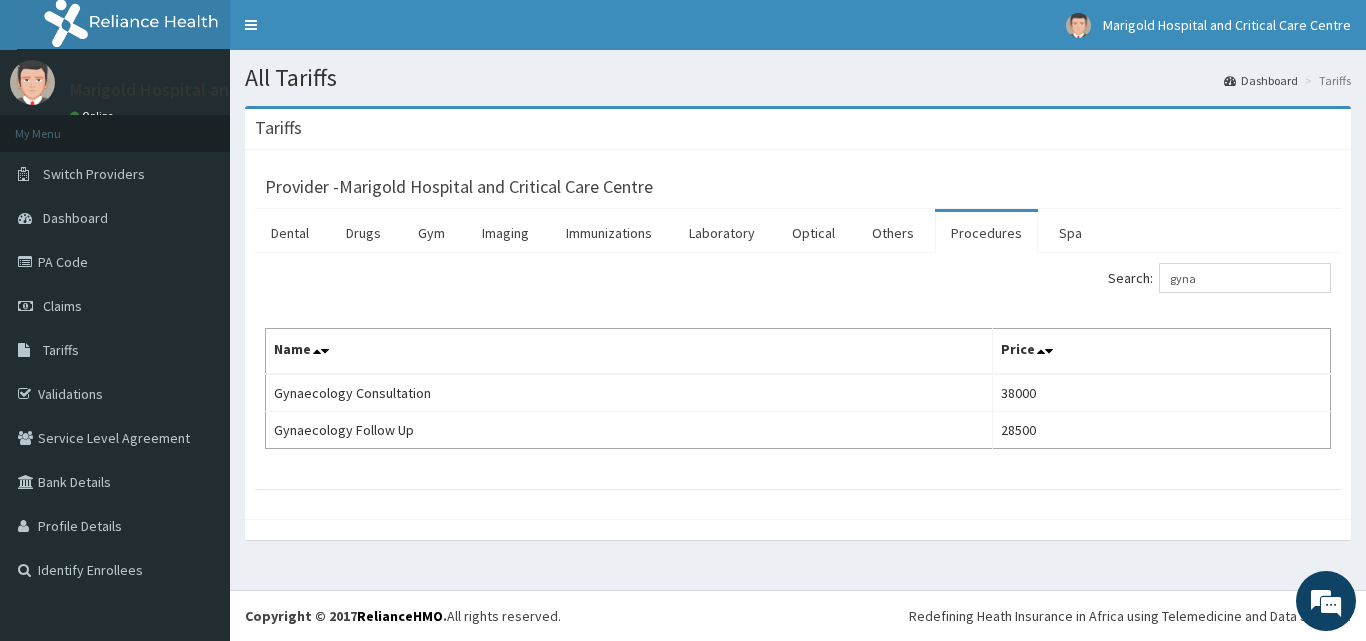 scroll, scrollTop: 0, scrollLeft: 0, axis: both 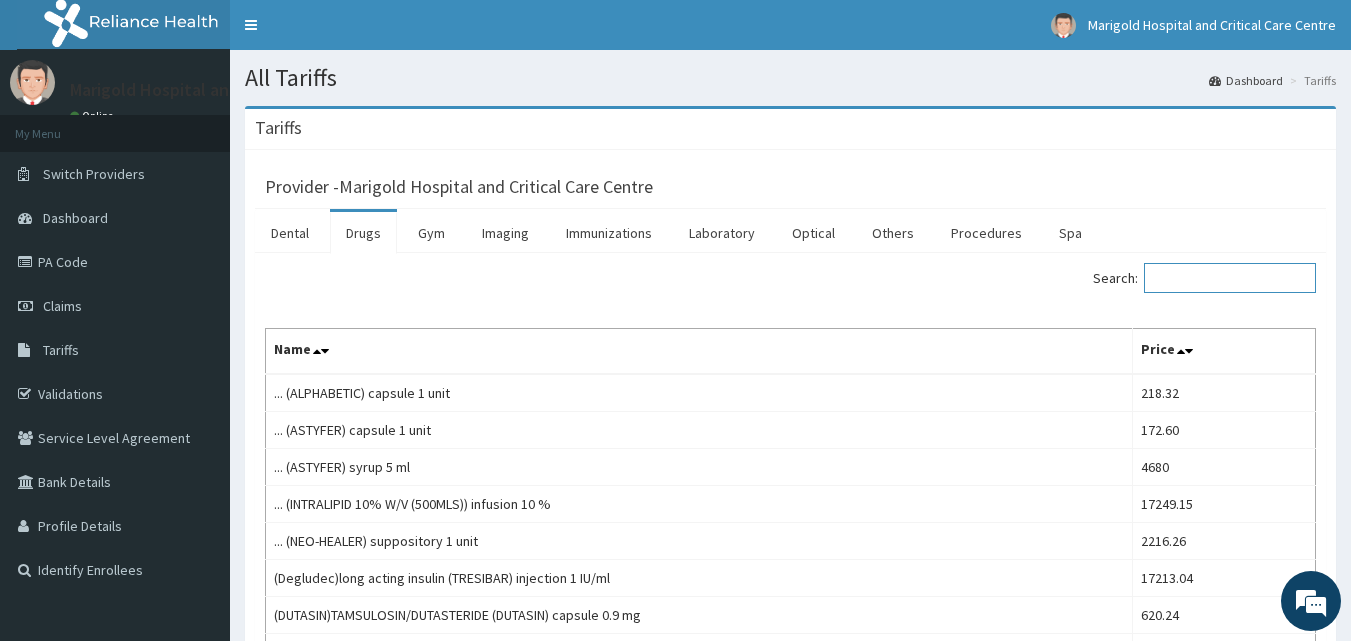 click on "Search:" at bounding box center [1230, 278] 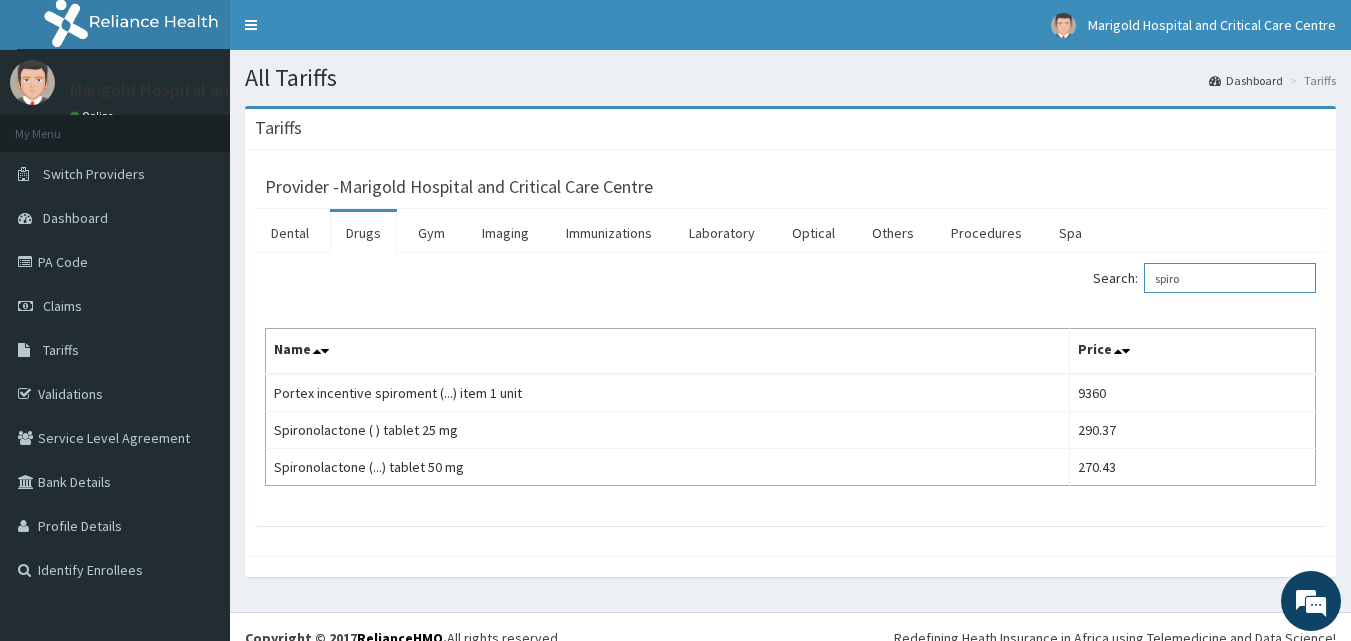 type on "spiro" 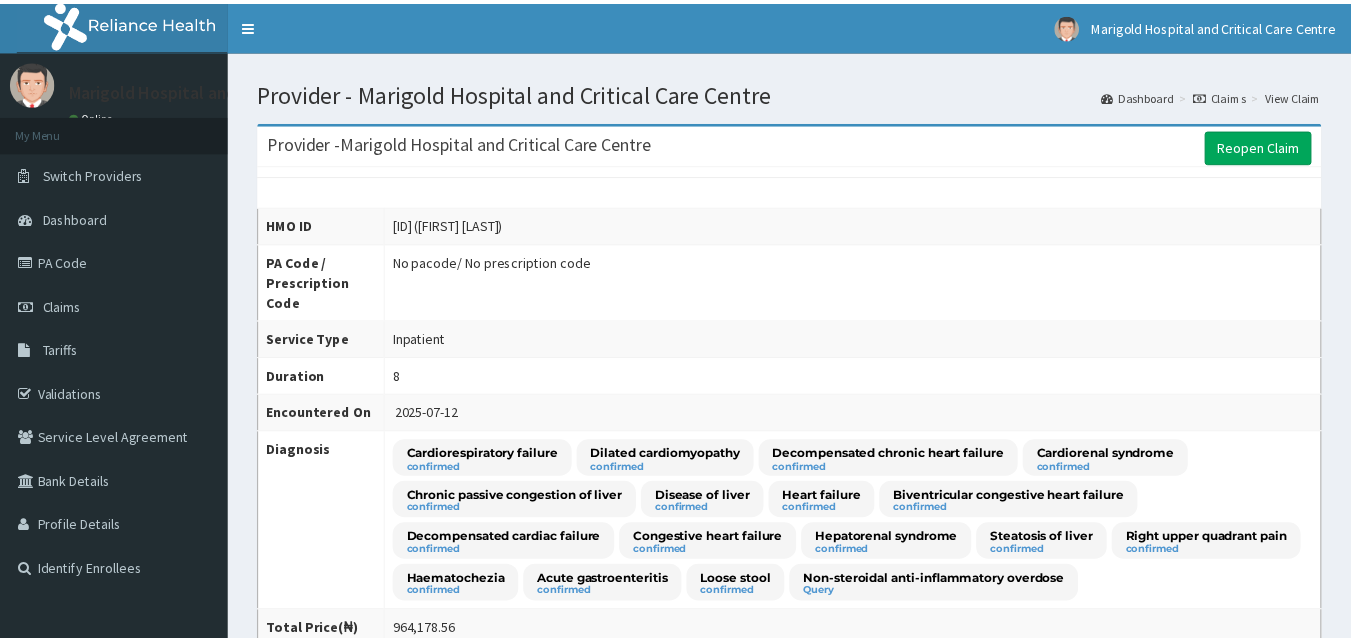 scroll, scrollTop: 0, scrollLeft: 0, axis: both 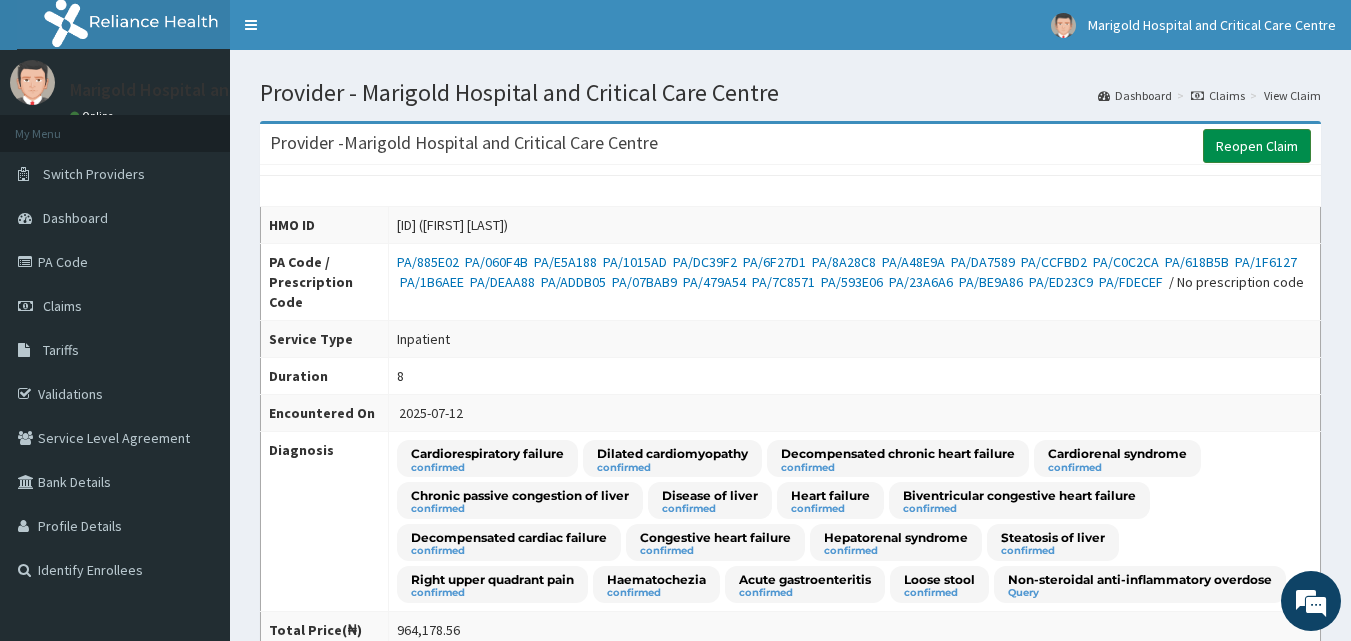 click on "Reopen Claim" at bounding box center (1257, 146) 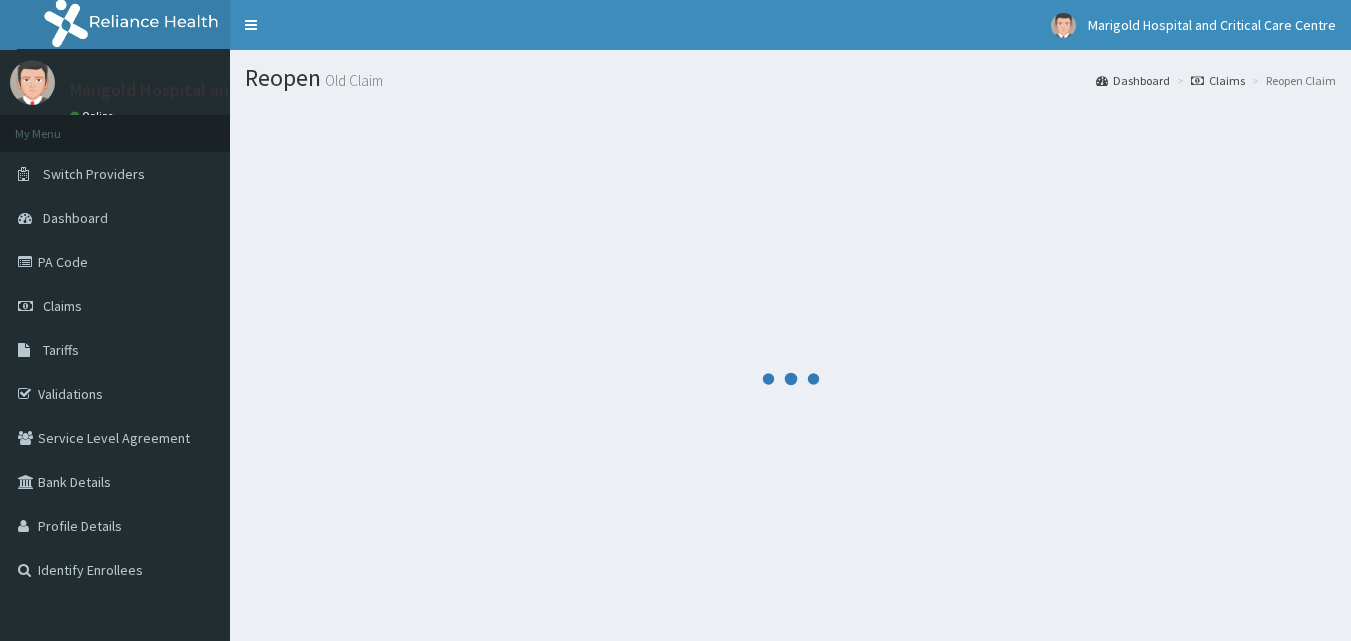 scroll, scrollTop: 0, scrollLeft: 0, axis: both 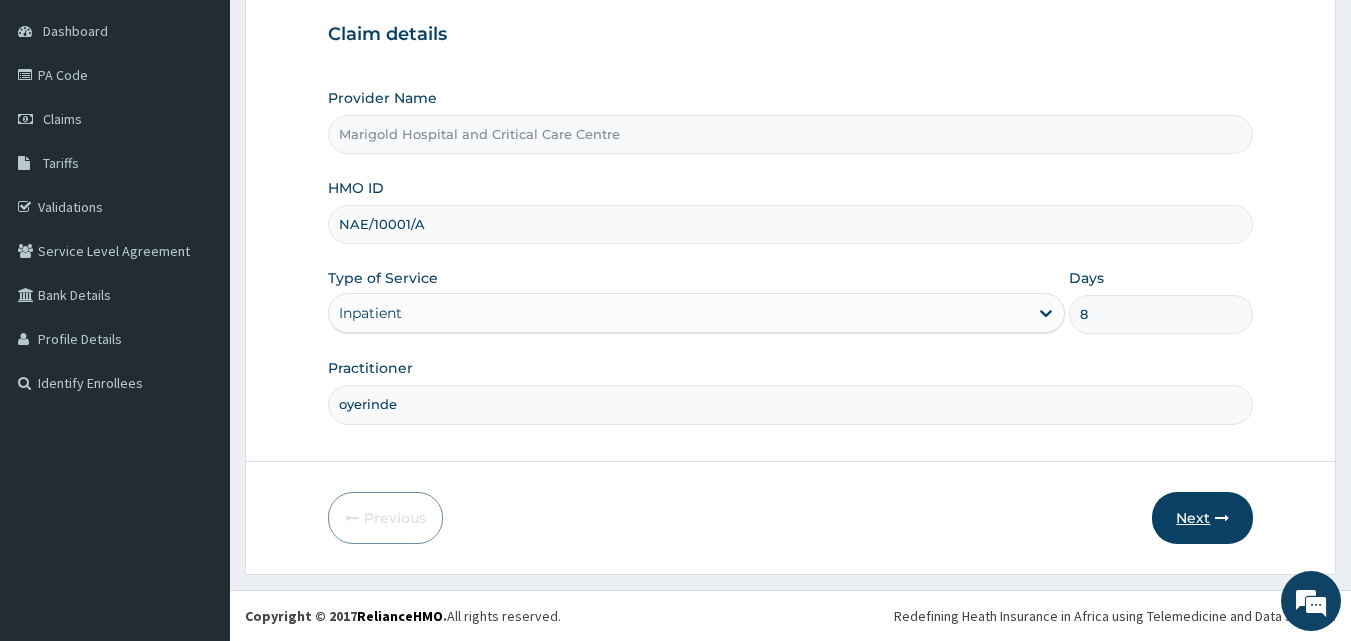click on "Next" at bounding box center [1202, 518] 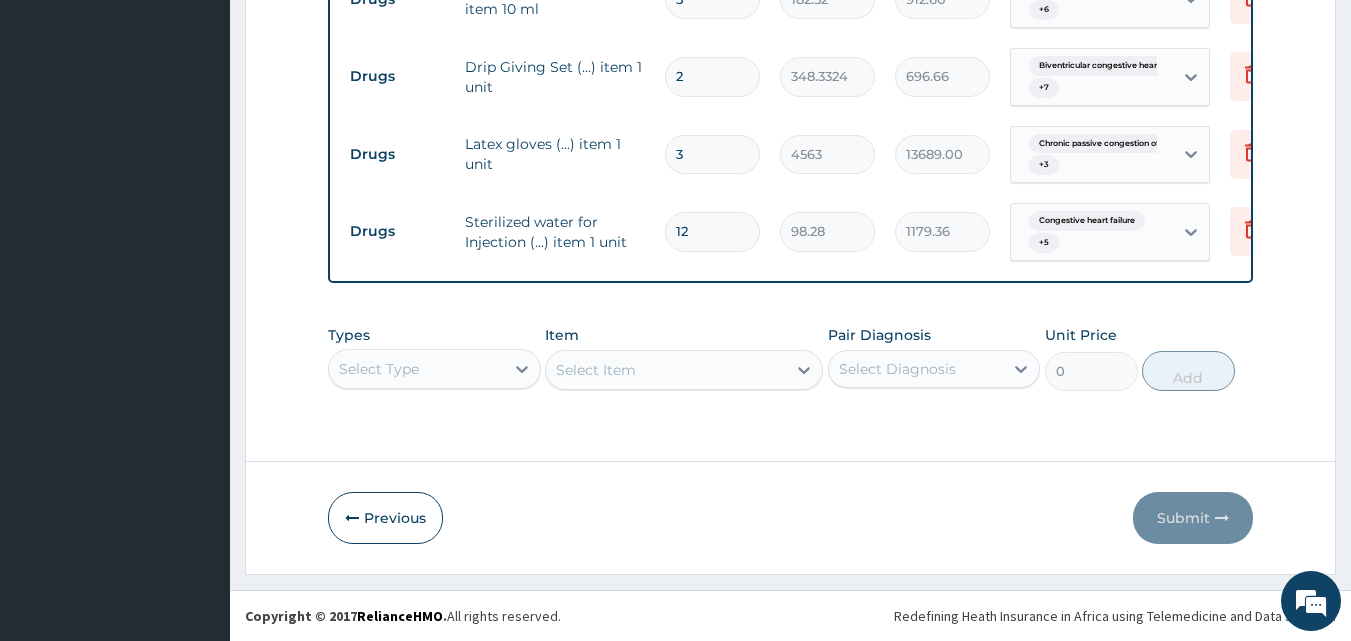 scroll, scrollTop: 4281, scrollLeft: 0, axis: vertical 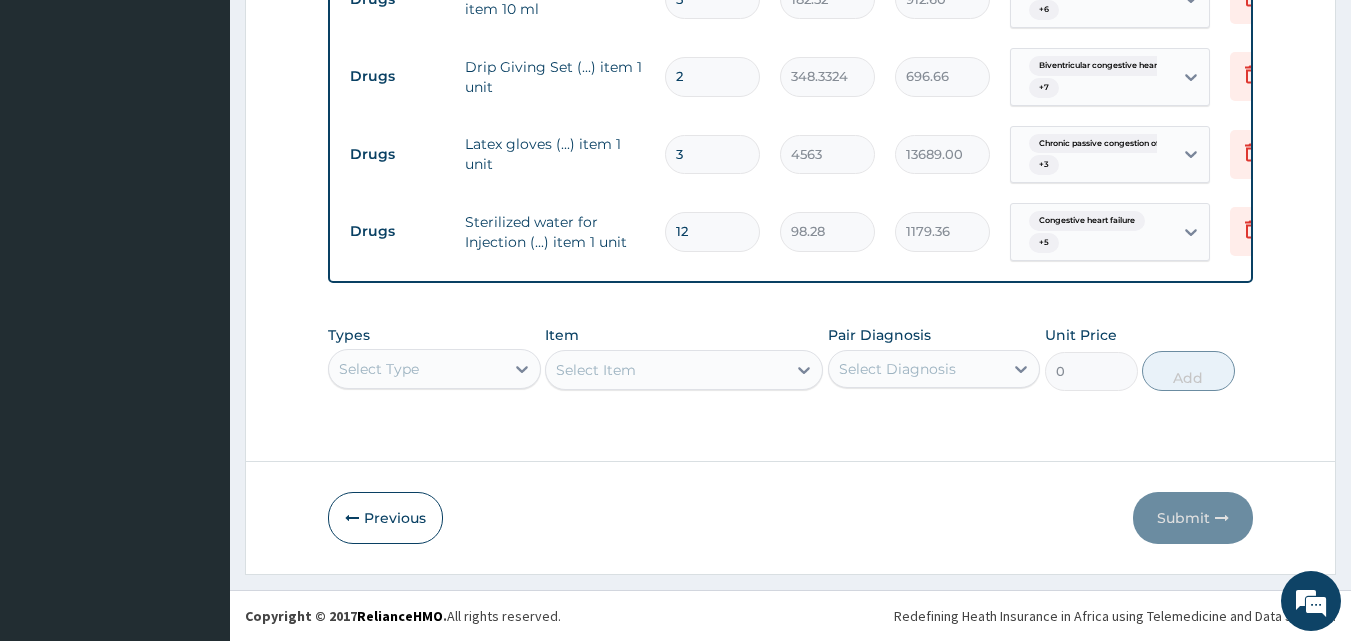 click on "Select Type" at bounding box center (434, 369) 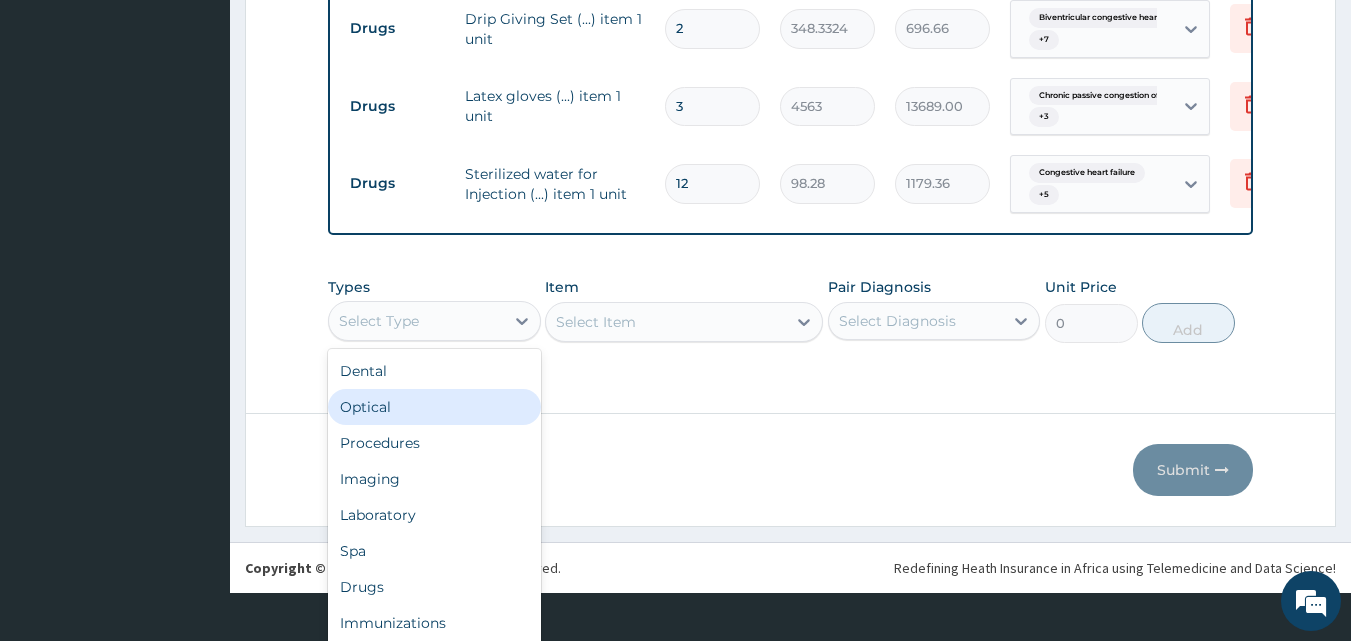 scroll, scrollTop: 56, scrollLeft: 0, axis: vertical 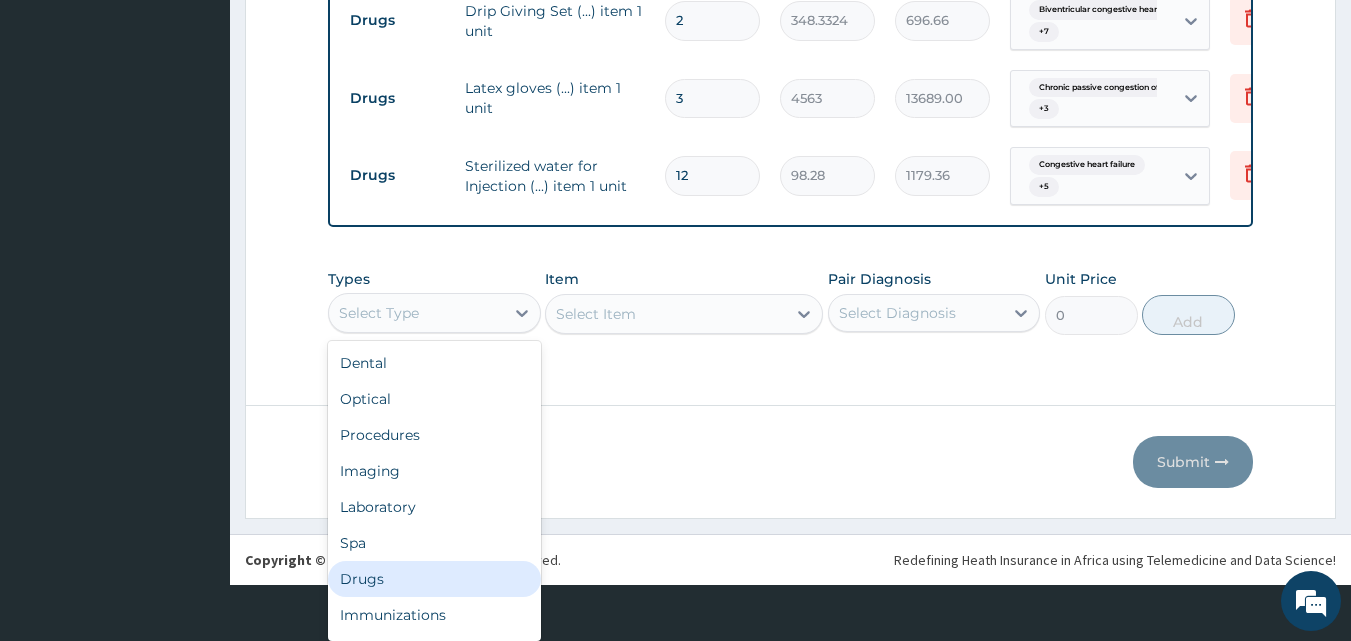 click on "Drugs" at bounding box center [434, 579] 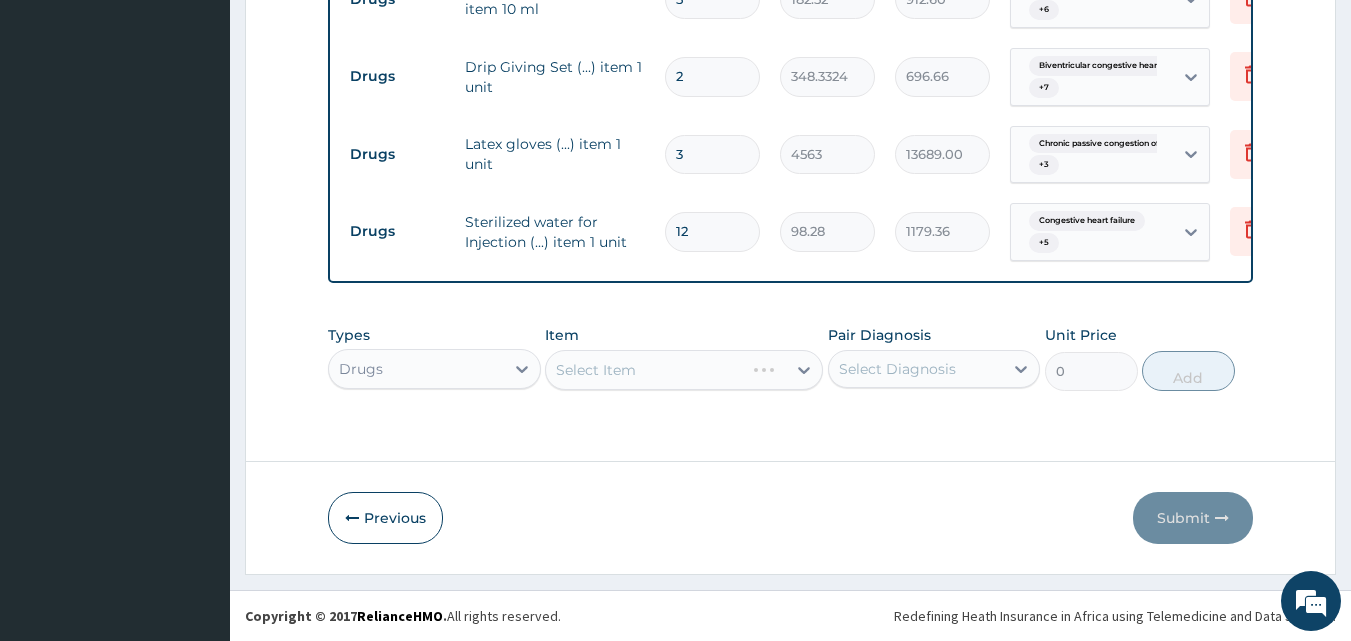 scroll, scrollTop: 0, scrollLeft: 0, axis: both 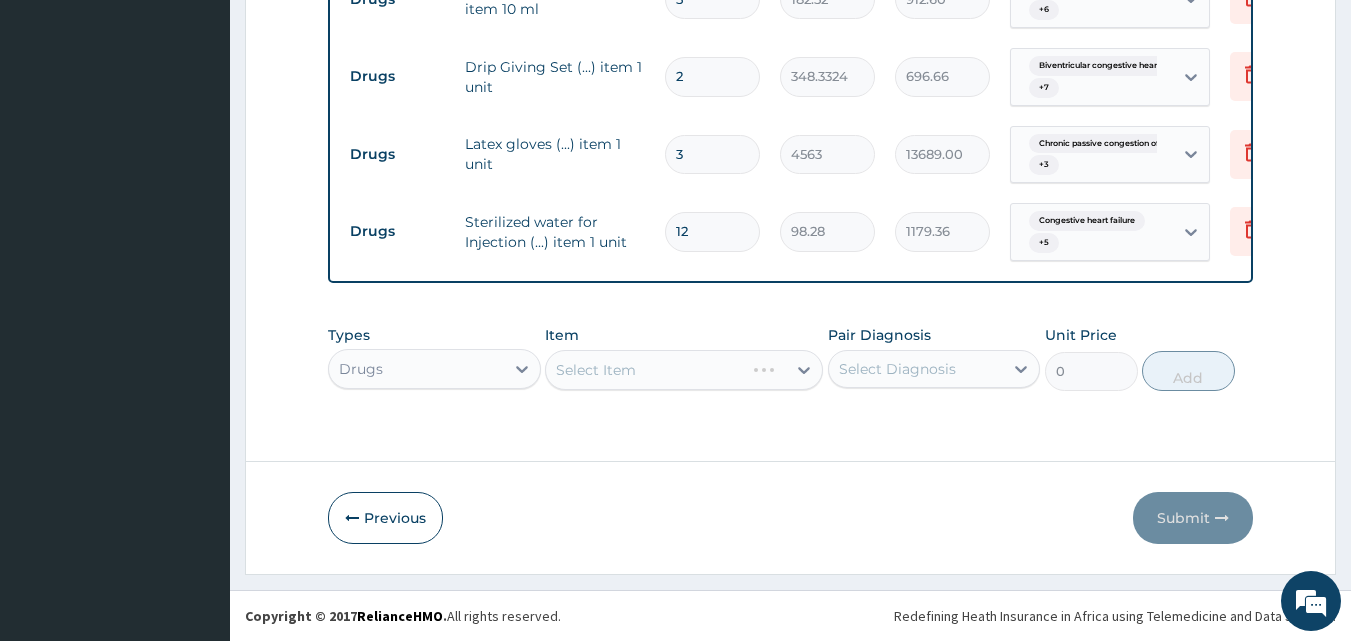 click on "Select Item" at bounding box center [684, 370] 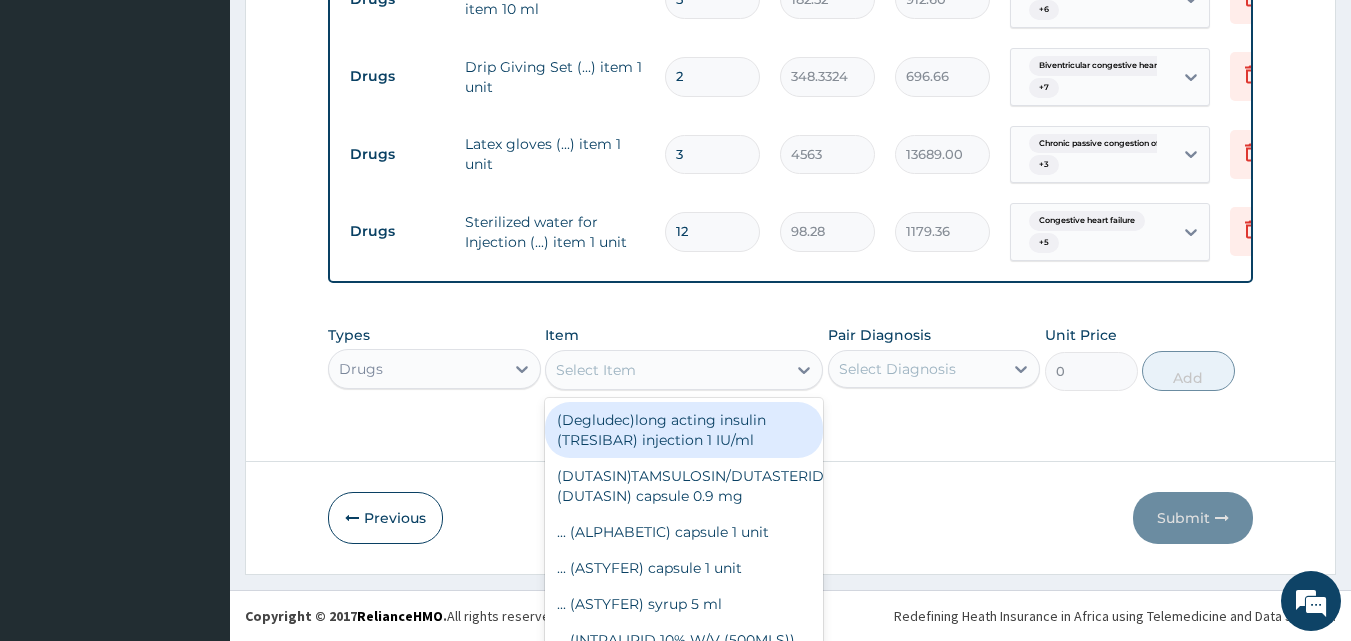 click on "option (Degludec)long acting insulin (TRESIBAR) injection 1 IU/ml focused, 1 of 1327. 1327 results available. Use Up and Down to choose options, press Enter to select the currently focused option, press Escape to exit the menu, press Tab to select the option and exit the menu. Select Item (Degludec)long acting insulin (TRESIBAR) injection 1 IU/ml (DUTASIN)TAMSULOSIN/DUTASTERIDE (DUTASIN) capsule 0.9 mg ... (ALPHABETIC) capsule 1 unit ... (ASTYFER) capsule 1 unit ... (ASTYFER) syrup 5 ml ... (INTRALIPID 10% W/V (500MLS)) infusion 10 % ... (NEO-HEALER) suppository 1 unit 0.9% Normal Saline (...) infusion 1000 ml 0.9% Normal Saline (...) infusion 500 ml 10% Dextrose Water (...) injection 500 ml 10% mannitol (...) infusion 10 % 12 mm Trocar Cannula (...) item 1 unit 18 Gauge /15 puncture needle (...) item 1 unit 20% mannitol (...) infusion 20 % 3% Hypertonic Saline (...) injection 3 % 3-way stopcock (...) item 1 unit 4 X 4 GAUZE (...) item 1 unit 4.3% Dextrose Saline (...) injection 500 ml BICART (...) item 760 g" at bounding box center (684, 370) 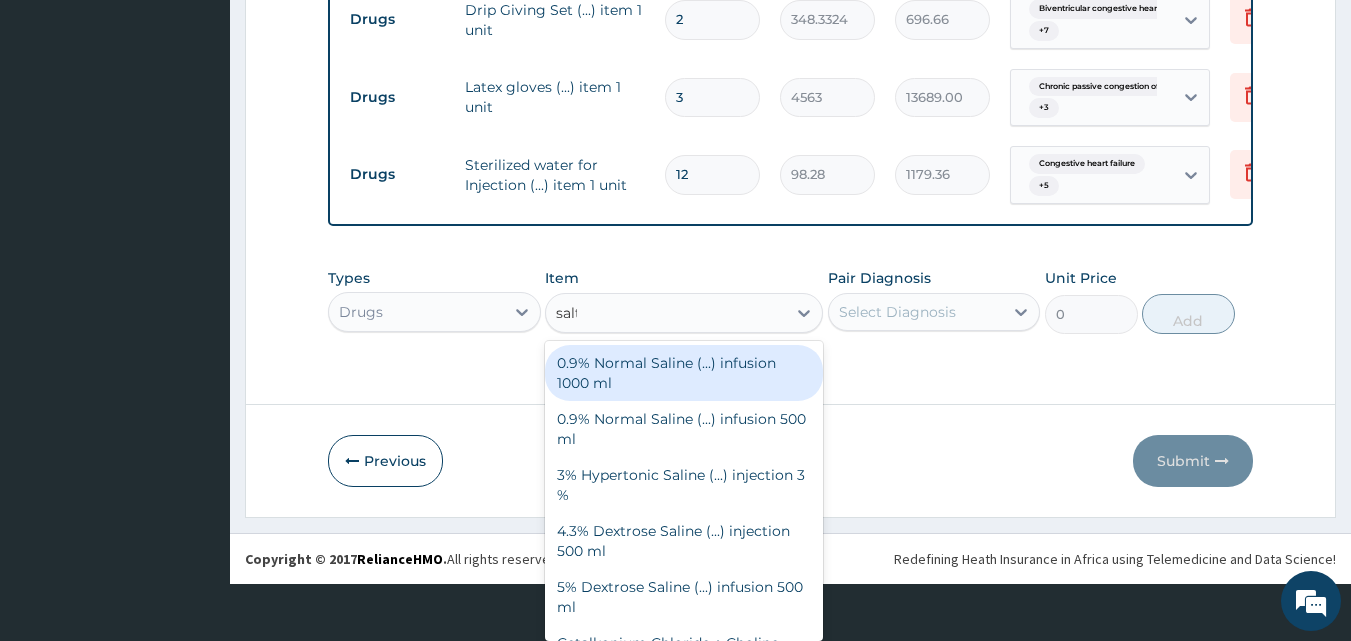 scroll, scrollTop: 0, scrollLeft: 0, axis: both 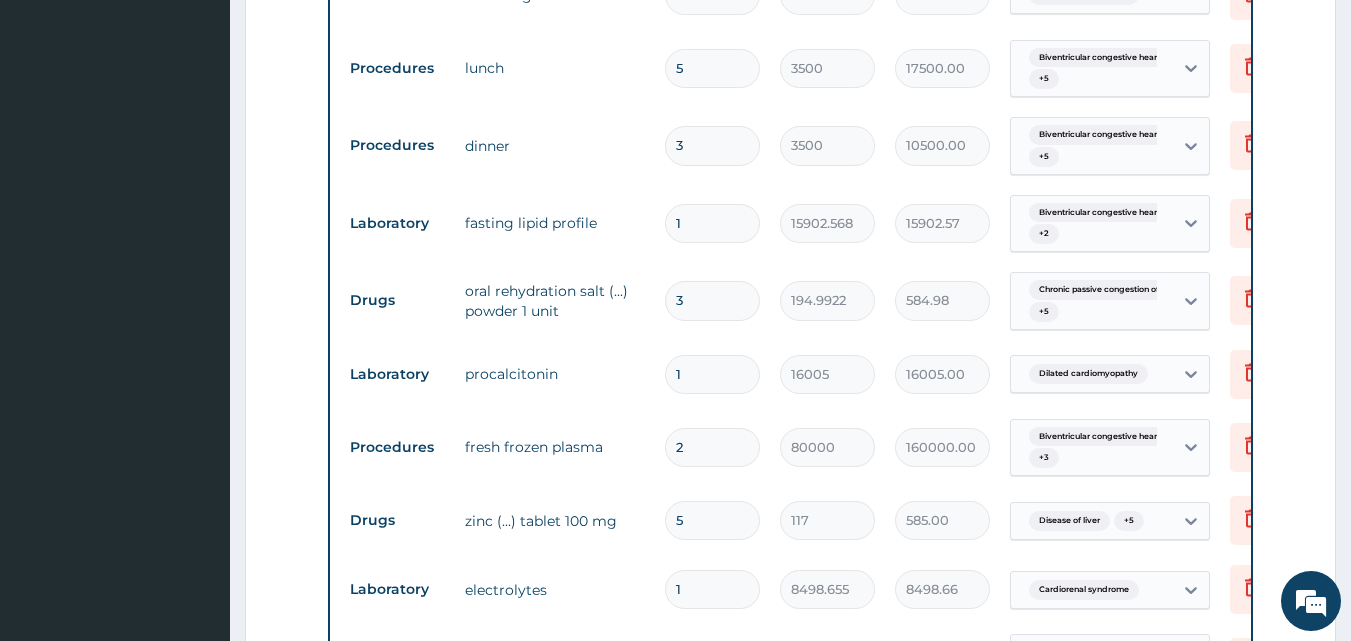 type on "salt" 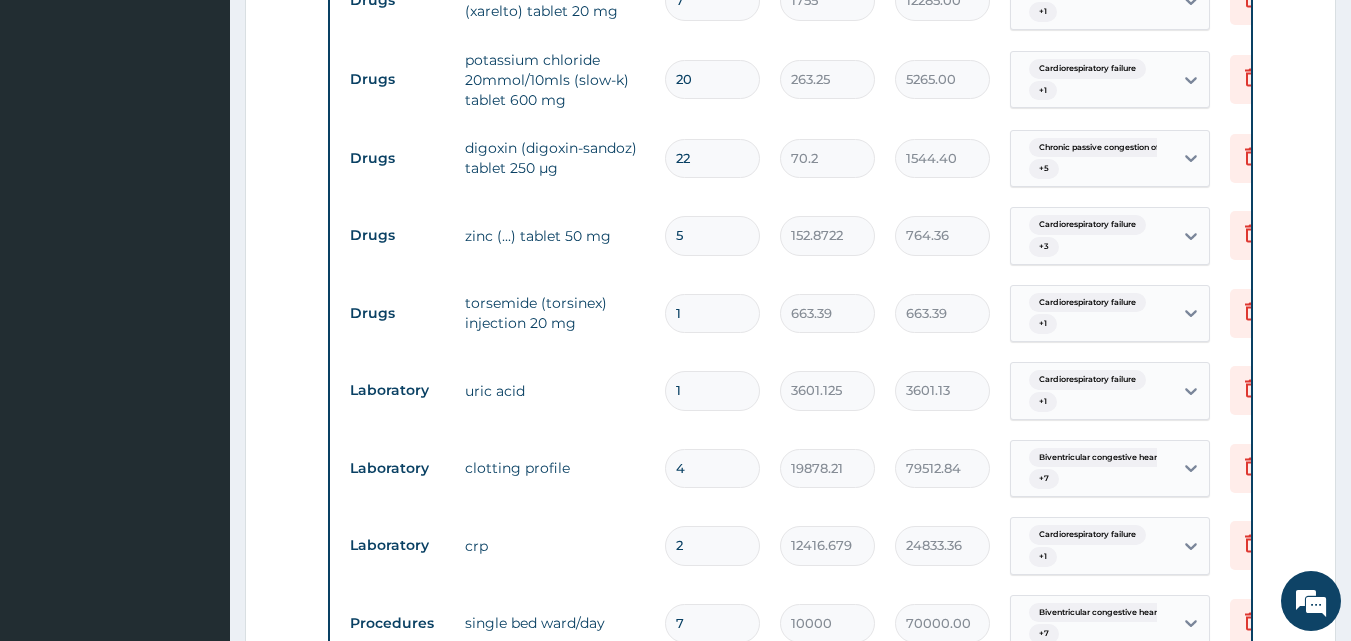 scroll, scrollTop: 781, scrollLeft: 0, axis: vertical 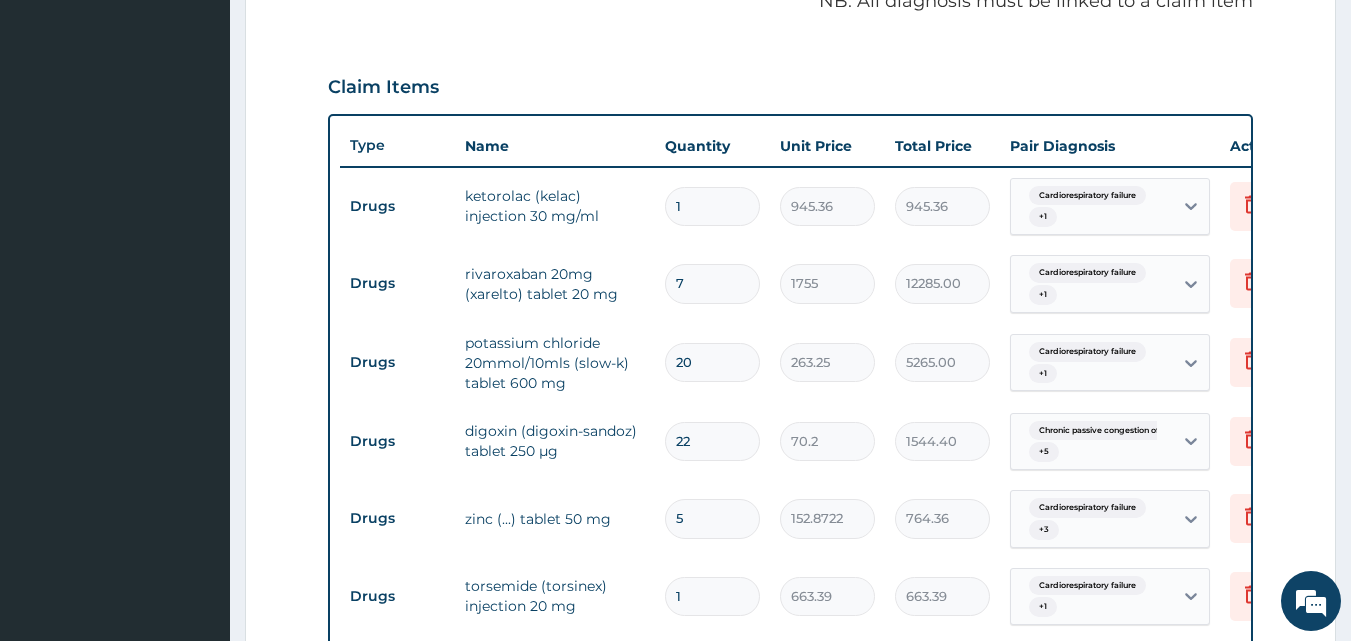 type on "4" 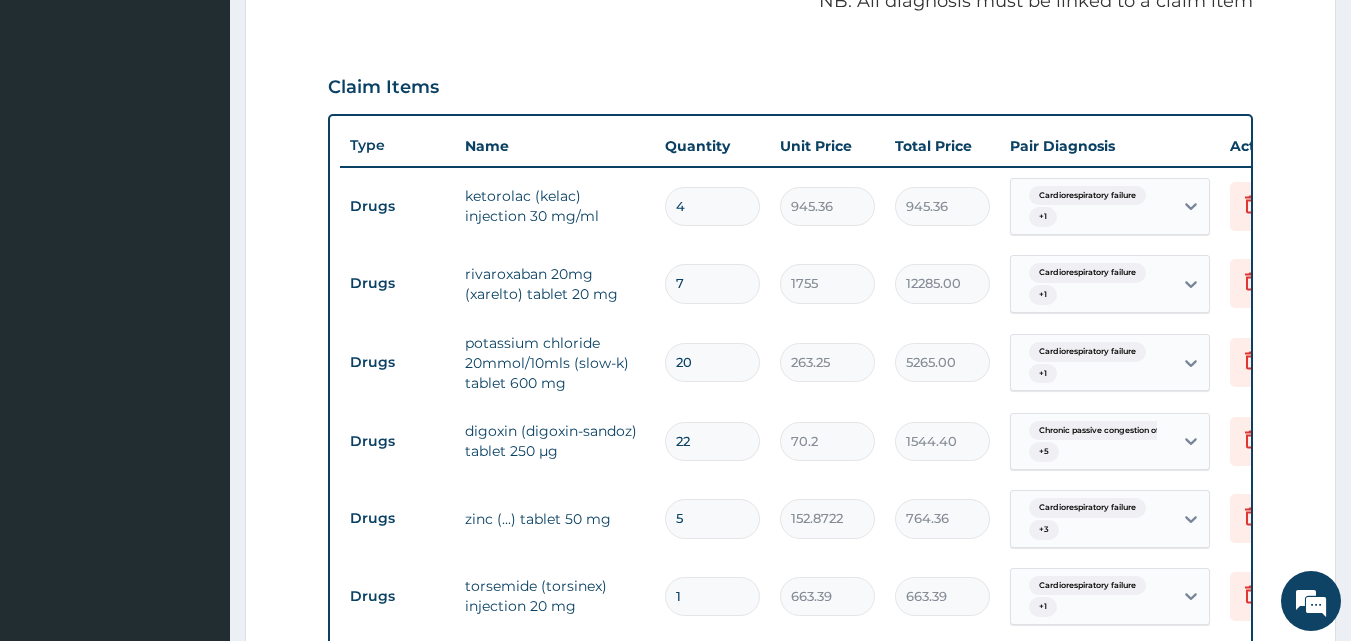 type on "3781.44" 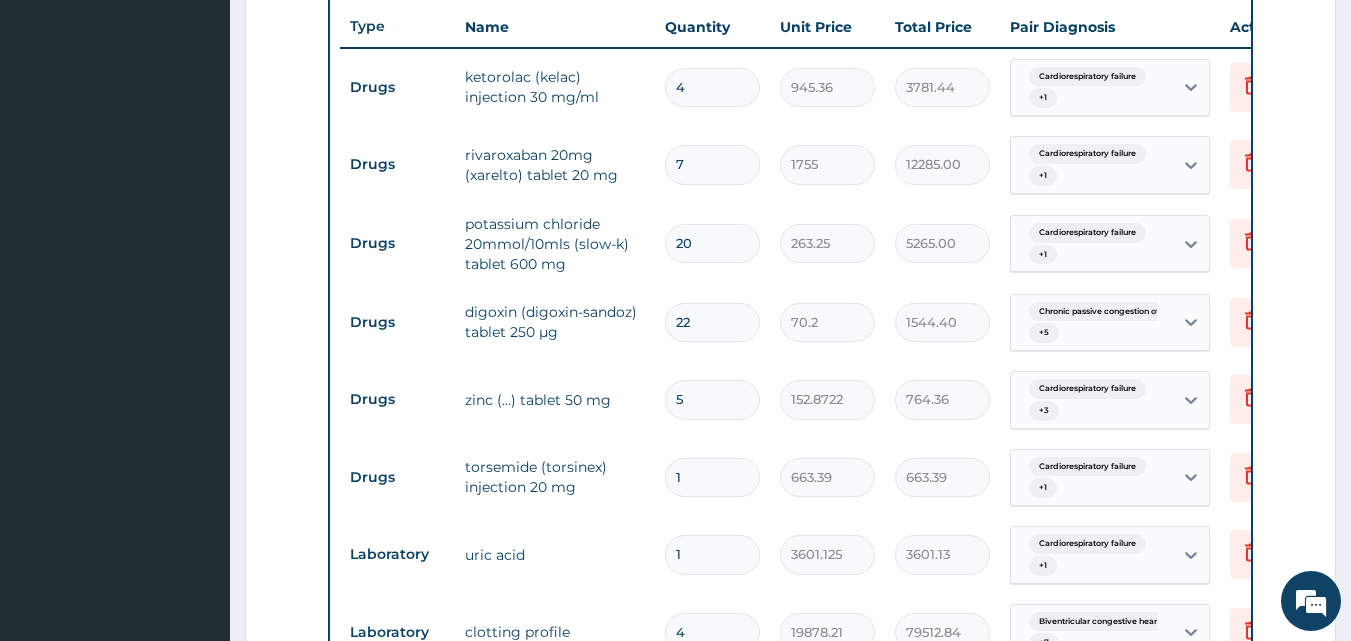scroll, scrollTop: 1081, scrollLeft: 0, axis: vertical 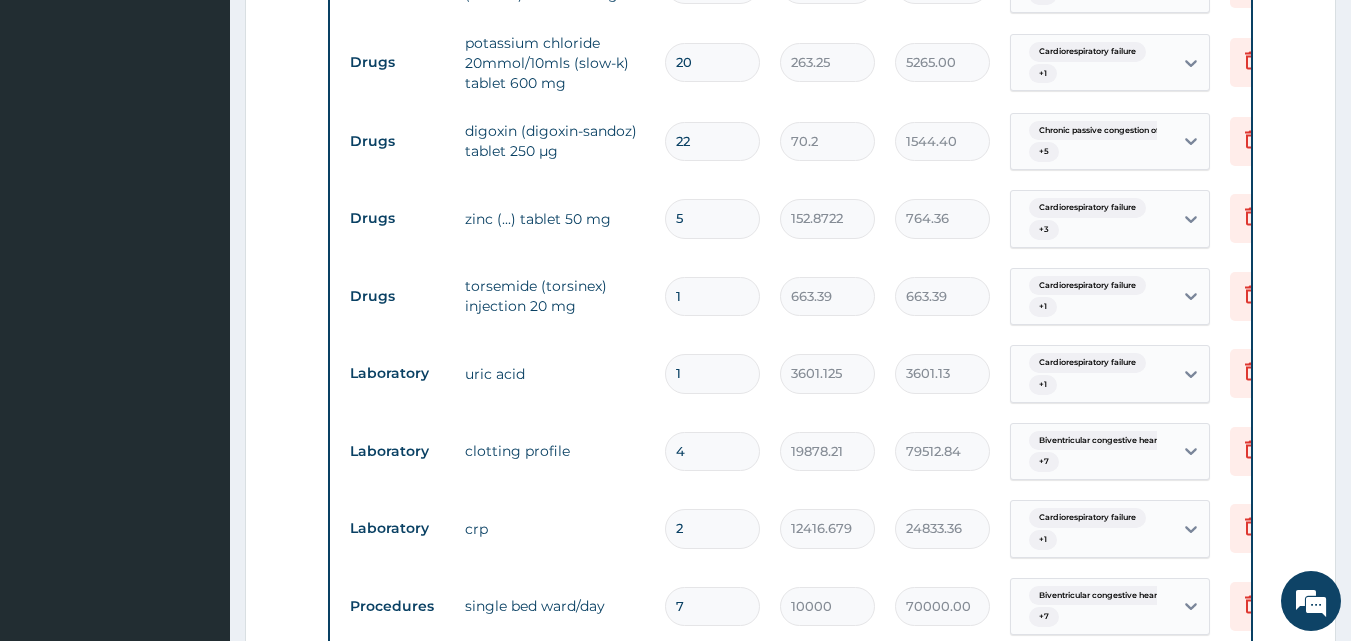 type on "4" 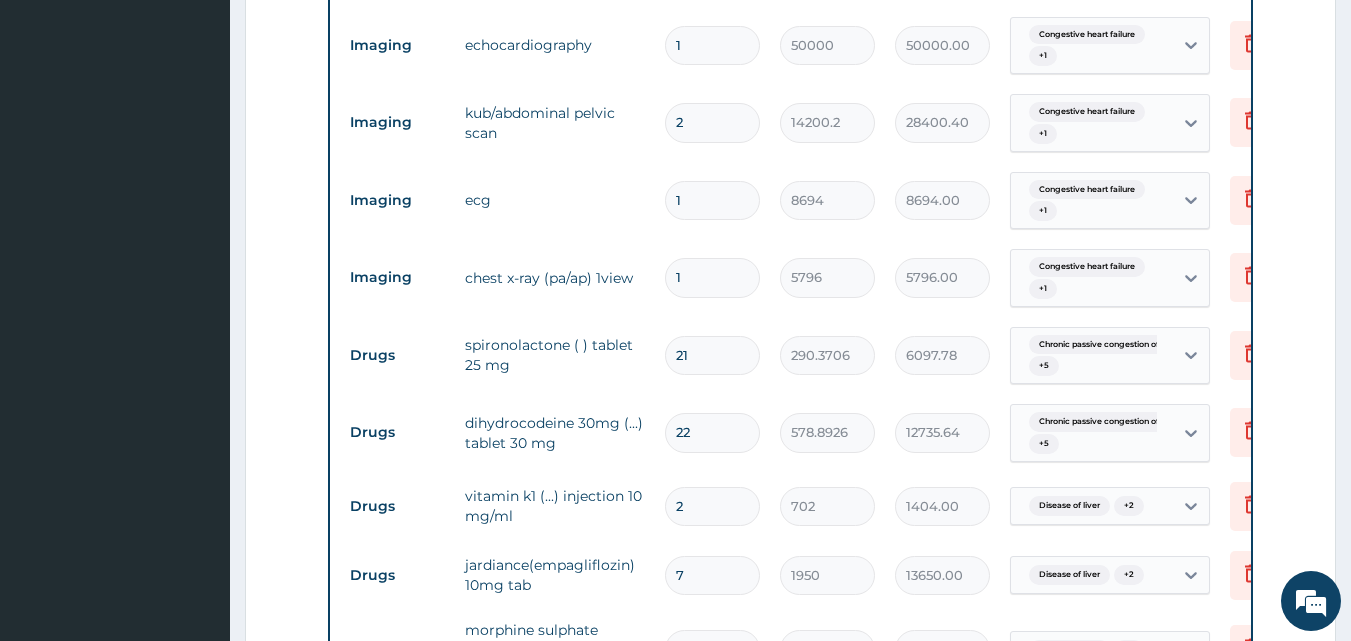 scroll, scrollTop: 1981, scrollLeft: 0, axis: vertical 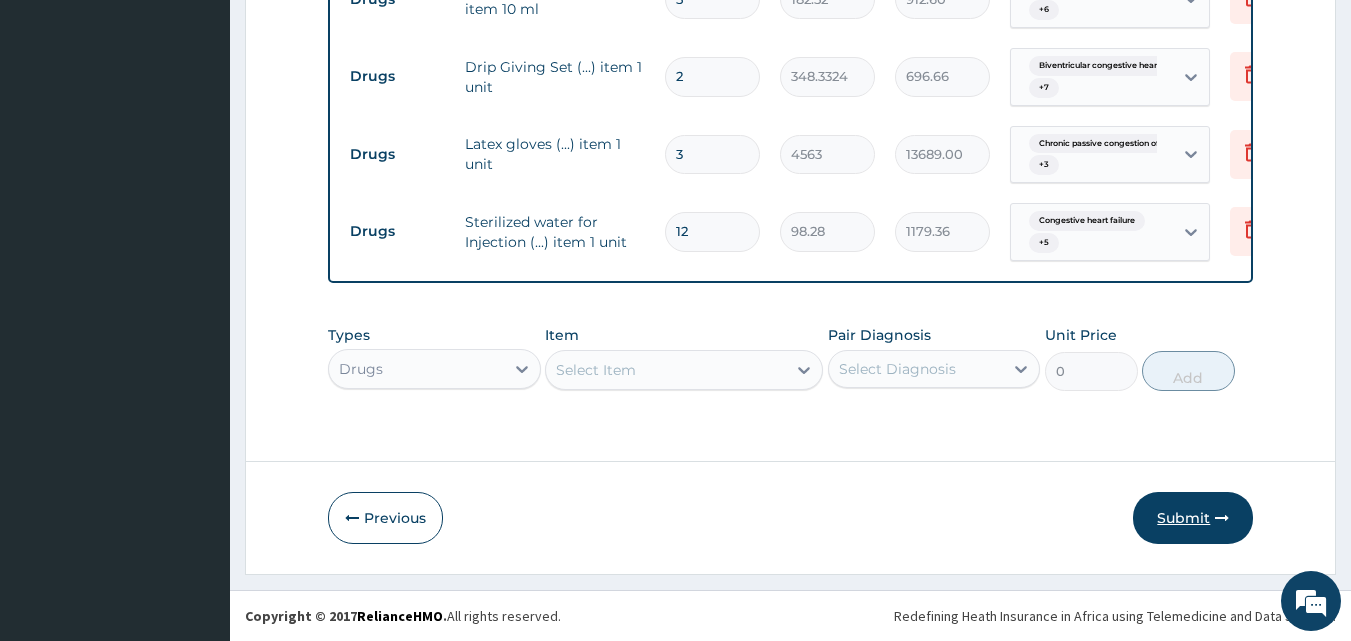 click on "Submit" at bounding box center [1193, 518] 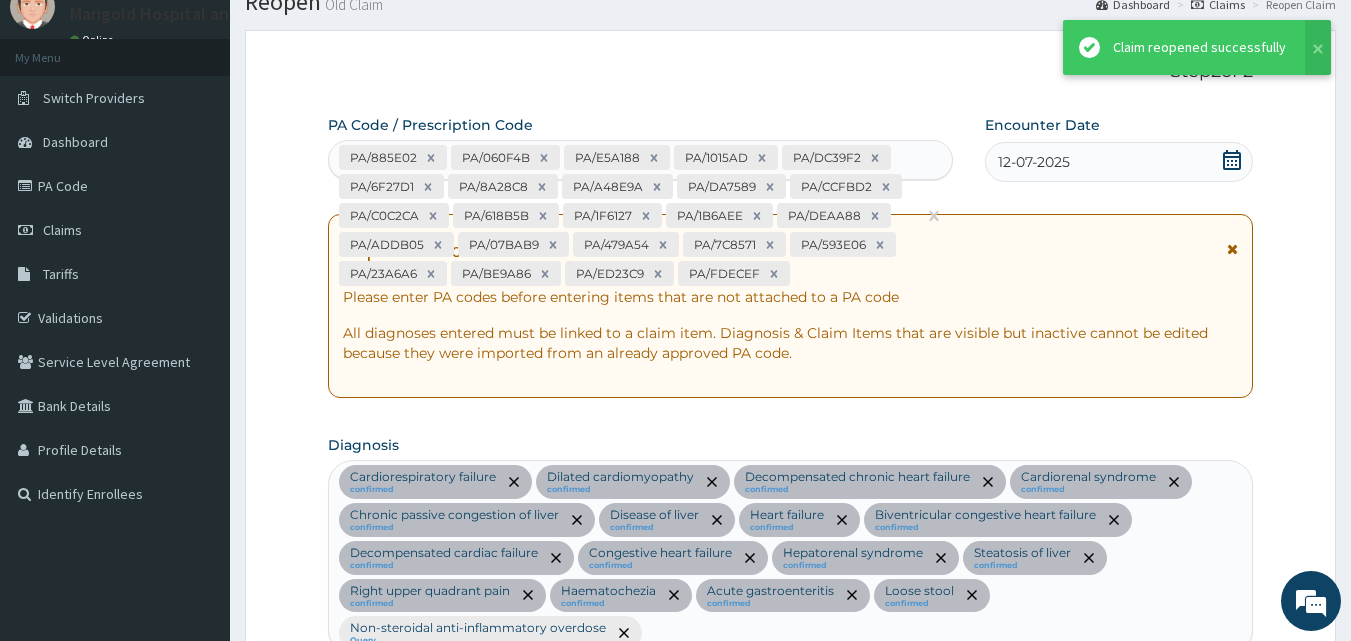 scroll, scrollTop: 4281, scrollLeft: 0, axis: vertical 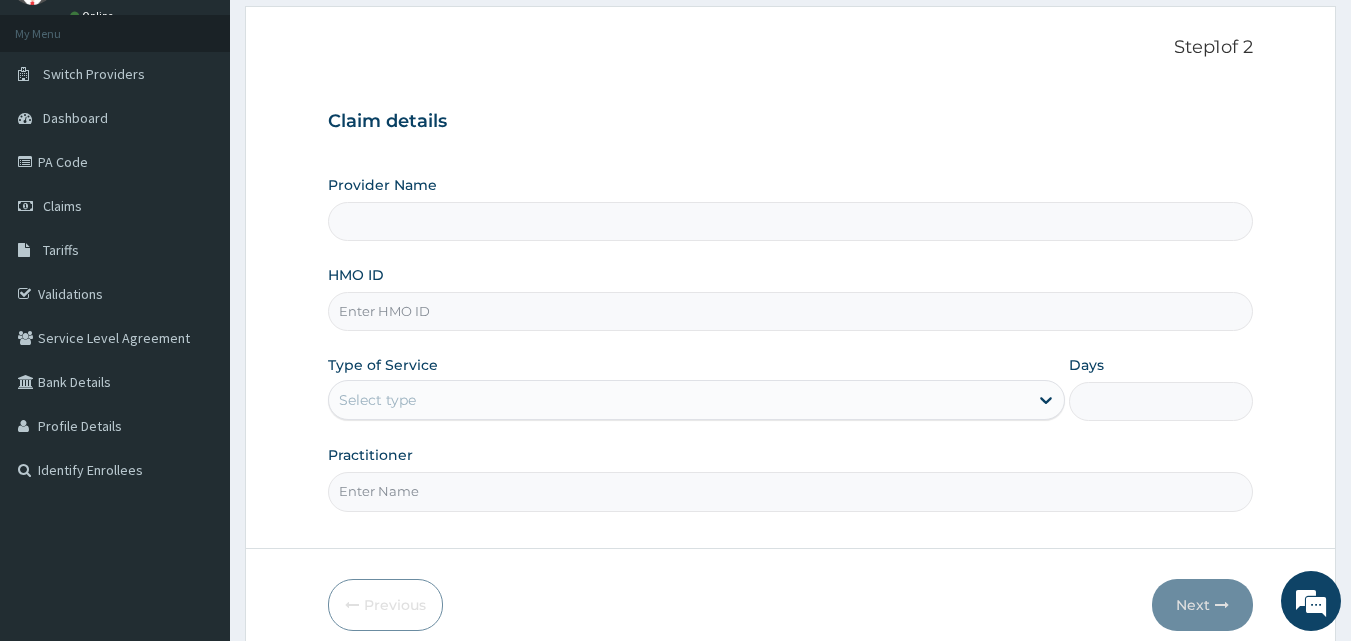 type on "Marigold Hospital and Critical Care Centre" 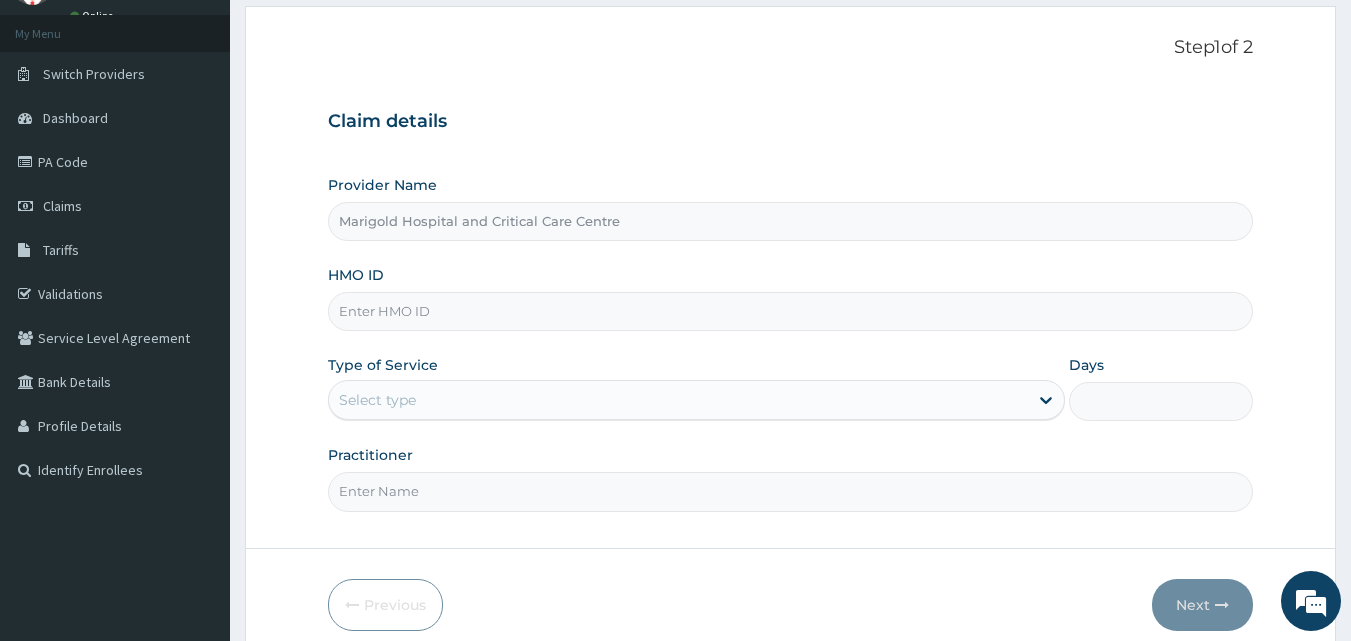 scroll, scrollTop: 0, scrollLeft: 0, axis: both 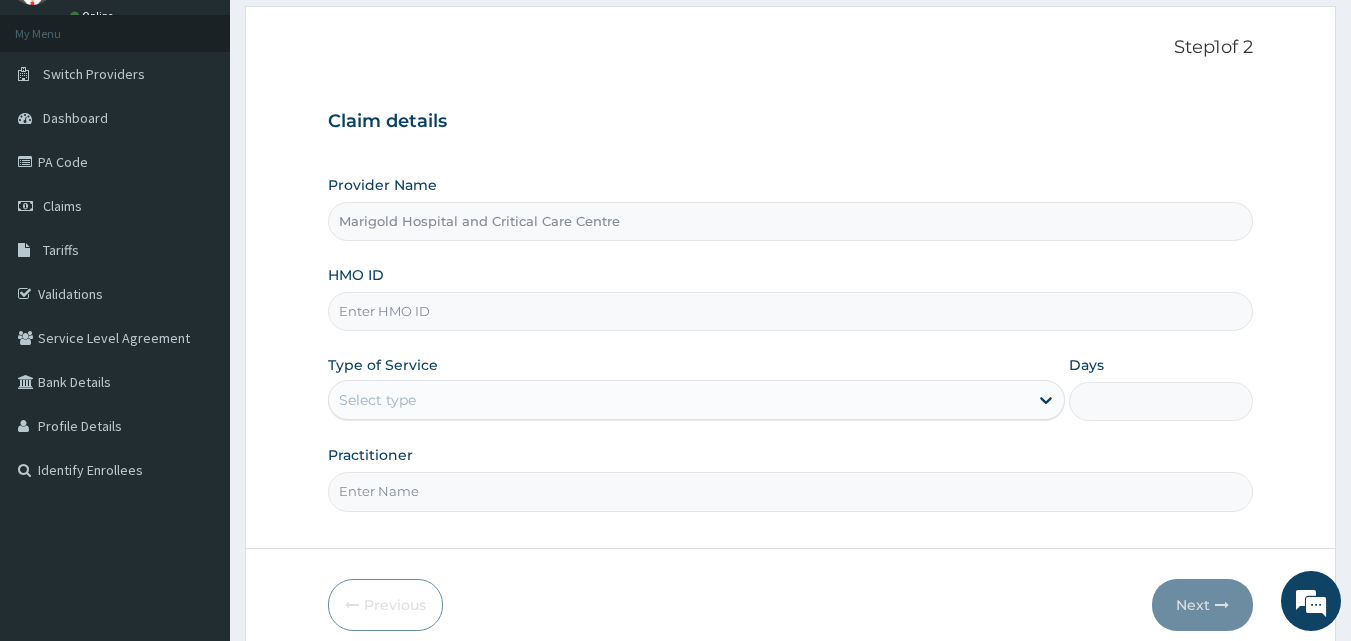 click on "HMO ID" at bounding box center [791, 311] 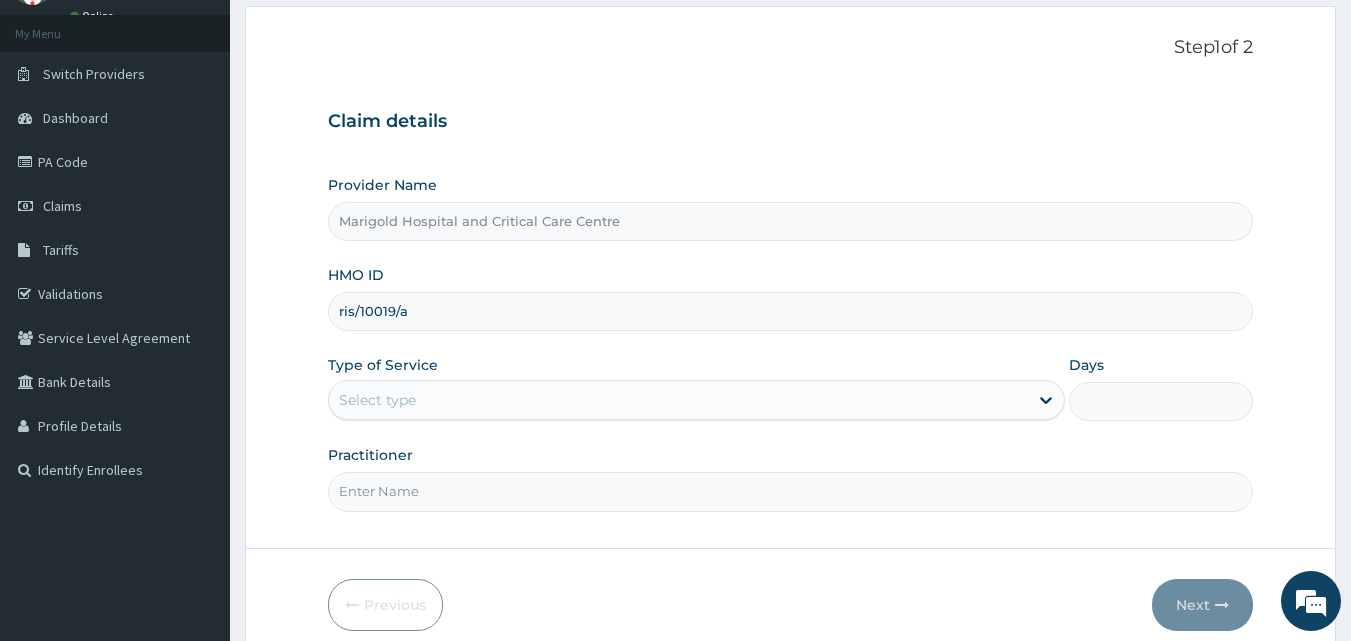 type on "ris/10019/a" 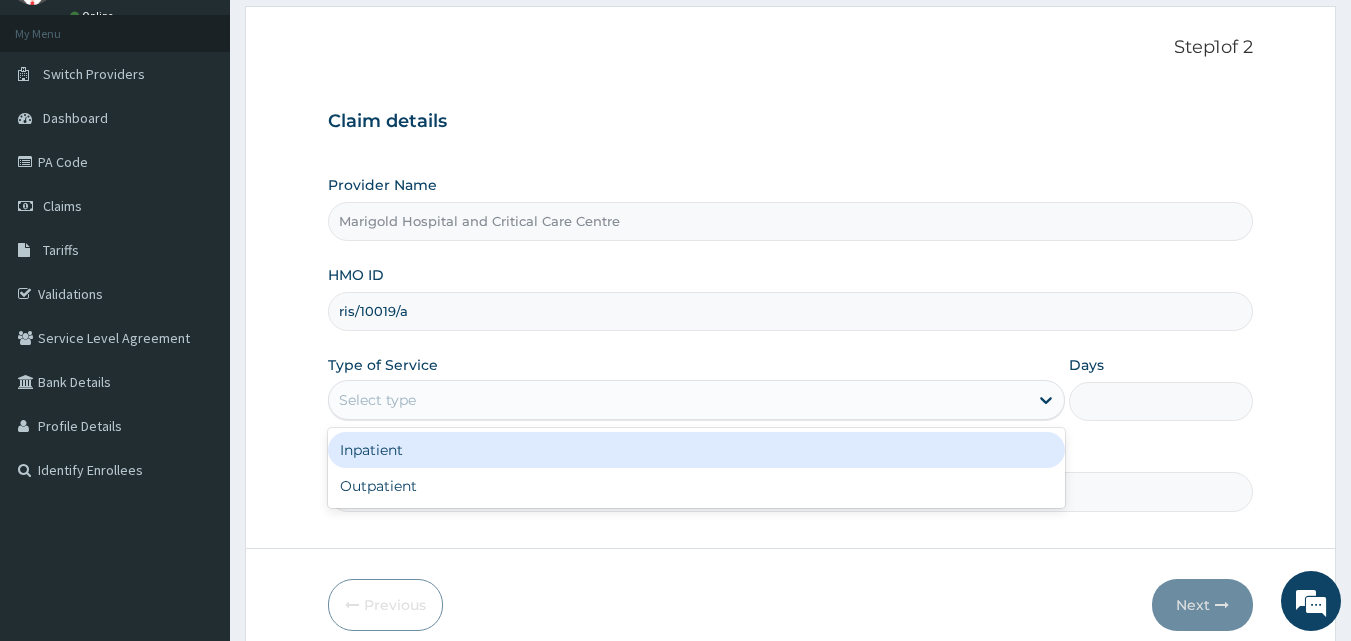 click on "Inpatient" at bounding box center [696, 450] 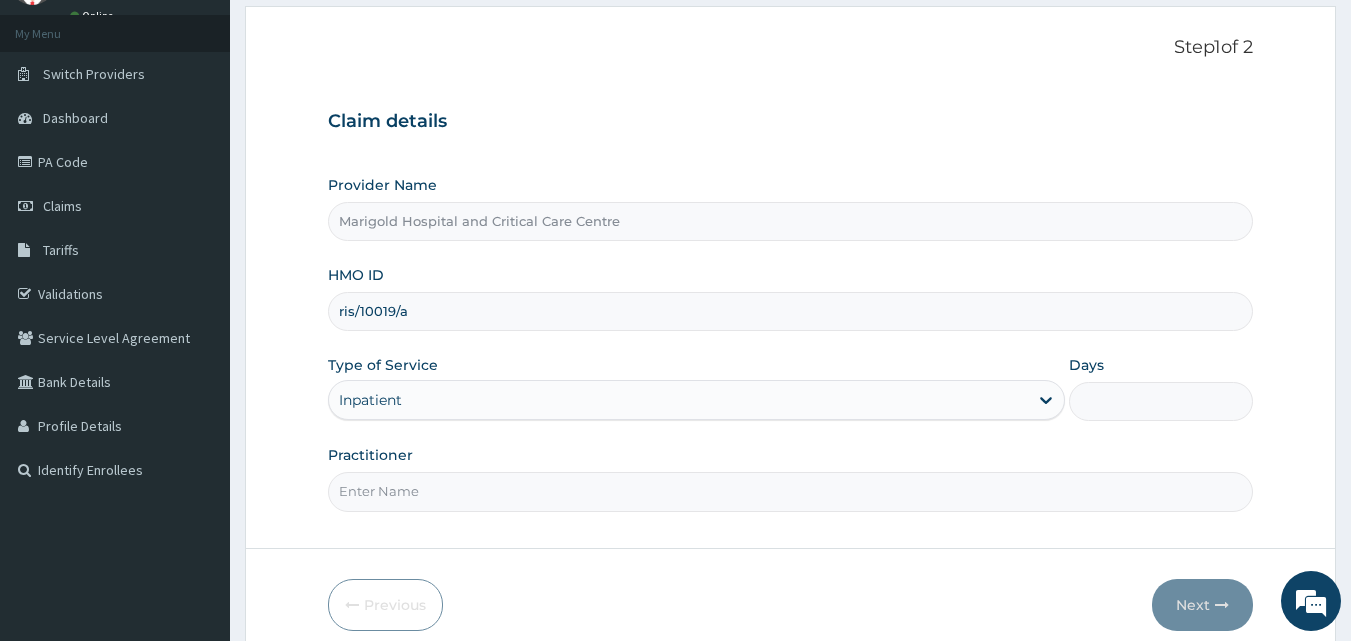 click on "Days" at bounding box center (1161, 401) 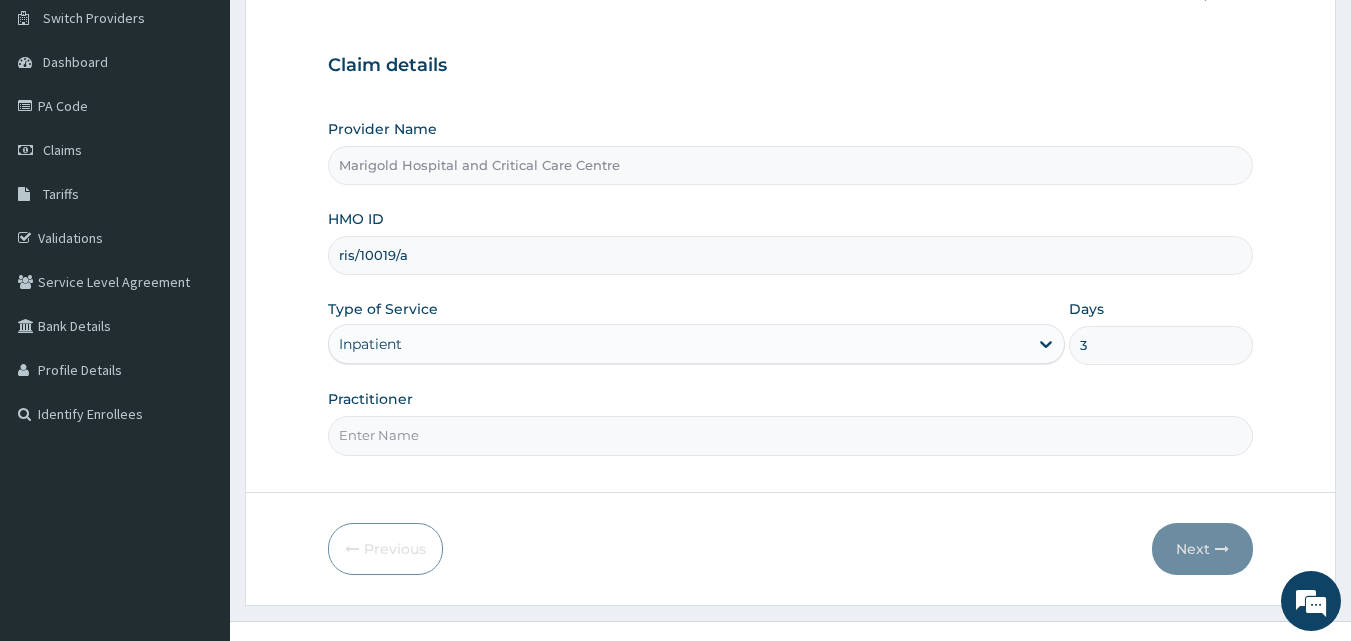 scroll, scrollTop: 187, scrollLeft: 0, axis: vertical 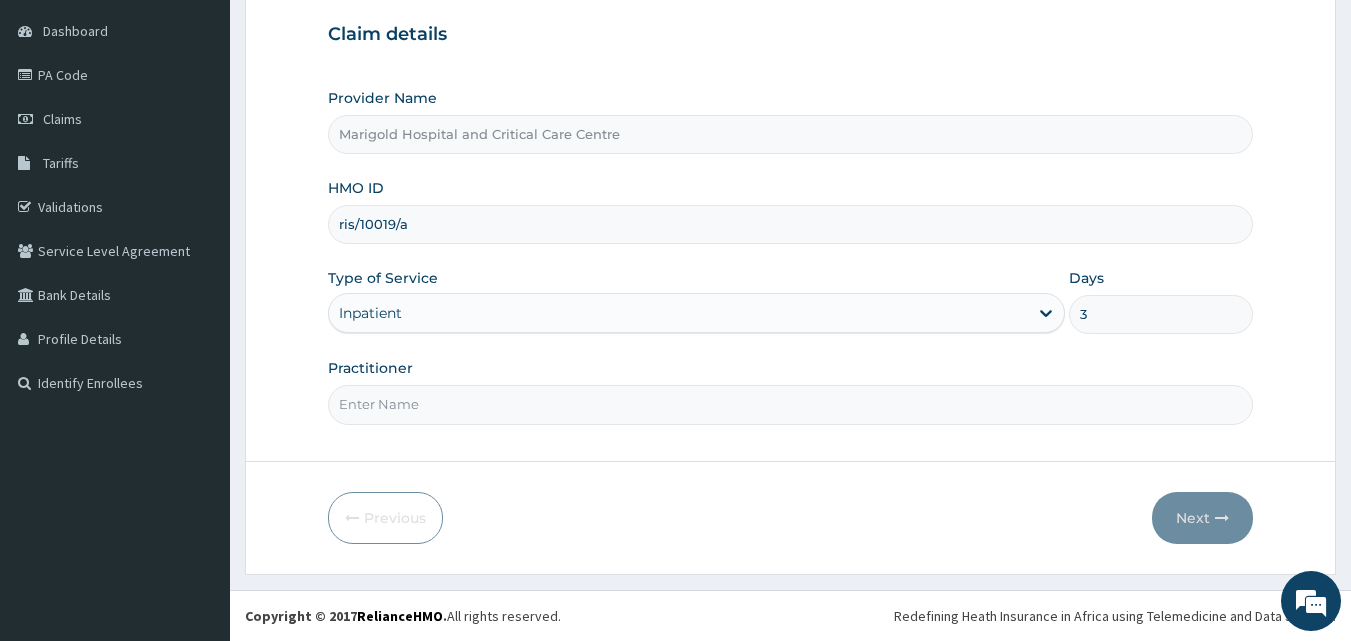 click on "Practitioner" at bounding box center (791, 404) 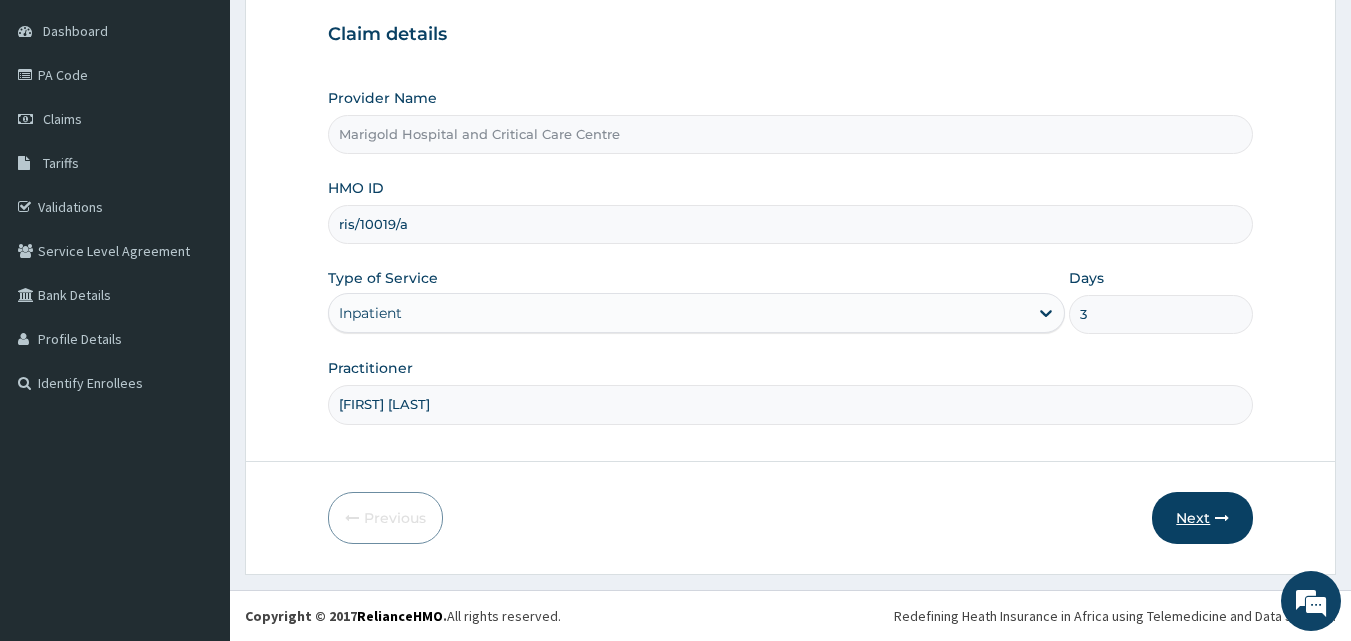 type on "antu sunday" 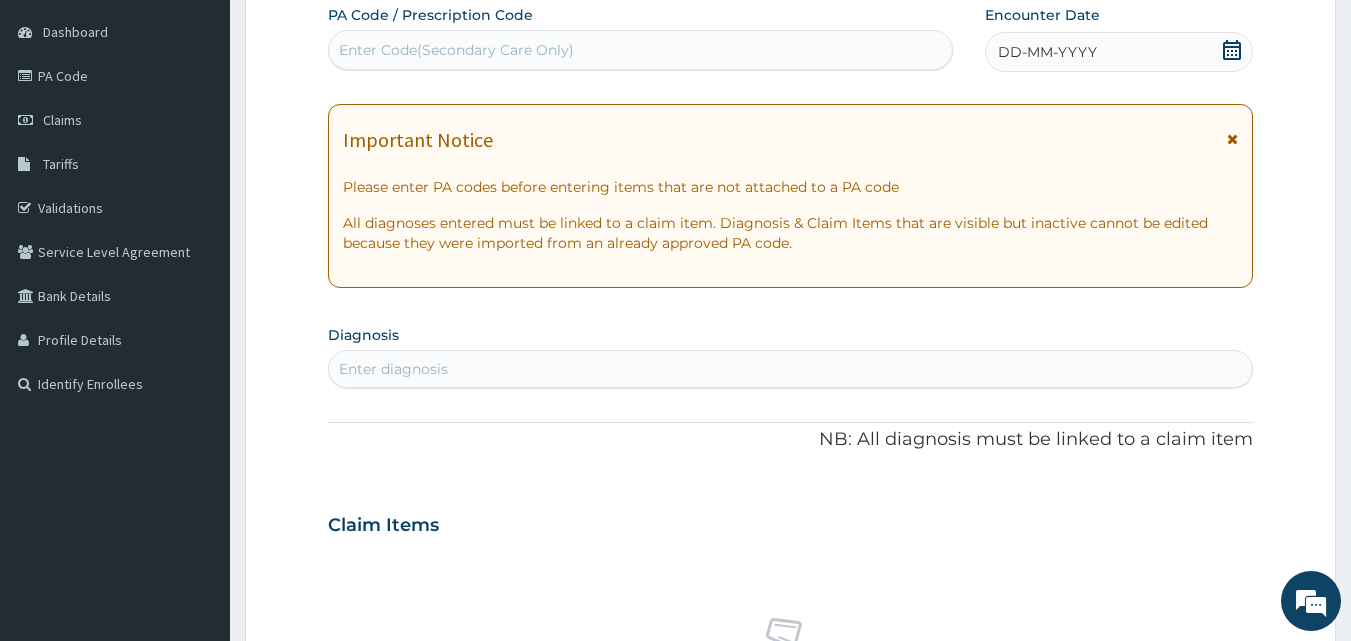 scroll, scrollTop: 0, scrollLeft: 0, axis: both 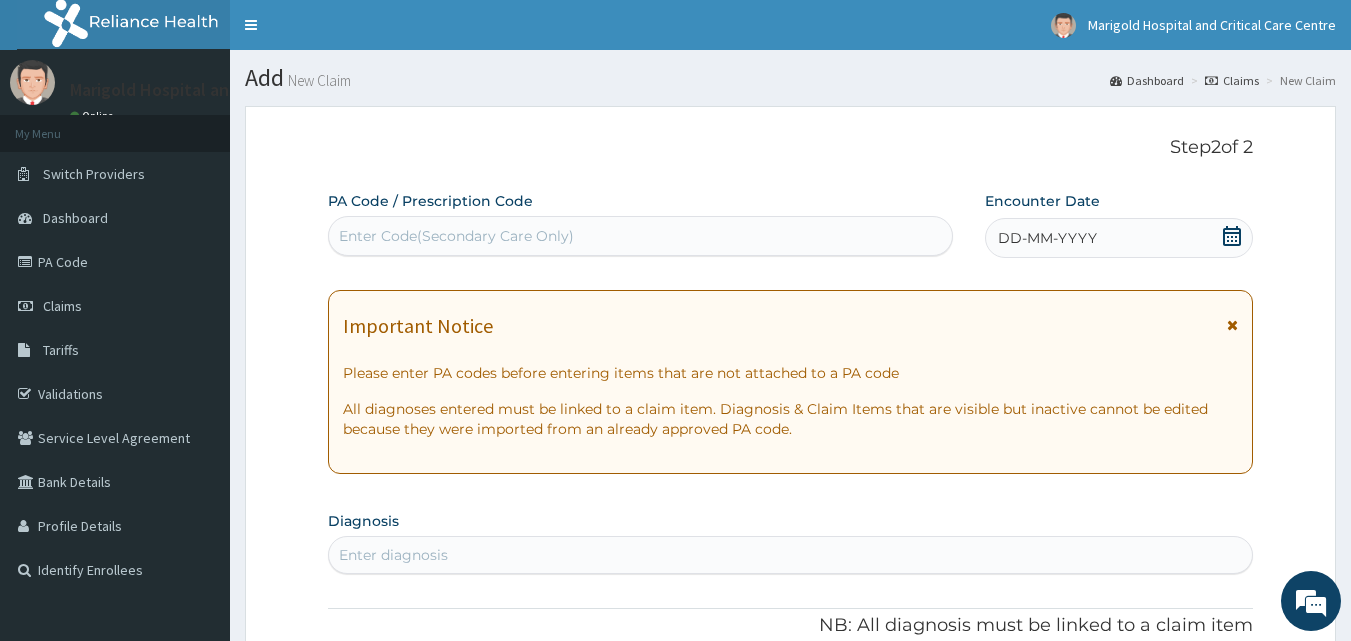 click on "Enter Code(Secondary Care Only)" at bounding box center (641, 236) 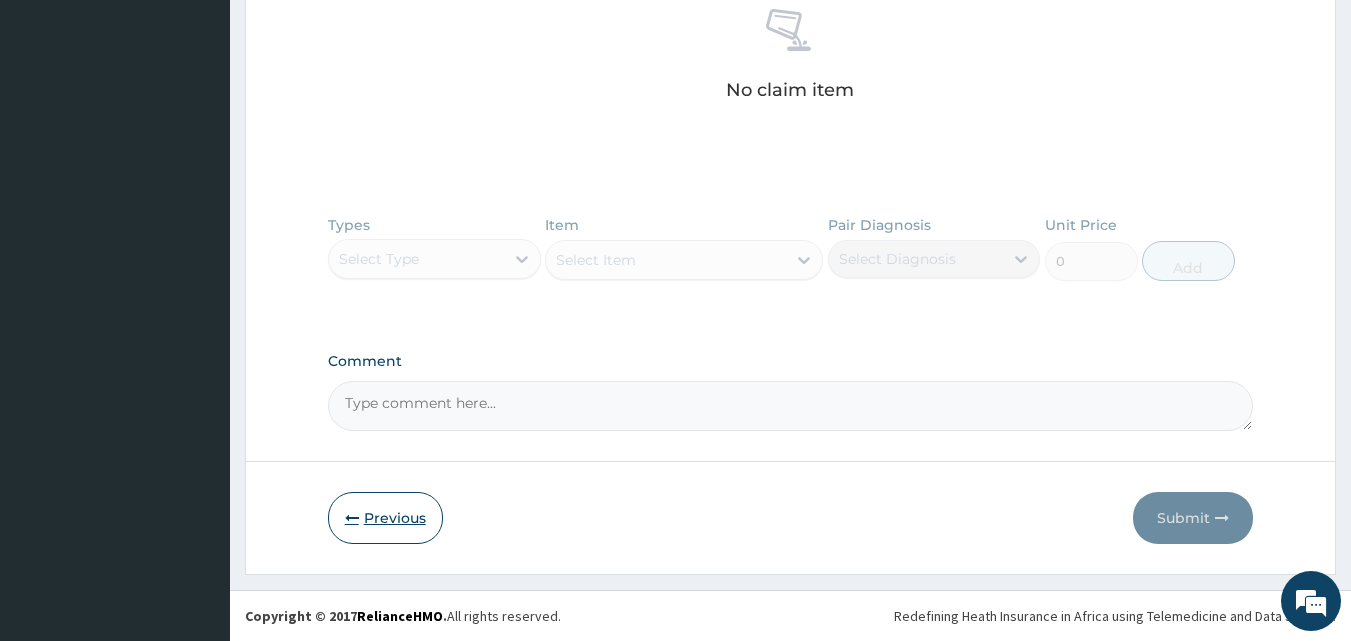 click on "Previous" at bounding box center [385, 518] 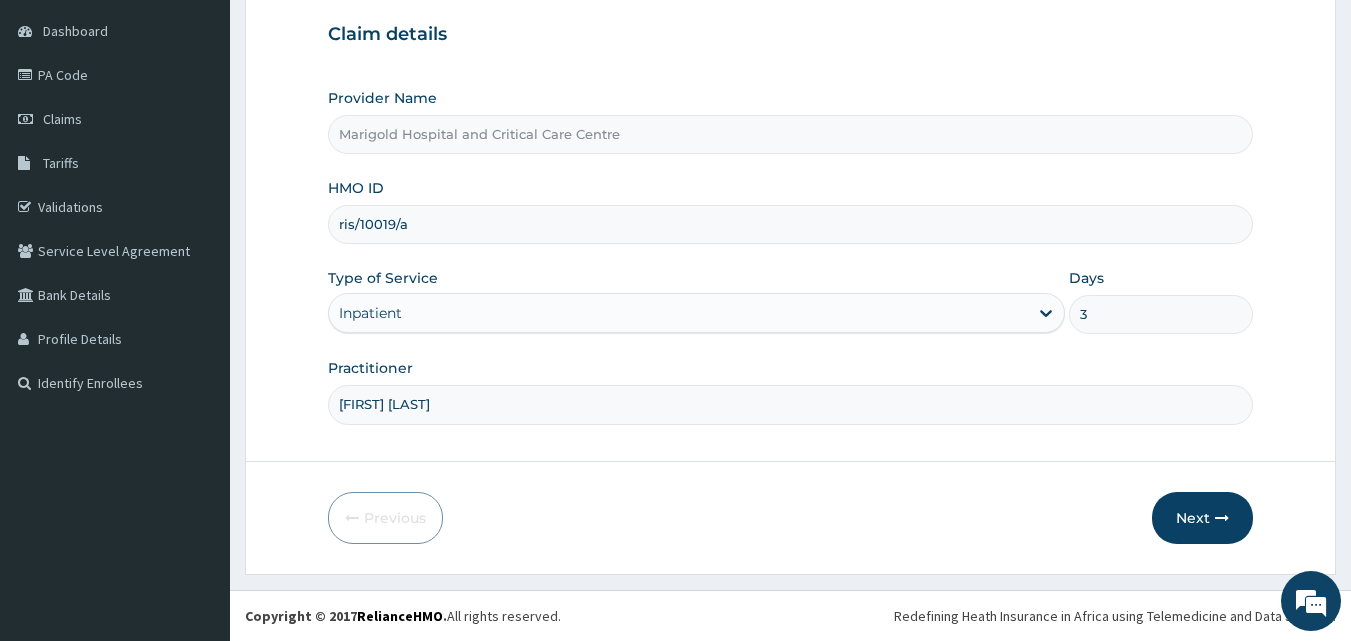 click on "ris/10019/a" at bounding box center (791, 224) 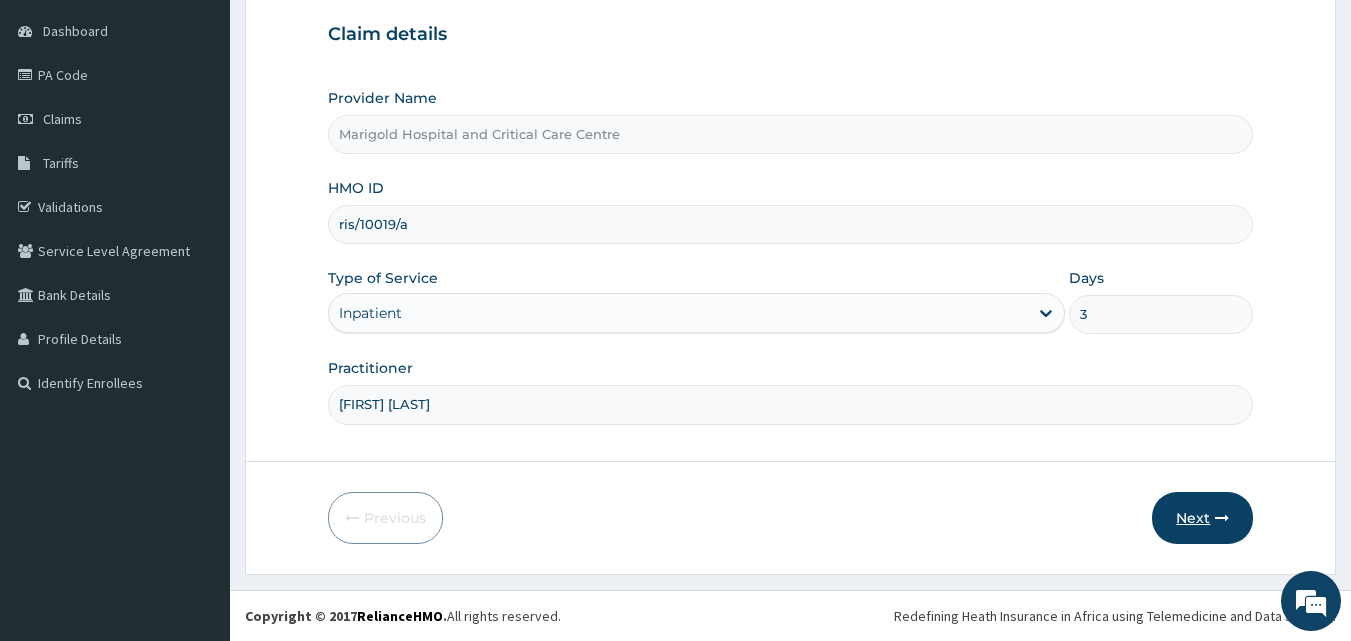 click on "Next" at bounding box center (1202, 518) 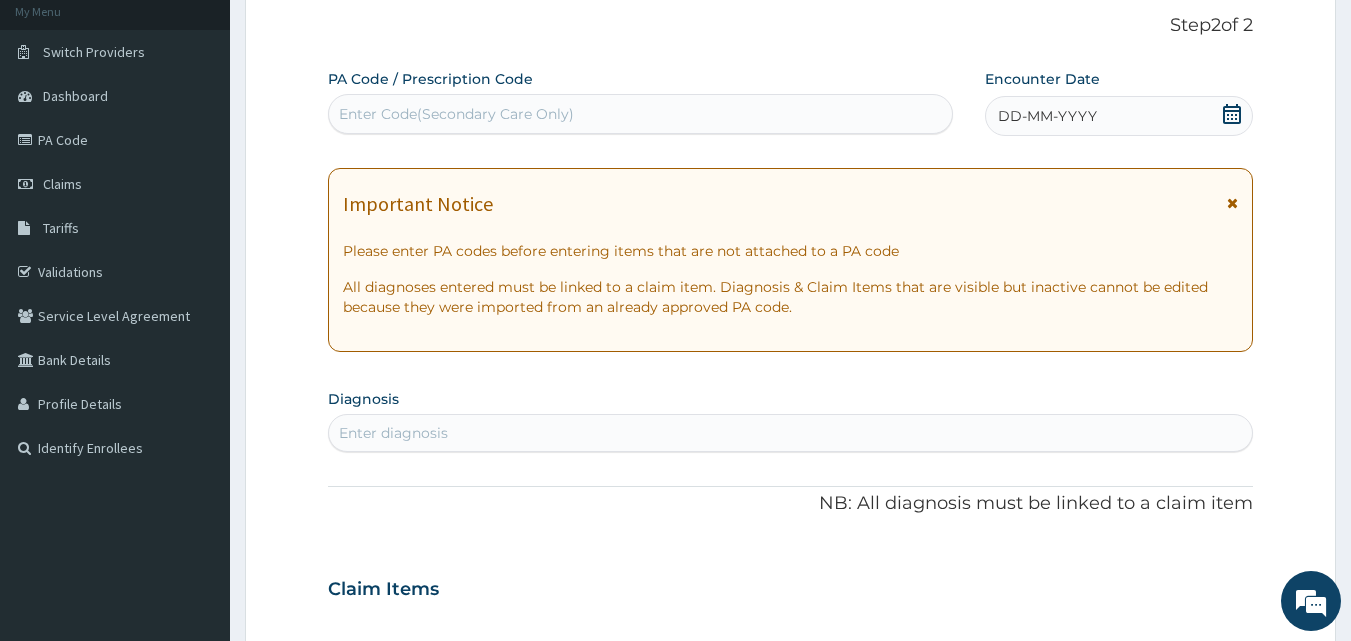 scroll, scrollTop: 0, scrollLeft: 0, axis: both 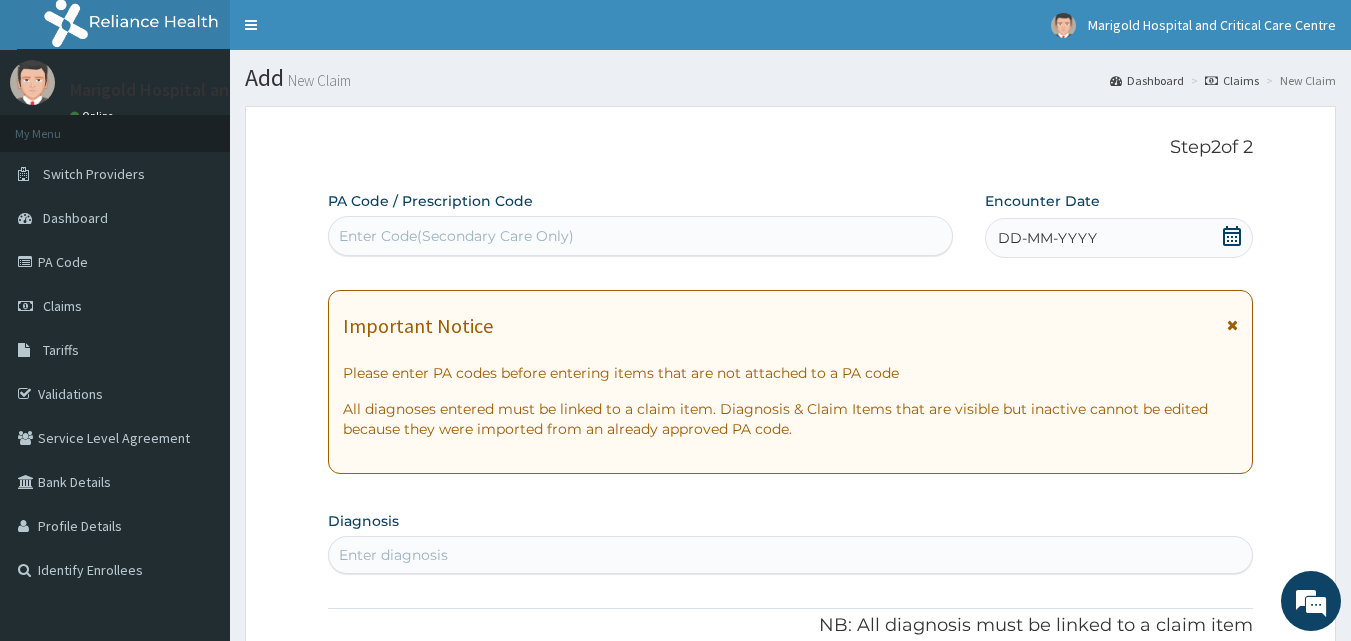 click on "Enter Code(Secondary Care Only)" at bounding box center [456, 236] 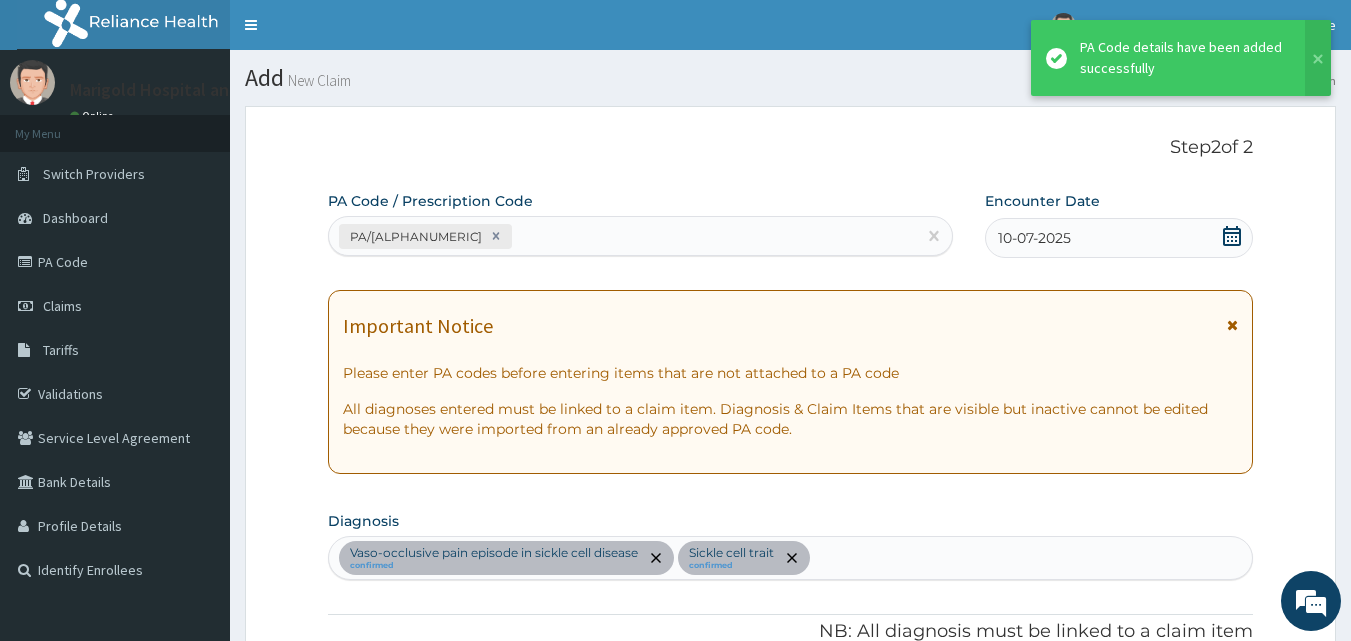 scroll, scrollTop: 960, scrollLeft: 0, axis: vertical 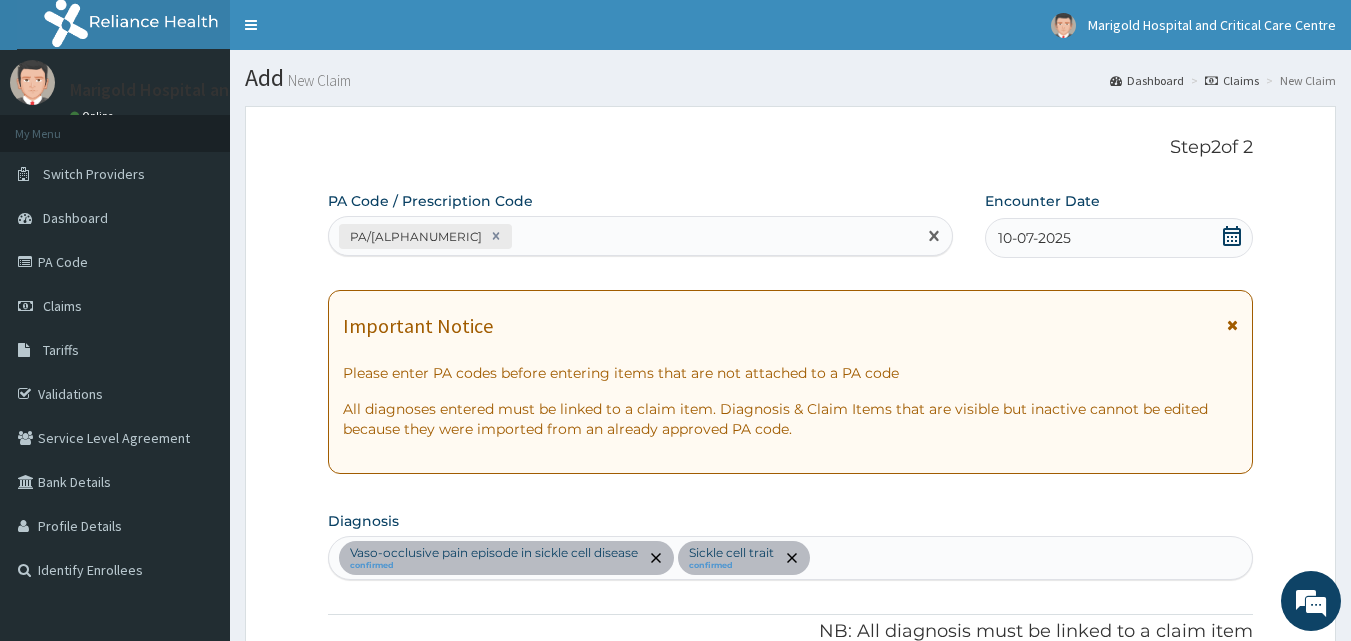 click on "PA/AA529A" at bounding box center [623, 236] 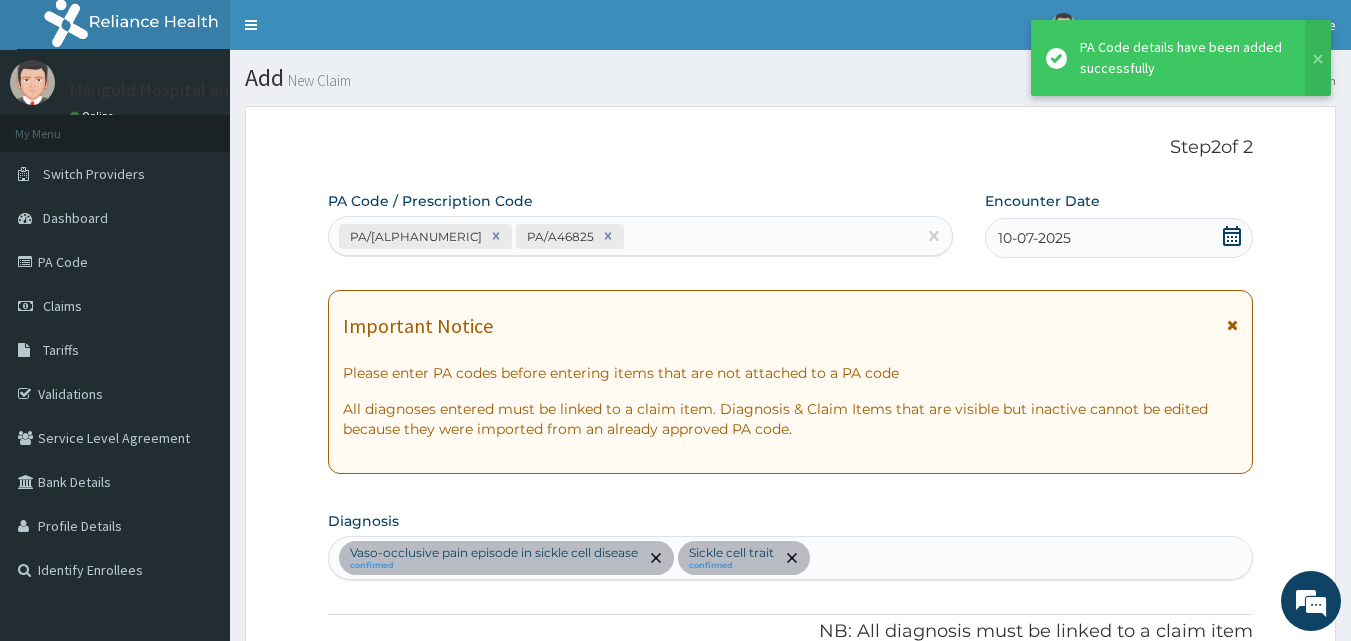 scroll, scrollTop: 1033, scrollLeft: 0, axis: vertical 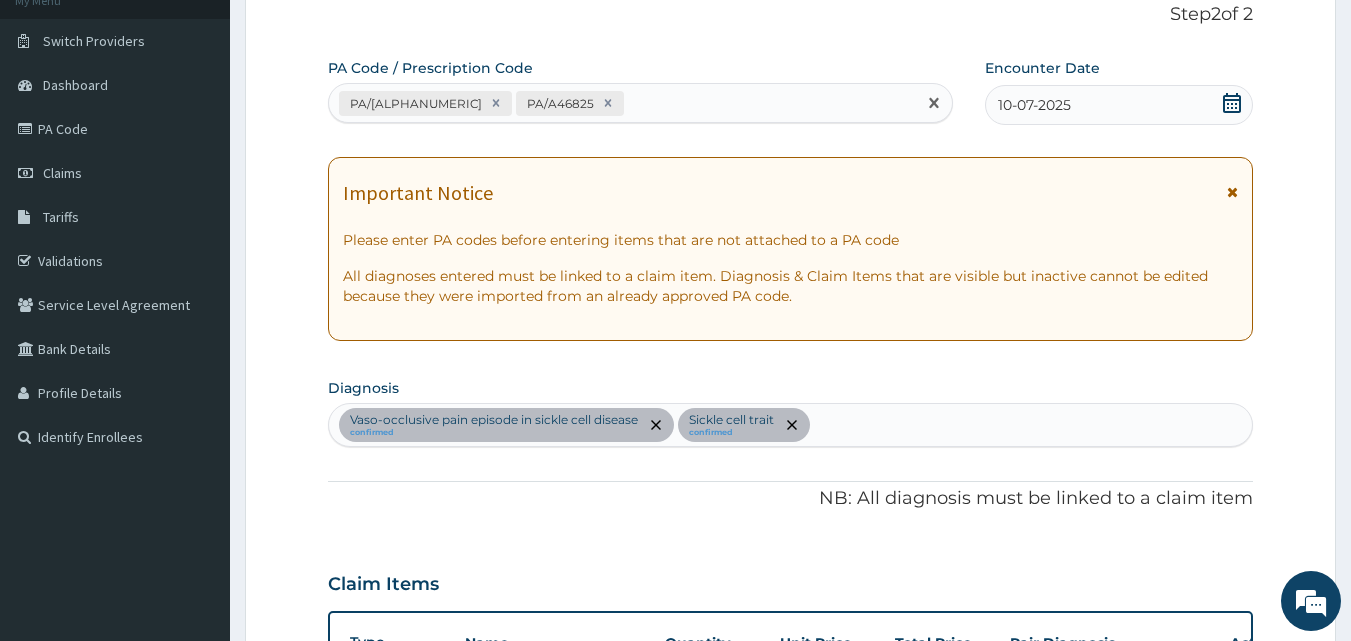 click on "PA/AA529A PA/A46825" at bounding box center (623, 103) 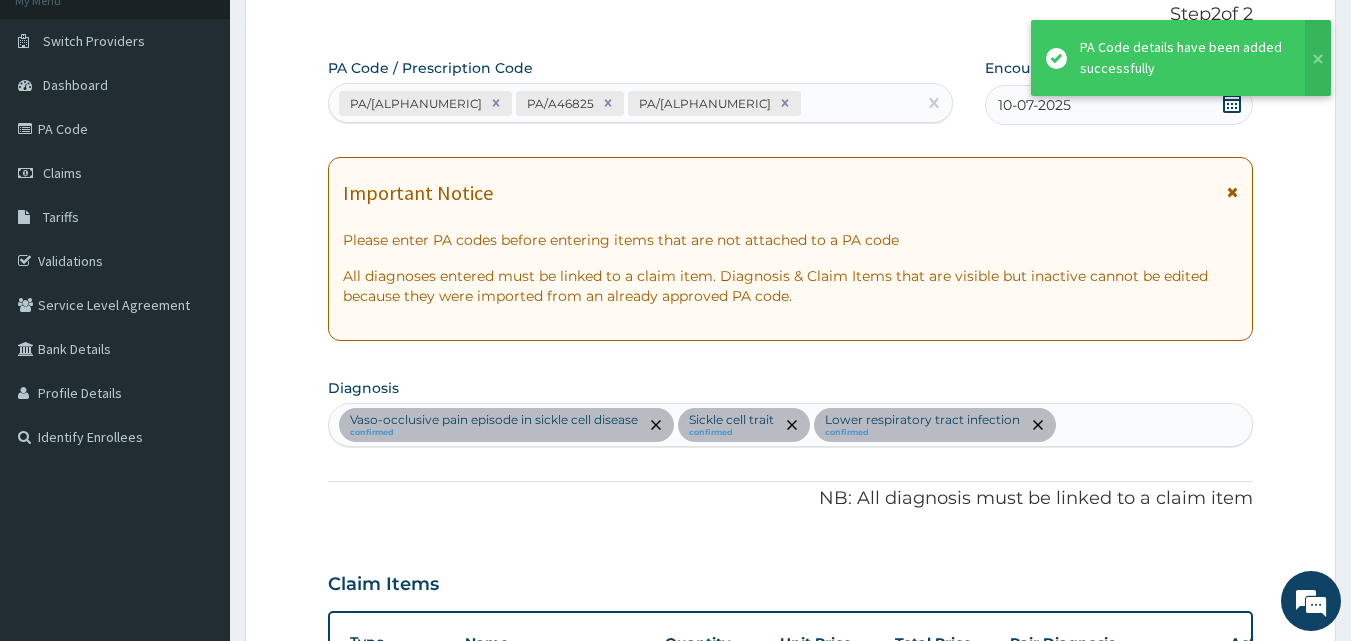 scroll, scrollTop: 1343, scrollLeft: 0, axis: vertical 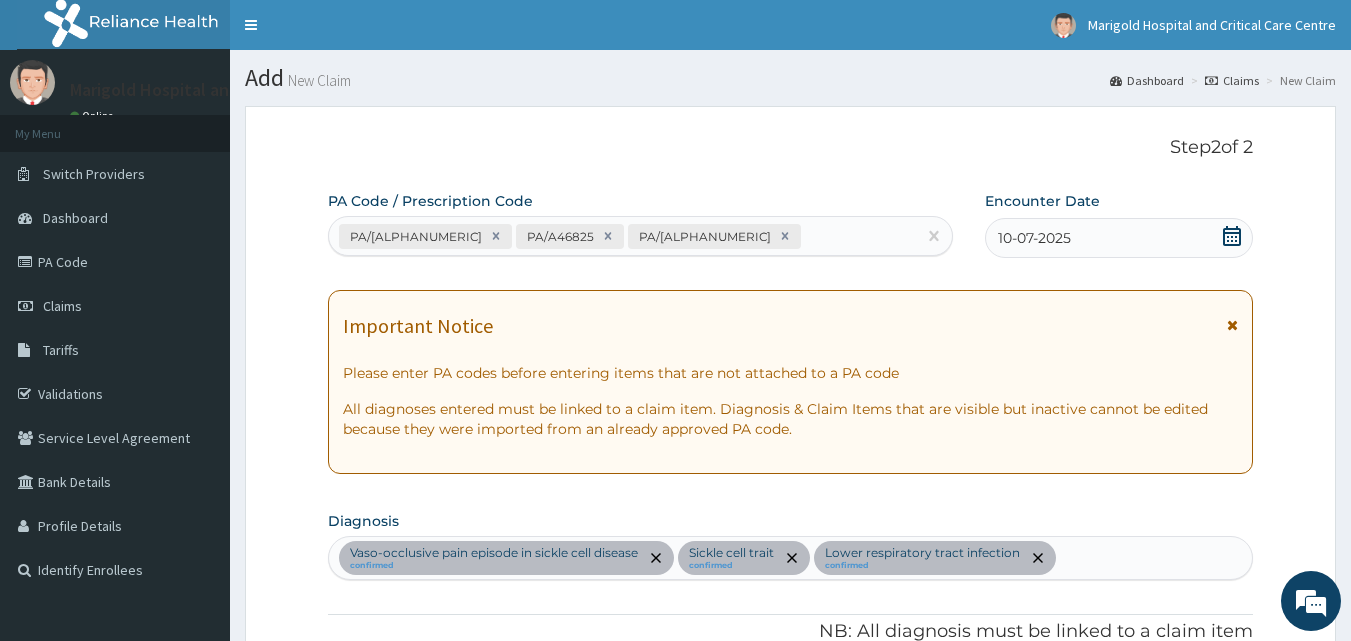 click on "PA/AA529A PA/A46825 PA/9AC238" at bounding box center (623, 236) 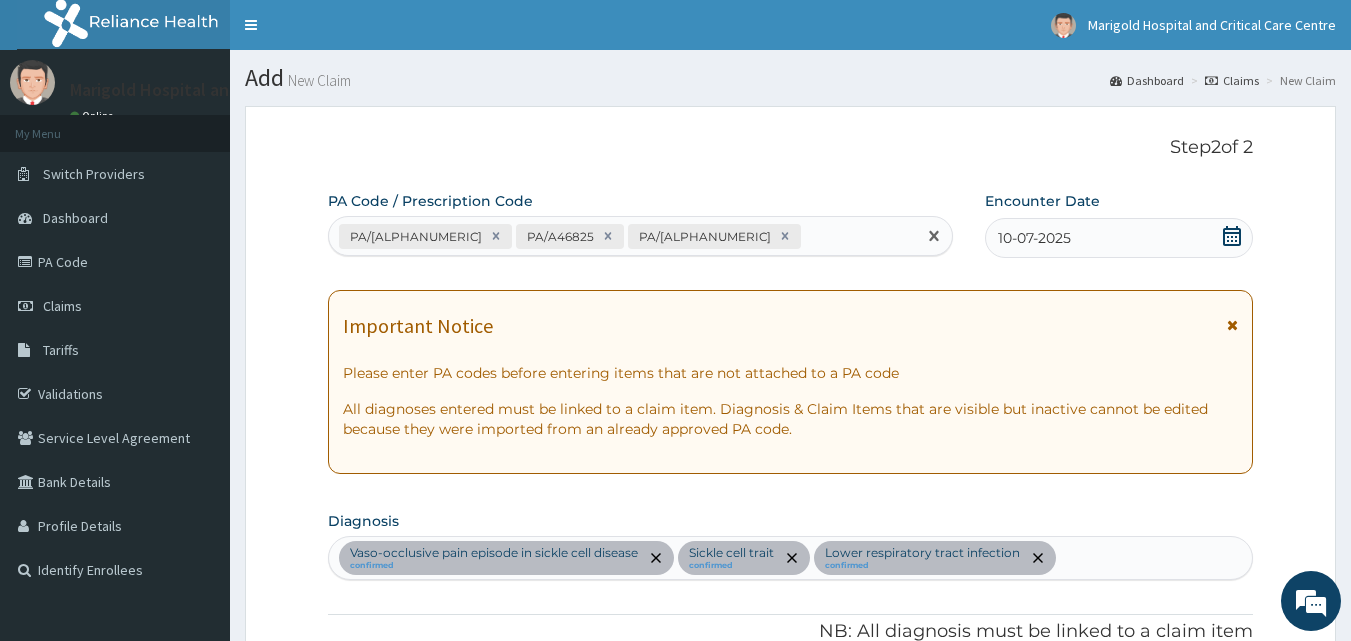 paste on "PA/864B54" 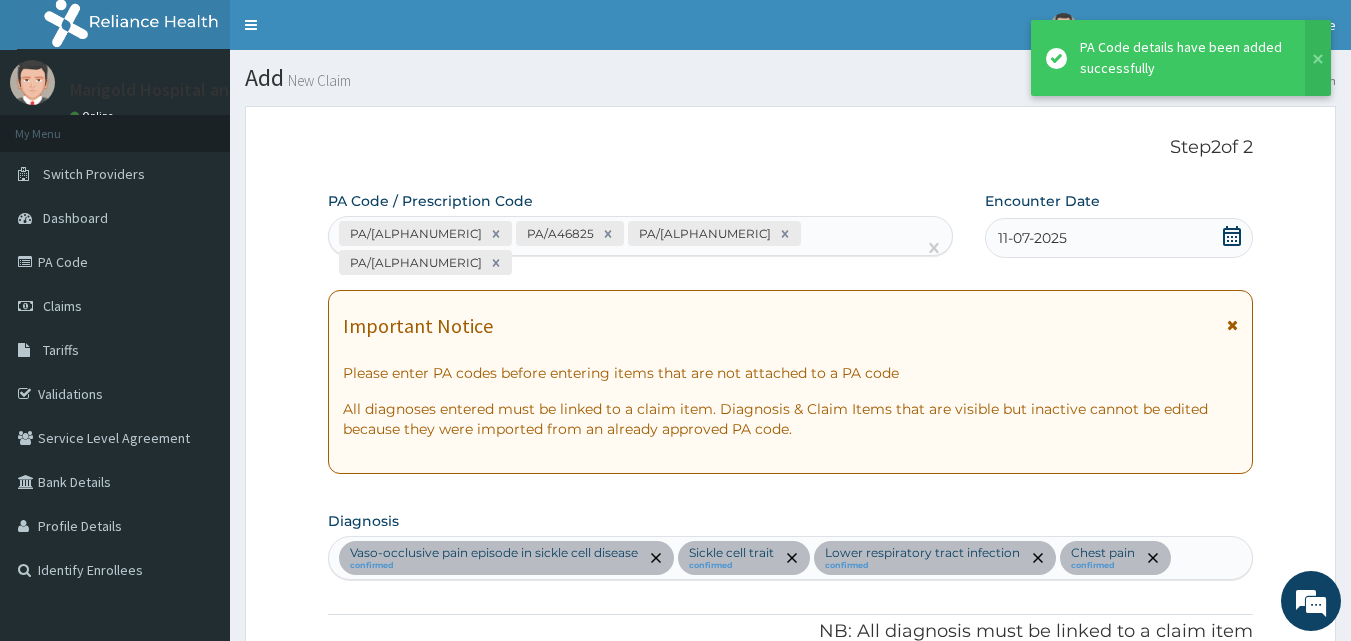 scroll, scrollTop: 1498, scrollLeft: 0, axis: vertical 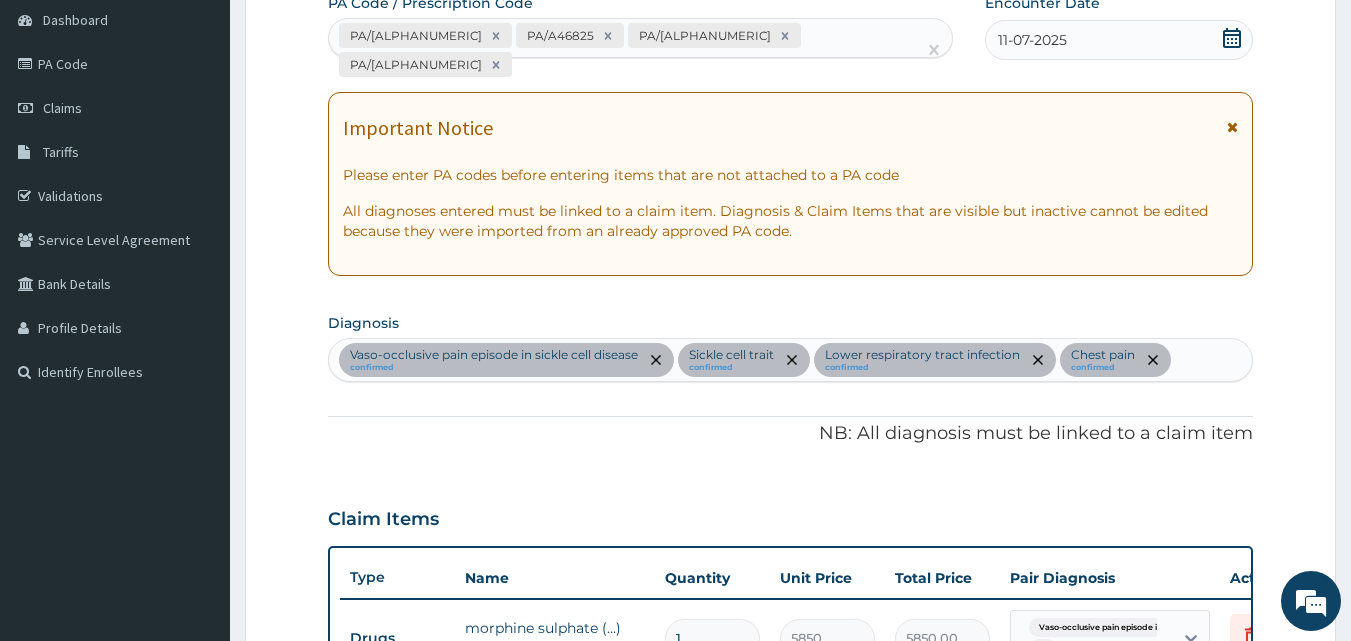 click on "PA/AA529A PA/A46825 PA/9AC238 PA/864B54" at bounding box center [623, 50] 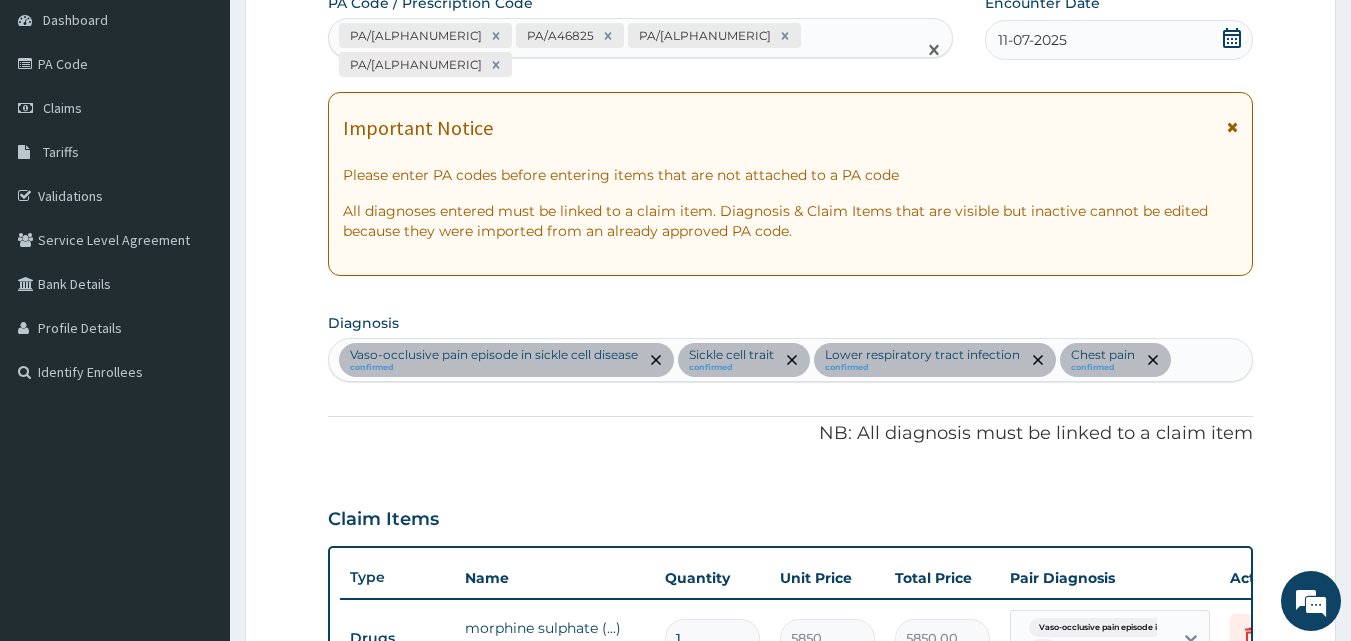 paste on "PA/C21CA0" 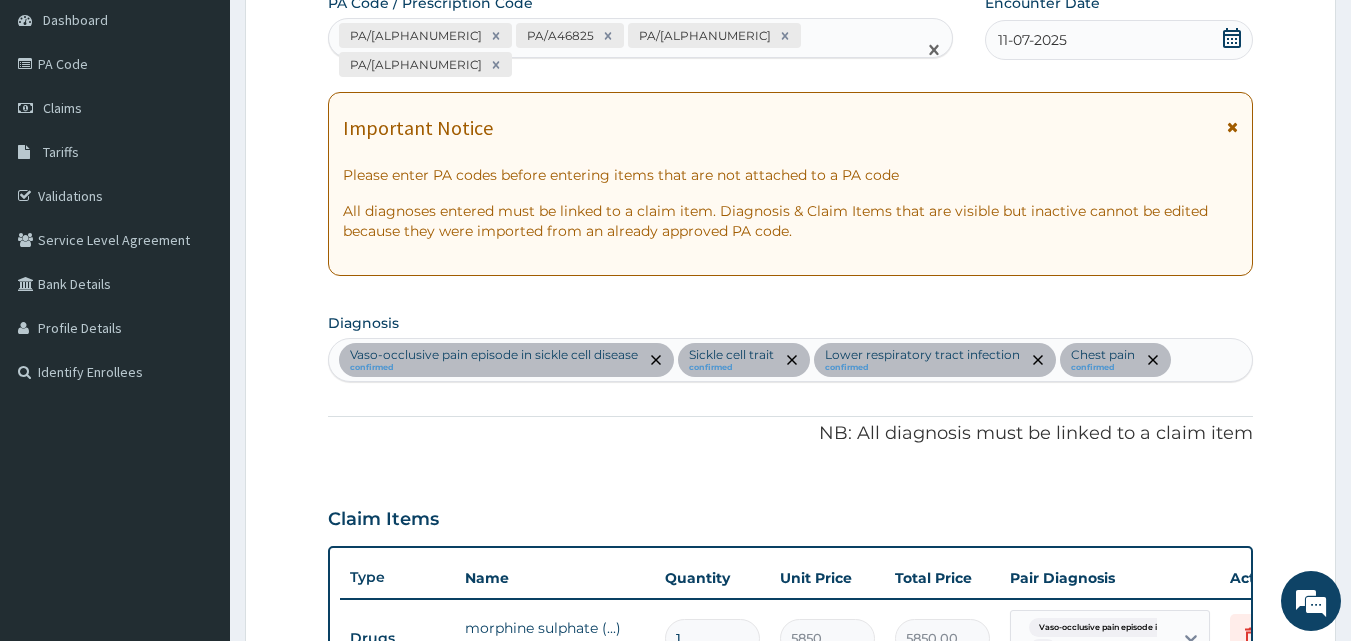 type on "PA/C21CA0" 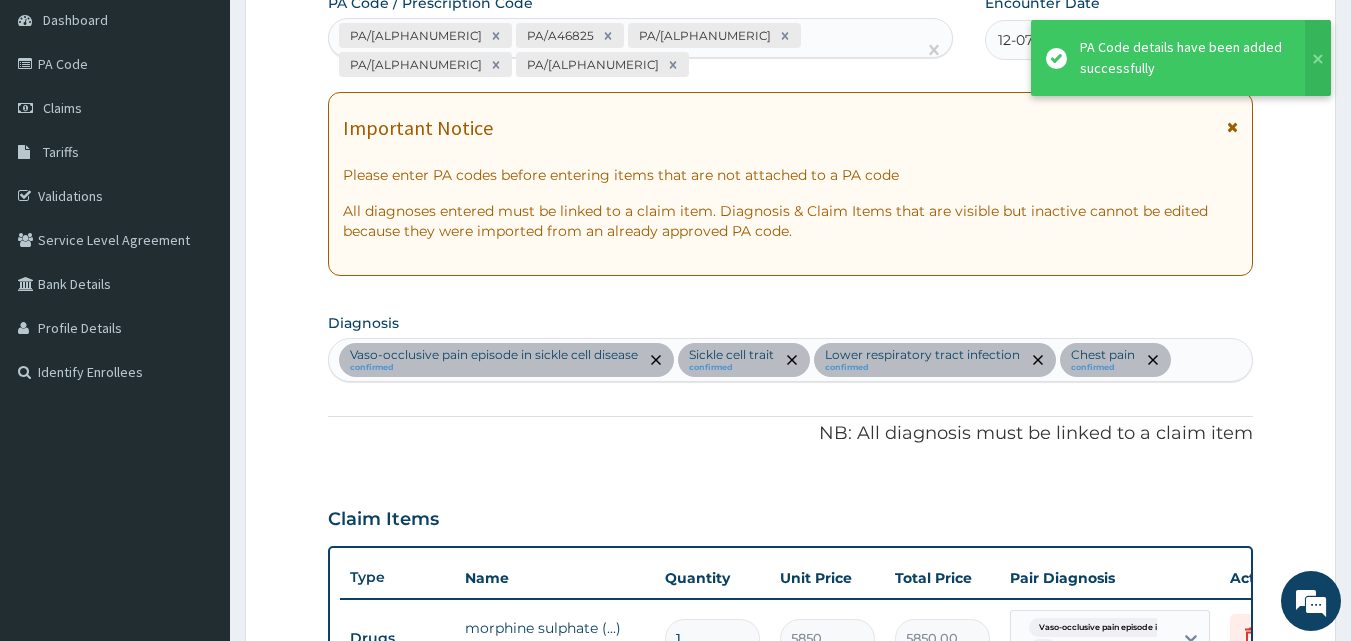scroll, scrollTop: 1571, scrollLeft: 0, axis: vertical 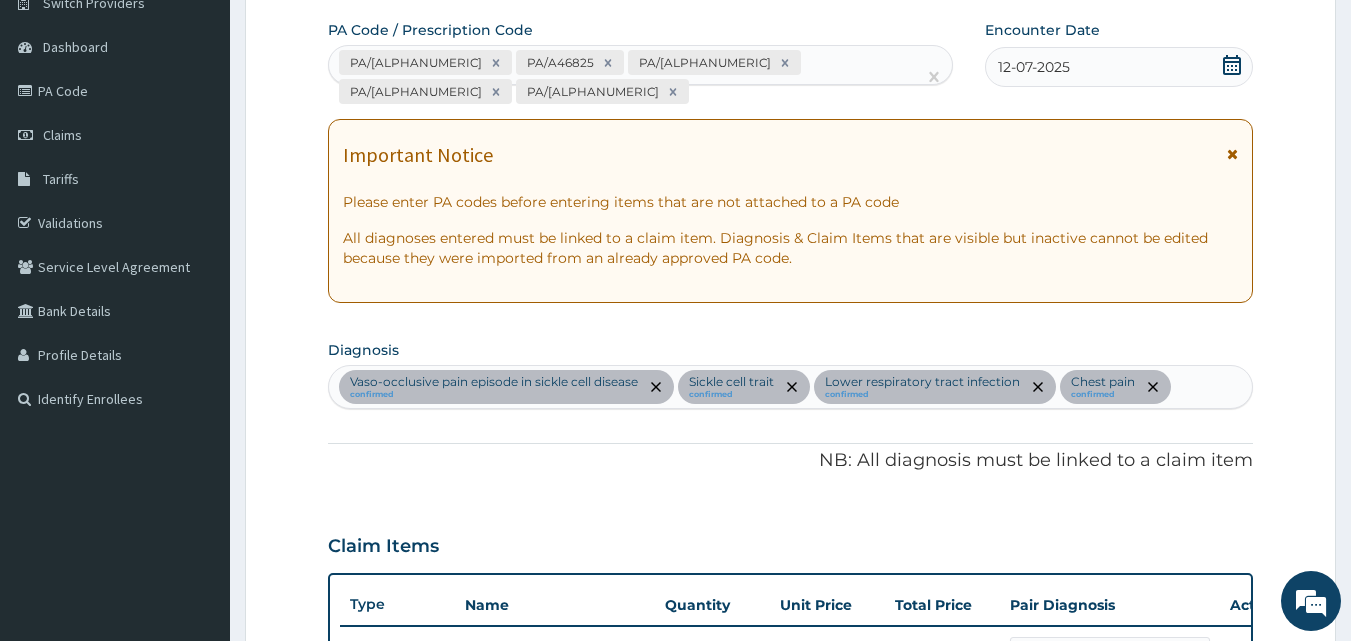 click at bounding box center [694, 92] 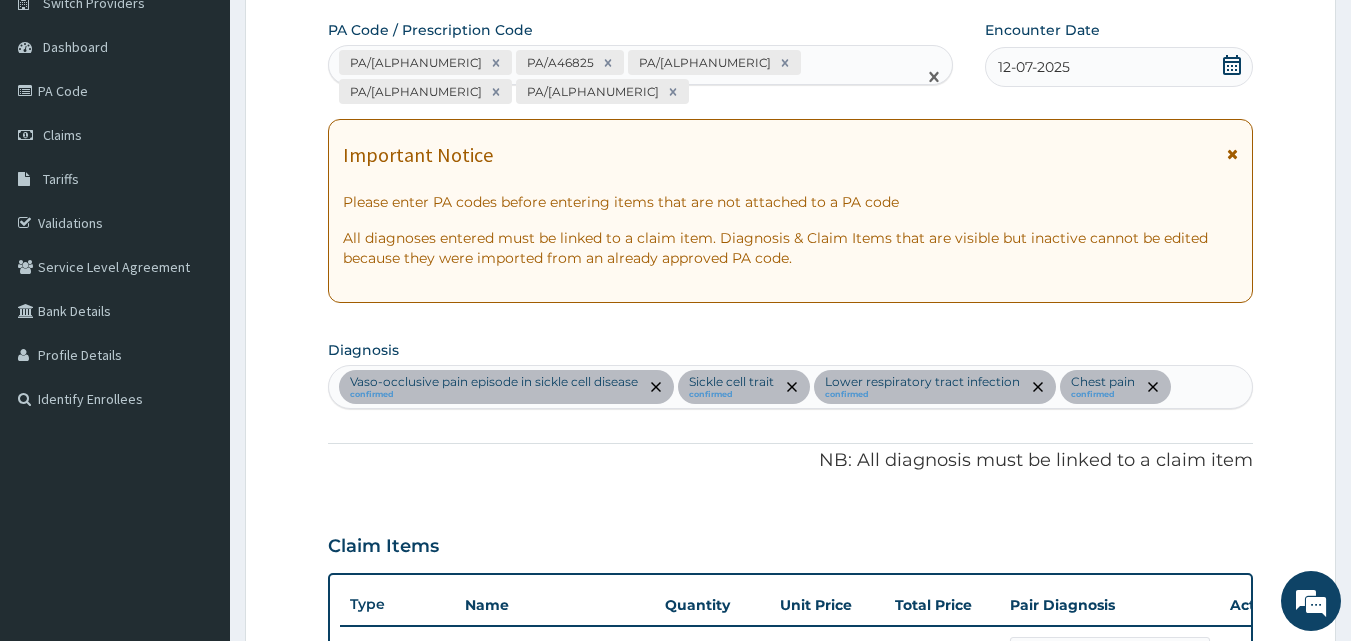 paste on "PA/5119CB" 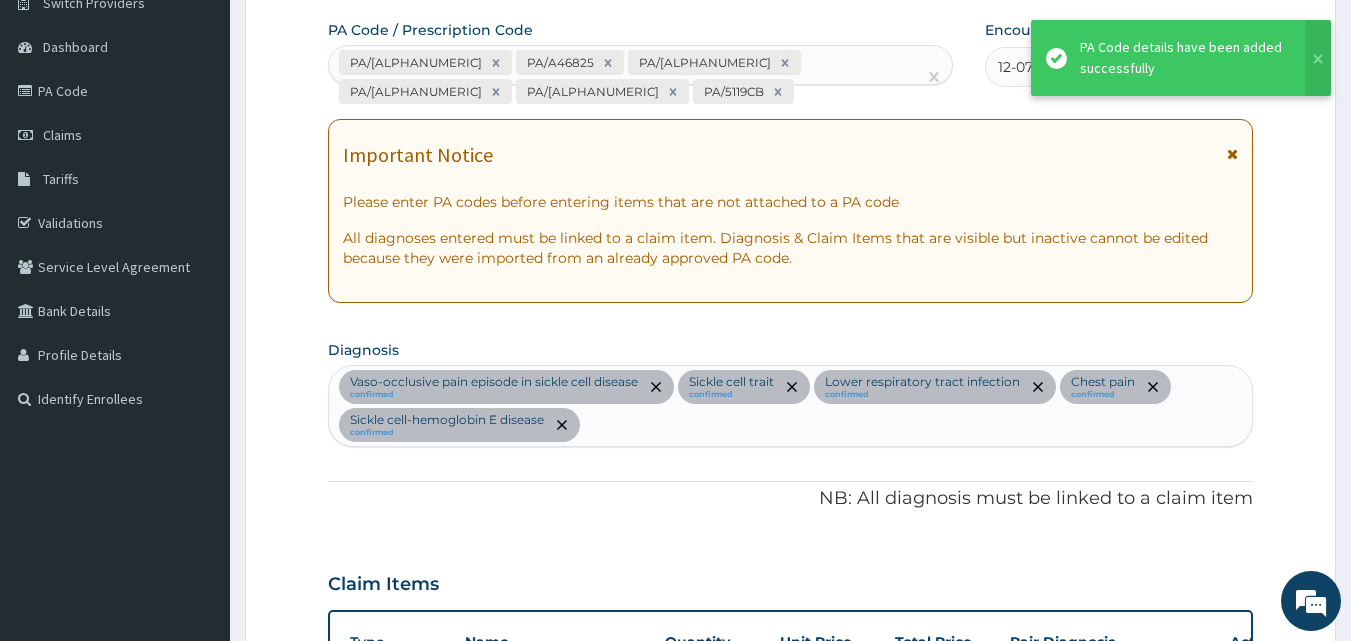 scroll, scrollTop: 1609, scrollLeft: 0, axis: vertical 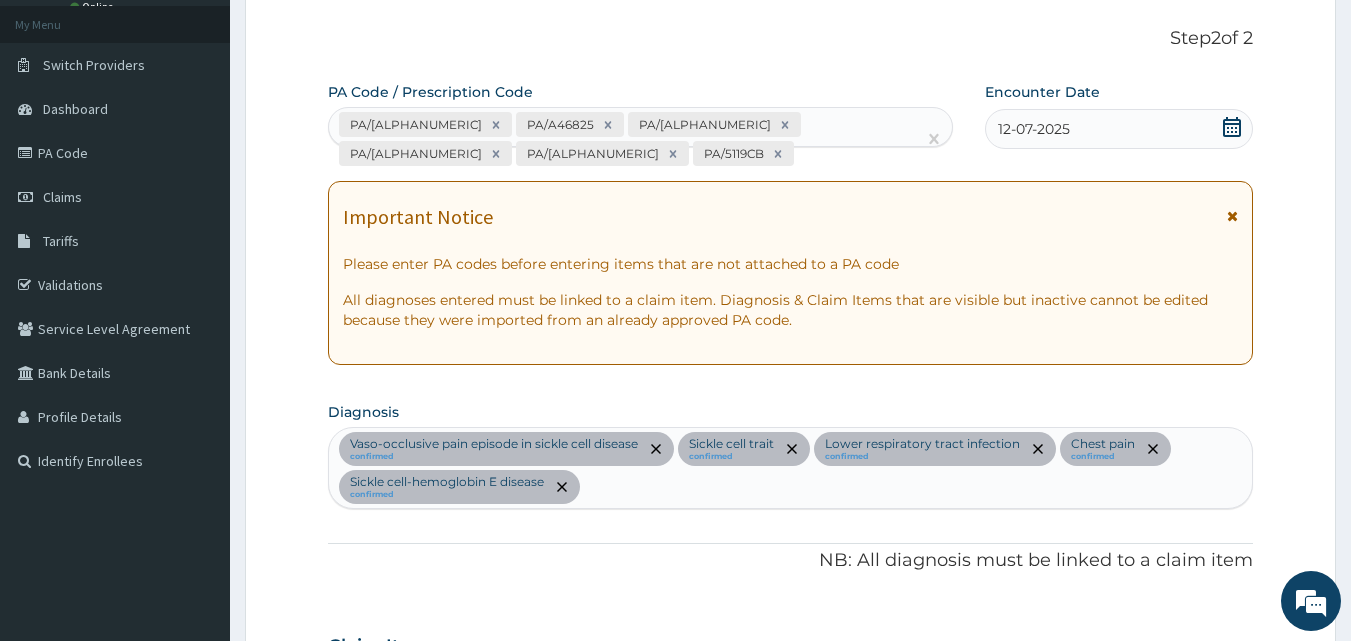 click on "PA/AA529A PA/A46825 PA/9AC238 PA/864B54 PA/C21CA0 PA/5119CB" at bounding box center (623, 139) 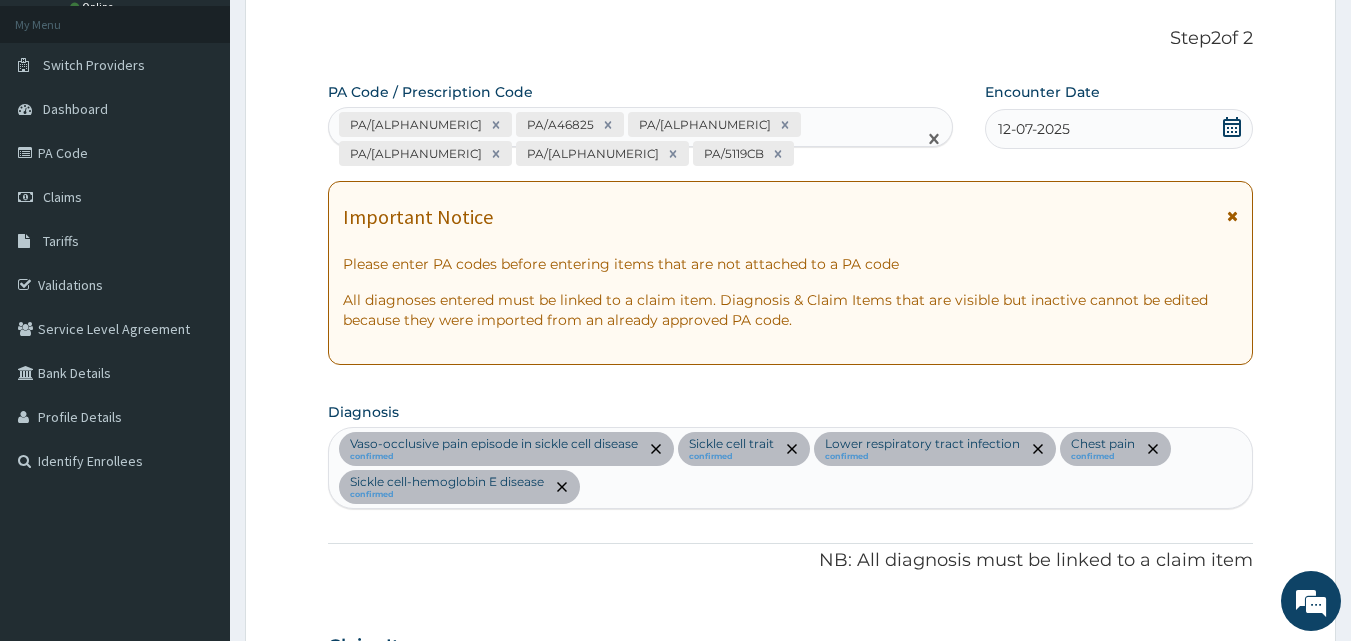 click on "PA/AA529A PA/A46825 PA/9AC238 PA/864B54 PA/C21CA0 PA/5119CB" at bounding box center (623, 139) 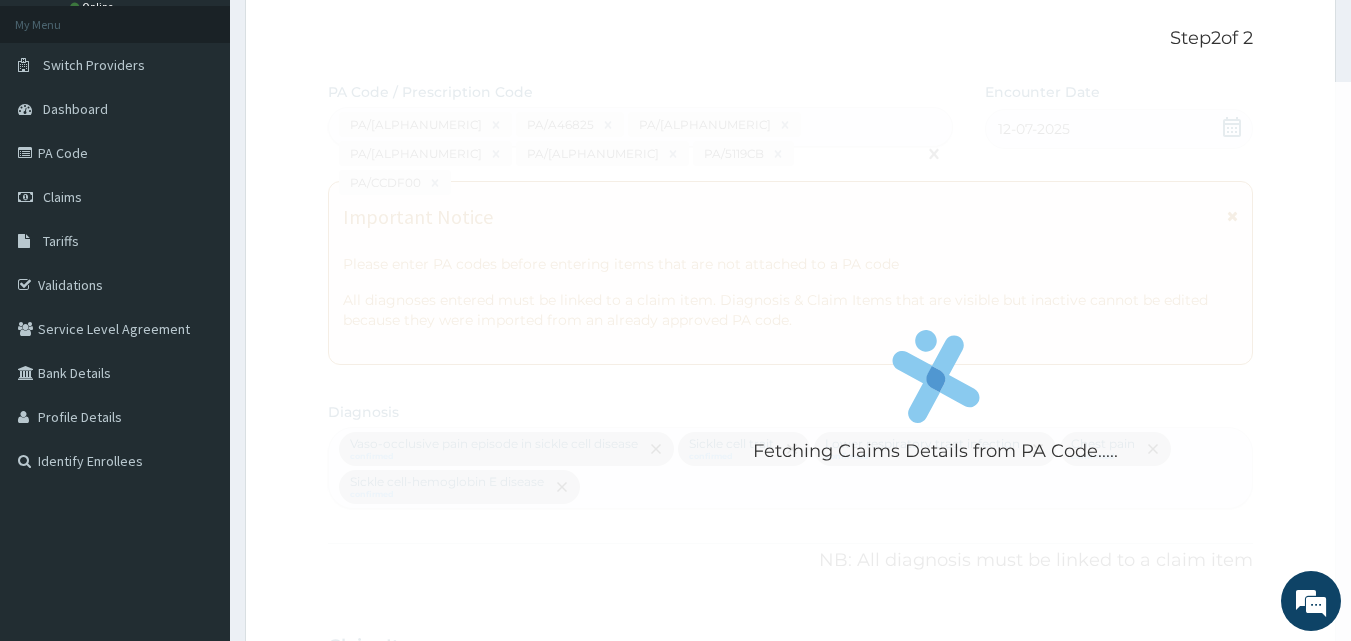 scroll, scrollTop: 1609, scrollLeft: 0, axis: vertical 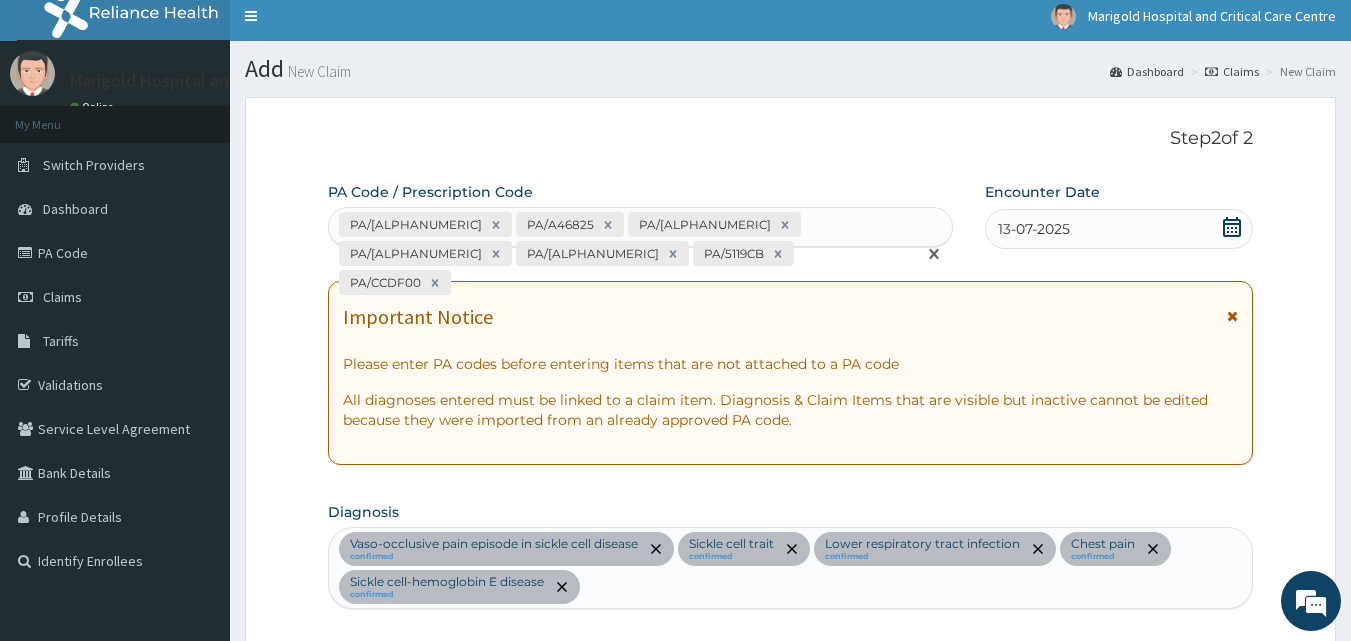 click at bounding box center [456, 283] 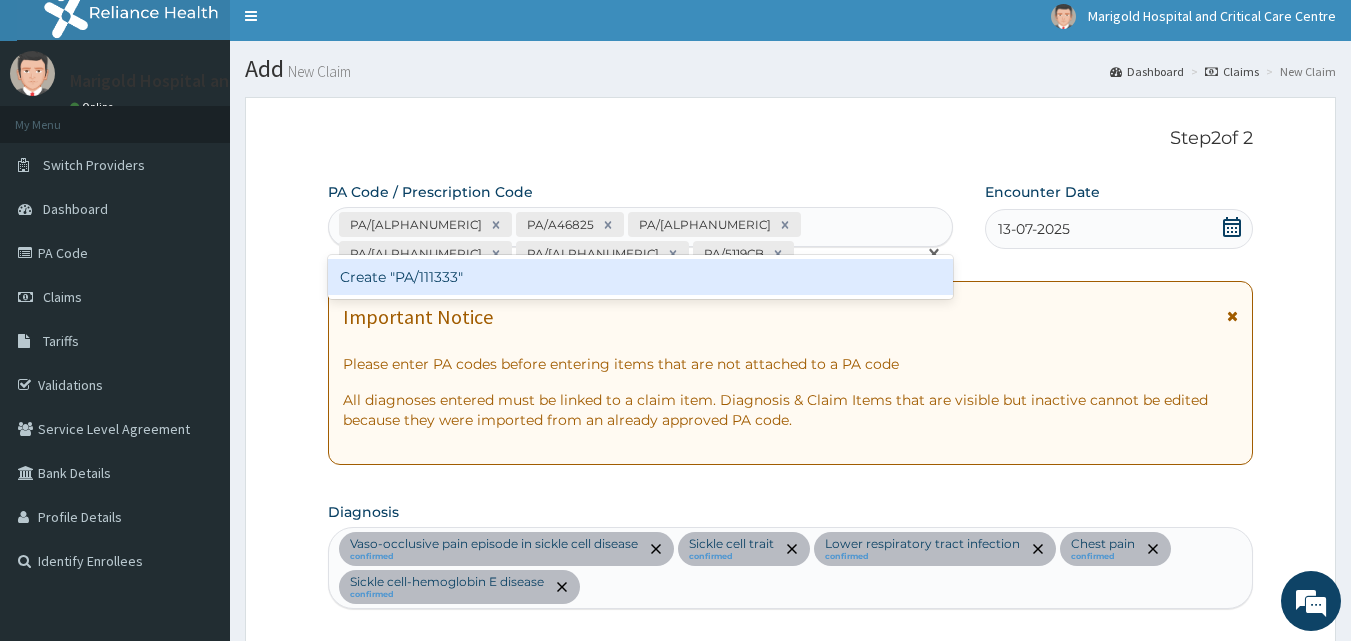 type 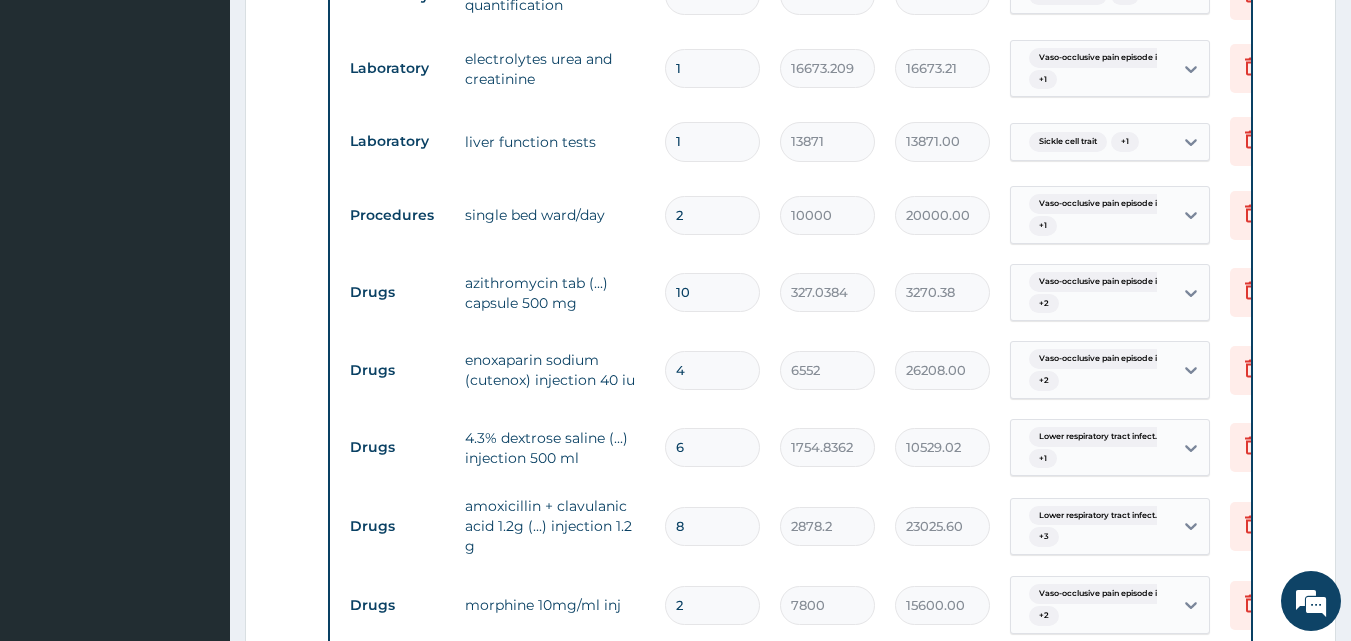 scroll, scrollTop: 1099, scrollLeft: 0, axis: vertical 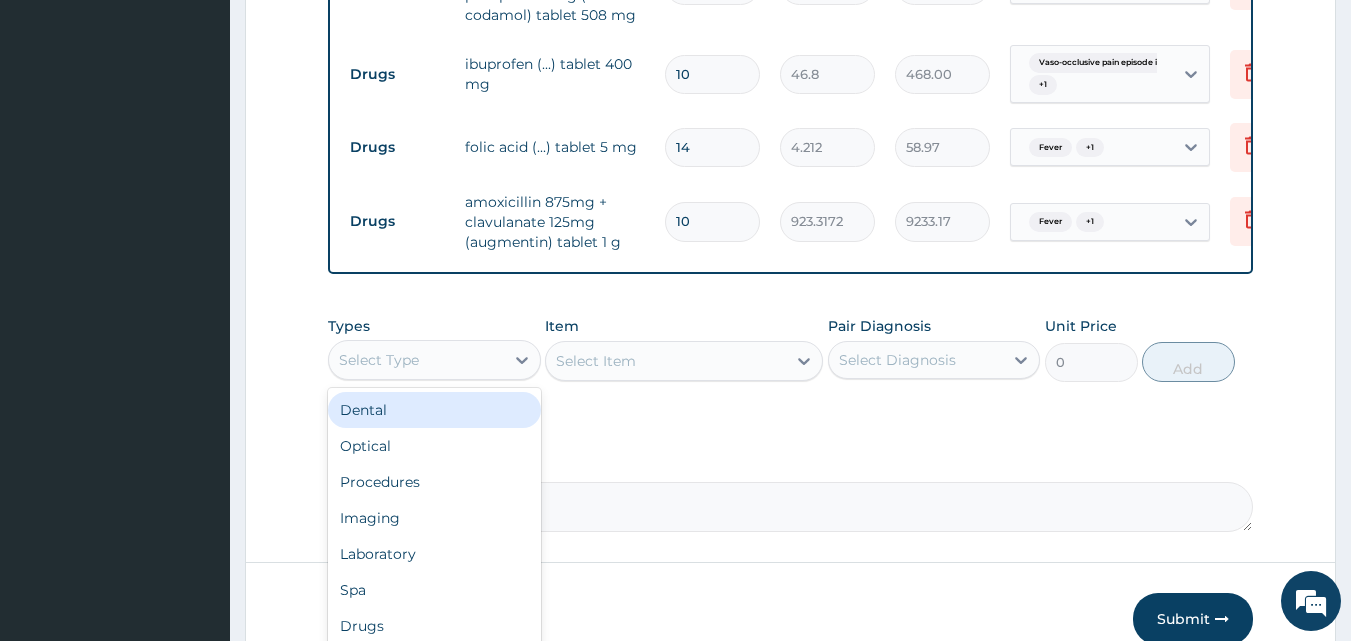 click on "Select Type" at bounding box center (416, 360) 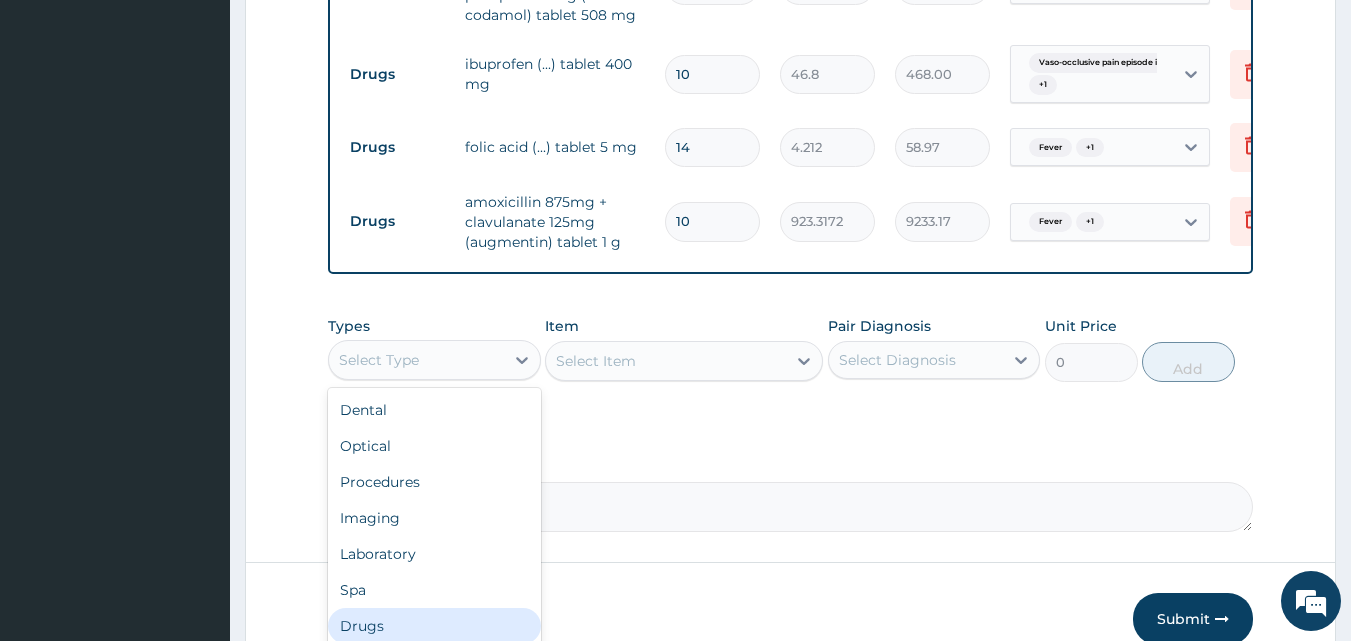 scroll, scrollTop: 68, scrollLeft: 0, axis: vertical 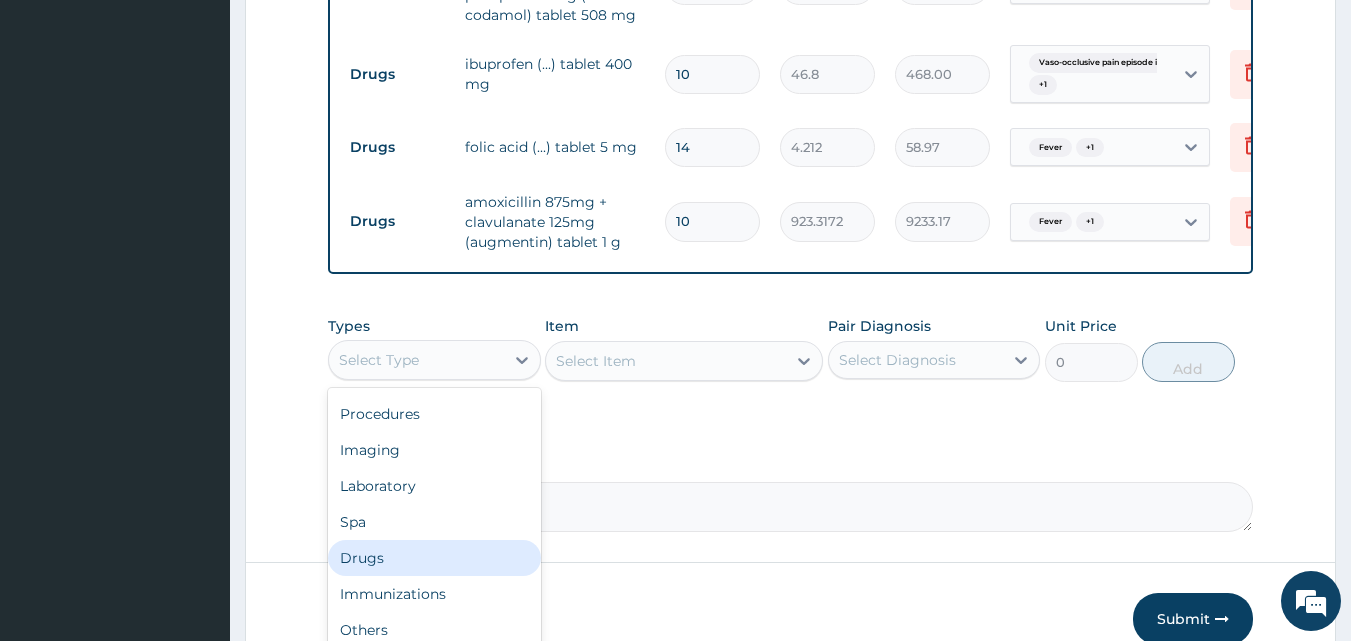 click on "Drugs" at bounding box center (434, 558) 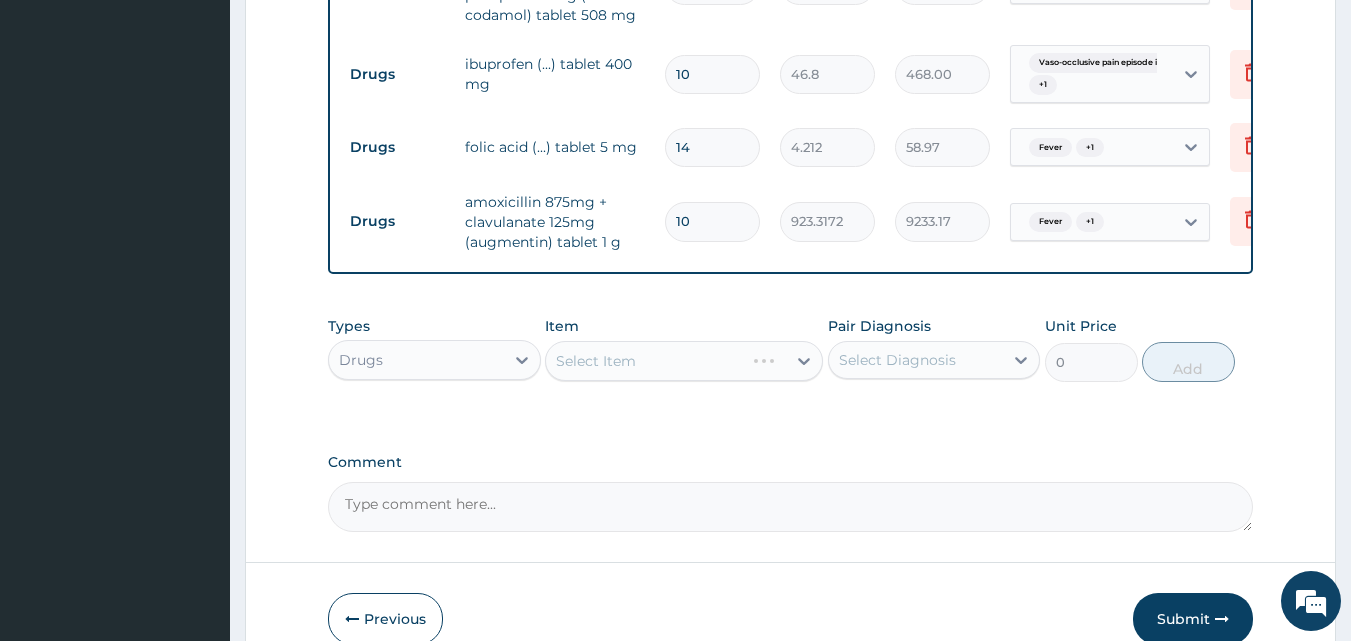 click on "Select Item" at bounding box center (684, 361) 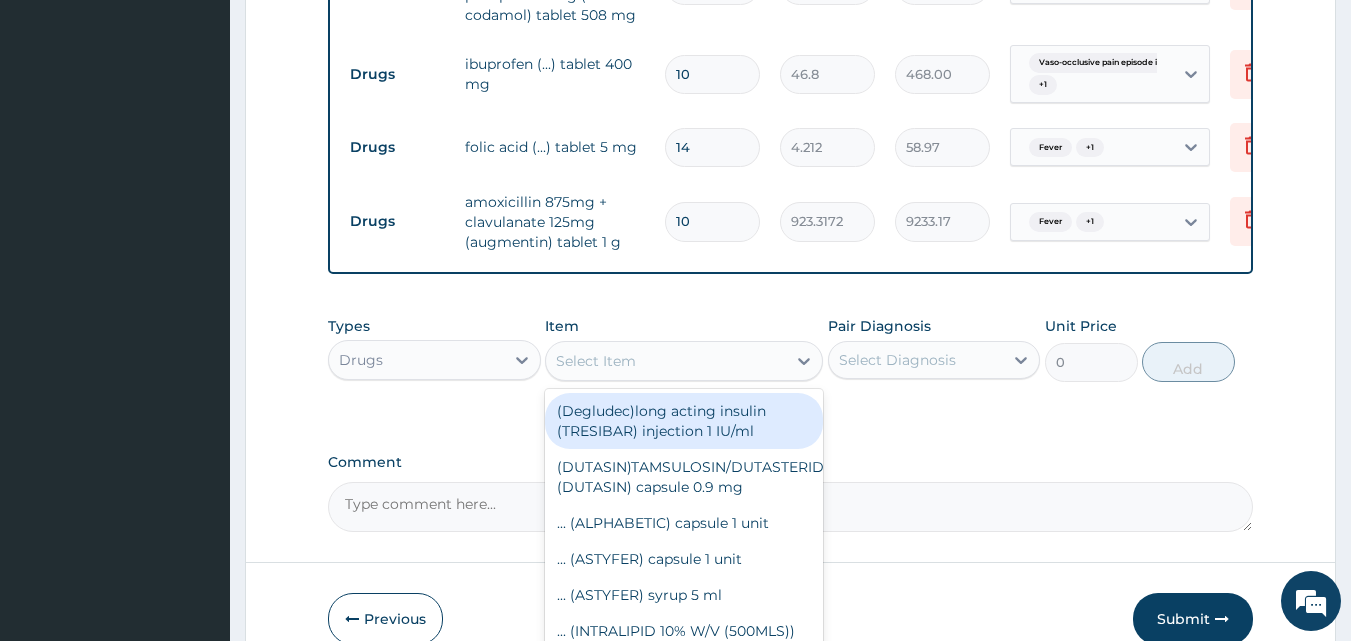 click on "Select Item" at bounding box center (596, 361) 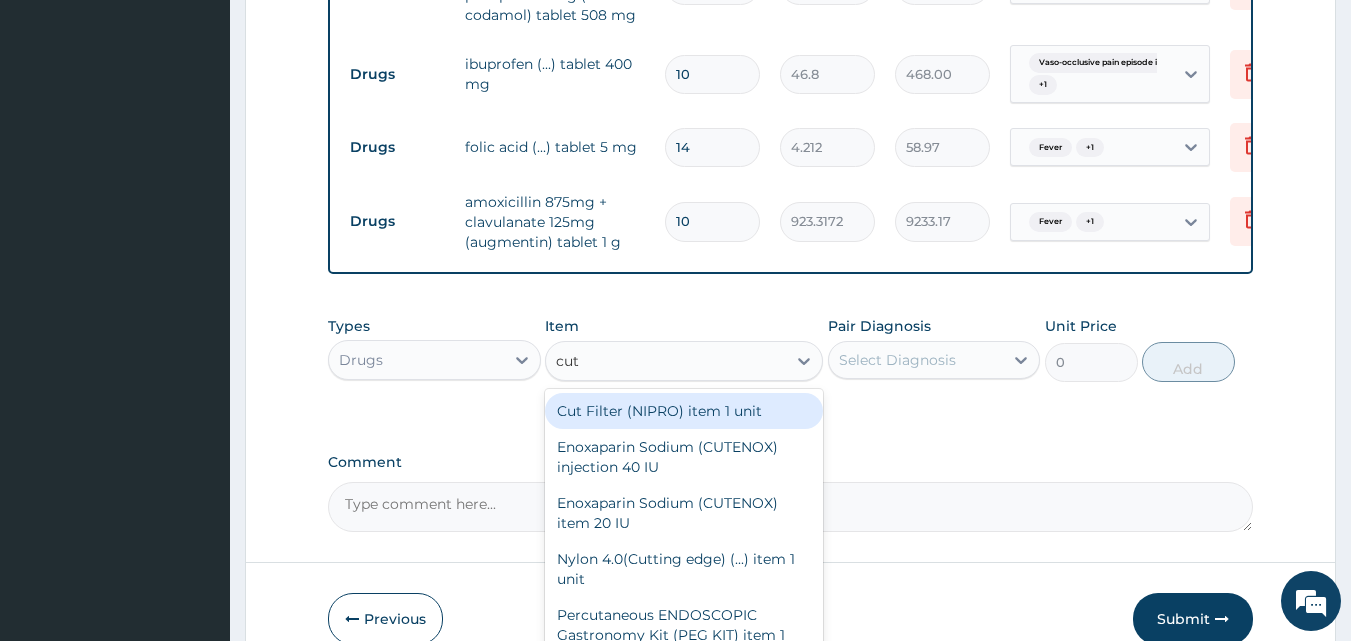 type on "cute" 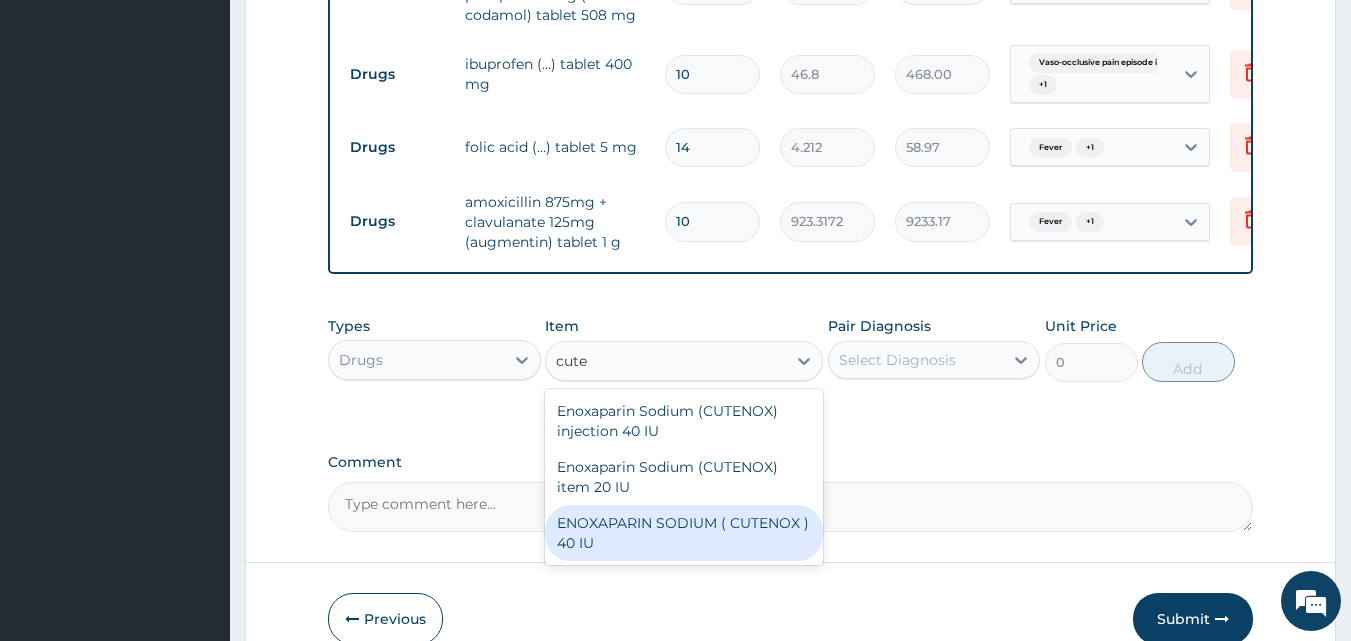 click on "ENOXAPARIN SODIUM ( CUTENOX ) 40 IU" at bounding box center (684, 533) 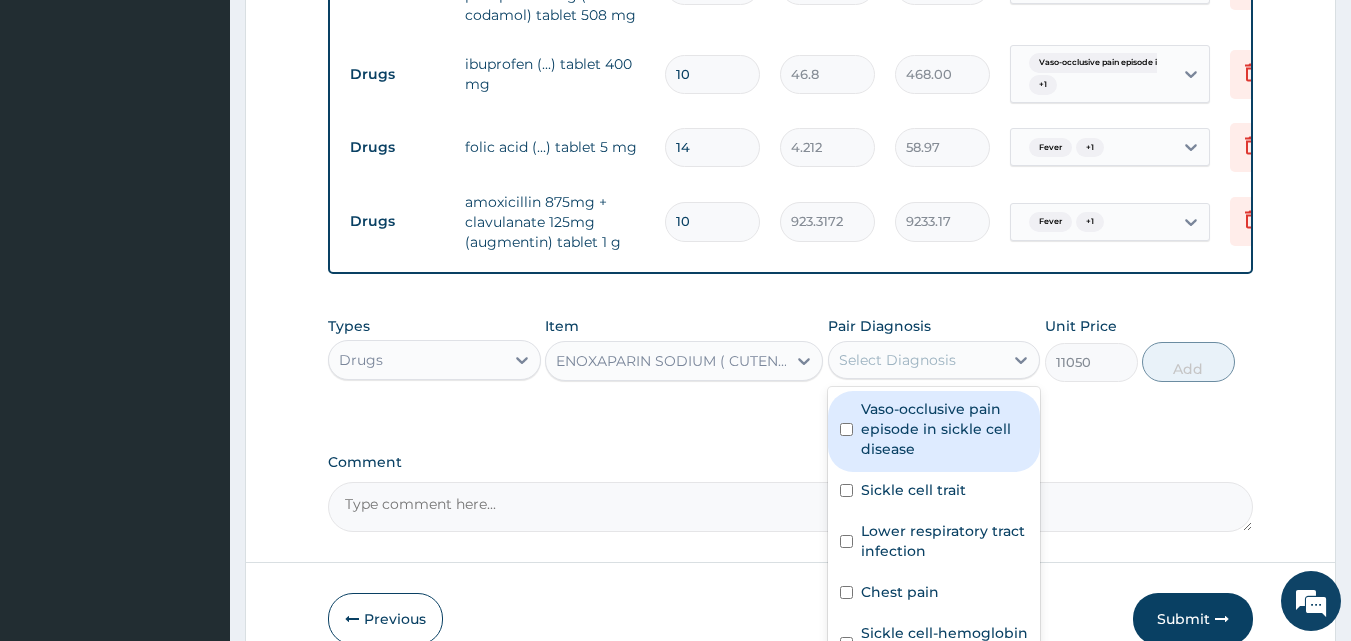 click on "Select Diagnosis" at bounding box center (897, 360) 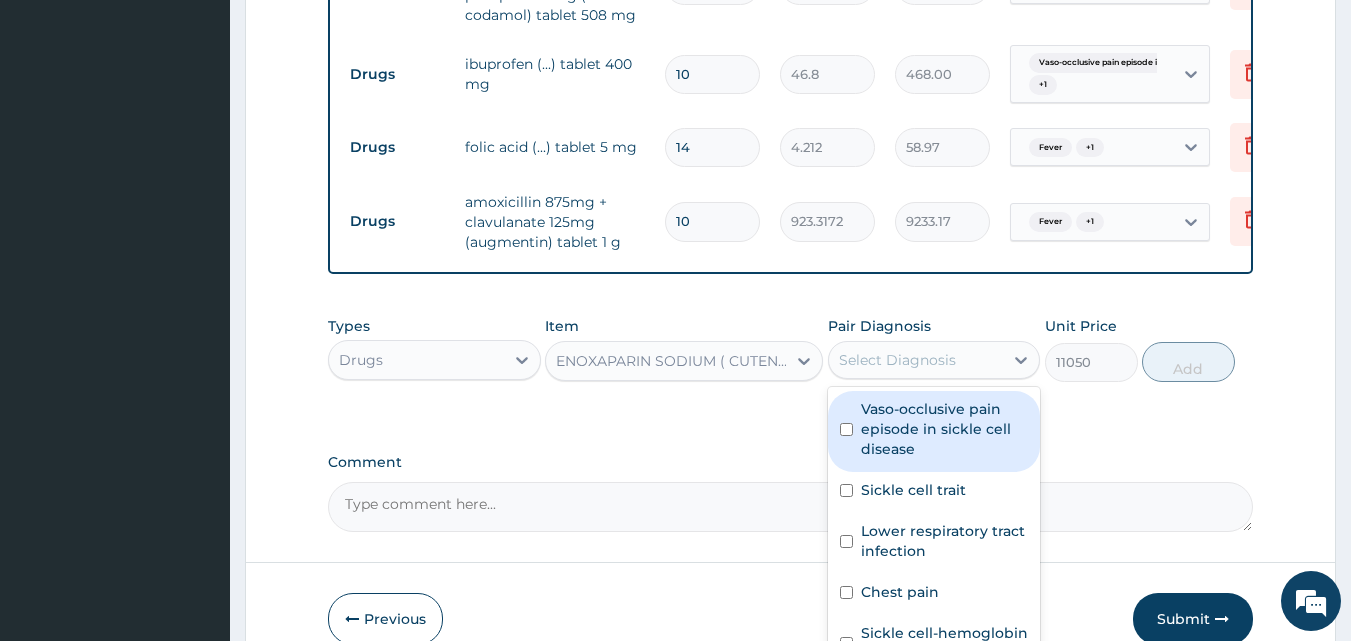 click on "Vaso-occlusive pain episode in sickle cell disease" at bounding box center [945, 429] 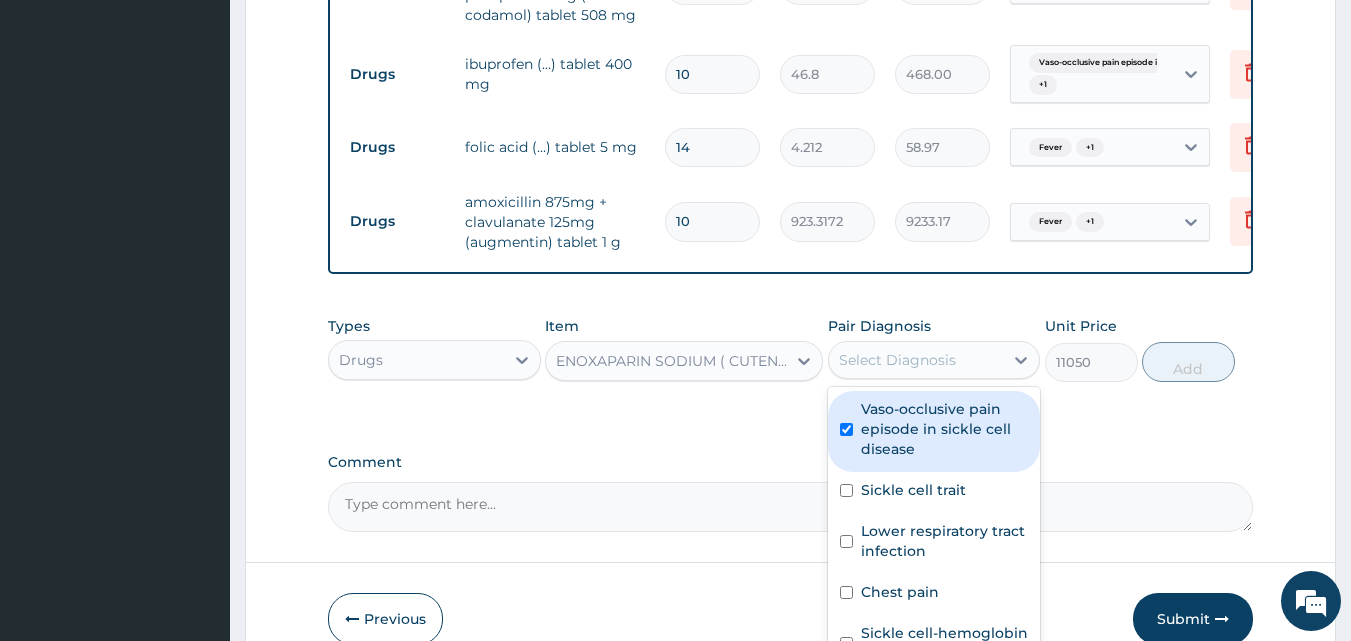 checkbox on "true" 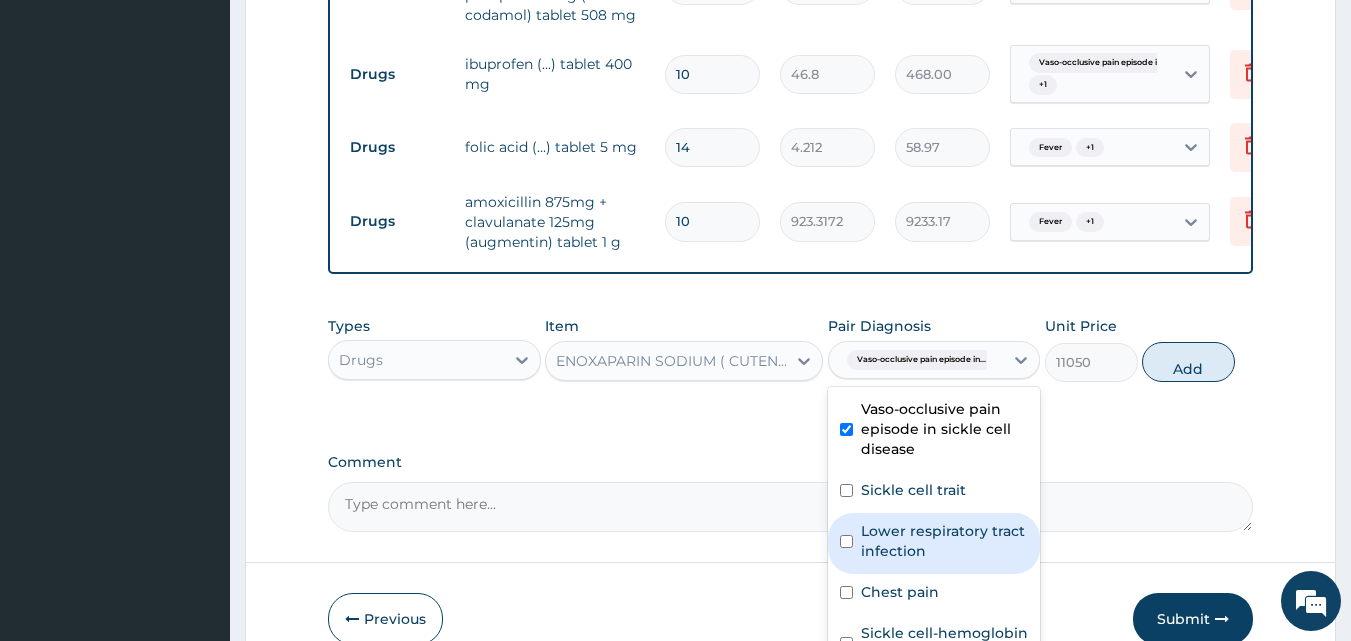 scroll, scrollTop: 95, scrollLeft: 0, axis: vertical 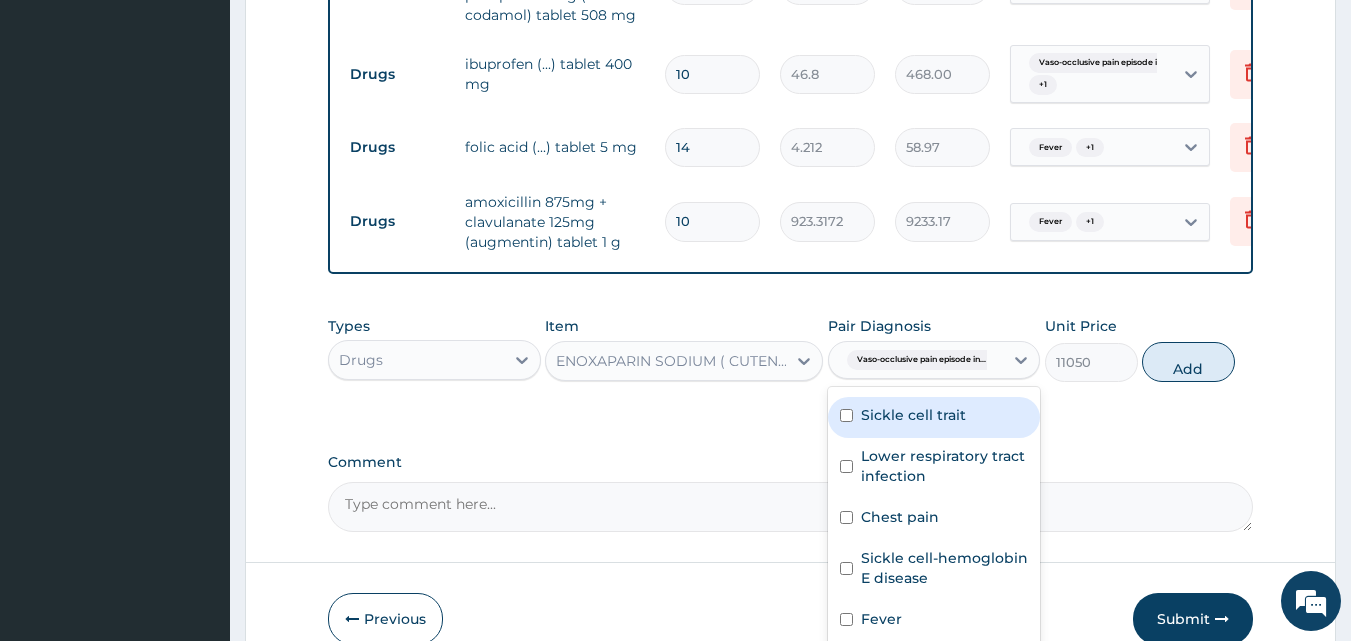 click on "Sickle cell trait" at bounding box center [913, 415] 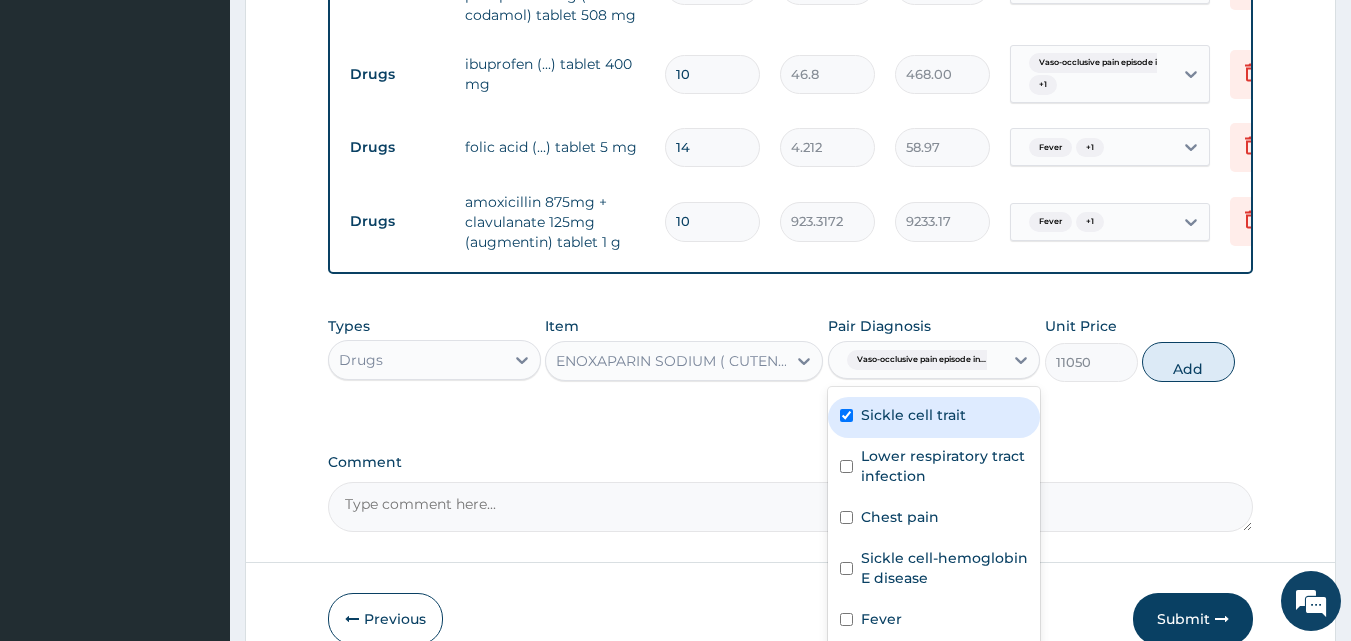 checkbox on "true" 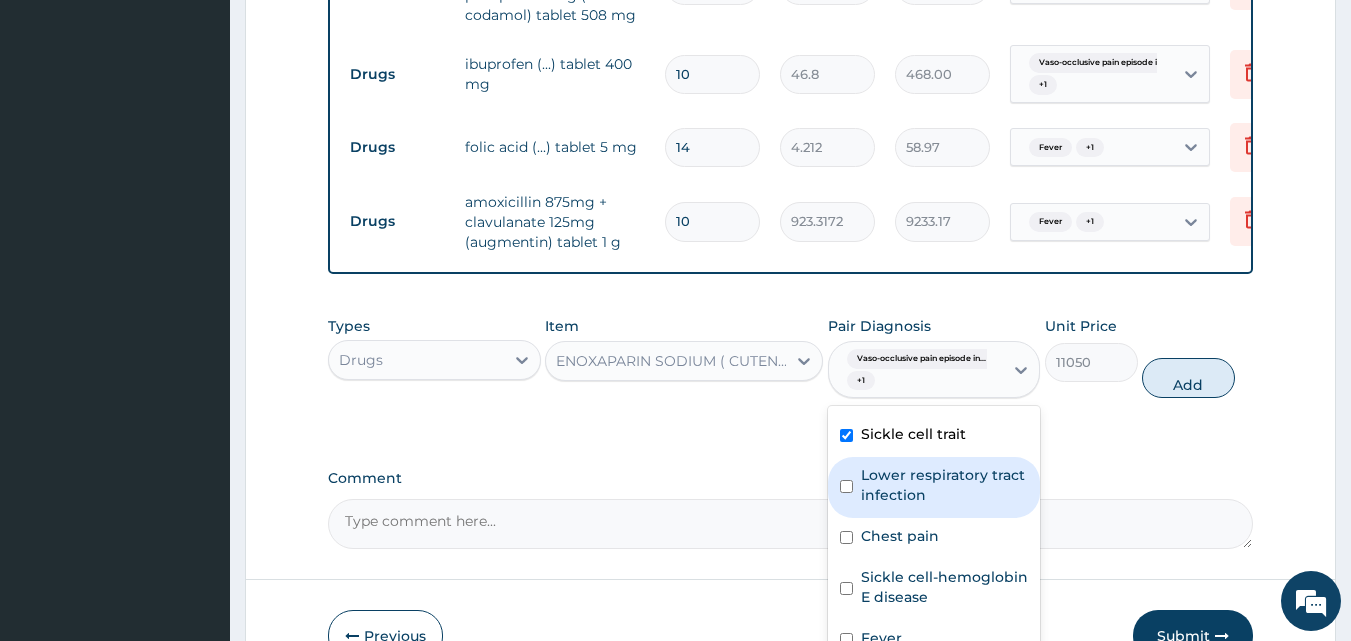 click on "Lower respiratory tract infection" at bounding box center (945, 485) 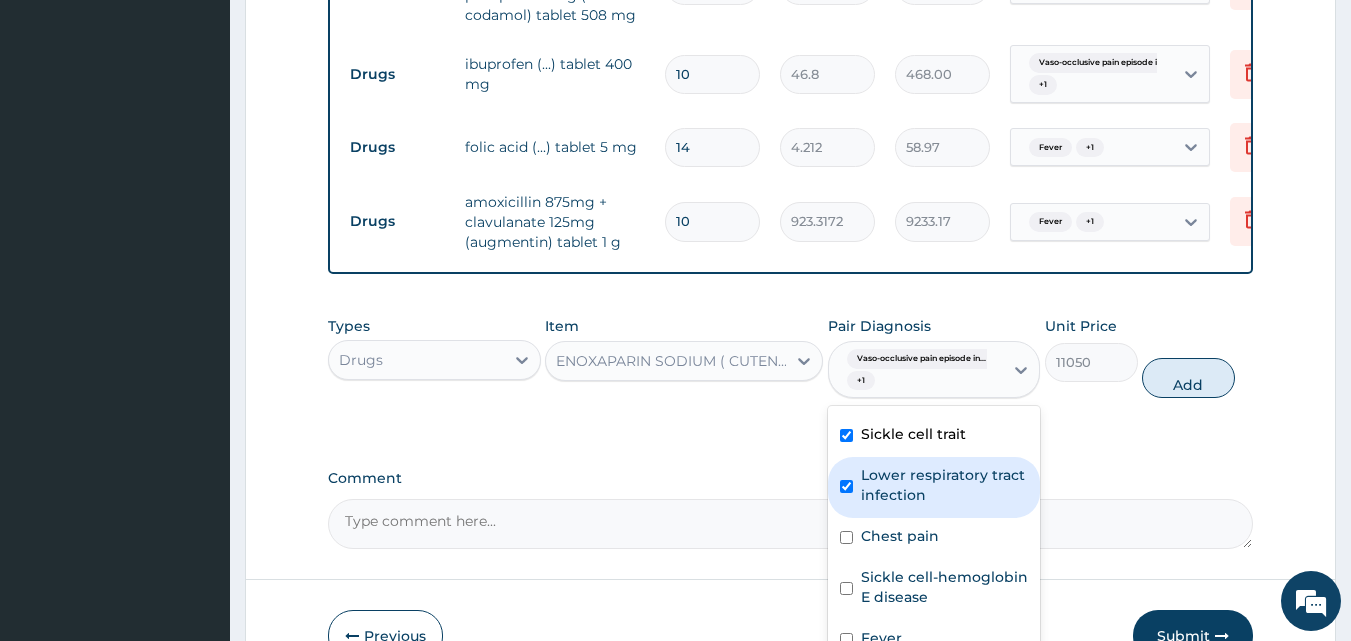 checkbox on "true" 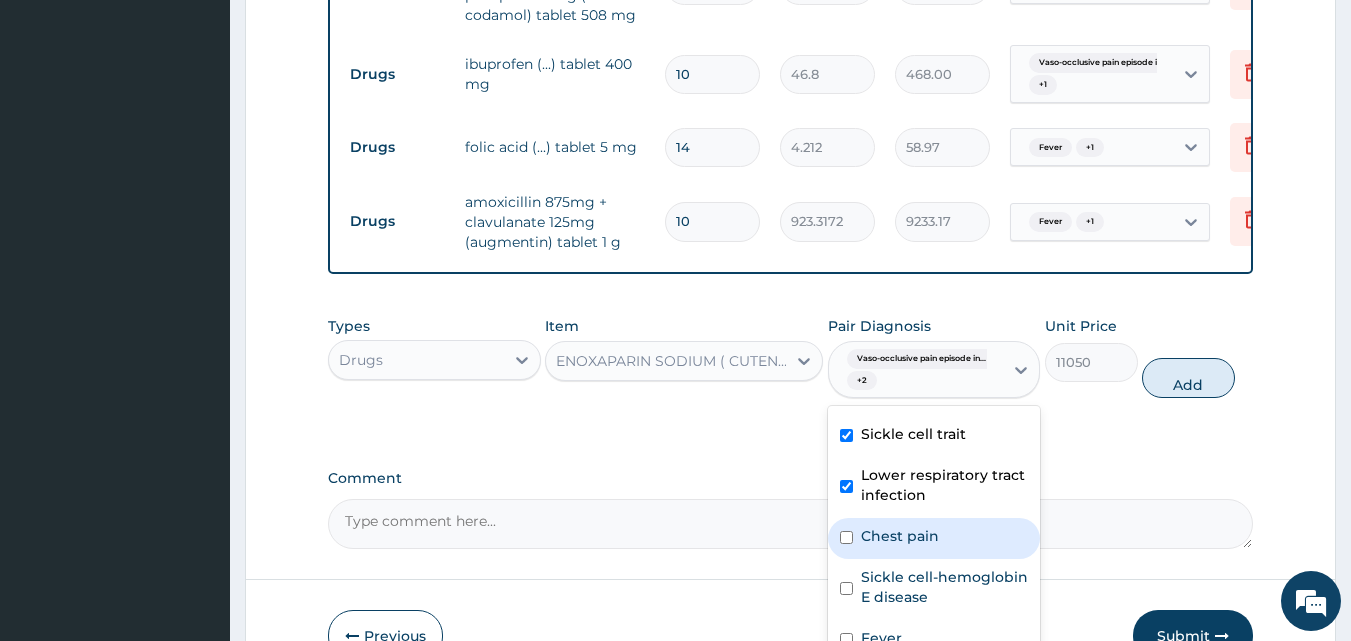 click on "Chest pain" at bounding box center (934, 538) 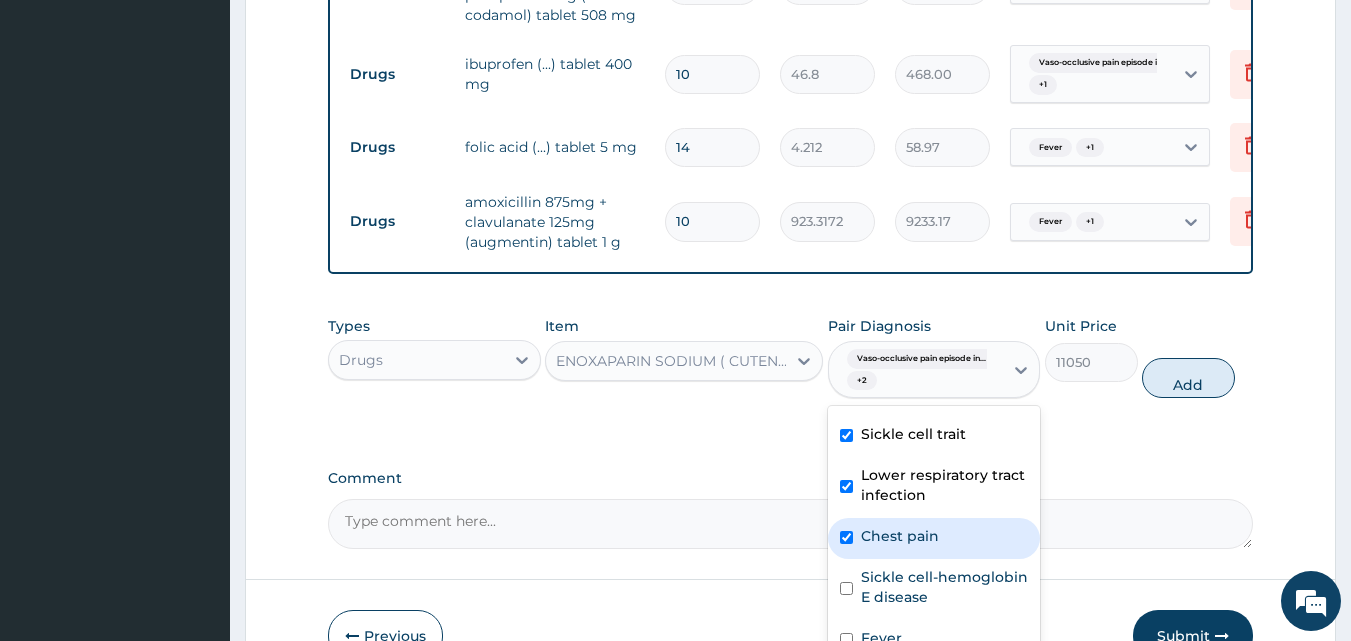 checkbox on "true" 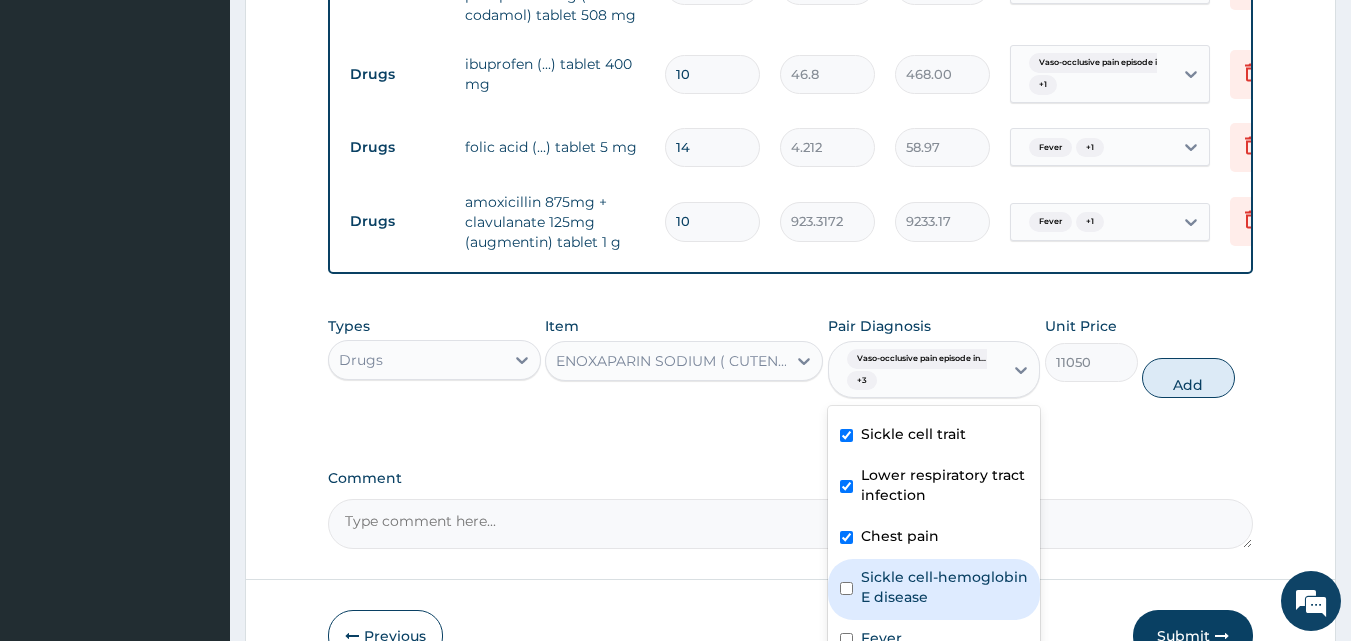click on "Sickle cell-hemoglobin E disease" at bounding box center (945, 587) 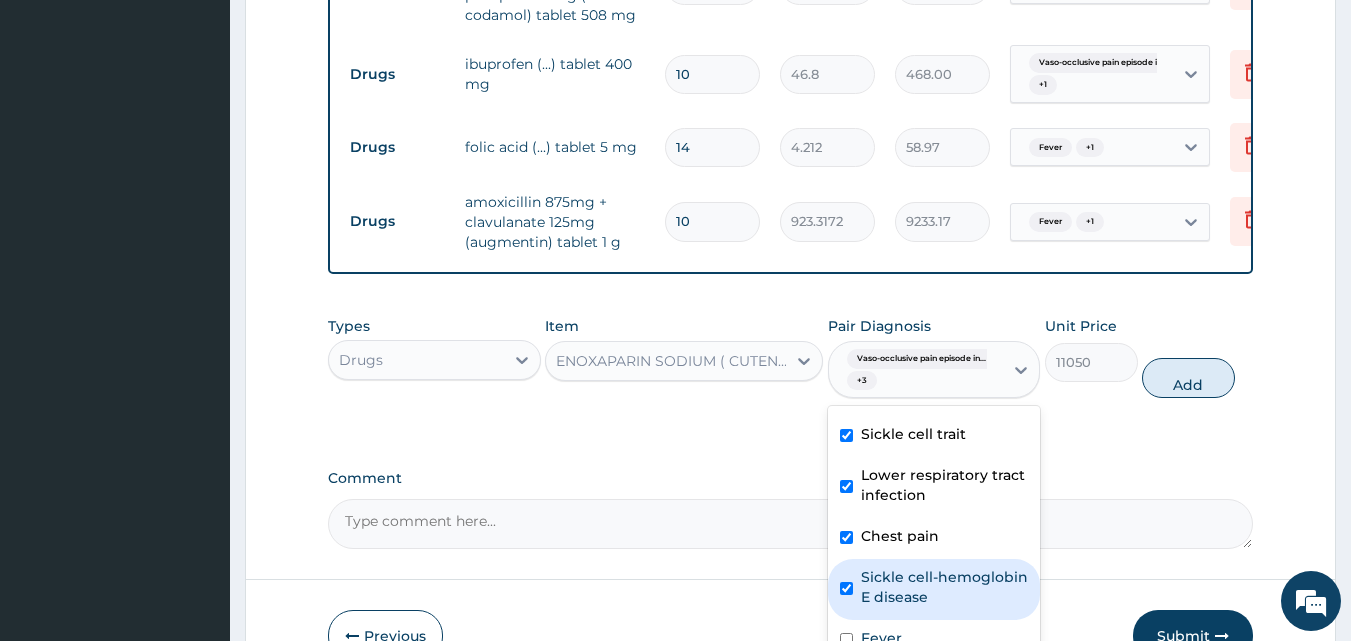 checkbox on "true" 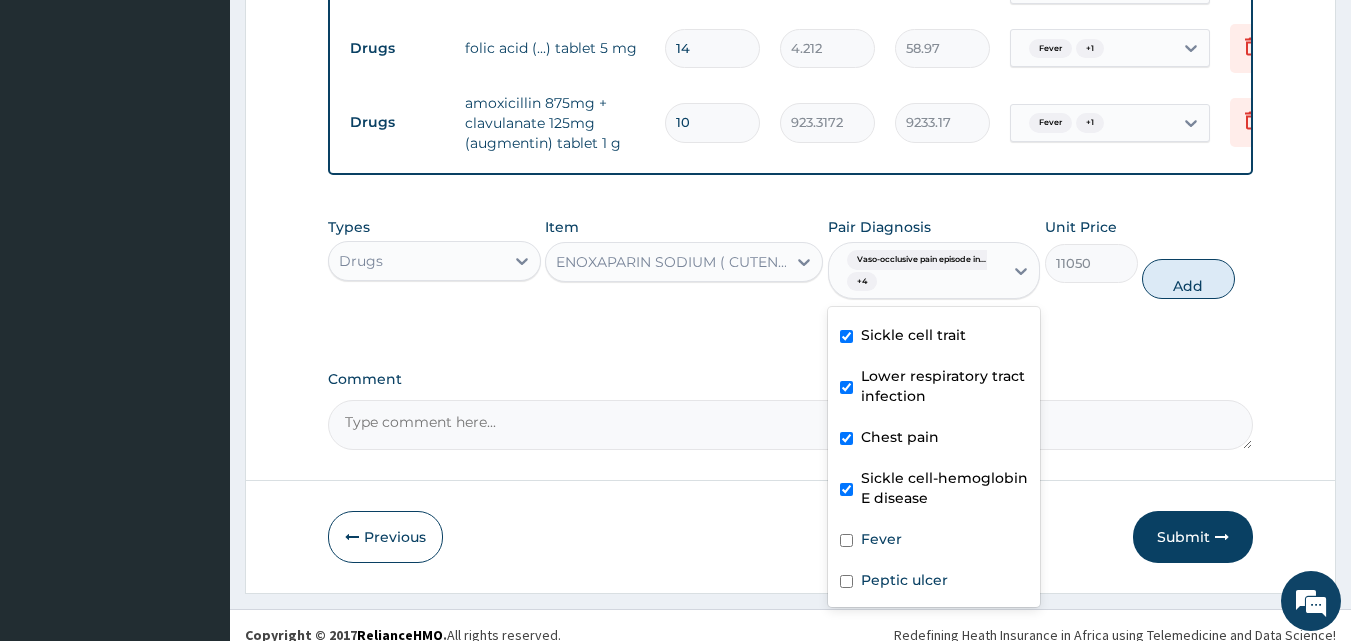scroll, scrollTop: 2200, scrollLeft: 0, axis: vertical 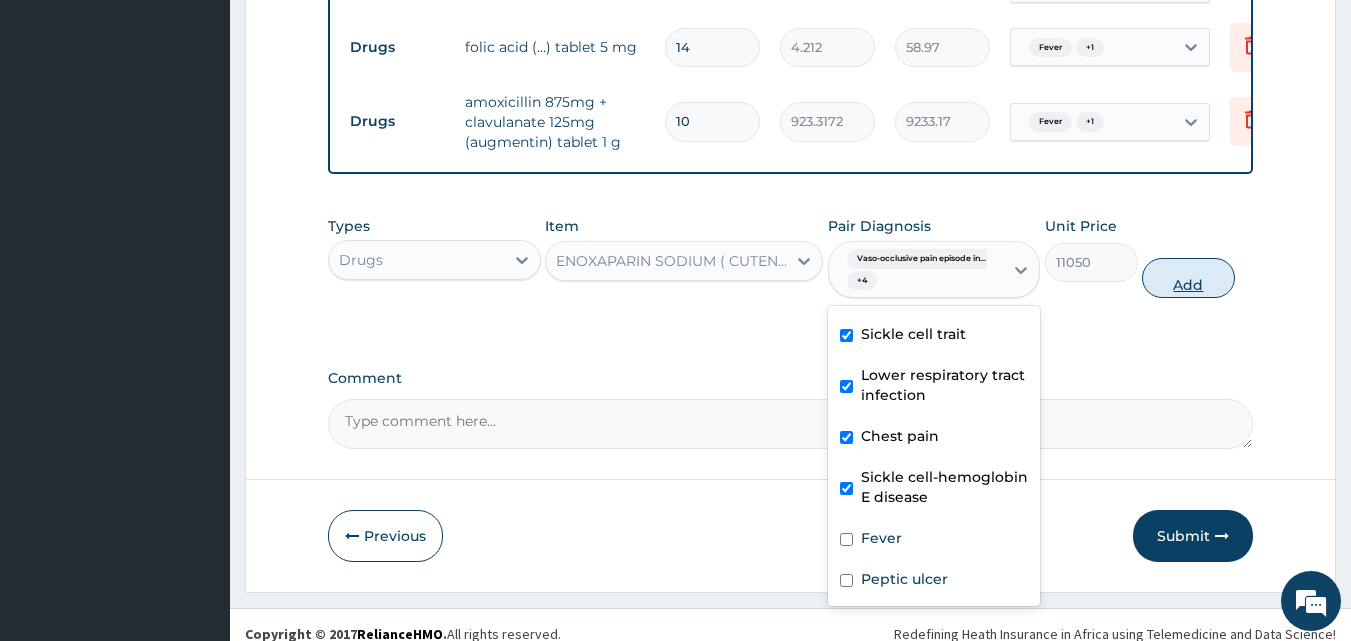 click on "Add" at bounding box center [1188, 278] 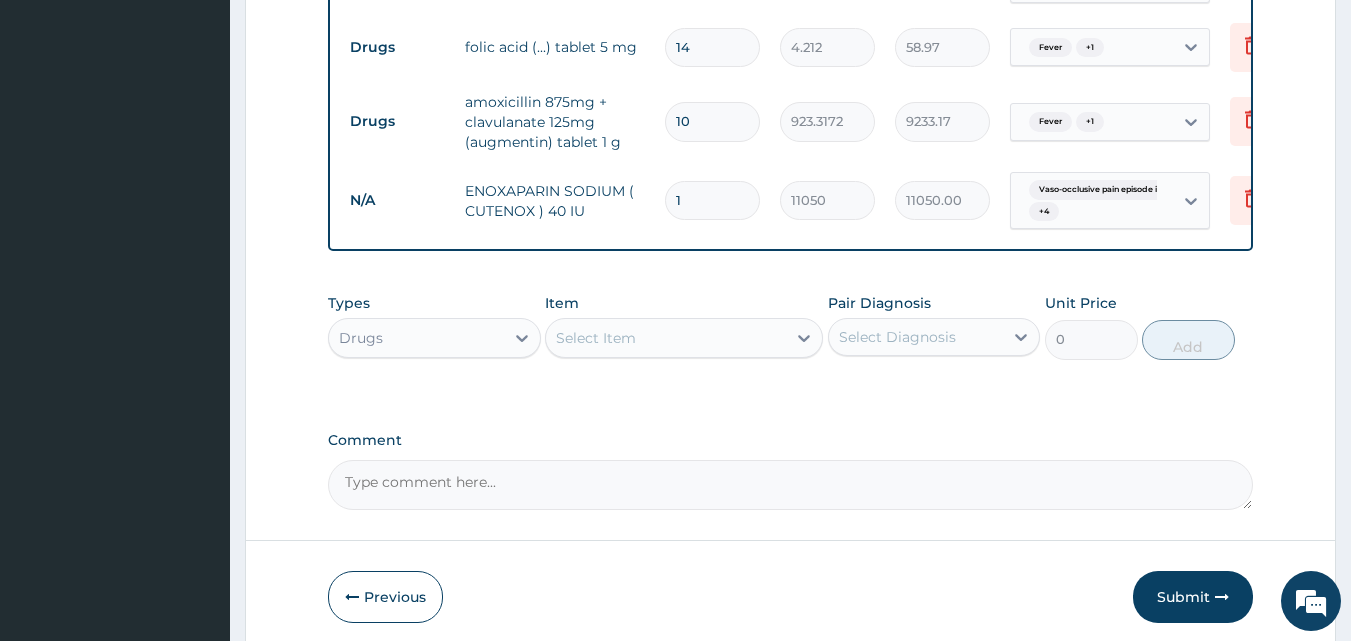 drag, startPoint x: 711, startPoint y: 200, endPoint x: 667, endPoint y: 194, distance: 44.407207 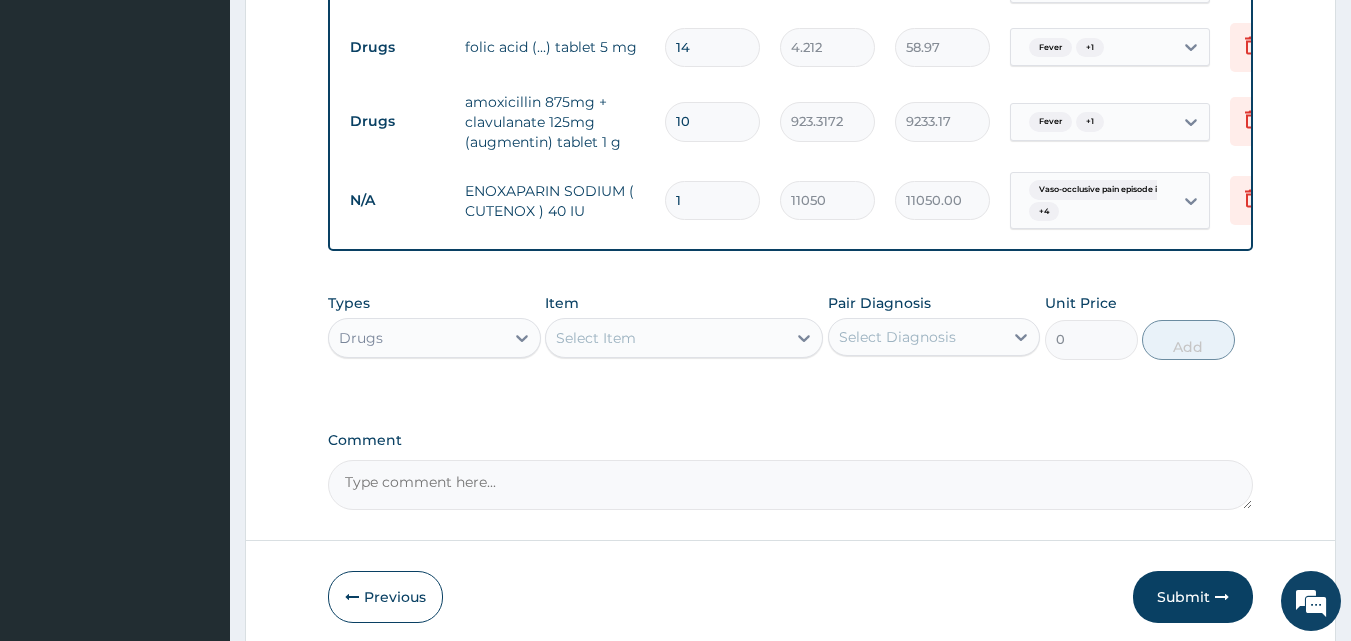 type on "2" 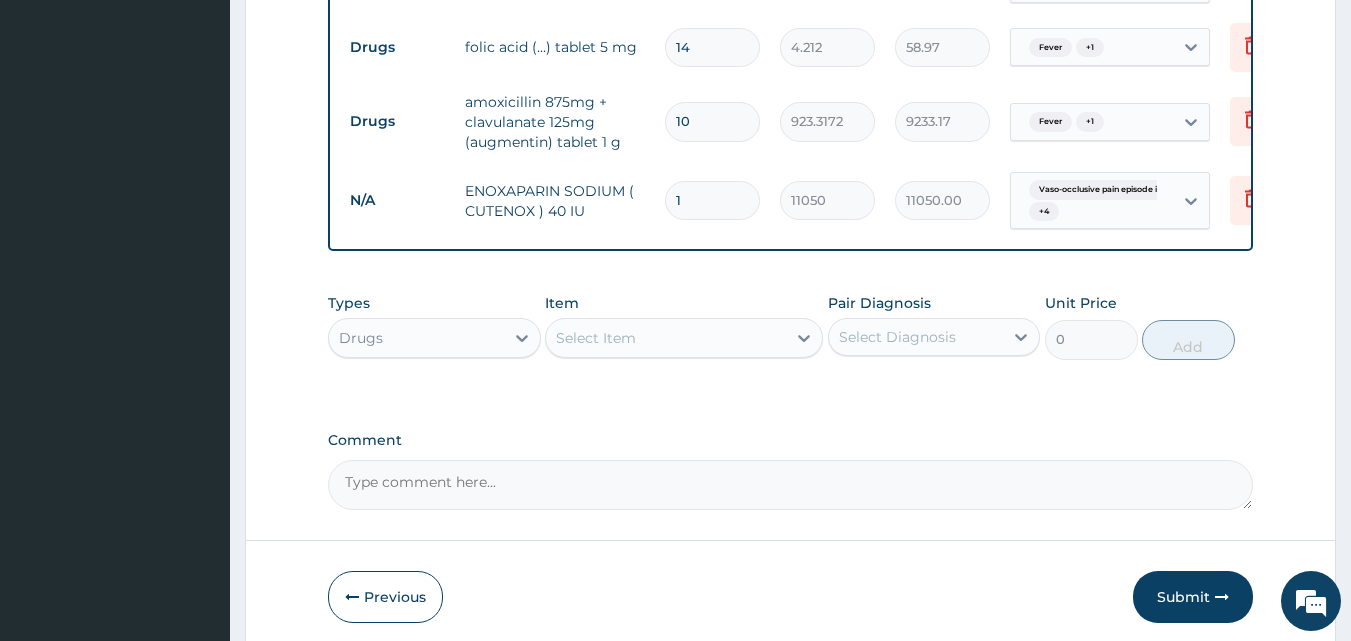 type on "22100.00" 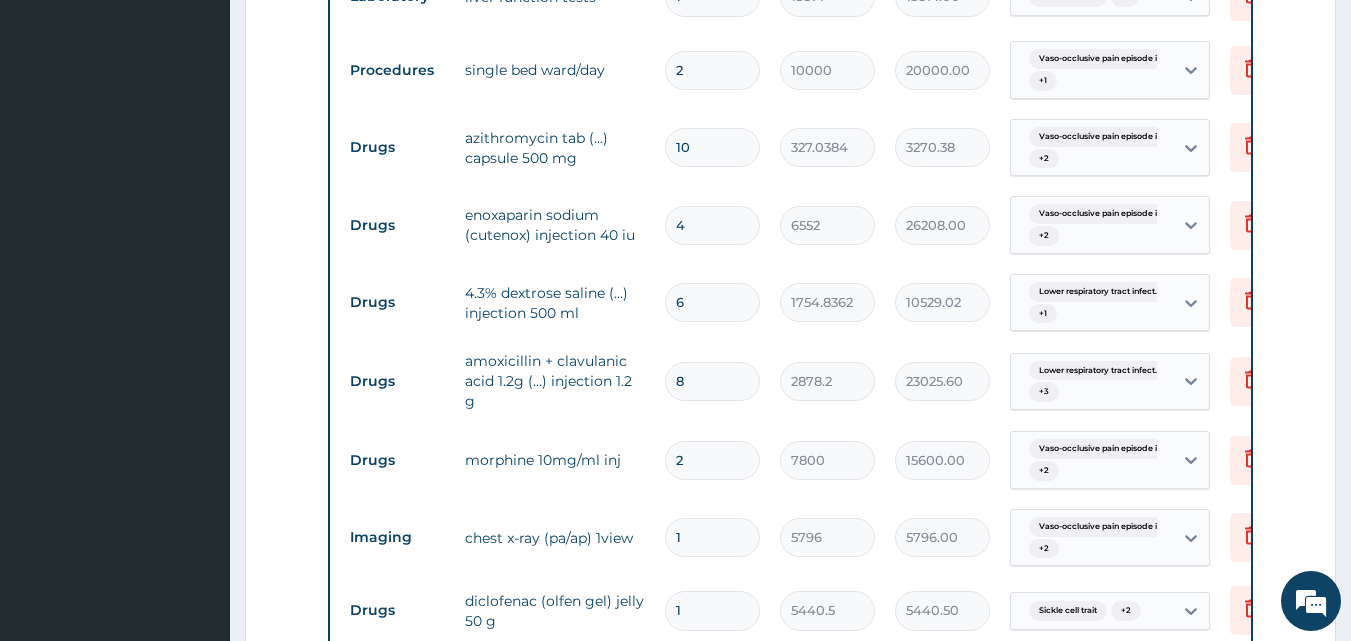 scroll, scrollTop: 1300, scrollLeft: 0, axis: vertical 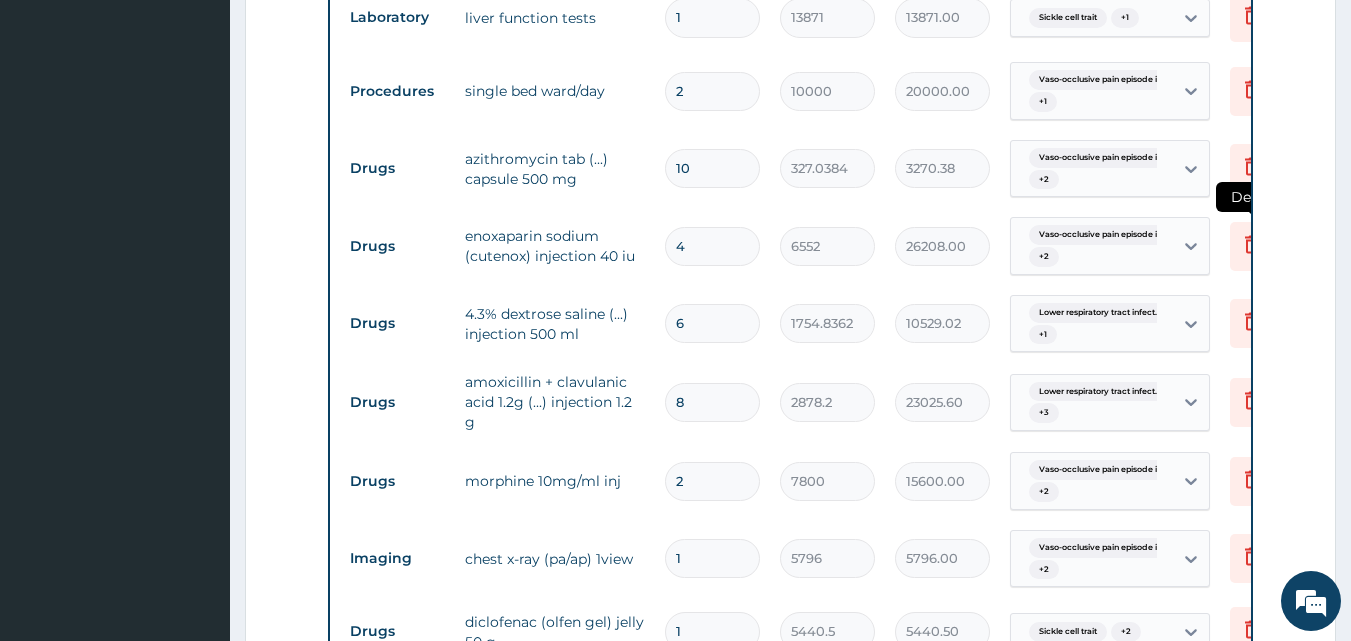 type on "2" 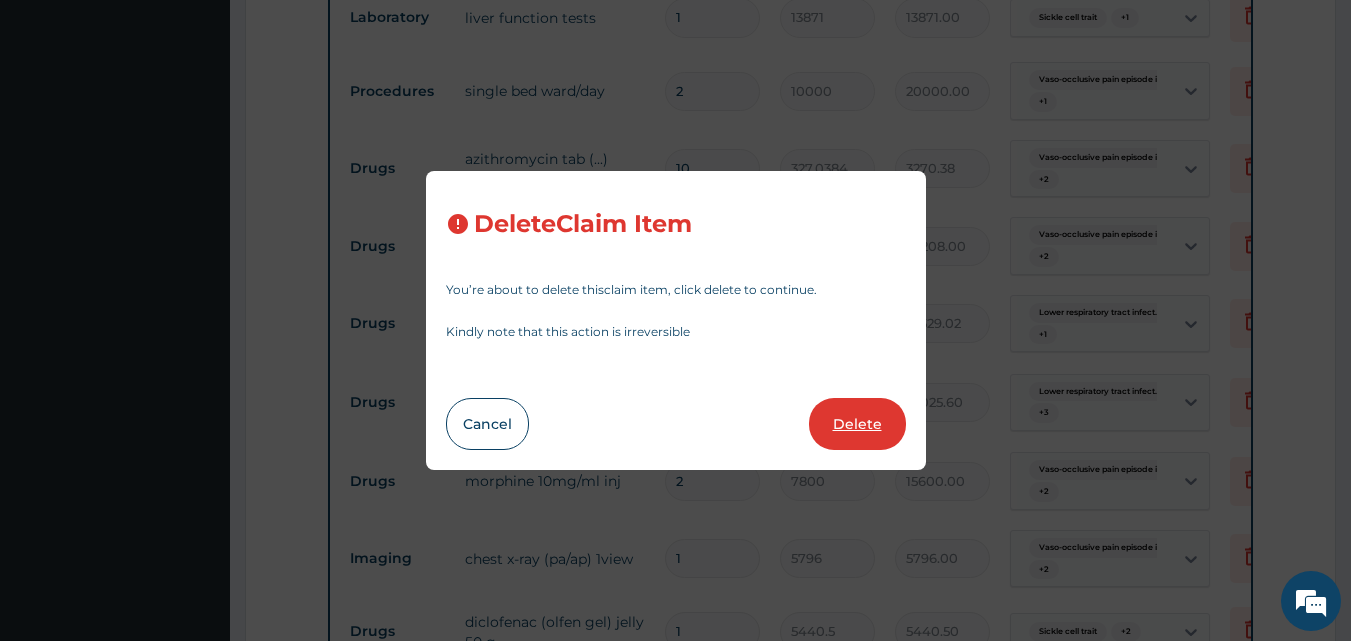 click on "Delete" at bounding box center (857, 424) 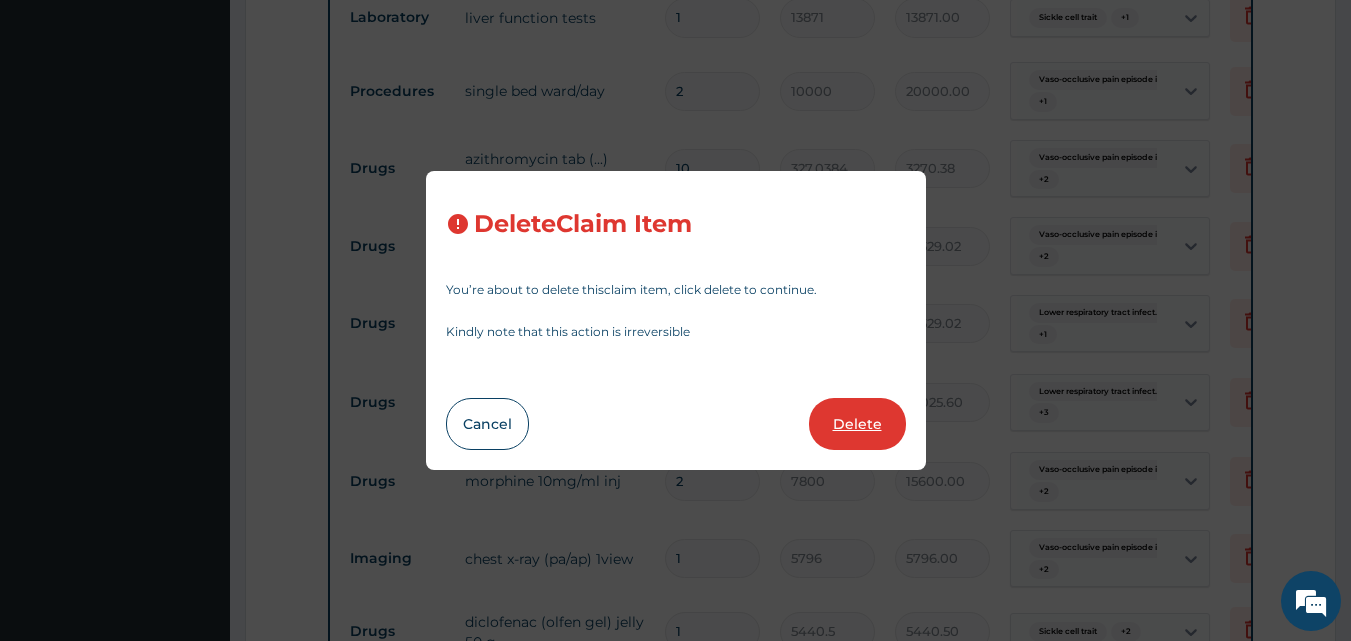 type on "23025.60" 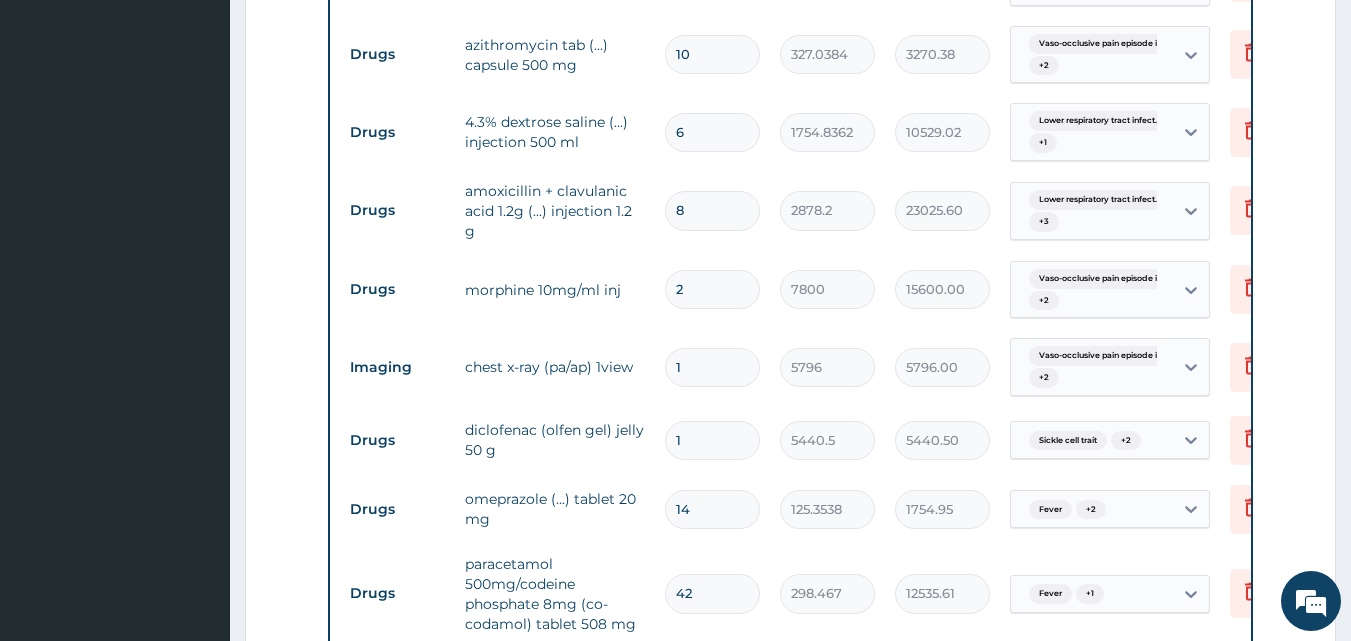 scroll, scrollTop: 1314, scrollLeft: 0, axis: vertical 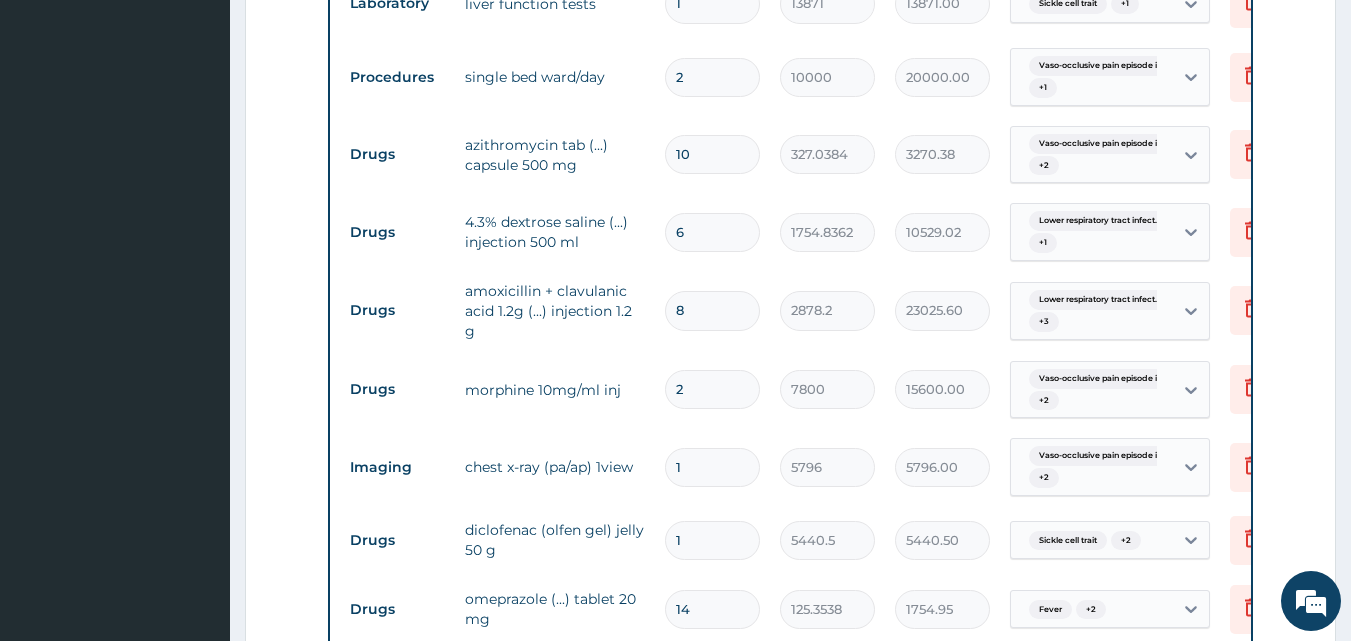 click on "6" at bounding box center [712, 232] 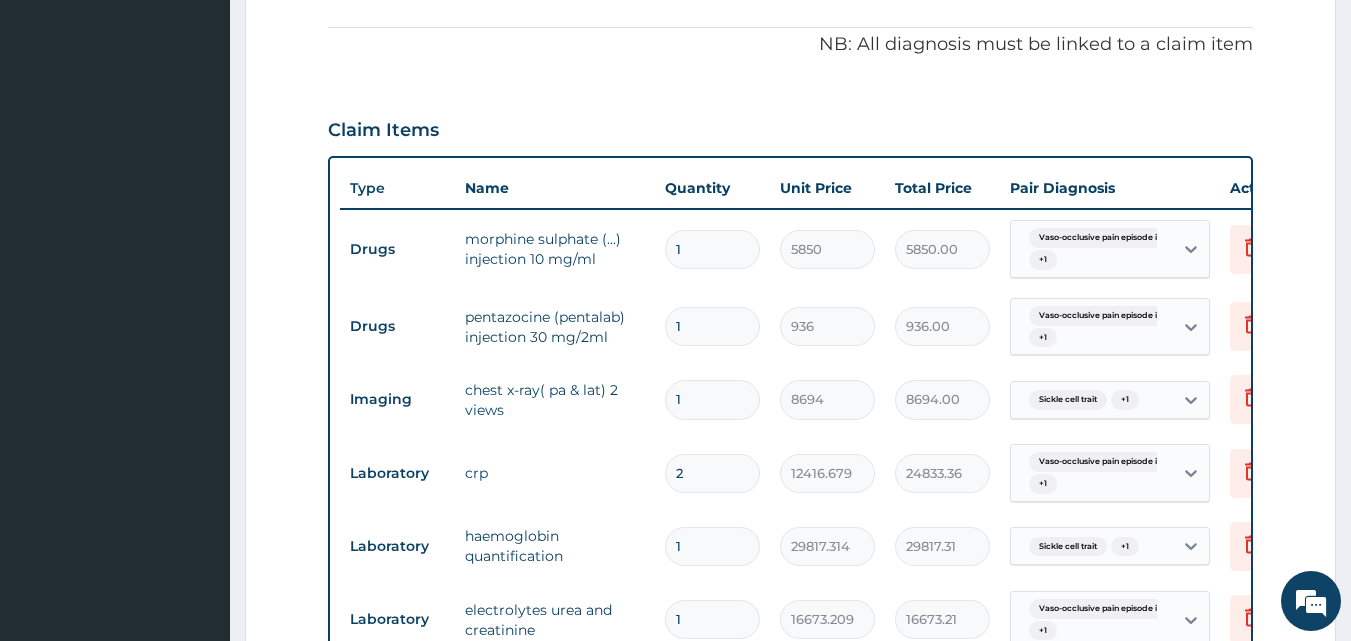 scroll, scrollTop: 614, scrollLeft: 0, axis: vertical 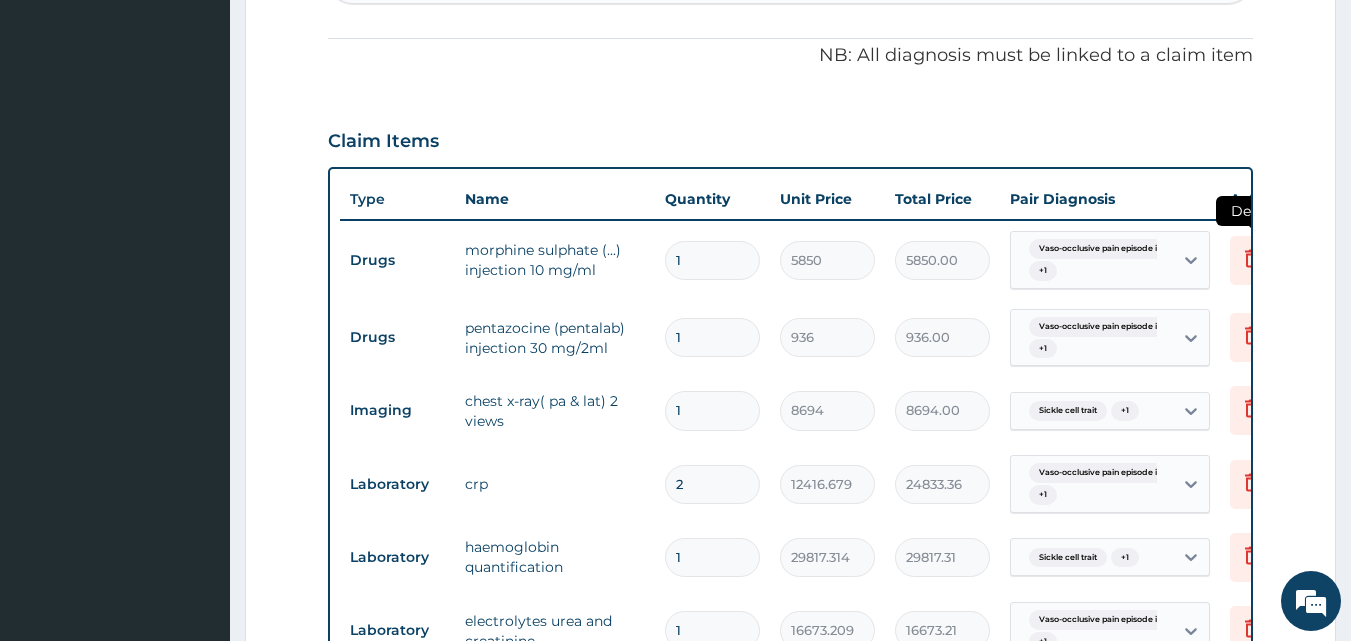 type on "16" 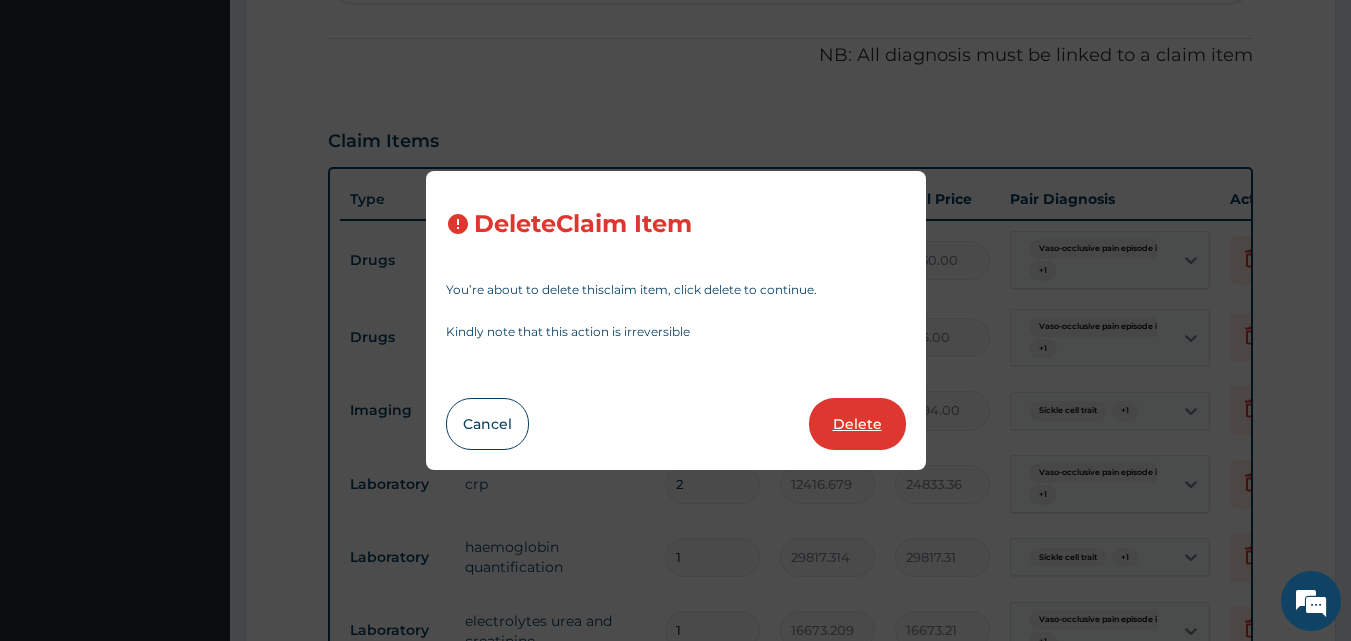 click on "Delete" at bounding box center (857, 424) 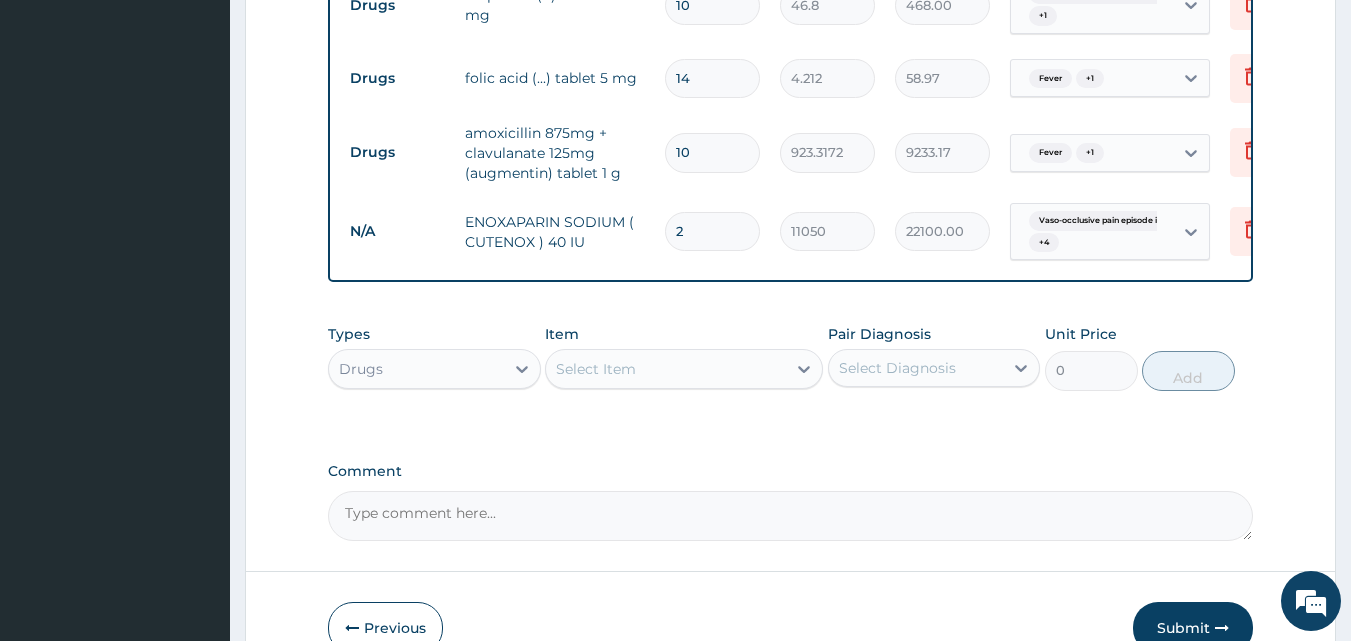 scroll, scrollTop: 2136, scrollLeft: 0, axis: vertical 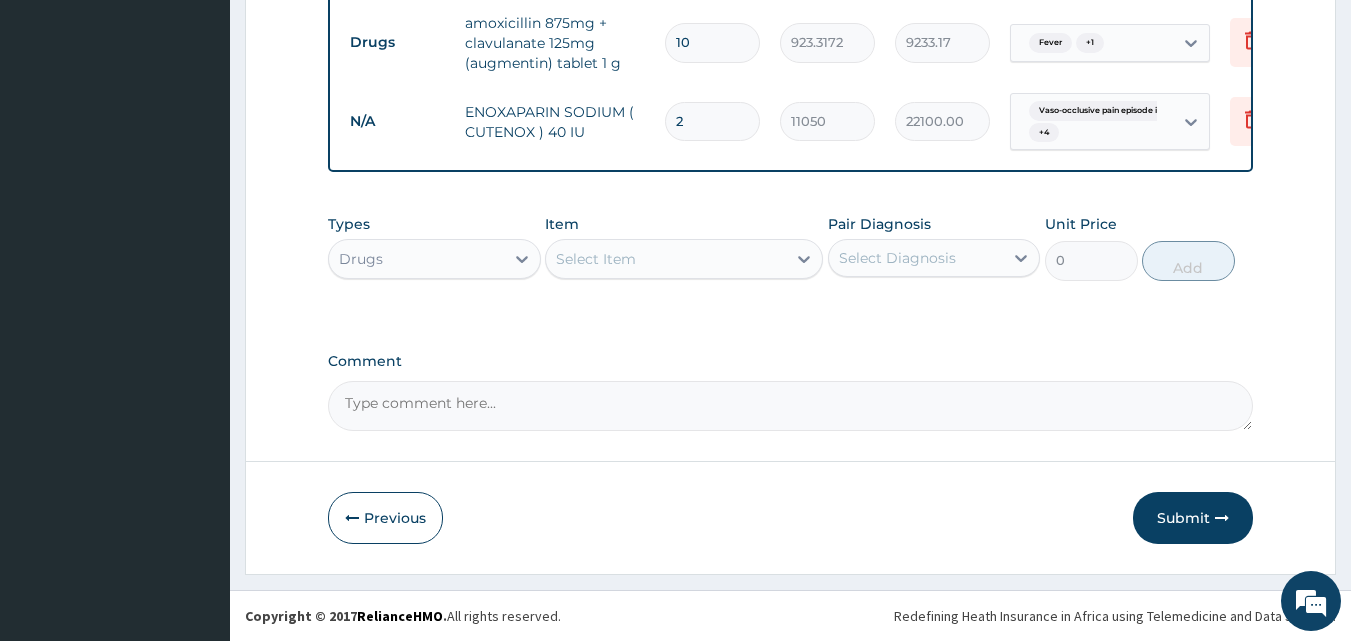 click on "Drugs" at bounding box center [416, 259] 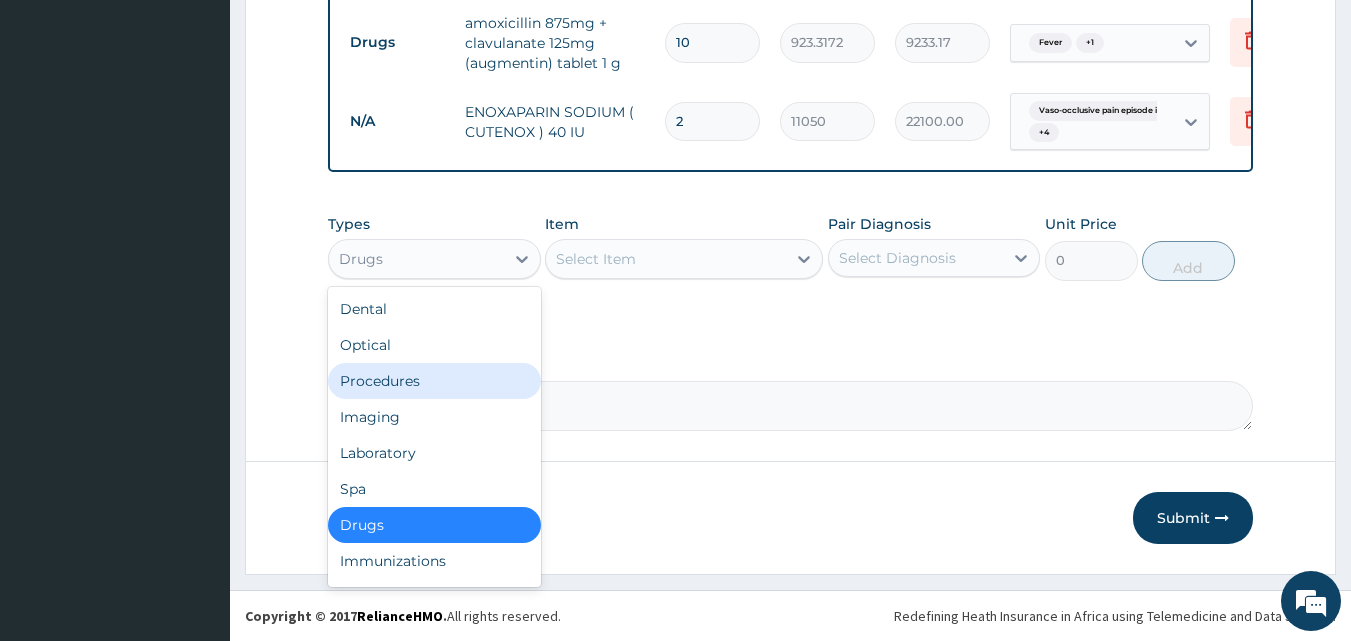 click on "Procedures" at bounding box center [434, 381] 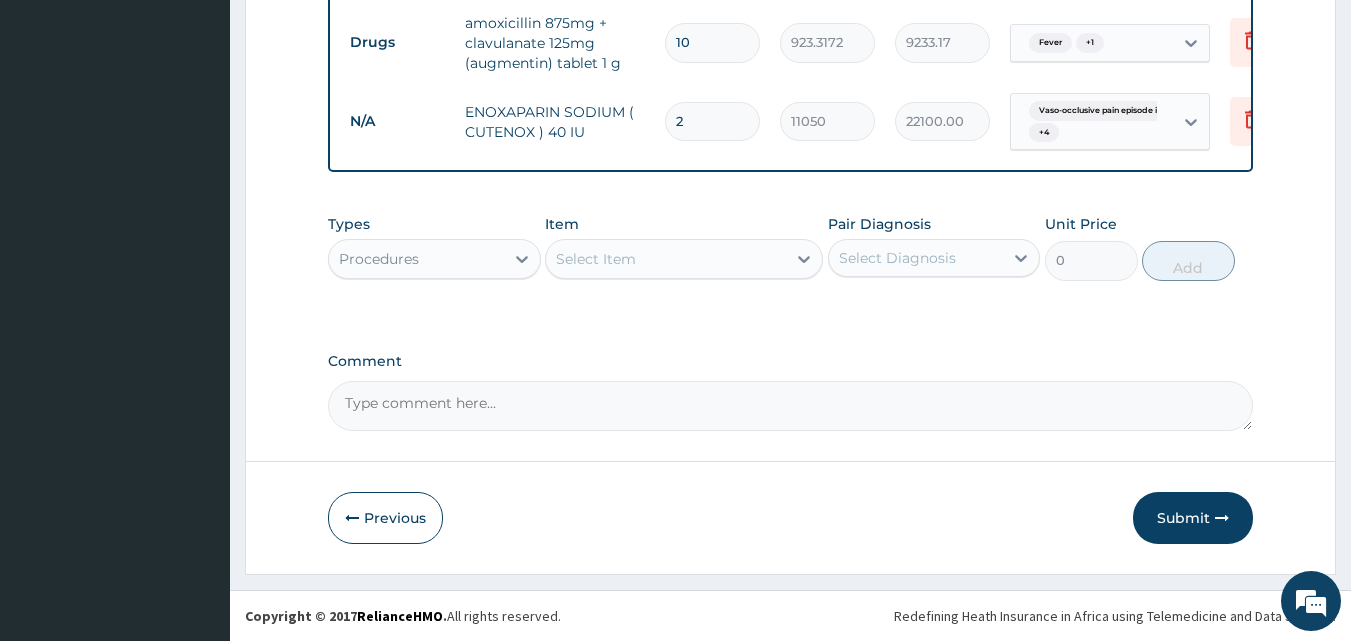 click on "Select Item" at bounding box center [666, 259] 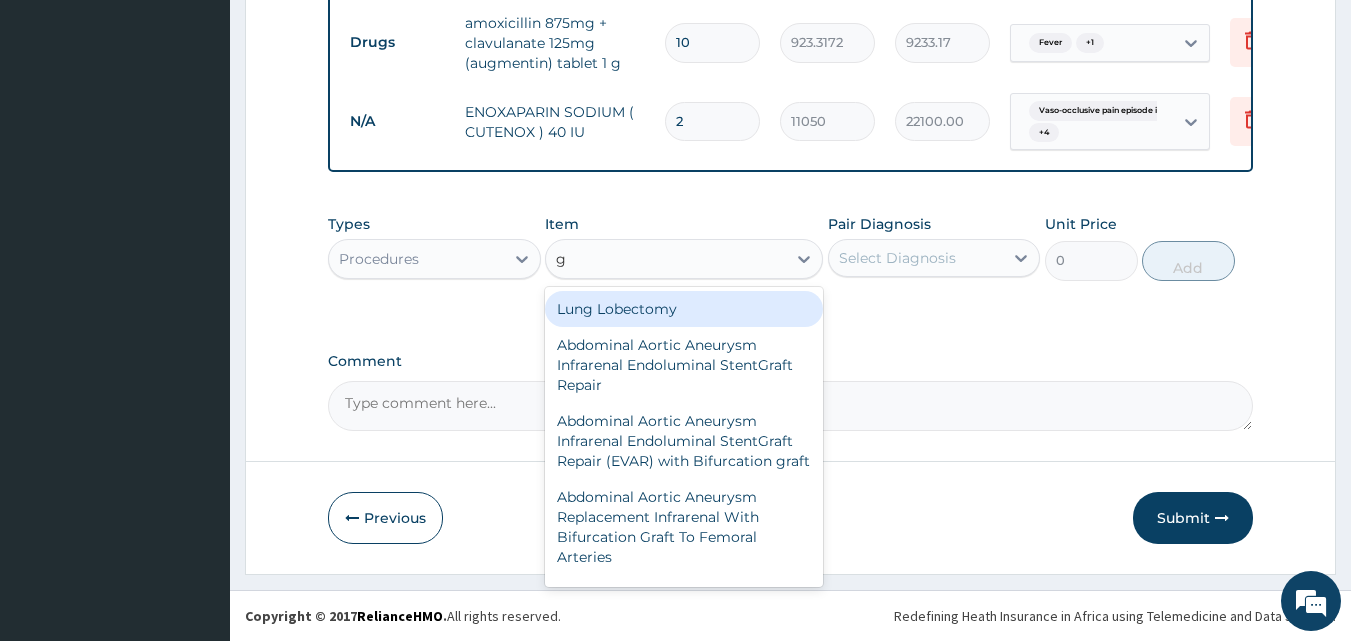 type on "gp" 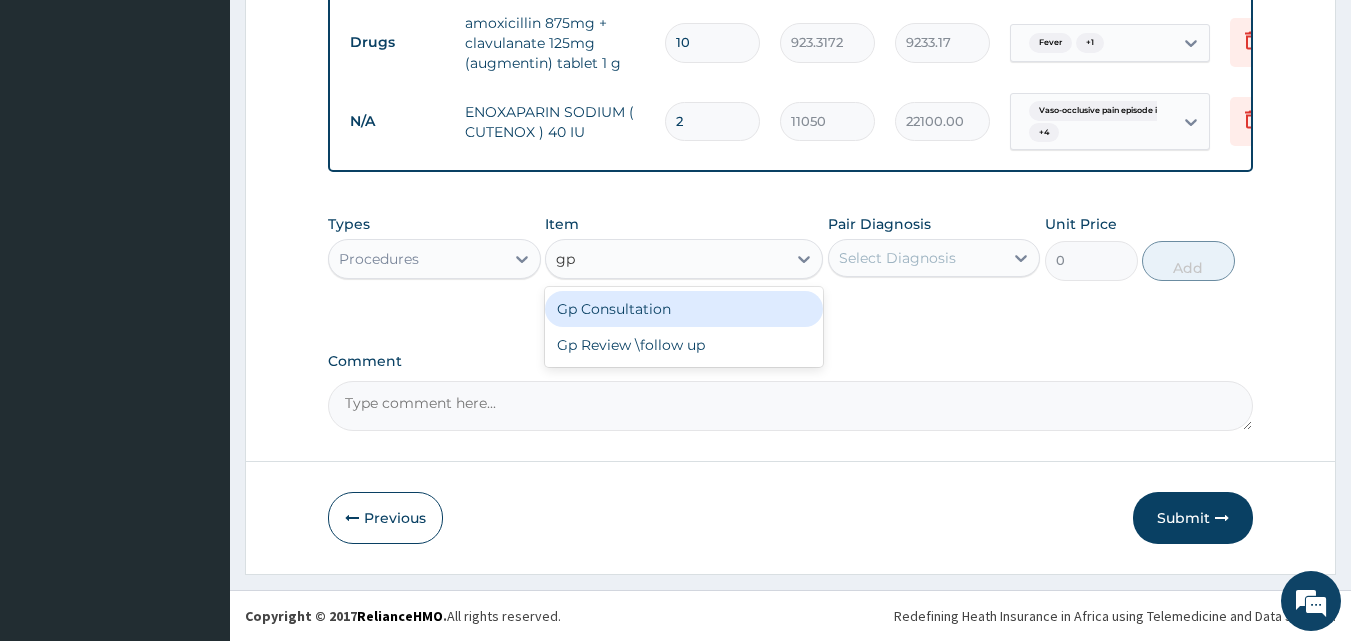 click on "Gp Consultation" at bounding box center [684, 309] 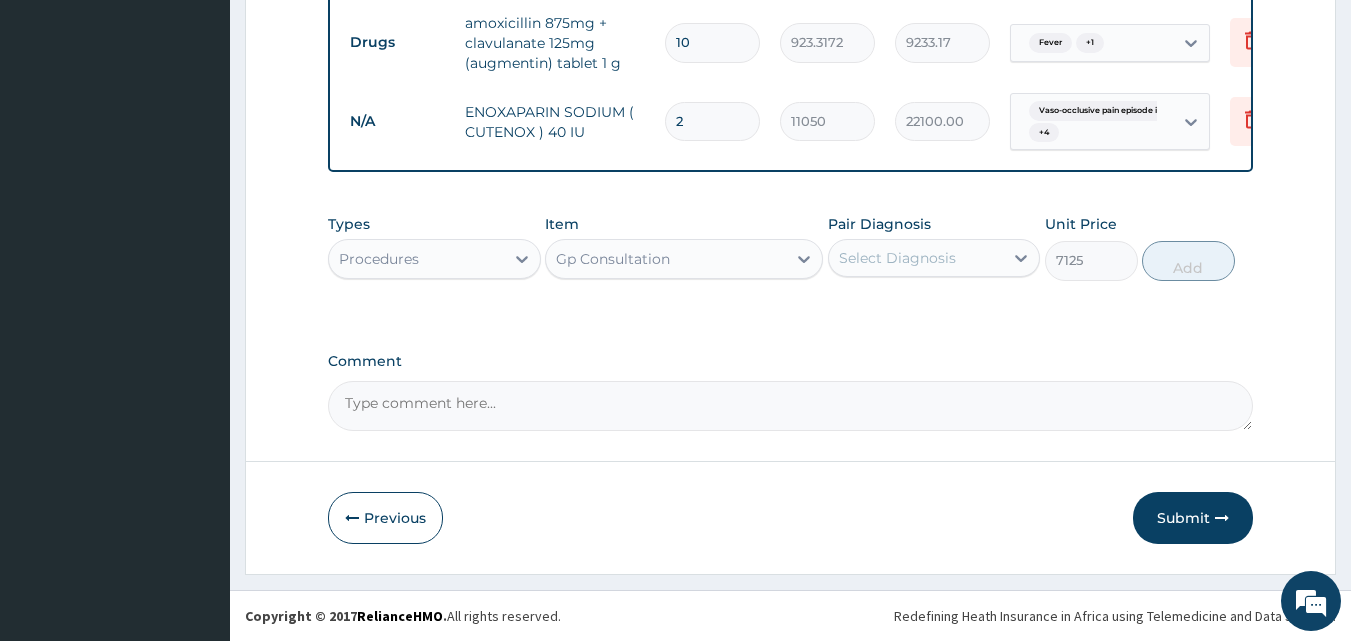 click on "Select Diagnosis" at bounding box center (897, 258) 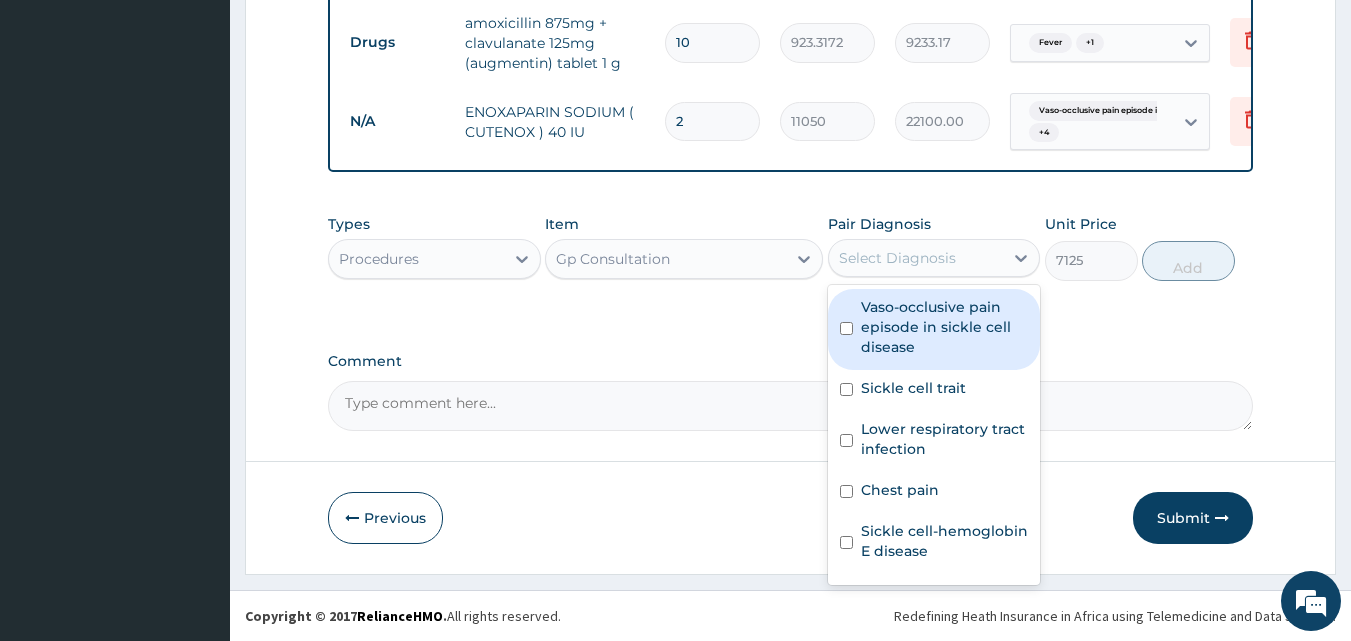click on "Vaso-occlusive pain episode in sickle cell disease" at bounding box center (945, 327) 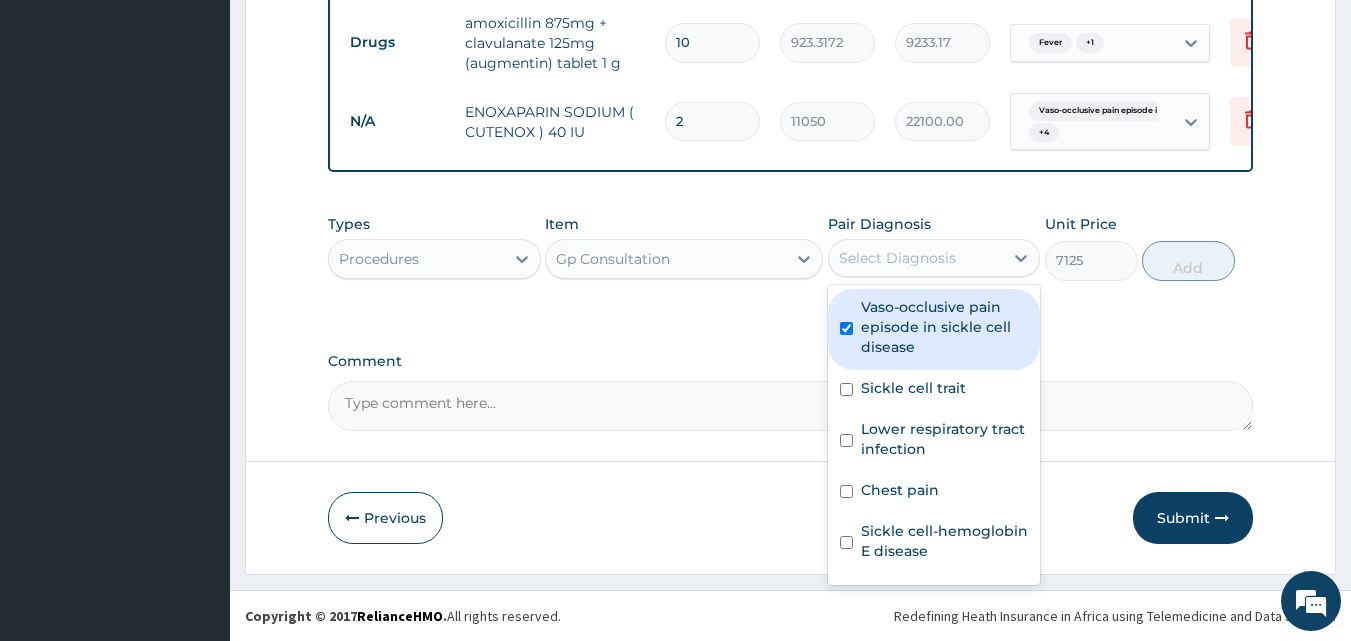 checkbox on "true" 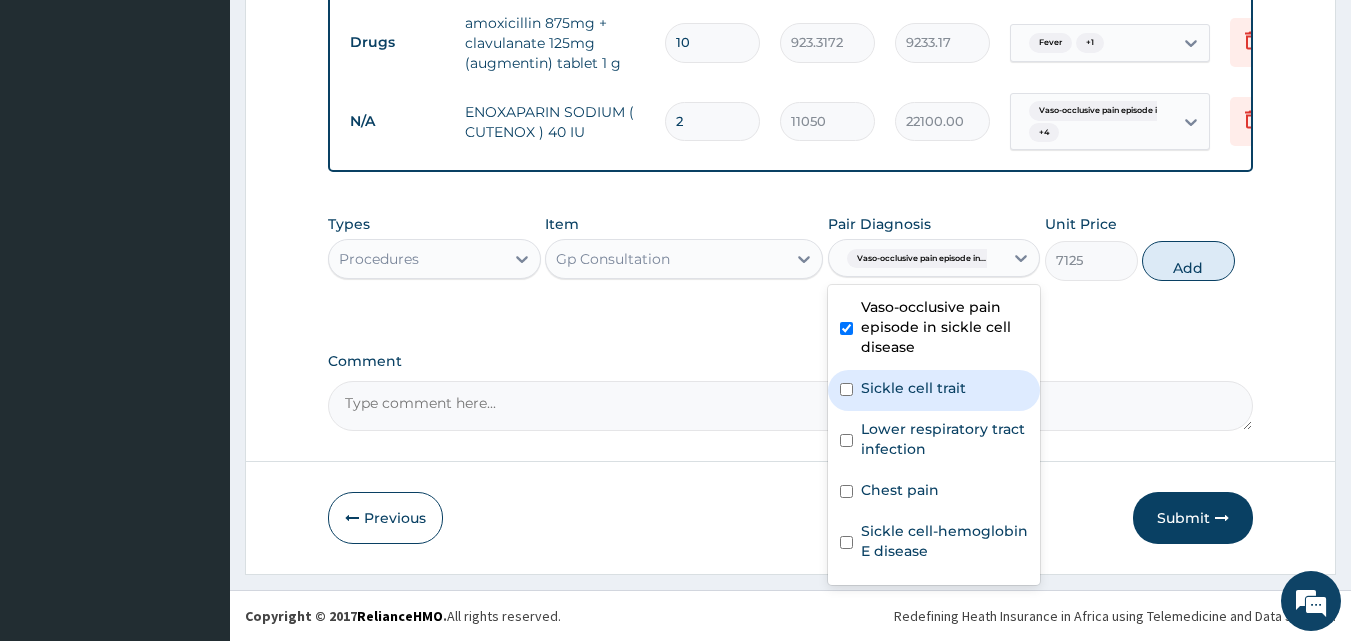 click on "Sickle cell trait" at bounding box center [934, 390] 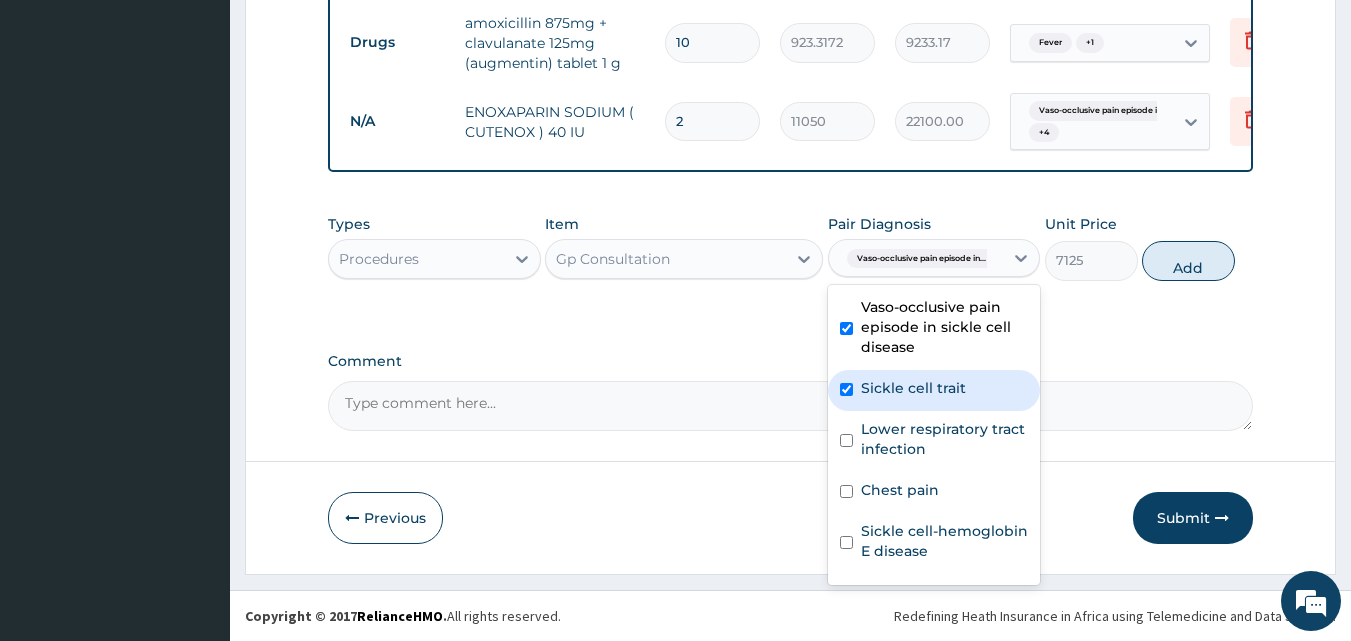 checkbox on "true" 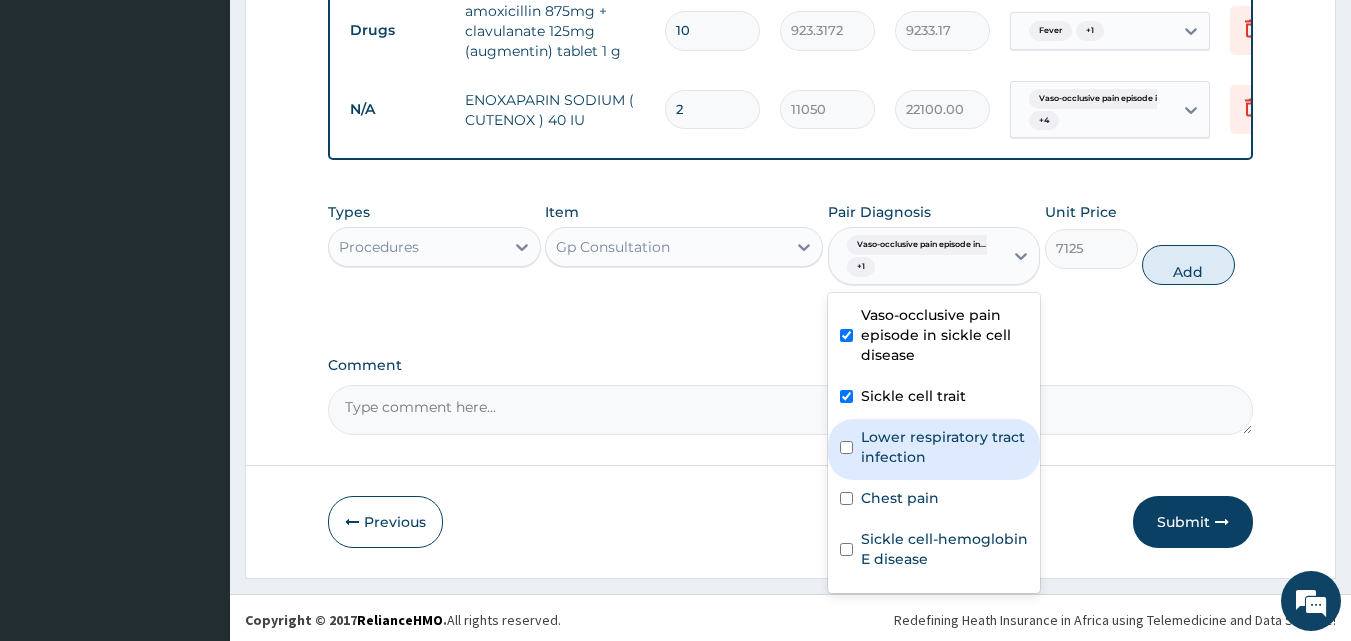 click on "Lower respiratory tract infection" at bounding box center [945, 447] 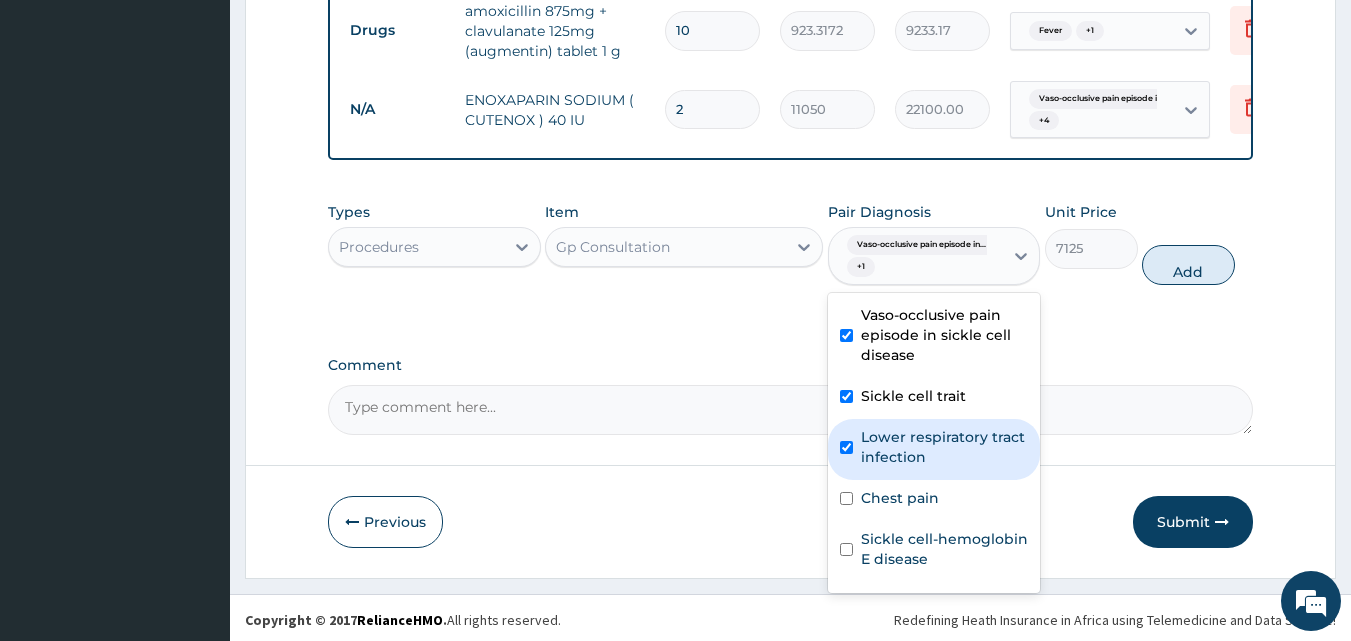 checkbox on "true" 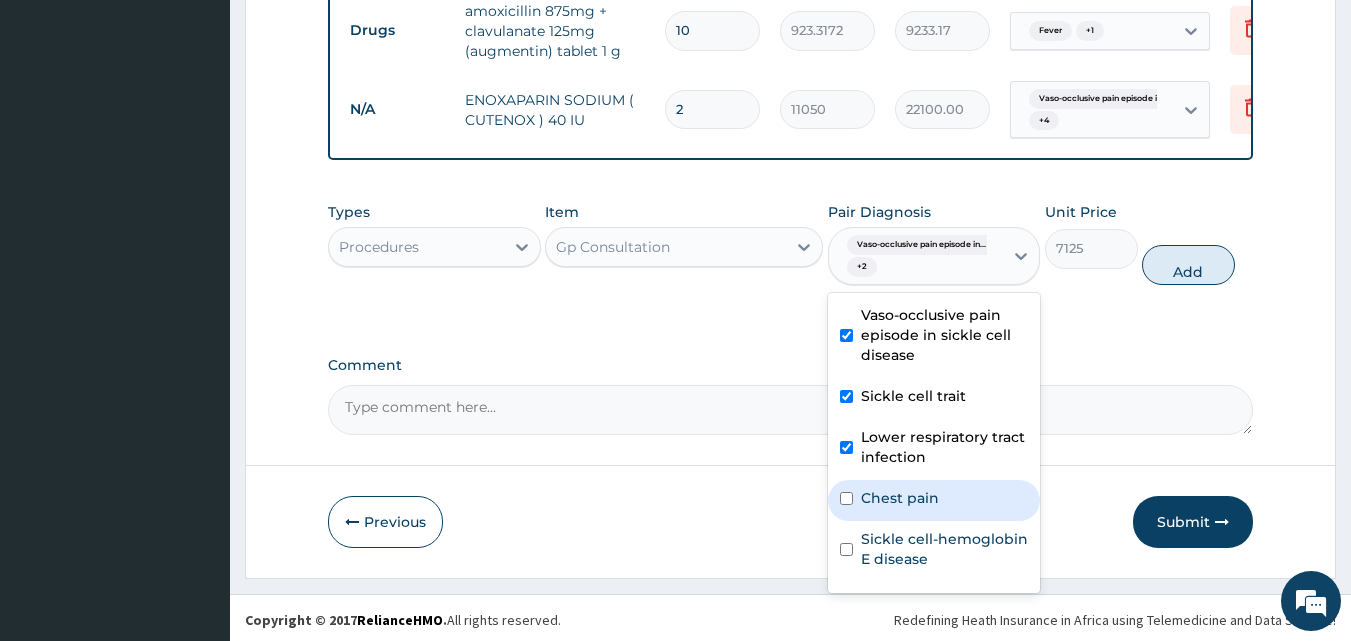 drag, startPoint x: 895, startPoint y: 530, endPoint x: 889, endPoint y: 567, distance: 37.48333 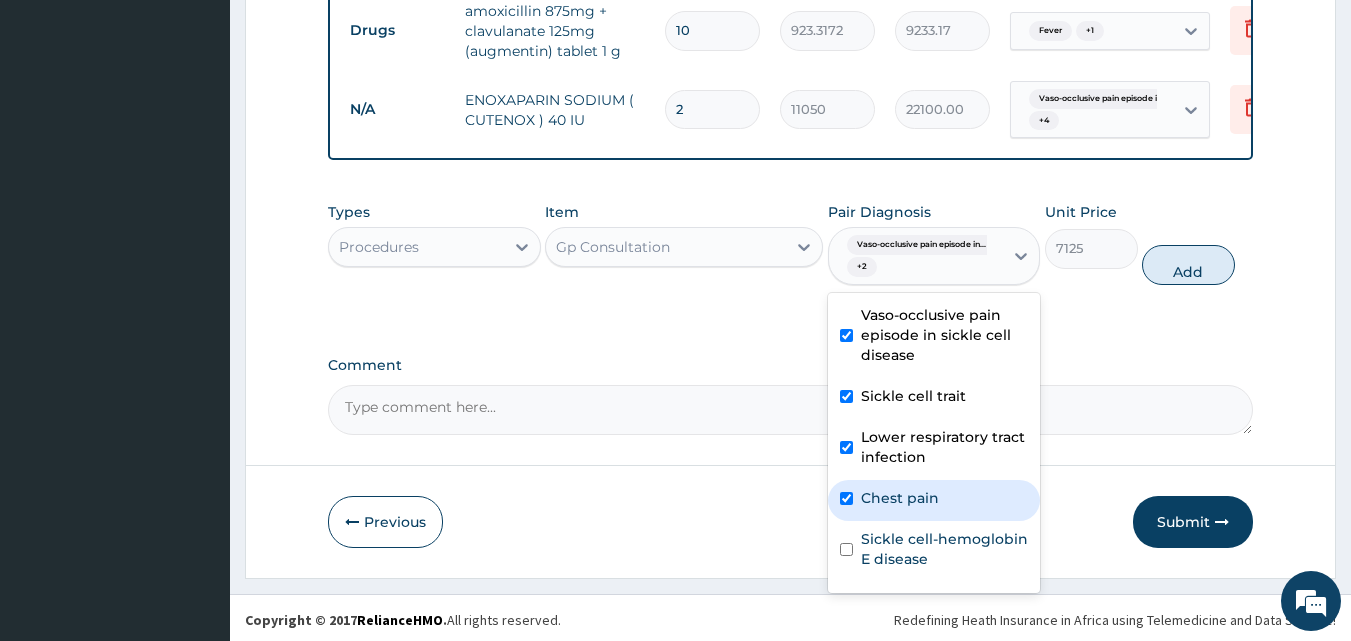 checkbox on "true" 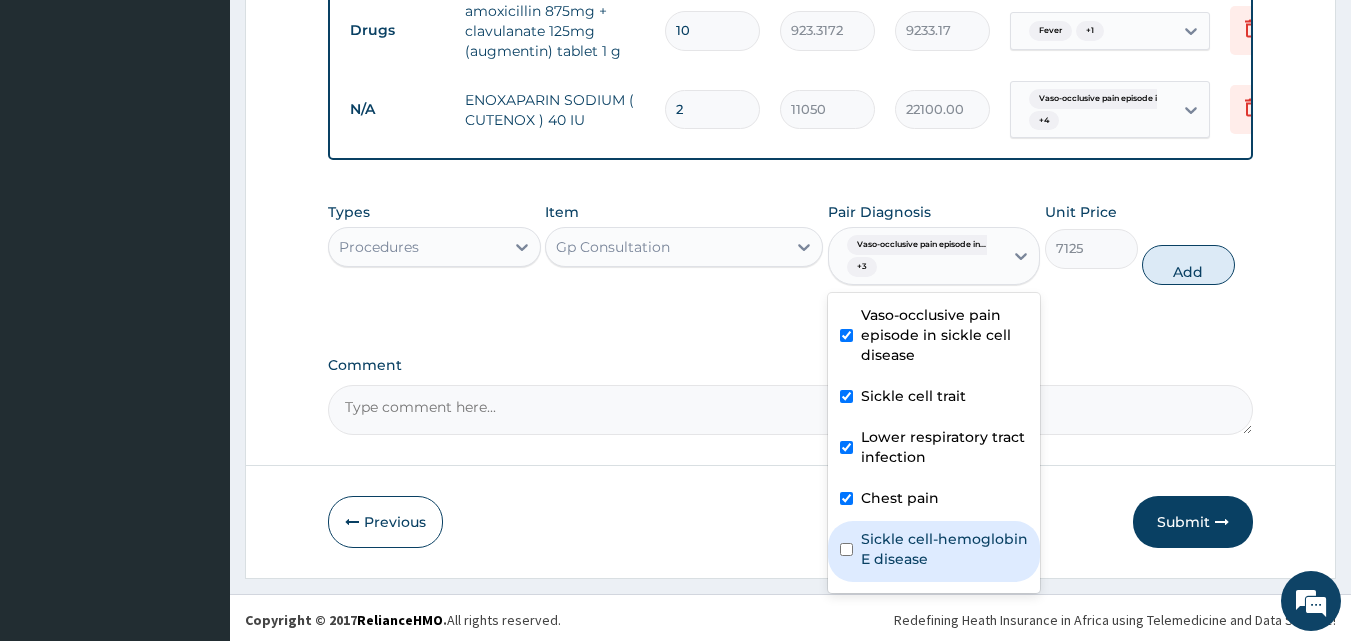 click on "Sickle cell-hemoglobin E disease" at bounding box center (945, 549) 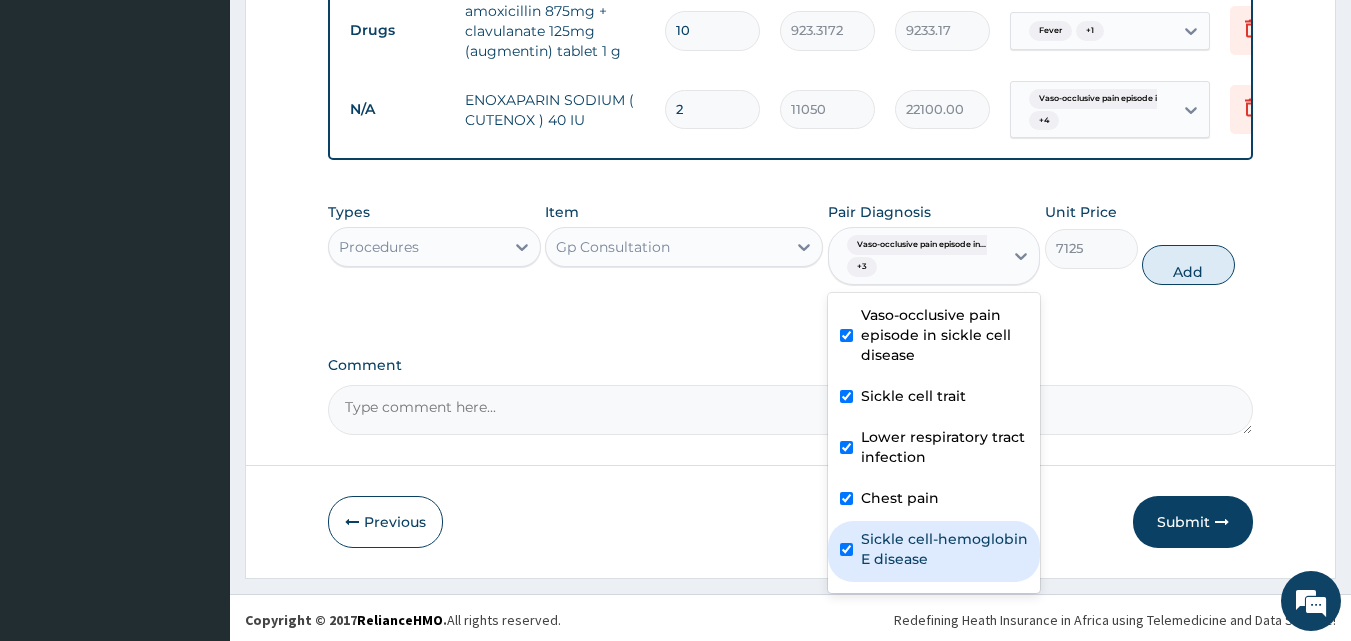 checkbox on "true" 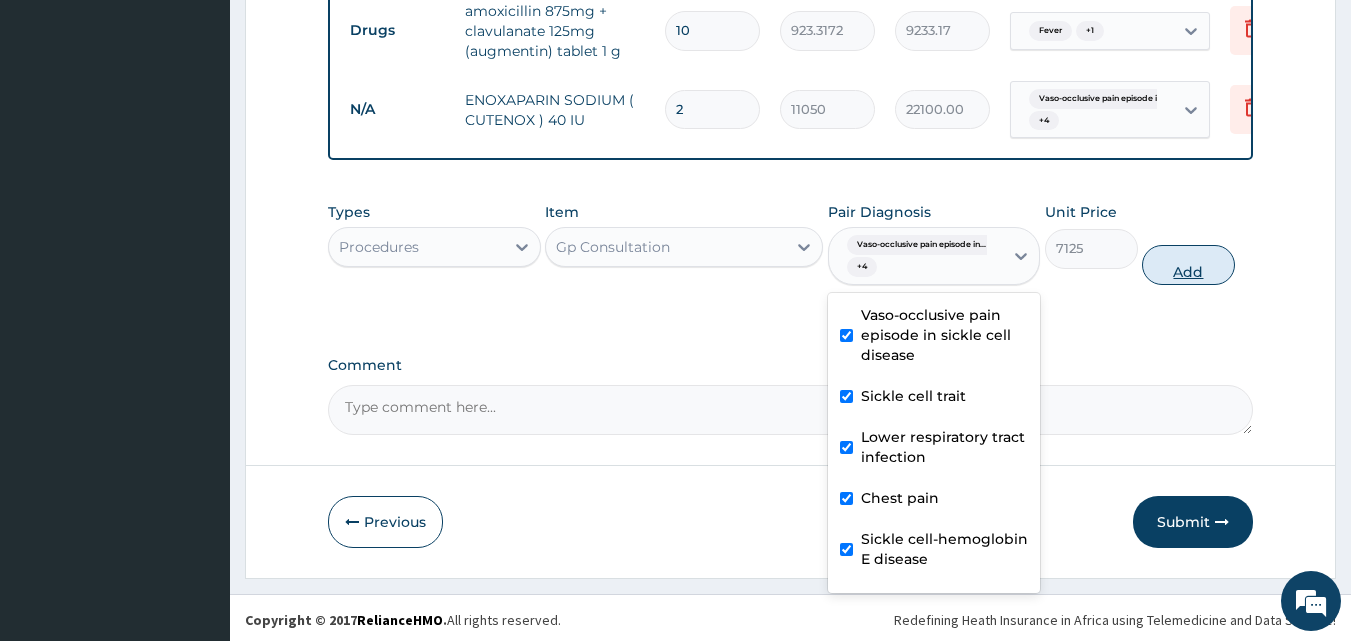 click on "Add" at bounding box center (1188, 265) 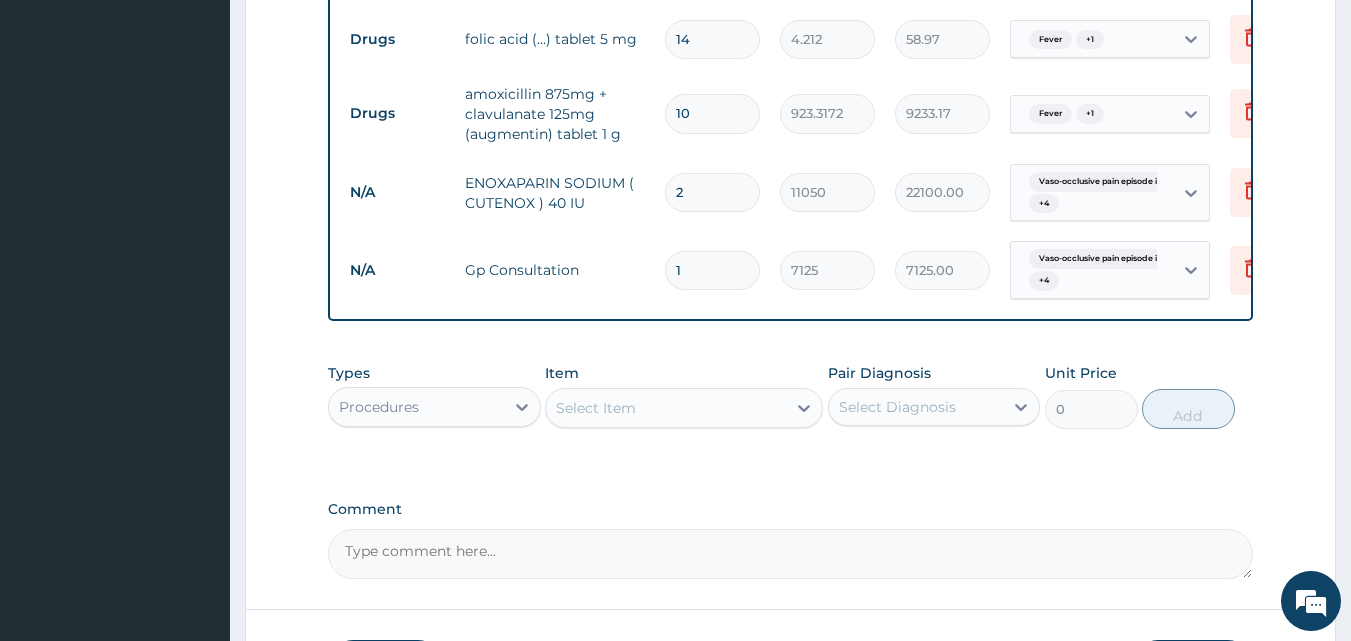 scroll, scrollTop: 2214, scrollLeft: 0, axis: vertical 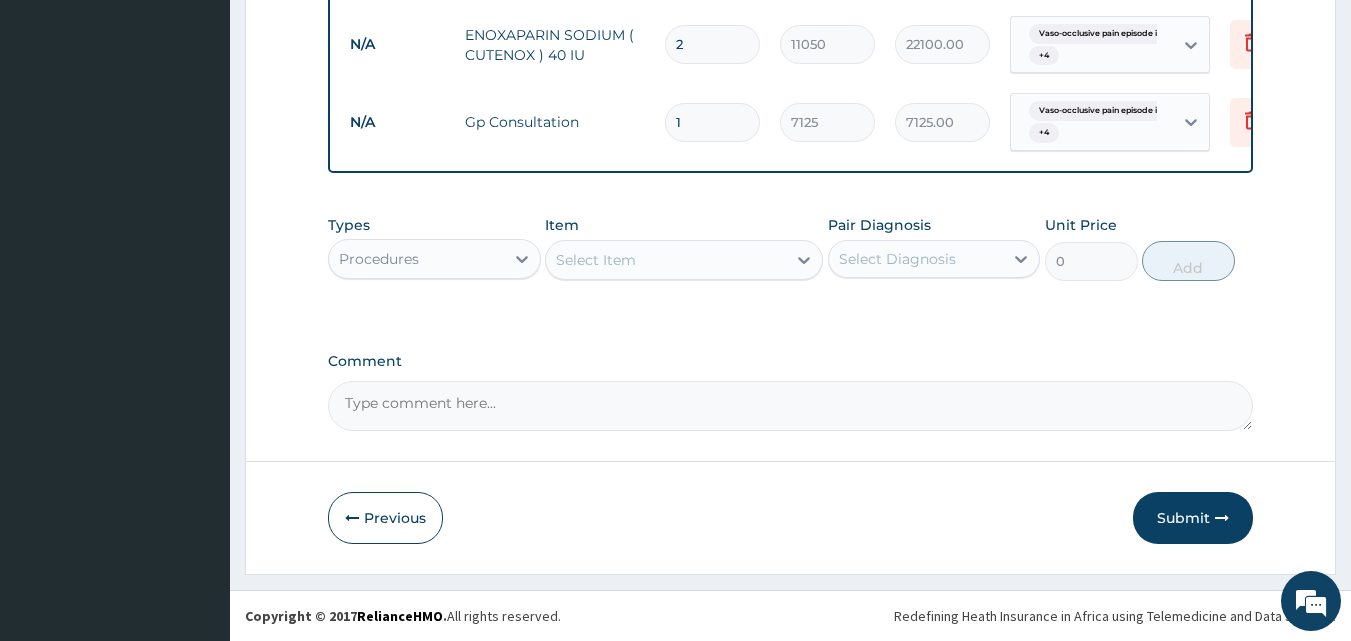 click on "Procedures" at bounding box center (379, 259) 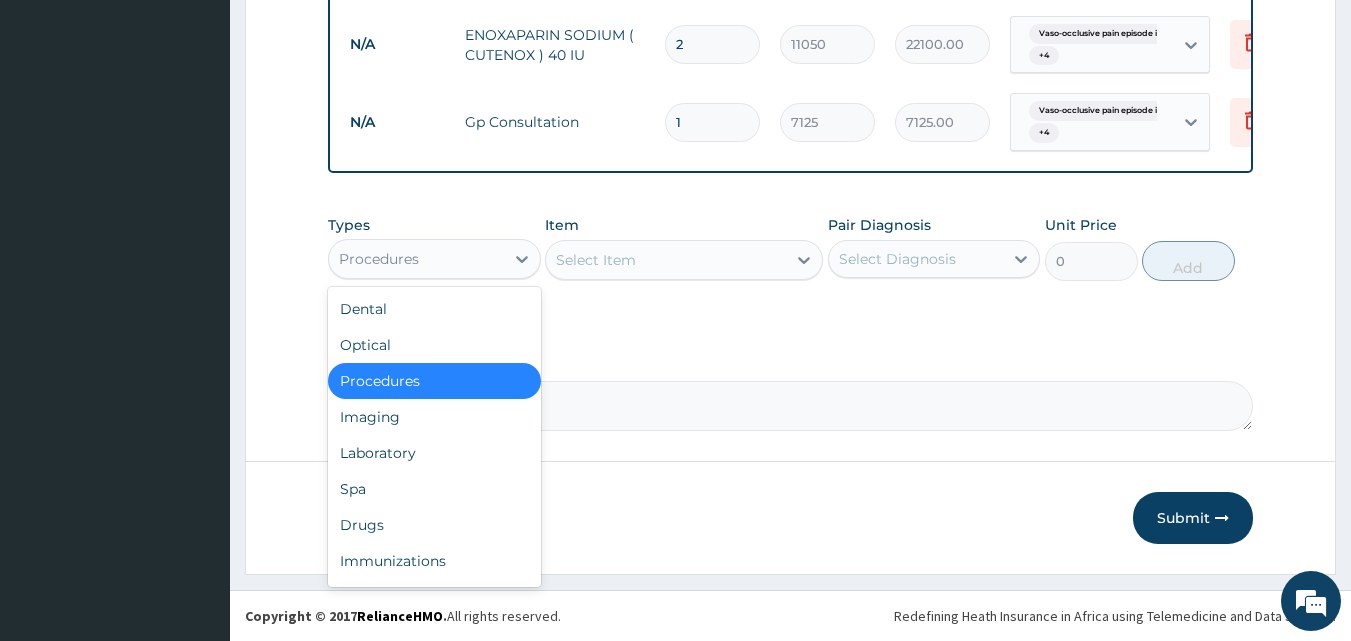 click on "Procedures" at bounding box center [379, 259] 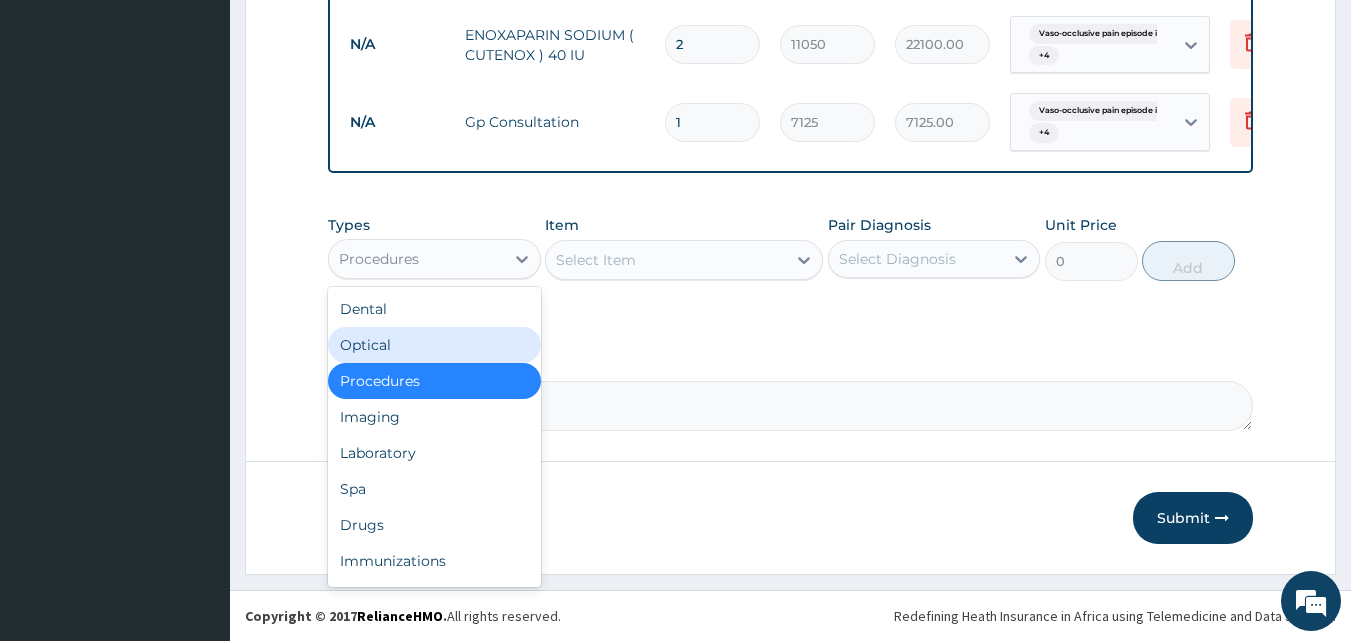 scroll, scrollTop: 68, scrollLeft: 0, axis: vertical 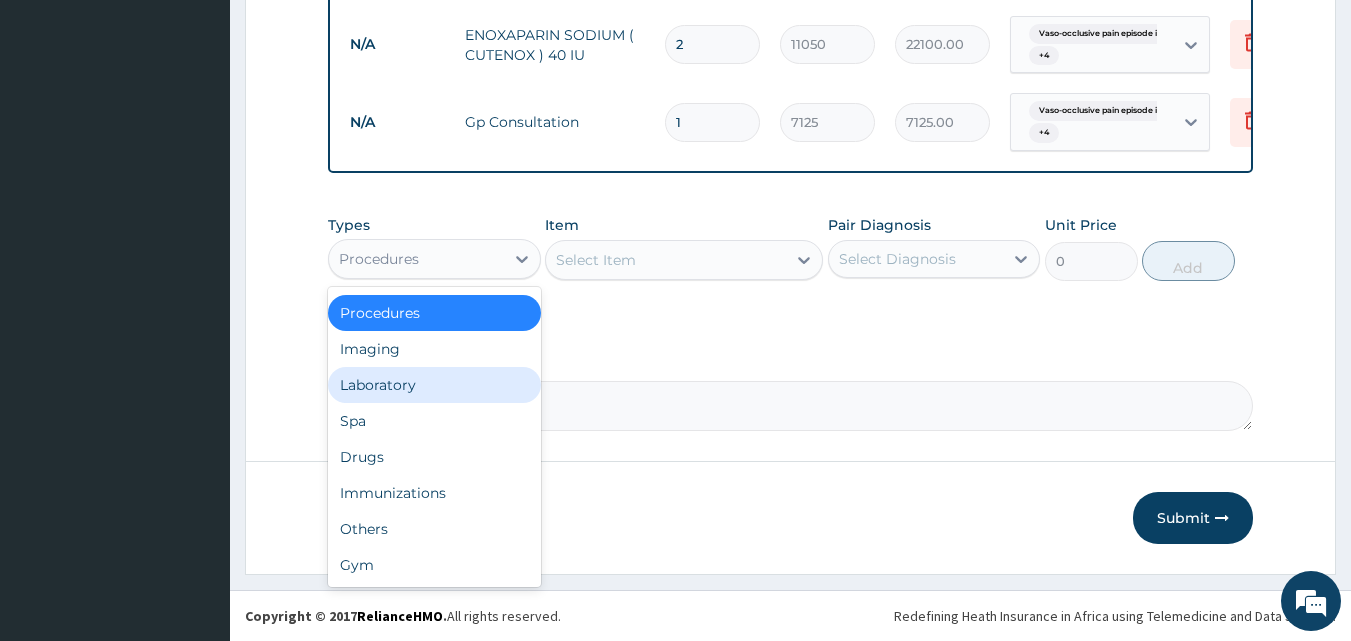 click on "Laboratory" at bounding box center (434, 385) 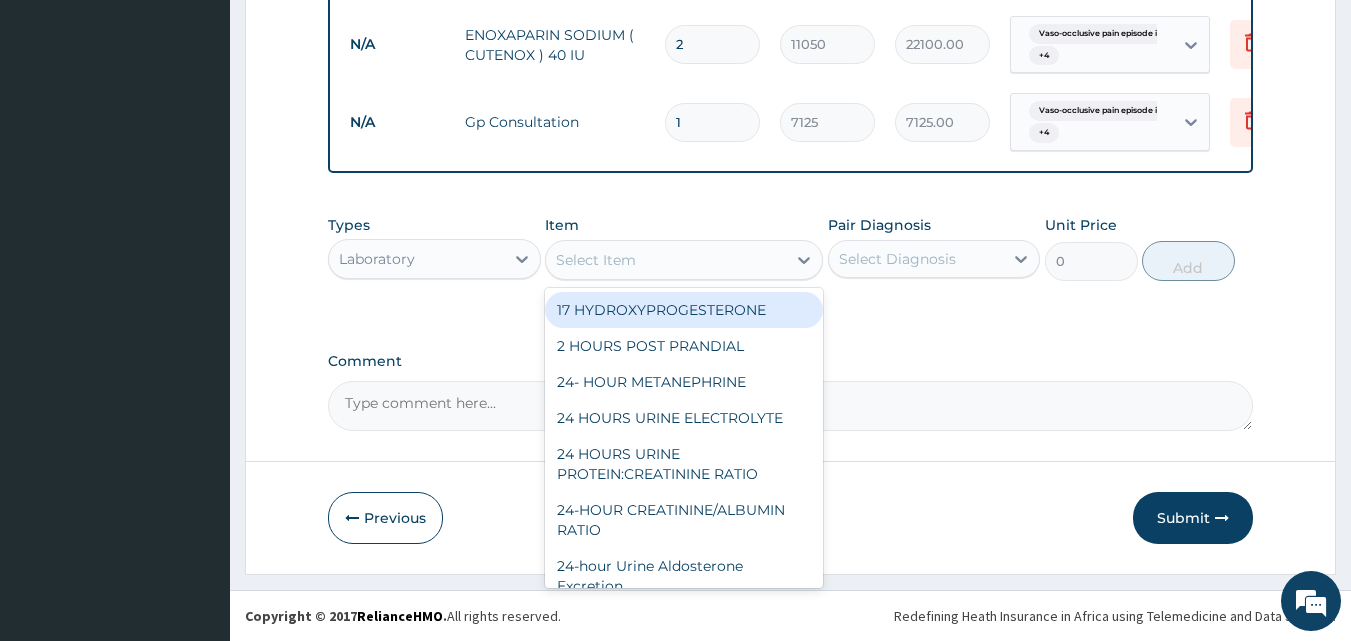 click on "Select Item" at bounding box center [666, 260] 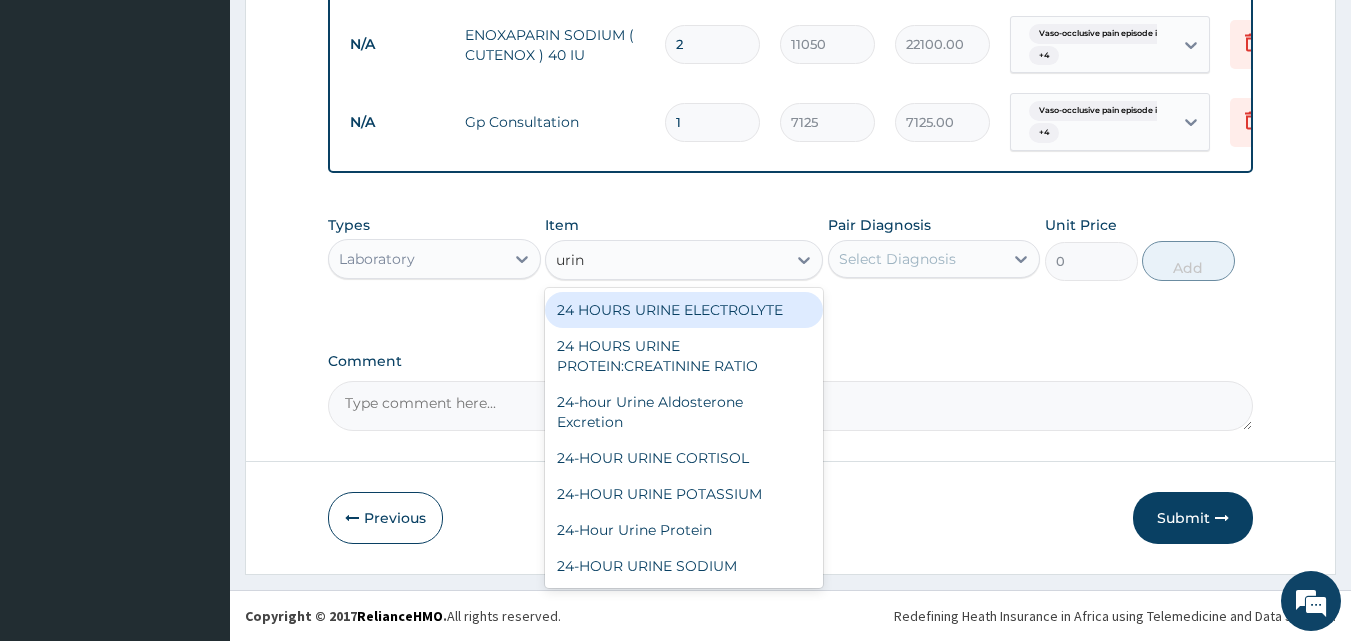type on "urina" 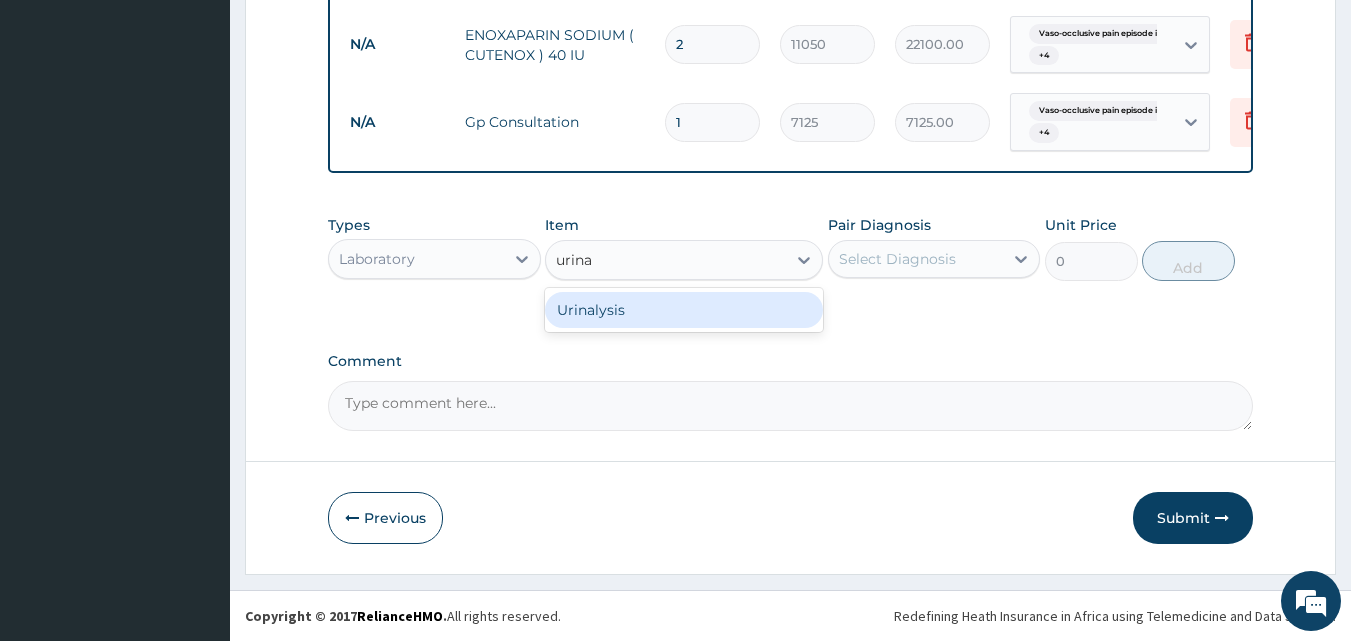 click on "Urinalysis" at bounding box center (684, 310) 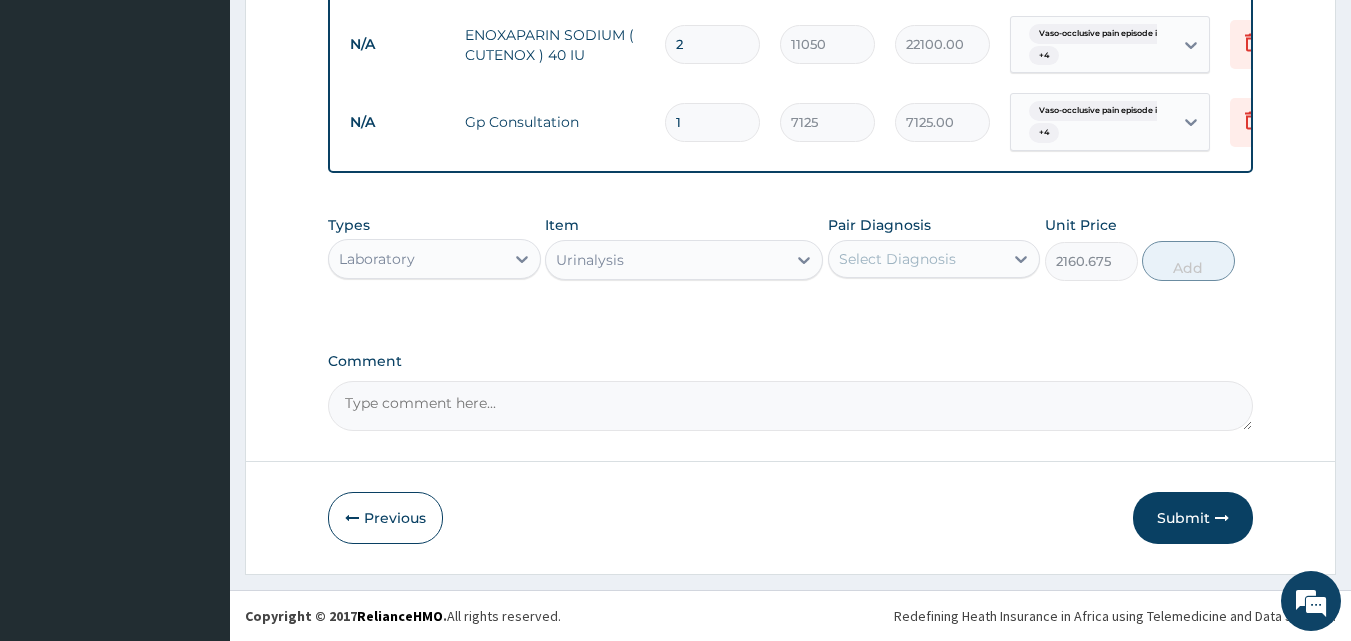 click on "Select Diagnosis" at bounding box center (916, 259) 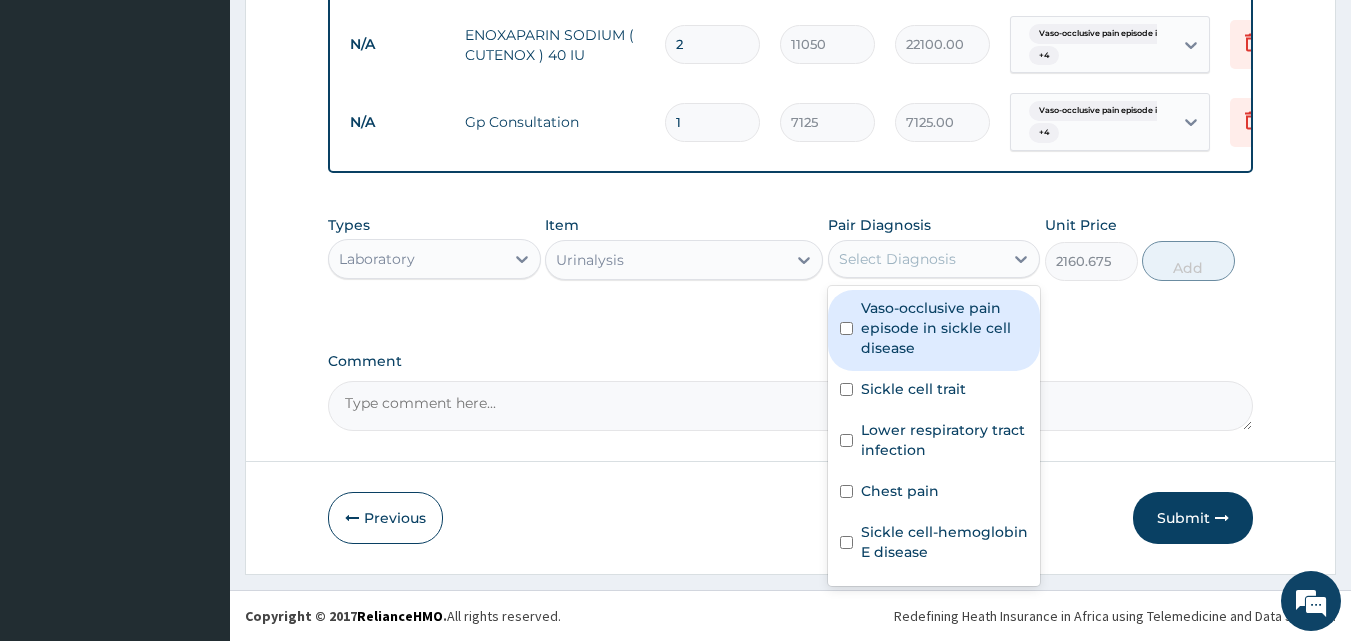 click on "Vaso-occlusive pain episode in sickle cell disease" at bounding box center [945, 328] 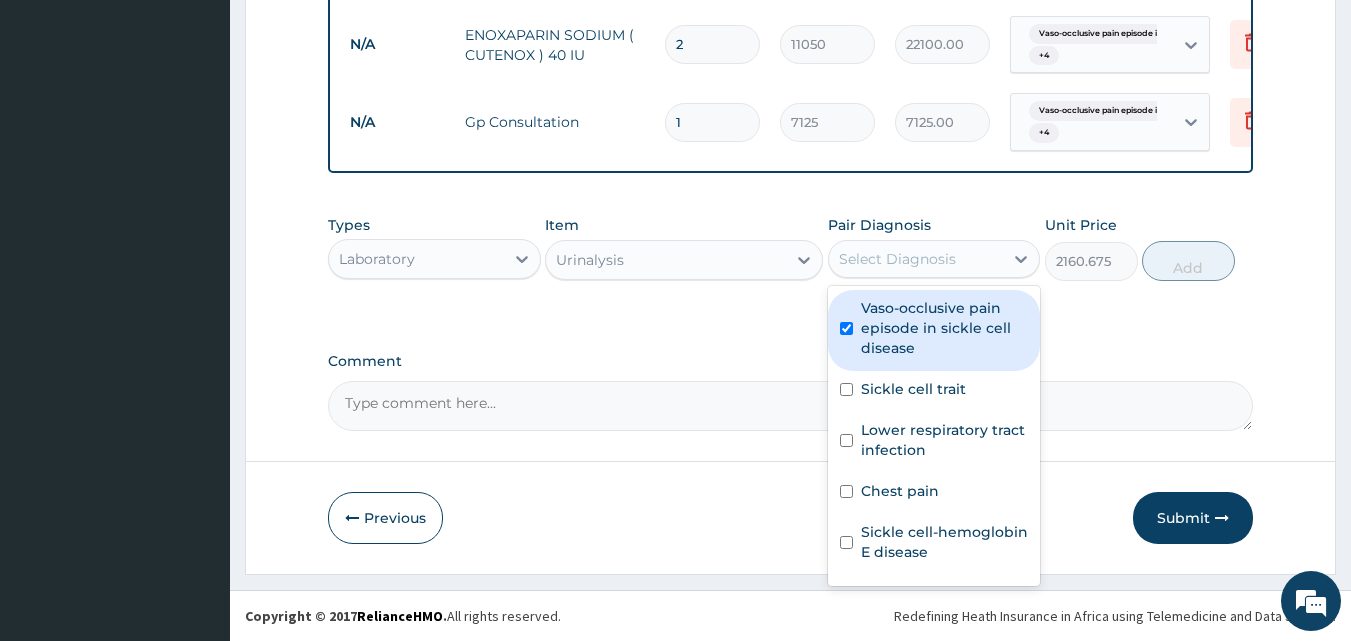 checkbox on "true" 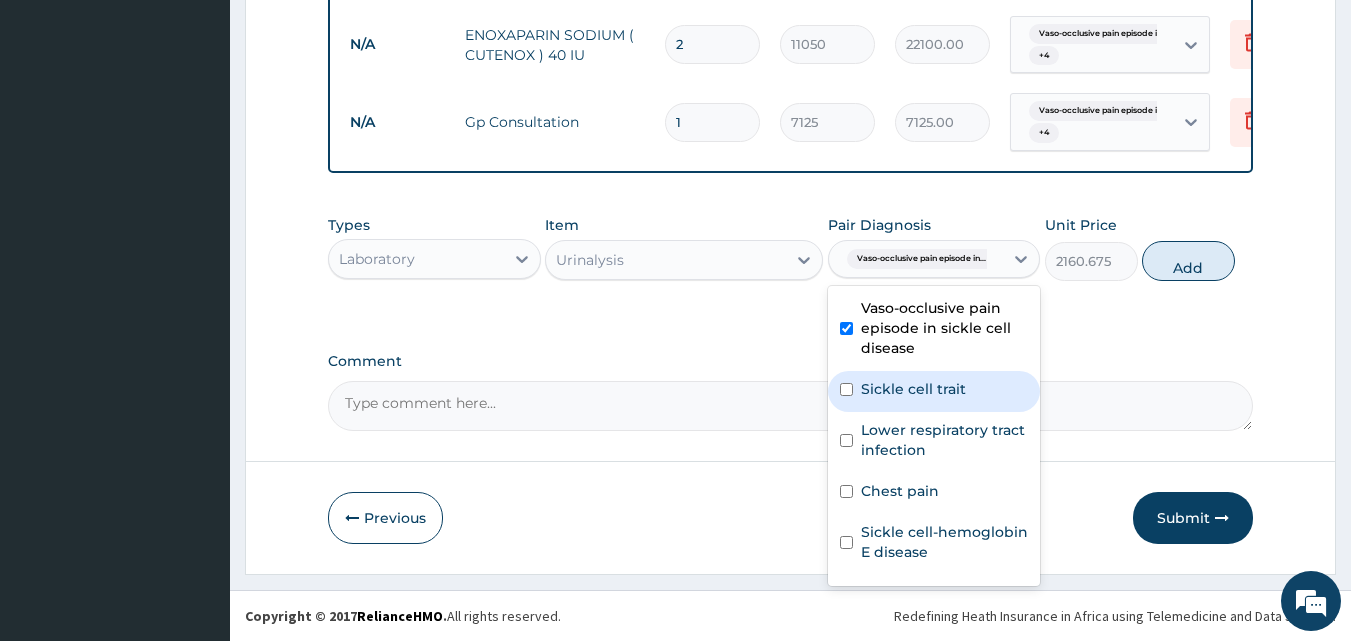 click on "Sickle cell trait" at bounding box center (934, 391) 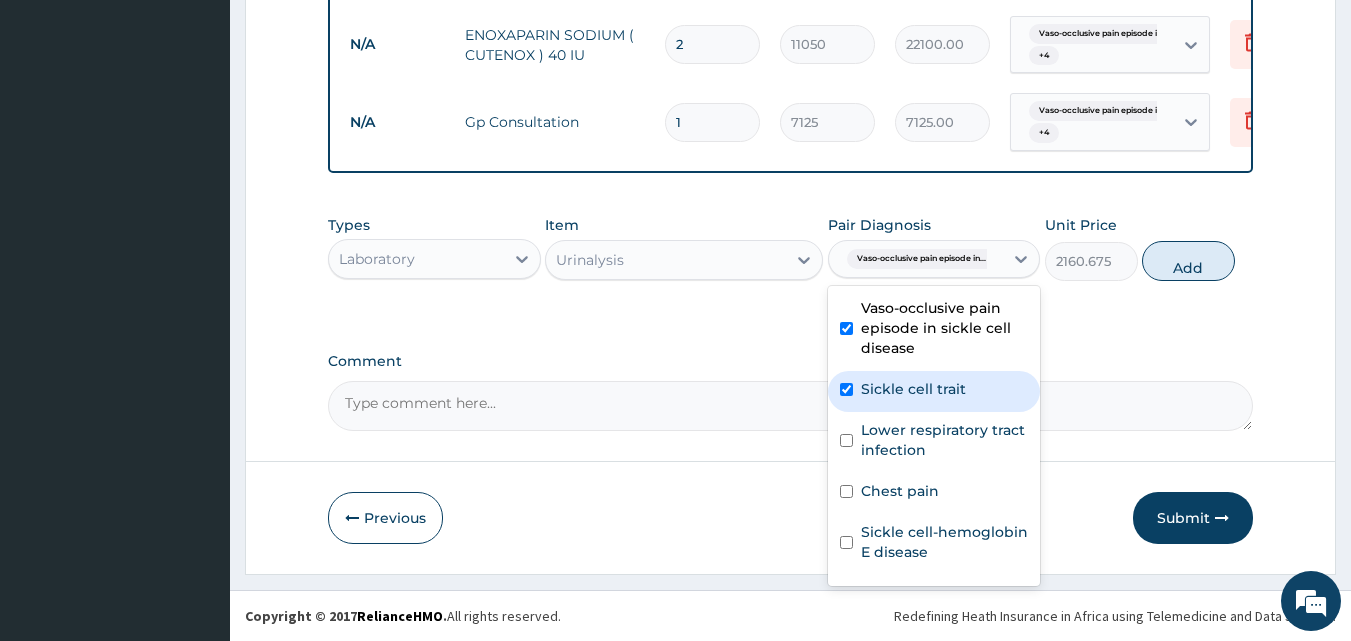 checkbox on "true" 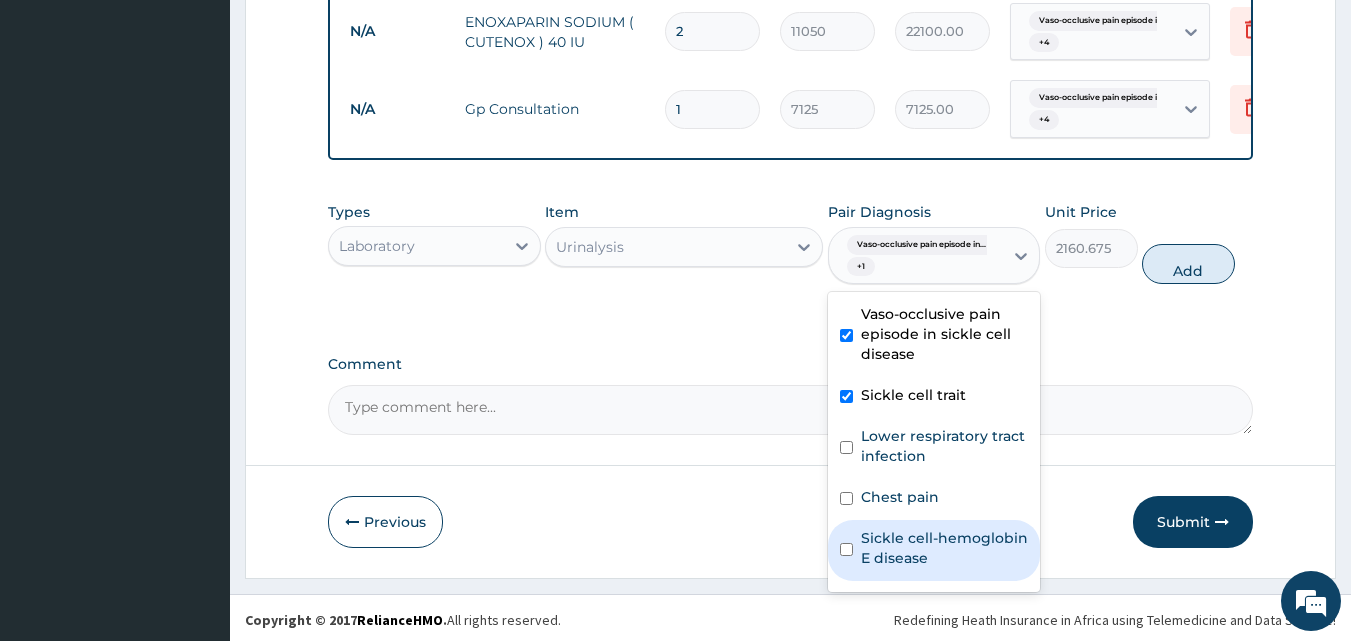 scroll, scrollTop: 95, scrollLeft: 0, axis: vertical 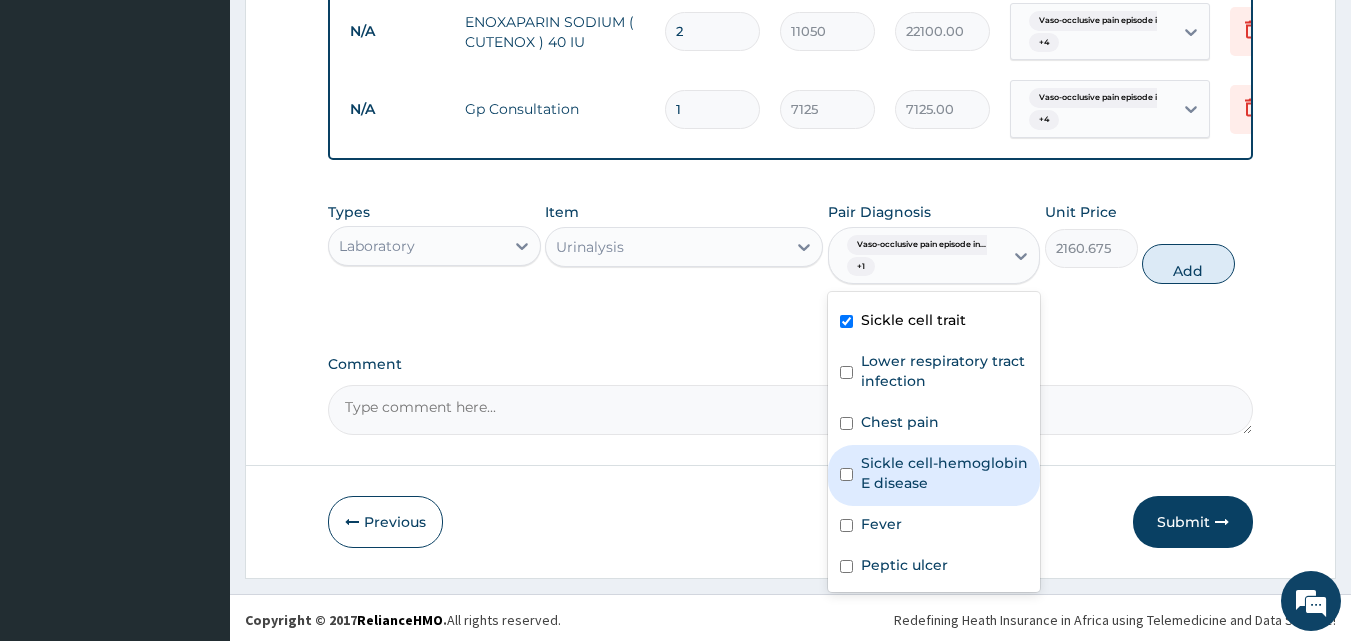 click on "Sickle cell-hemoglobin E disease" at bounding box center [945, 473] 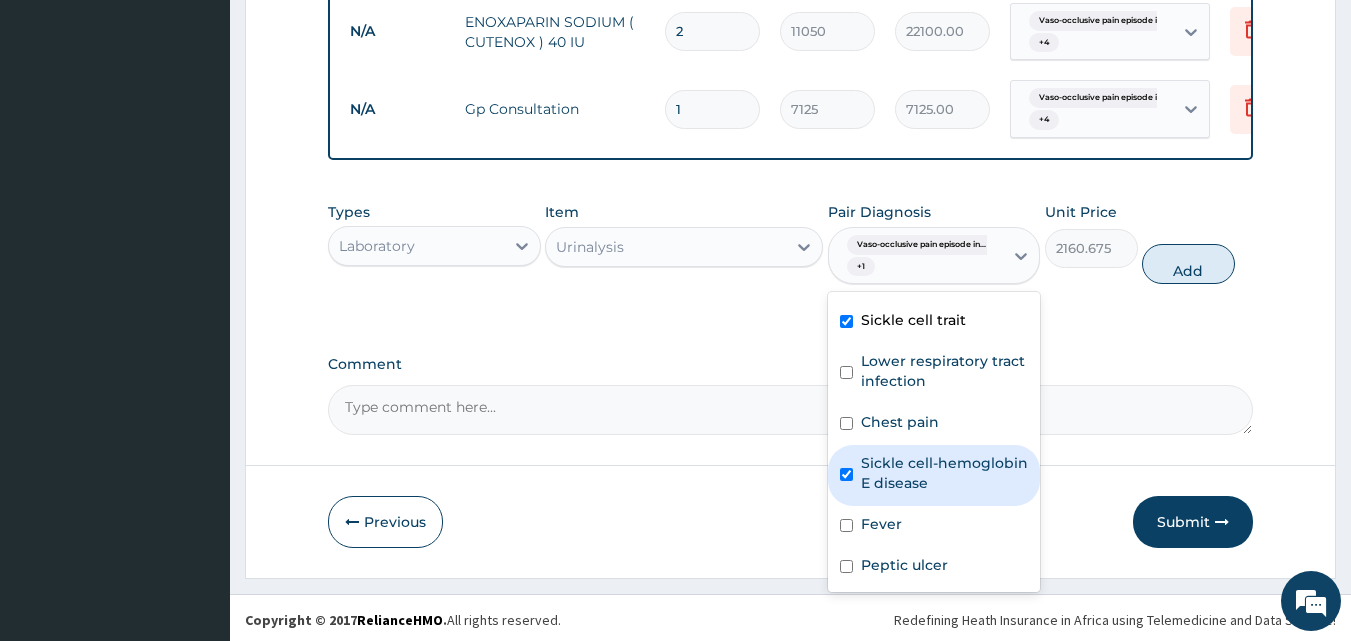 checkbox on "true" 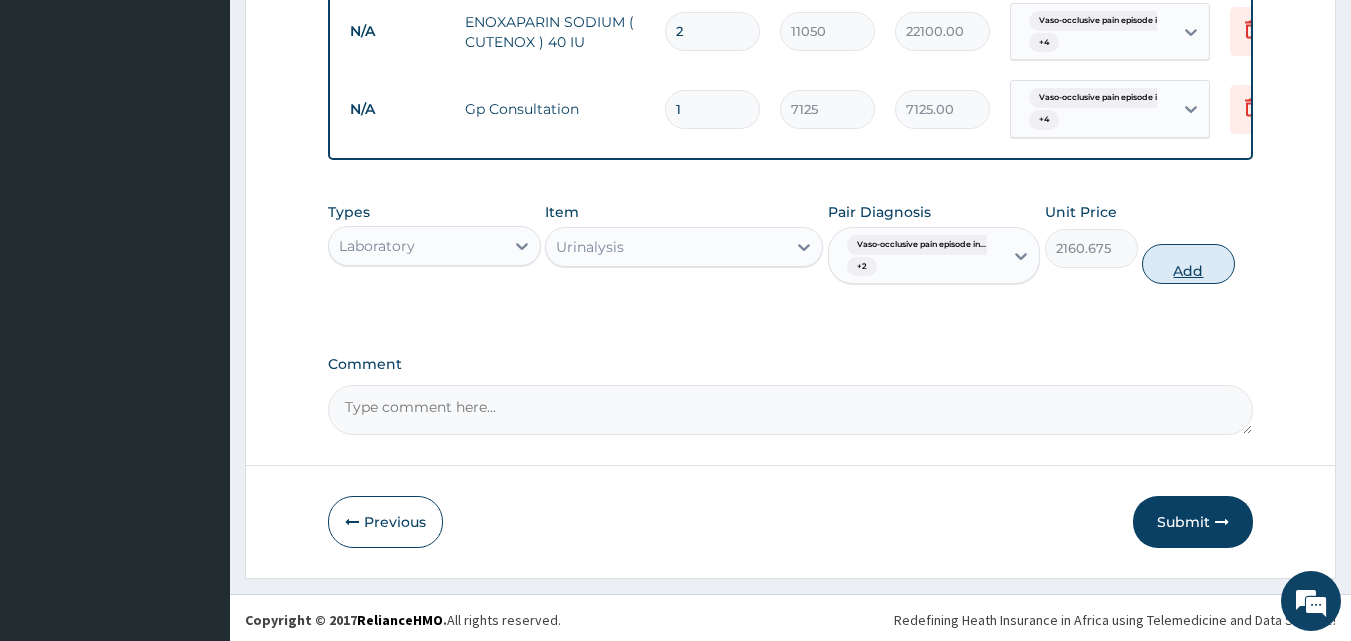 click on "Add" at bounding box center (1188, 264) 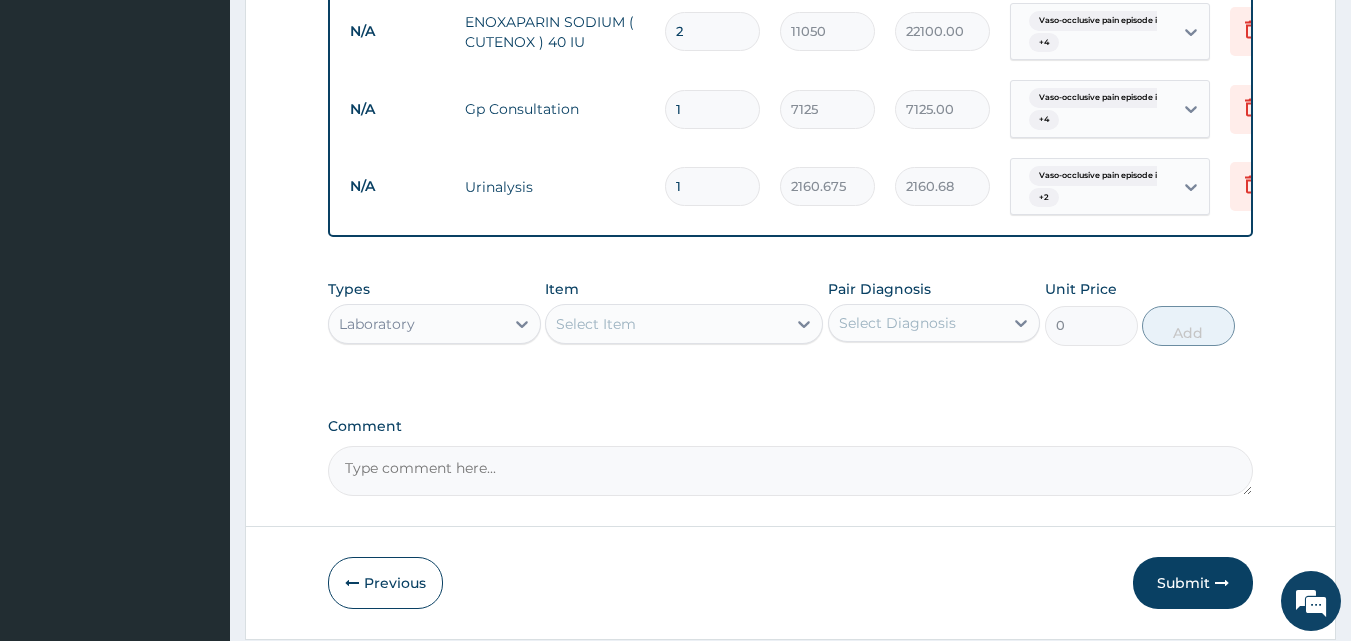click on "Select Item" at bounding box center (596, 324) 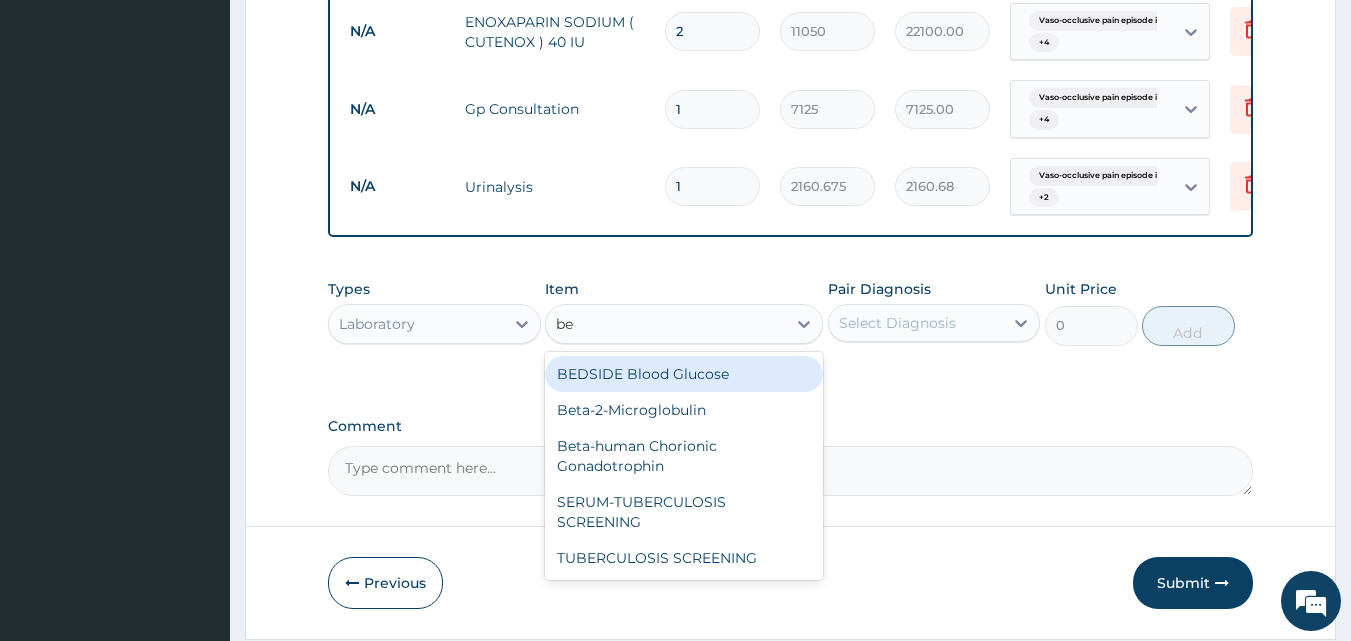 type on "bed" 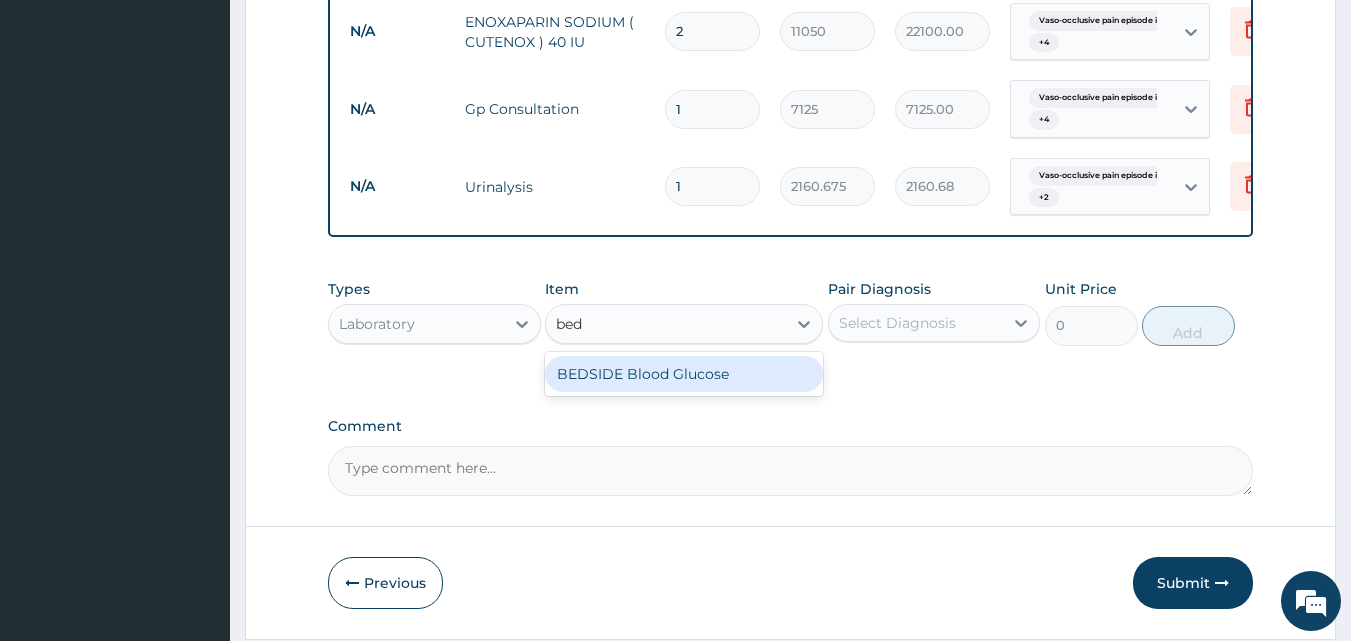 click on "BEDSIDE Blood Glucose" at bounding box center [684, 374] 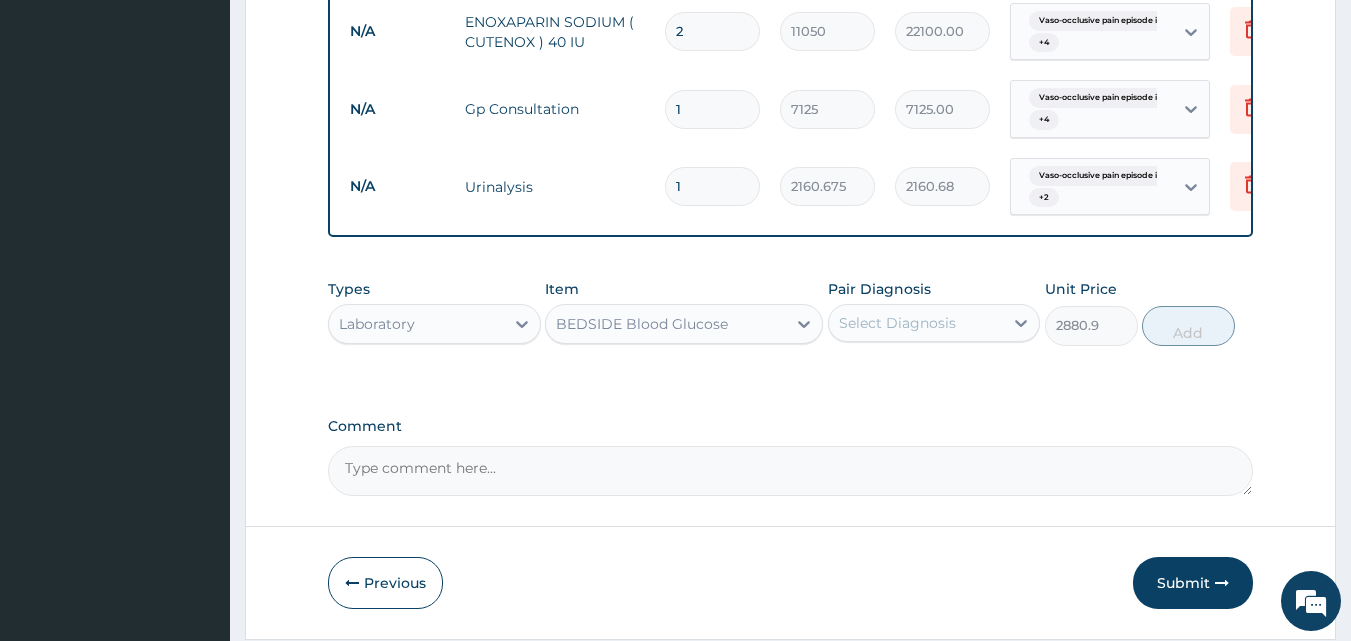 click on "Select Diagnosis" at bounding box center [897, 323] 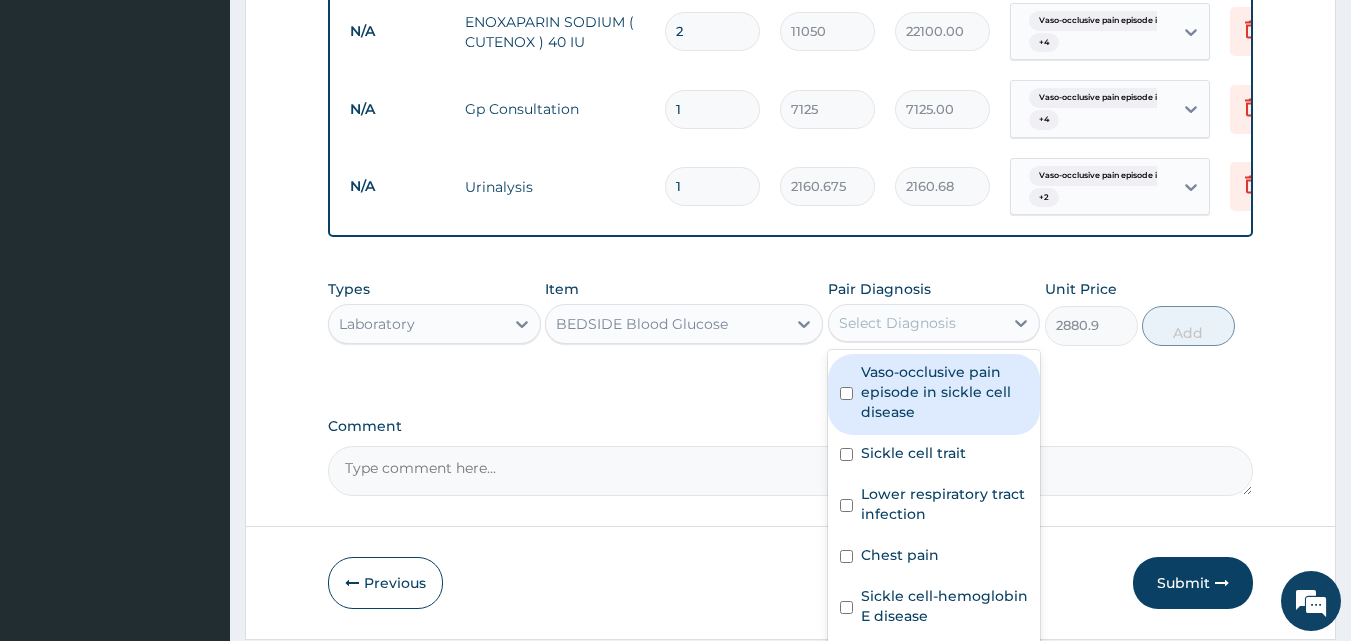 click on "Vaso-occlusive pain episode in sickle cell disease" at bounding box center (945, 392) 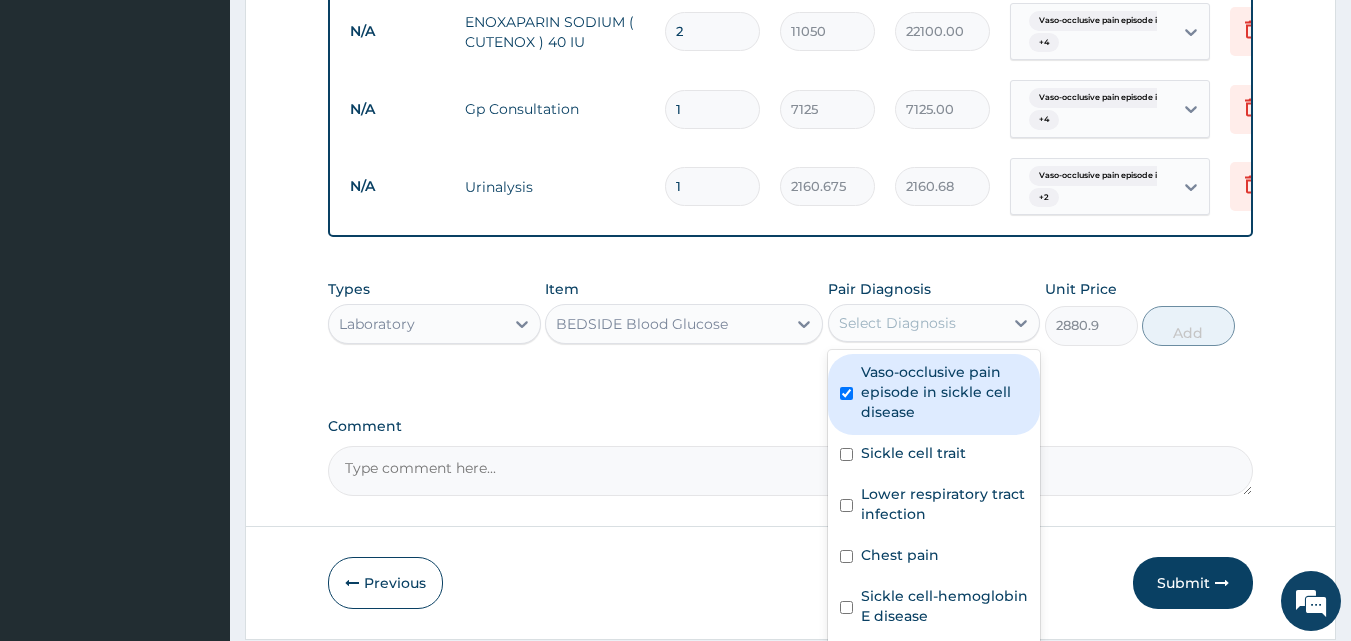 checkbox on "true" 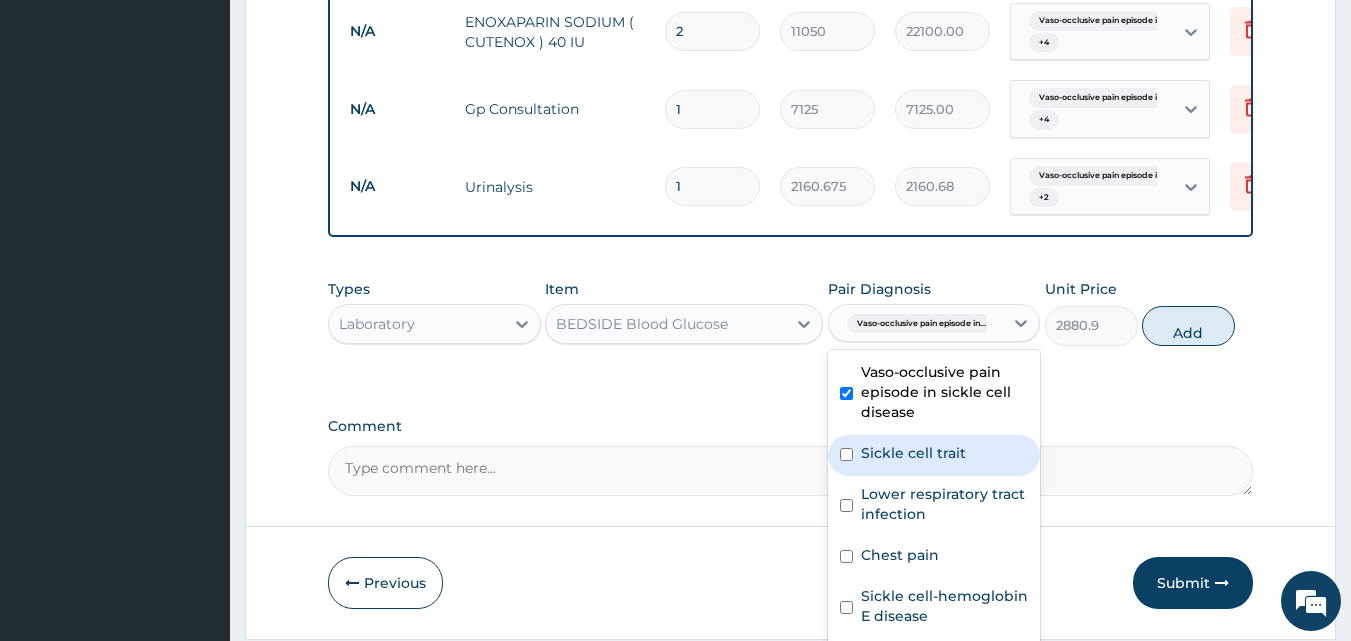 click on "Lower respiratory tract infection" at bounding box center (934, 506) 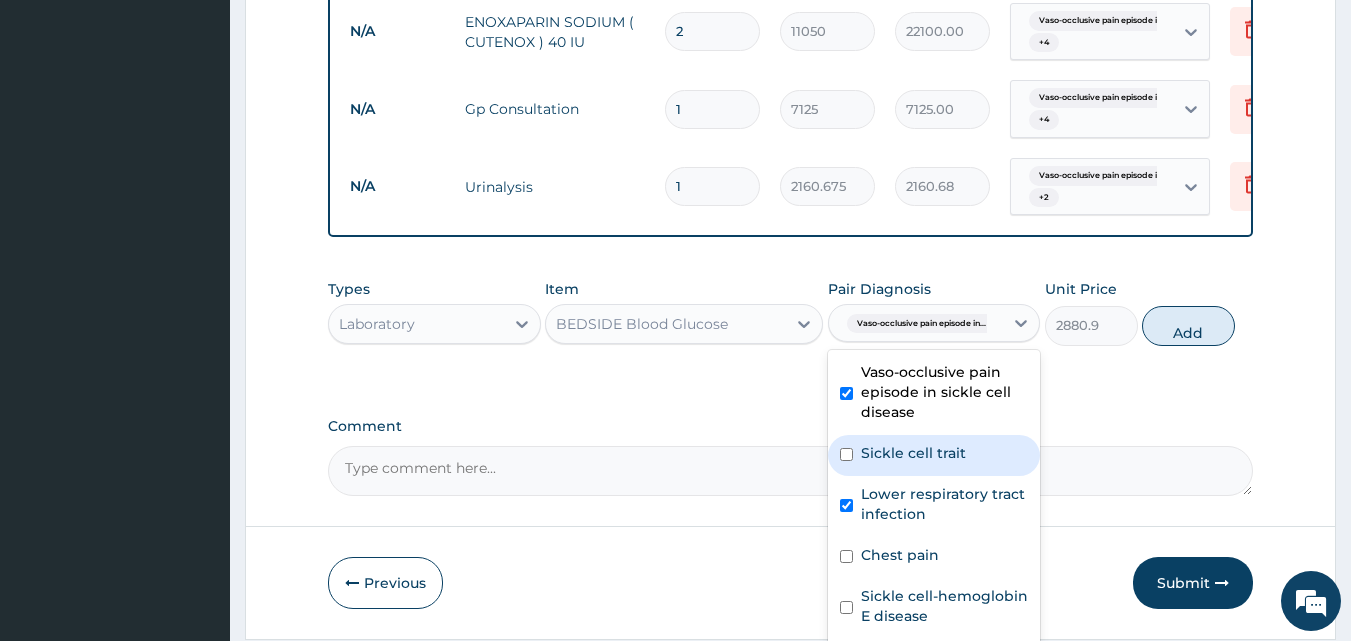 checkbox on "true" 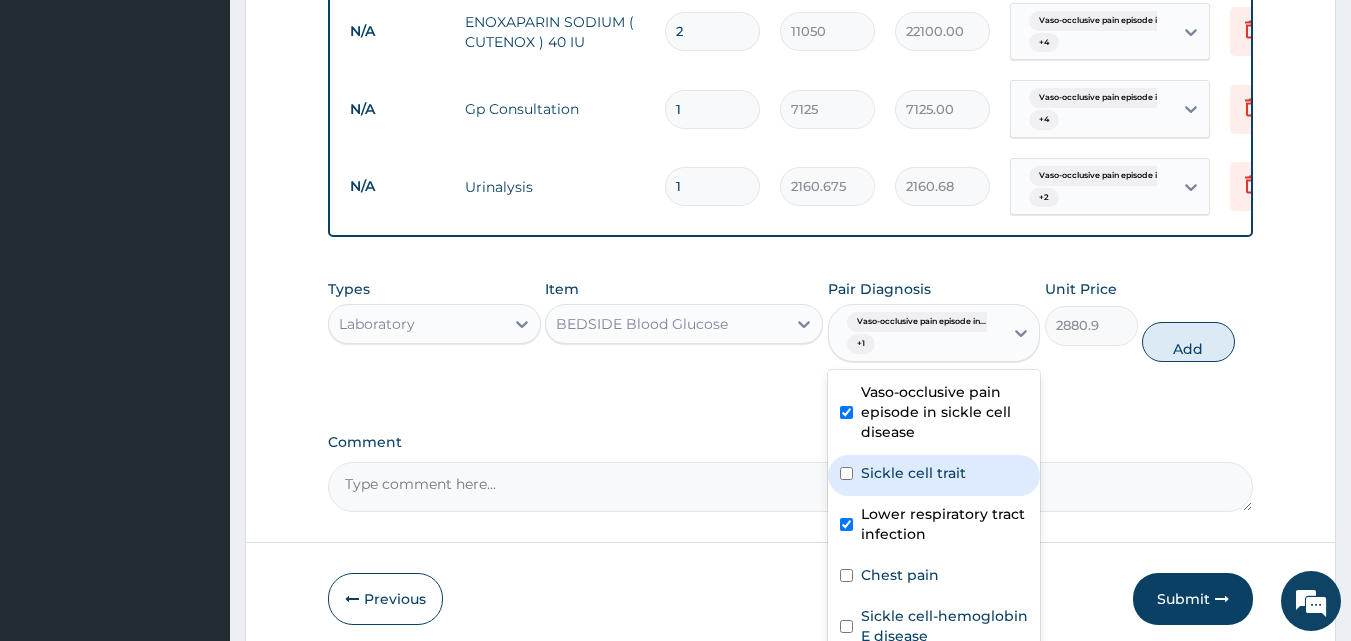 click on "Sickle cell trait" at bounding box center [913, 473] 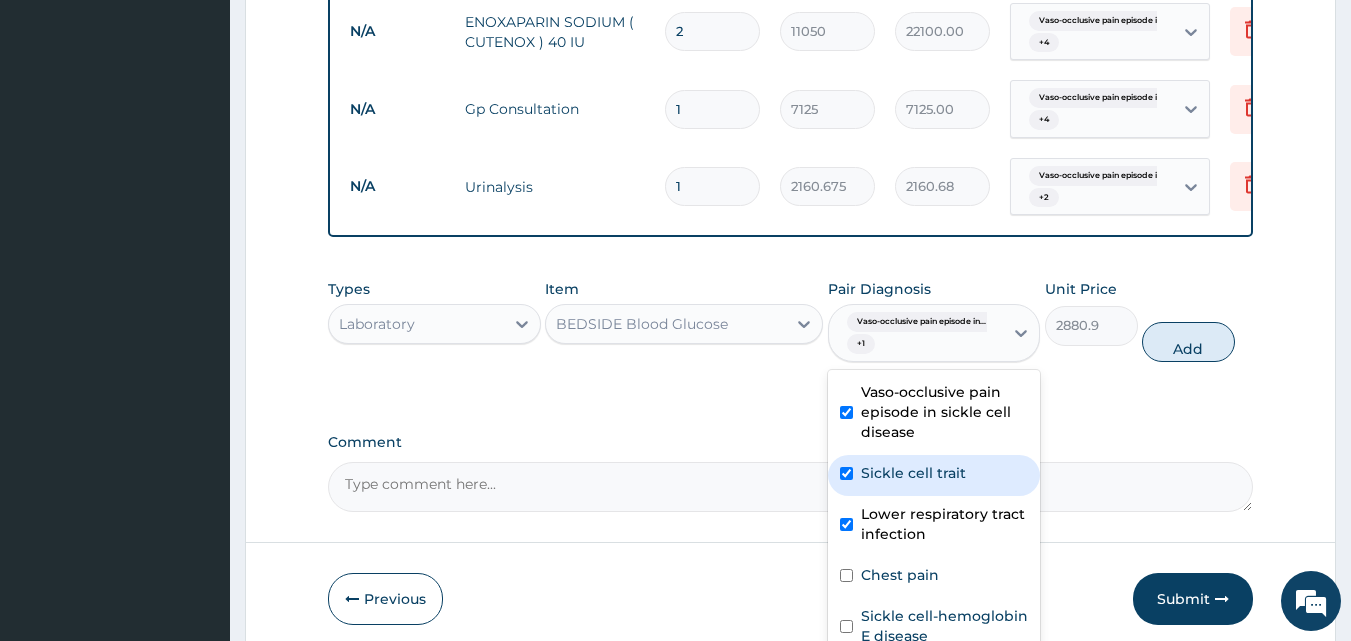 checkbox on "true" 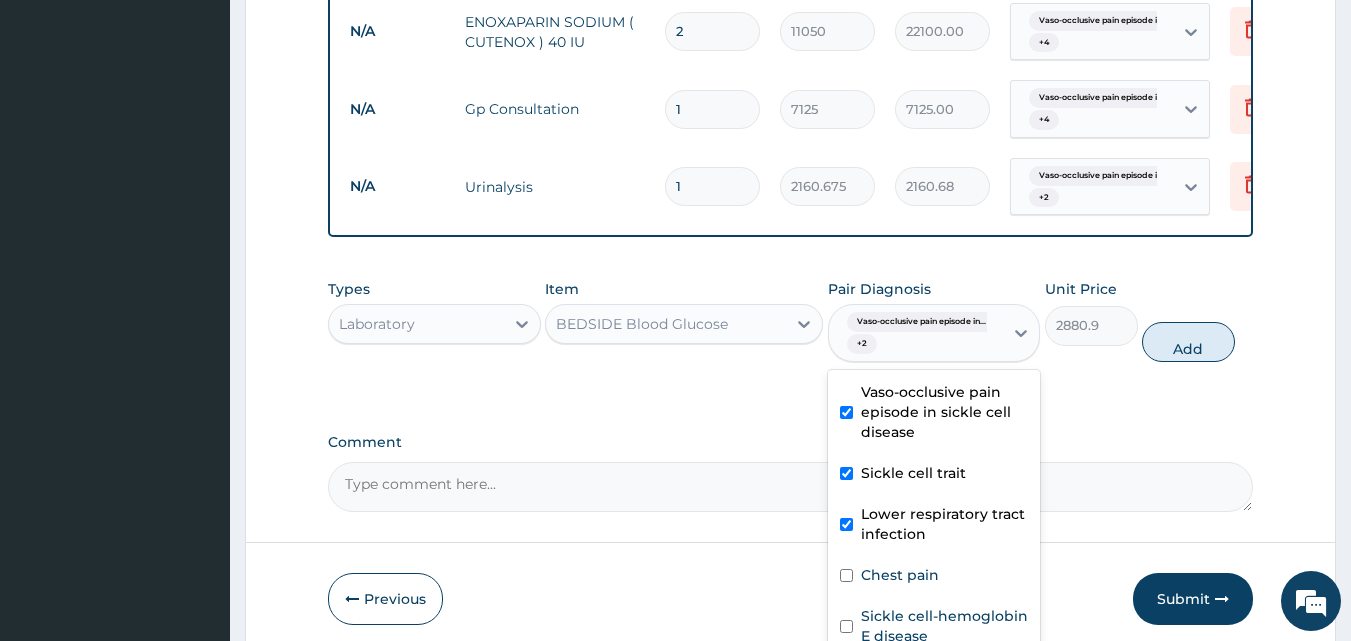 scroll, scrollTop: 95, scrollLeft: 0, axis: vertical 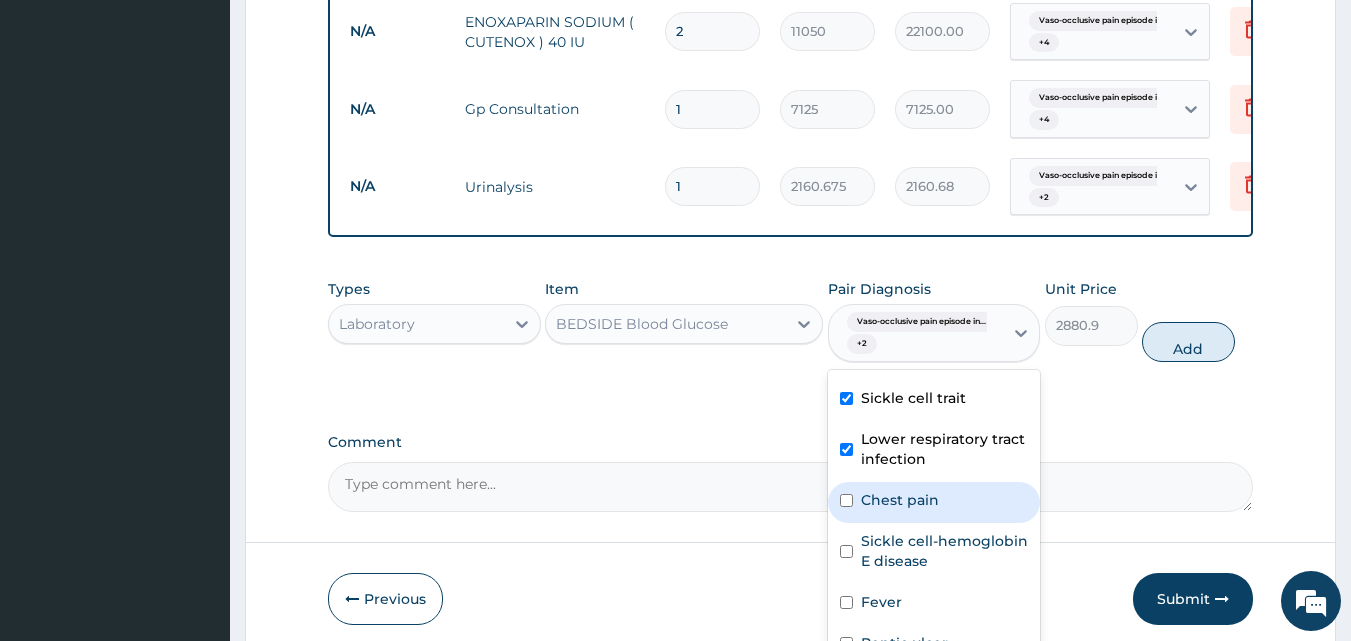 click on "Chest pain" at bounding box center (934, 502) 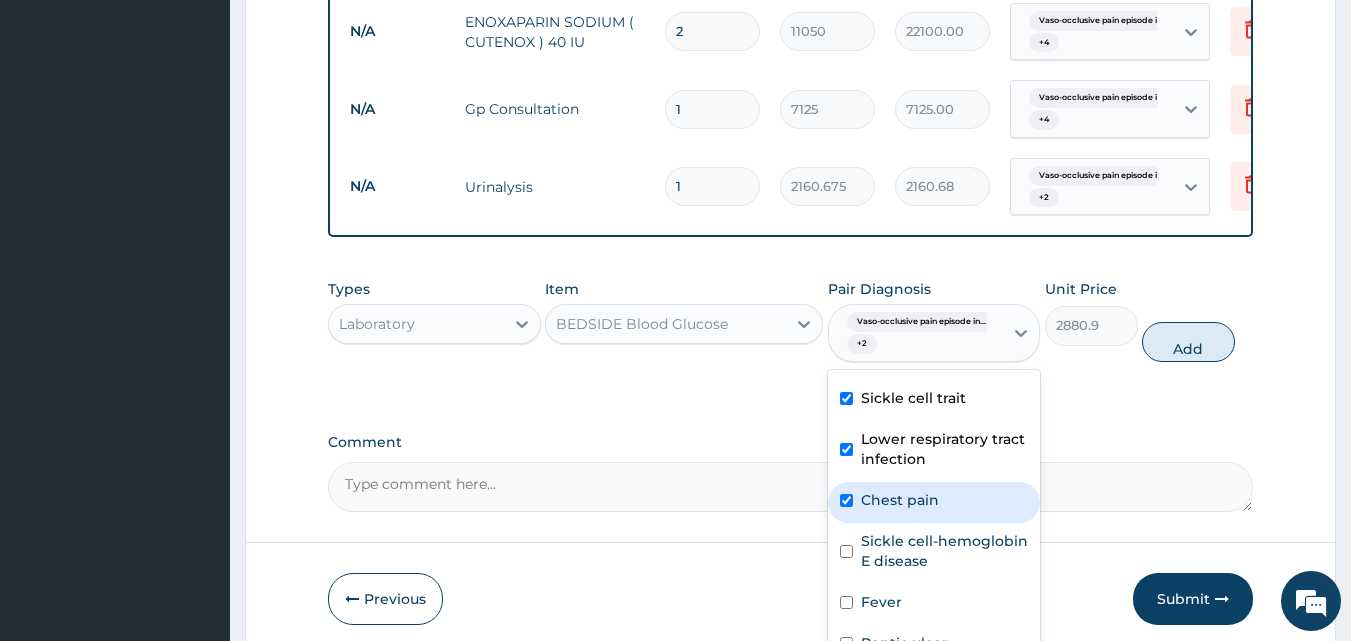 checkbox on "true" 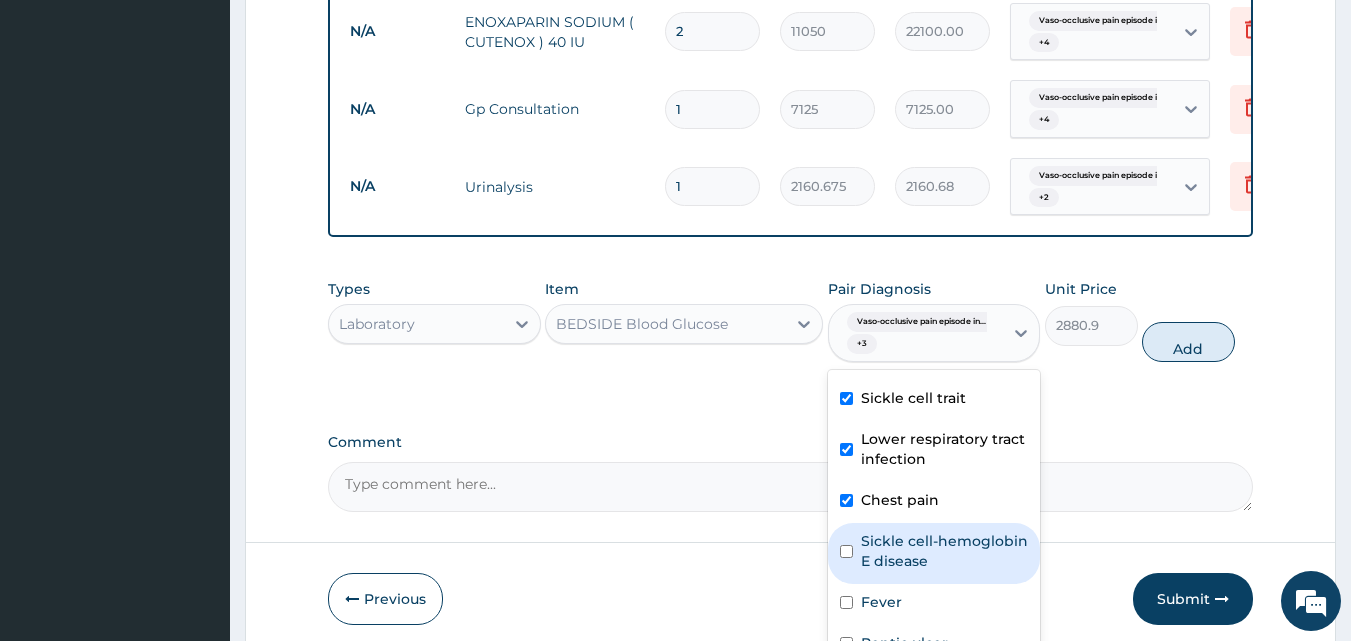 click on "Sickle cell-hemoglobin E disease" at bounding box center (945, 551) 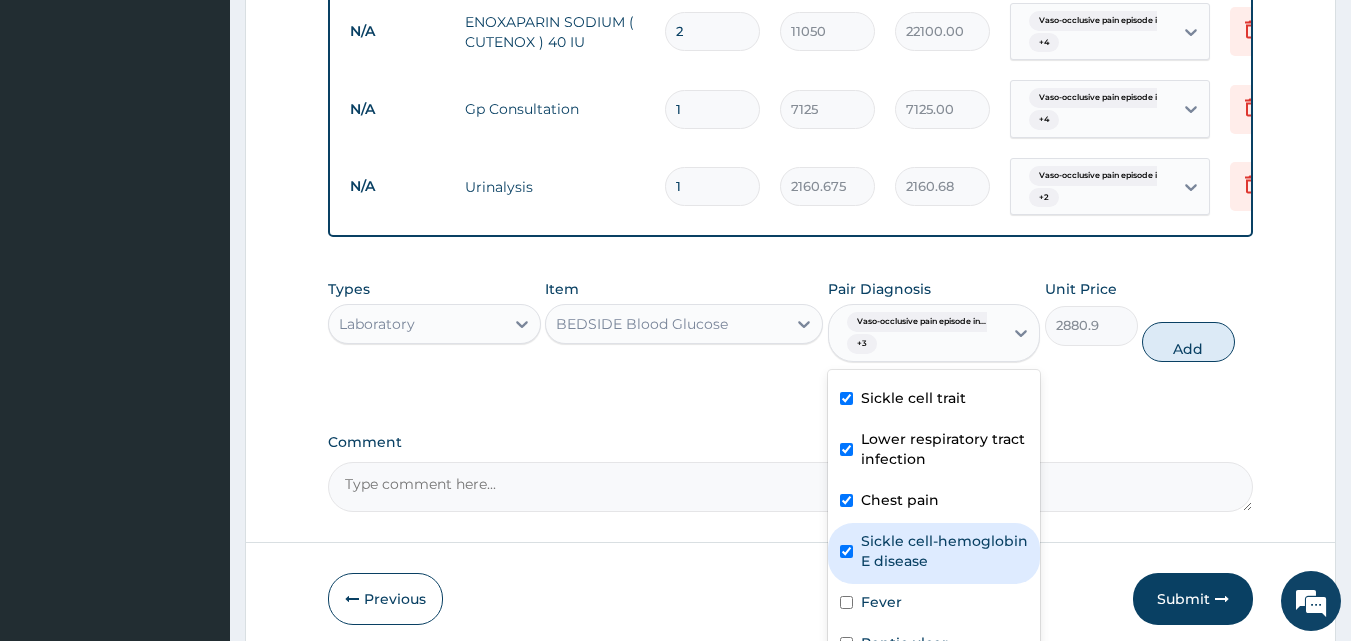 checkbox on "true" 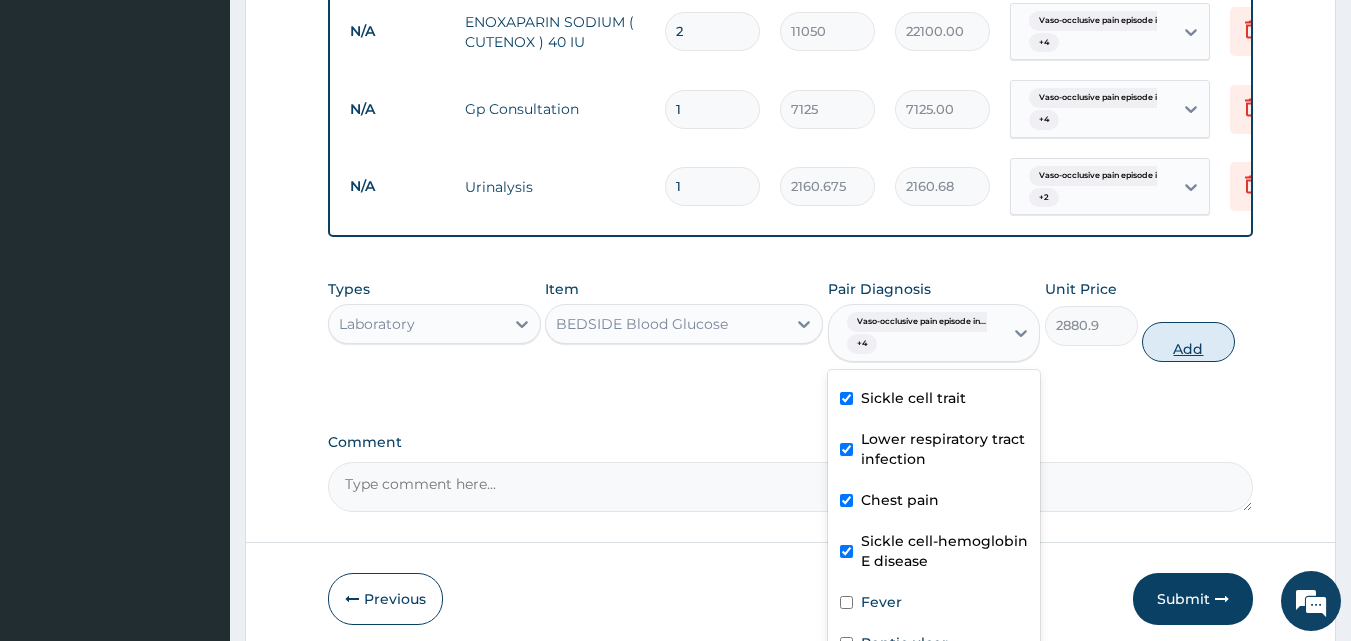 click on "Add" at bounding box center (1188, 342) 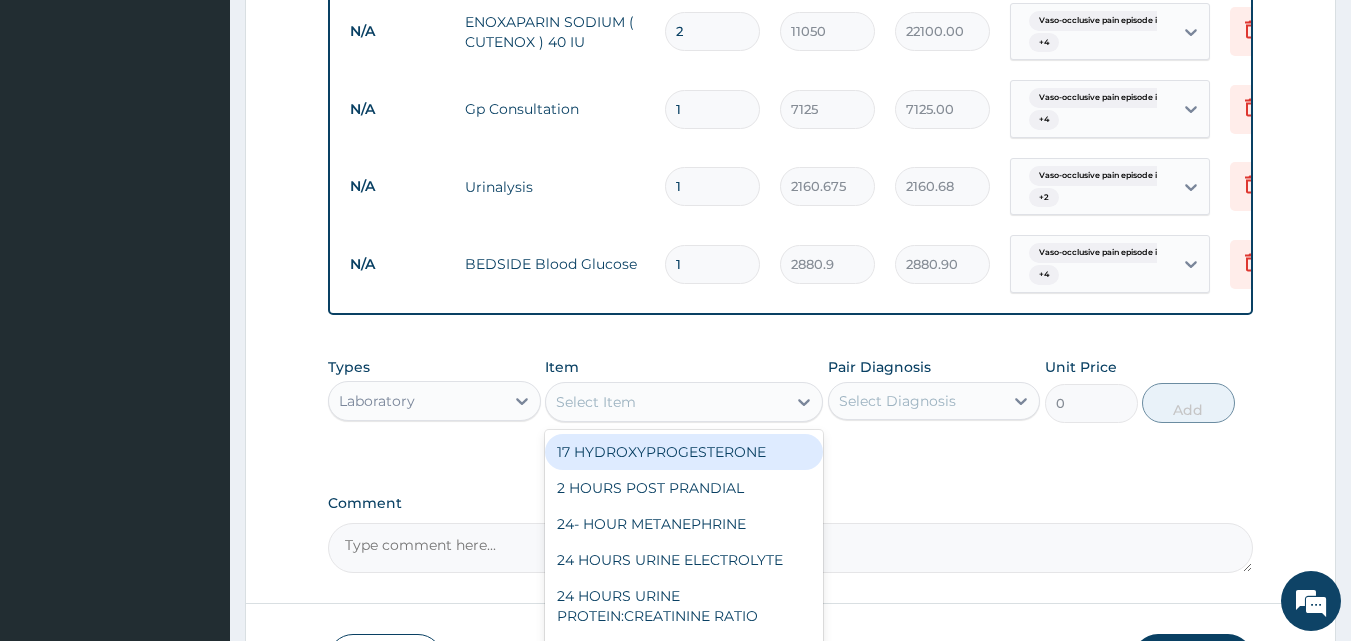 click on "Select Item" at bounding box center [596, 402] 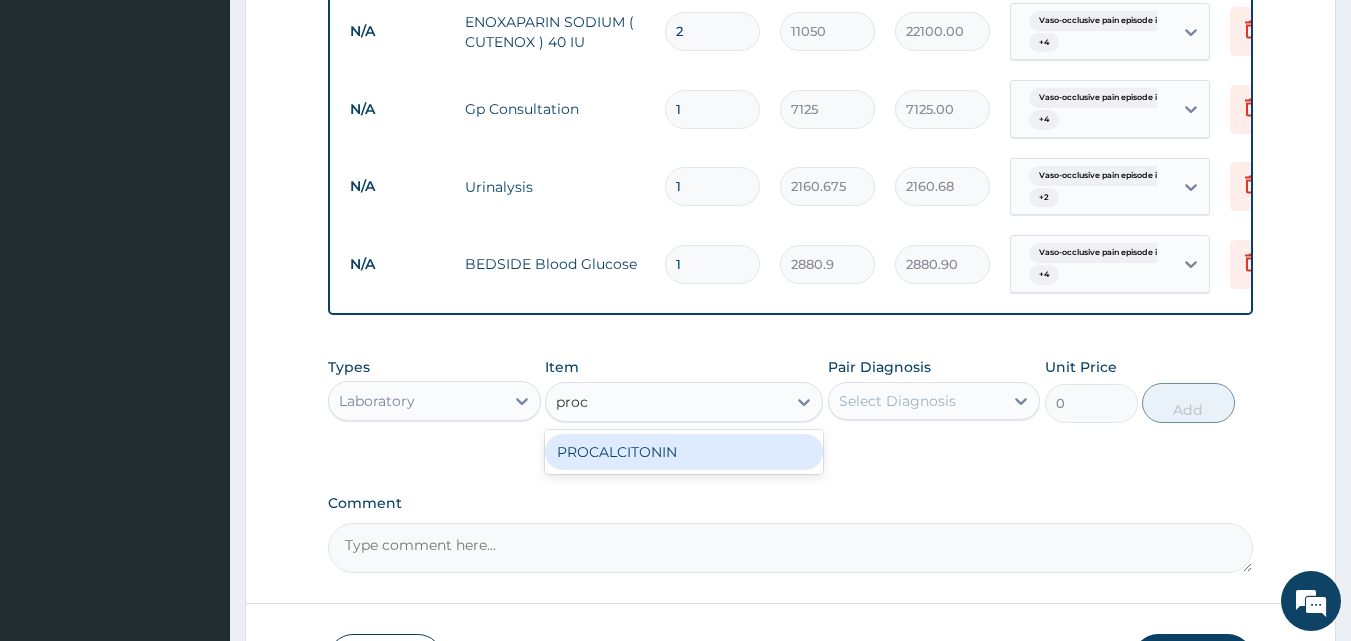 type on "proca" 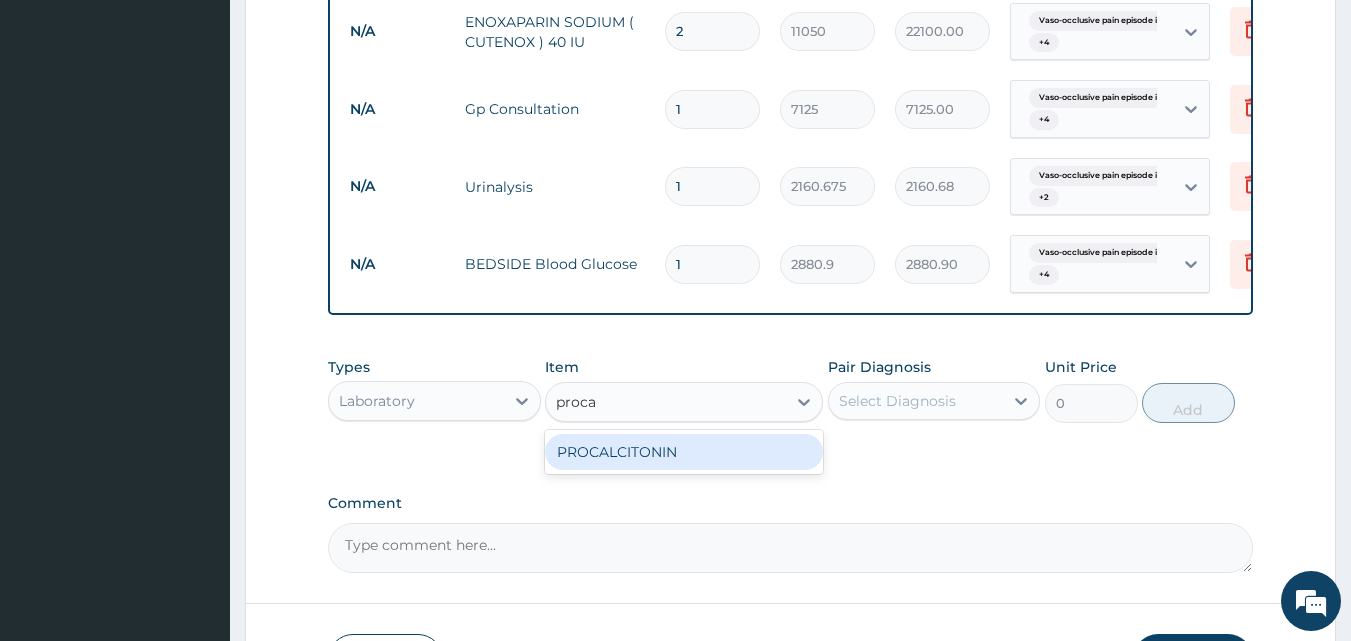 drag, startPoint x: 641, startPoint y: 477, endPoint x: 654, endPoint y: 475, distance: 13.152946 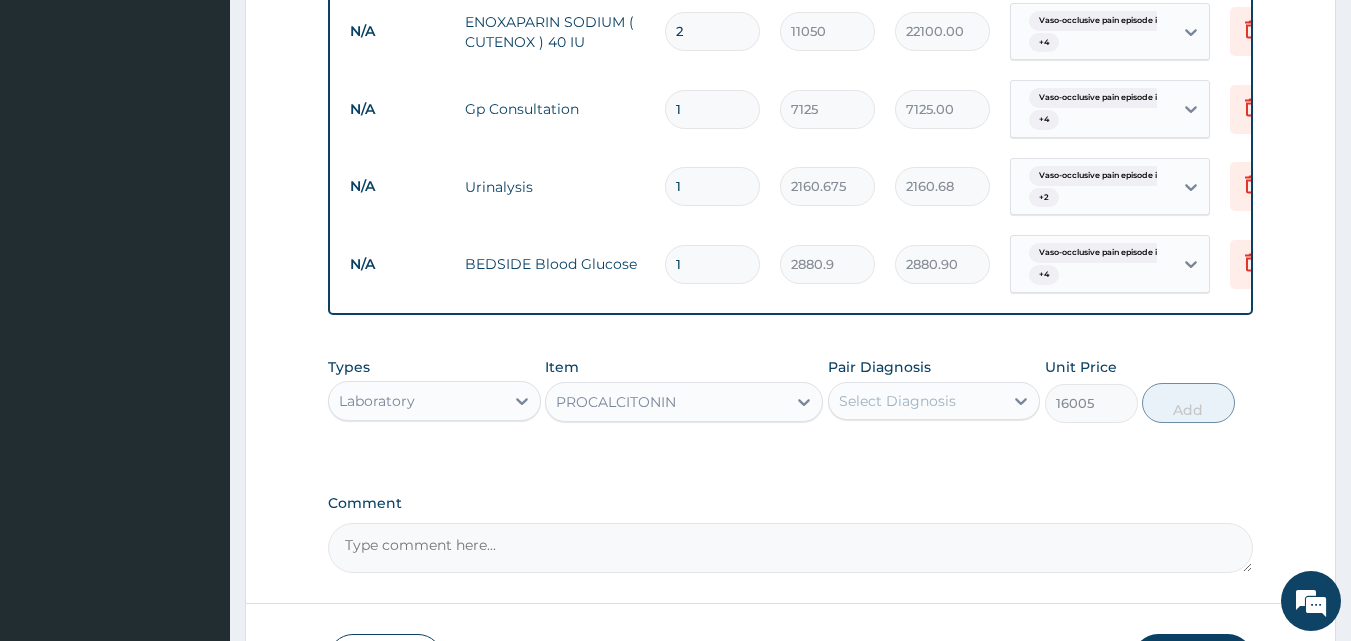 drag, startPoint x: 882, startPoint y: 403, endPoint x: 901, endPoint y: 425, distance: 29.068884 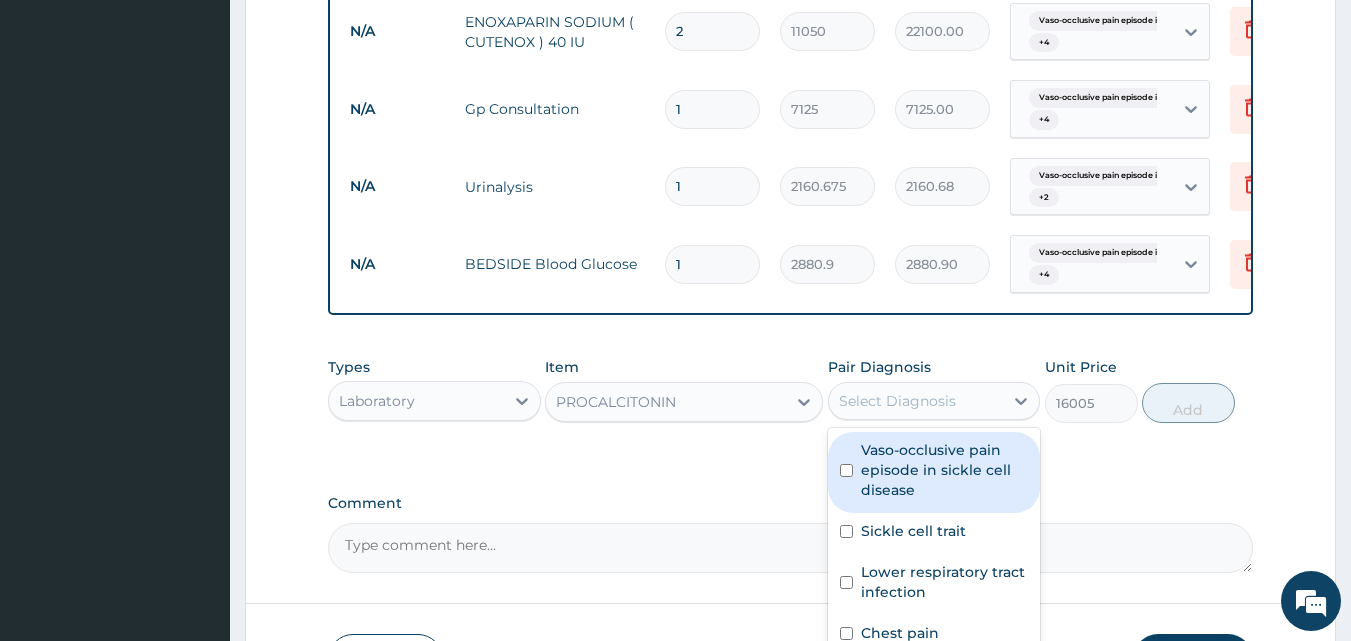 drag, startPoint x: 916, startPoint y: 443, endPoint x: 916, endPoint y: 463, distance: 20 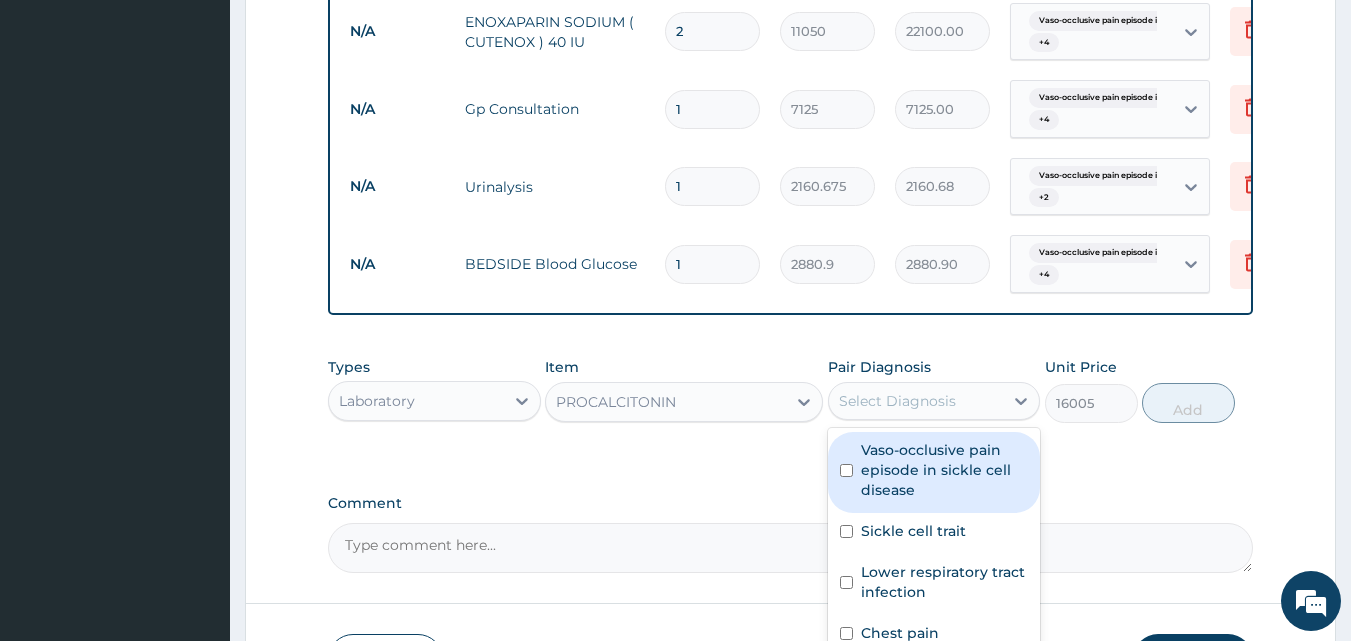 click on "Vaso-occlusive pain episode in sickle cell disease Sickle cell trait Lower respiratory tract infection Chest pain Sickle cell-hemoglobin E disease Fever Peptic ulcer" at bounding box center (934, 578) 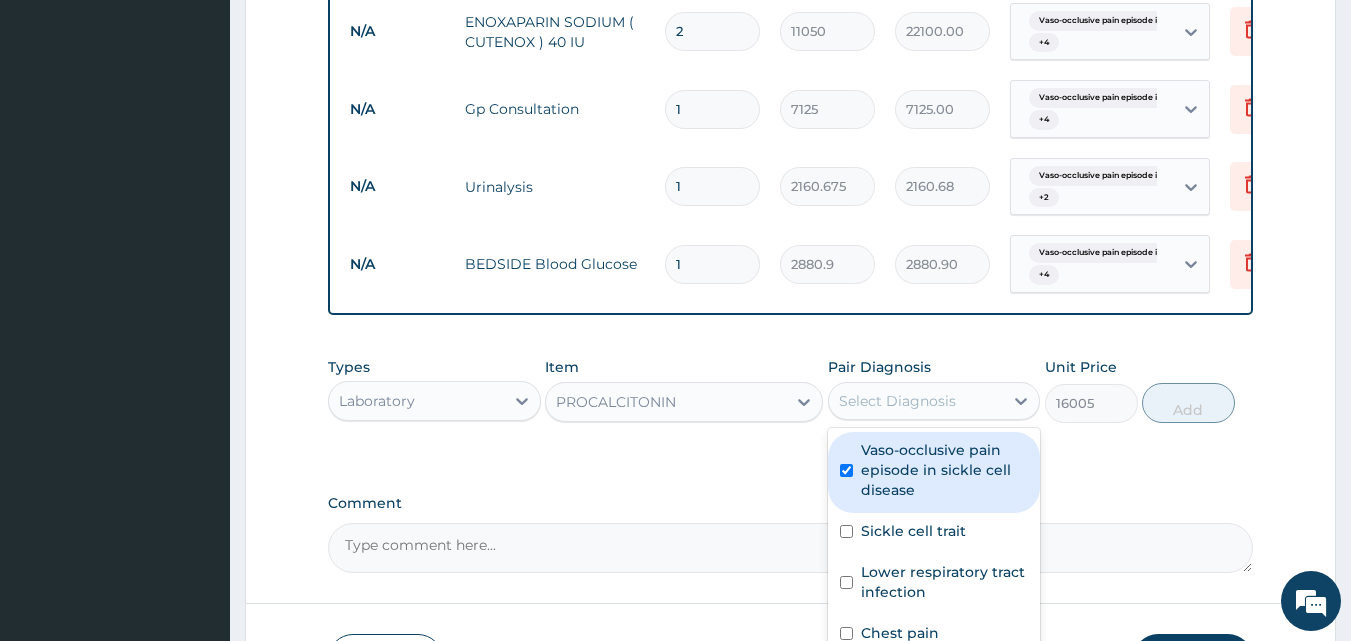 checkbox on "true" 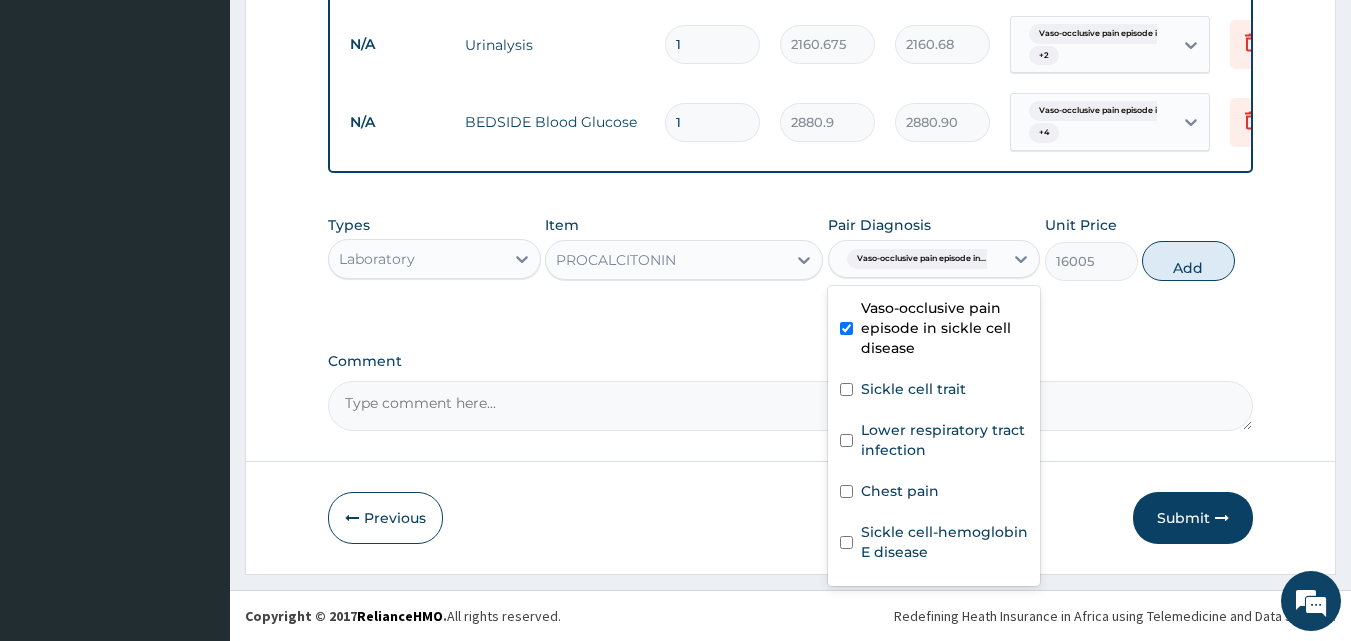 scroll, scrollTop: 2369, scrollLeft: 0, axis: vertical 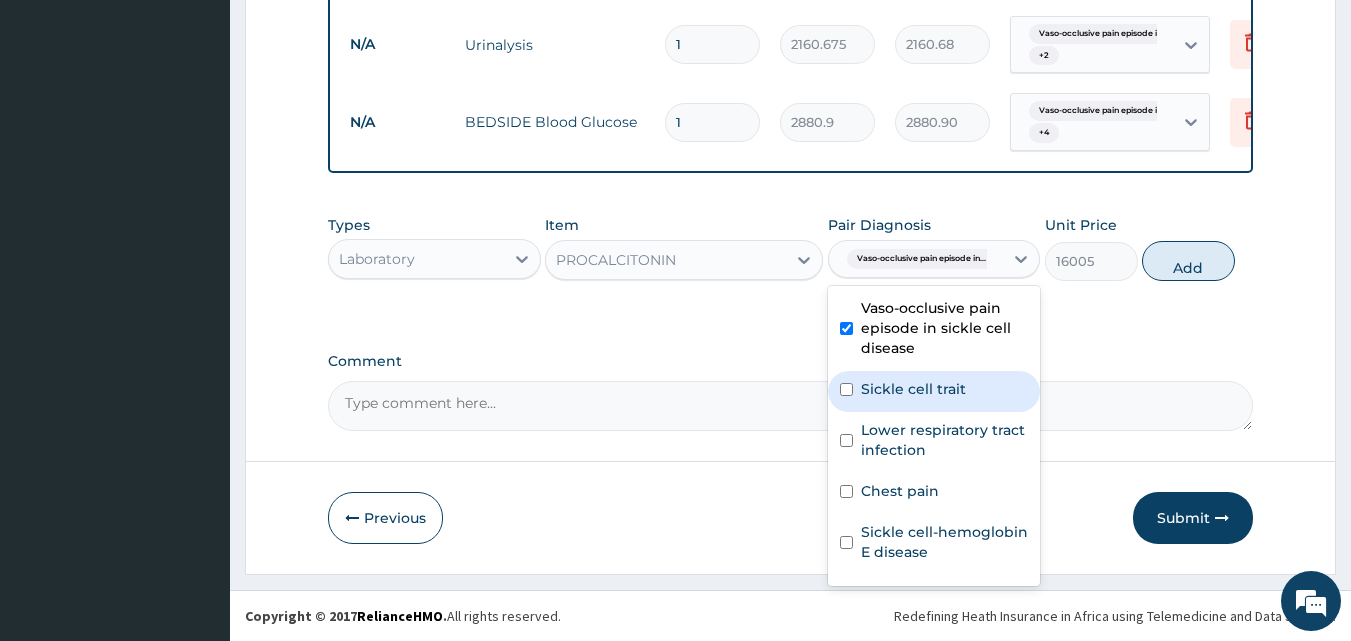 click on "Sickle cell trait" at bounding box center [913, 389] 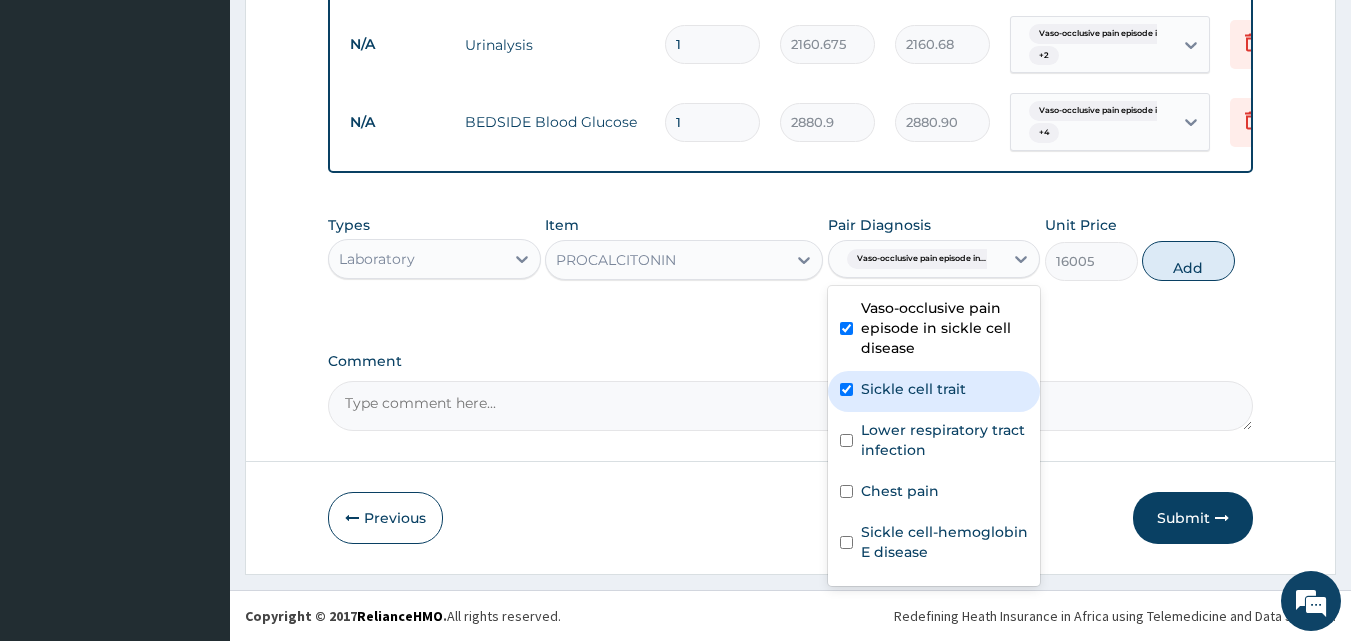 checkbox on "true" 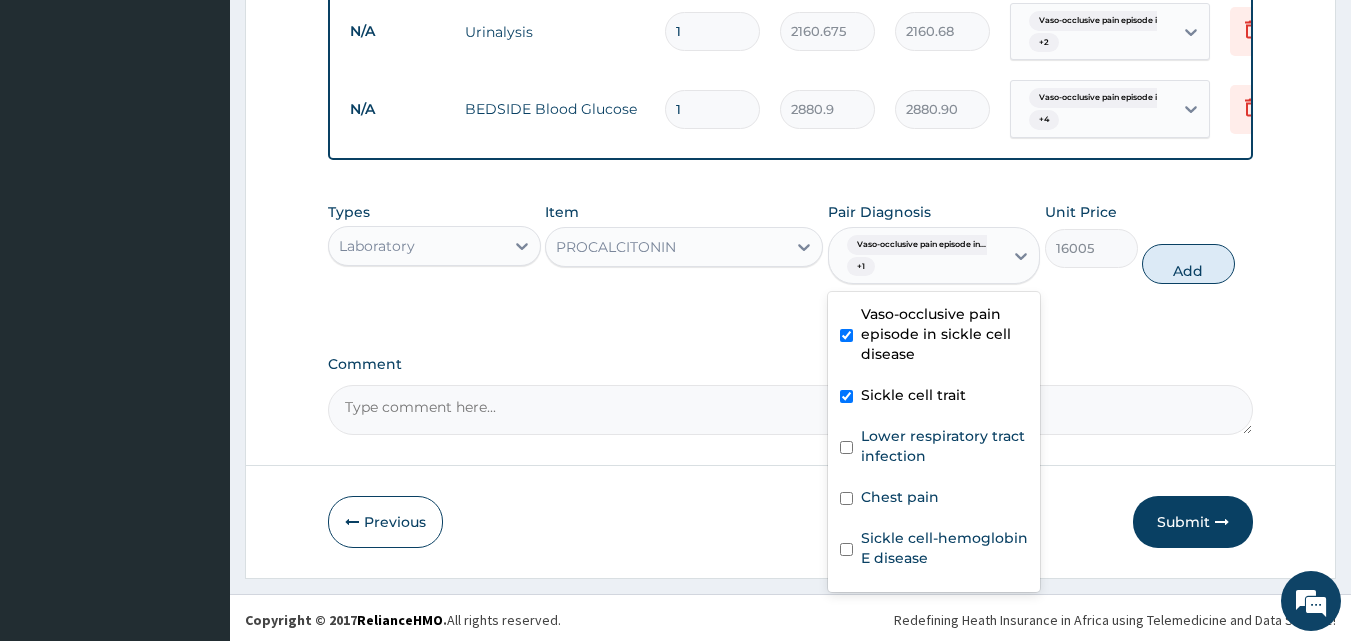 click on "Lower respiratory tract infection" at bounding box center (945, 446) 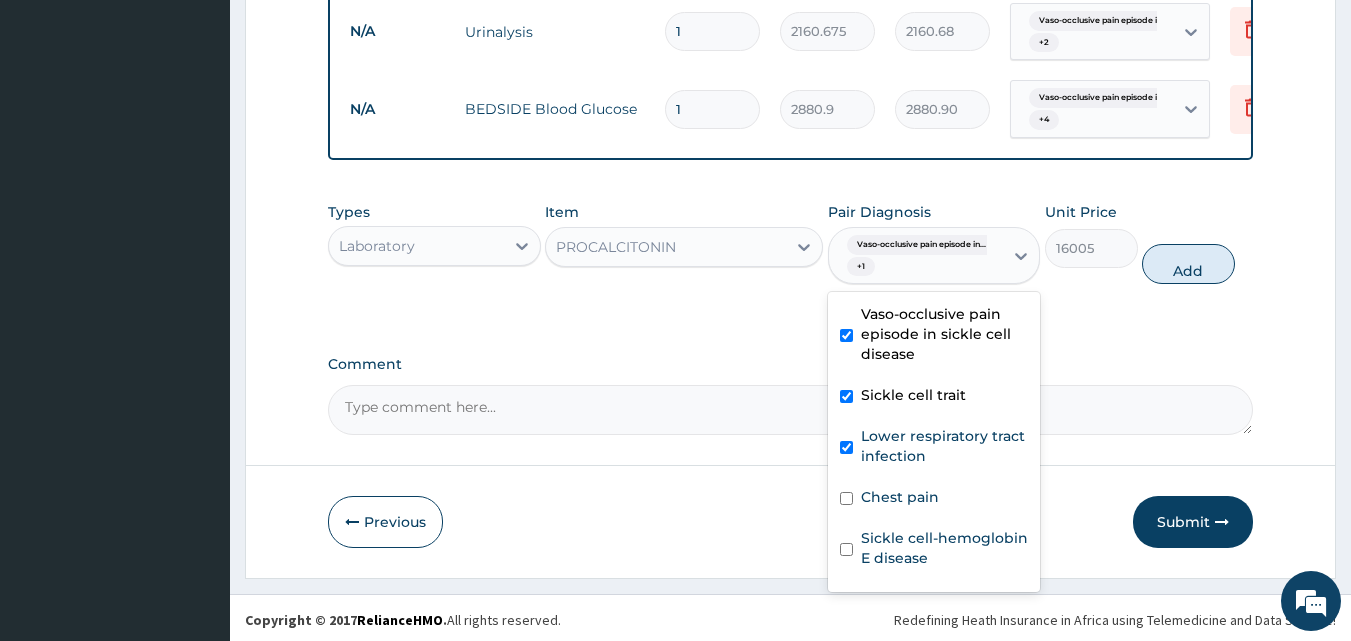 checkbox on "true" 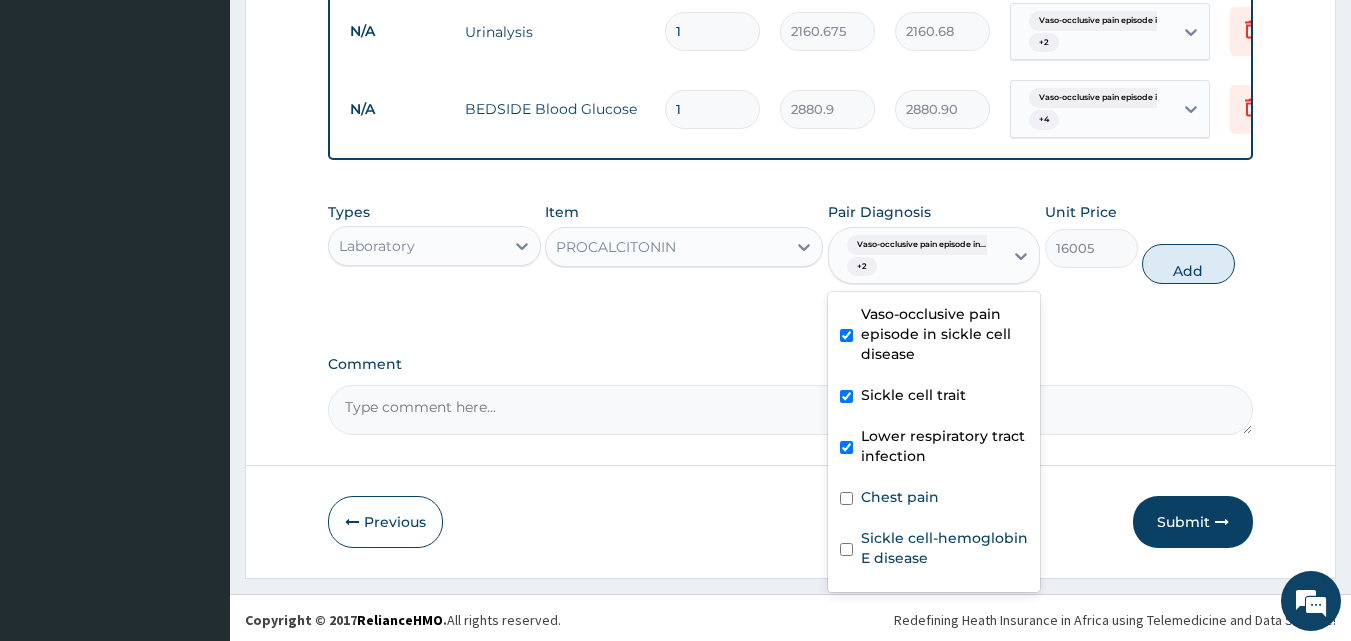 scroll, scrollTop: 95, scrollLeft: 0, axis: vertical 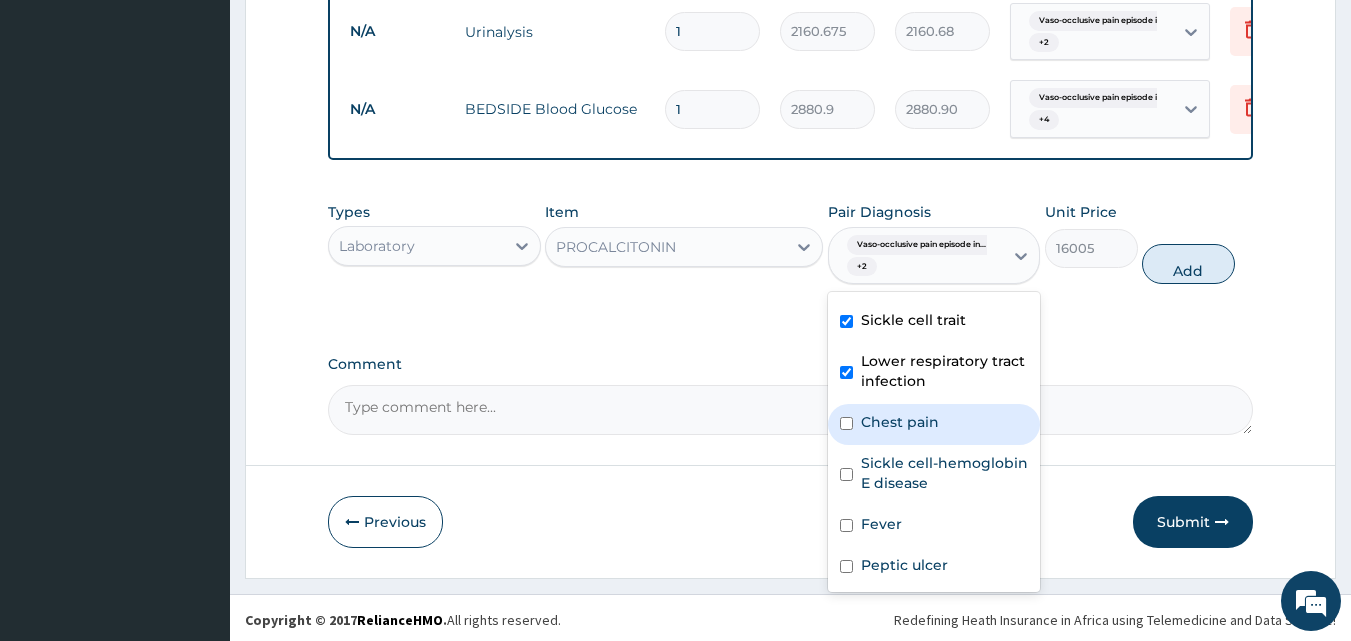 click on "Chest pain" at bounding box center [900, 422] 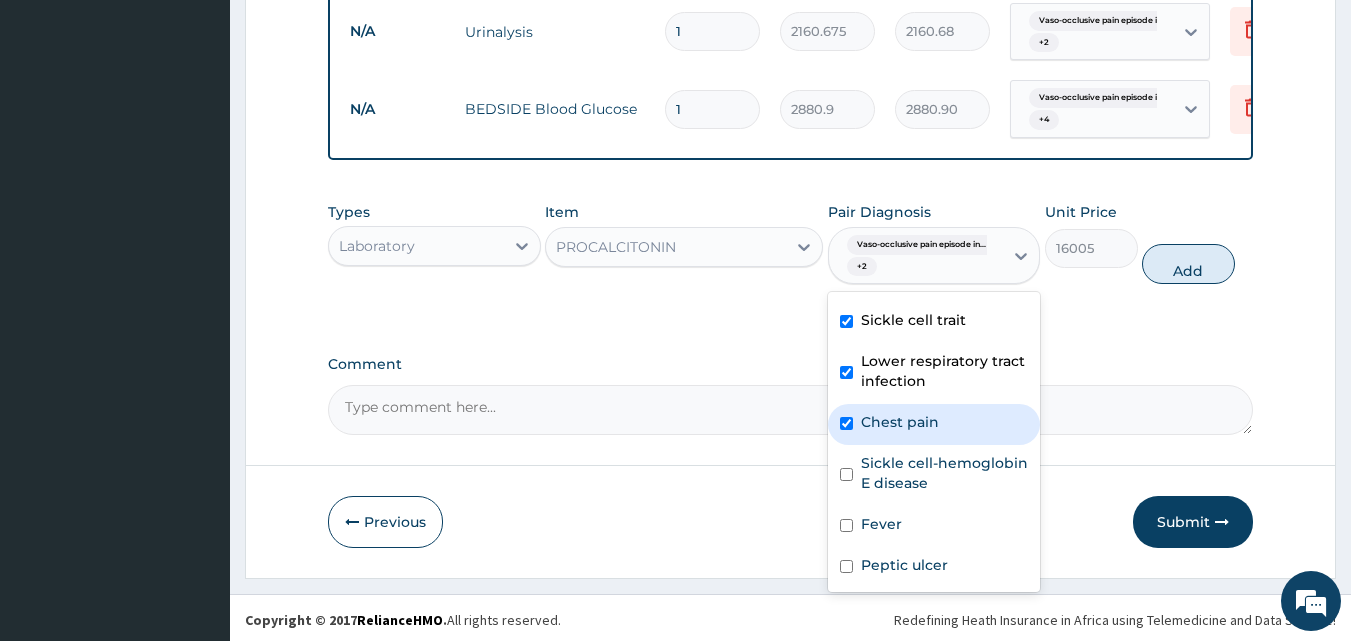 checkbox on "true" 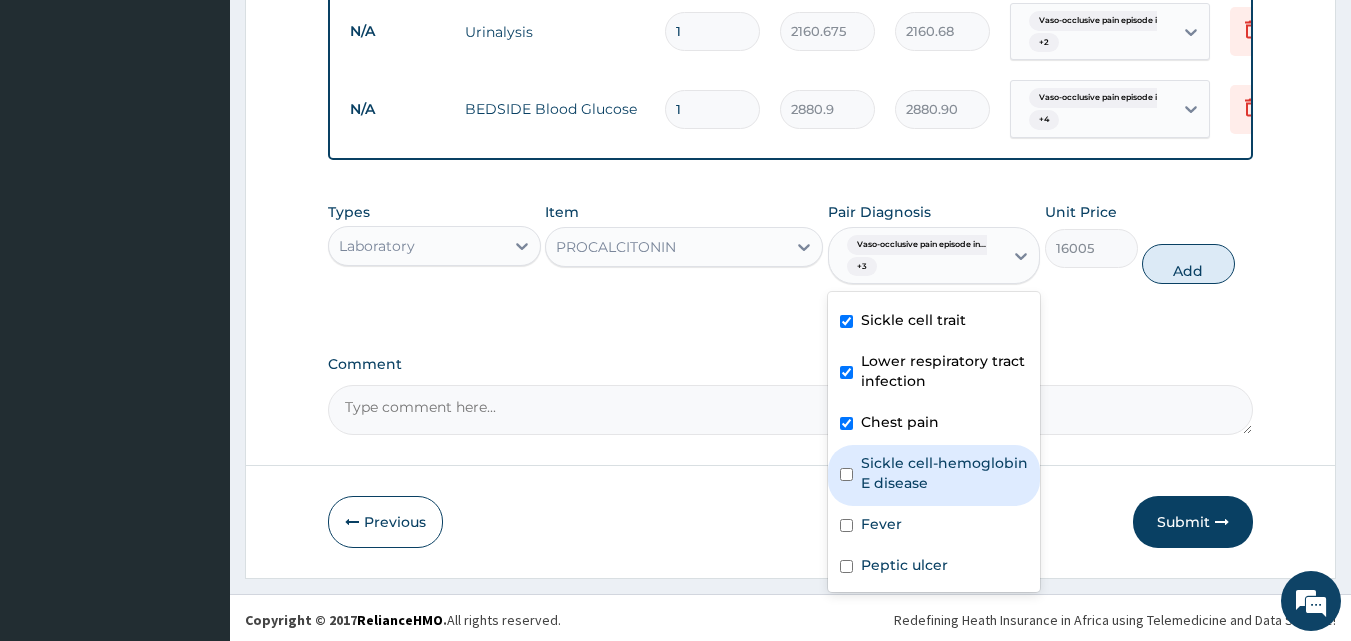 click on "Sickle cell-hemoglobin E disease" at bounding box center [945, 473] 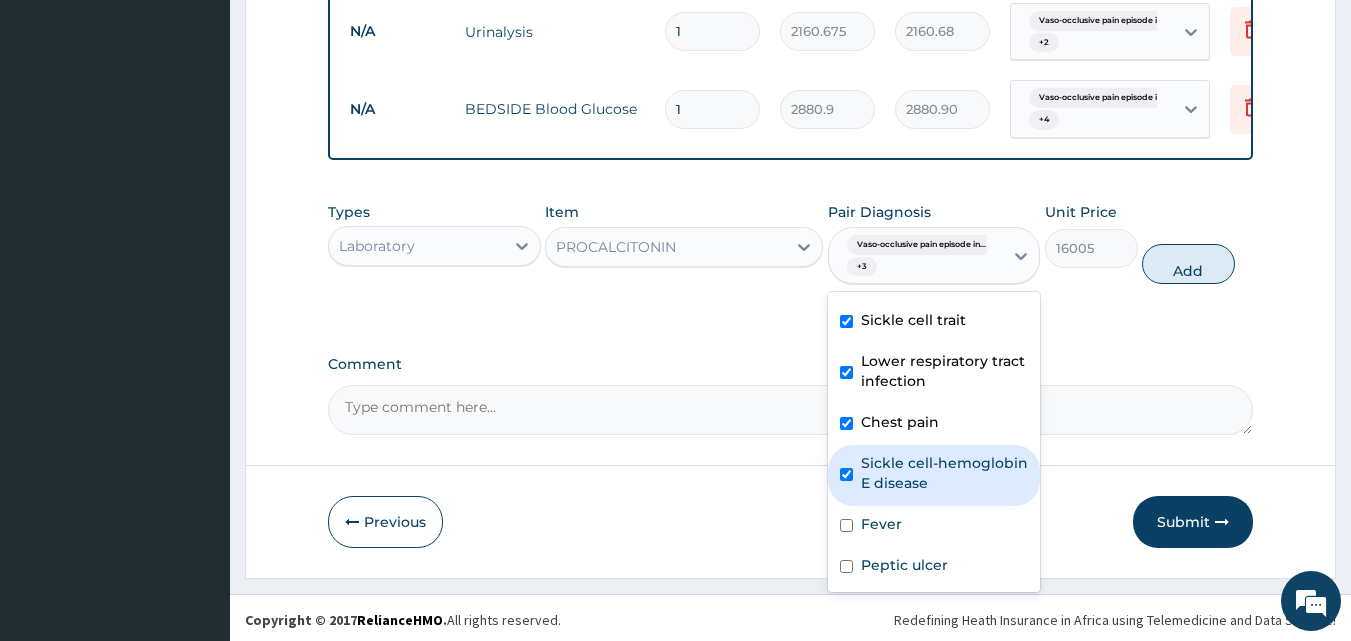 checkbox on "true" 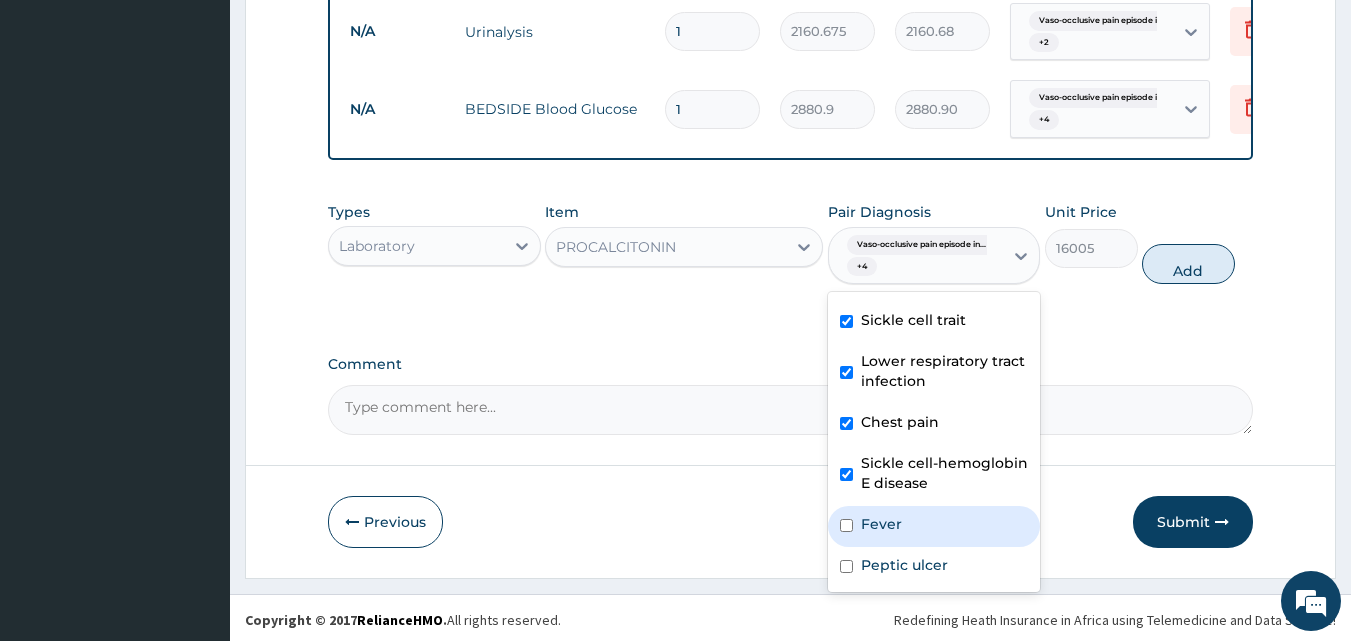 click on "Fever" at bounding box center (934, 526) 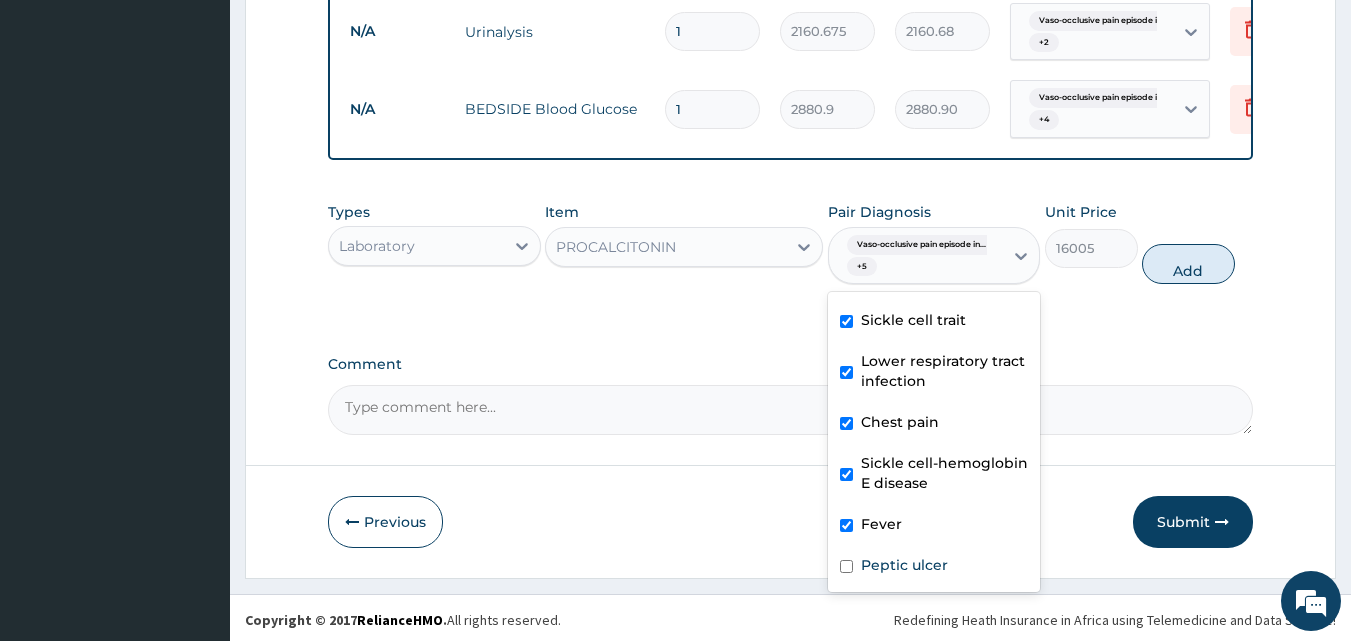 click on "Fever" at bounding box center (934, 526) 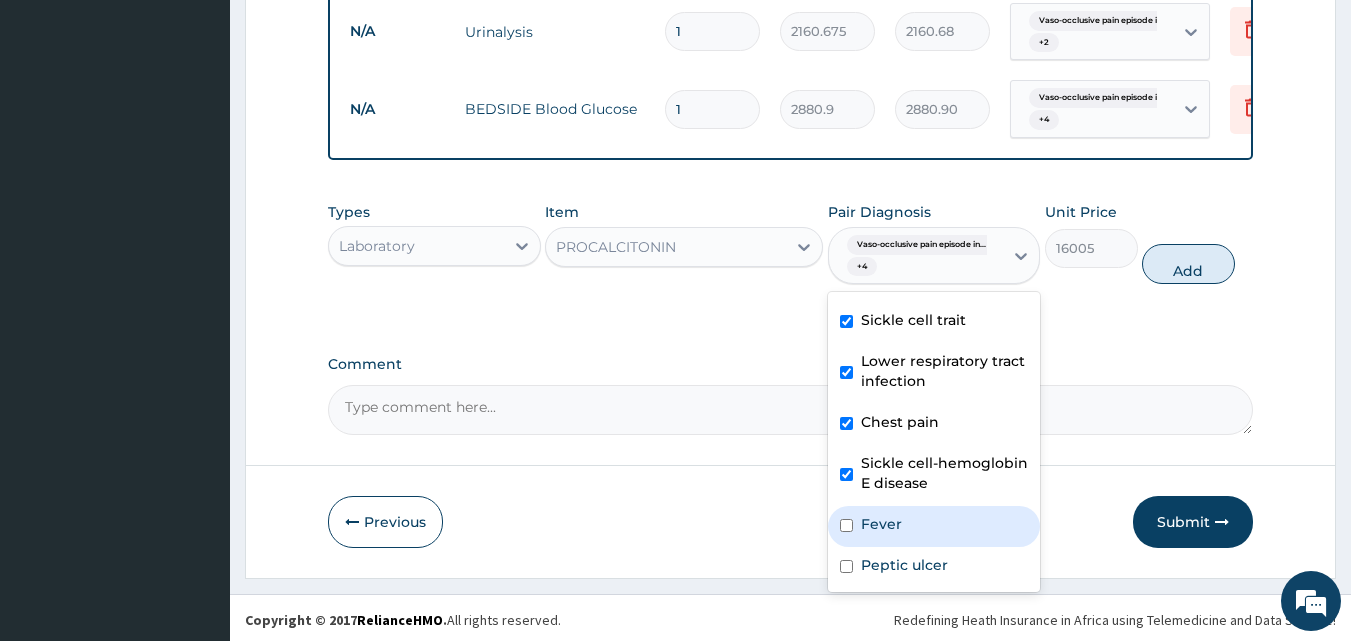 click on "Fever" at bounding box center [934, 526] 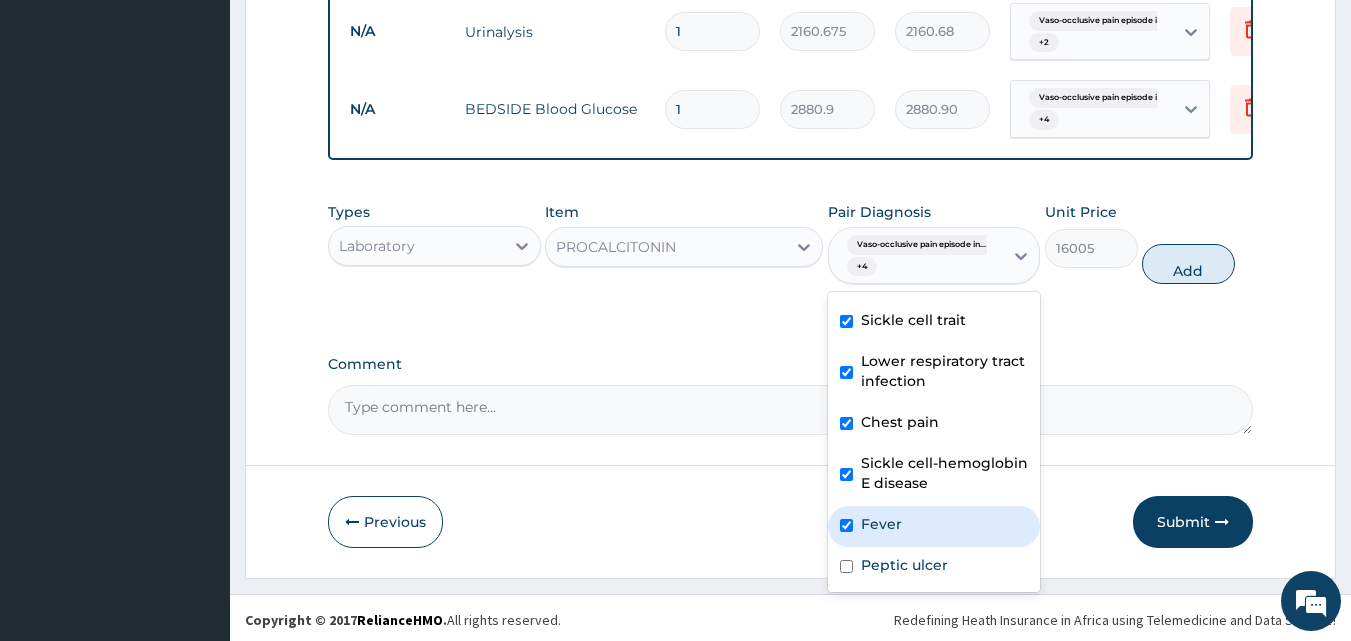 checkbox on "true" 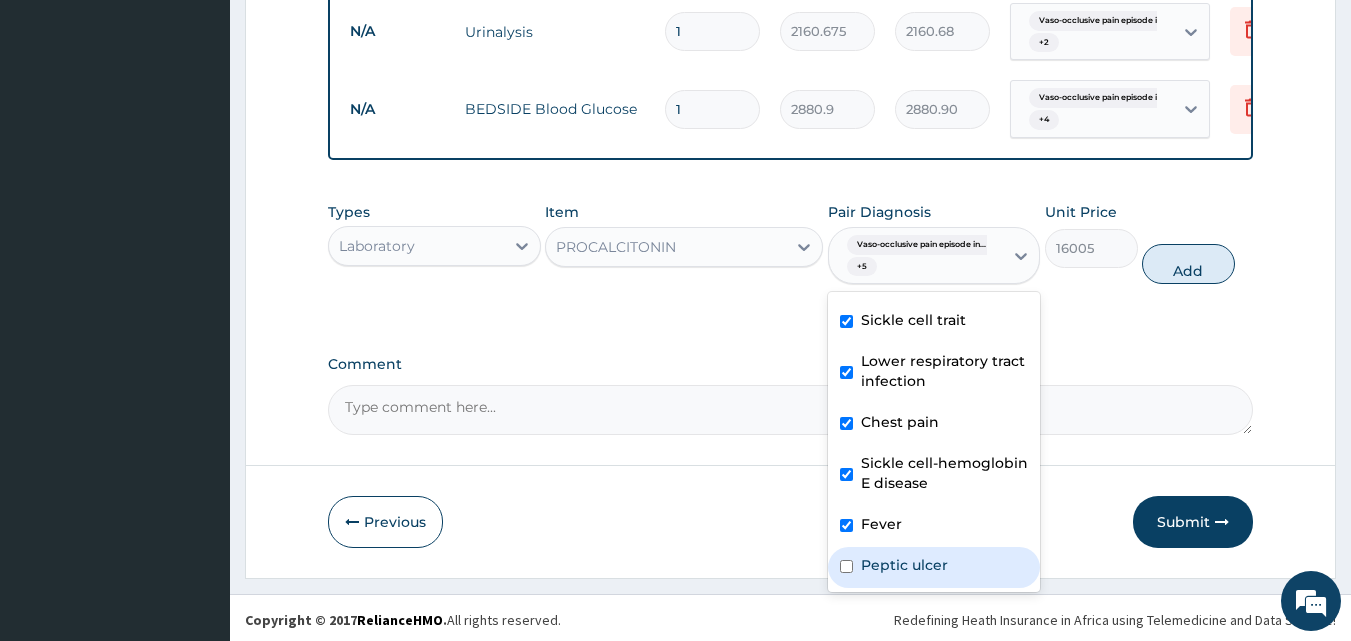 click on "Peptic ulcer" at bounding box center (904, 565) 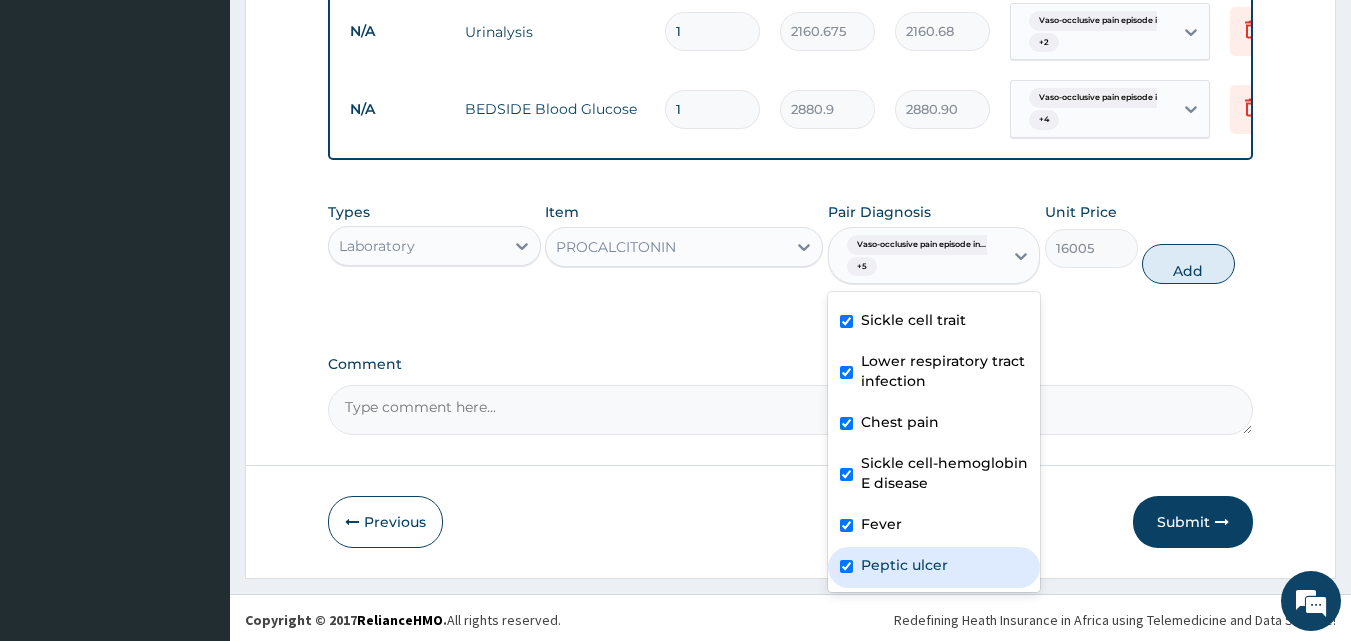 checkbox on "true" 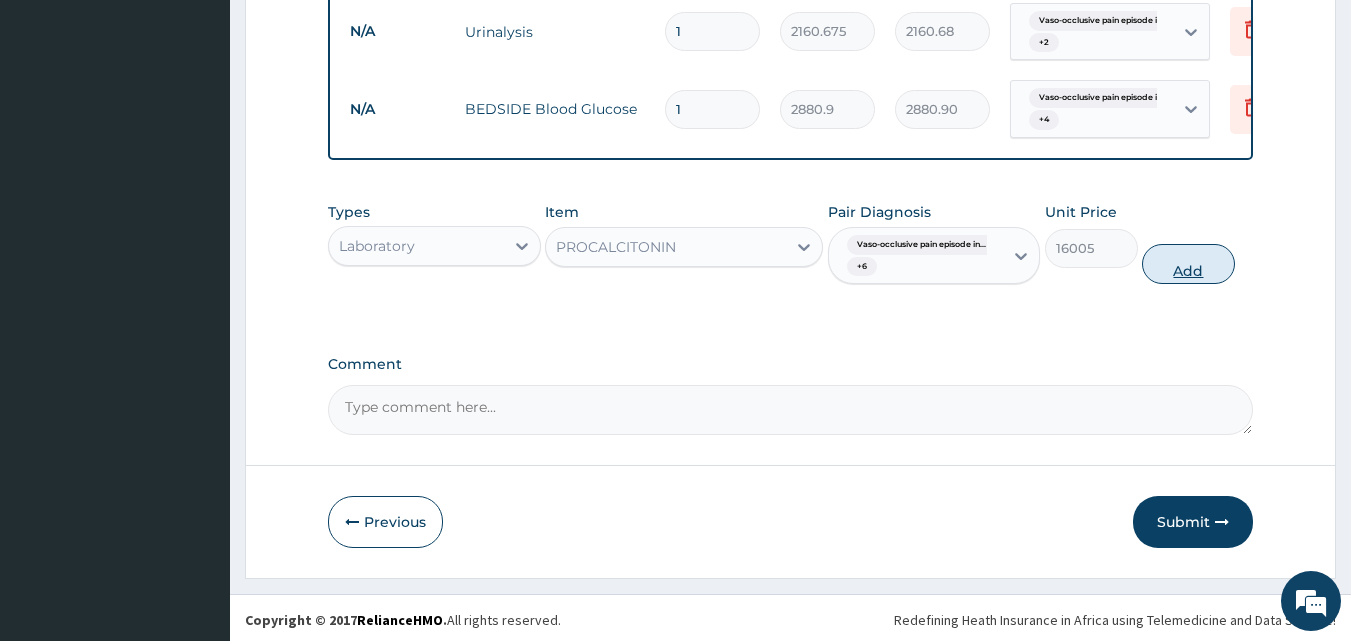 drag, startPoint x: 1197, startPoint y: 279, endPoint x: 892, endPoint y: 268, distance: 305.1983 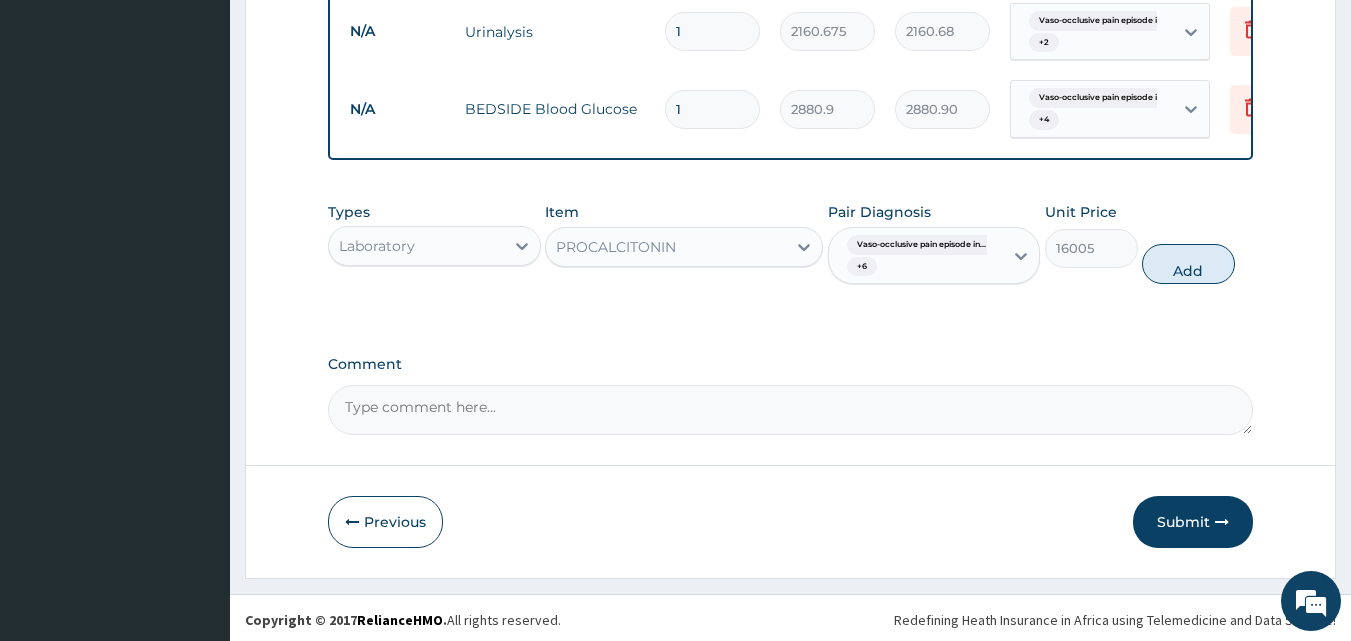 click on "Add" at bounding box center (1188, 264) 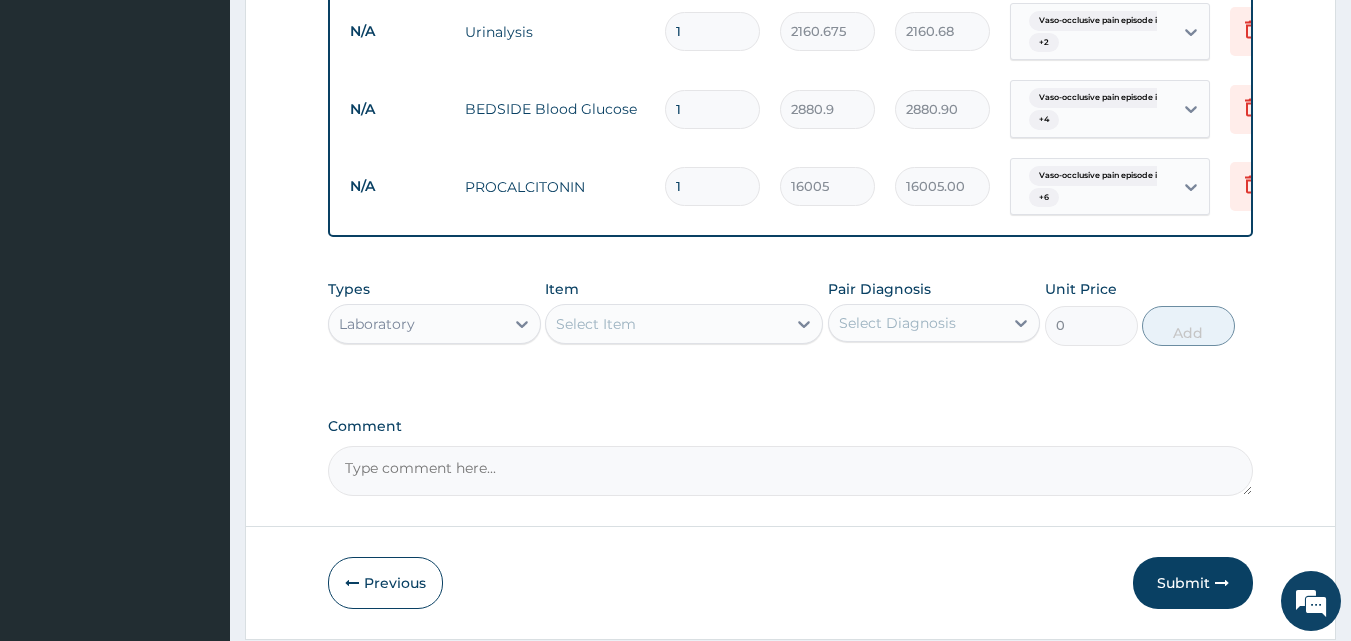 drag, startPoint x: 680, startPoint y: 177, endPoint x: 662, endPoint y: 177, distance: 18 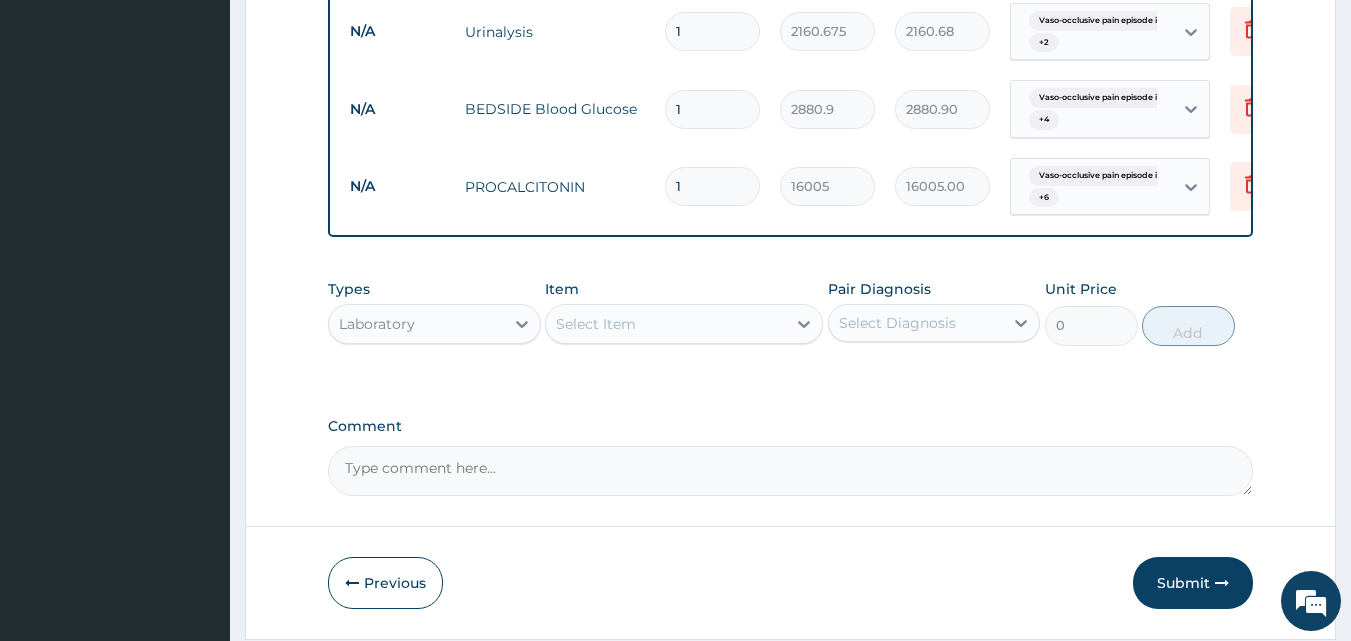click on "1" at bounding box center [712, 186] 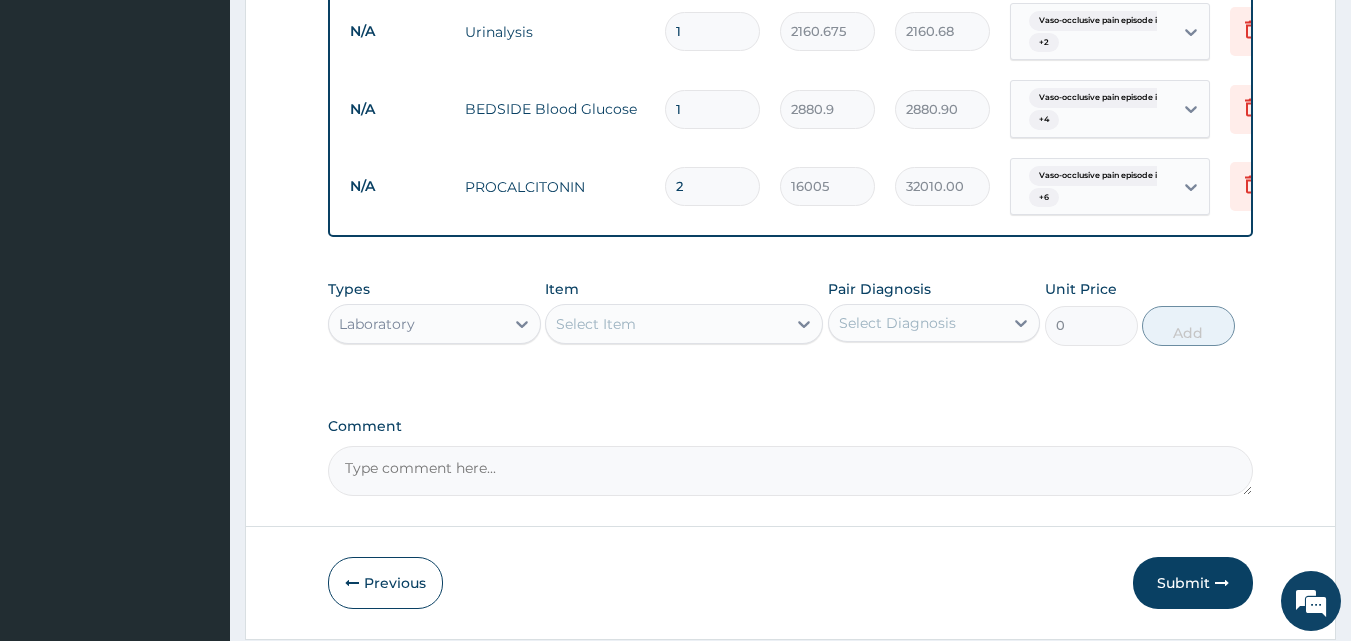 type on "2" 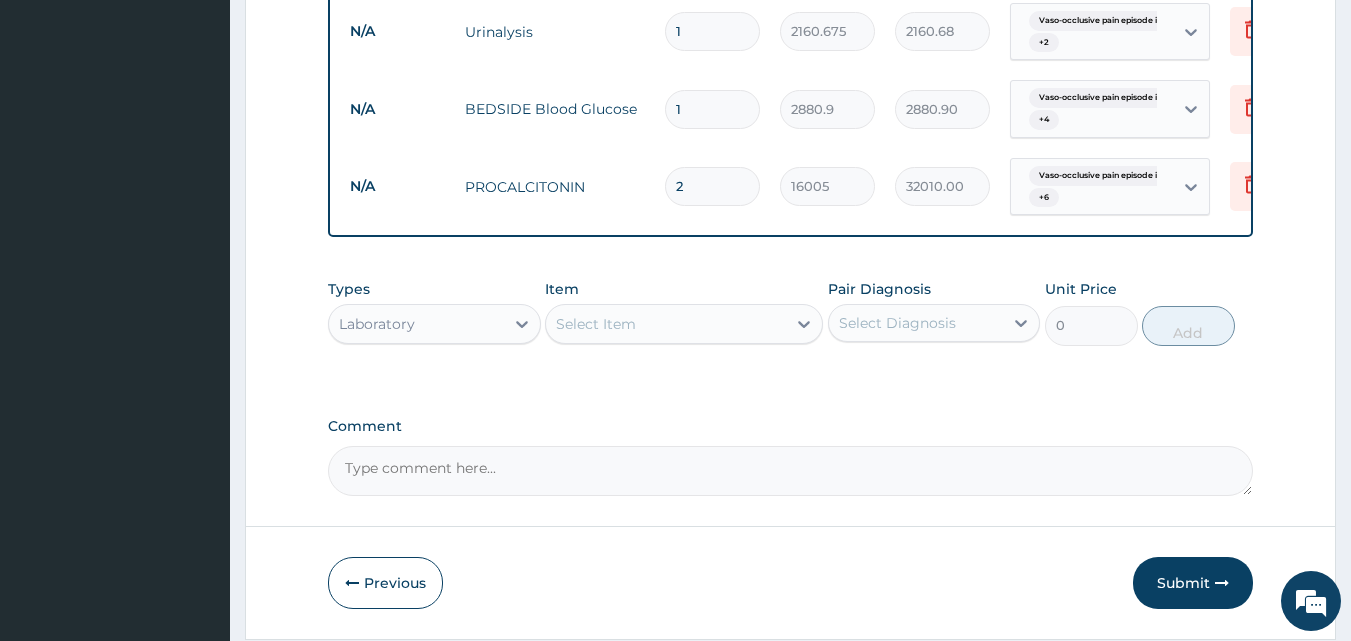 click on "Select Item" at bounding box center [596, 324] 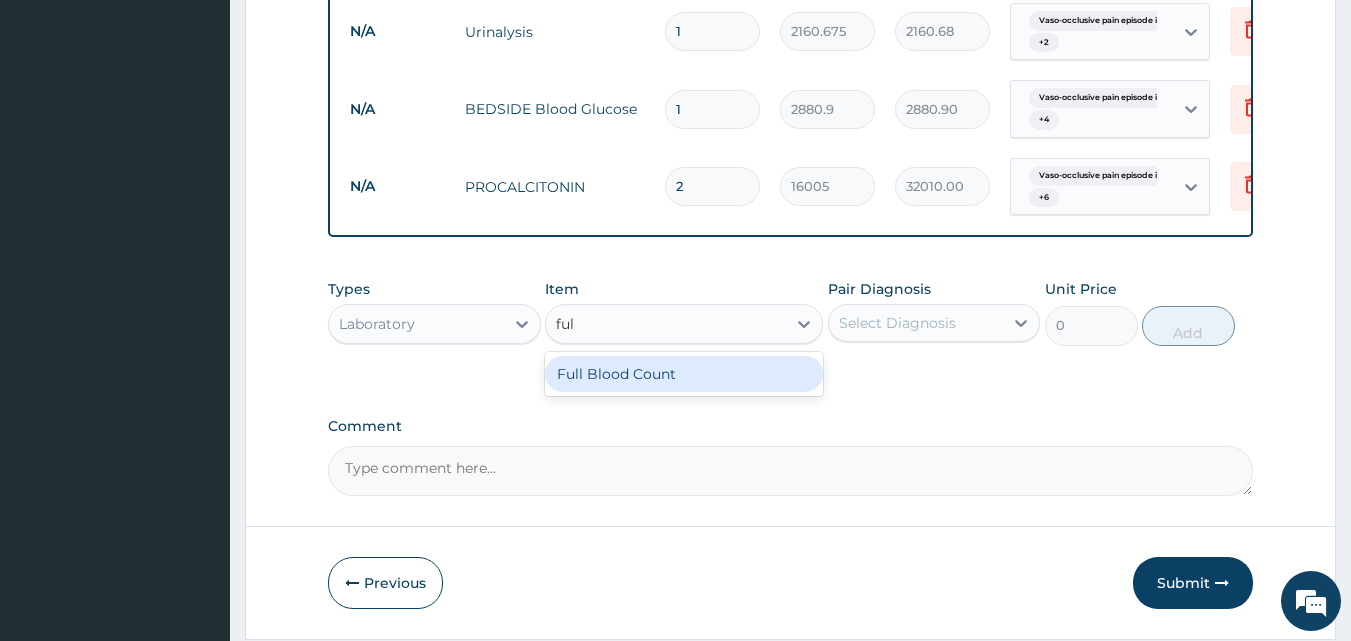 type on "full" 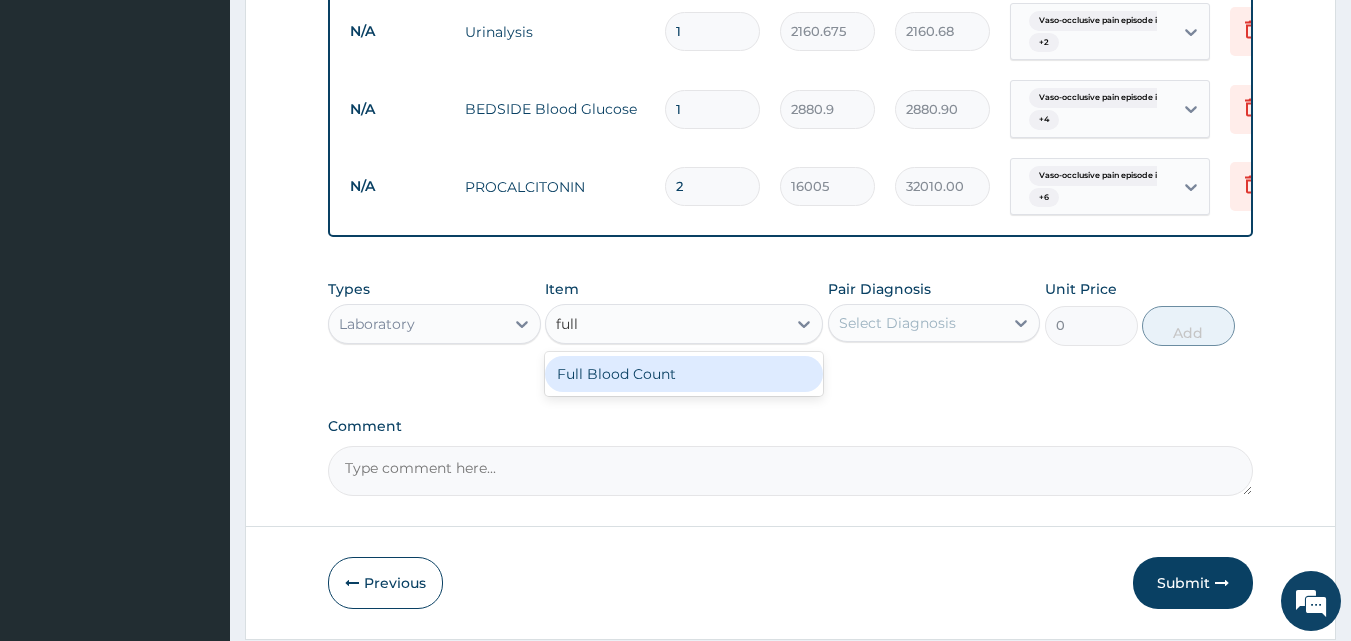 drag, startPoint x: 616, startPoint y: 385, endPoint x: 885, endPoint y: 333, distance: 273.97992 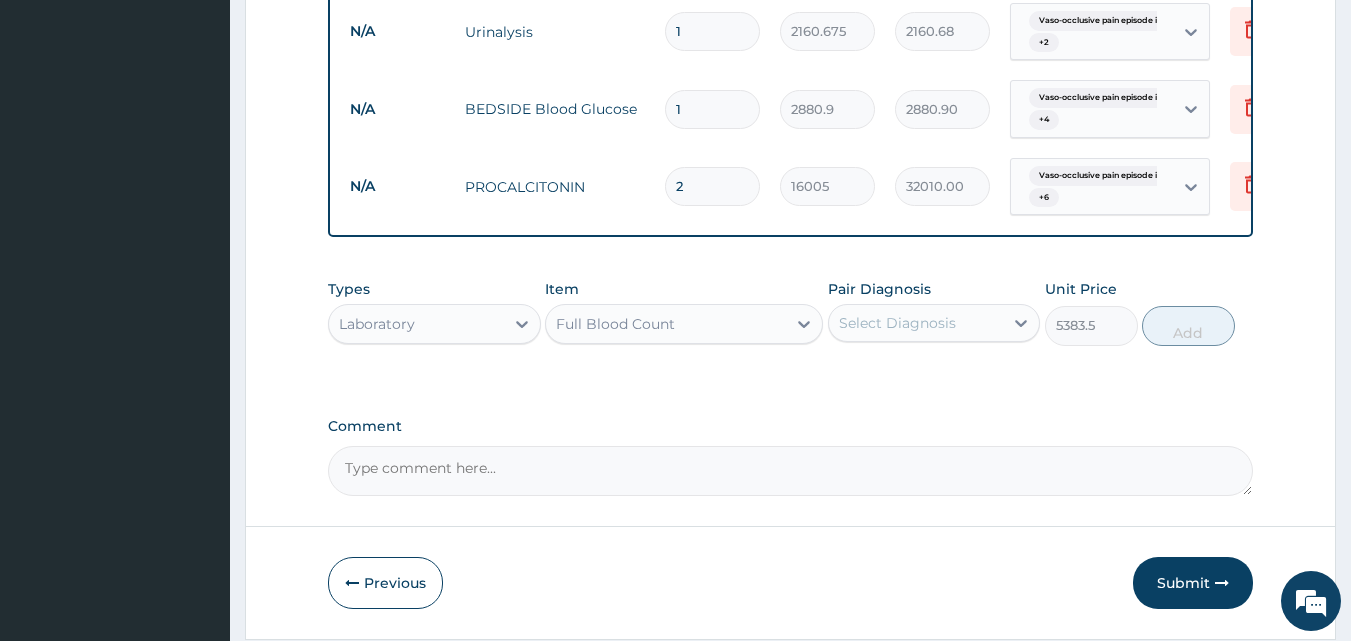 drag, startPoint x: 902, startPoint y: 325, endPoint x: 906, endPoint y: 342, distance: 17.464249 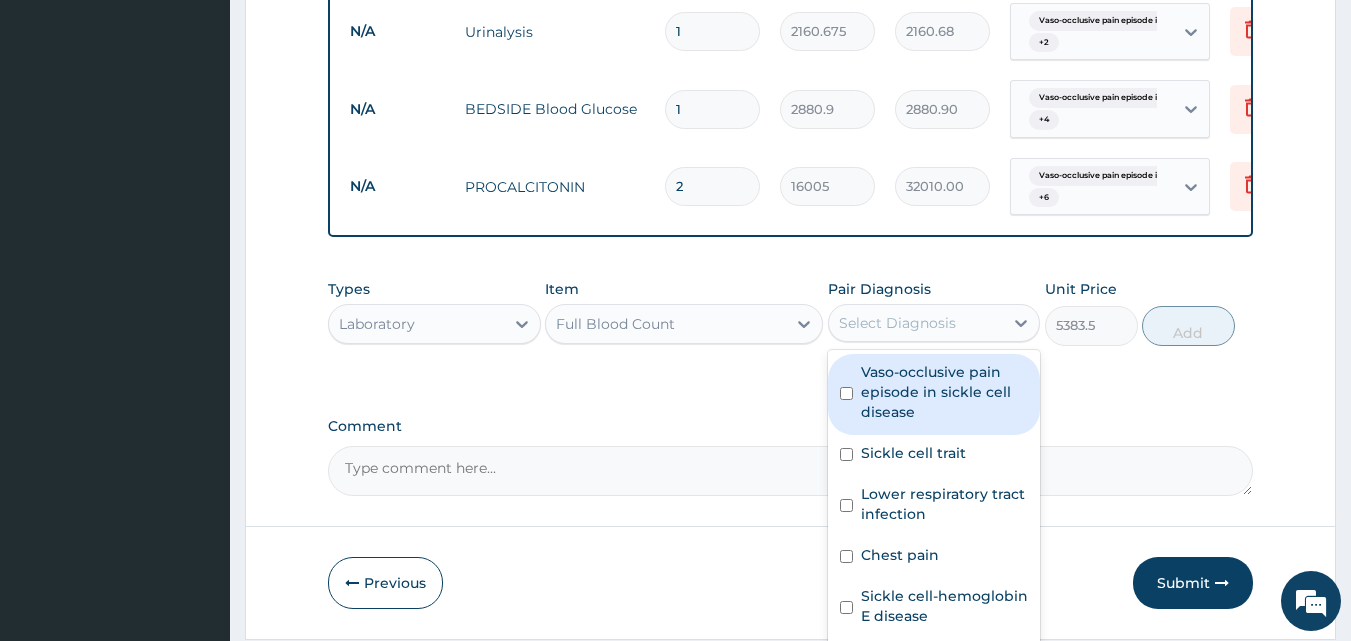 click on "Vaso-occlusive pain episode in sickle cell disease" at bounding box center (945, 392) 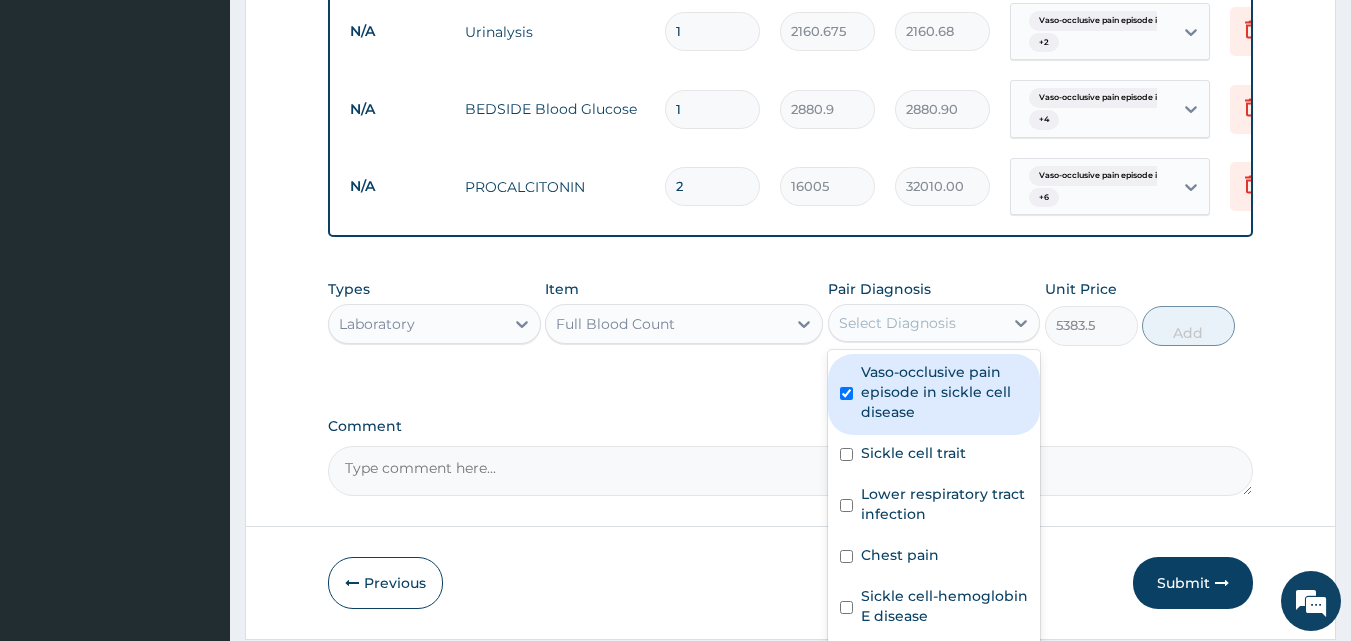 checkbox on "true" 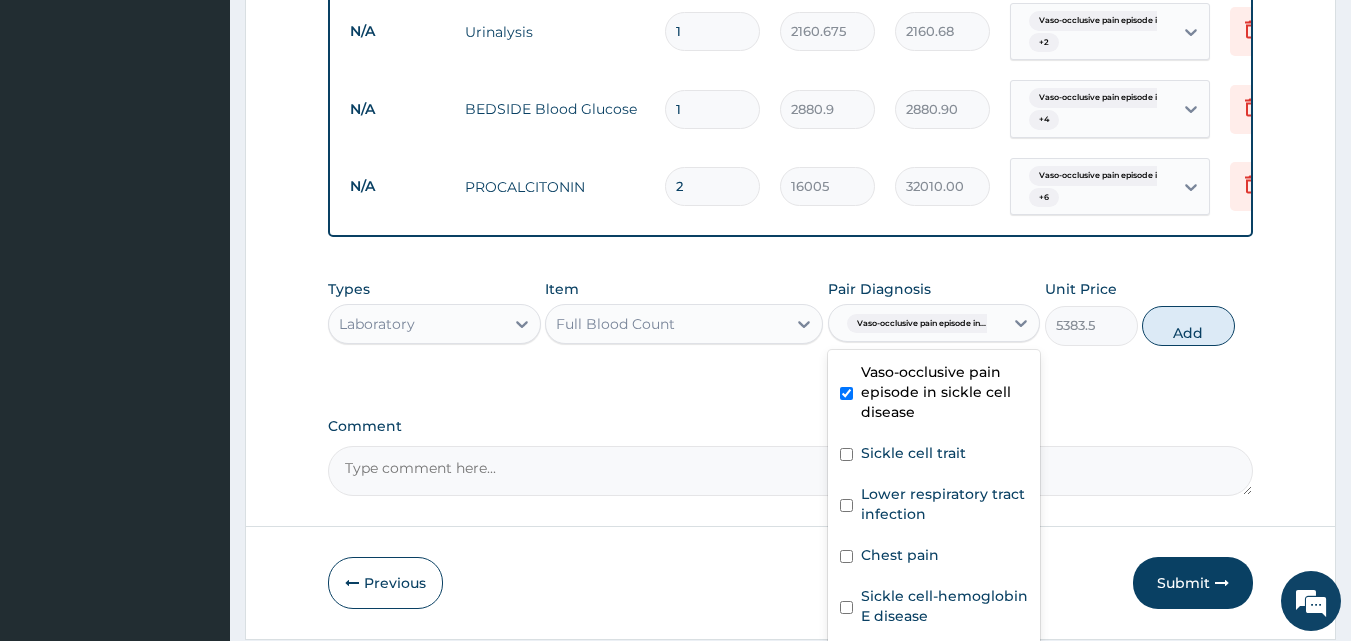 scroll, scrollTop: 95, scrollLeft: 0, axis: vertical 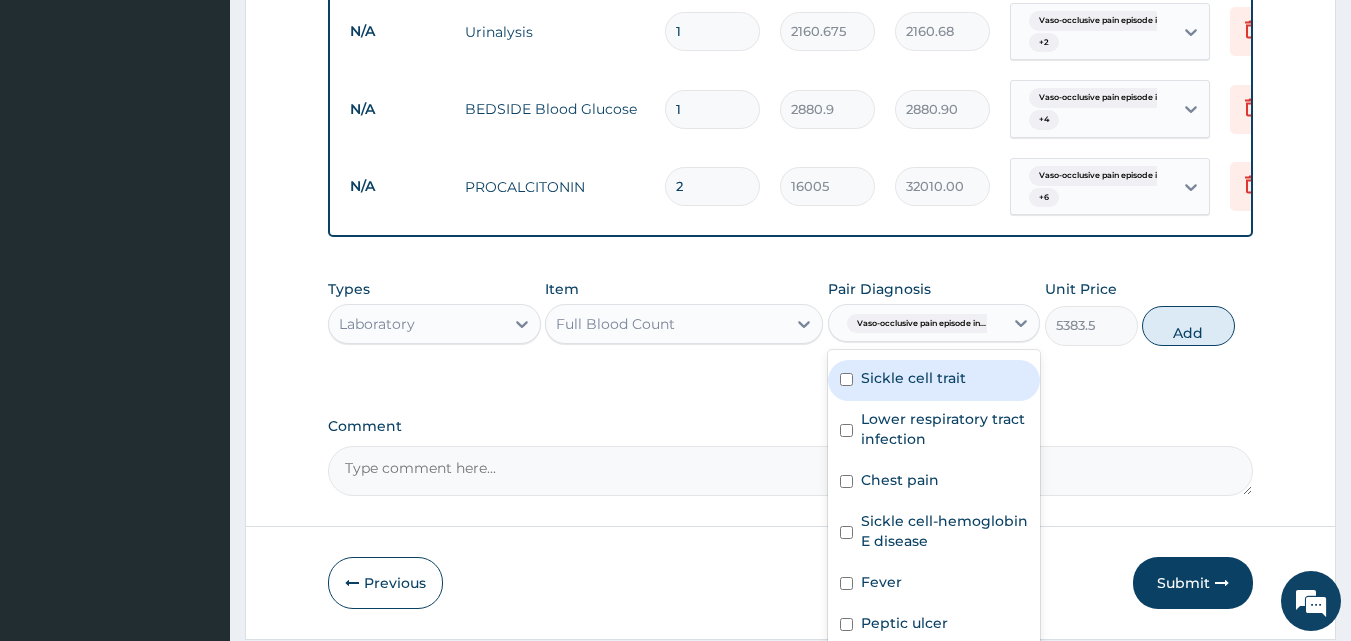 click on "Sickle cell trait" at bounding box center (913, 378) 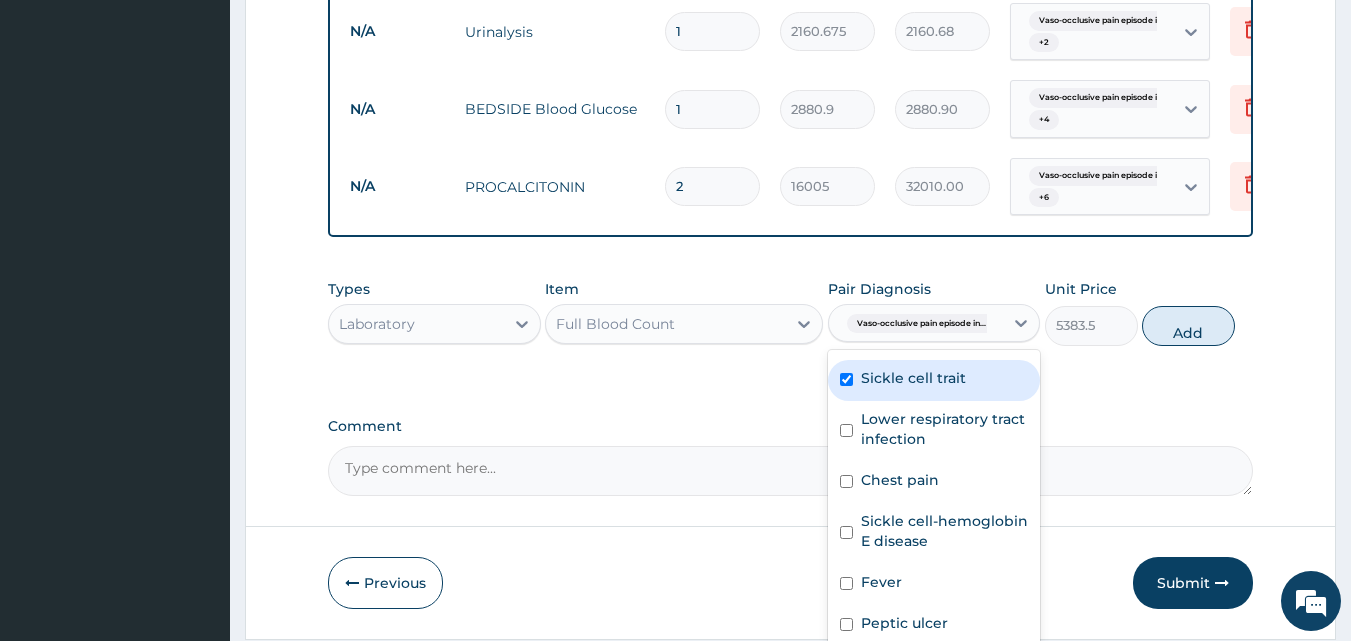 checkbox on "true" 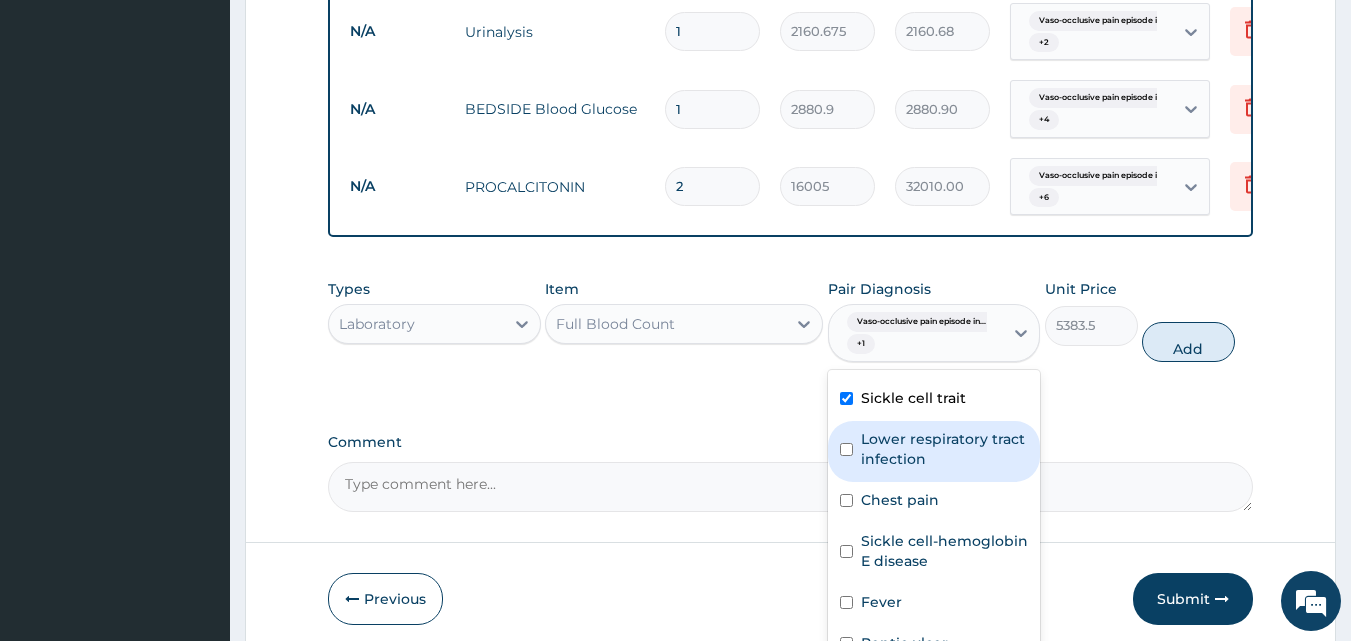 click on "Lower respiratory tract infection" at bounding box center (945, 449) 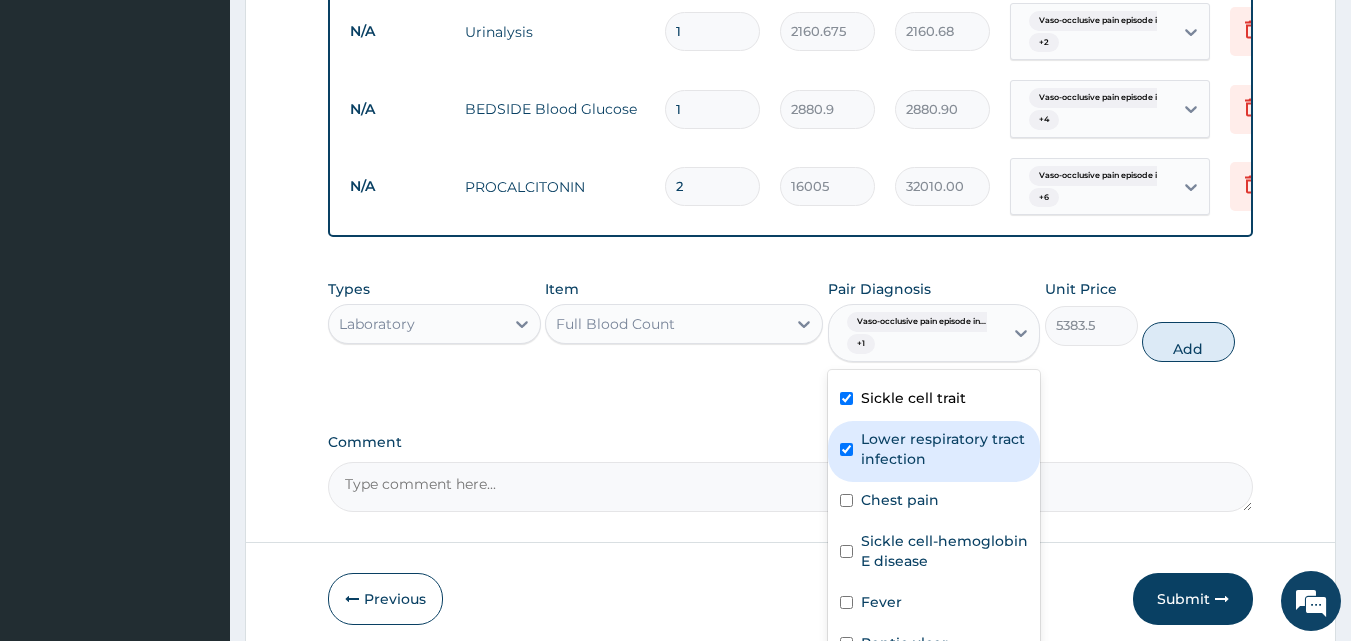 checkbox on "true" 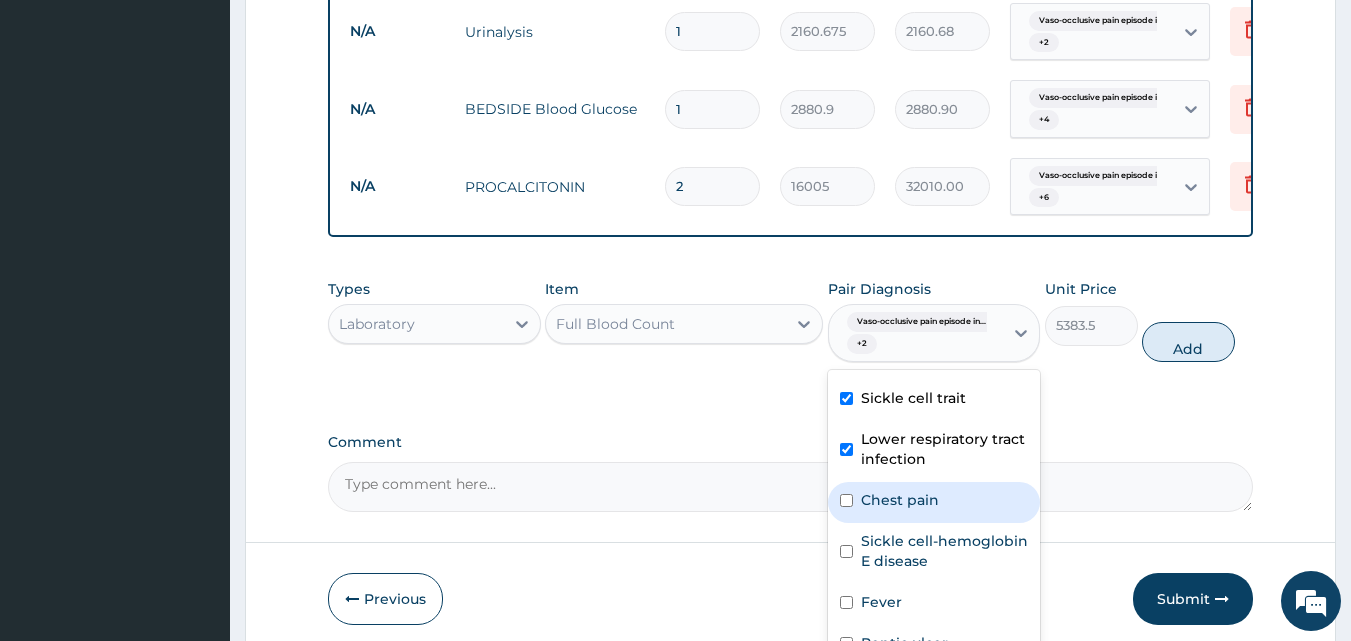 click on "Chest pain" at bounding box center (934, 502) 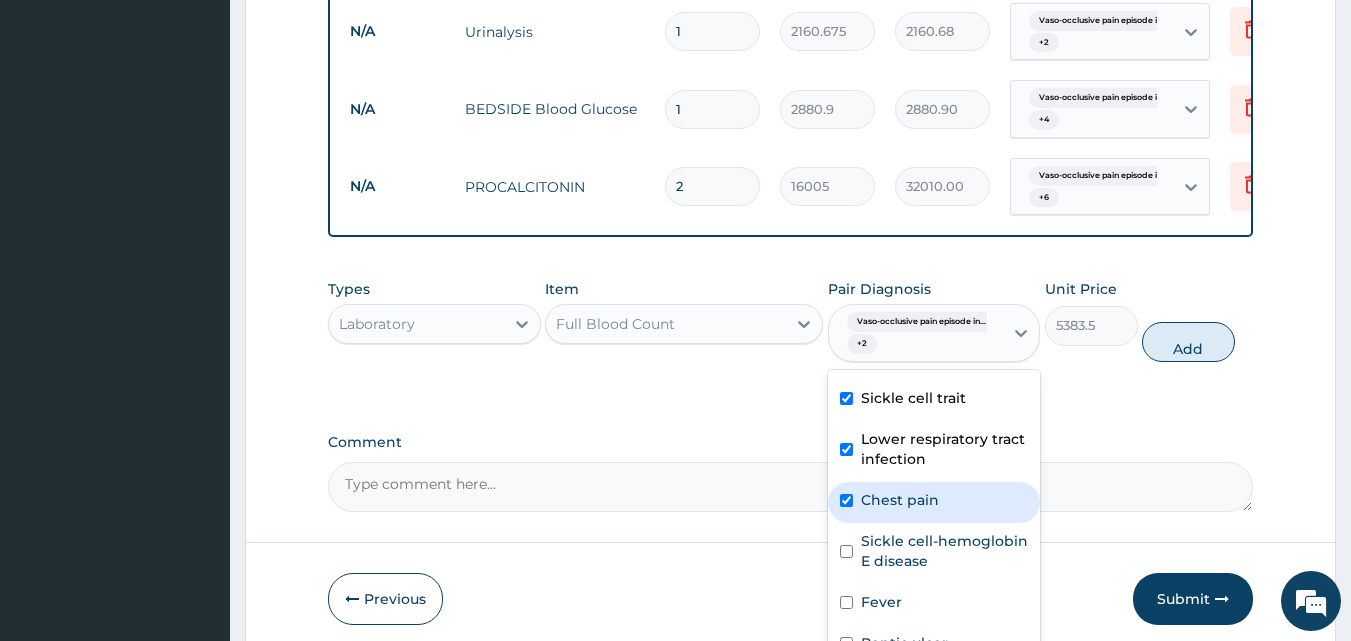 checkbox on "true" 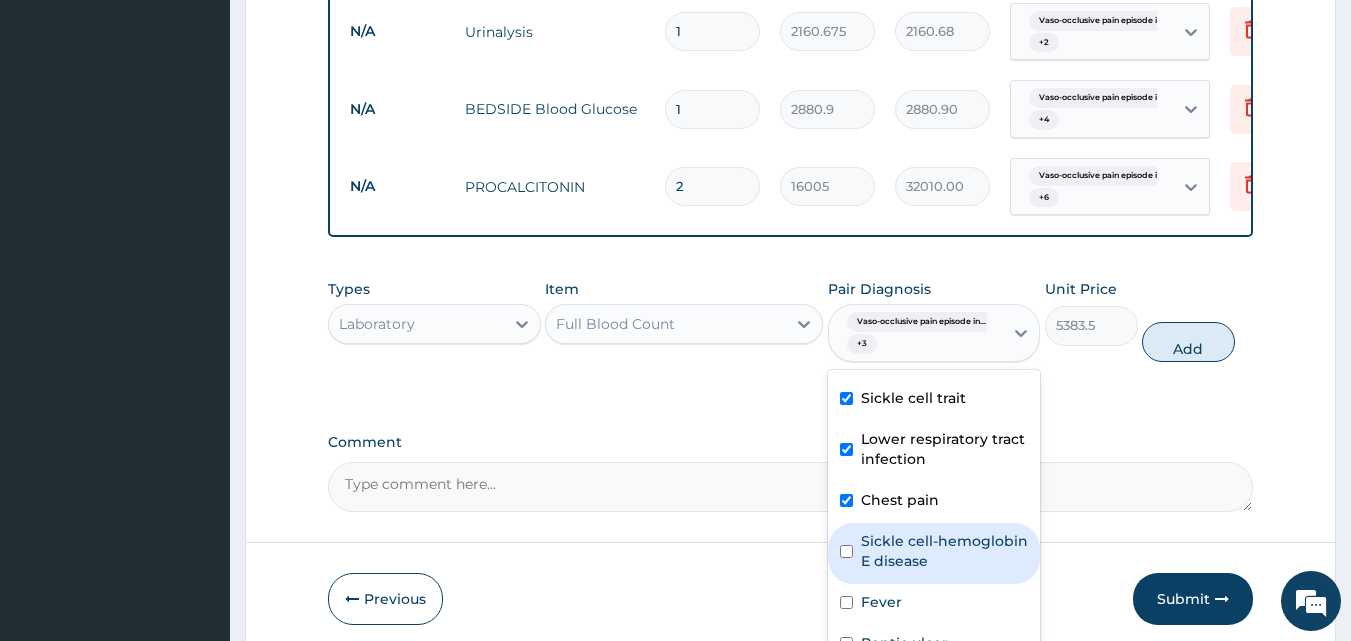 click on "Sickle cell-hemoglobin E disease" at bounding box center (945, 551) 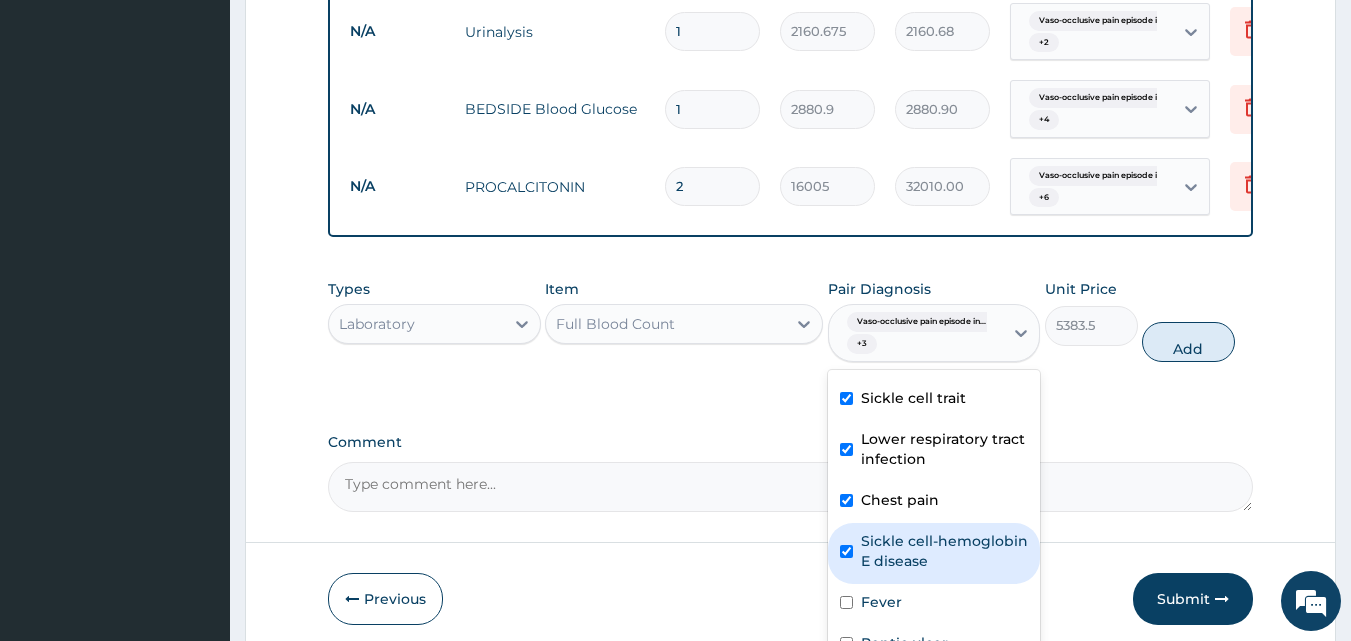 checkbox on "true" 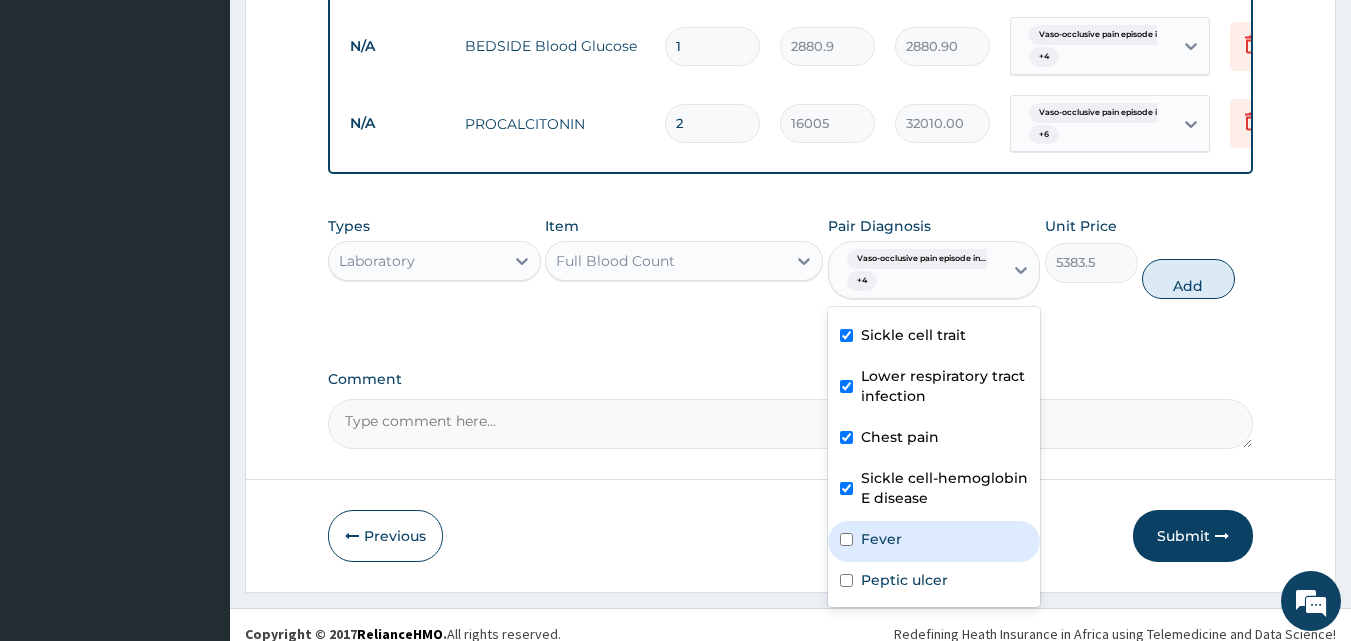 scroll, scrollTop: 2463, scrollLeft: 0, axis: vertical 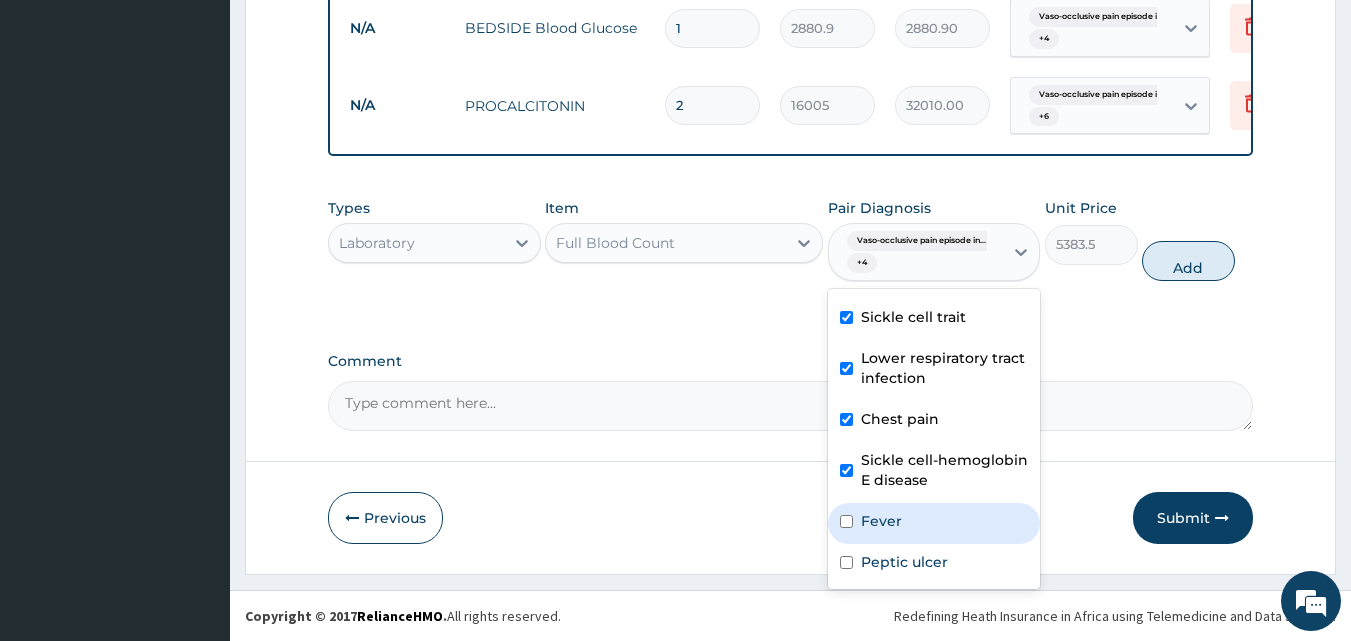click on "Fever" at bounding box center (934, 523) 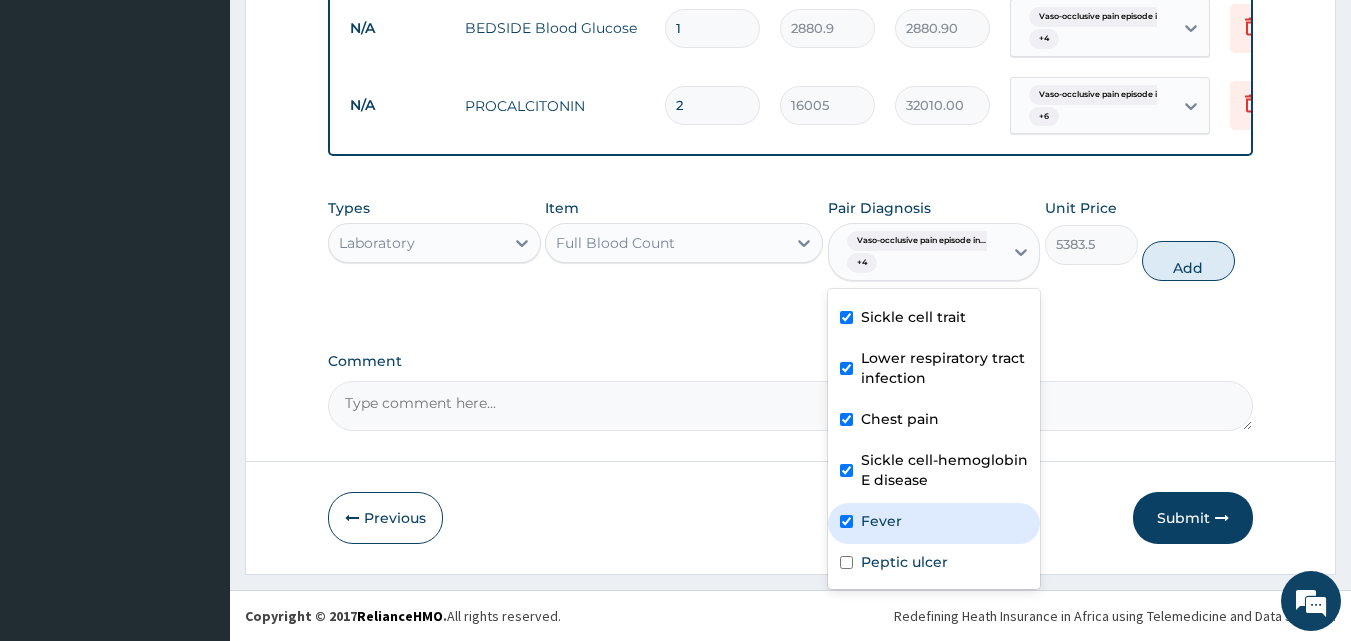 checkbox on "true" 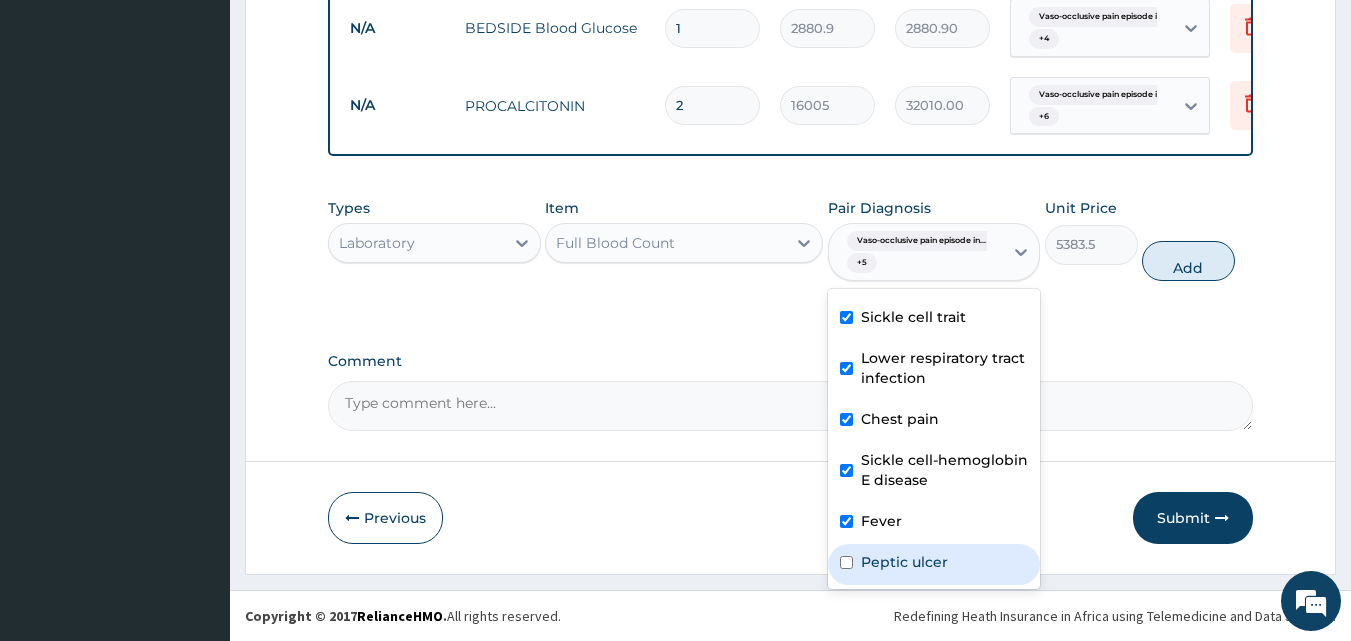 click on "Peptic ulcer" at bounding box center (904, 562) 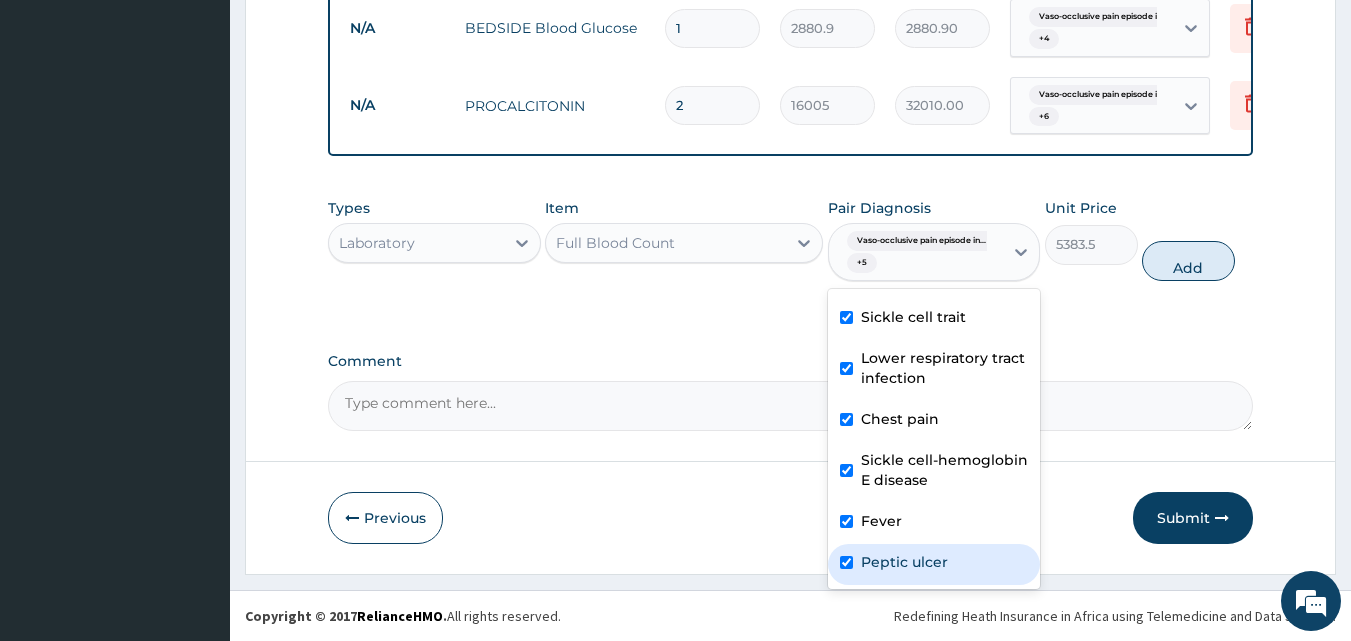 checkbox on "true" 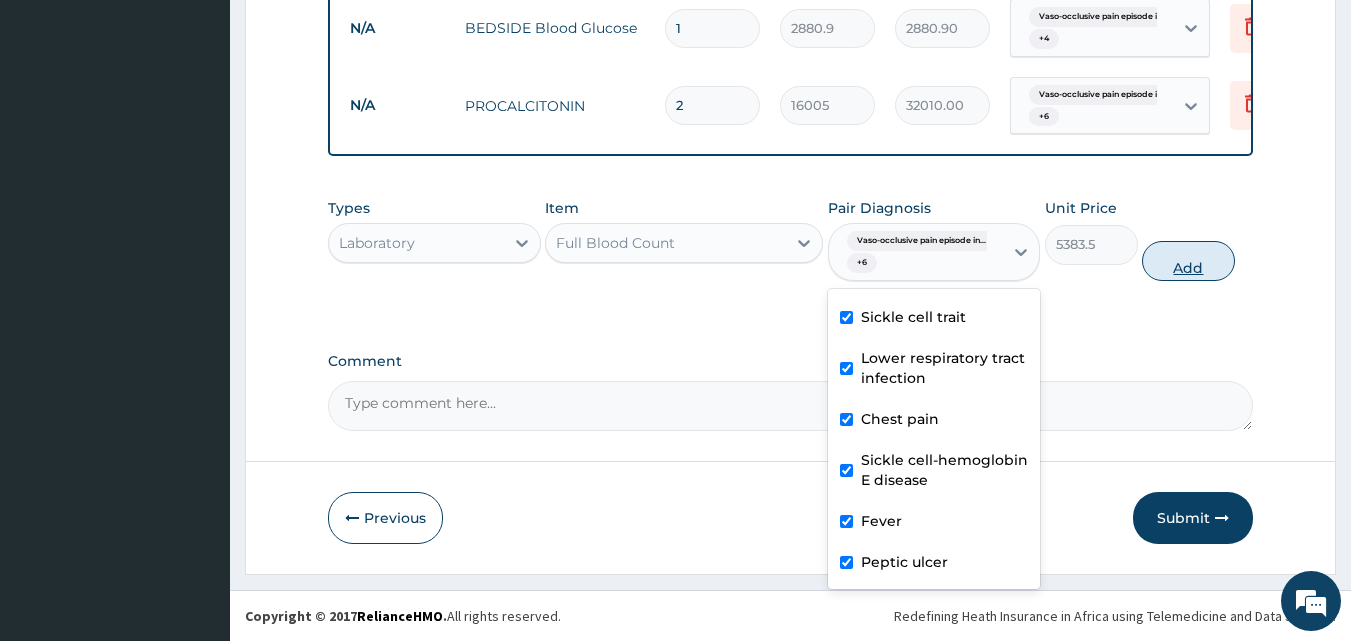 click on "Add" at bounding box center (1188, 261) 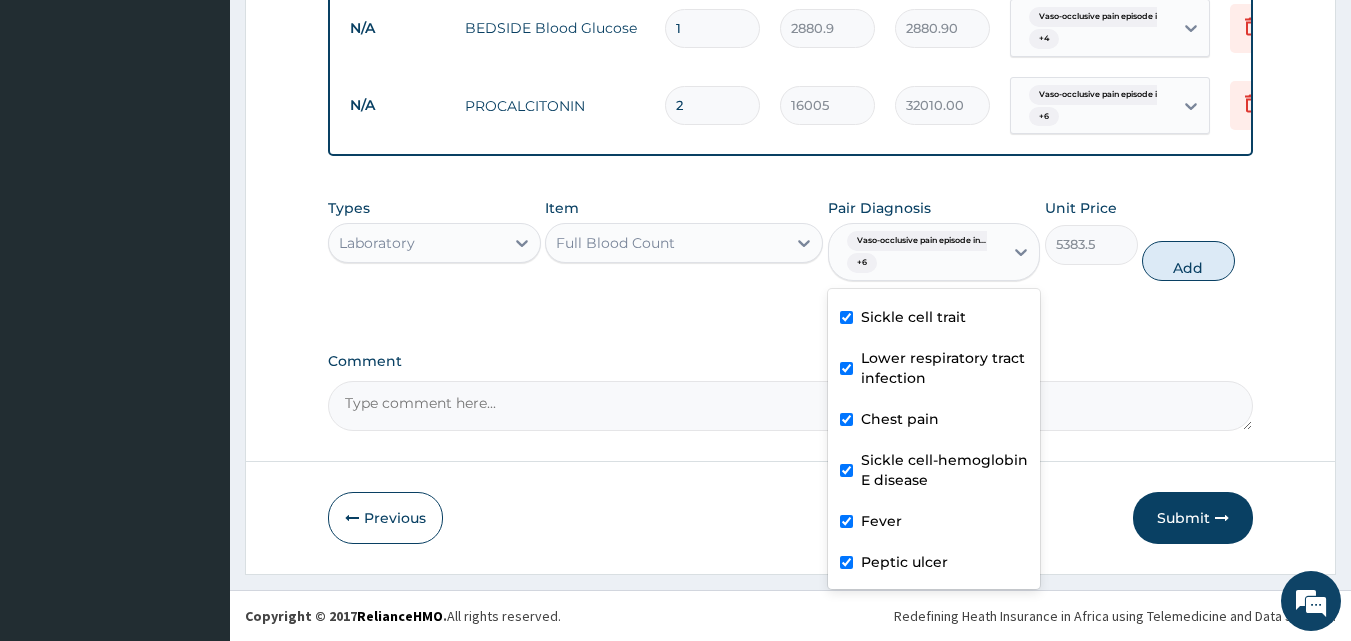 type on "0" 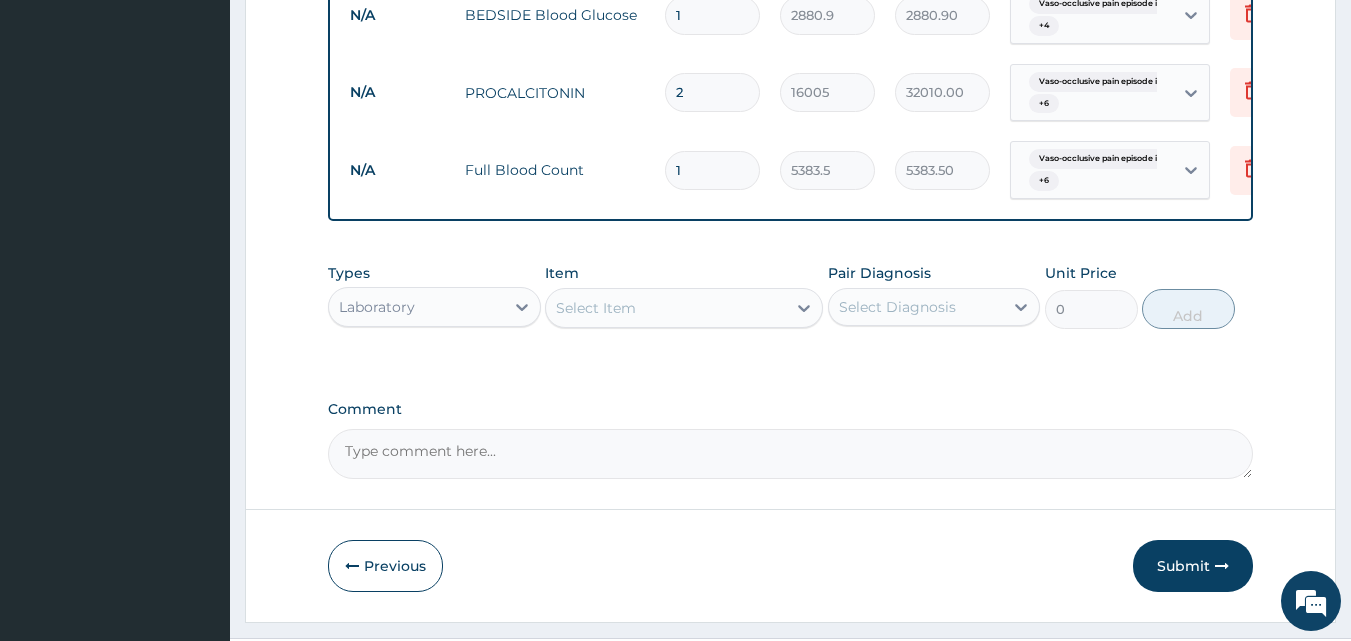 drag, startPoint x: 685, startPoint y: 168, endPoint x: 665, endPoint y: 164, distance: 20.396078 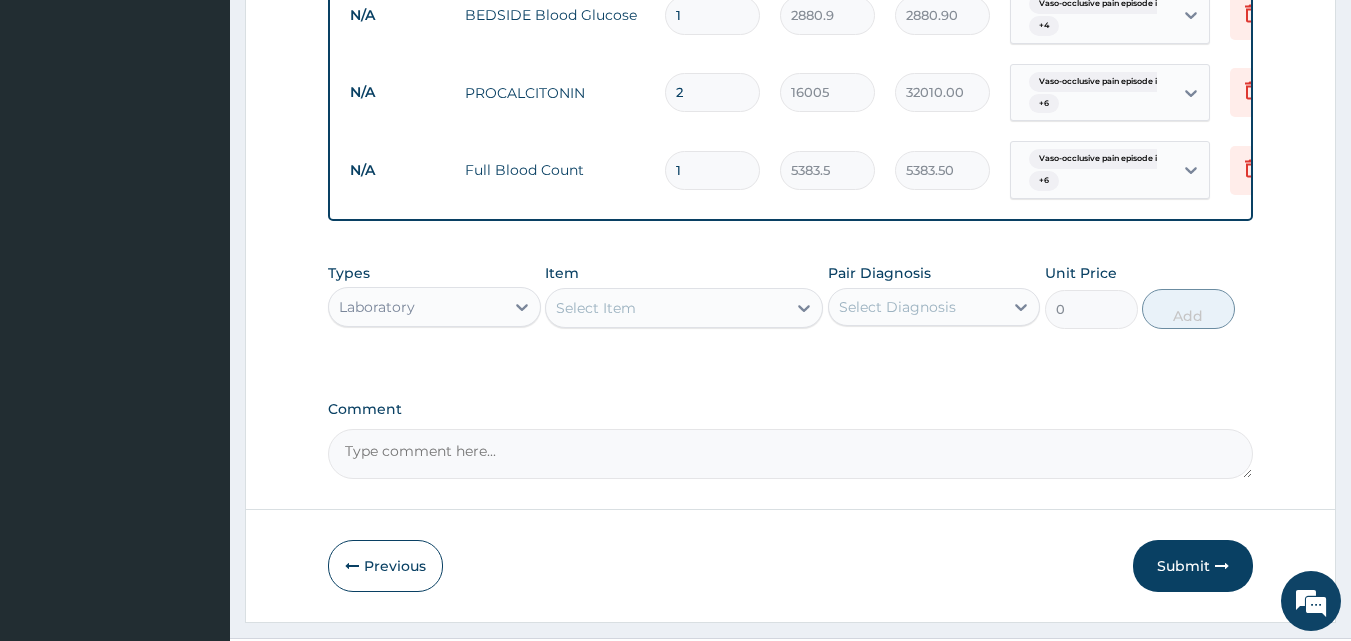 click on "1" at bounding box center [712, 170] 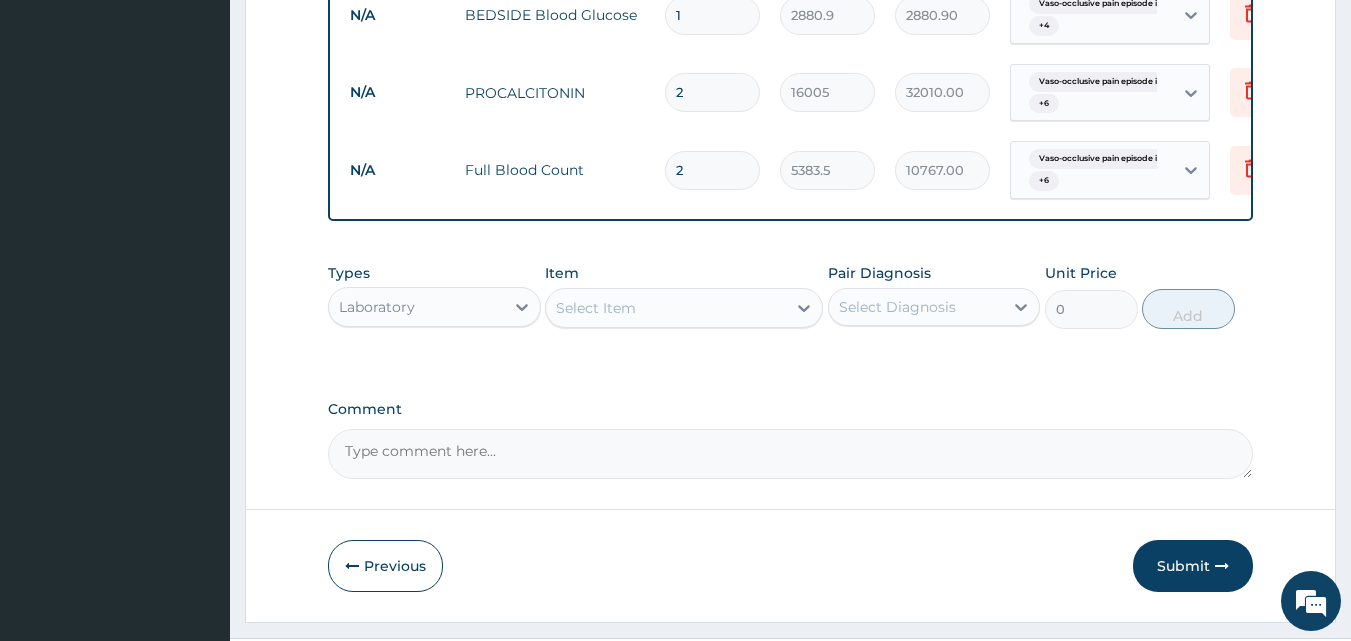 type on "2" 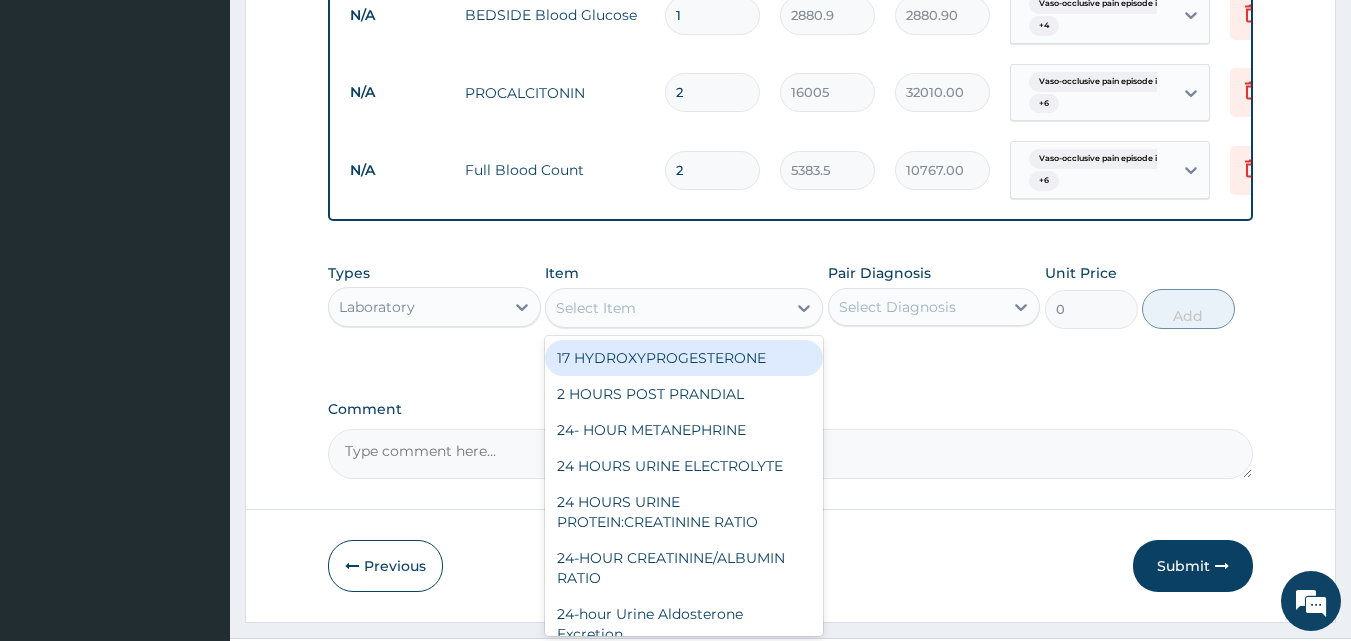 click on "Select Item" at bounding box center [596, 308] 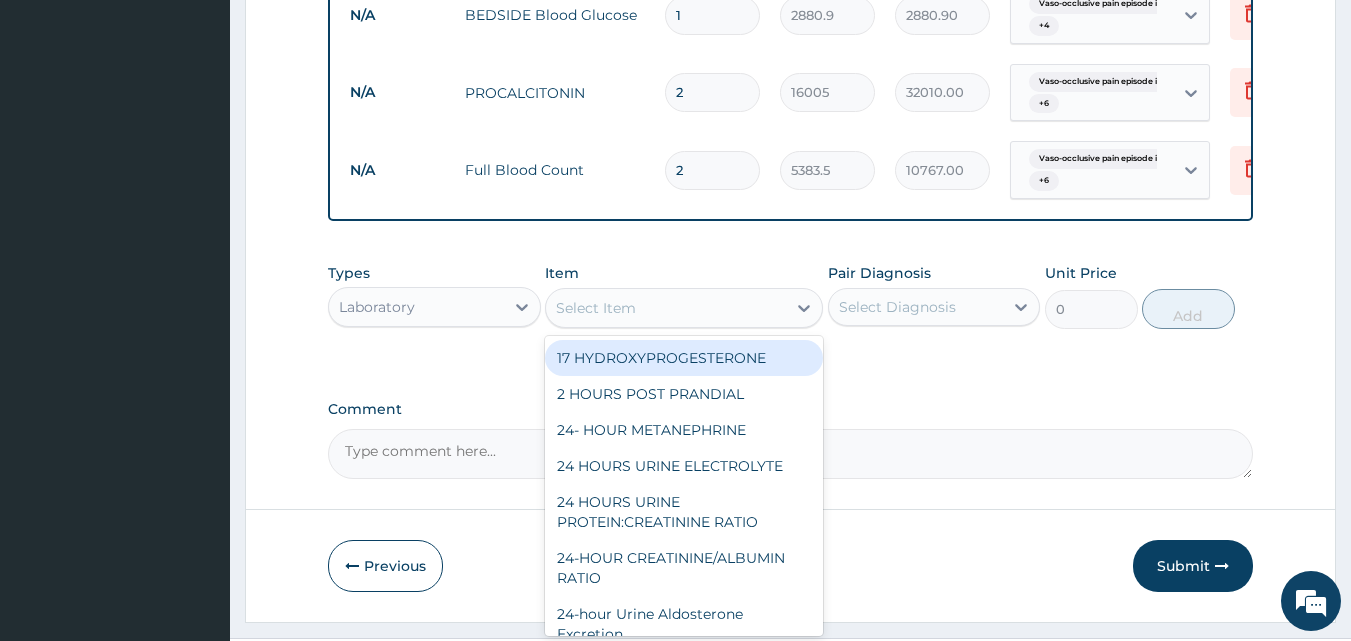 click on "Laboratory" at bounding box center [434, 307] 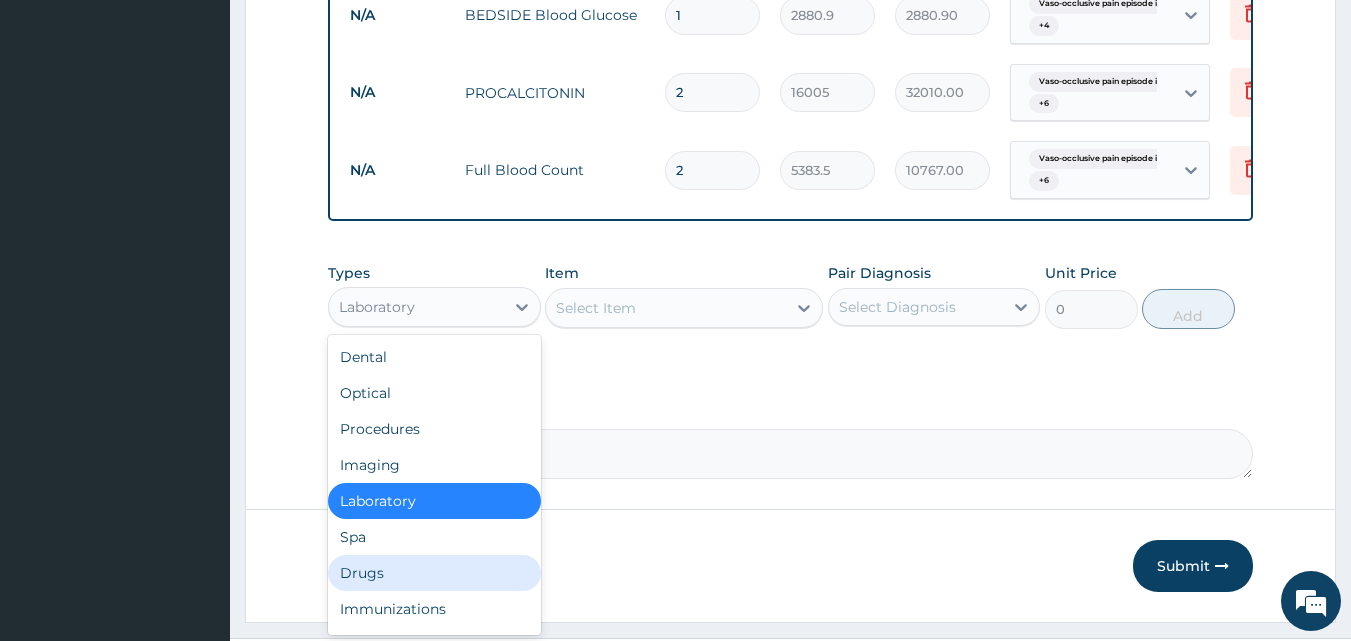scroll, scrollTop: 68, scrollLeft: 0, axis: vertical 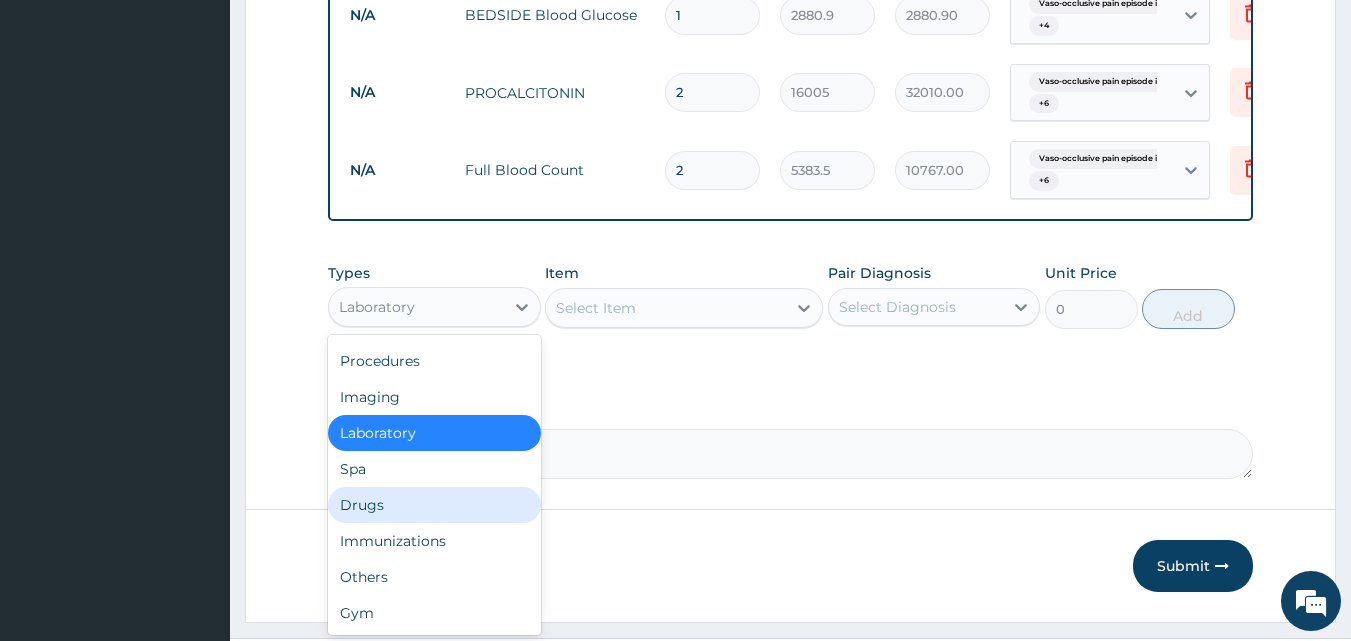 click on "Drugs" at bounding box center [434, 505] 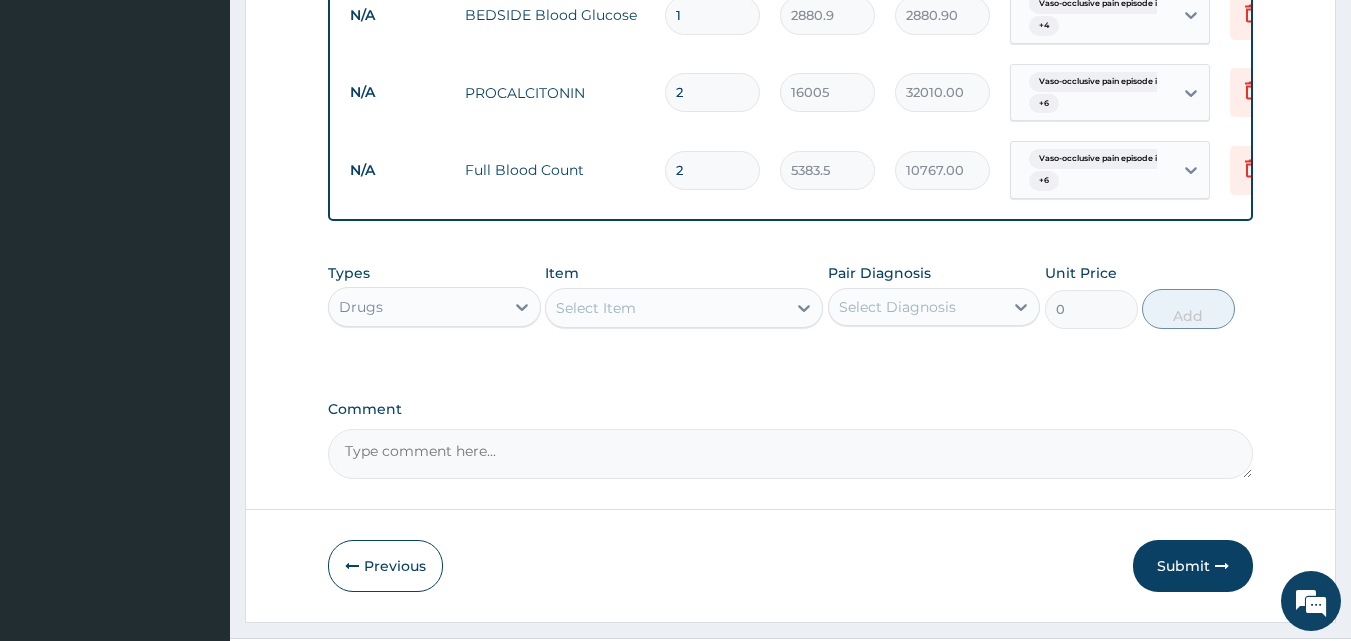 click on "Select Item" at bounding box center (684, 308) 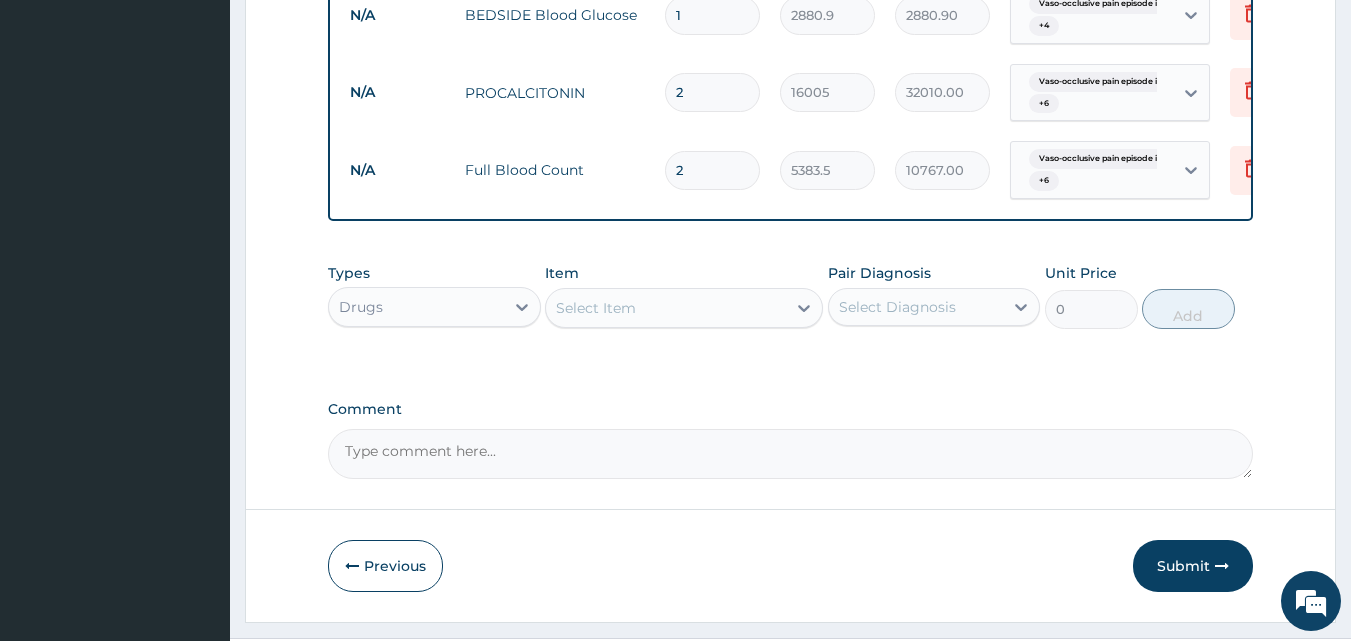 click on "Select Item" at bounding box center (666, 308) 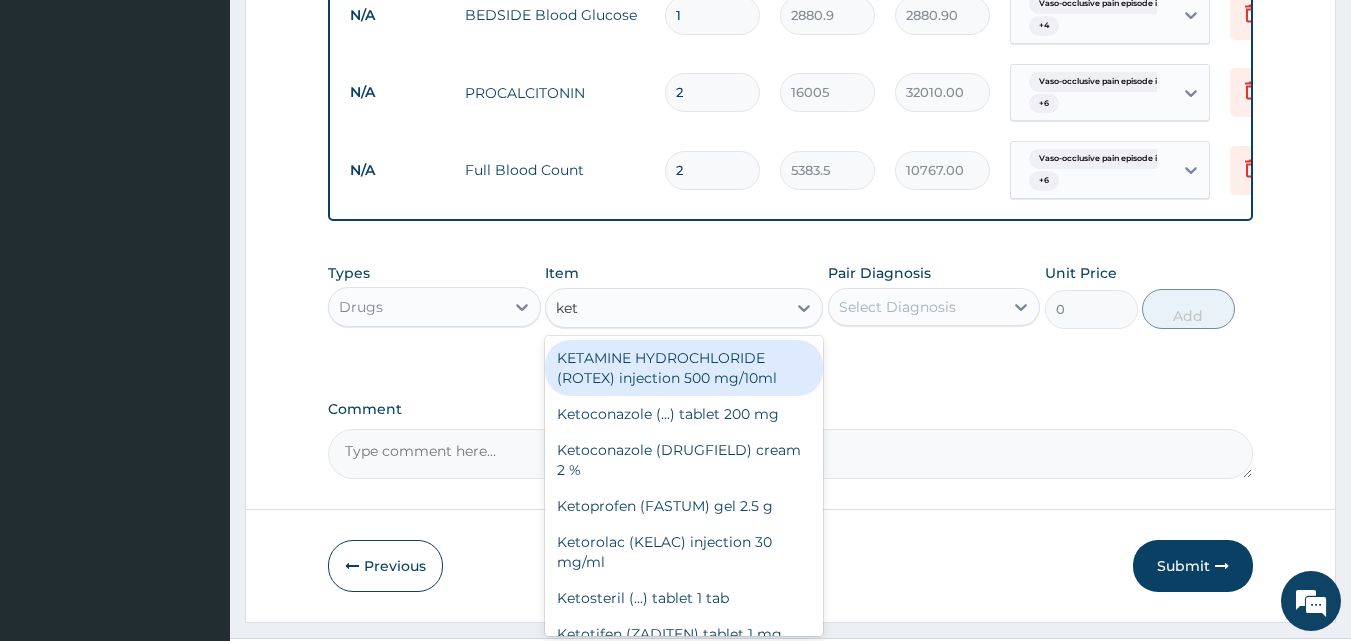 type on "keto" 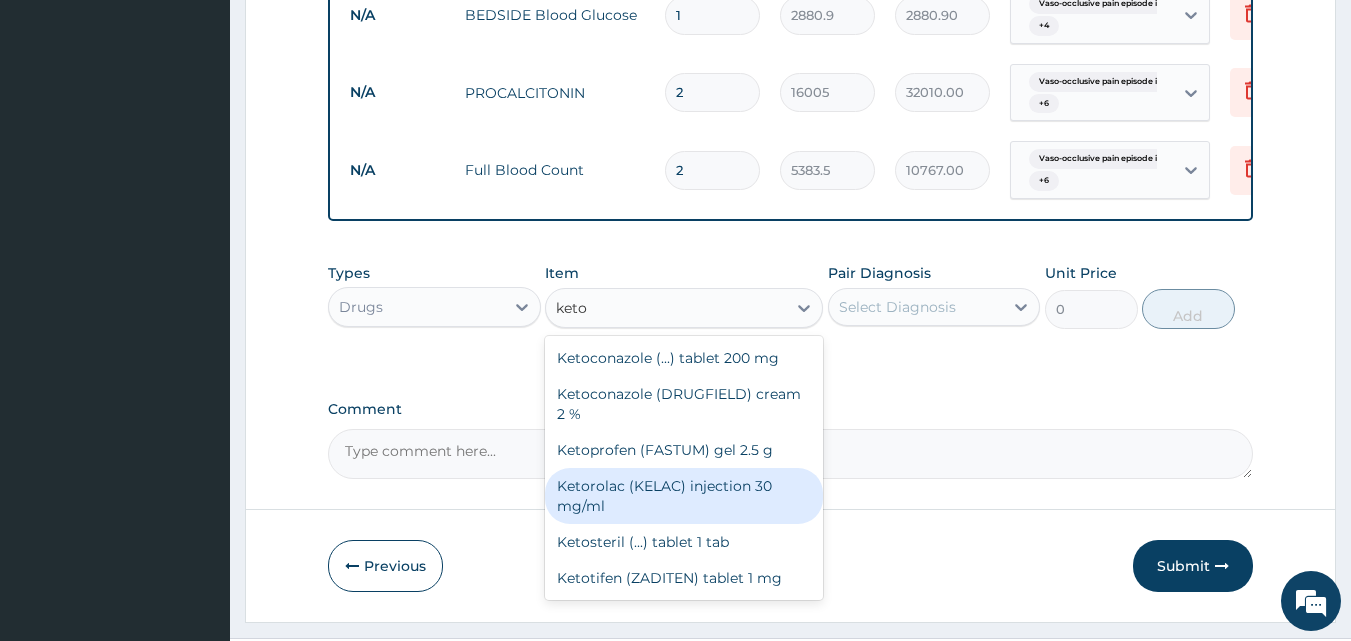 click on "Ketorolac (KELAC) injection 30 mg/ml" at bounding box center [684, 496] 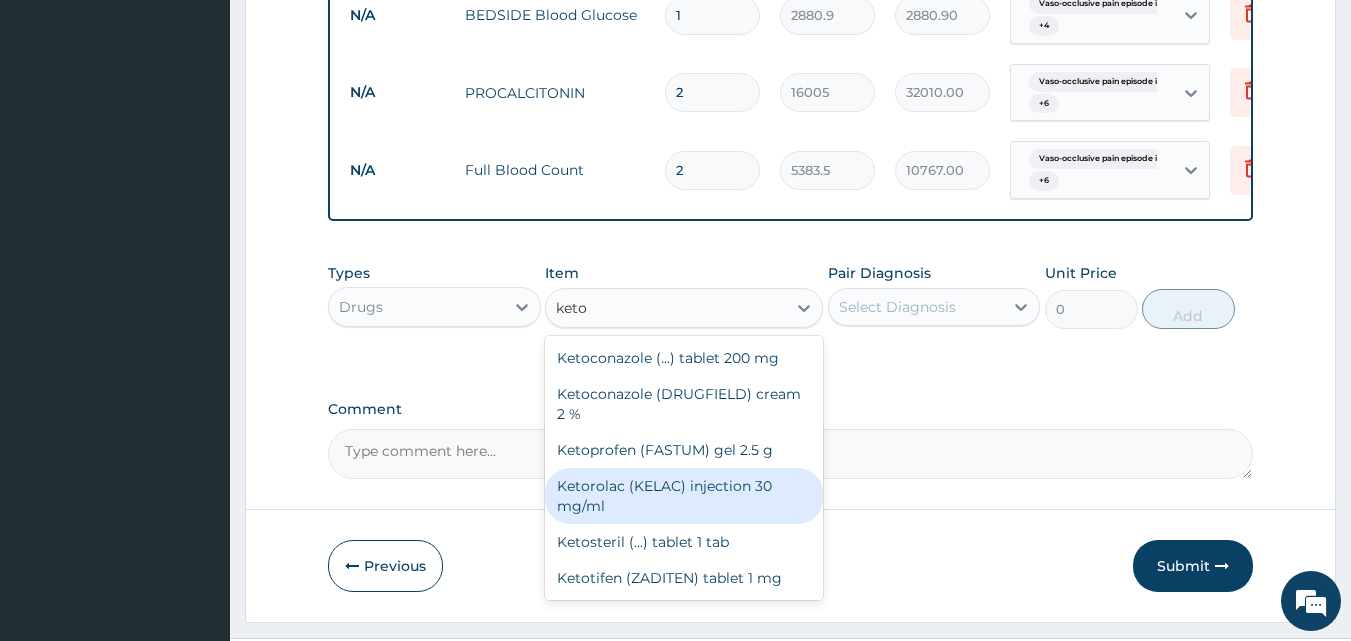 type 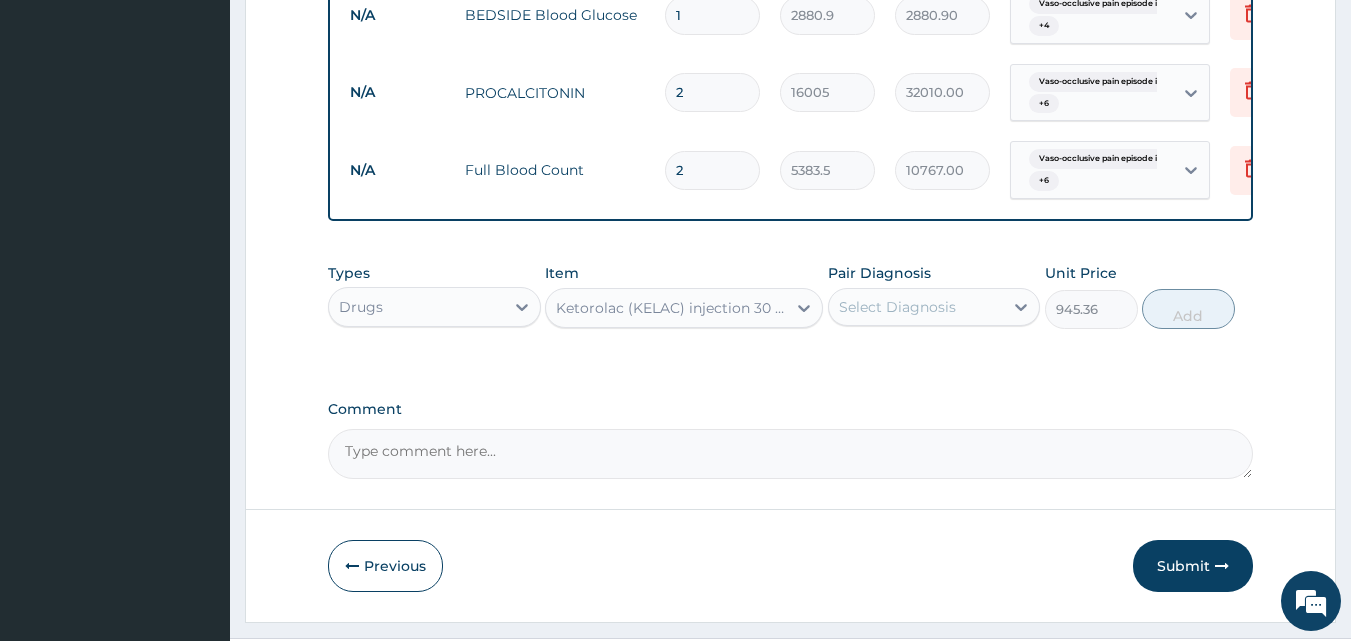 click on "Select Diagnosis" at bounding box center (897, 307) 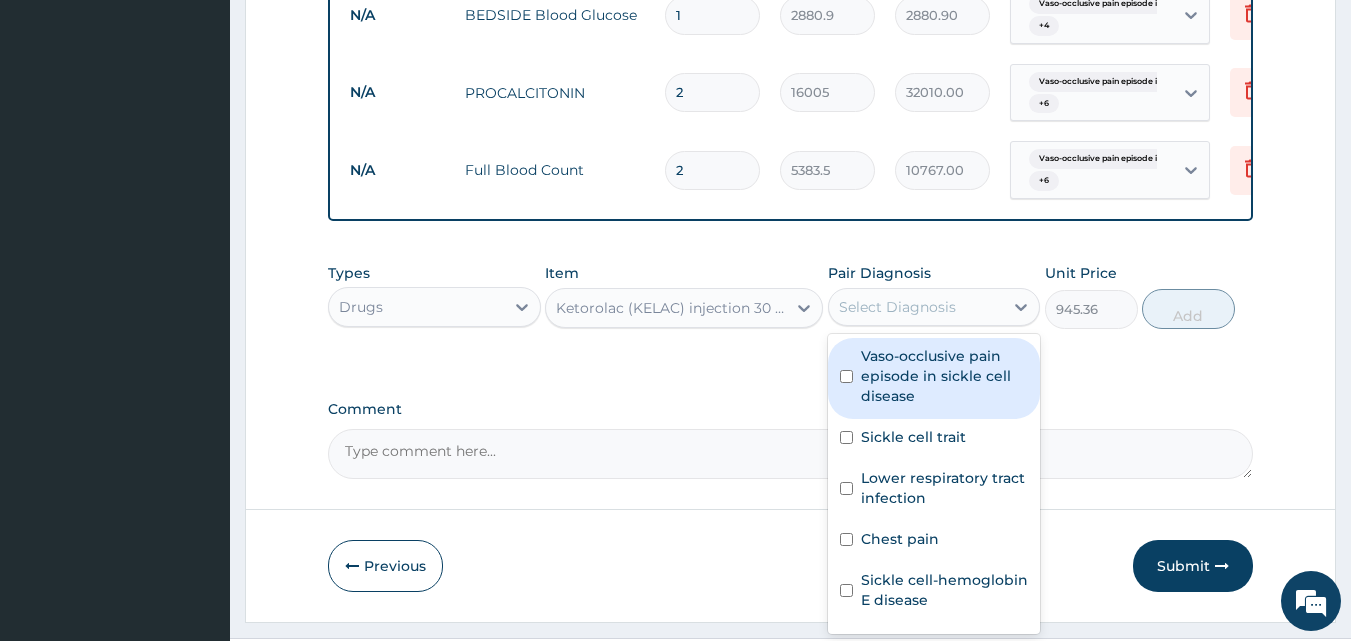 click on "Vaso-occlusive pain episode in sickle cell disease" at bounding box center [945, 376] 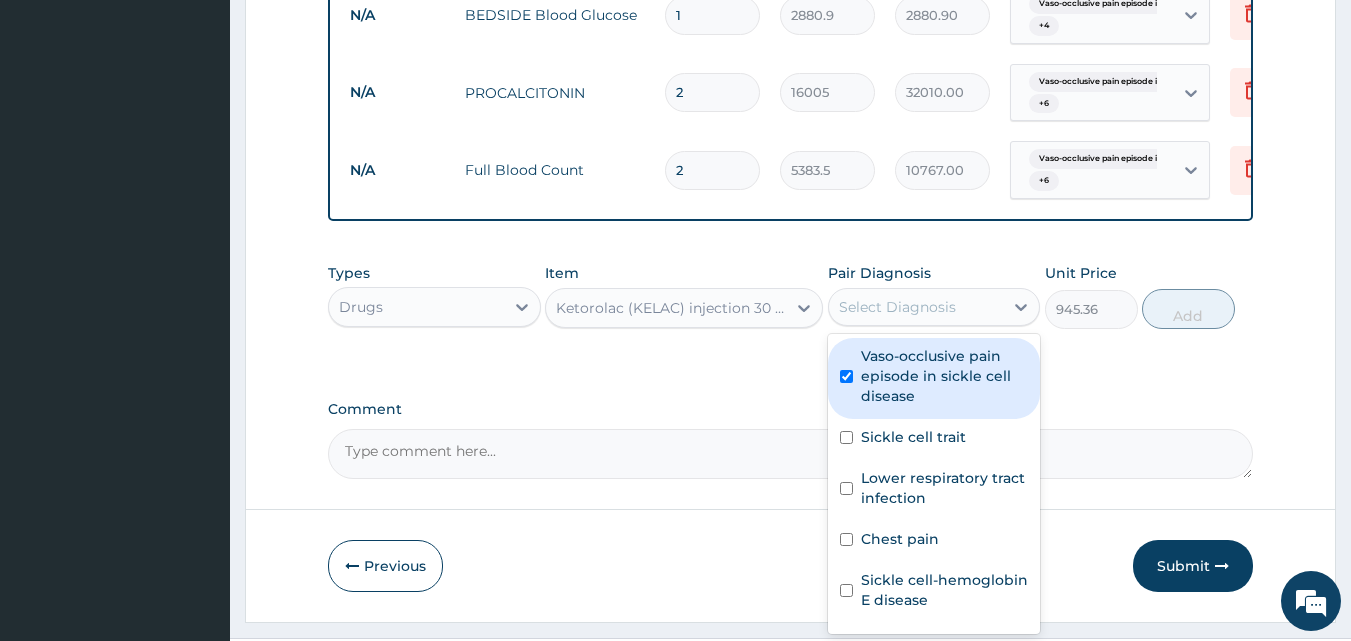 checkbox on "true" 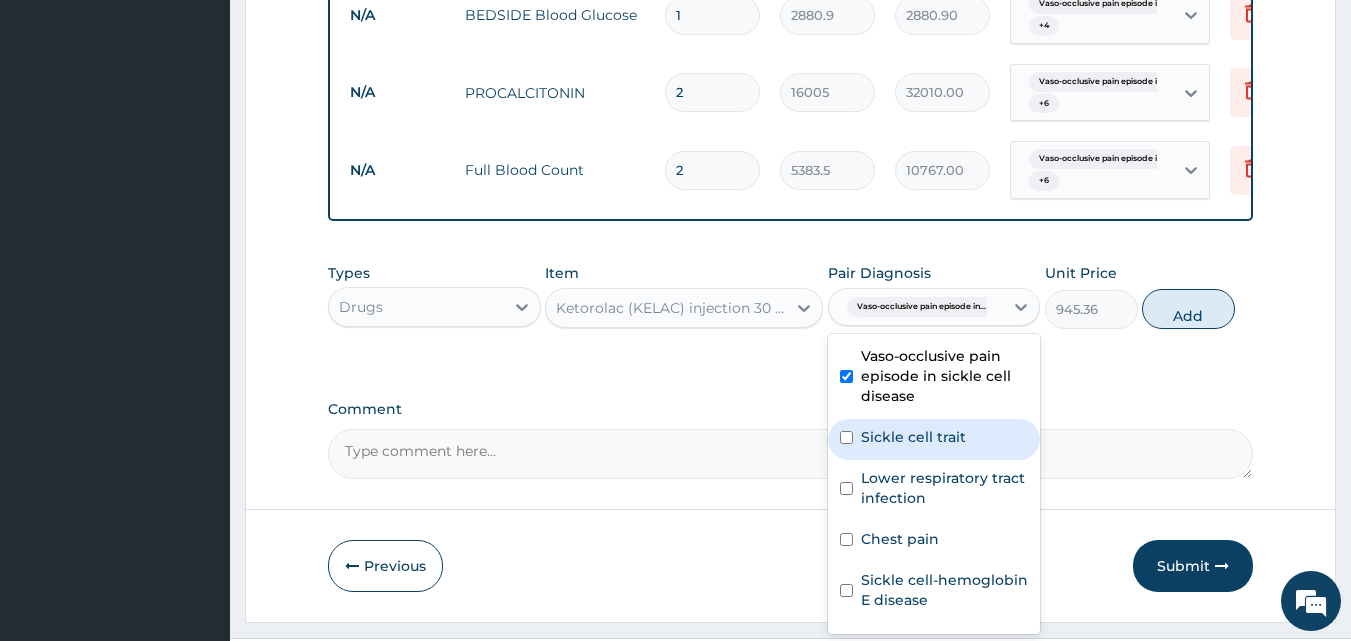 click on "Sickle cell trait" at bounding box center [913, 437] 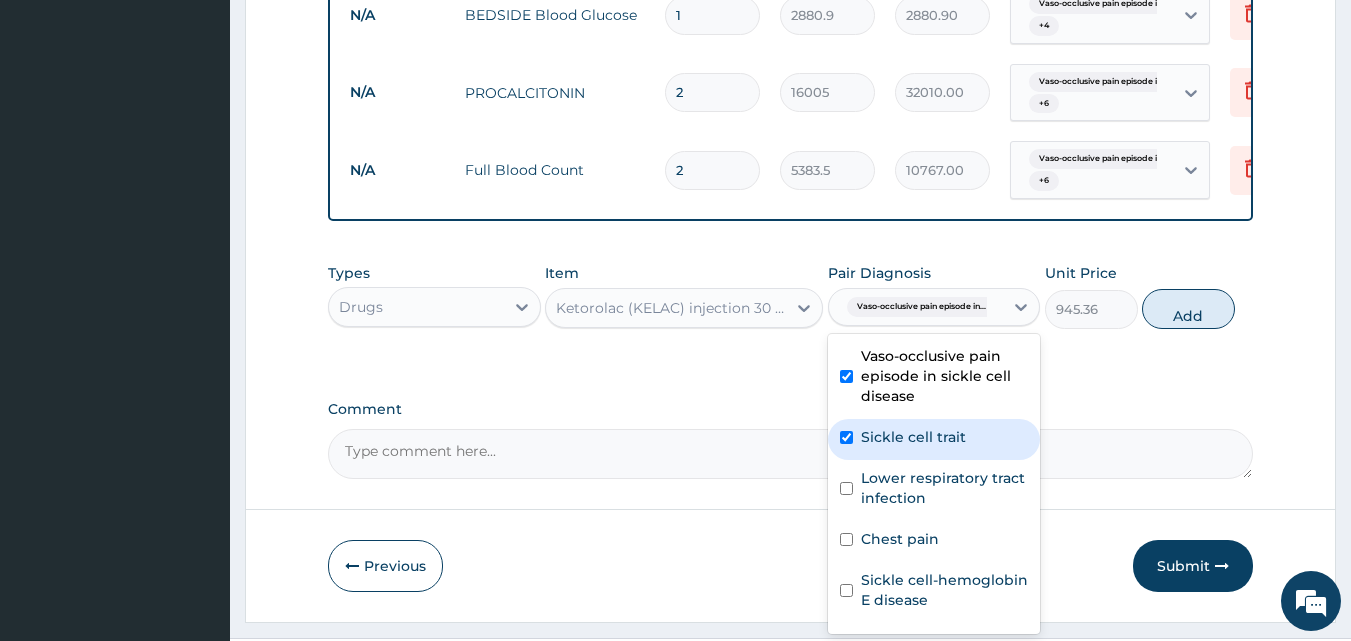 checkbox on "true" 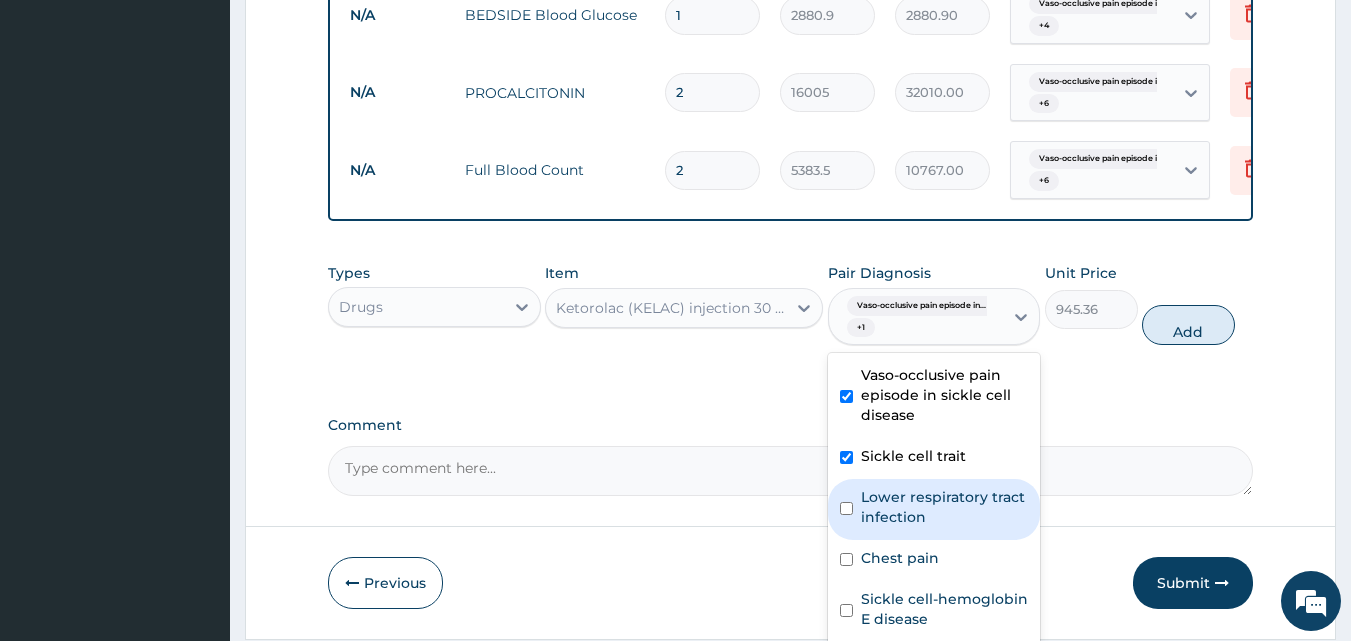 click on "Lower respiratory tract infection" at bounding box center [945, 507] 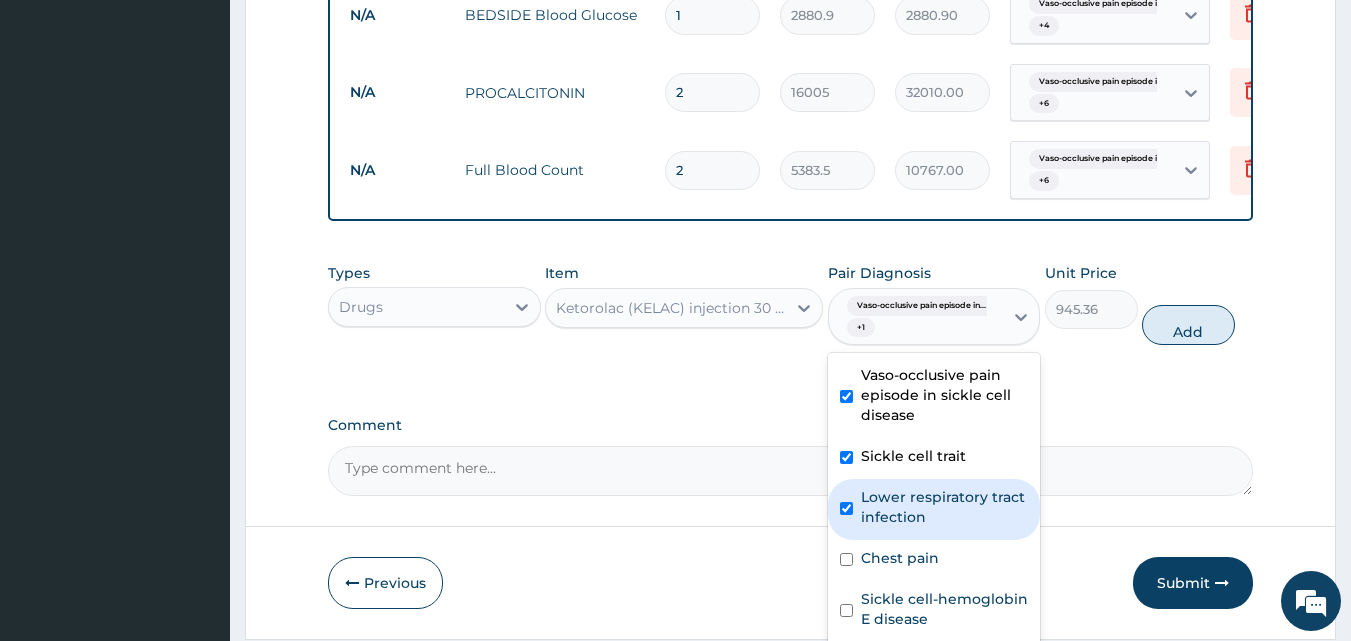 checkbox on "true" 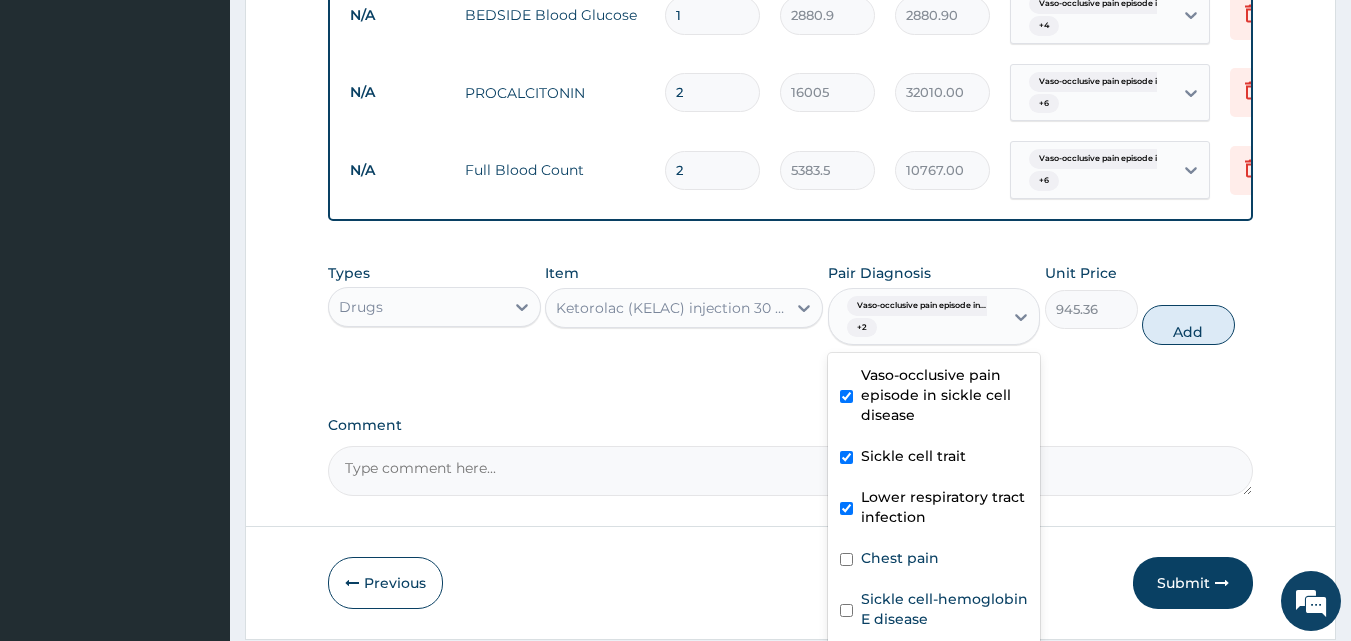 scroll, scrollTop: 95, scrollLeft: 0, axis: vertical 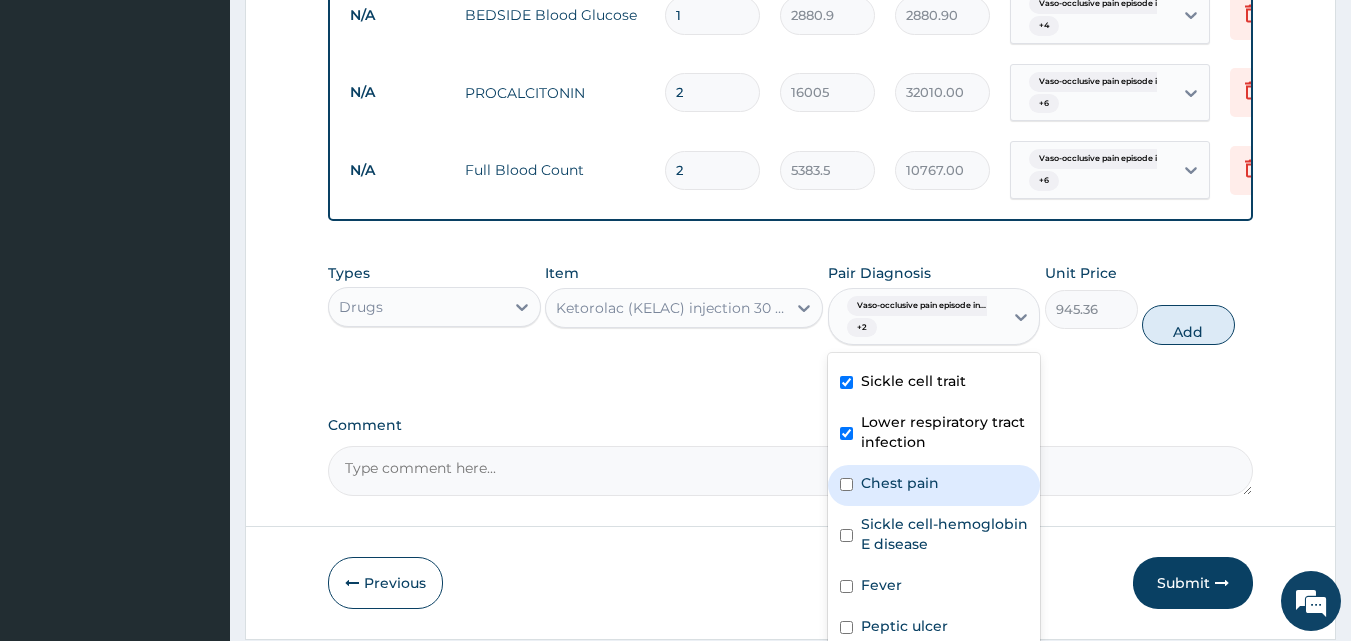 click on "Chest pain" at bounding box center [900, 483] 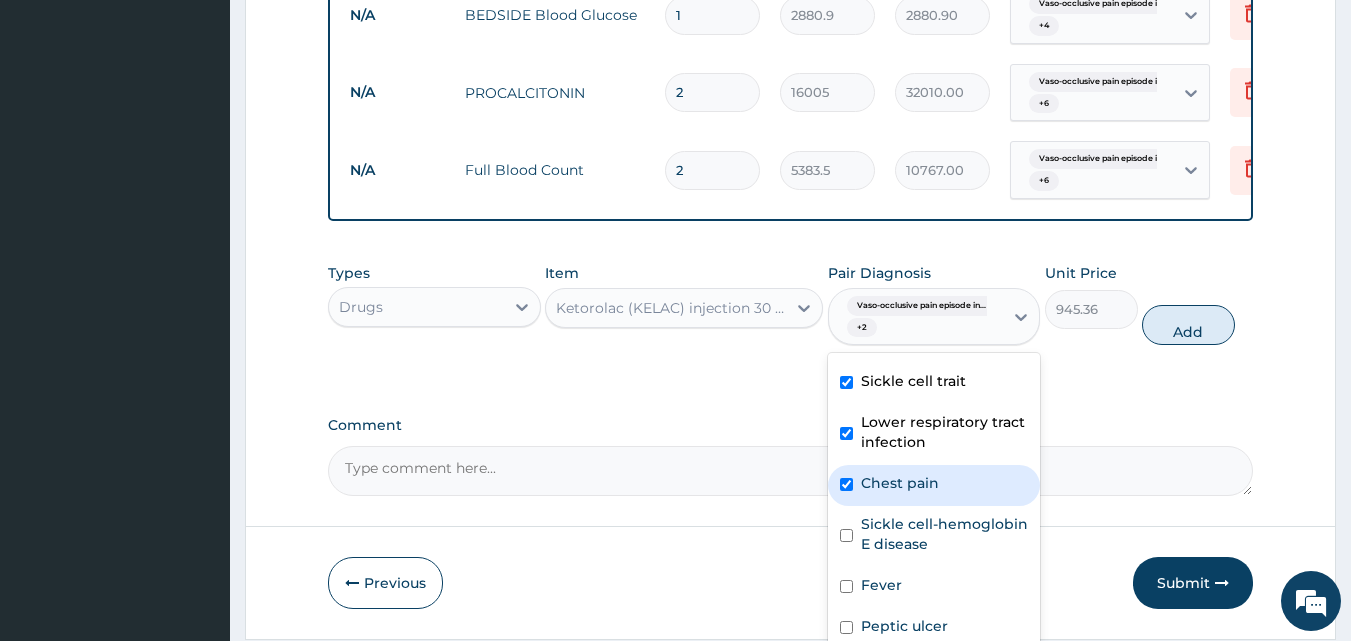 checkbox on "true" 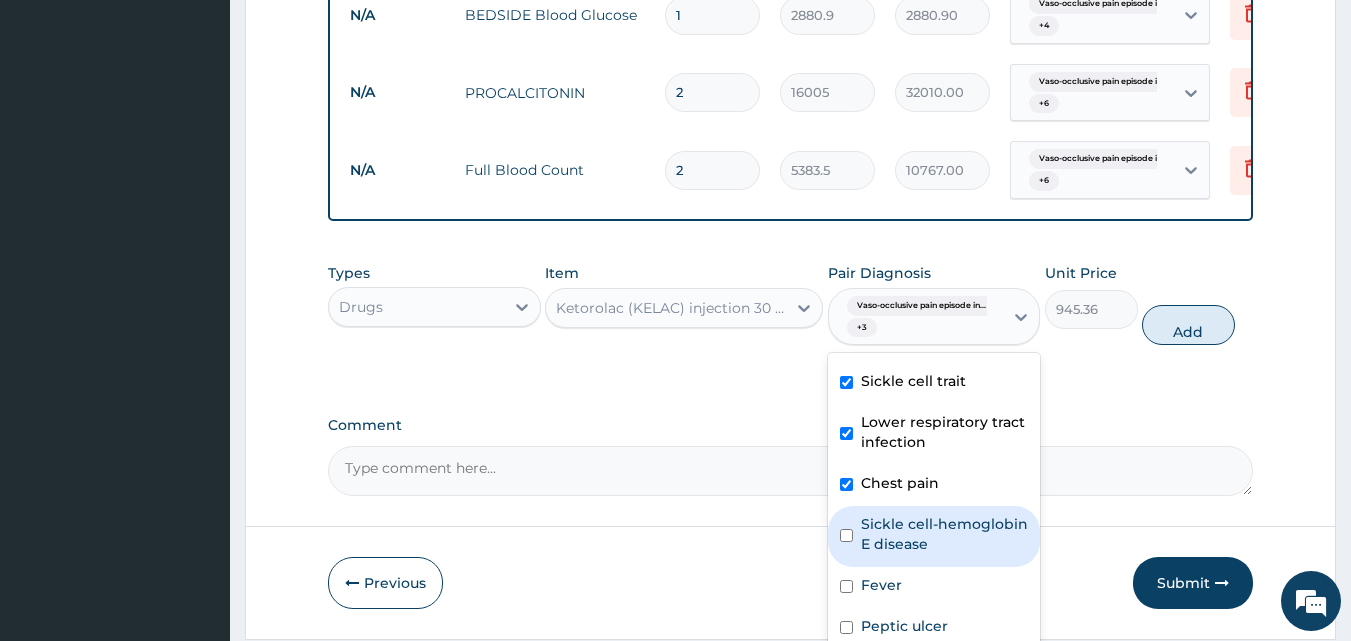 click on "Sickle cell-hemoglobin E disease" at bounding box center (945, 534) 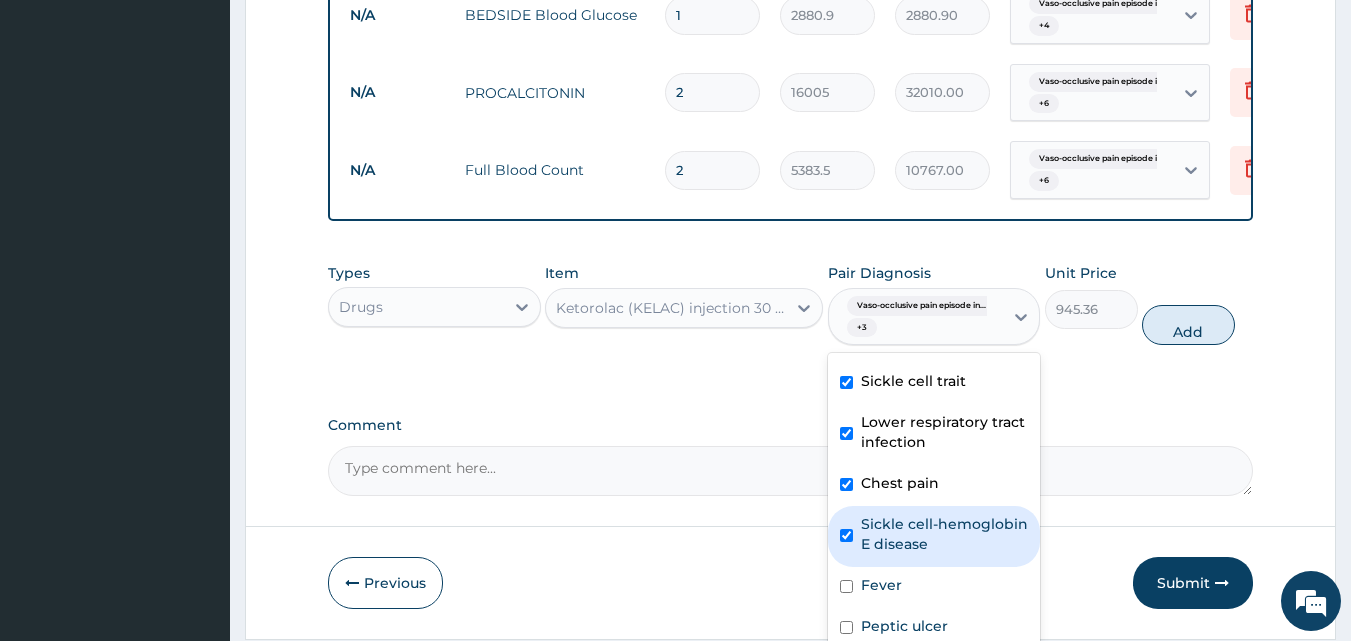 checkbox on "true" 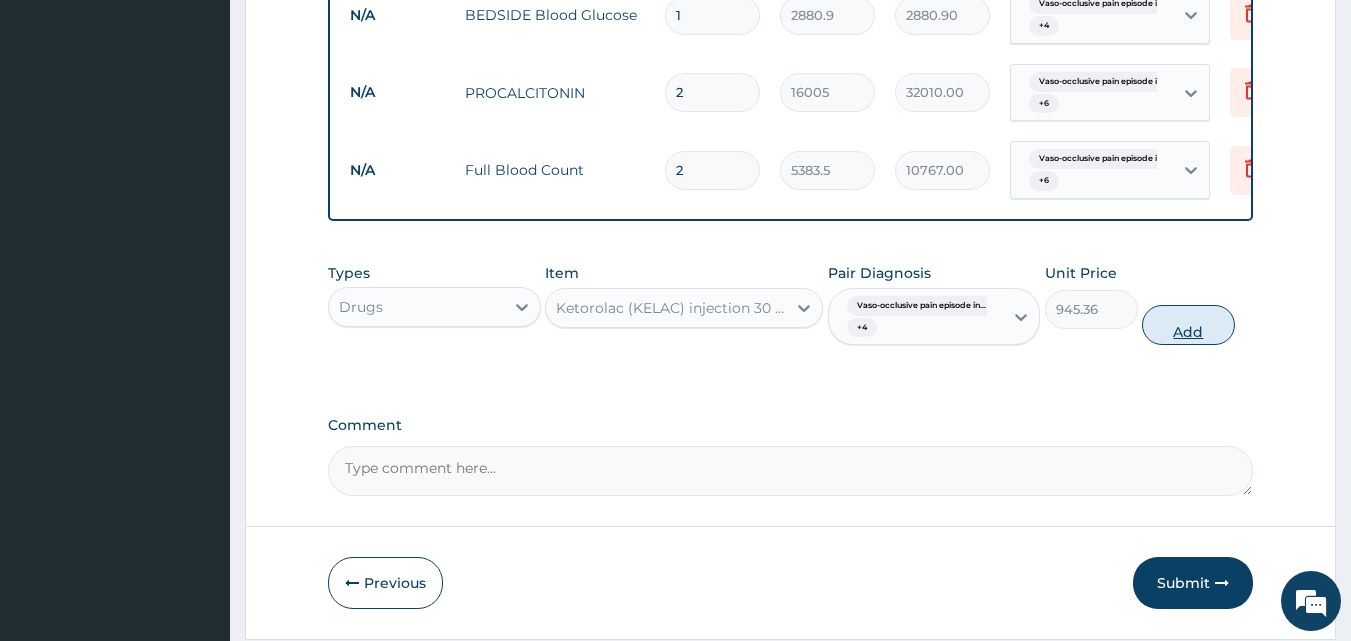 click on "Add" at bounding box center (1188, 325) 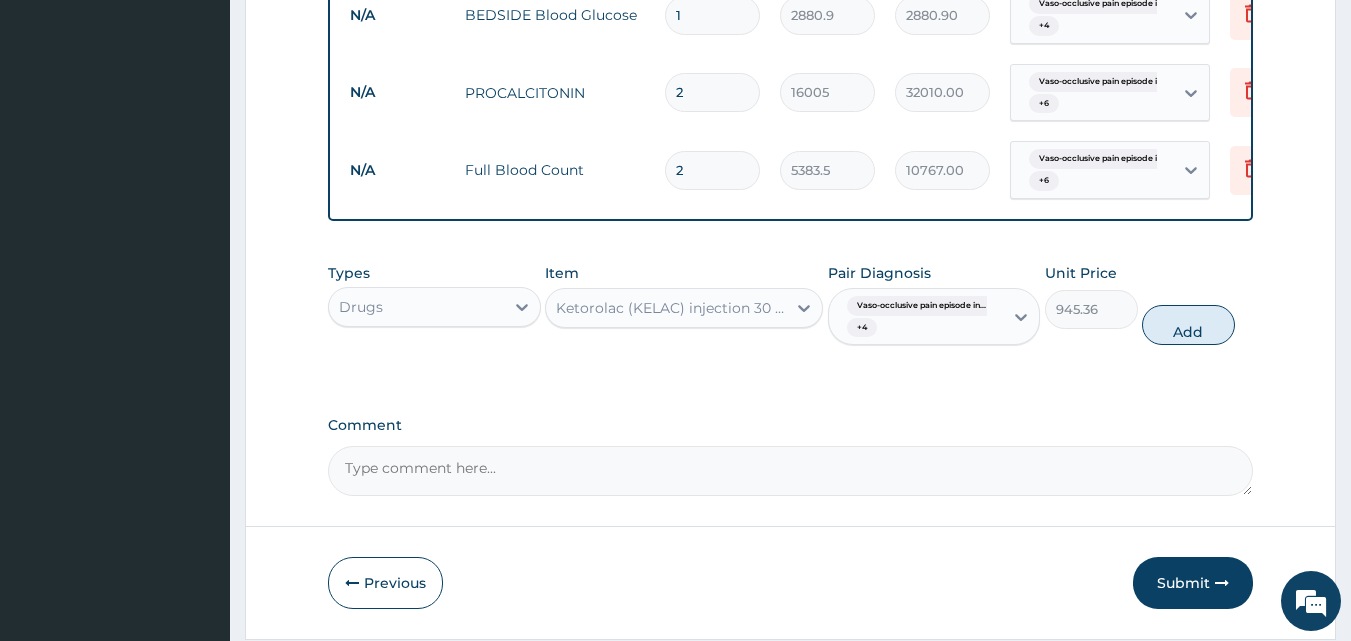 type on "0" 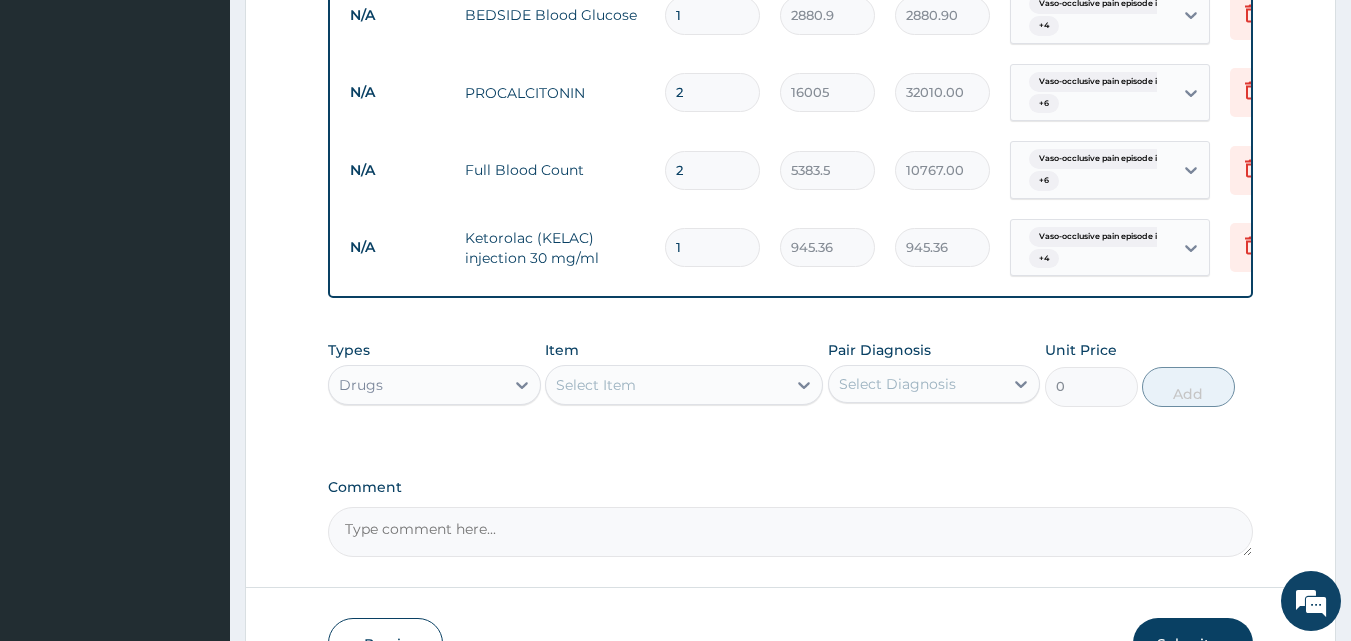 drag, startPoint x: 693, startPoint y: 247, endPoint x: 656, endPoint y: 244, distance: 37.12142 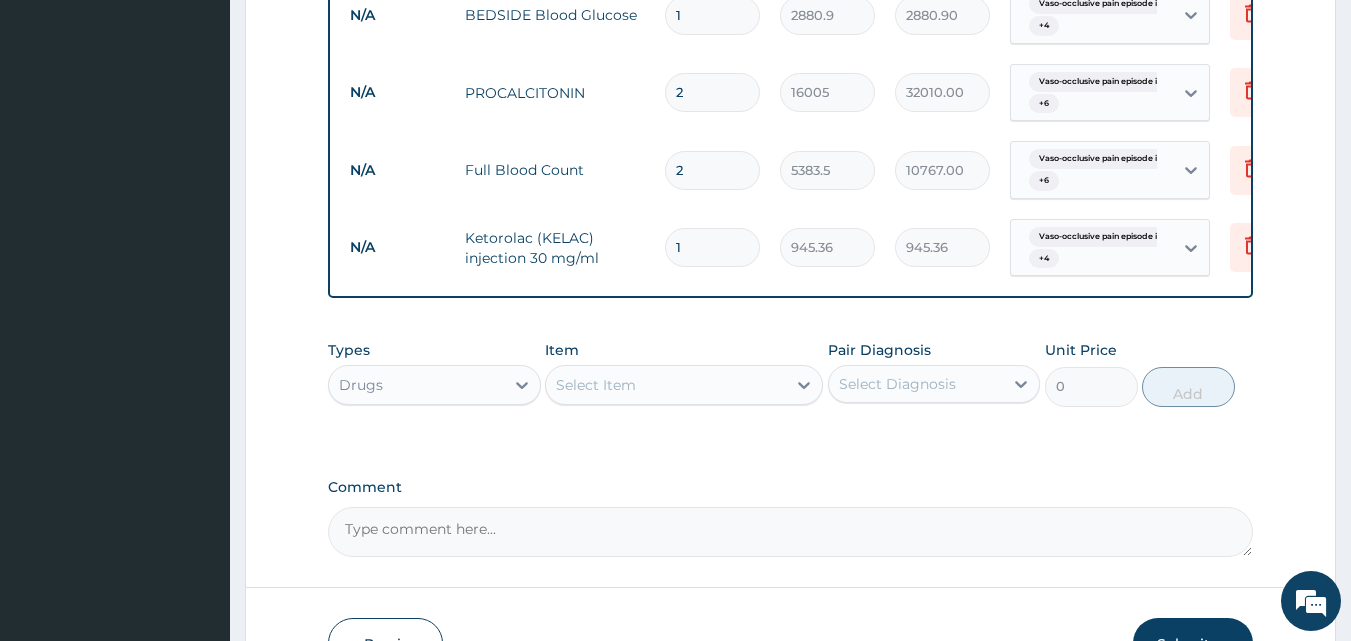 click on "1" at bounding box center (712, 247) 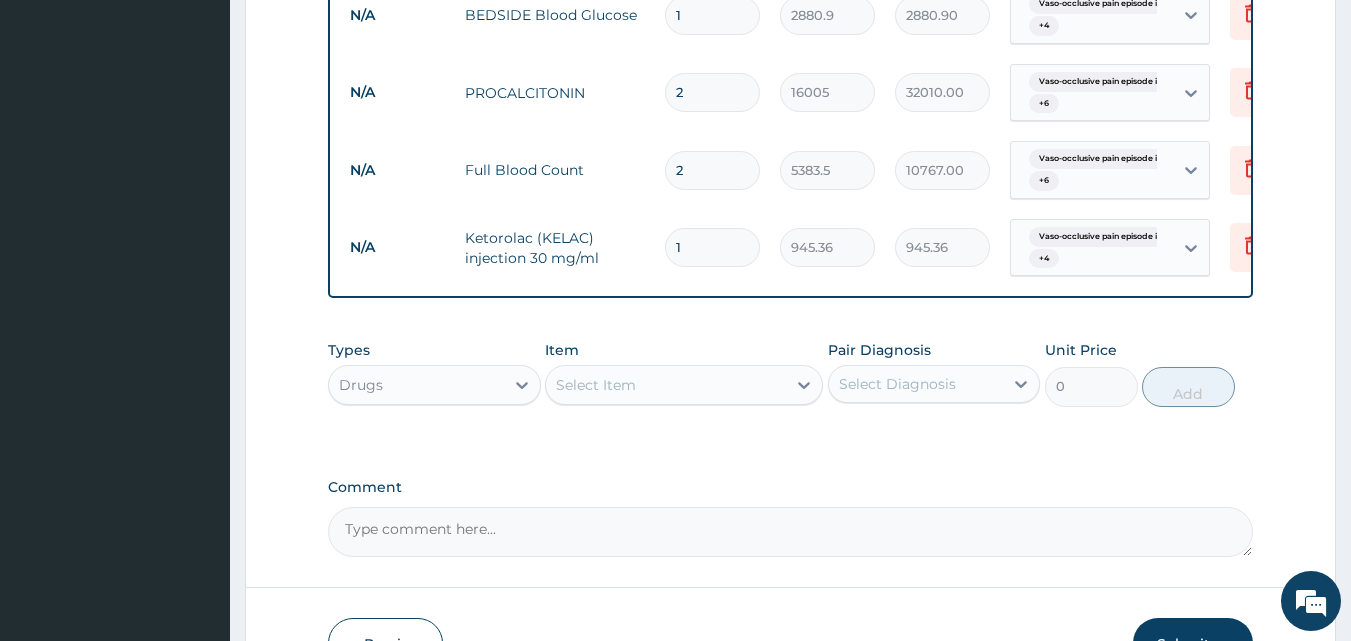 type on "5" 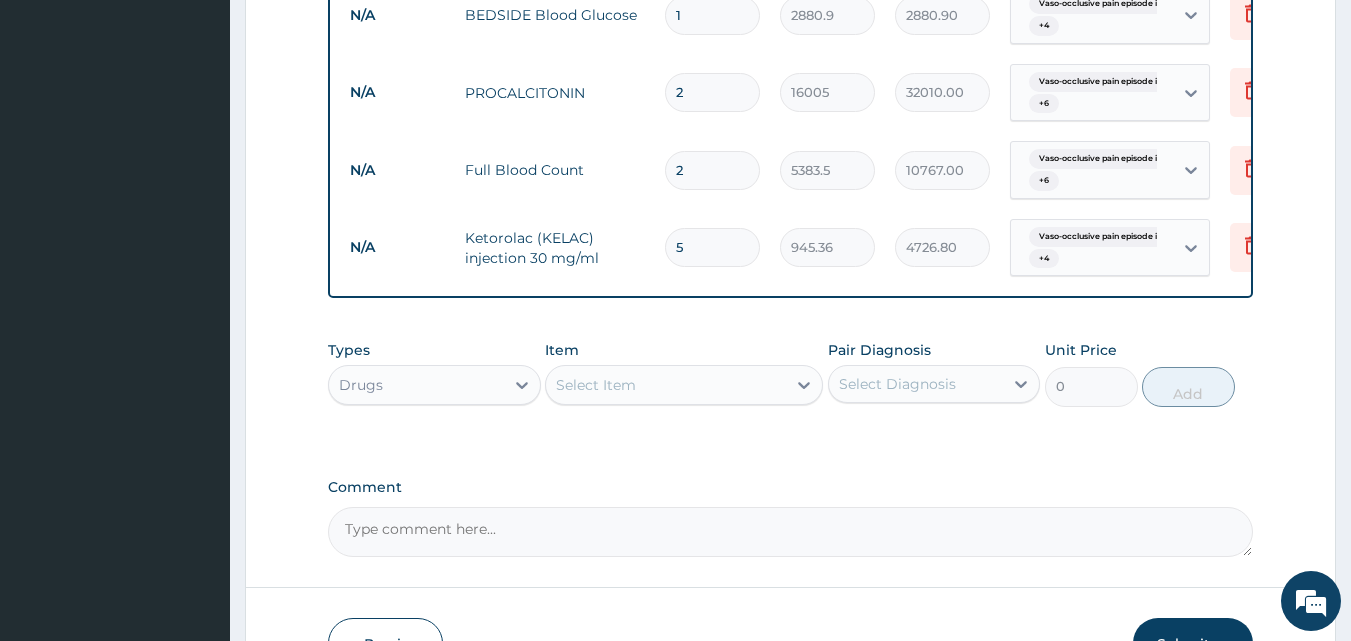type on "5" 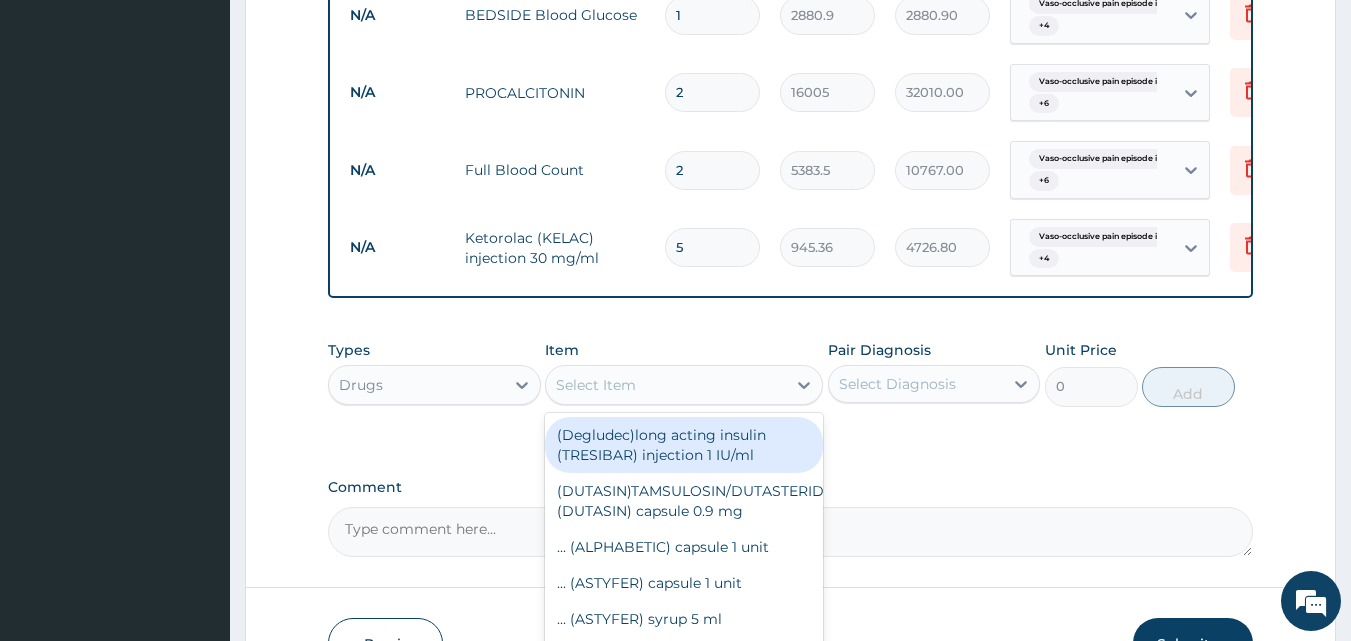 click on "Select Item" at bounding box center (596, 385) 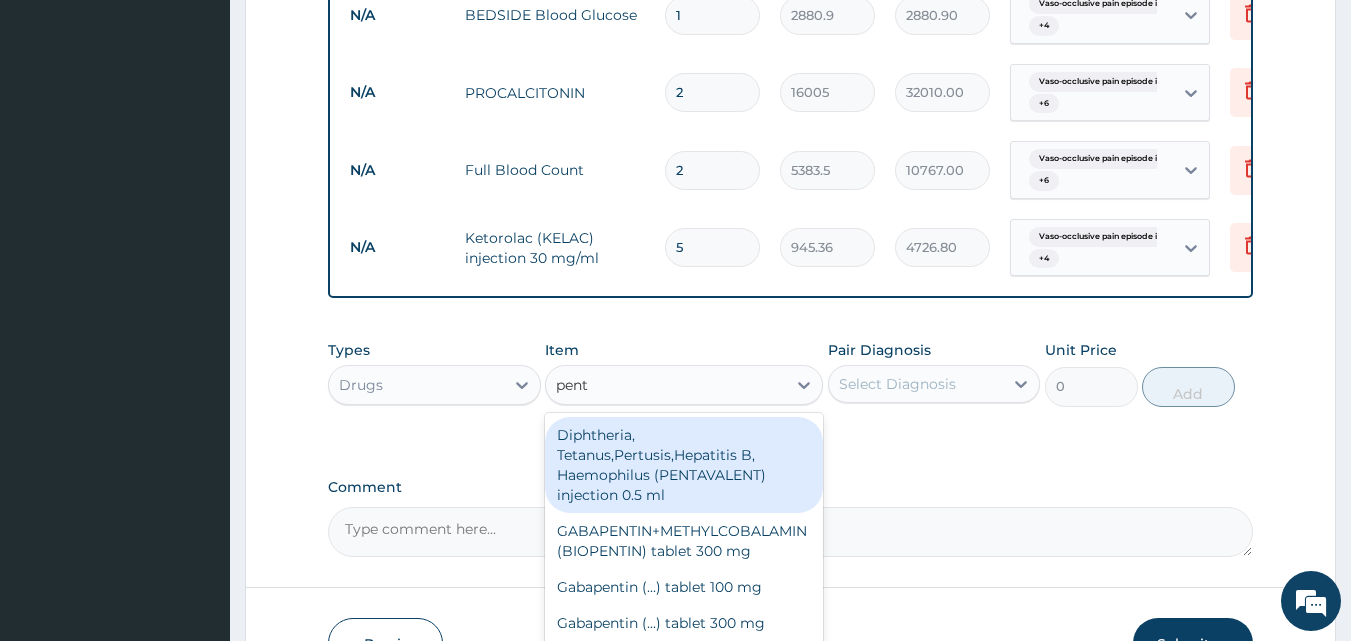 type on "penta" 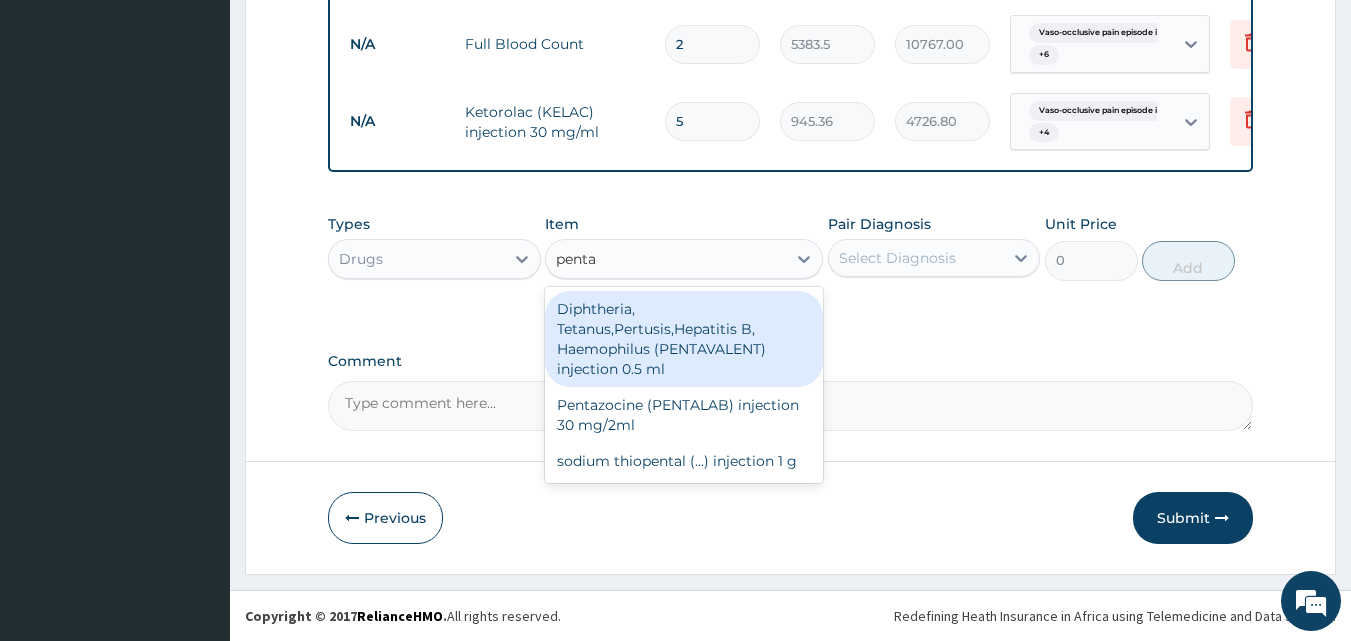 scroll, scrollTop: 2601, scrollLeft: 0, axis: vertical 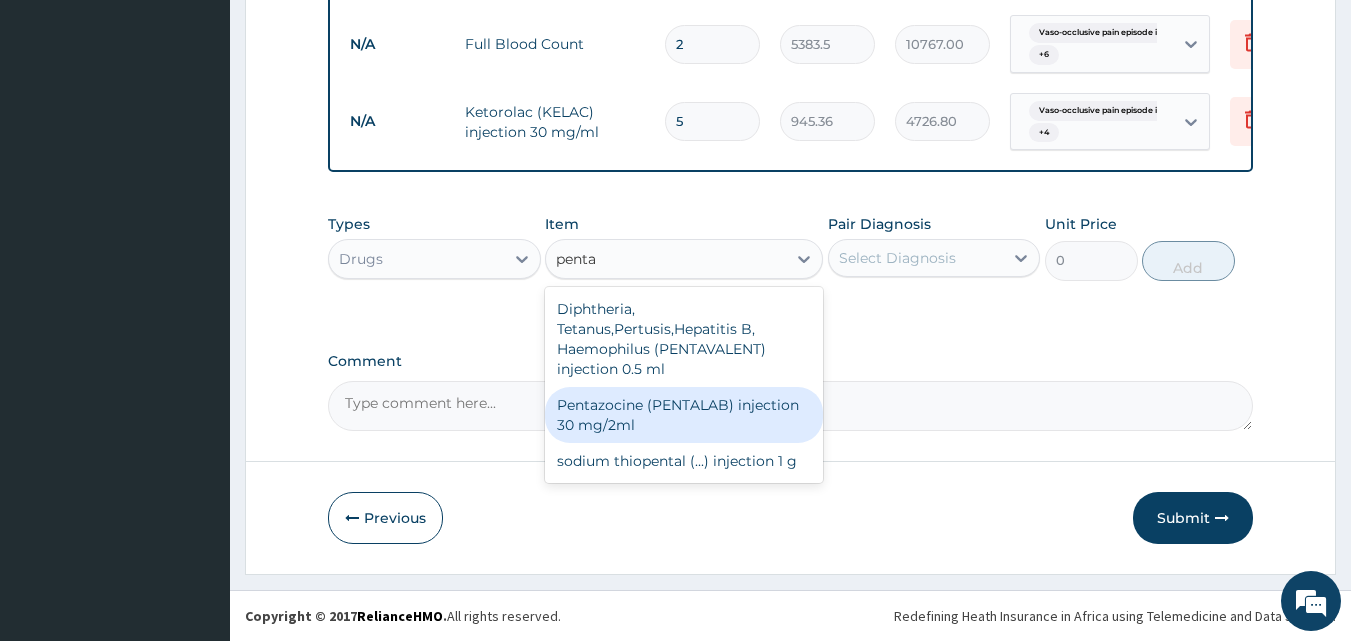click on "Pentazocine (PENTALAB) injection 30 mg/2ml" at bounding box center (684, 415) 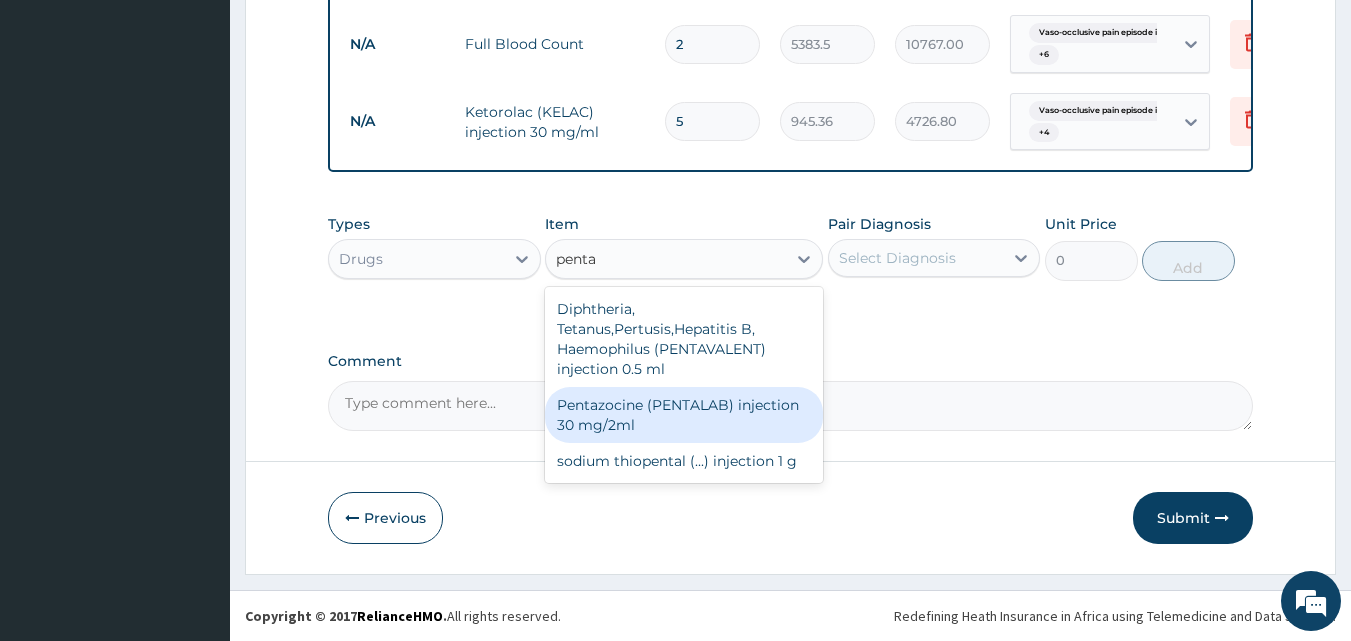 type 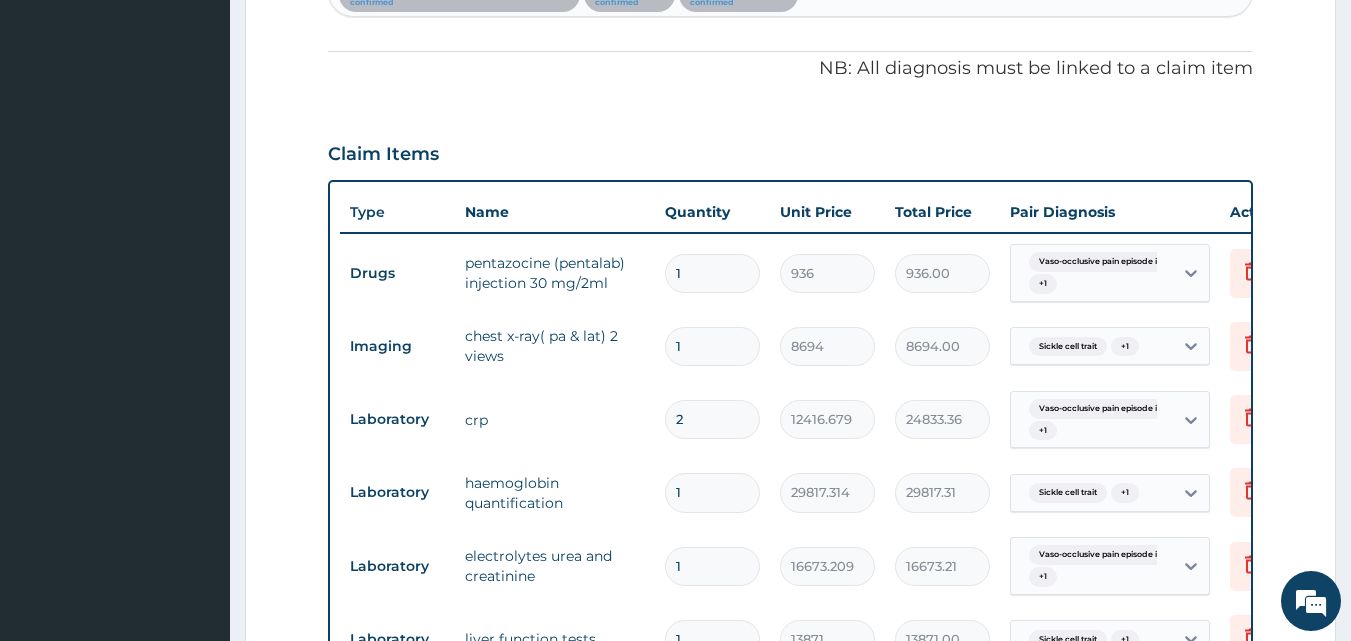 scroll, scrollTop: 501, scrollLeft: 0, axis: vertical 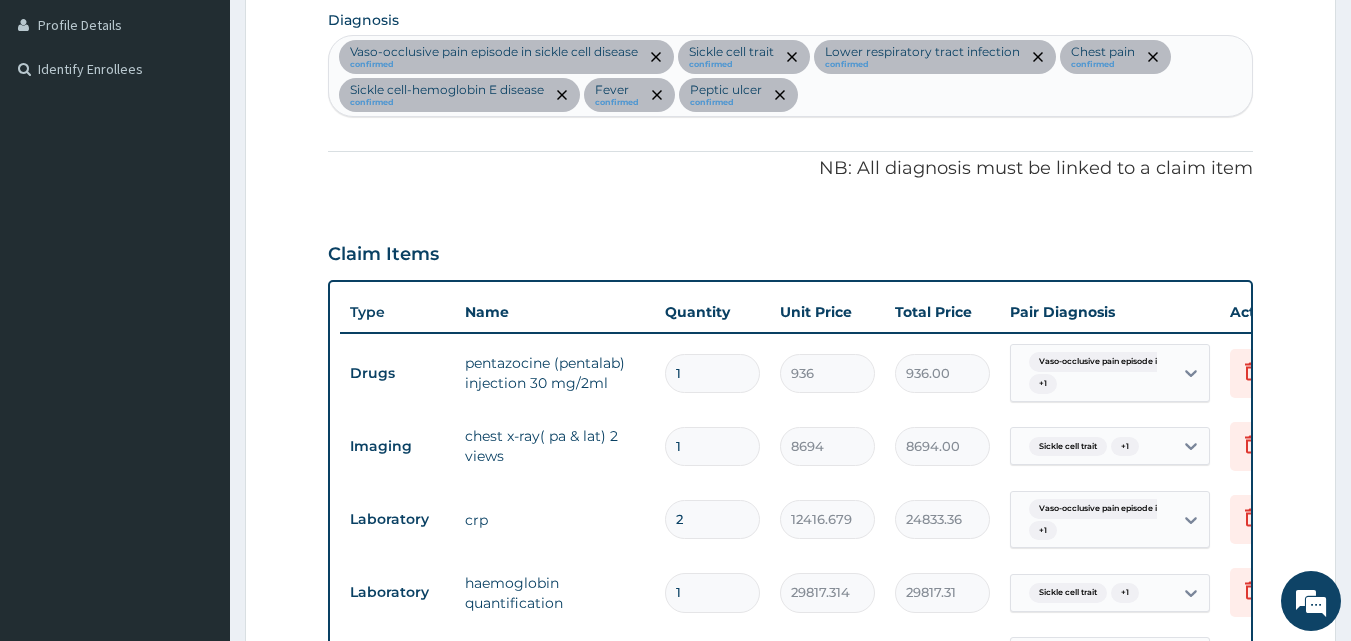 click on "1" at bounding box center [712, 373] 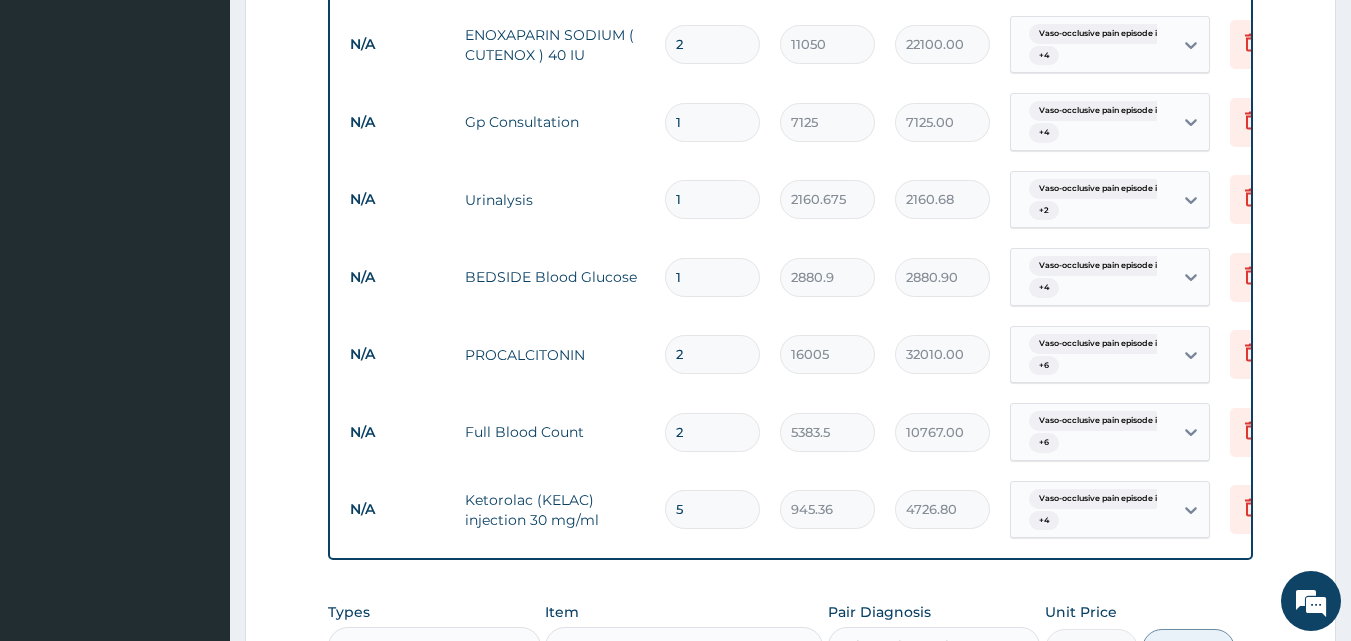 scroll, scrollTop: 2501, scrollLeft: 0, axis: vertical 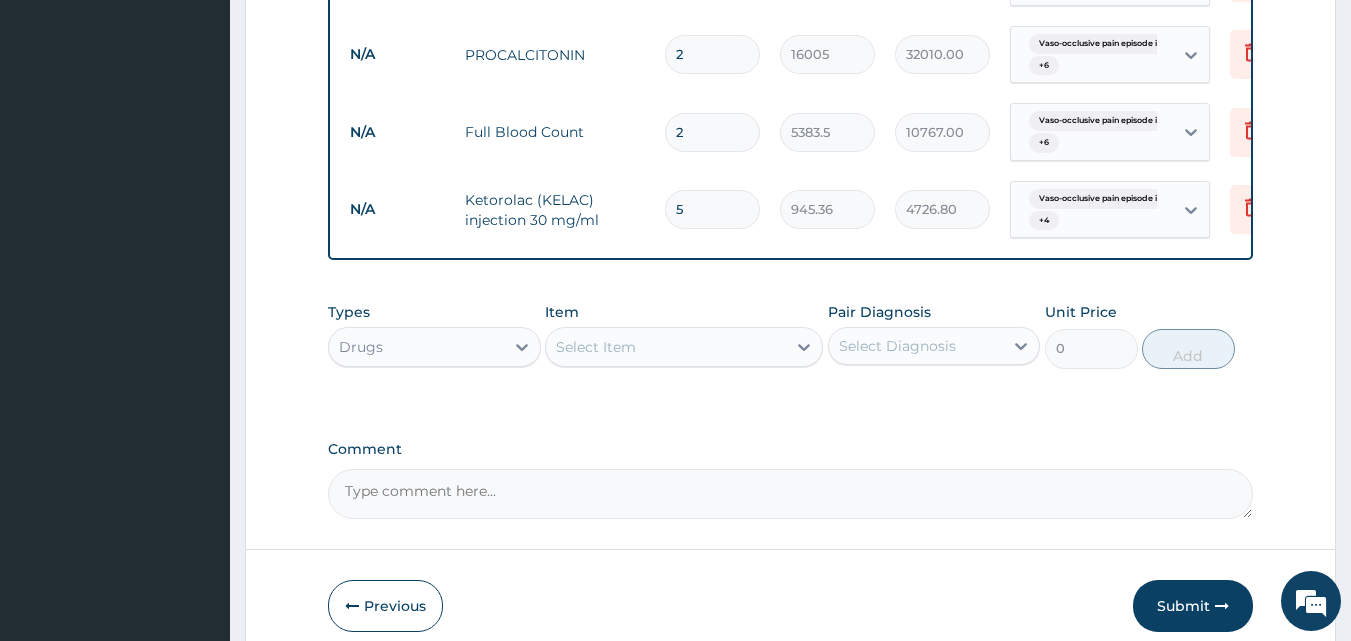 type on "11" 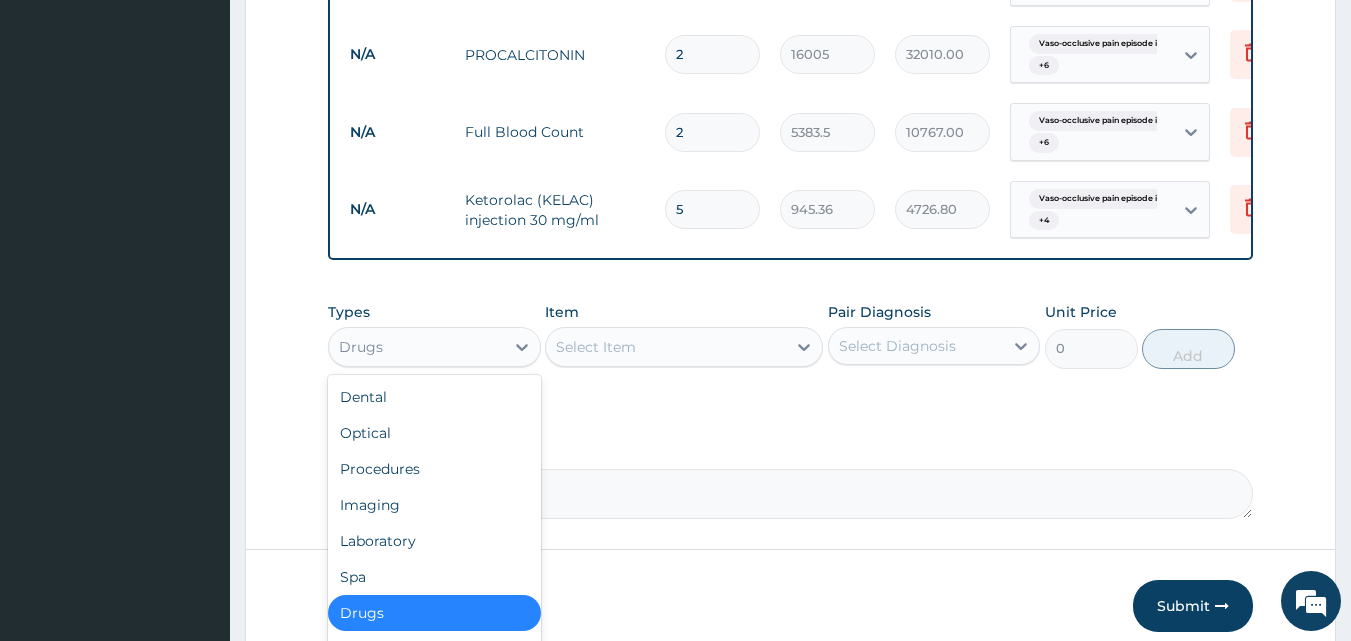 click on "Drugs" at bounding box center [416, 347] 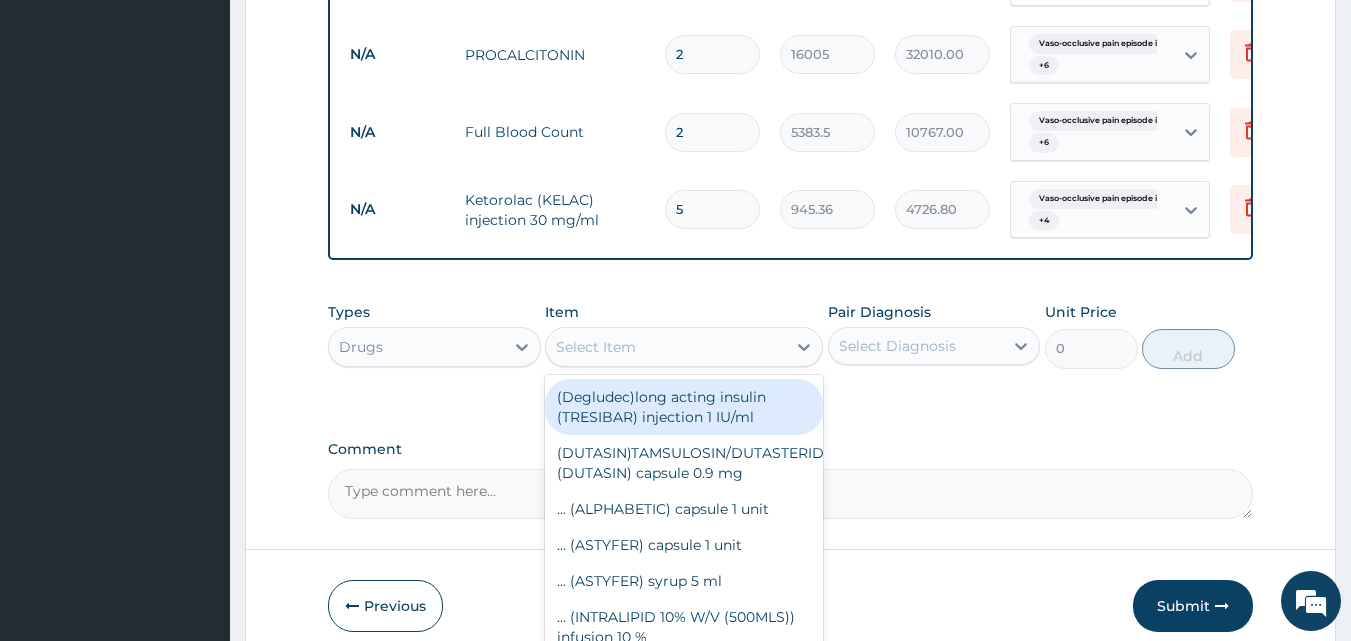 click on "Select Item" at bounding box center (666, 347) 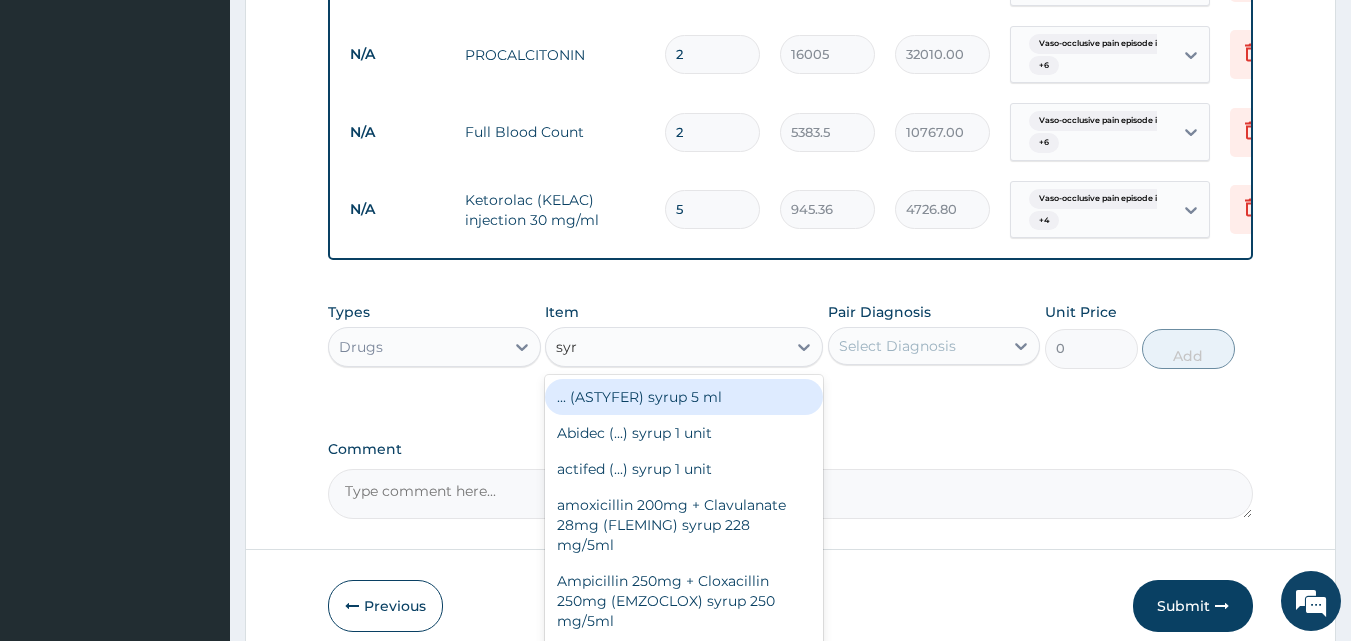 type on "syri" 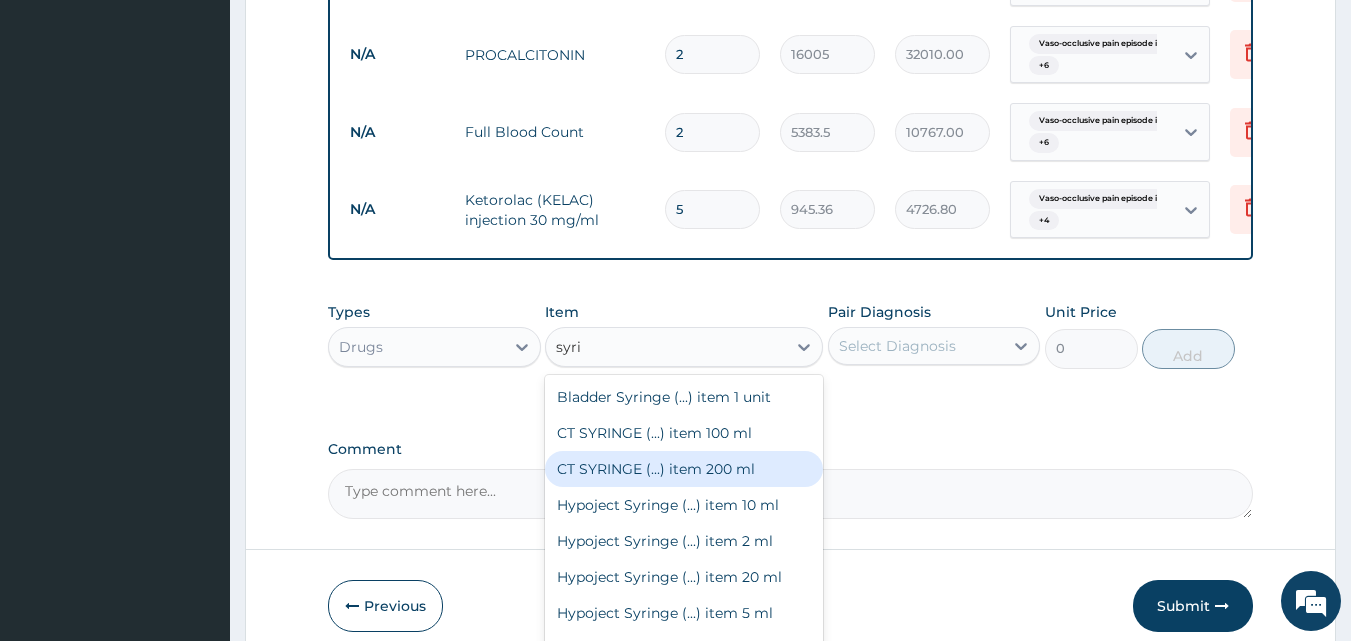 scroll, scrollTop: 32, scrollLeft: 0, axis: vertical 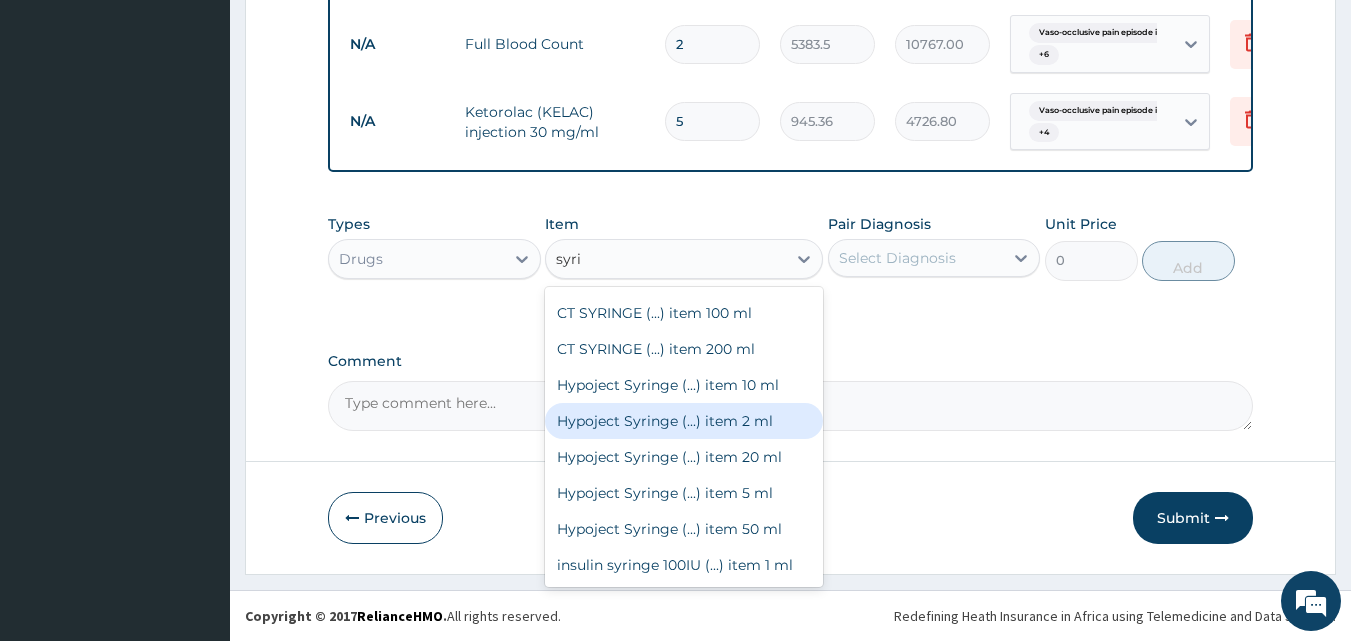 click on "Hypoject Syringe (...) item 2 ml" at bounding box center [684, 421] 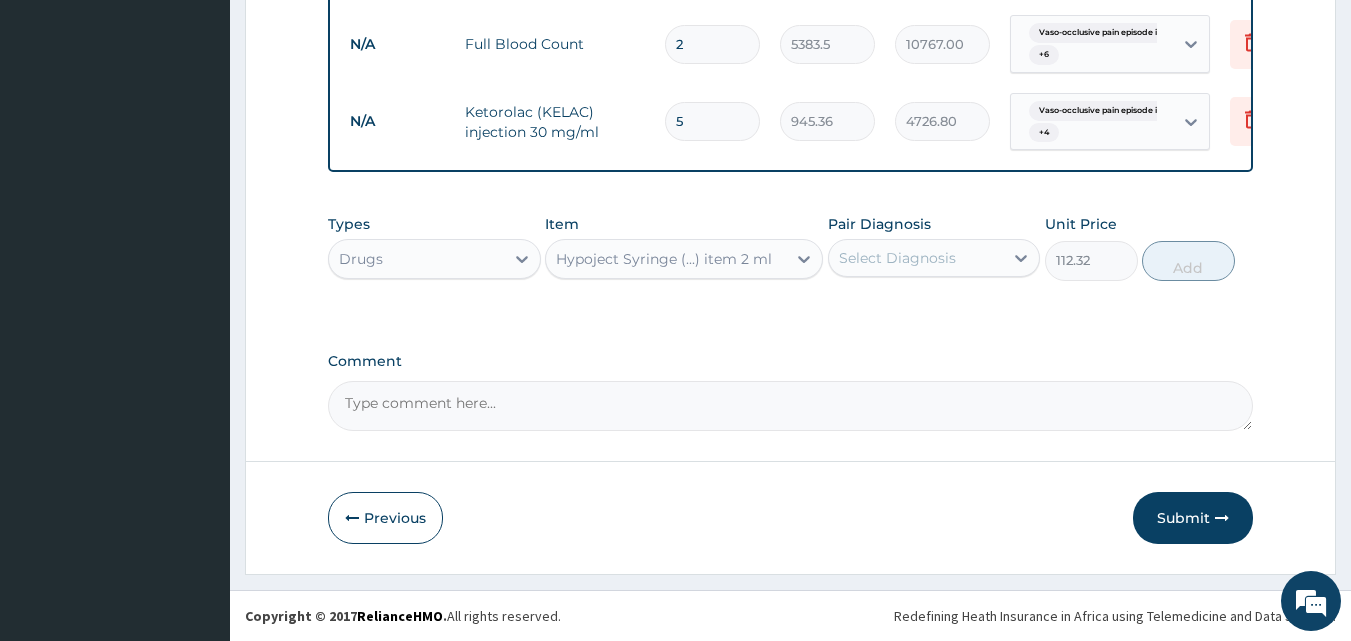 click on "Select Diagnosis" at bounding box center [897, 258] 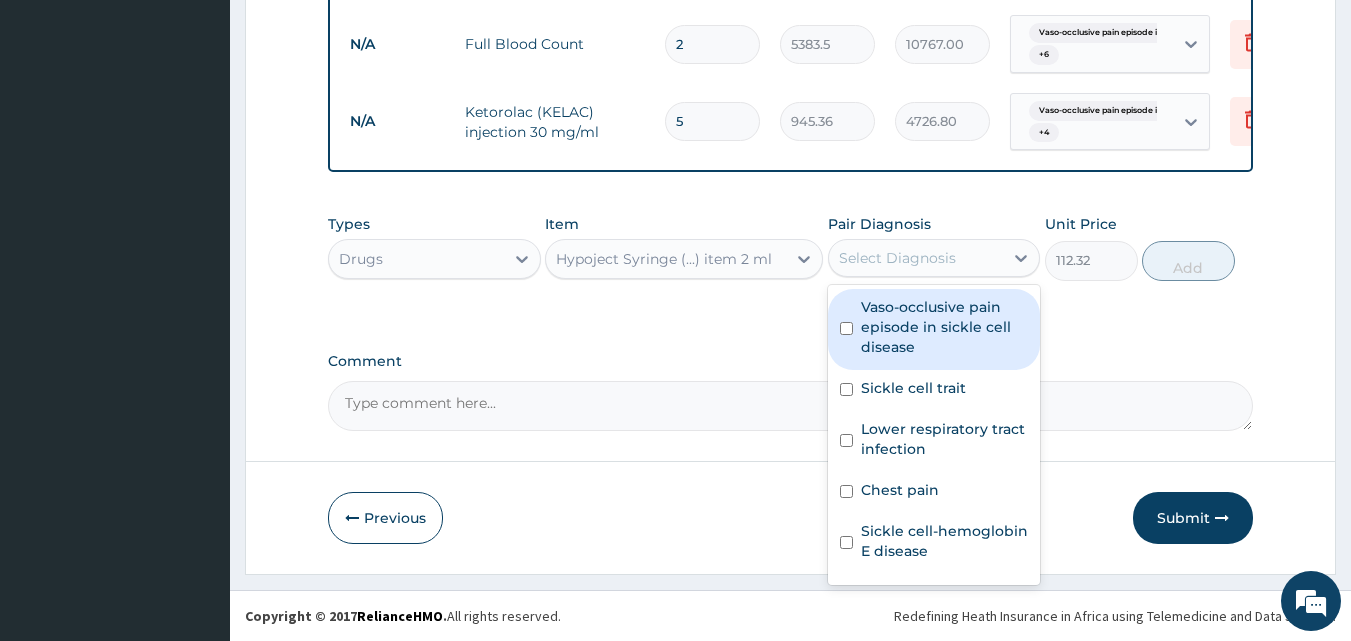 click on "Vaso-occlusive pain episode in sickle cell disease" at bounding box center [945, 327] 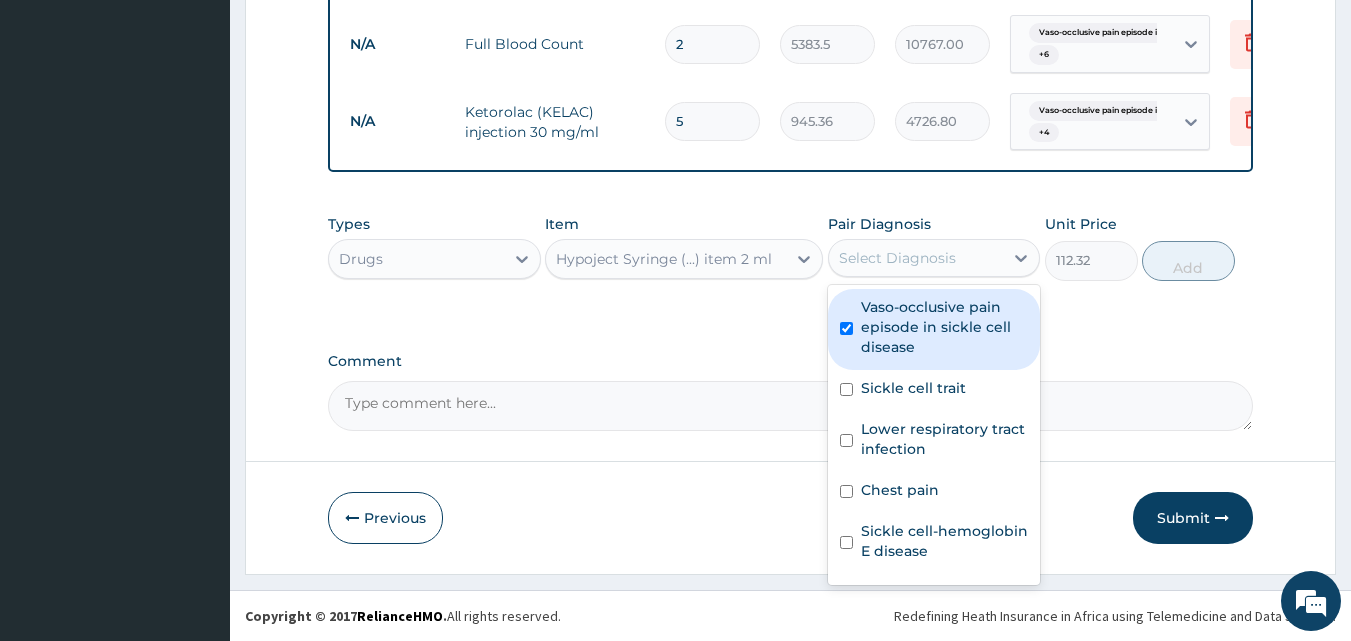 checkbox on "true" 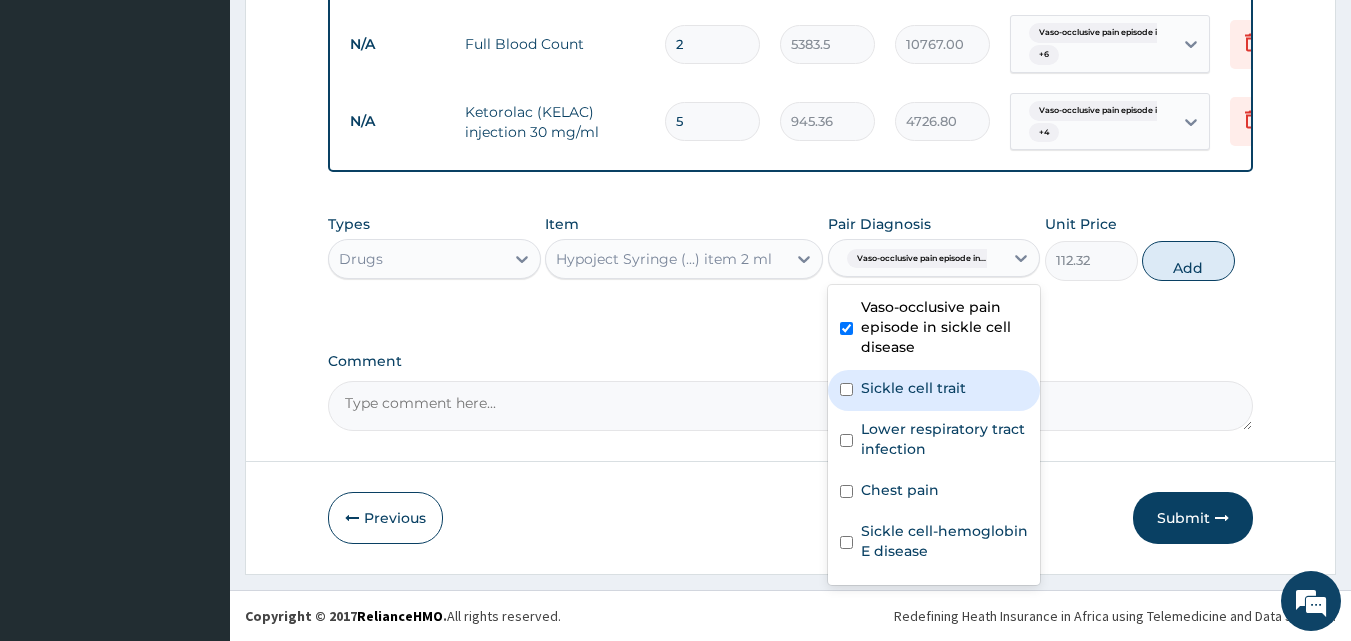 click on "Sickle cell trait" at bounding box center [913, 388] 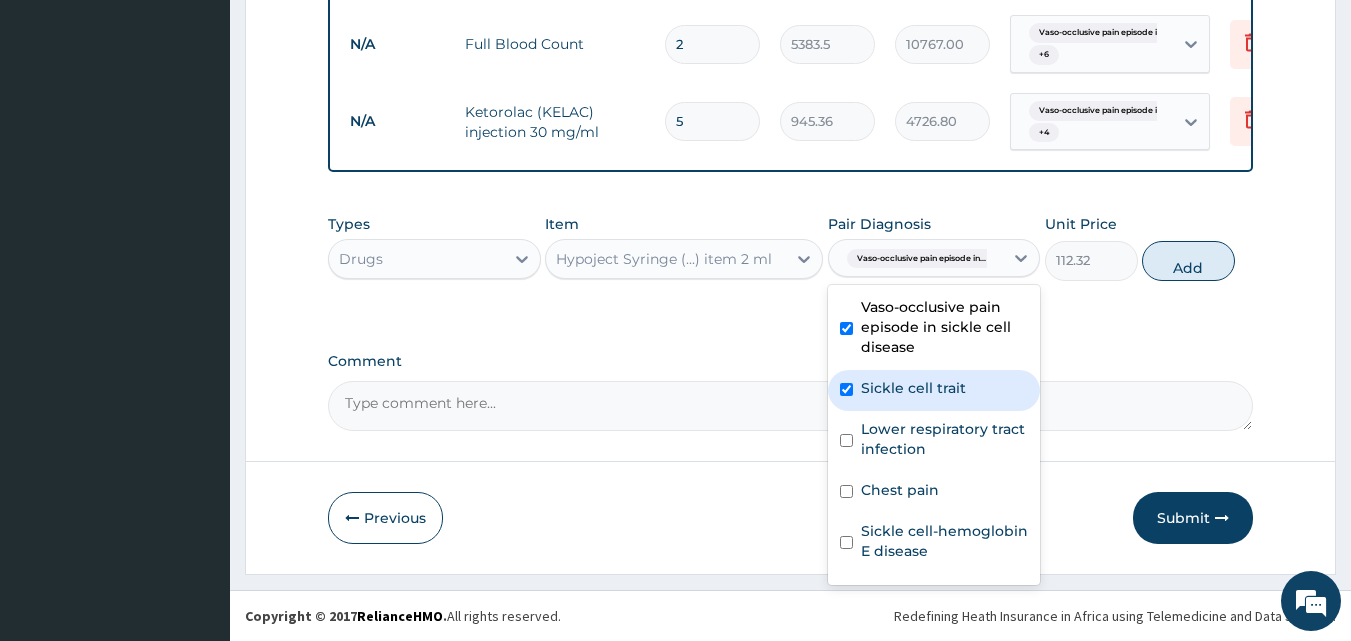 checkbox on "true" 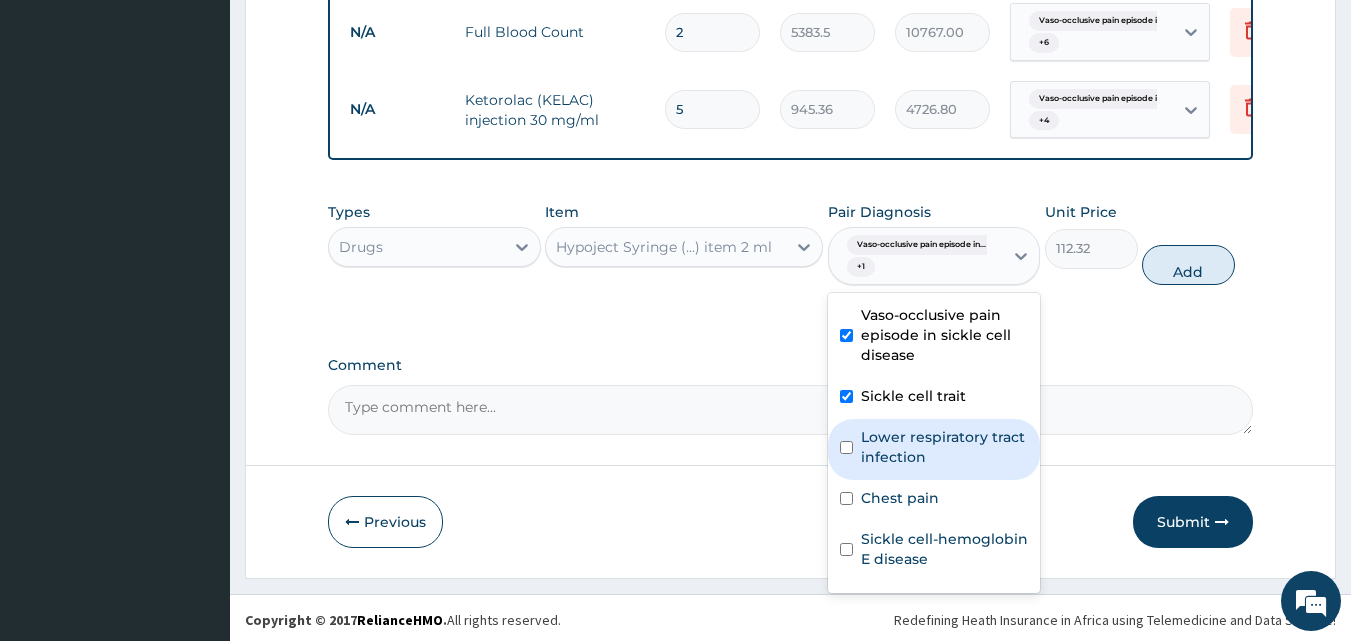 click on "Lower respiratory tract infection" at bounding box center [945, 447] 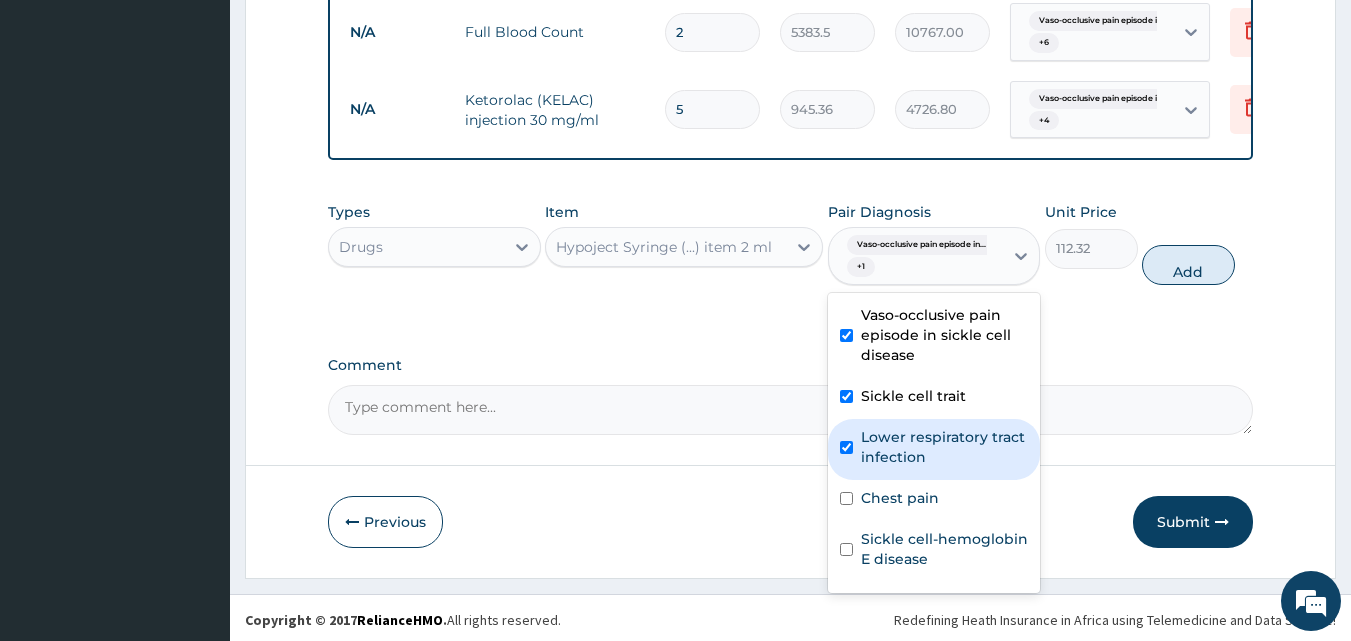 checkbox on "true" 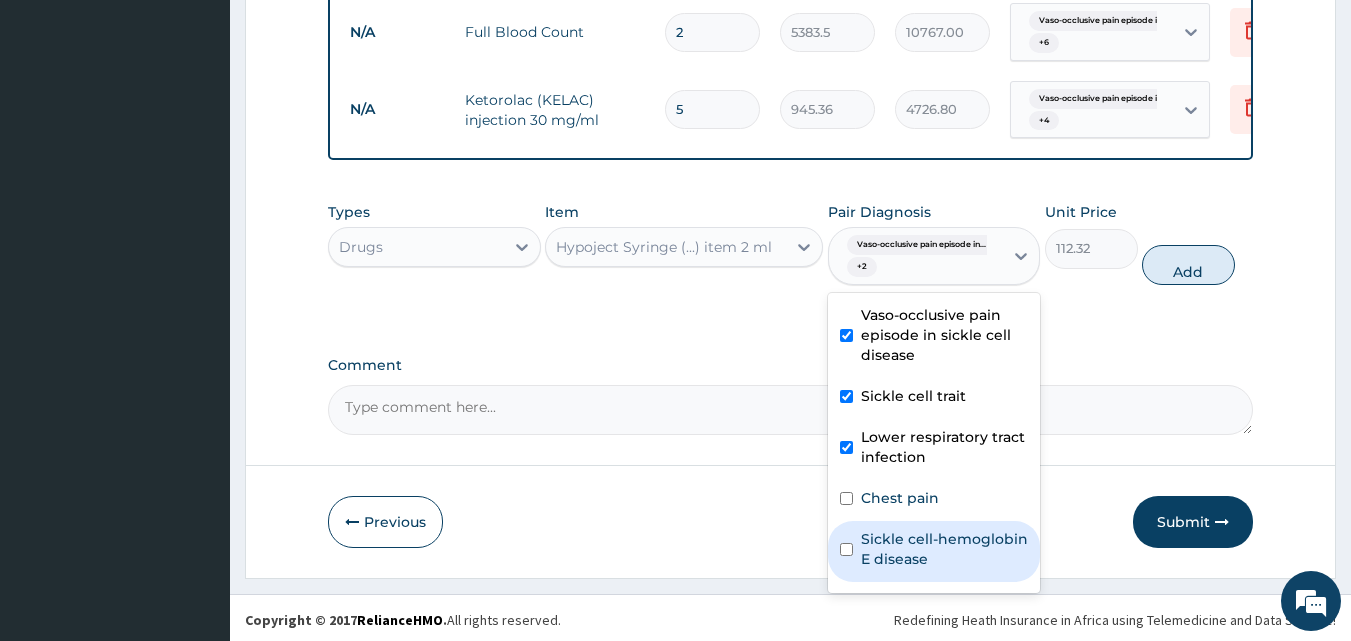 click on "Sickle cell-hemoglobin E disease" at bounding box center (934, 551) 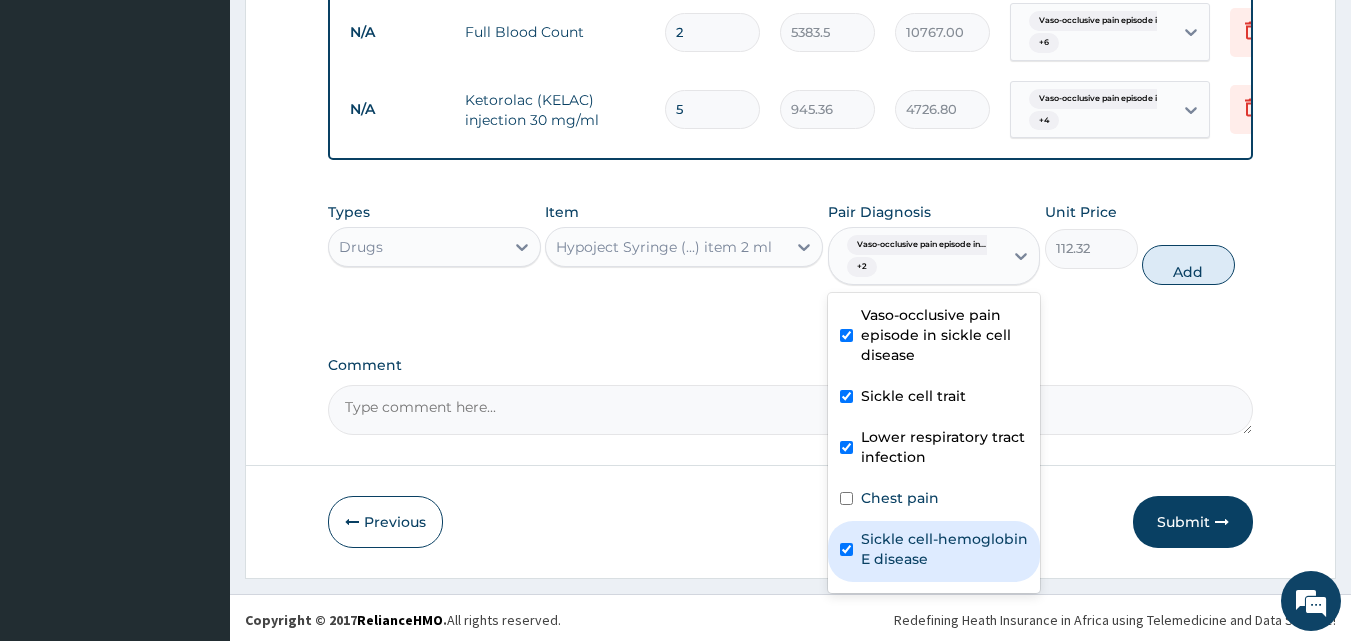checkbox on "true" 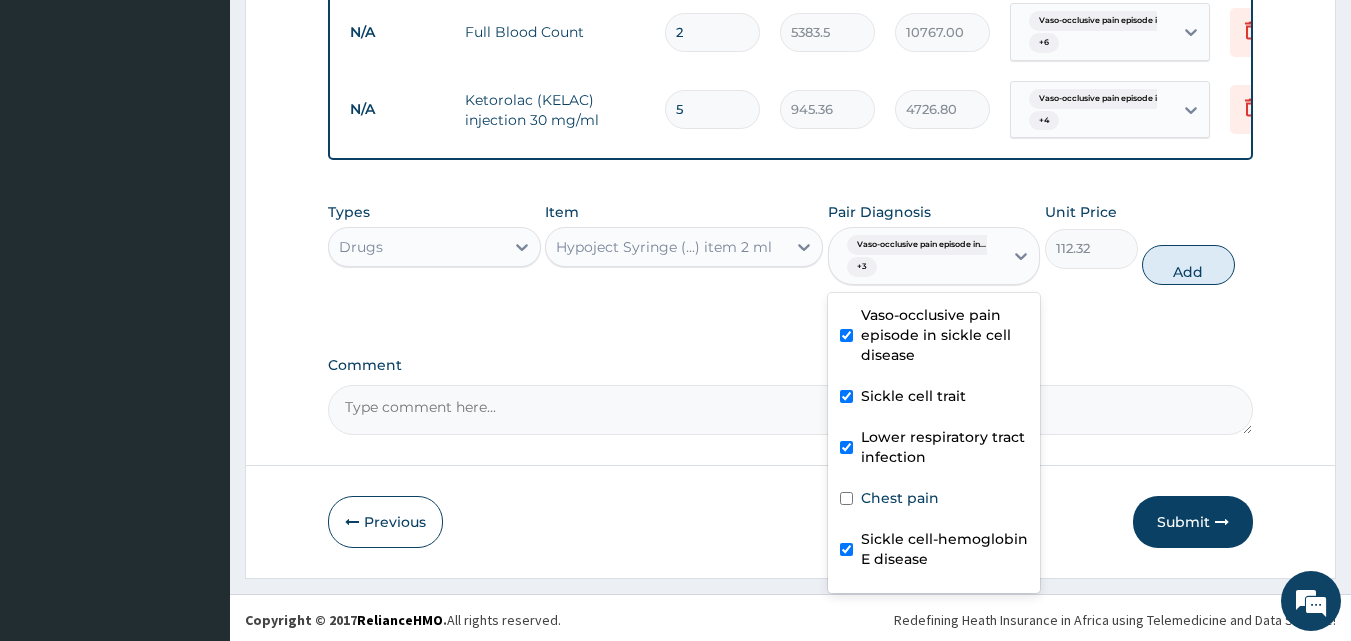 scroll, scrollTop: 95, scrollLeft: 0, axis: vertical 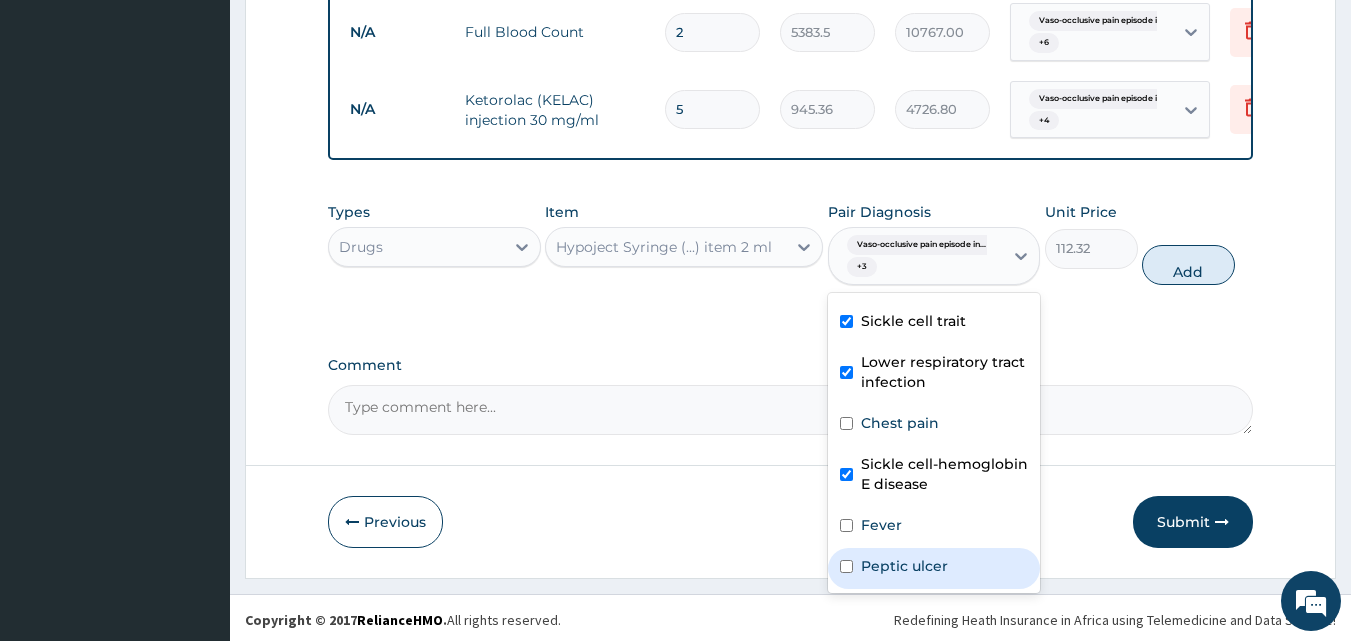 click on "Peptic ulcer" at bounding box center [904, 566] 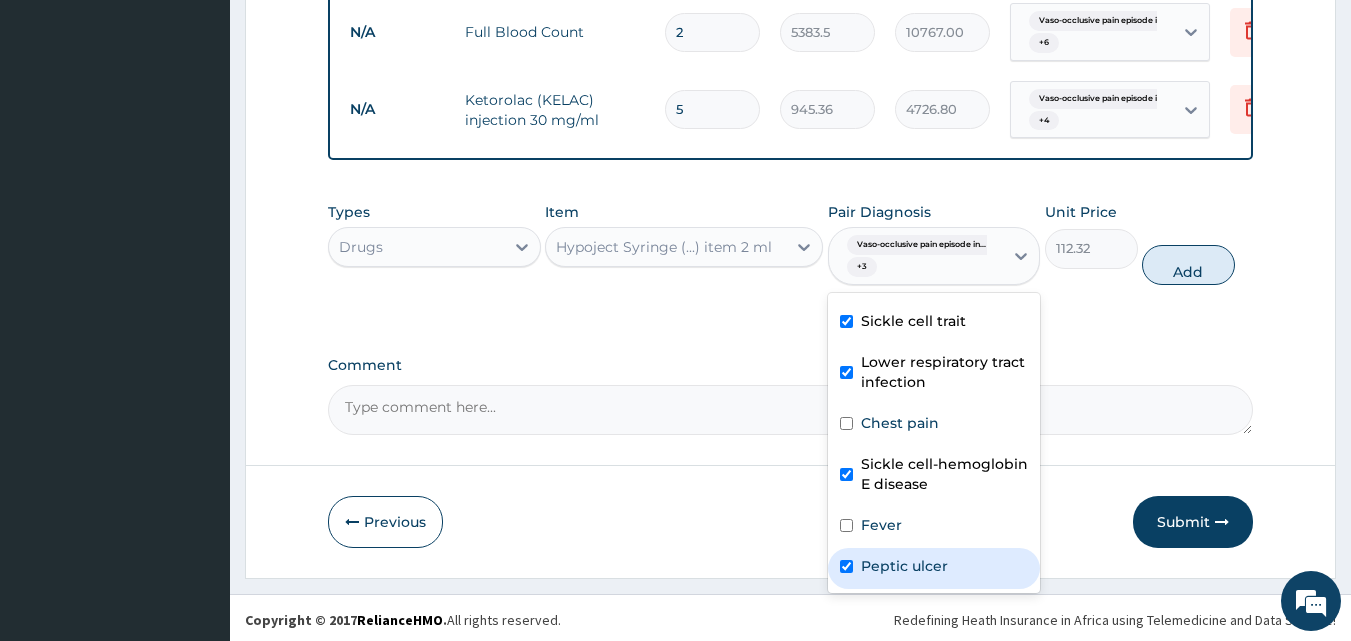 checkbox on "true" 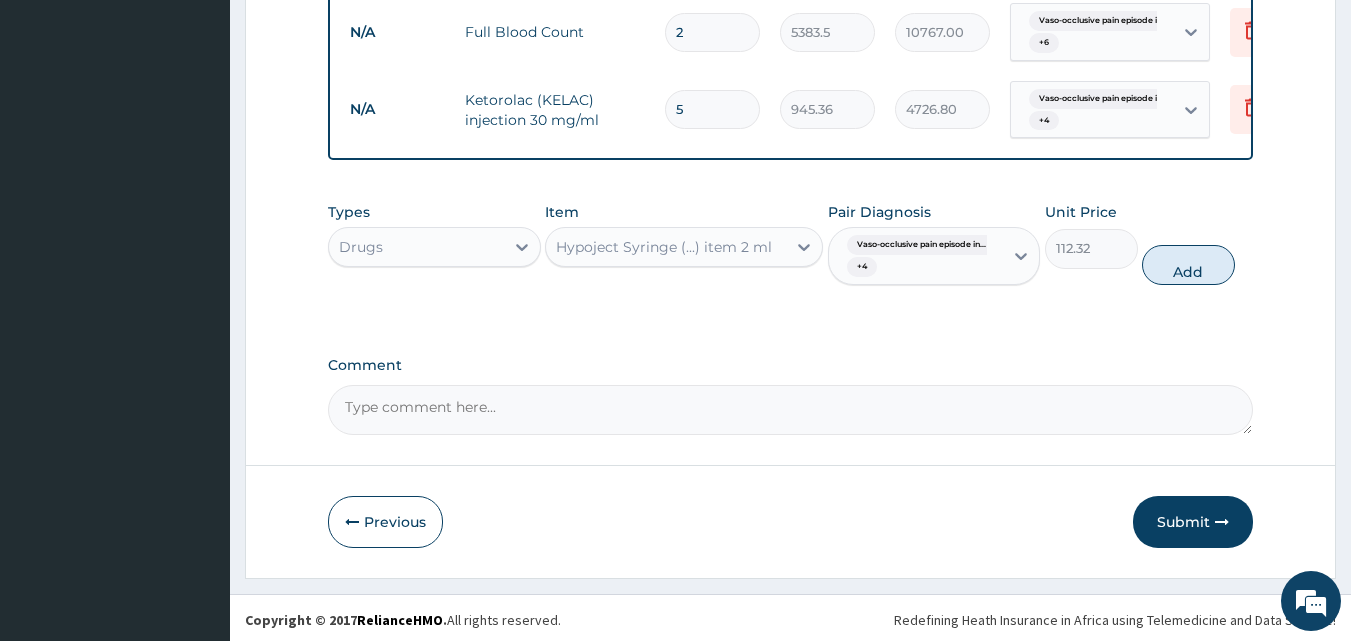 drag, startPoint x: 1176, startPoint y: 261, endPoint x: 1068, endPoint y: 267, distance: 108.16654 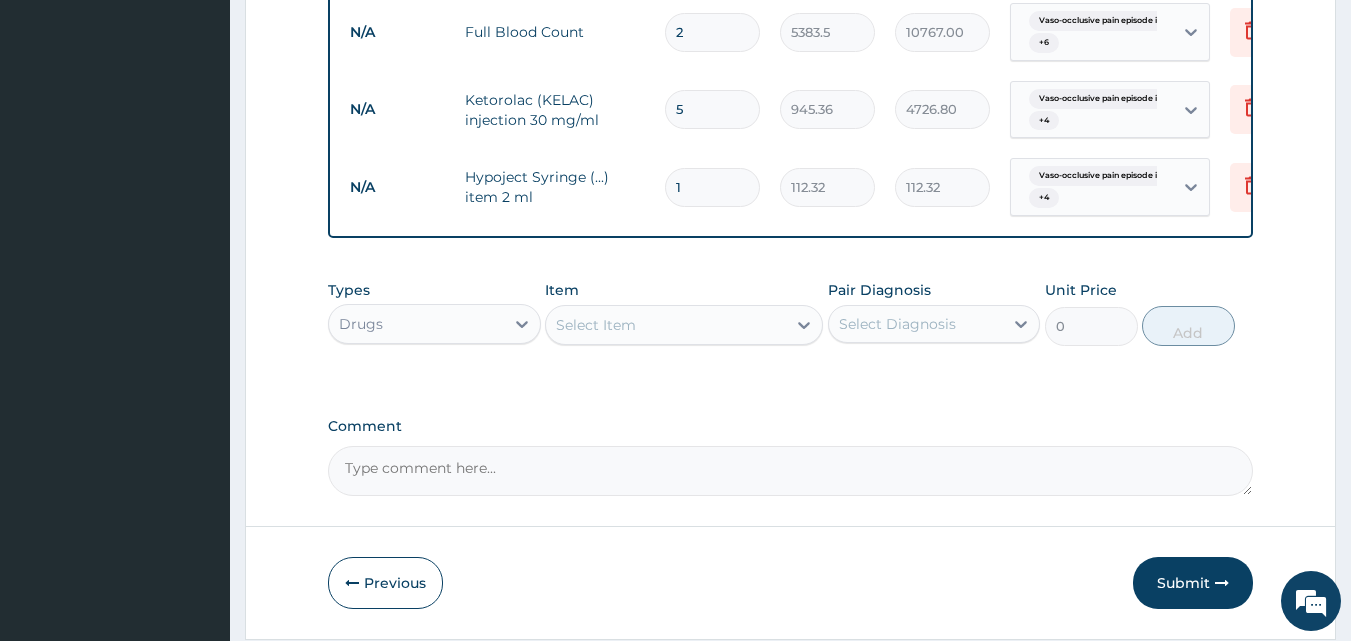 drag, startPoint x: 686, startPoint y: 189, endPoint x: 662, endPoint y: 184, distance: 24.5153 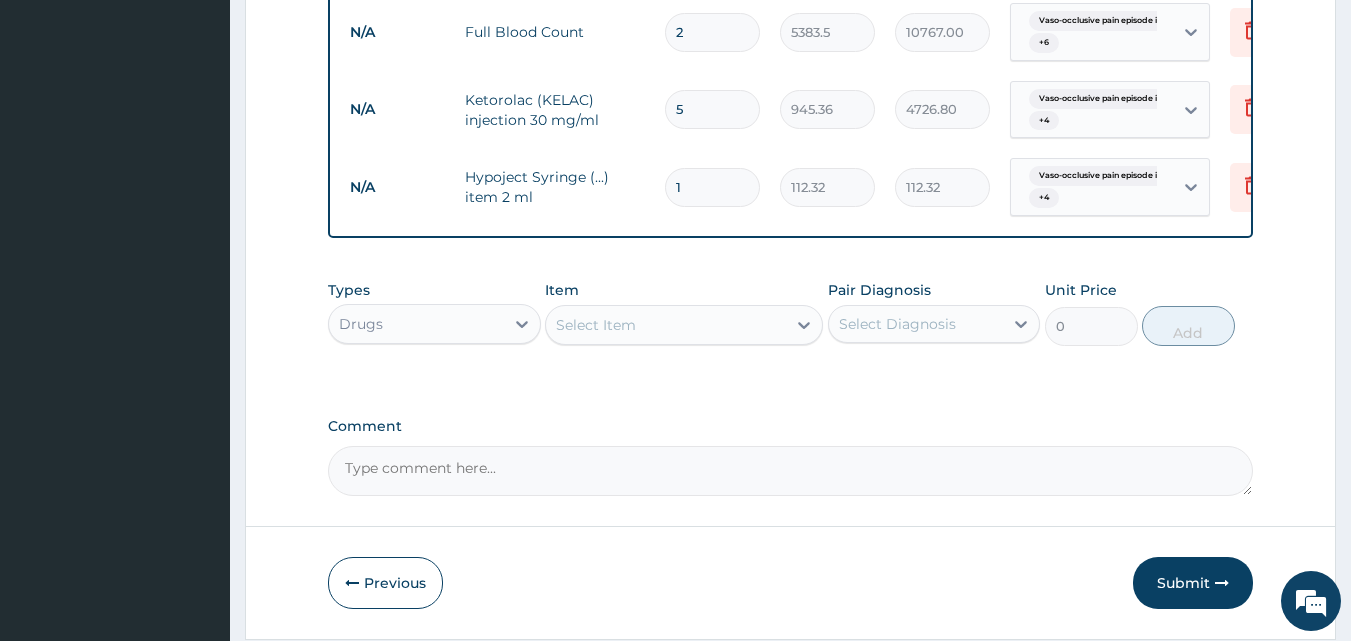 type on "4" 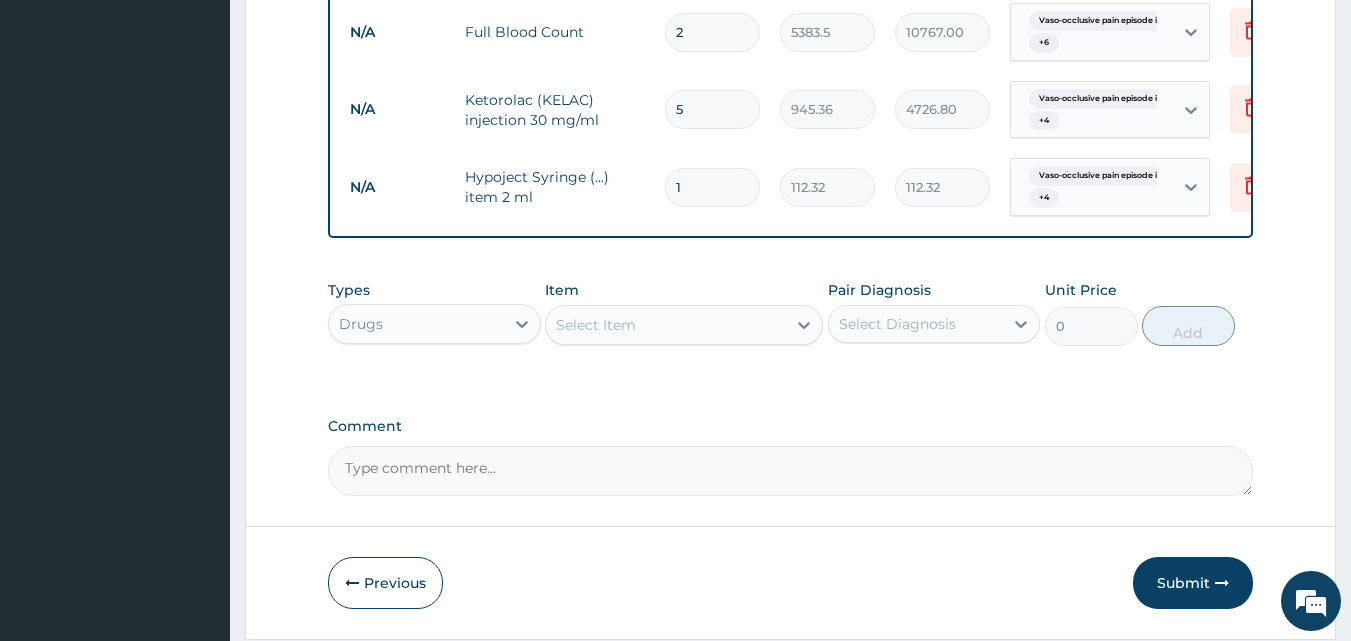 type on "449.28" 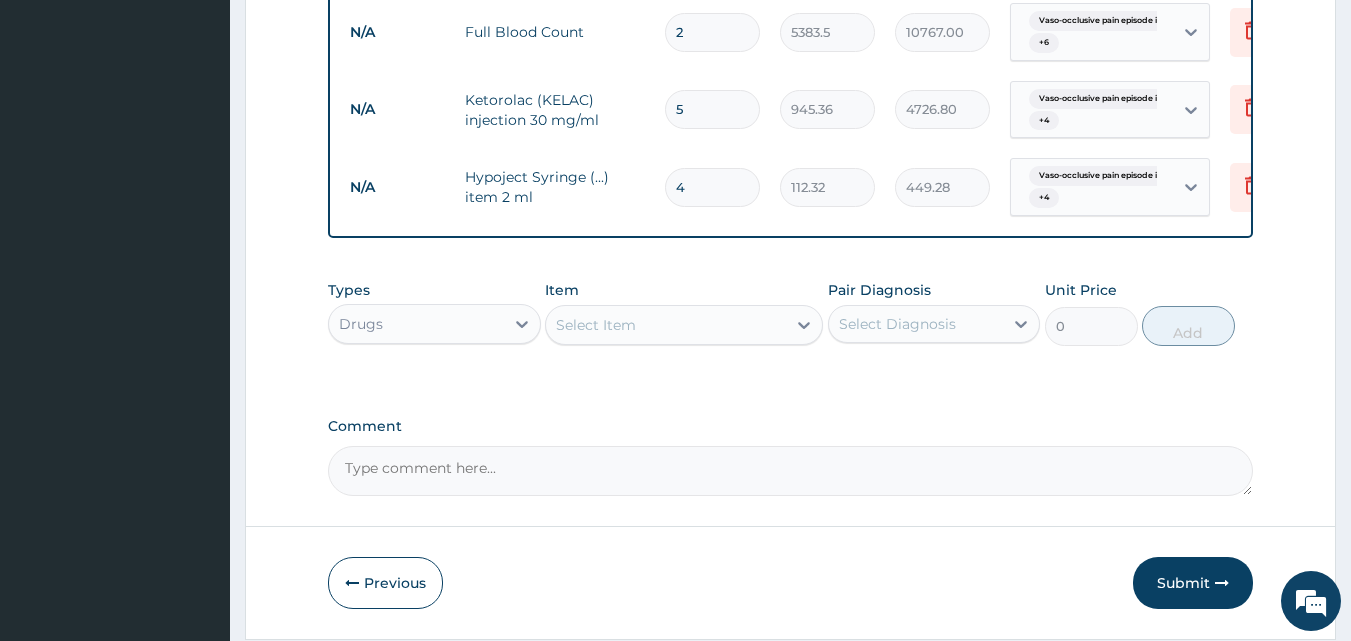 type on "4" 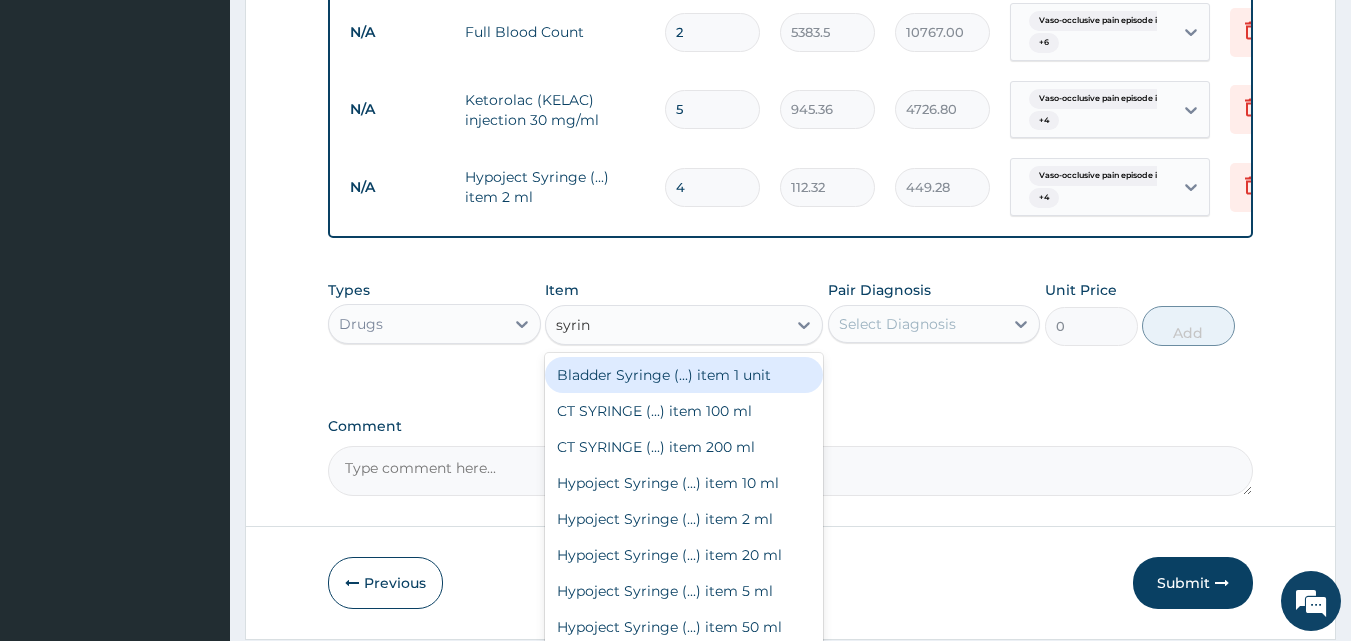 type on "syring" 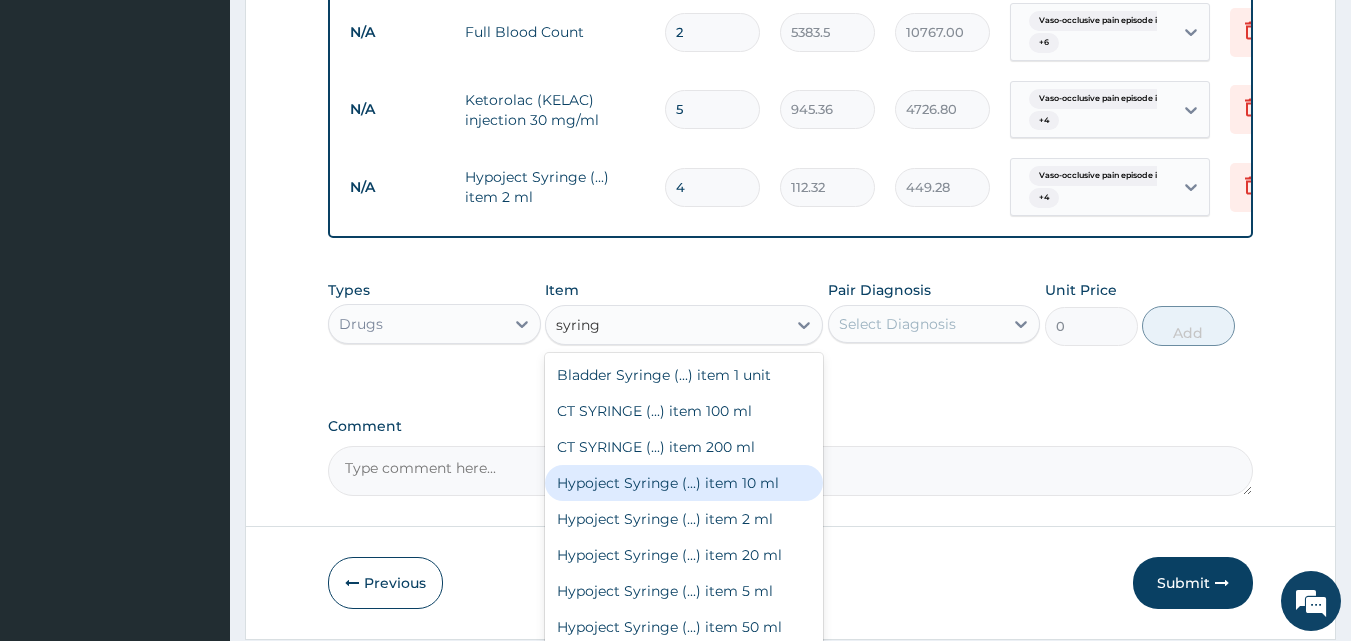 scroll, scrollTop: 32, scrollLeft: 0, axis: vertical 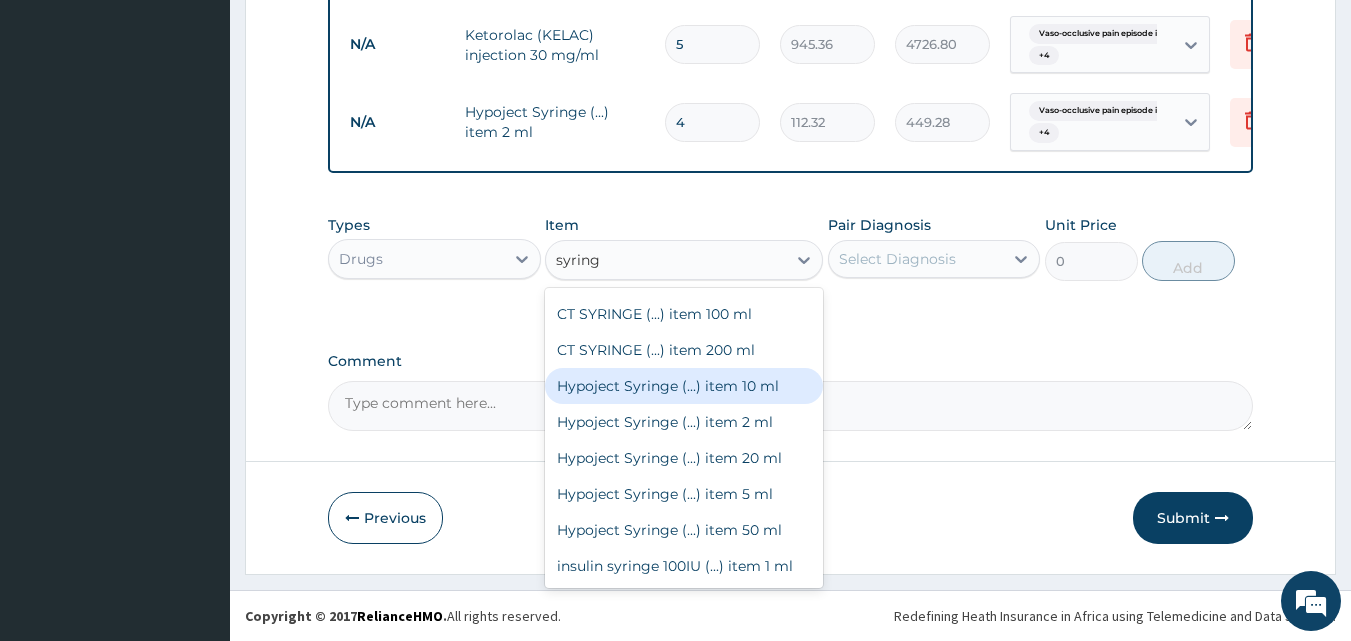 click on "Hypoject Syringe (...) item 10 ml" at bounding box center (684, 386) 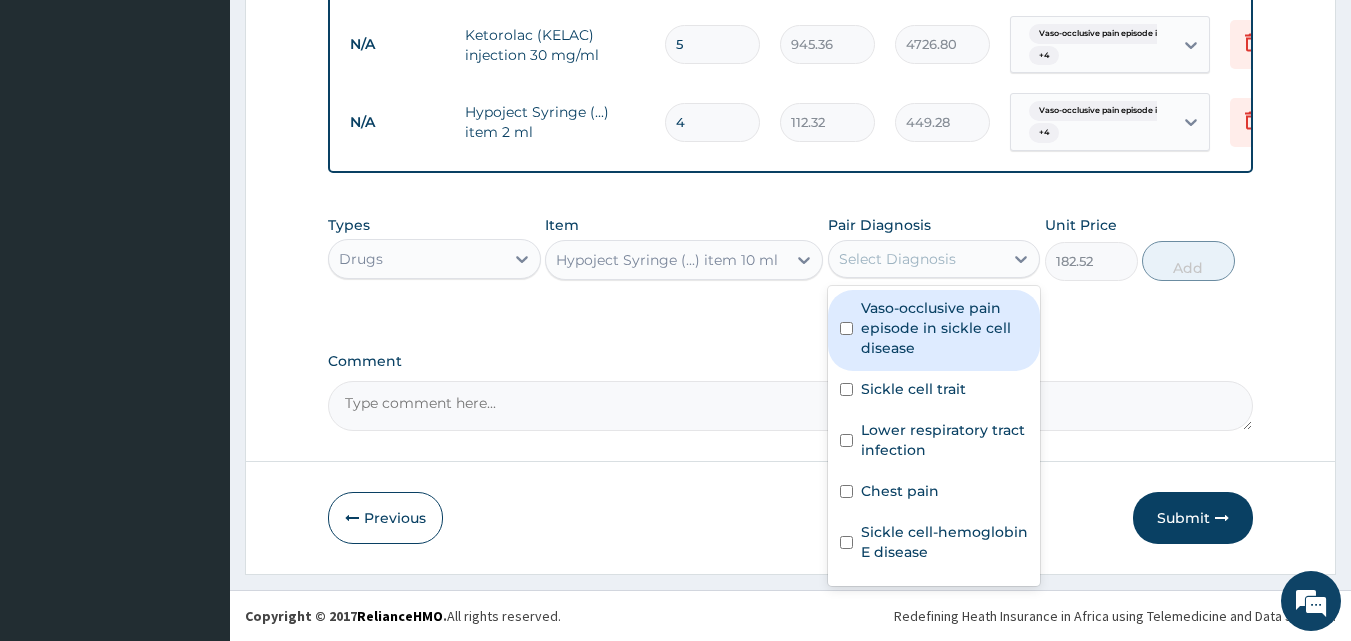 click on "Select Diagnosis" at bounding box center [897, 259] 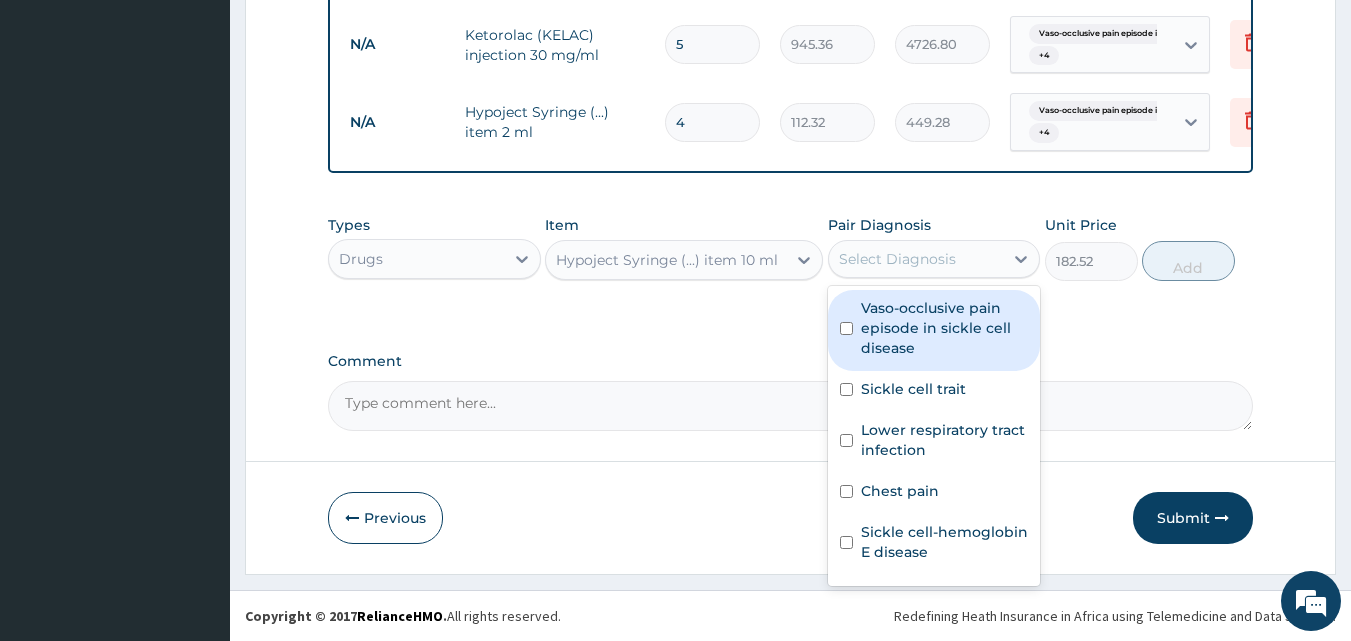 click on "Select Diagnosis" at bounding box center (897, 259) 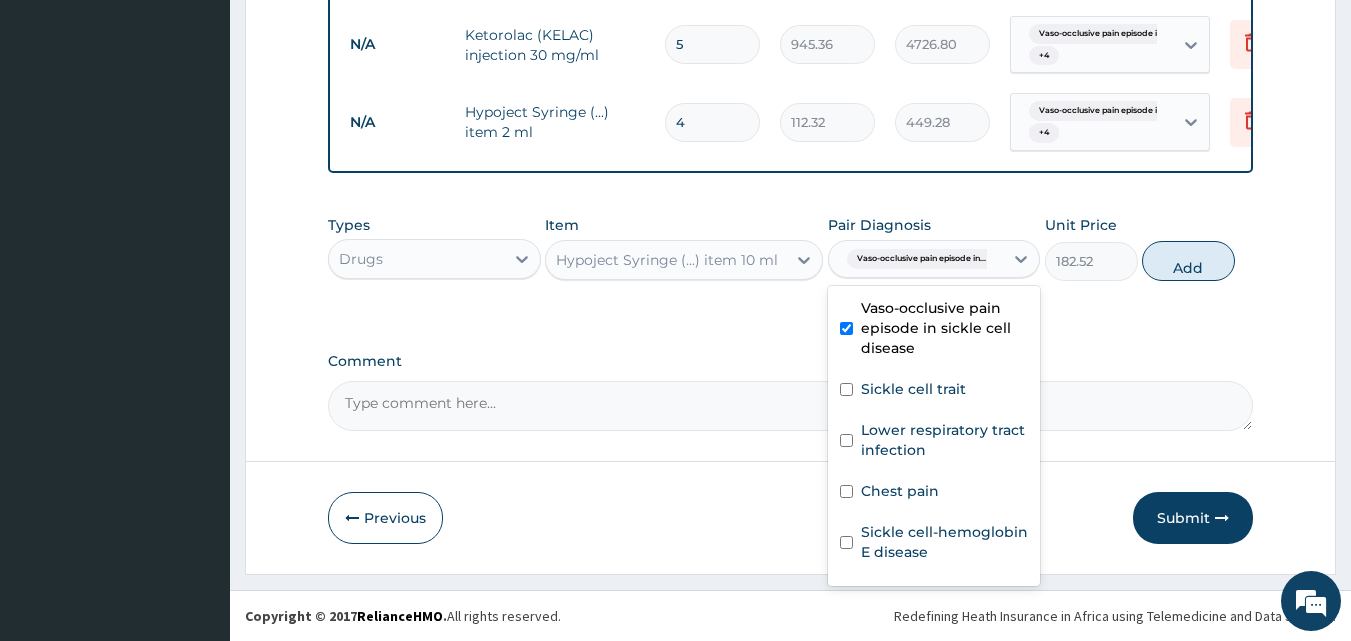 checkbox on "true" 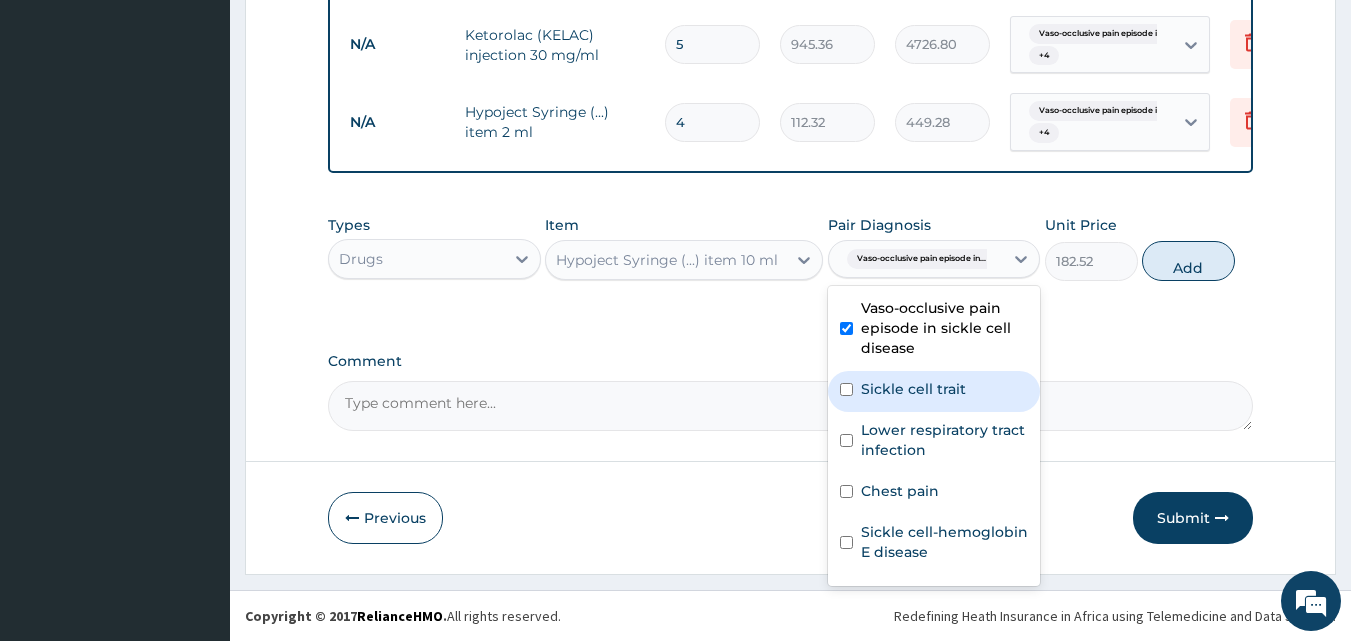 click on "Sickle cell trait" at bounding box center [934, 391] 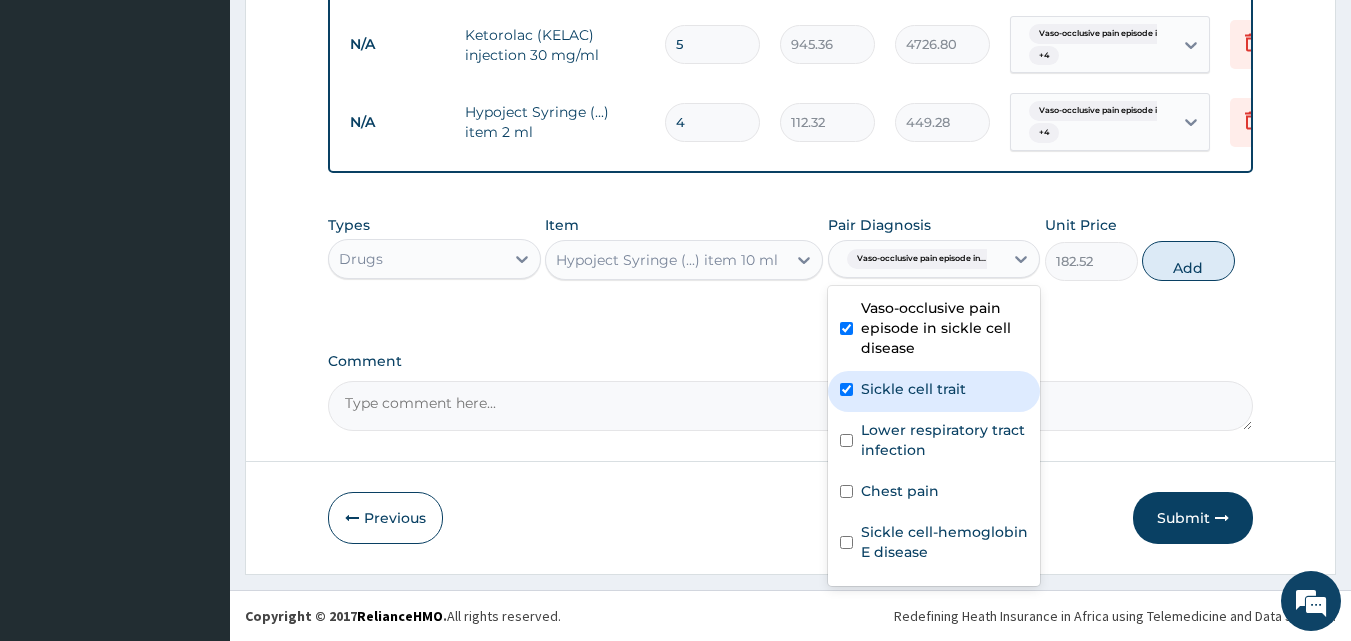 checkbox on "true" 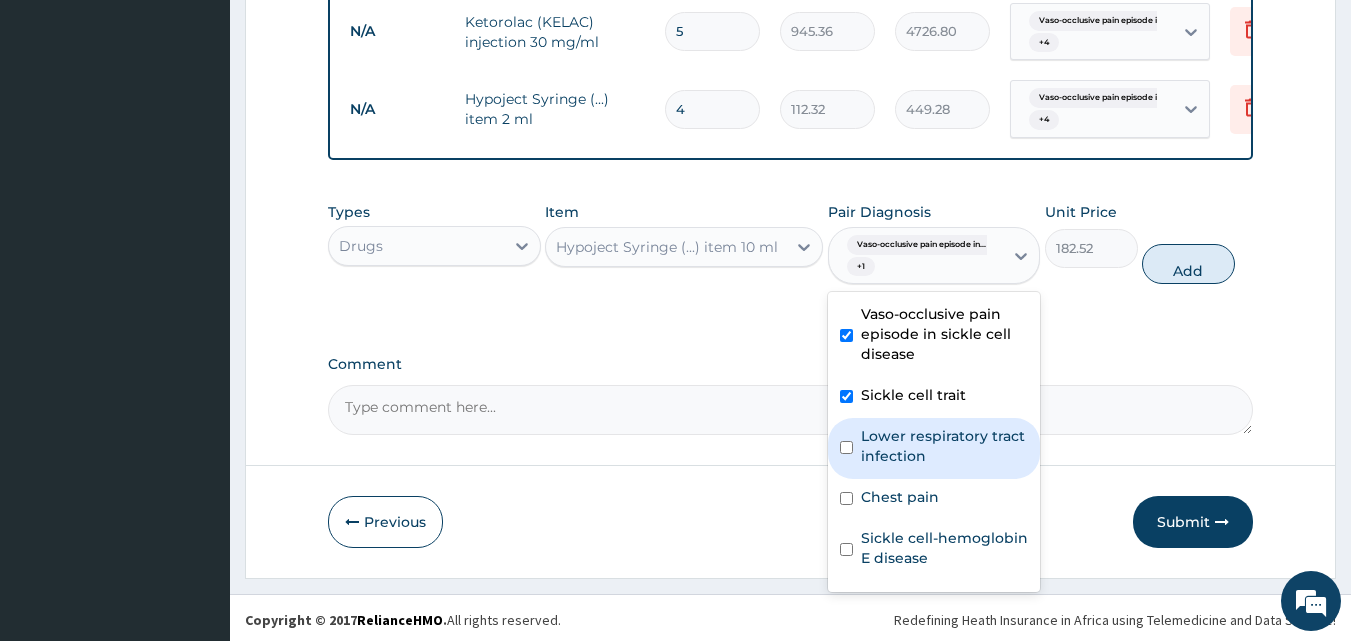 click on "Lower respiratory tract infection" at bounding box center [945, 446] 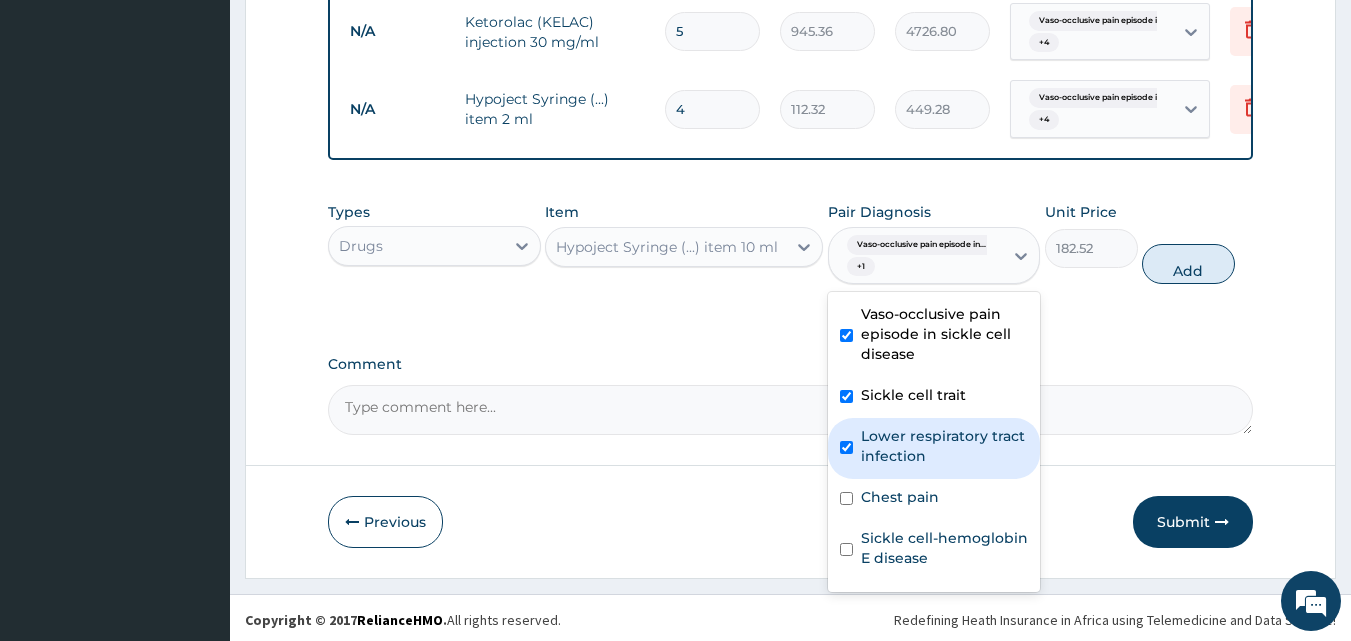 type 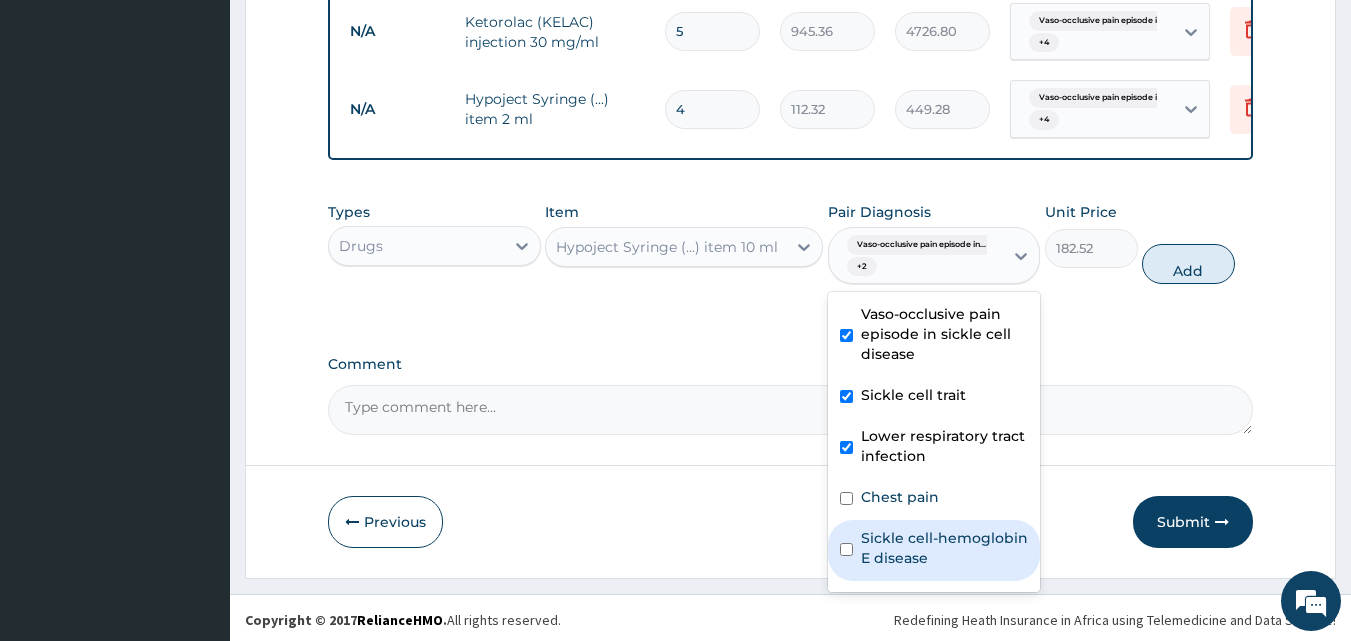 click on "Sickle cell-hemoglobin E disease" at bounding box center [945, 548] 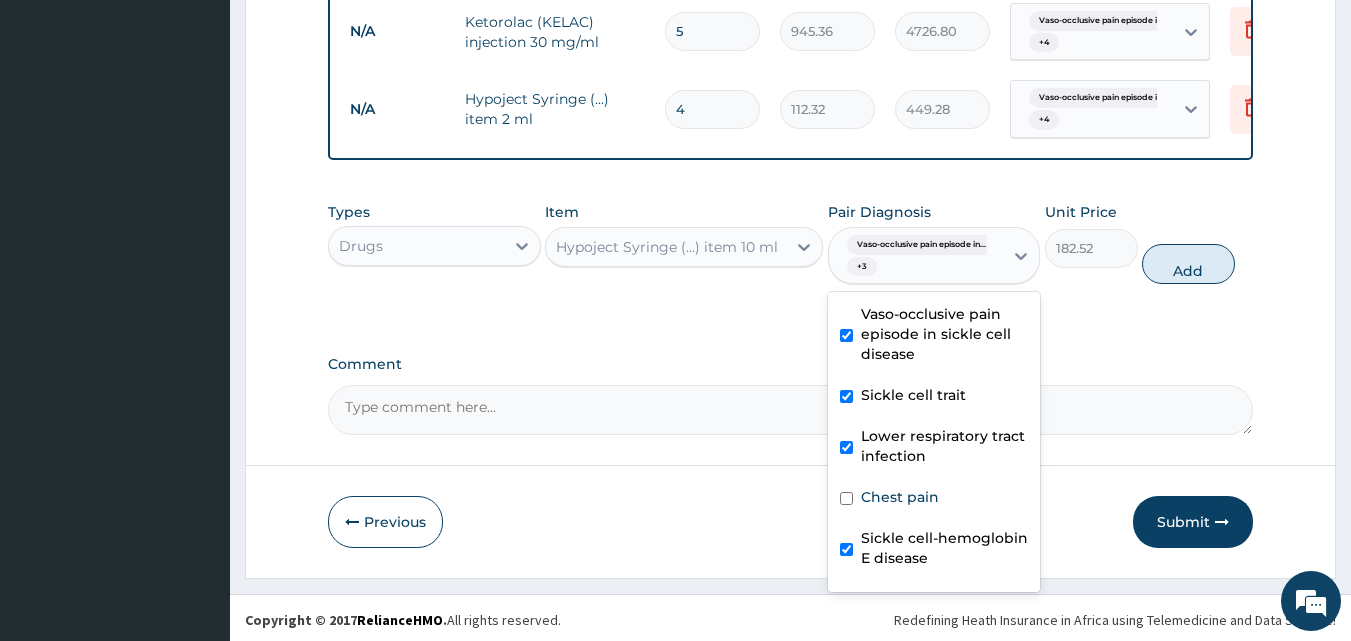 click on "Add" at bounding box center [1188, 264] 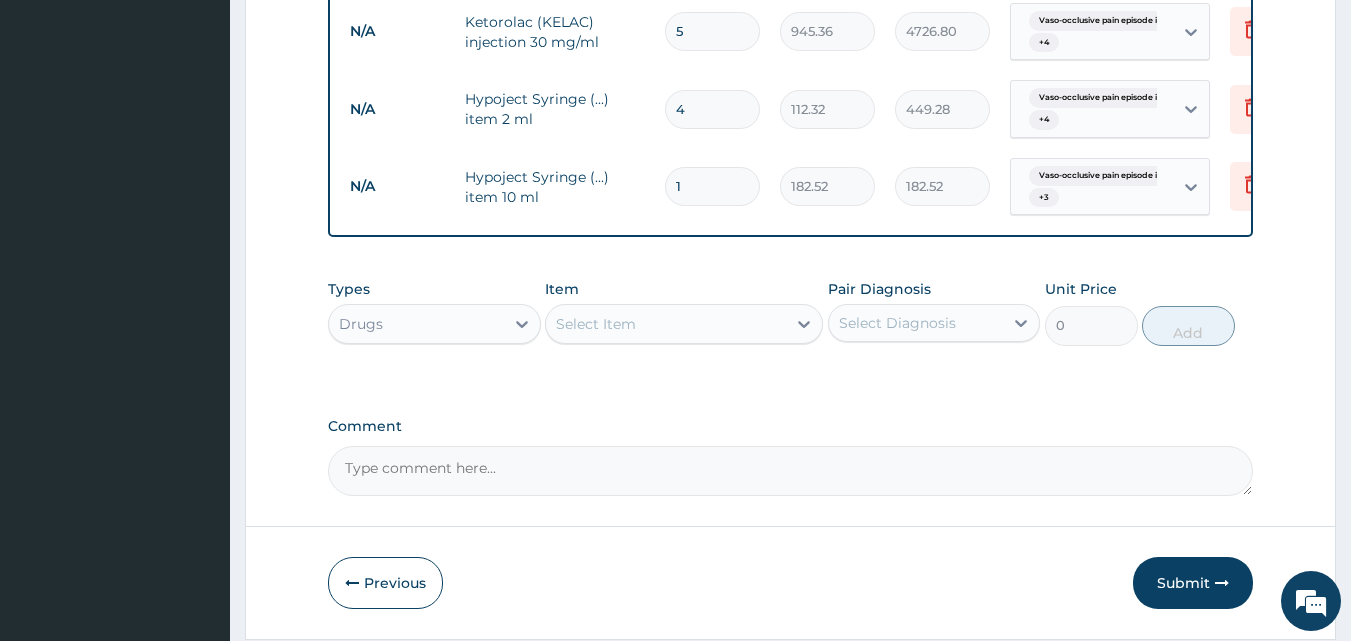 click on "1" at bounding box center (712, 186) 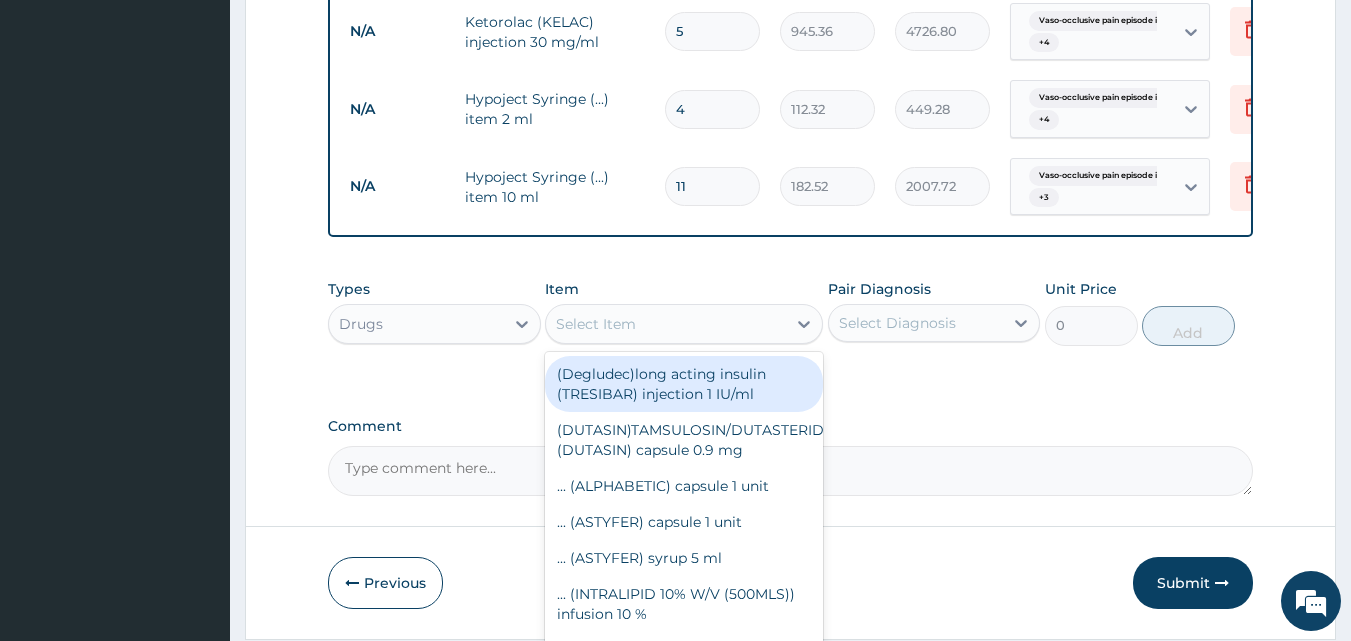 click on "Select Item" at bounding box center (596, 324) 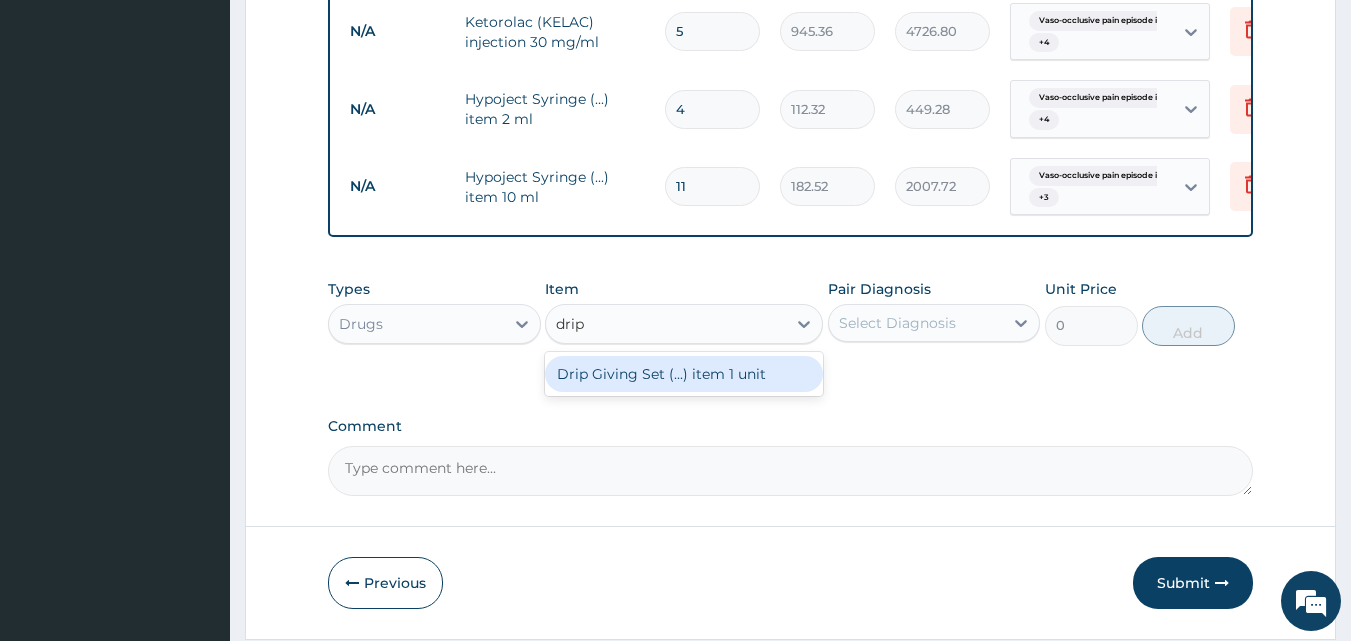 click on "Drip Giving Set (...) item 1 unit" at bounding box center [684, 374] 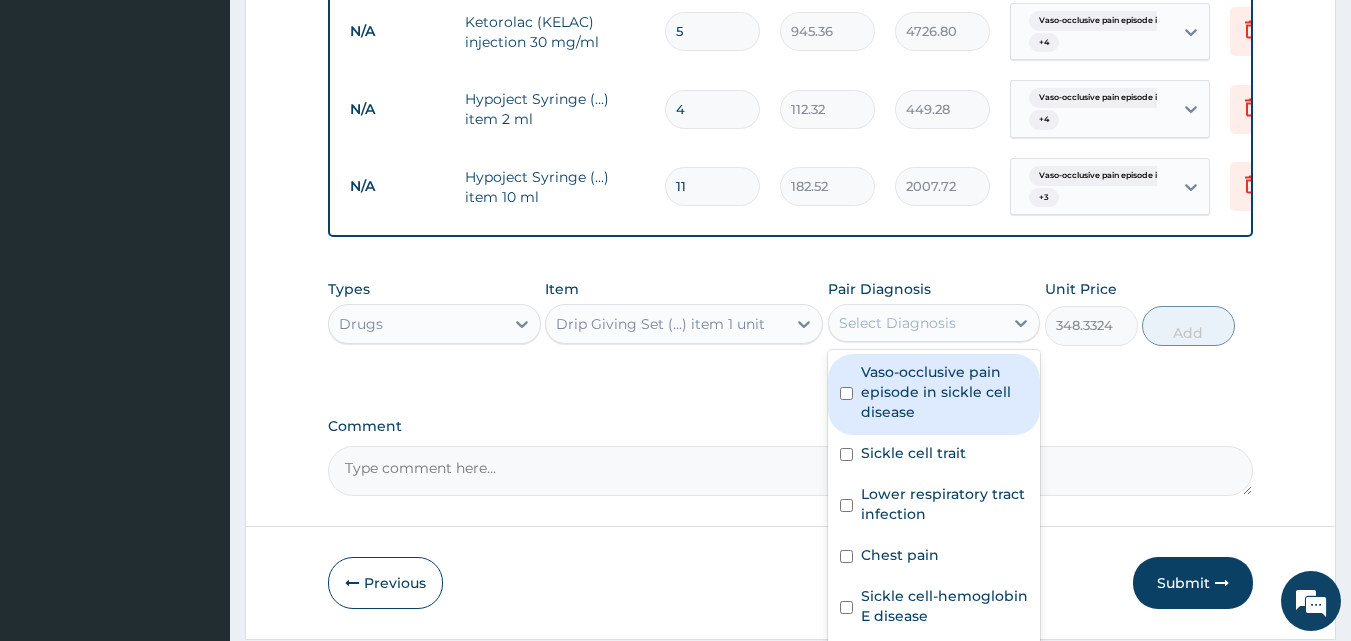 click on "Select Diagnosis" at bounding box center [897, 323] 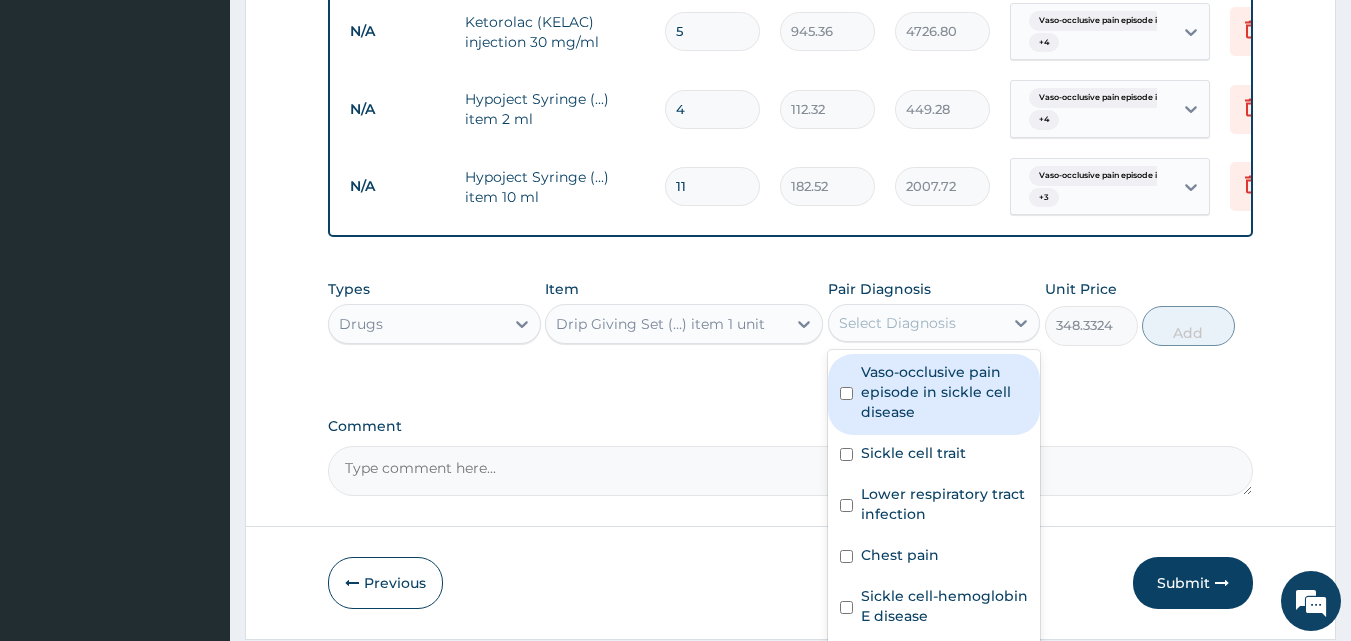 click on "Vaso-occlusive pain episode in sickle cell disease" at bounding box center (945, 392) 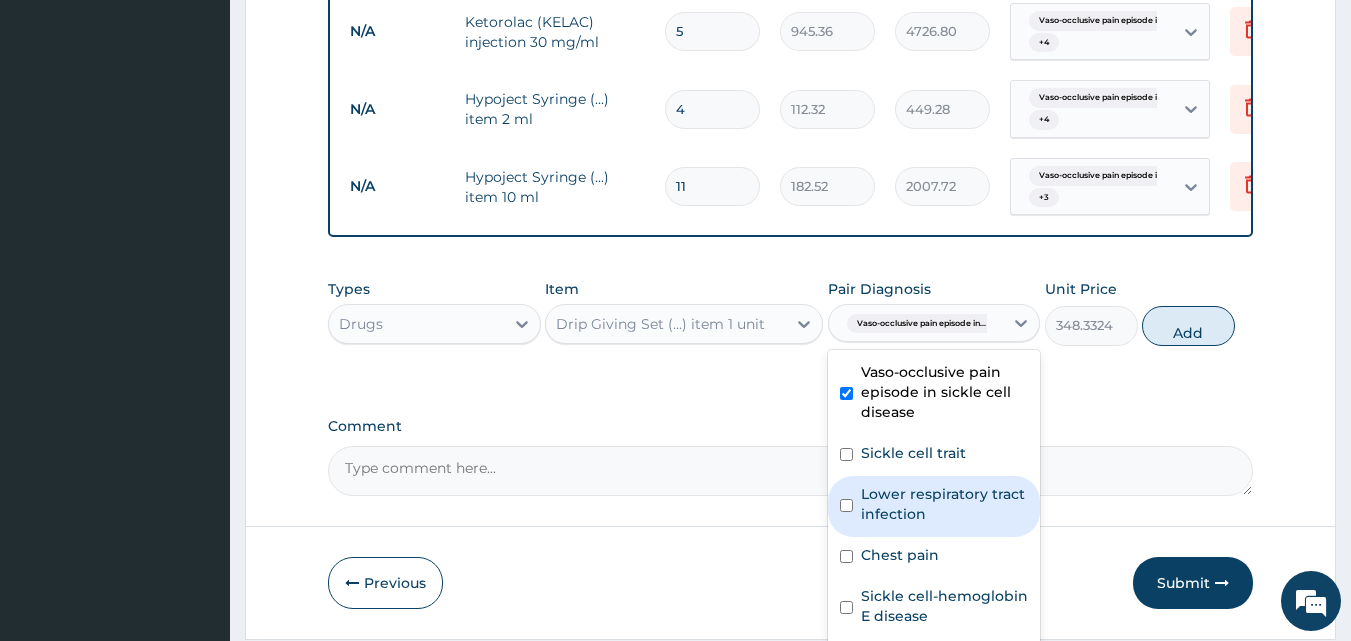 click on "Sickle cell trait" at bounding box center [913, 453] 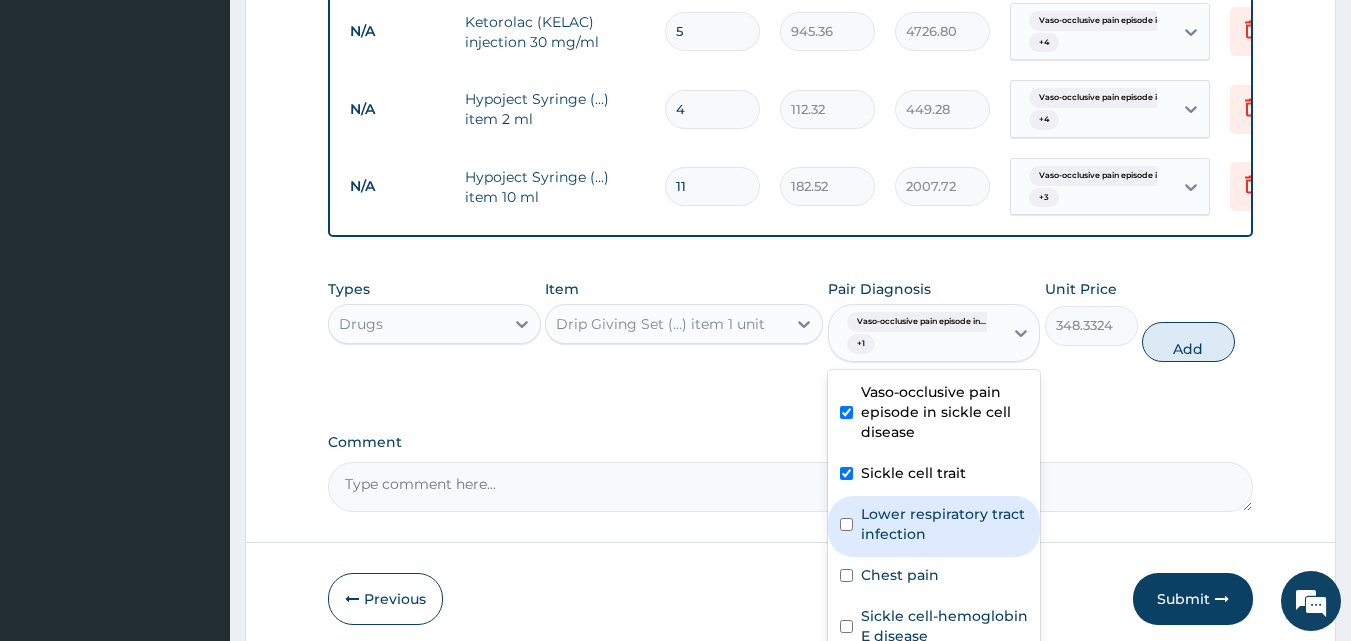 click on "Lower respiratory tract infection" at bounding box center [945, 524] 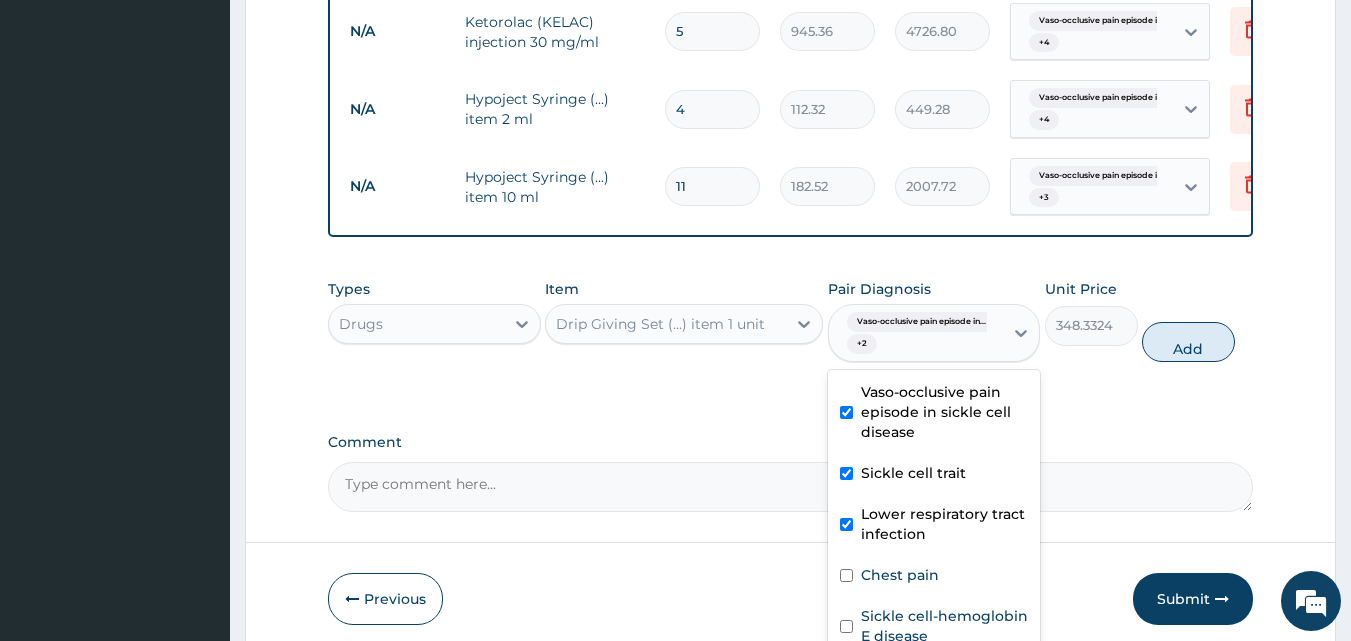 scroll, scrollTop: 95, scrollLeft: 0, axis: vertical 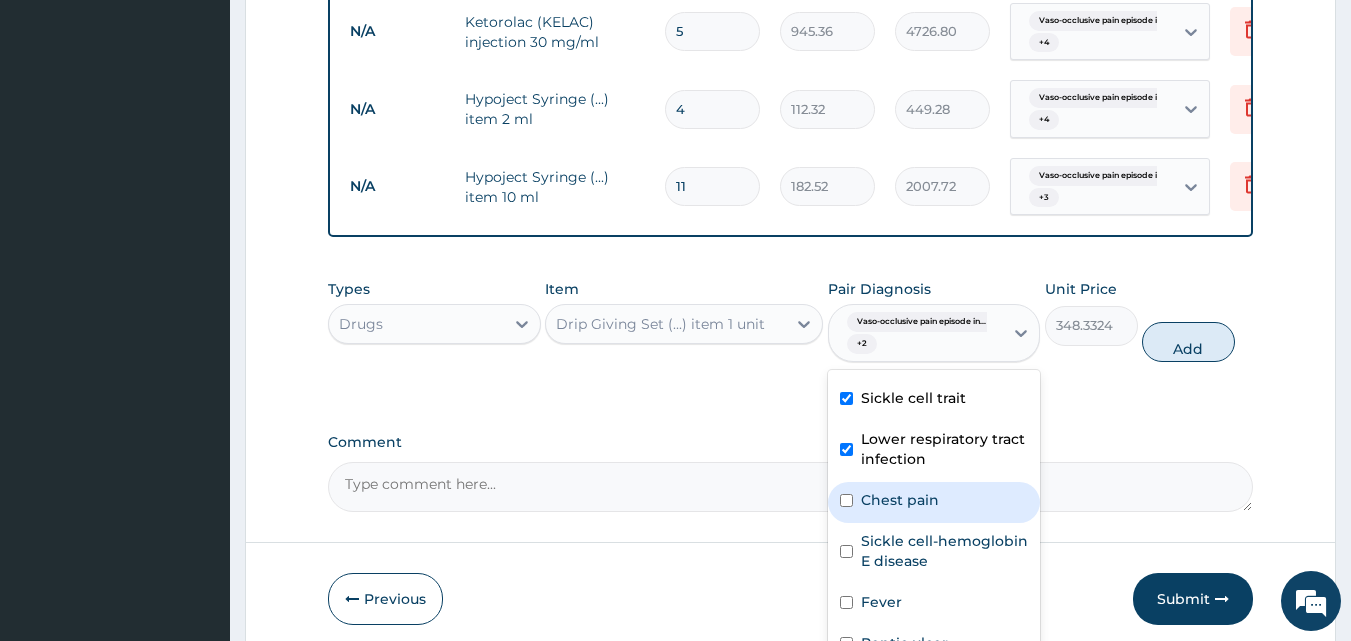 click on "Chest pain" at bounding box center (900, 500) 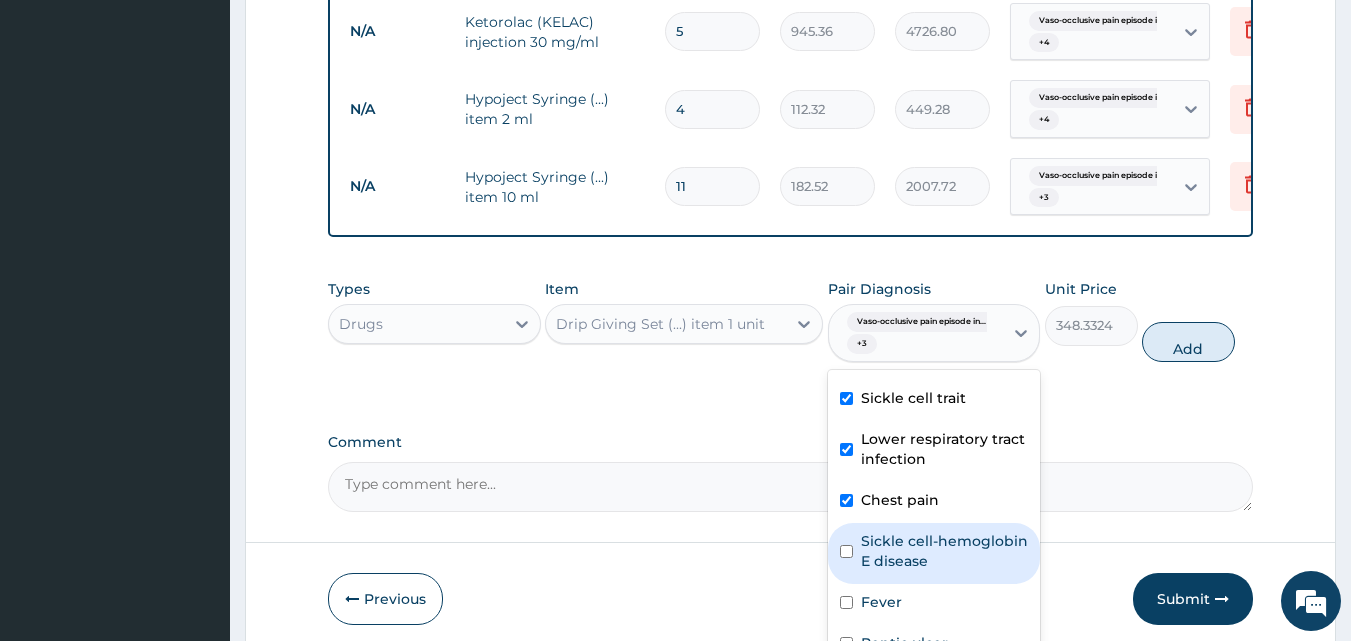 click on "Sickle cell-hemoglobin E disease" at bounding box center (945, 551) 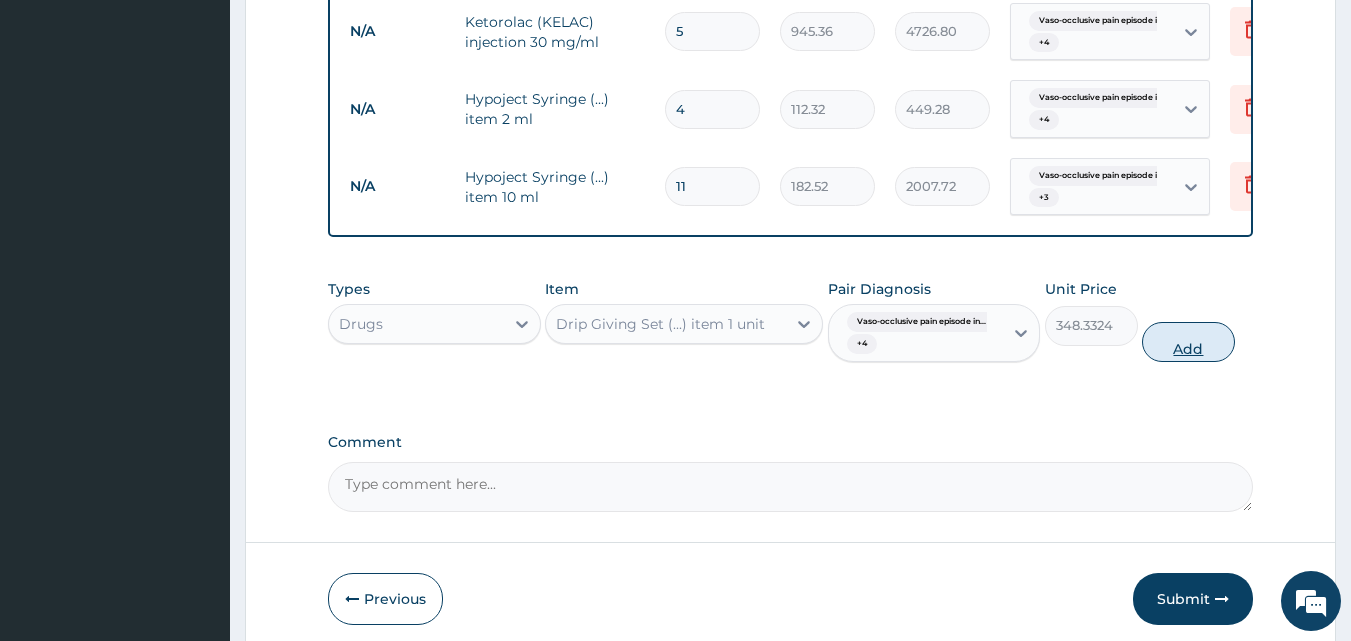 click on "Add" at bounding box center (1188, 342) 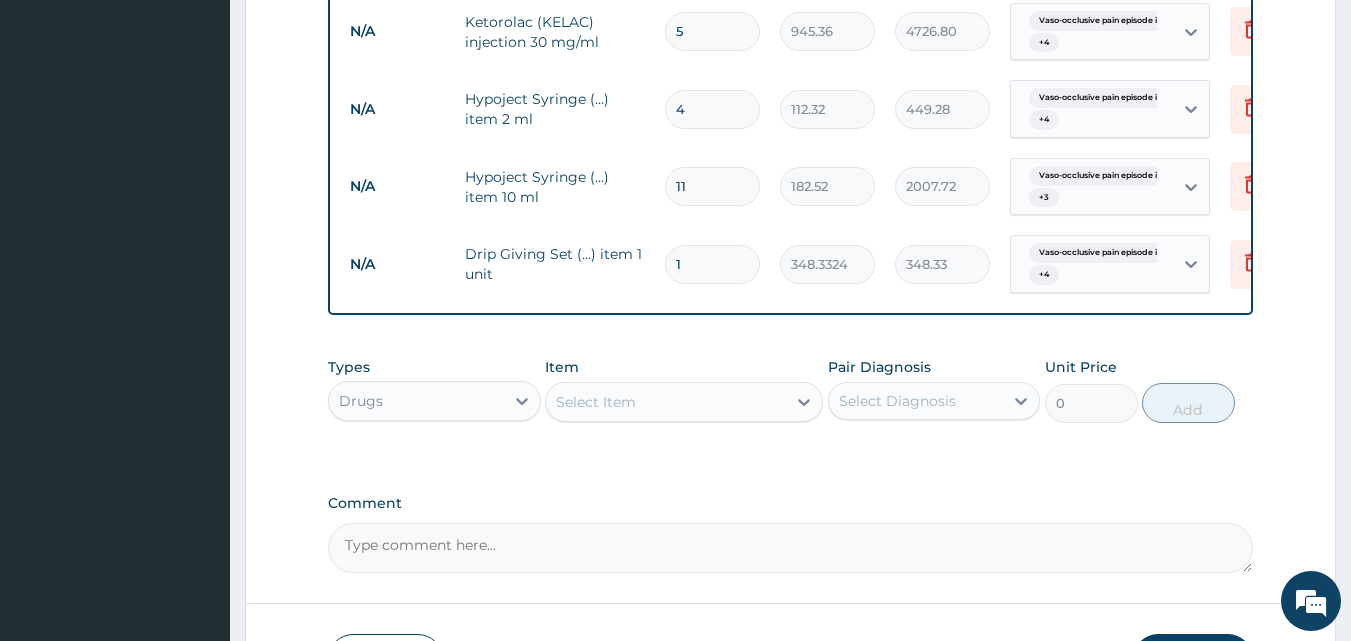 drag, startPoint x: 673, startPoint y: 256, endPoint x: 659, endPoint y: 256, distance: 14 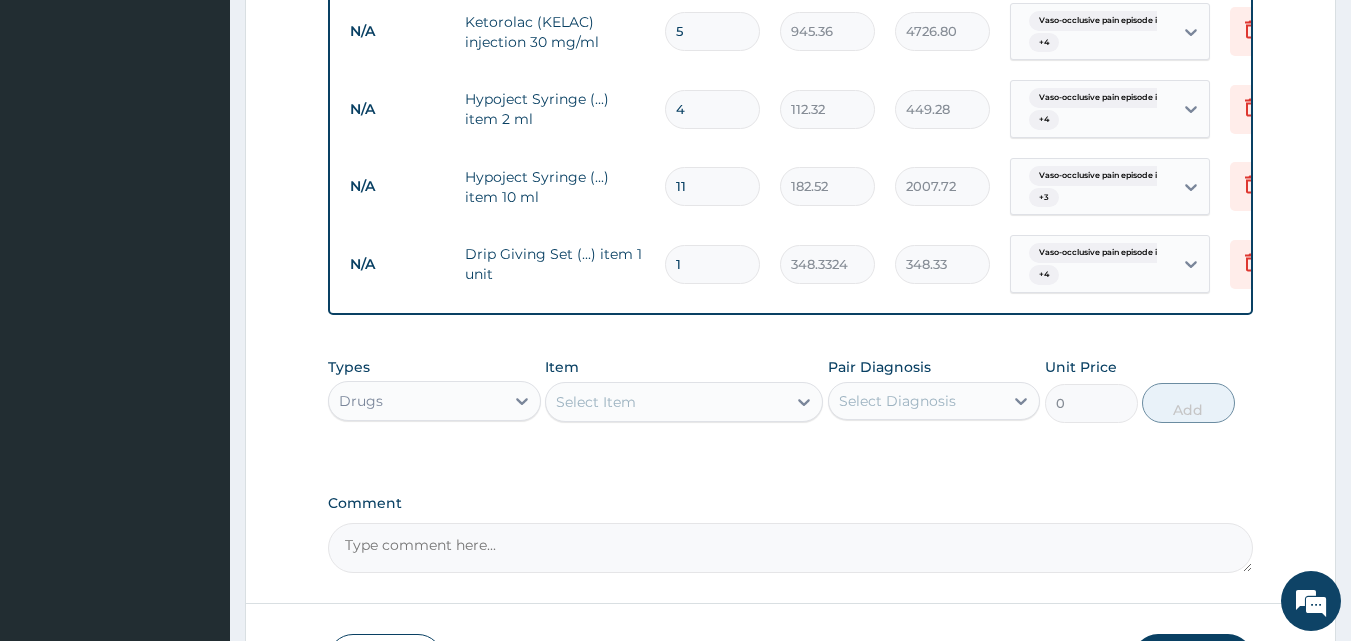 click on "1" at bounding box center (712, 264) 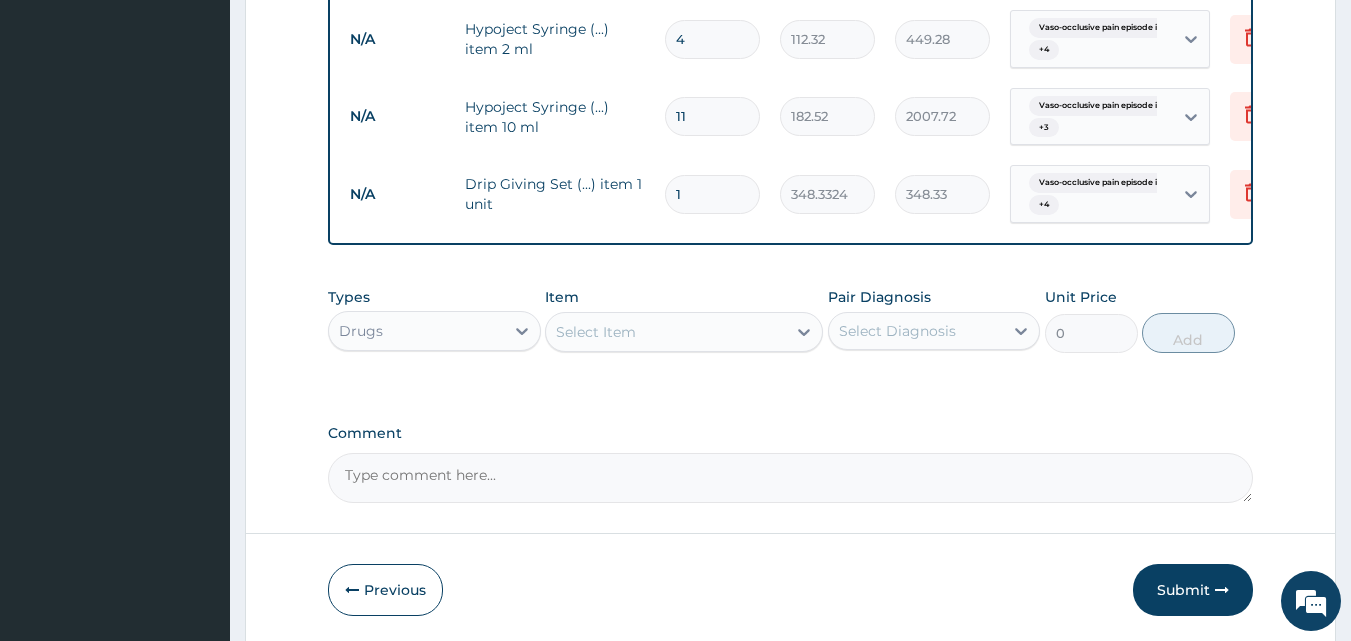 scroll, scrollTop: 2834, scrollLeft: 0, axis: vertical 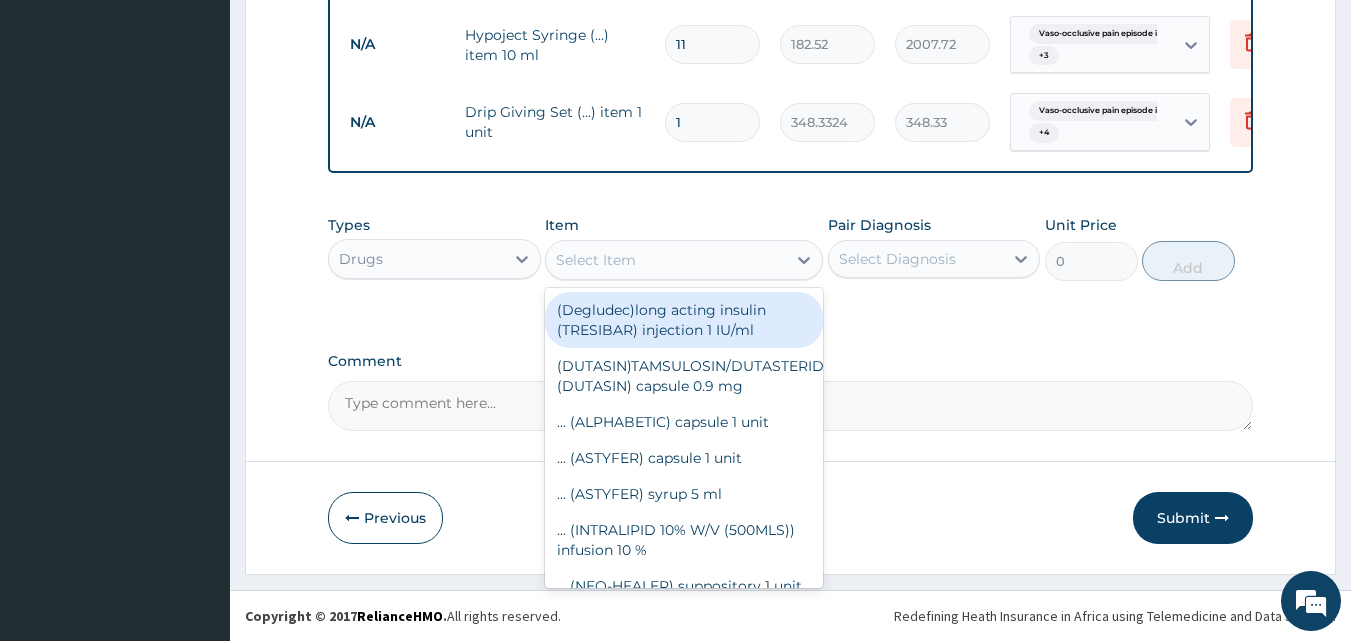 click on "Select Item" at bounding box center (666, 260) 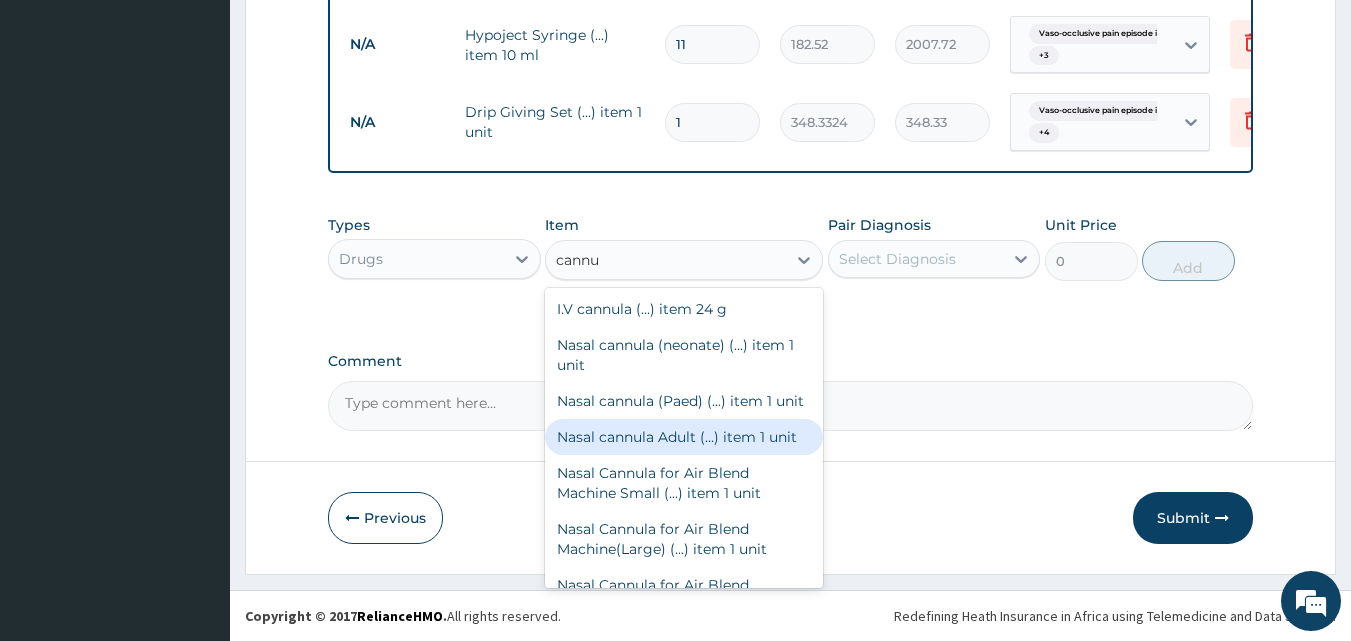 scroll, scrollTop: 172, scrollLeft: 0, axis: vertical 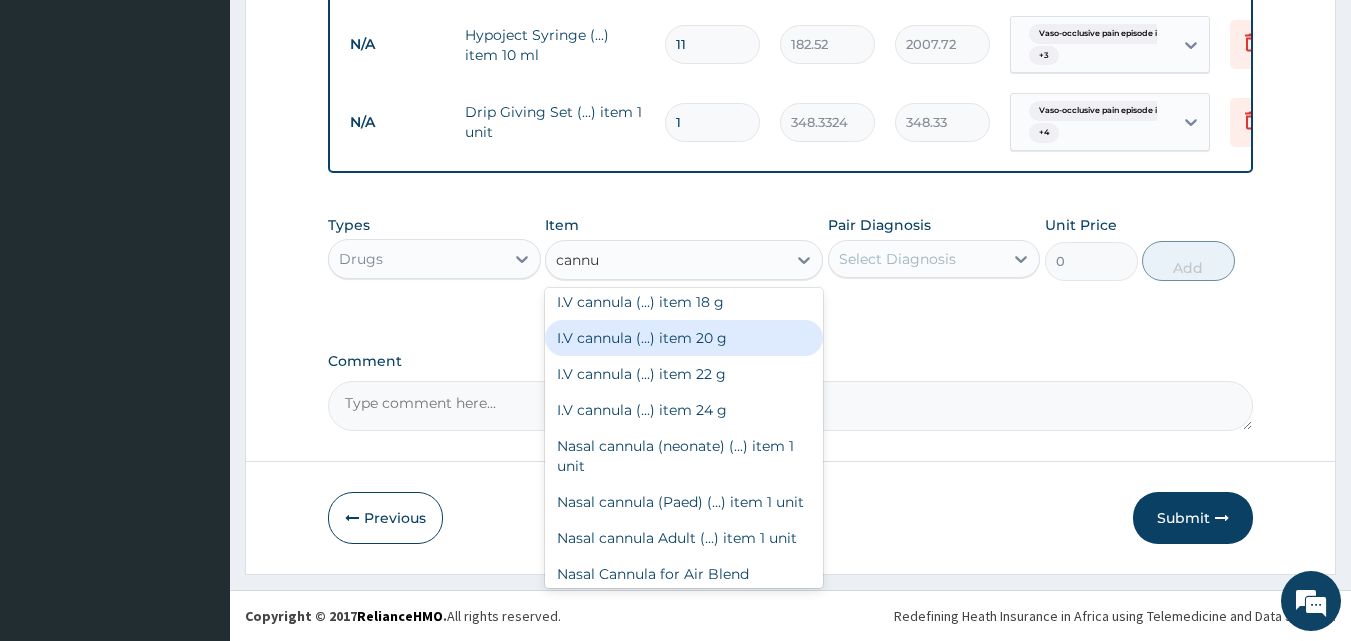 click on "I.V cannula (...) item 20 g" at bounding box center [684, 338] 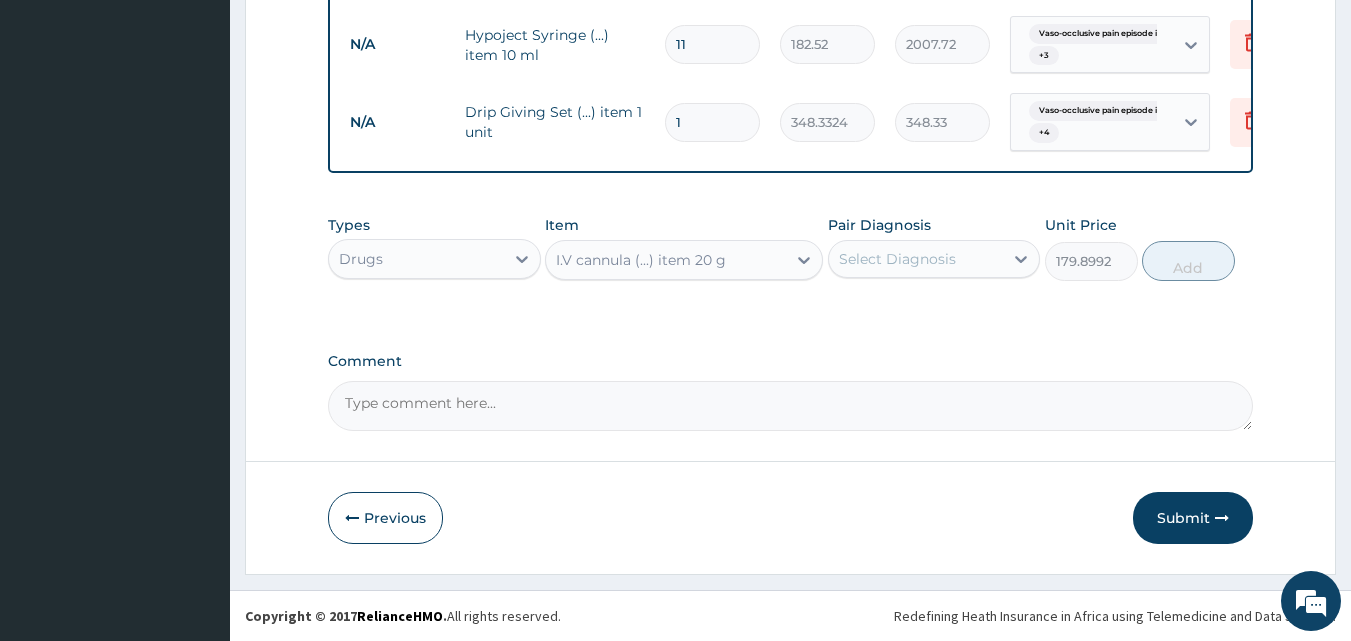 drag, startPoint x: 865, startPoint y: 261, endPoint x: 871, endPoint y: 273, distance: 13.416408 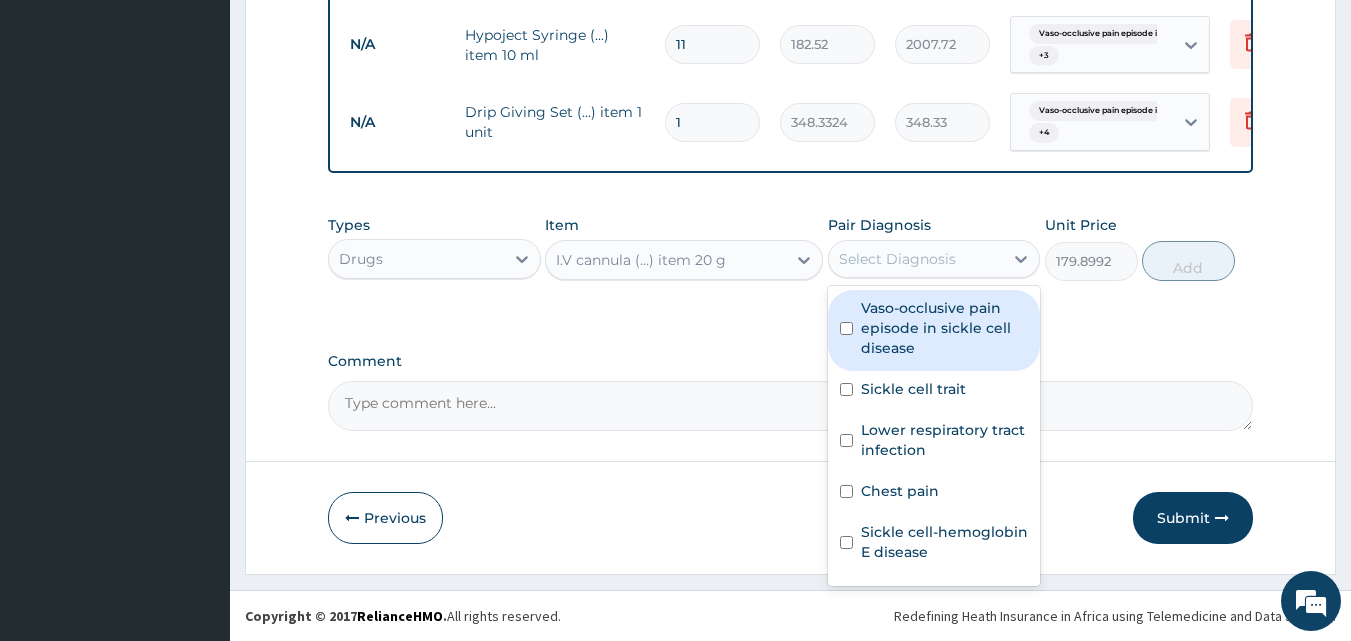 click on "Vaso-occlusive pain episode in sickle cell disease" at bounding box center (945, 328) 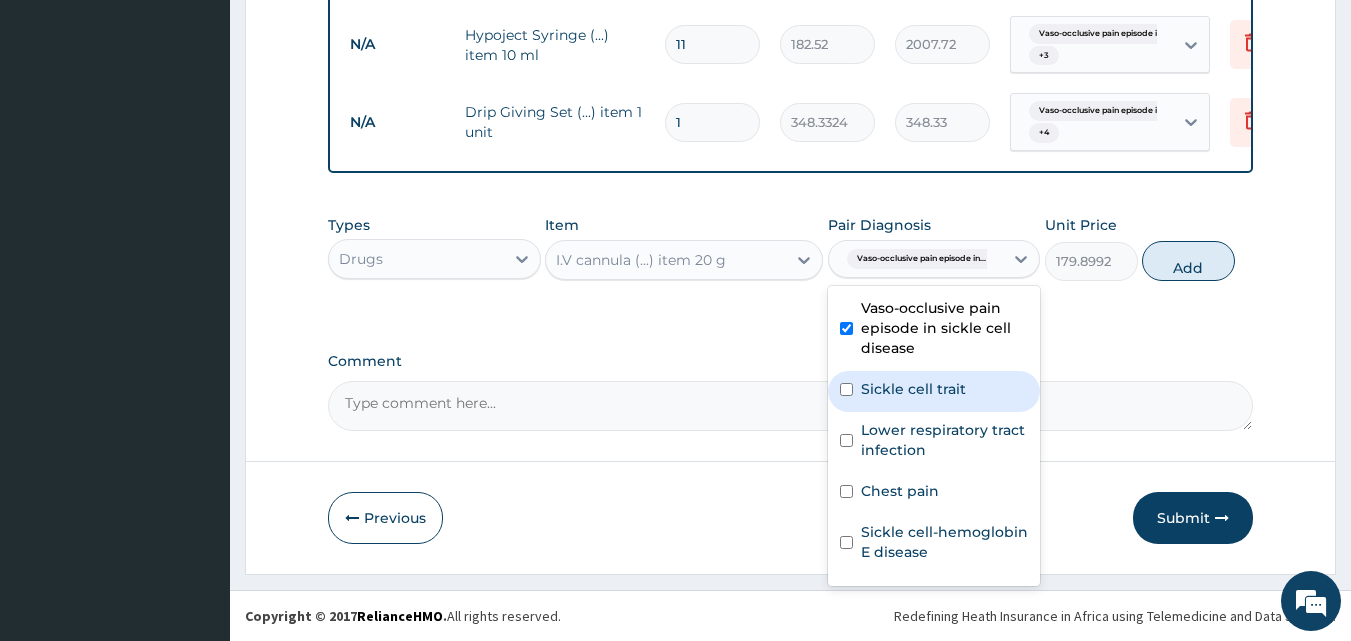 drag, startPoint x: 898, startPoint y: 407, endPoint x: 884, endPoint y: 450, distance: 45.221676 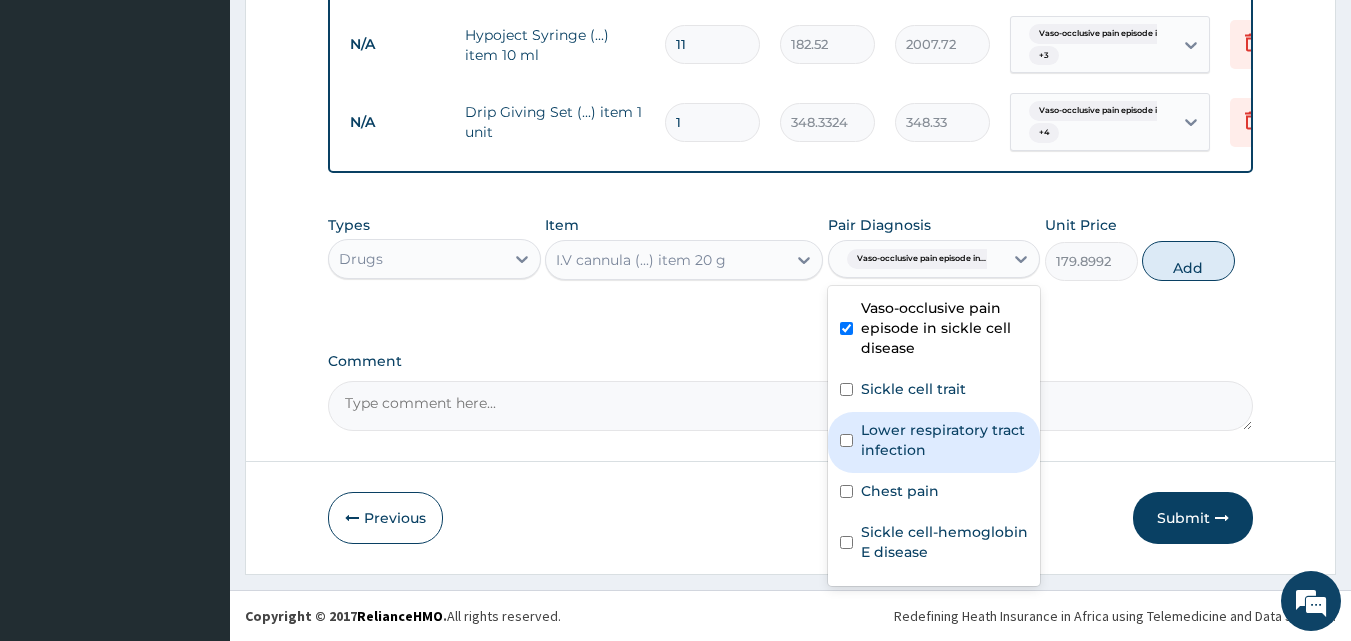 drag, startPoint x: 884, startPoint y: 450, endPoint x: 886, endPoint y: 473, distance: 23.086792 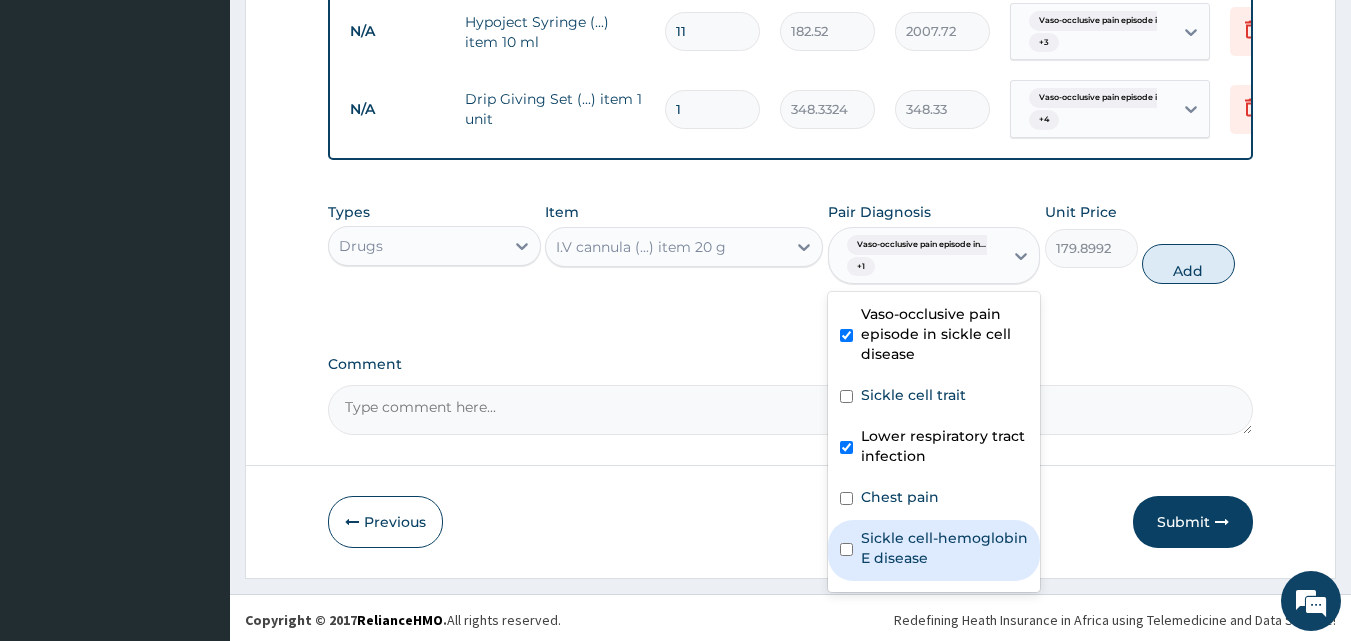 drag, startPoint x: 891, startPoint y: 528, endPoint x: 888, endPoint y: 544, distance: 16.27882 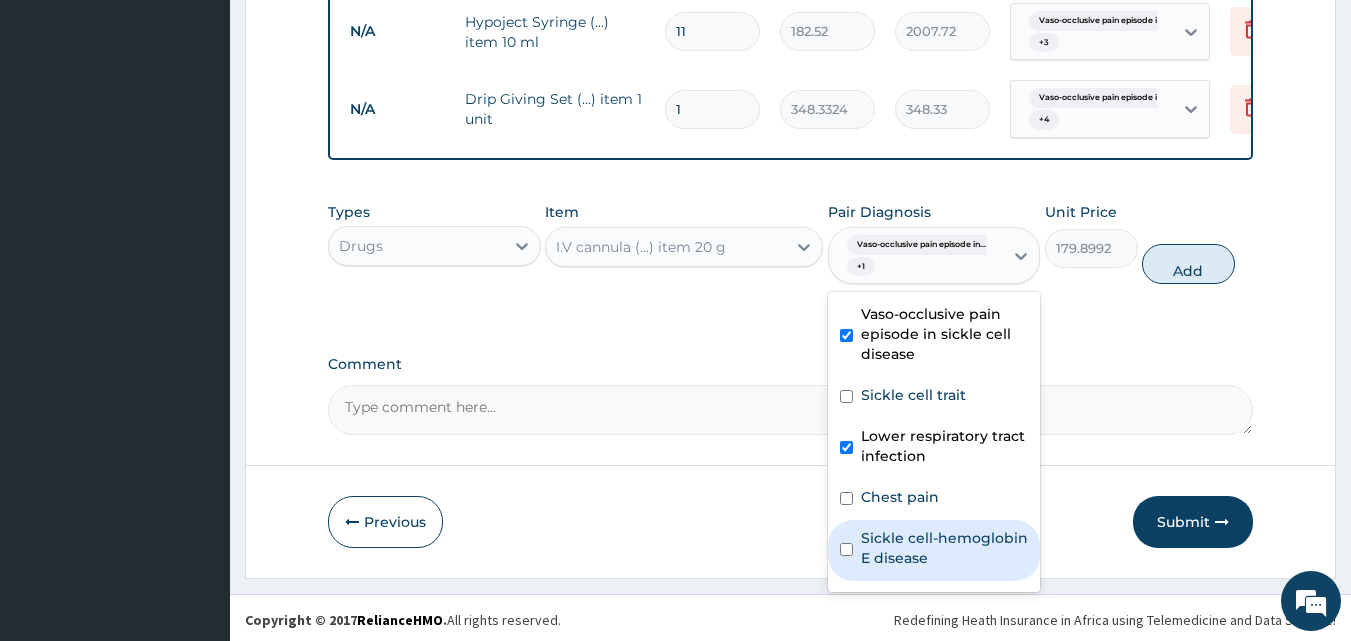 click on "Vaso-occlusive pain episode in sickle cell disease Sickle cell trait Lower respiratory tract infection Chest pain Sickle cell-hemoglobin E disease Fever Peptic ulcer" at bounding box center [934, 442] 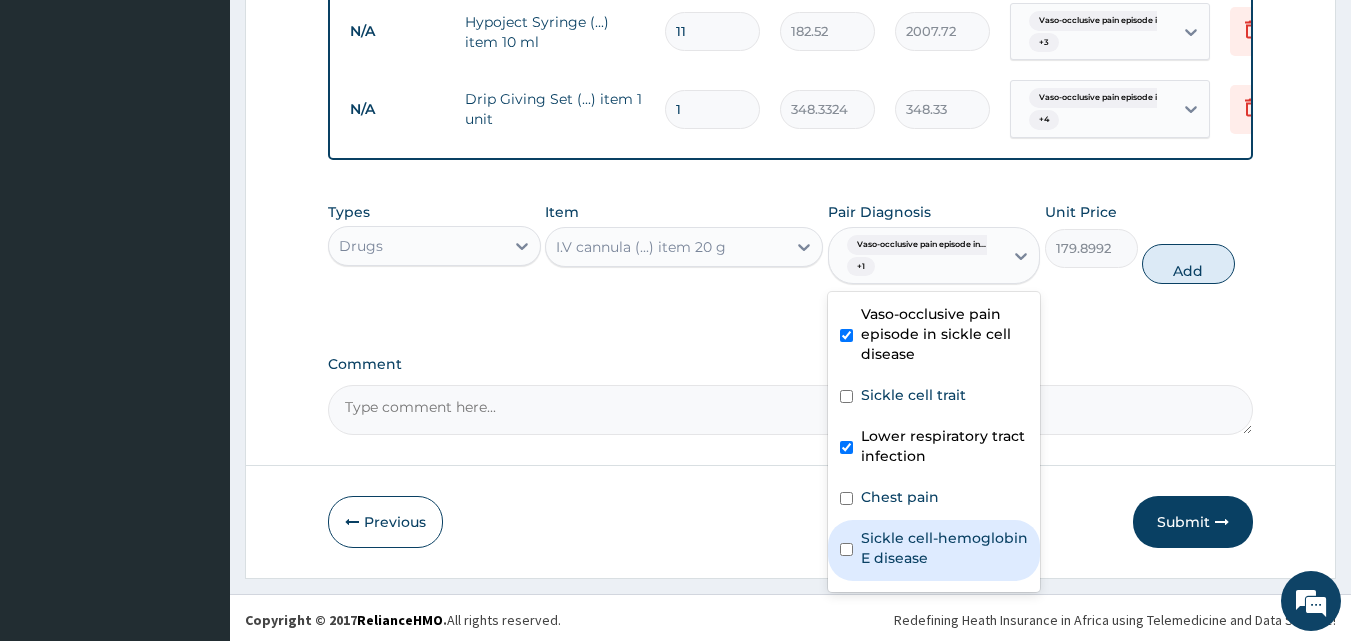 click on "Sickle cell-hemoglobin E disease" at bounding box center (945, 548) 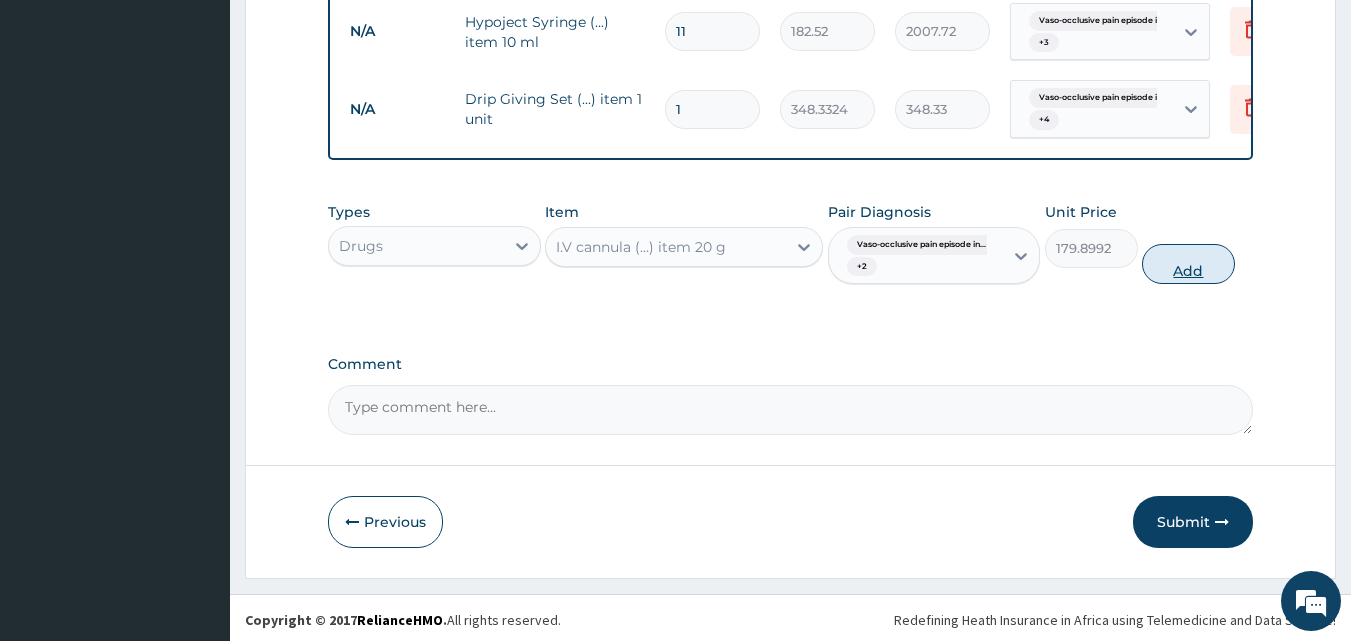 click on "Add" at bounding box center (1188, 264) 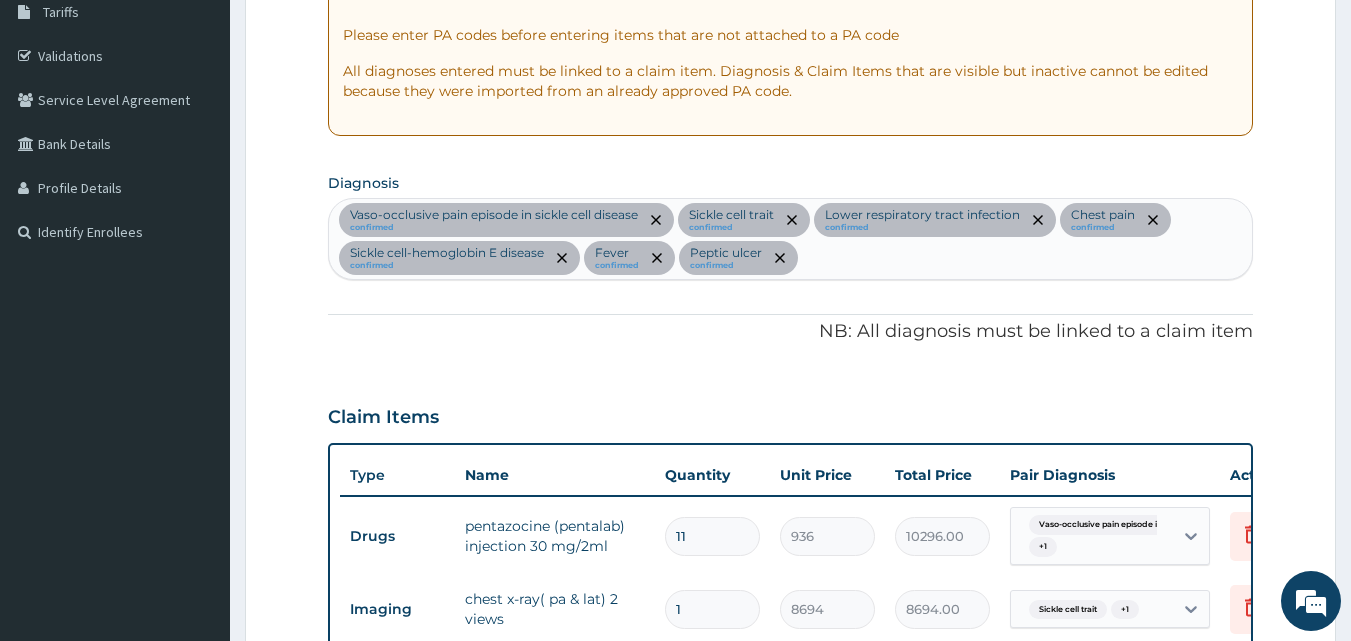 scroll, scrollTop: 334, scrollLeft: 0, axis: vertical 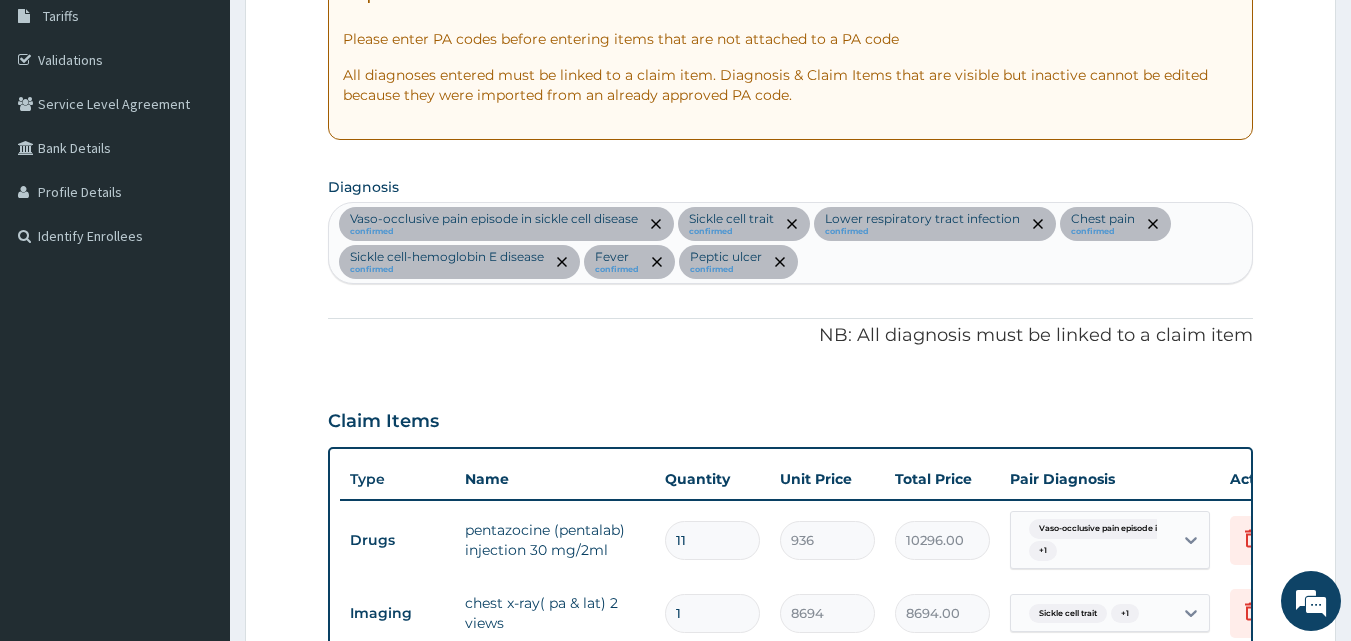 click on "Vaso-occlusive pain episode in sickle cell disease confirmed Sickle cell trait confirmed Lower respiratory tract infection confirmed Chest pain confirmed Sickle cell-hemoglobin E disease confirmed Fever confirmed Peptic ulcer confirmed" at bounding box center (791, 243) 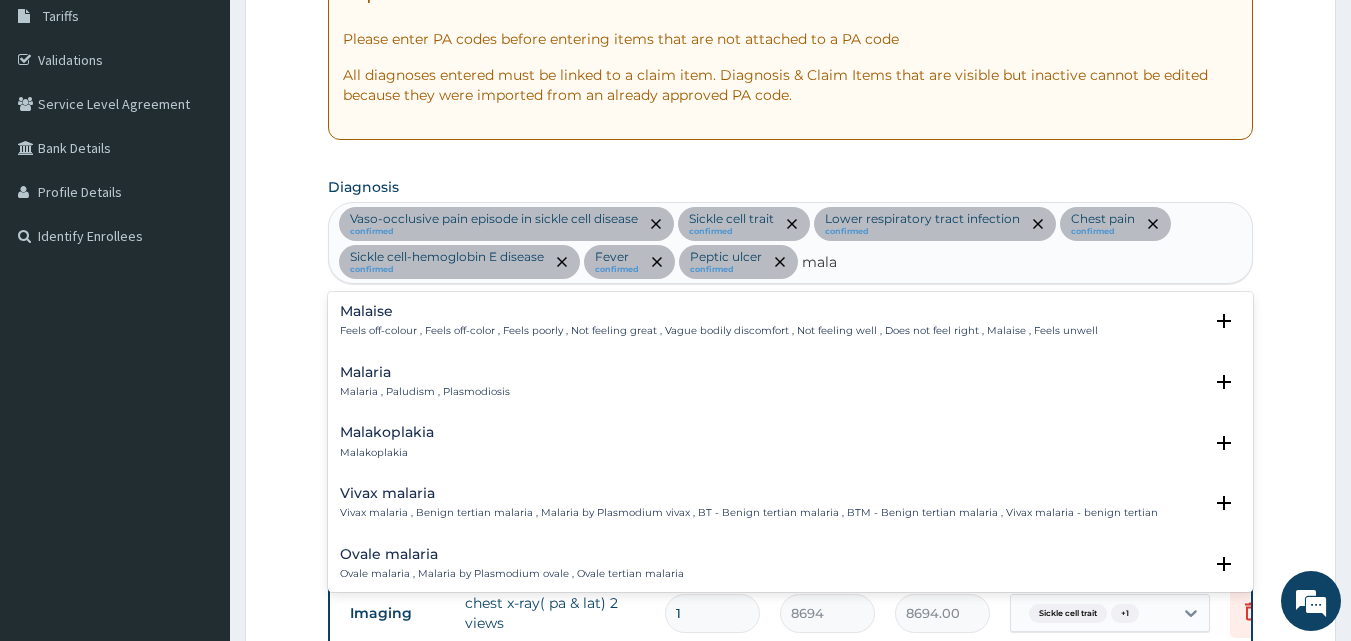click on "Malaria , Paludism , Plasmodiosis" at bounding box center (425, 392) 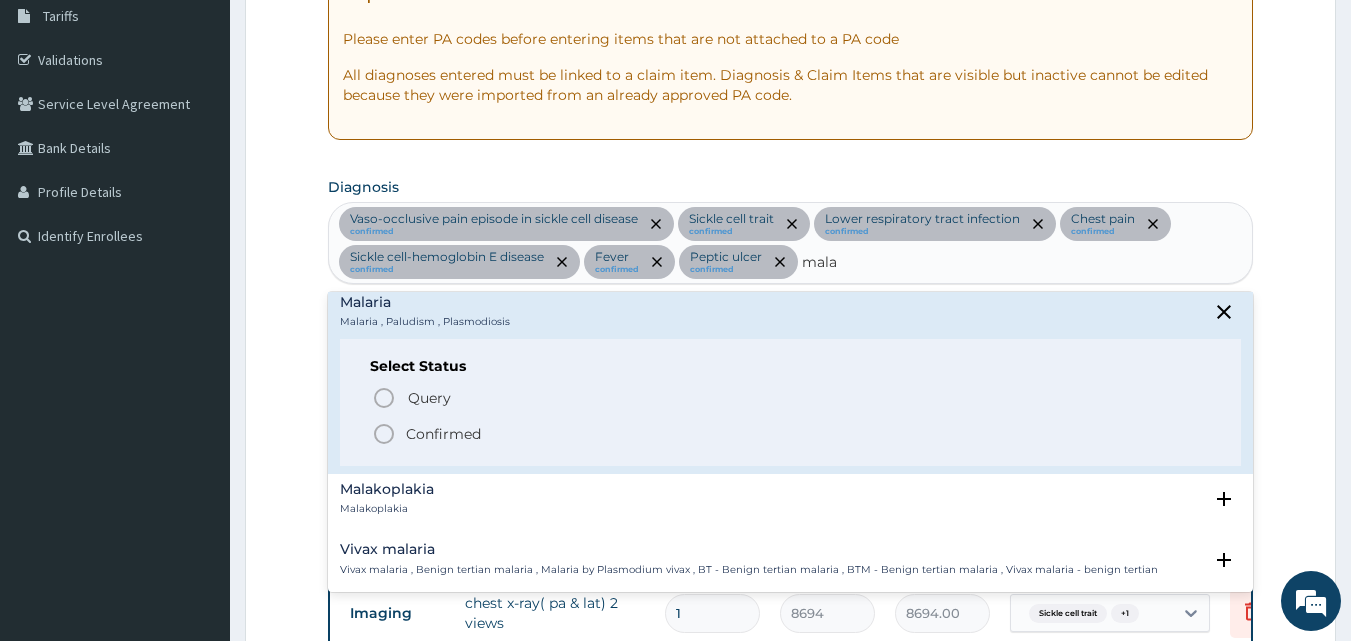 scroll, scrollTop: 100, scrollLeft: 0, axis: vertical 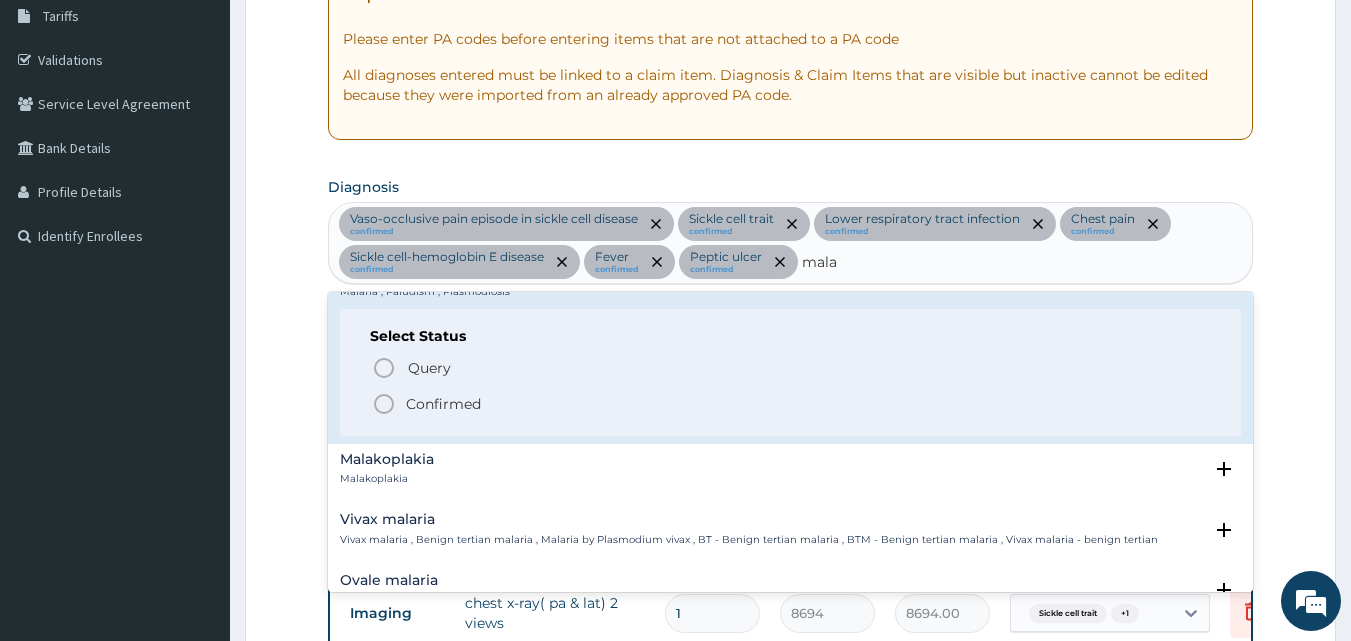 click on "Confirmed" at bounding box center (443, 404) 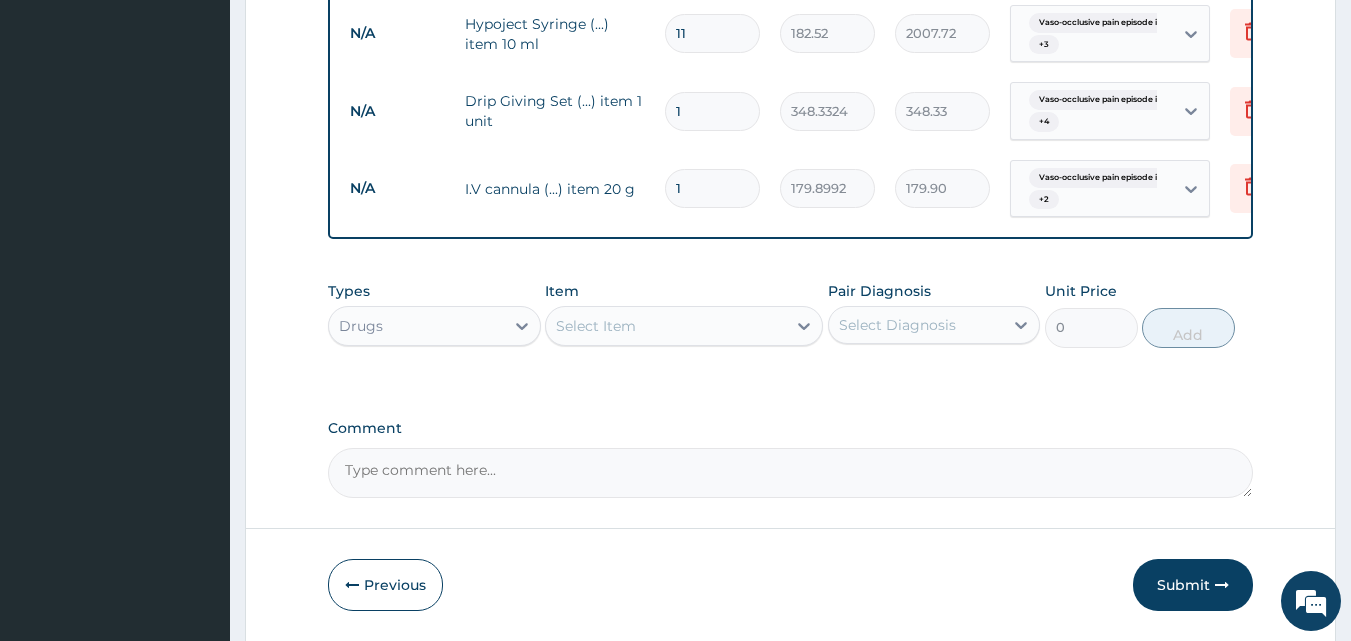 scroll, scrollTop: 2834, scrollLeft: 0, axis: vertical 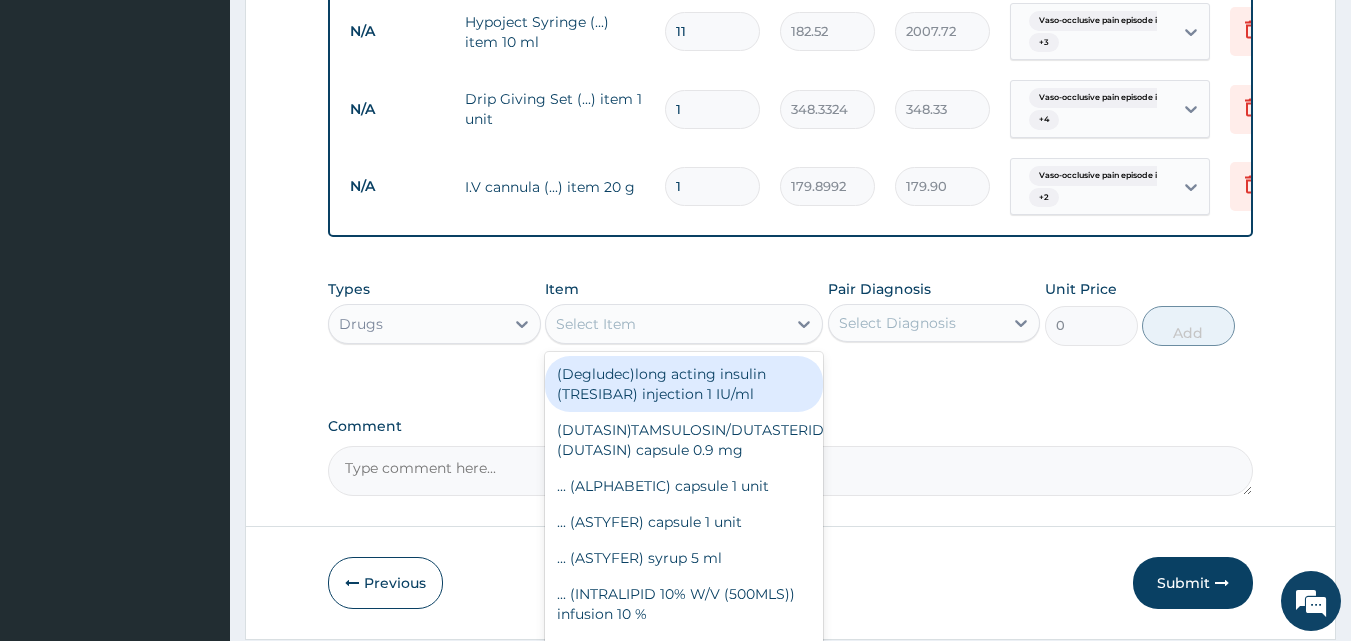 click on "Select Item" at bounding box center [596, 324] 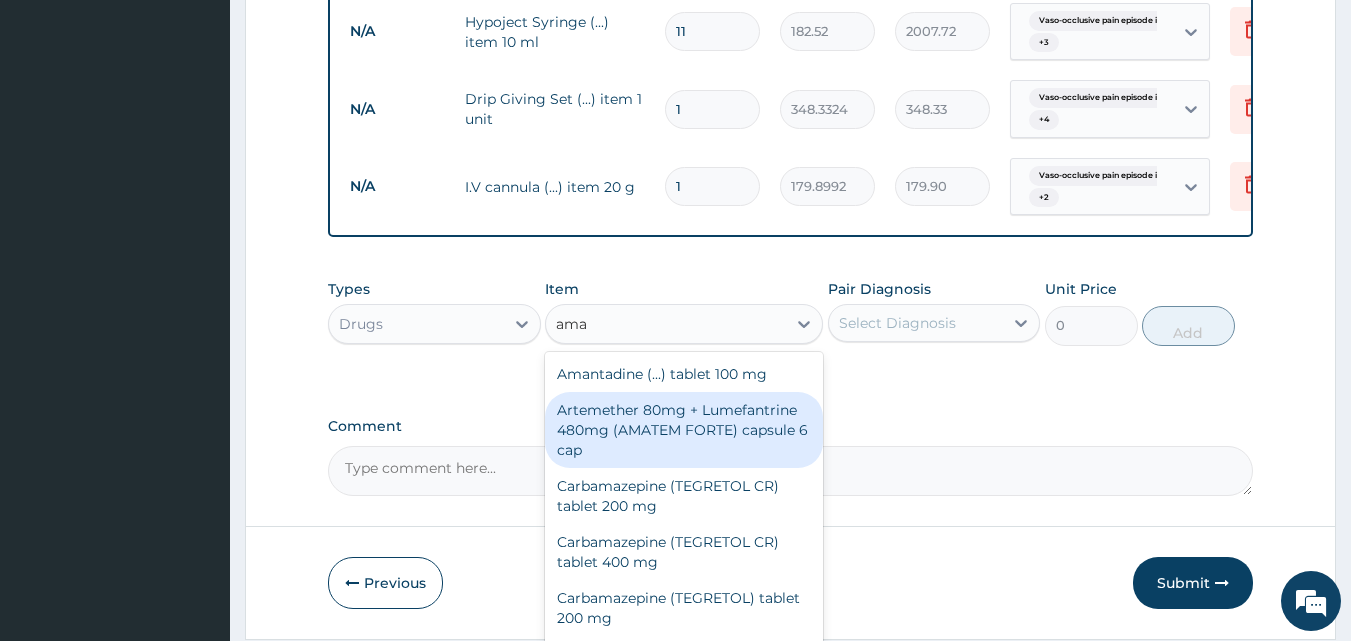 drag, startPoint x: 637, startPoint y: 446, endPoint x: 694, endPoint y: 424, distance: 61.09828 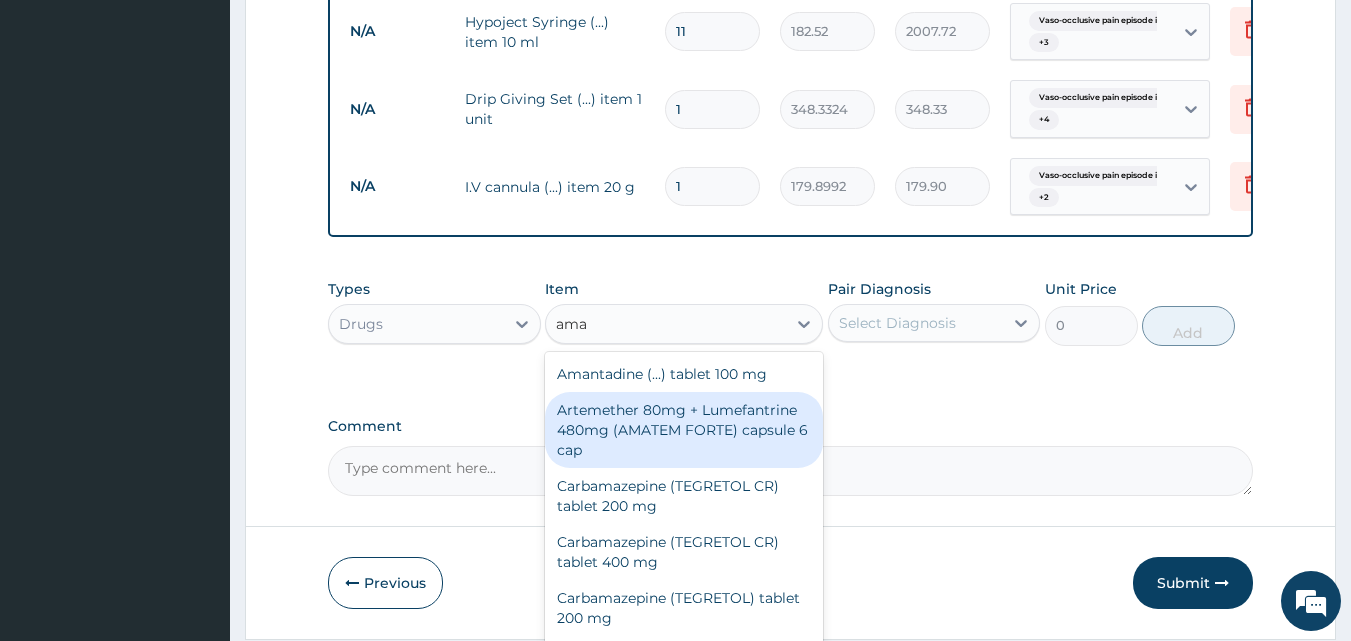 click on "Artemether 80mg + Lumefantrine 480mg (AMATEM FORTE) capsule 6 cap" at bounding box center (684, 430) 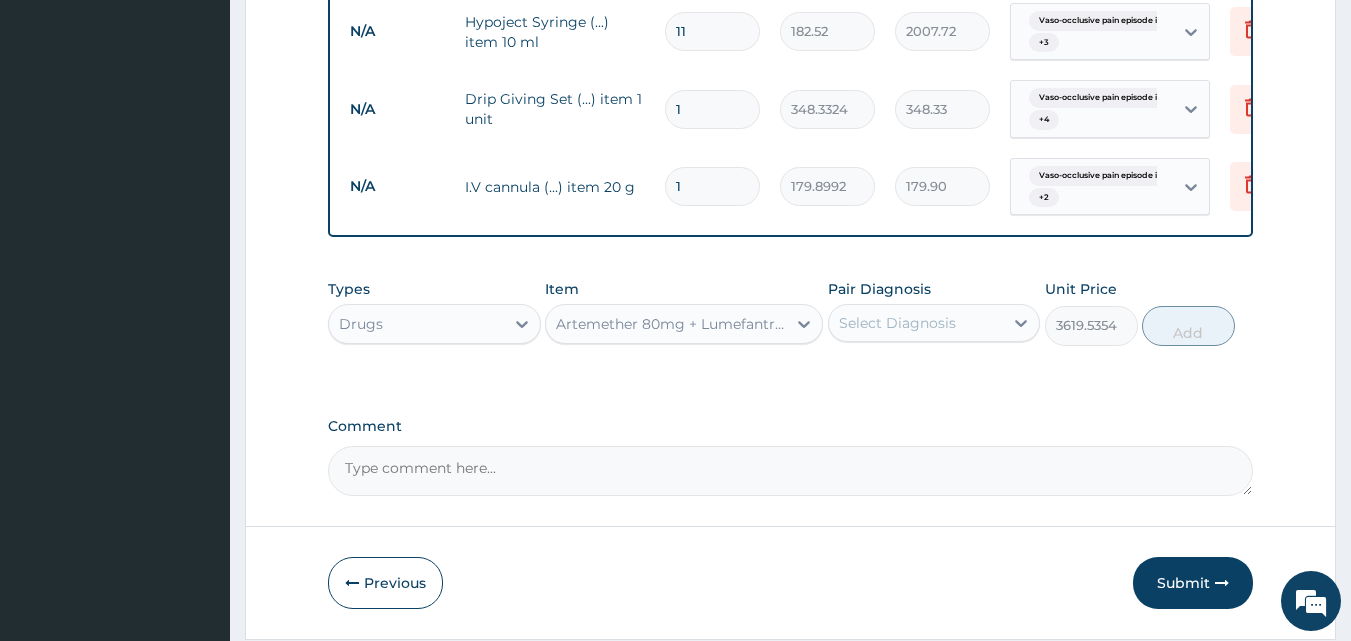 click on "Select Diagnosis" at bounding box center [897, 323] 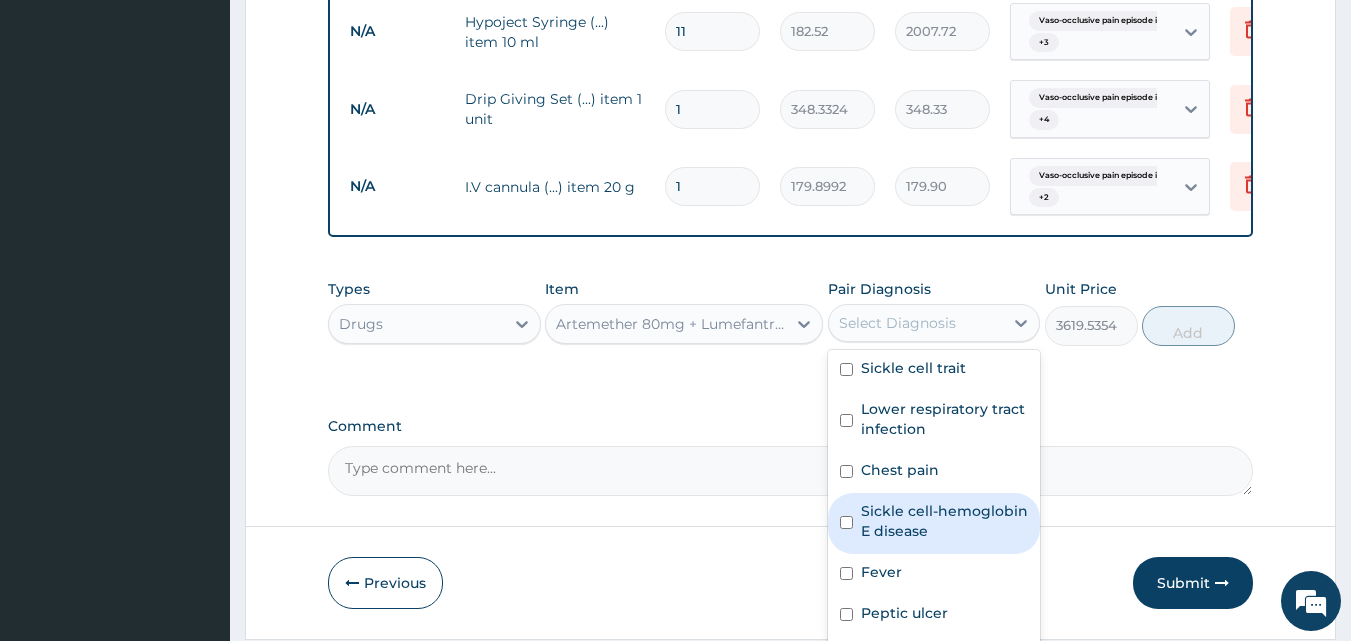 scroll, scrollTop: 36, scrollLeft: 0, axis: vertical 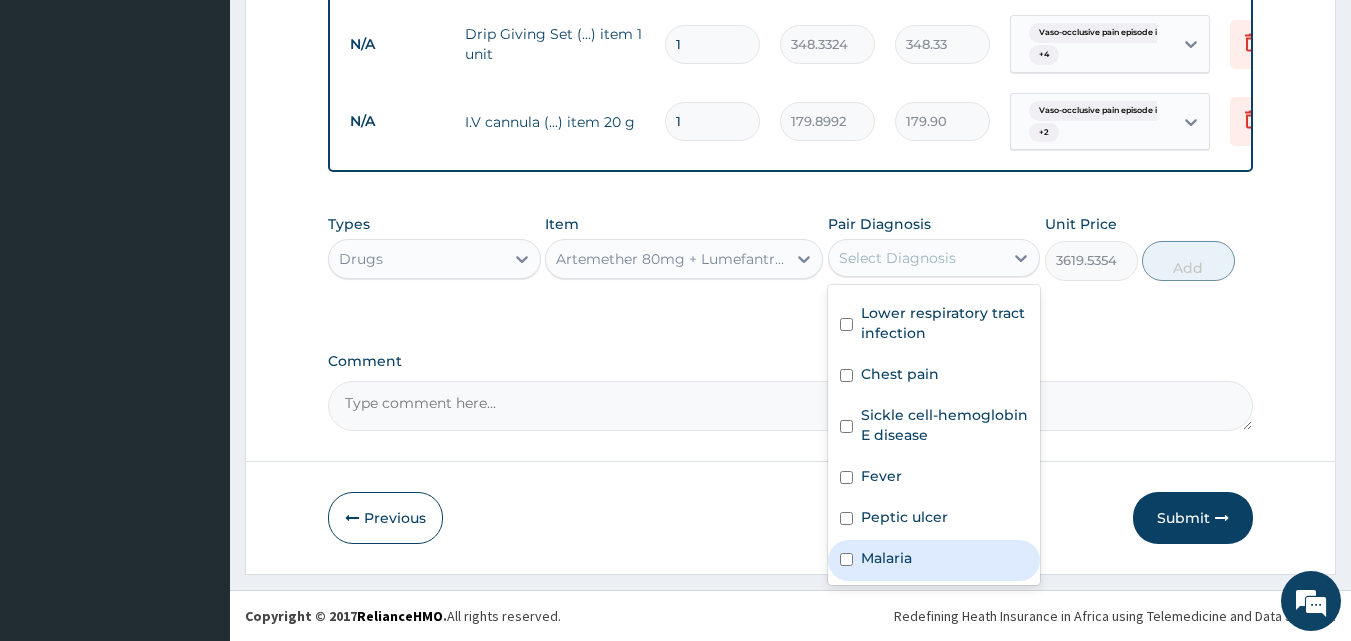 click on "Malaria" at bounding box center [934, 560] 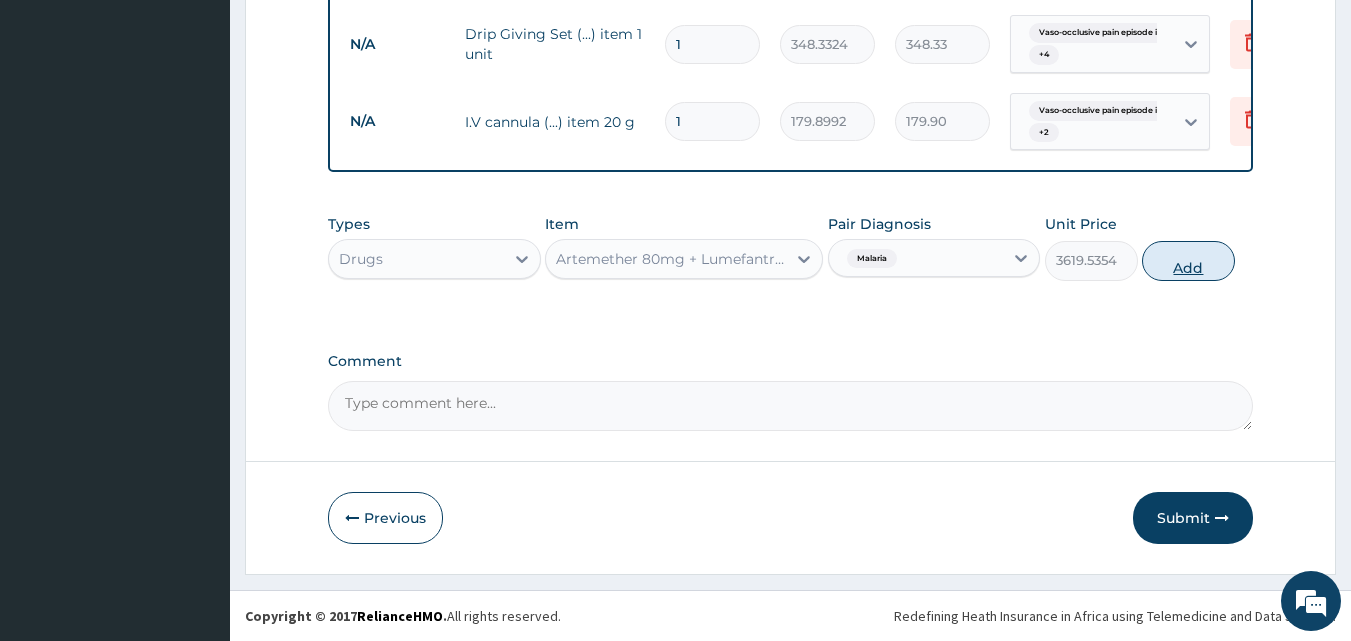 click on "Add" at bounding box center [1188, 261] 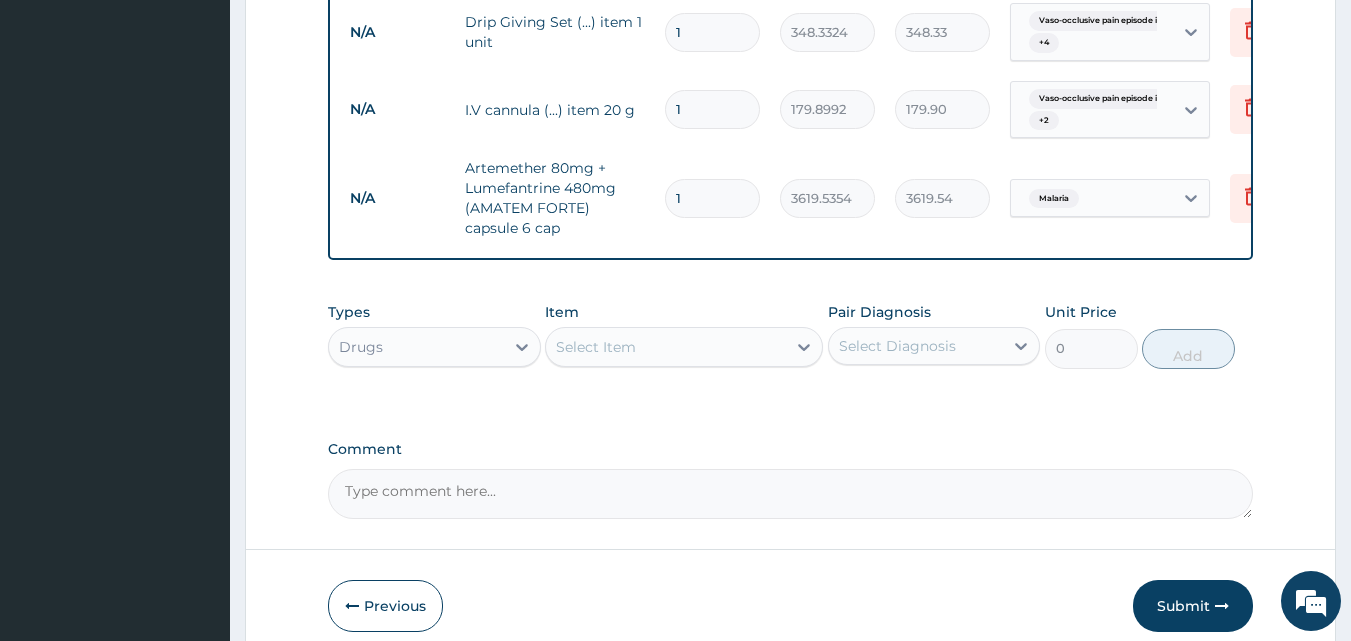 click on "Select Item" at bounding box center [666, 347] 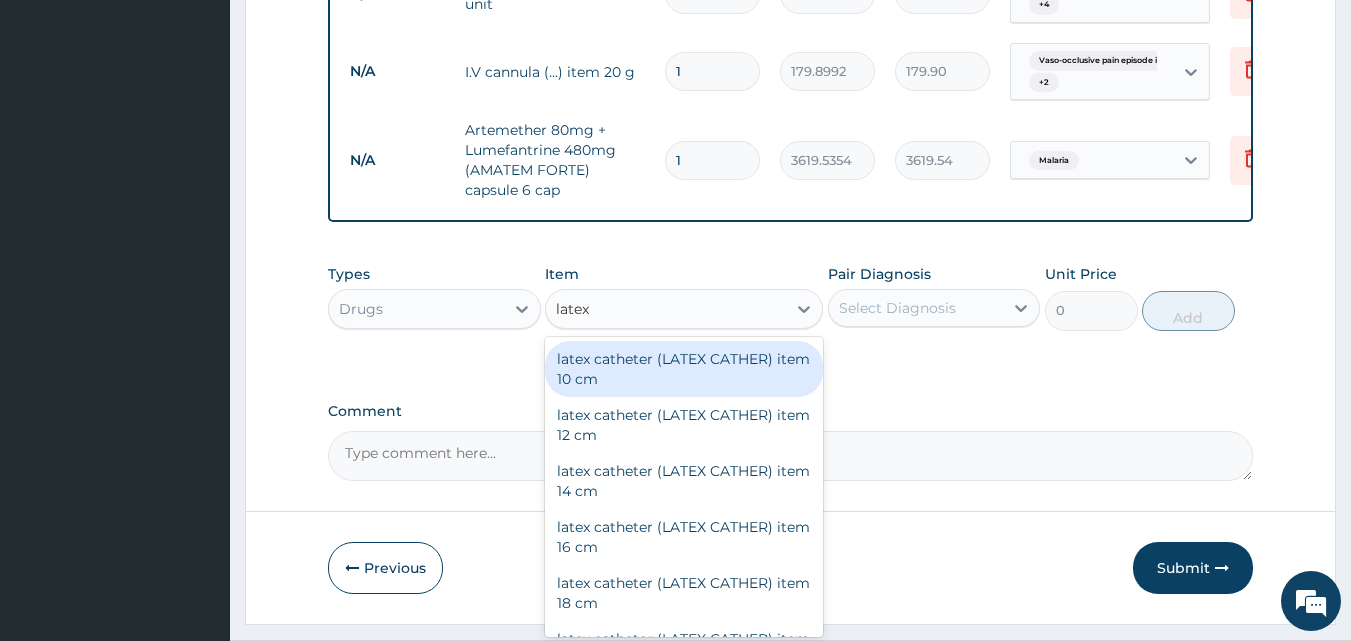 scroll, scrollTop: 3011, scrollLeft: 0, axis: vertical 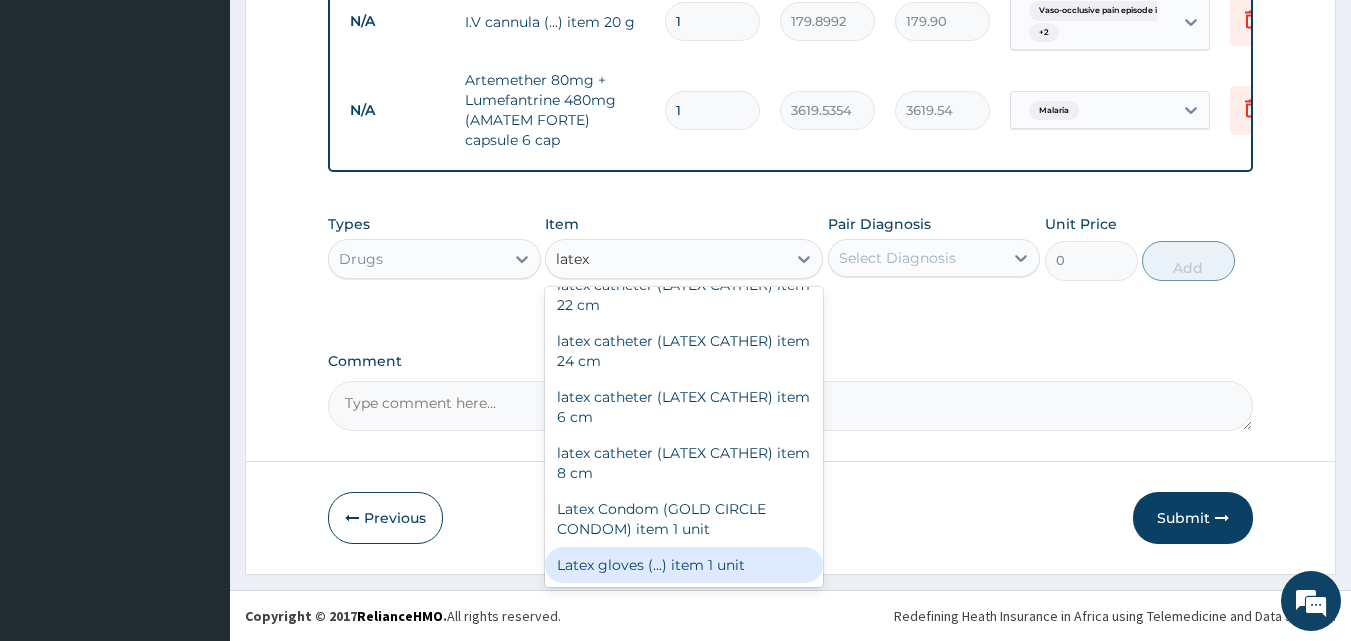 click on "Latex gloves (...) item 1 unit" at bounding box center (684, 565) 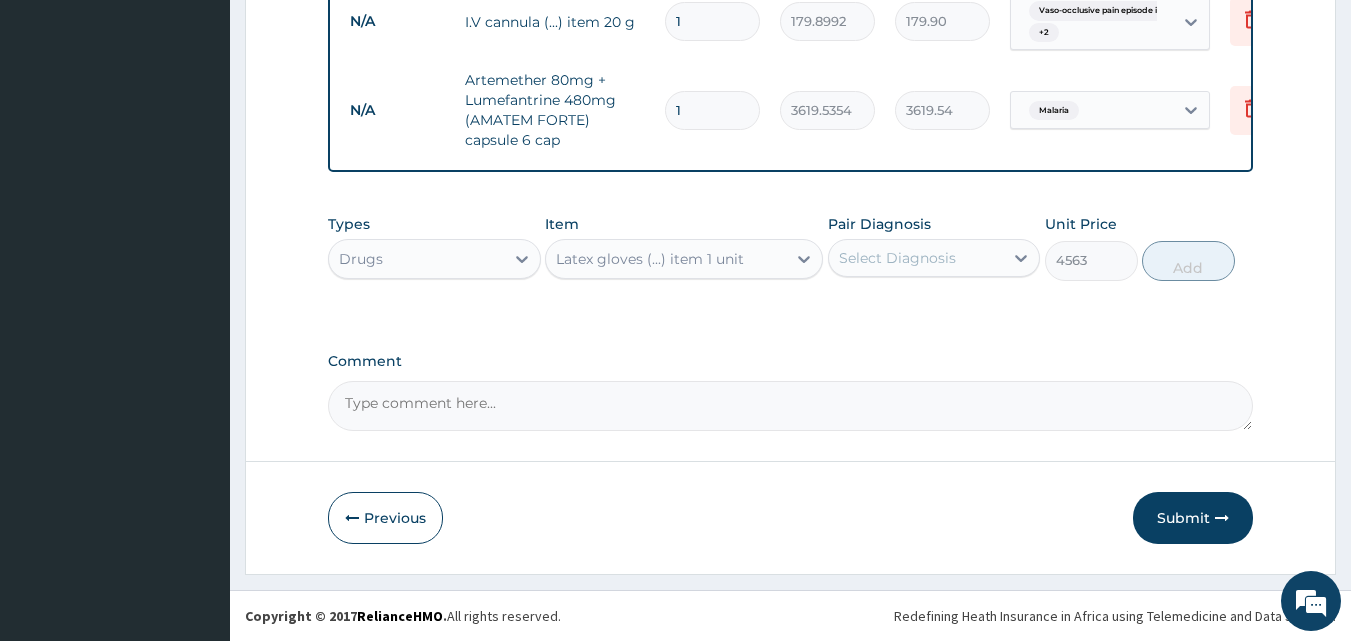 click on "Select Diagnosis" at bounding box center (897, 258) 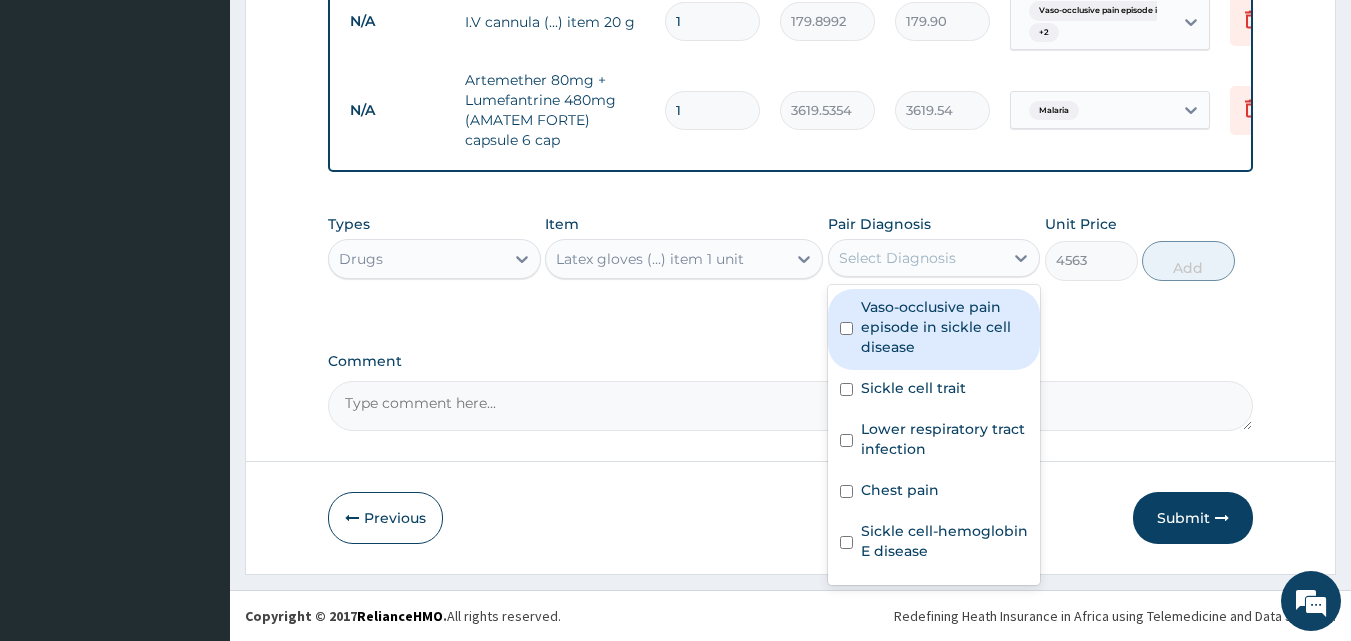 click on "Vaso-occlusive pain episode in sickle cell disease" at bounding box center (945, 327) 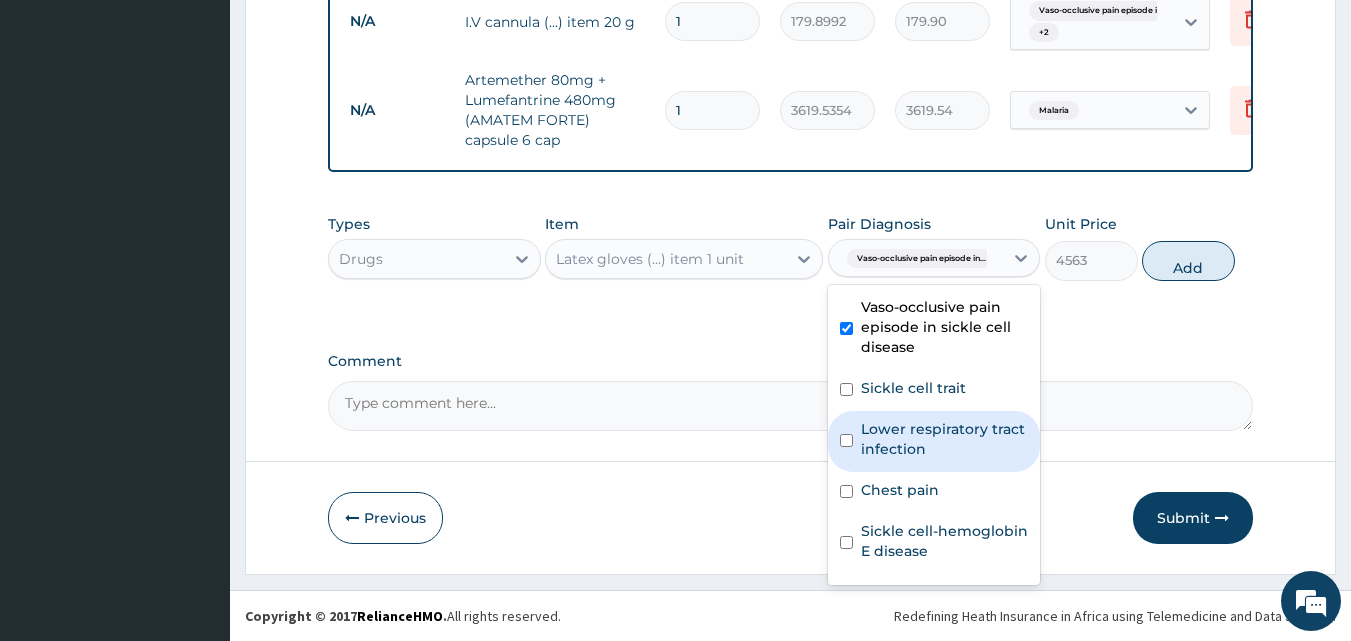 click on "Lower respiratory tract infection" at bounding box center [945, 439] 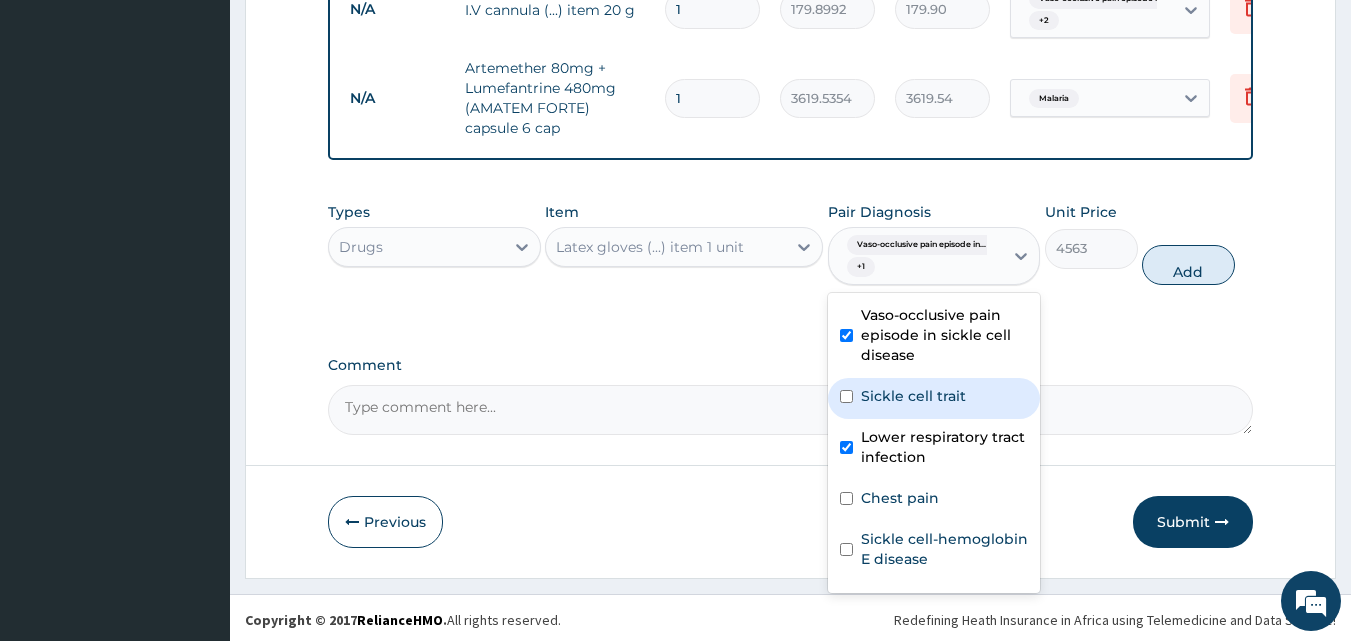 click on "Sickle cell trait" at bounding box center (913, 396) 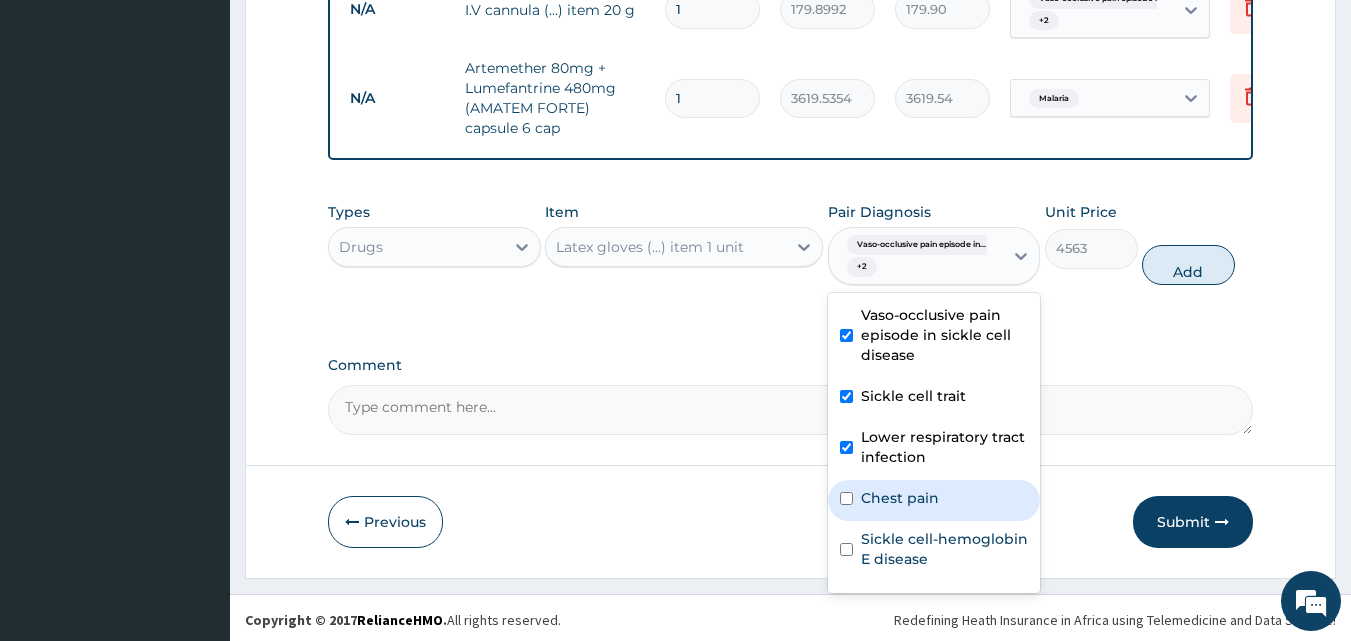 drag, startPoint x: 916, startPoint y: 496, endPoint x: 917, endPoint y: 507, distance: 11.045361 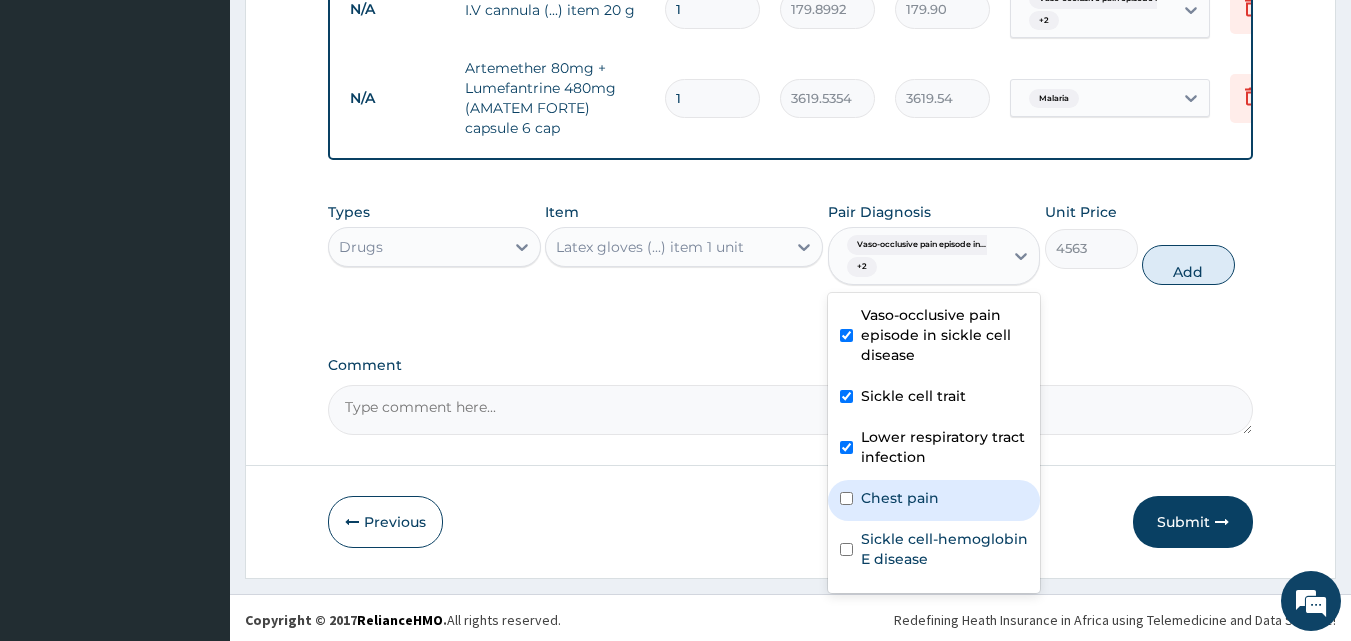 click on "Chest pain" at bounding box center (934, 500) 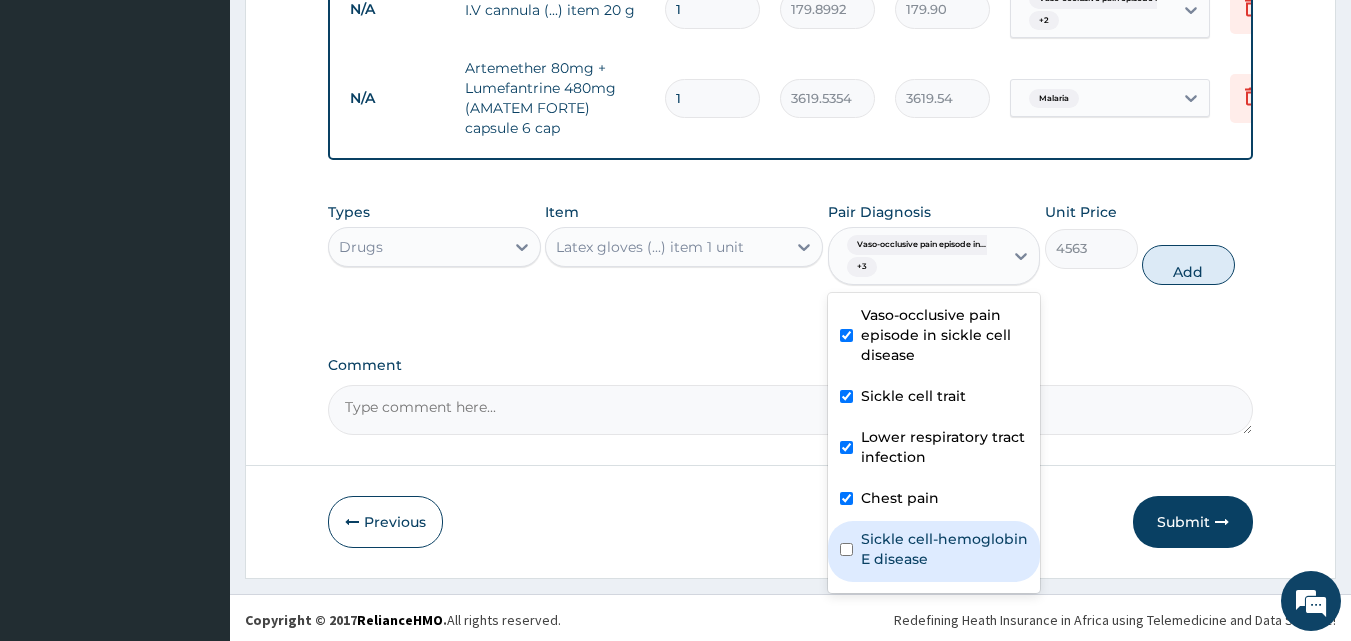 click on "Sickle cell-hemoglobin E disease" at bounding box center (945, 549) 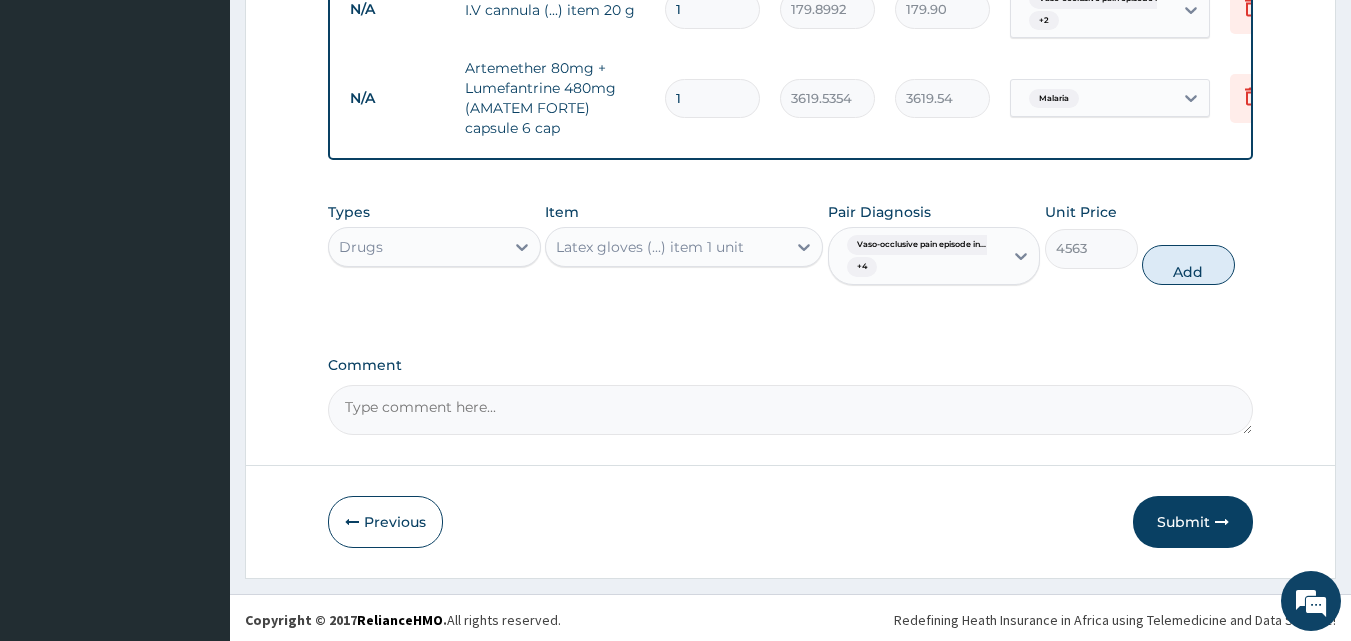 click on "Add" at bounding box center (1188, 265) 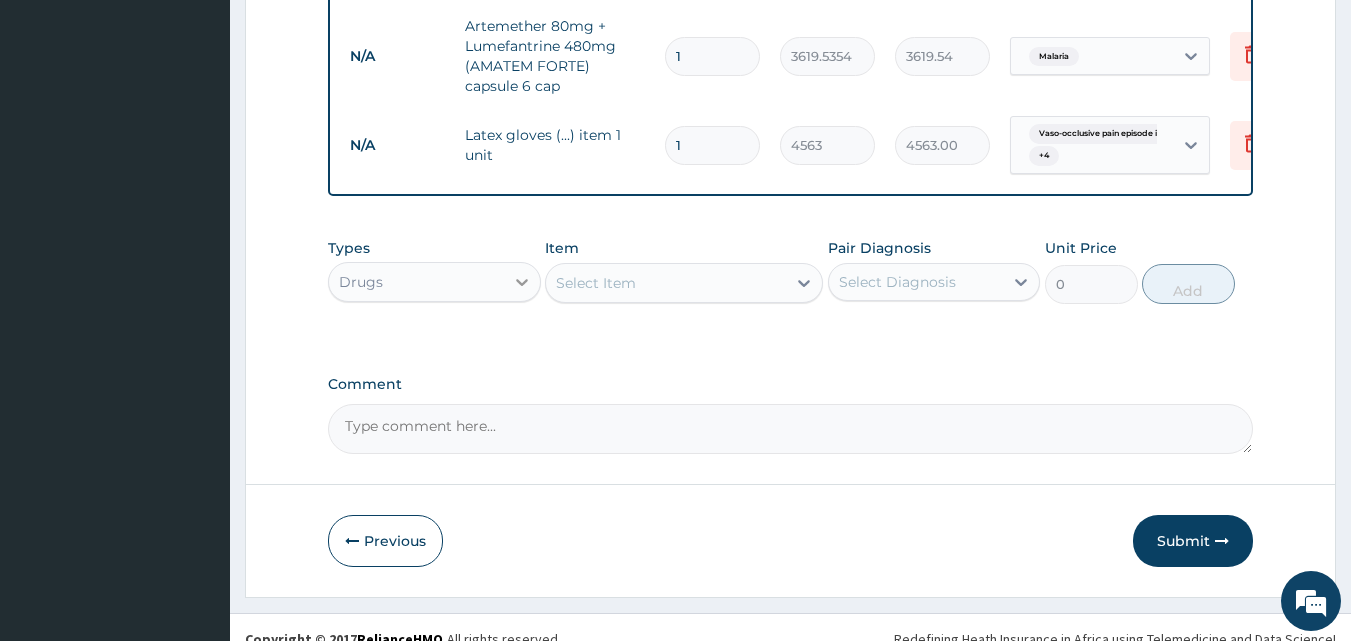 scroll, scrollTop: 3089, scrollLeft: 0, axis: vertical 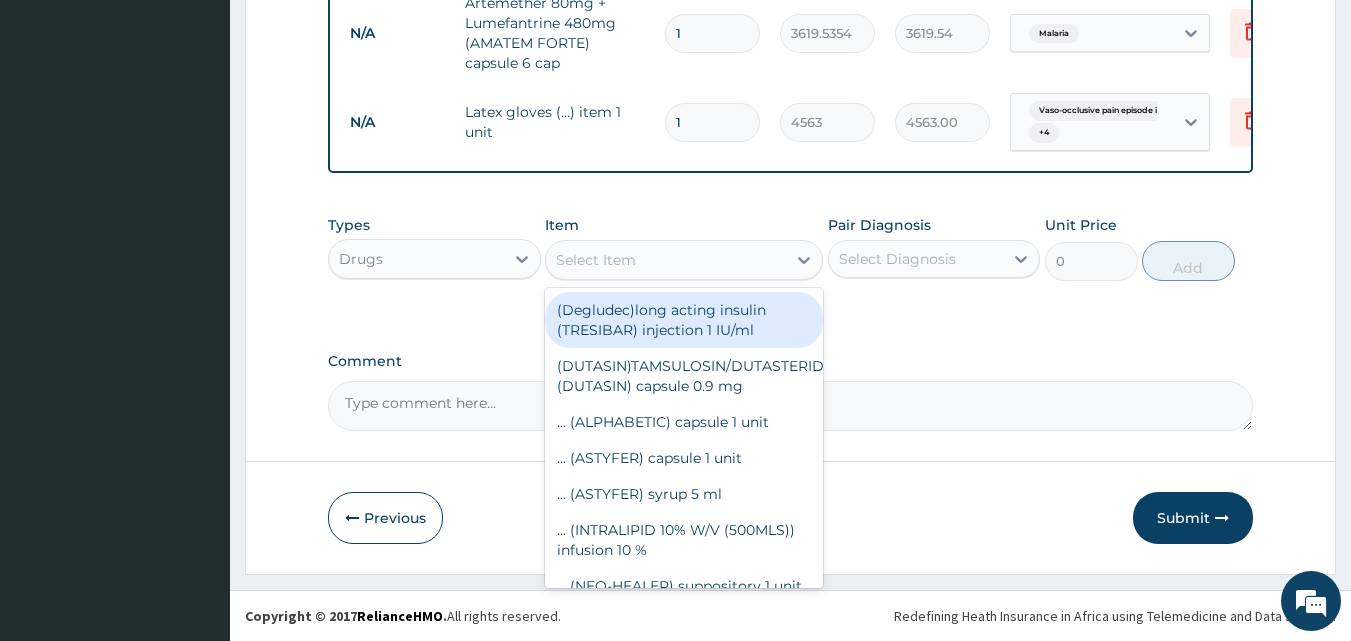 click on "Select Item" at bounding box center (666, 260) 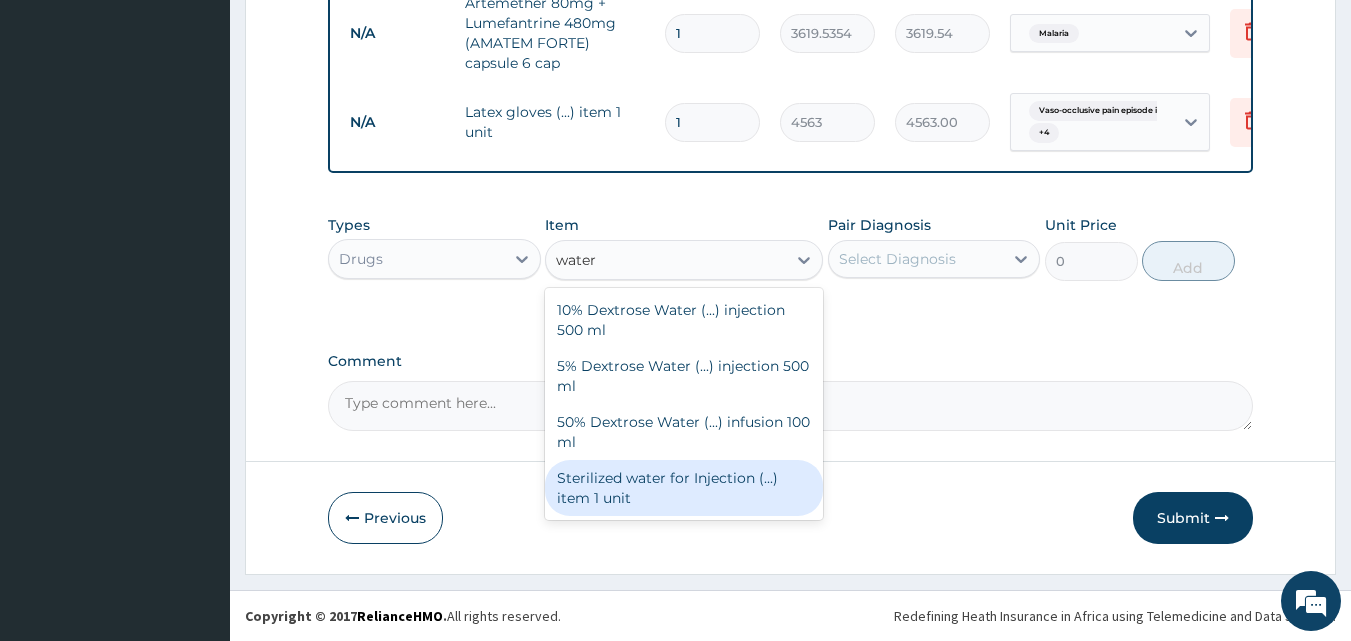 click on "Sterilized water for Injection (...) item 1 unit" at bounding box center (684, 488) 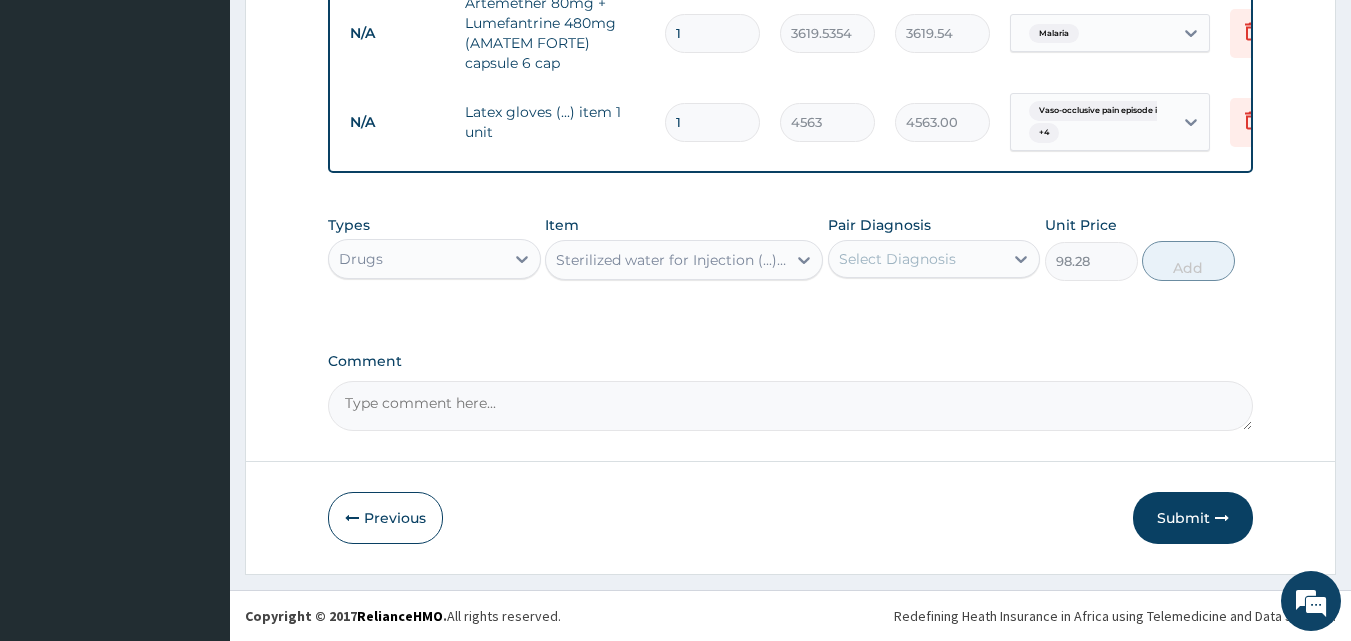 click on "Select Diagnosis" at bounding box center (897, 259) 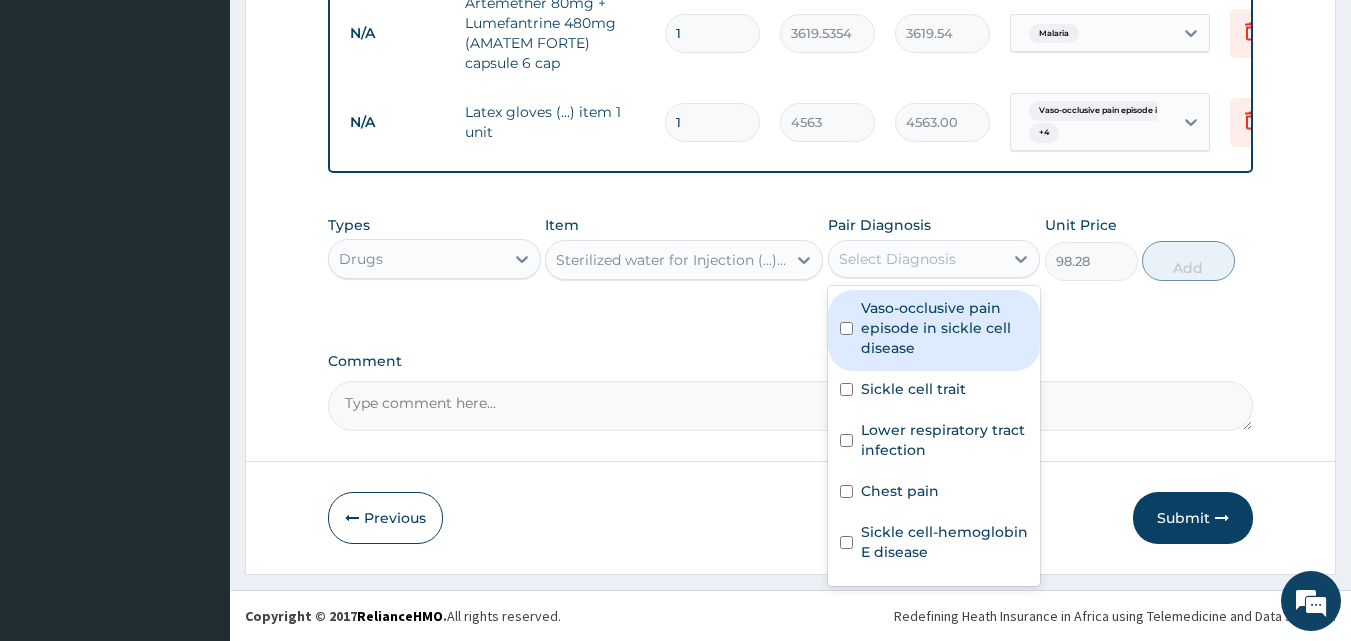 click on "Vaso-occlusive pain episode in sickle cell disease" at bounding box center (945, 328) 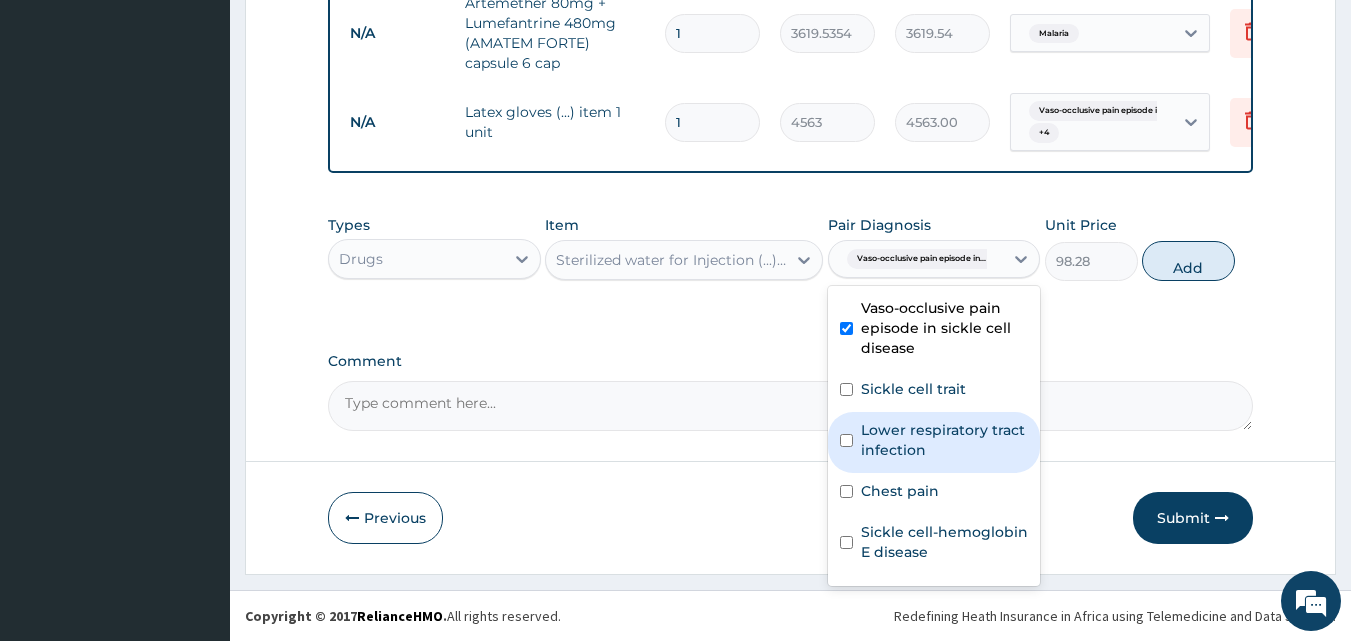 drag, startPoint x: 908, startPoint y: 441, endPoint x: 895, endPoint y: 520, distance: 80.06248 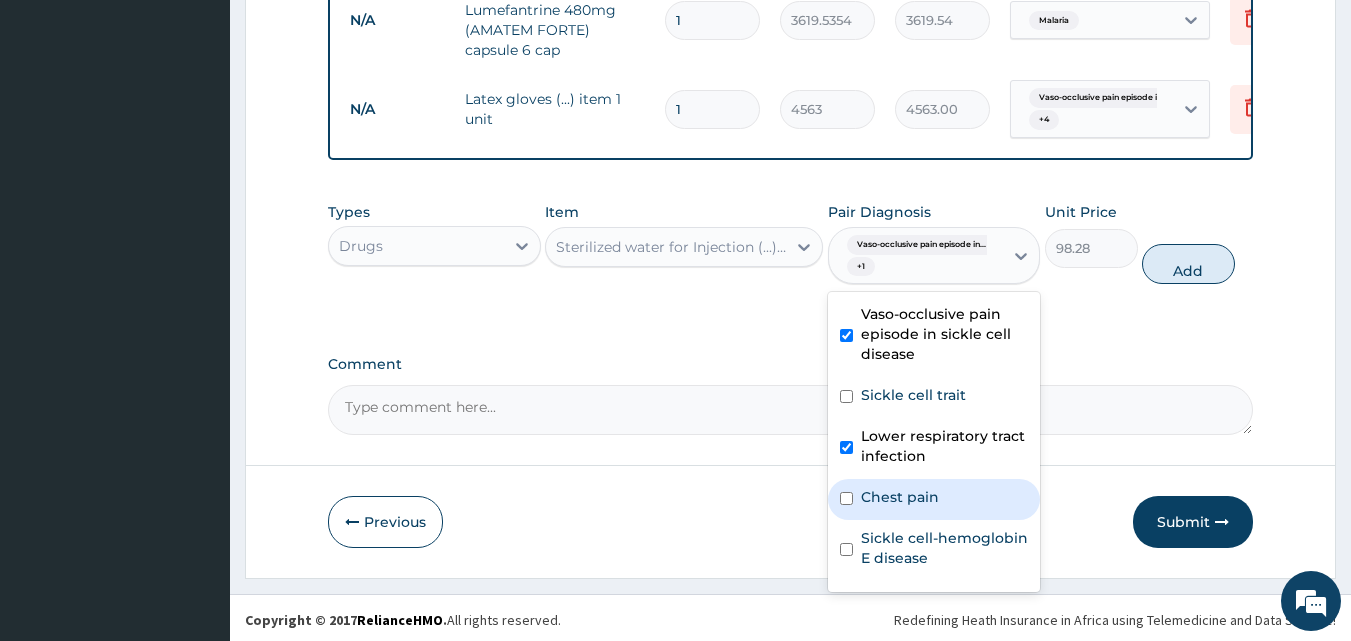 click on "Chest pain" at bounding box center [934, 499] 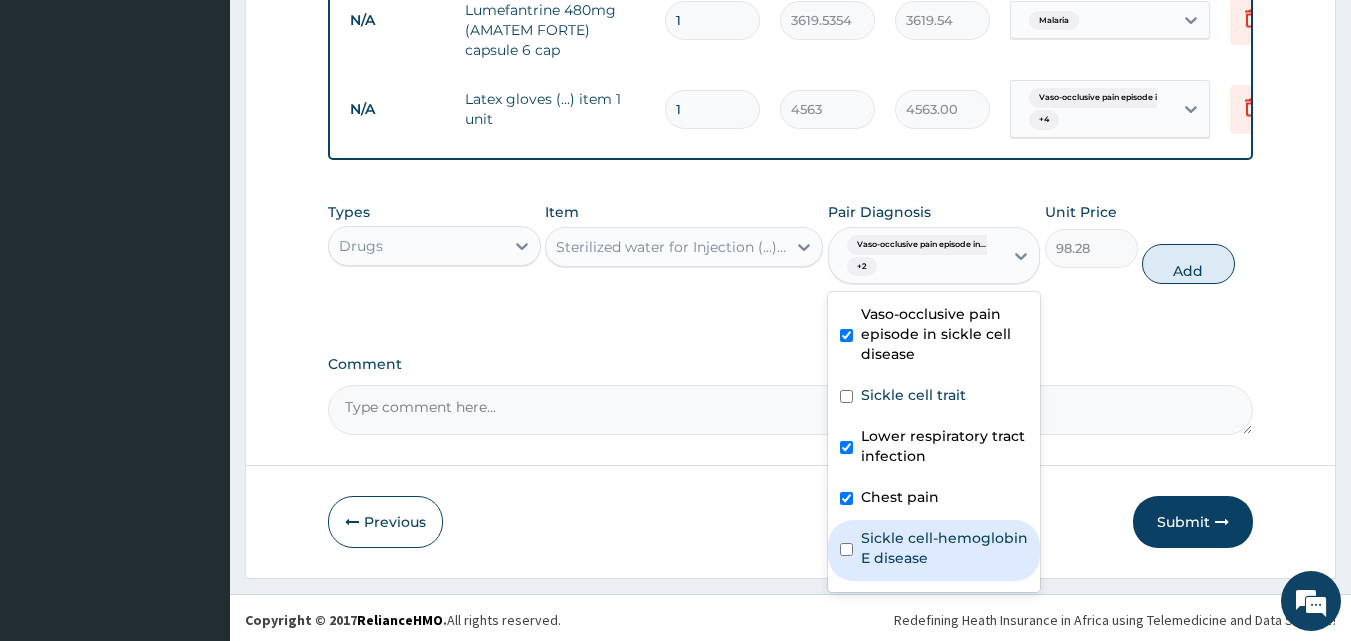 click on "Sickle cell-hemoglobin E disease" at bounding box center [945, 548] 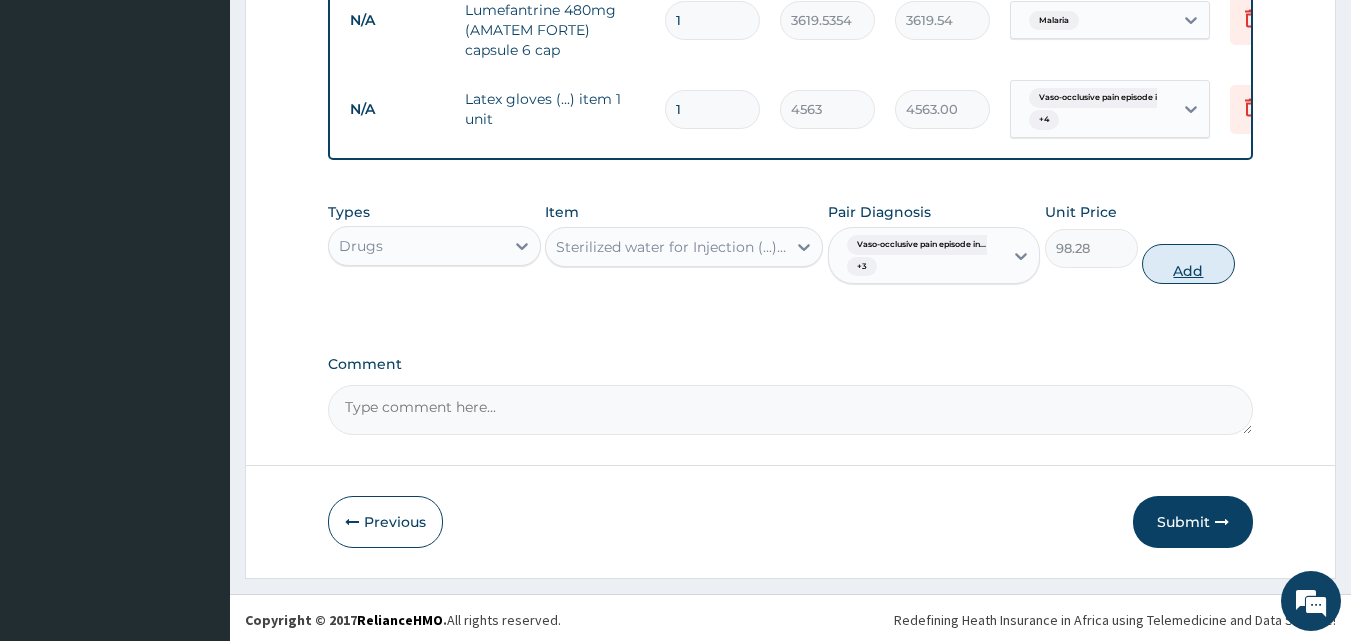 click on "Add" at bounding box center [1188, 264] 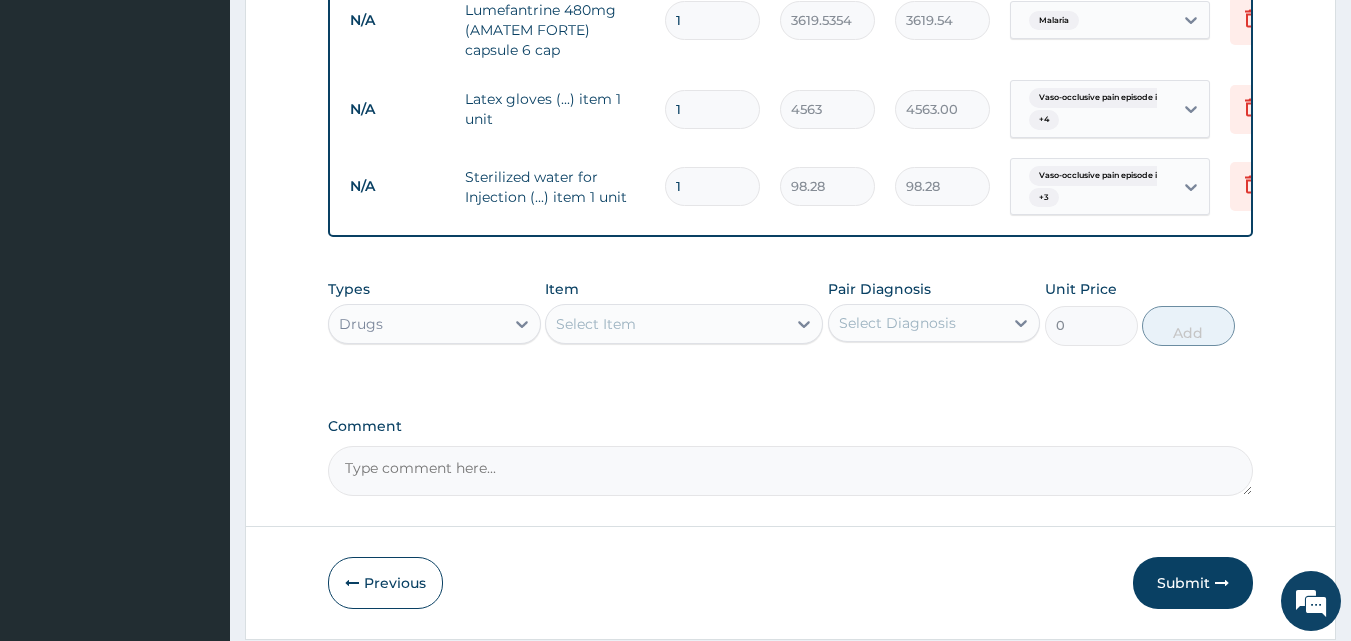drag, startPoint x: 692, startPoint y: 180, endPoint x: 669, endPoint y: 183, distance: 23.194826 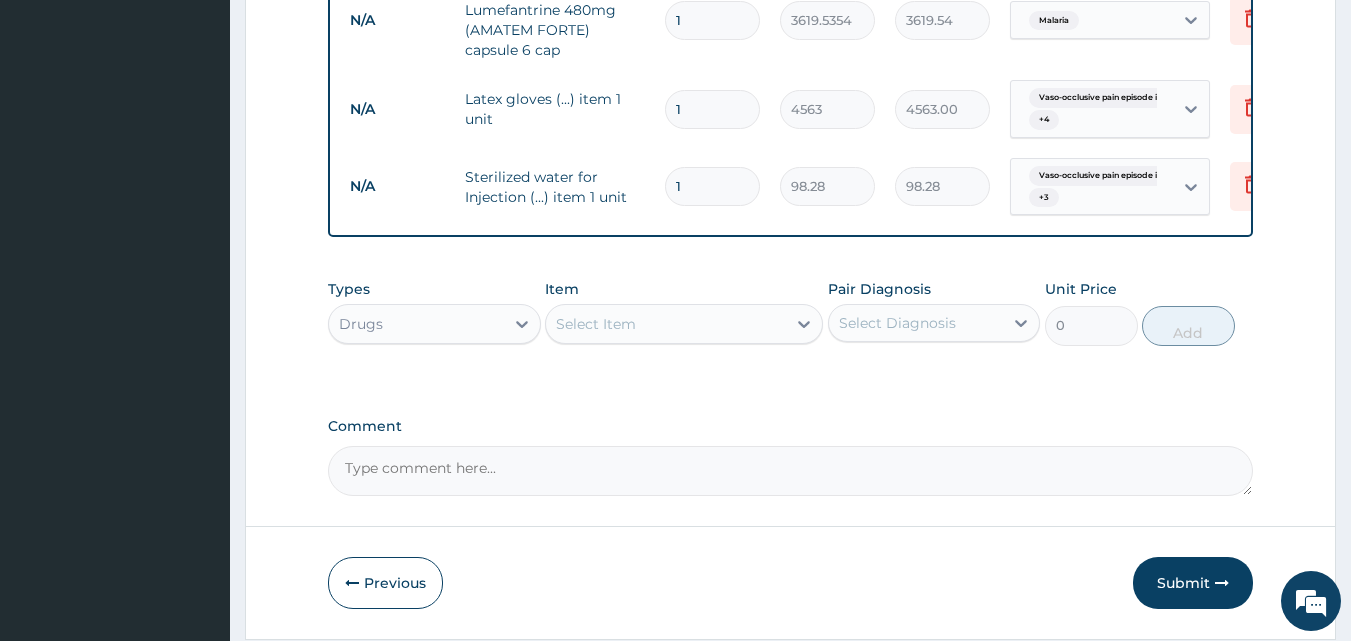 click on "1" at bounding box center [712, 186] 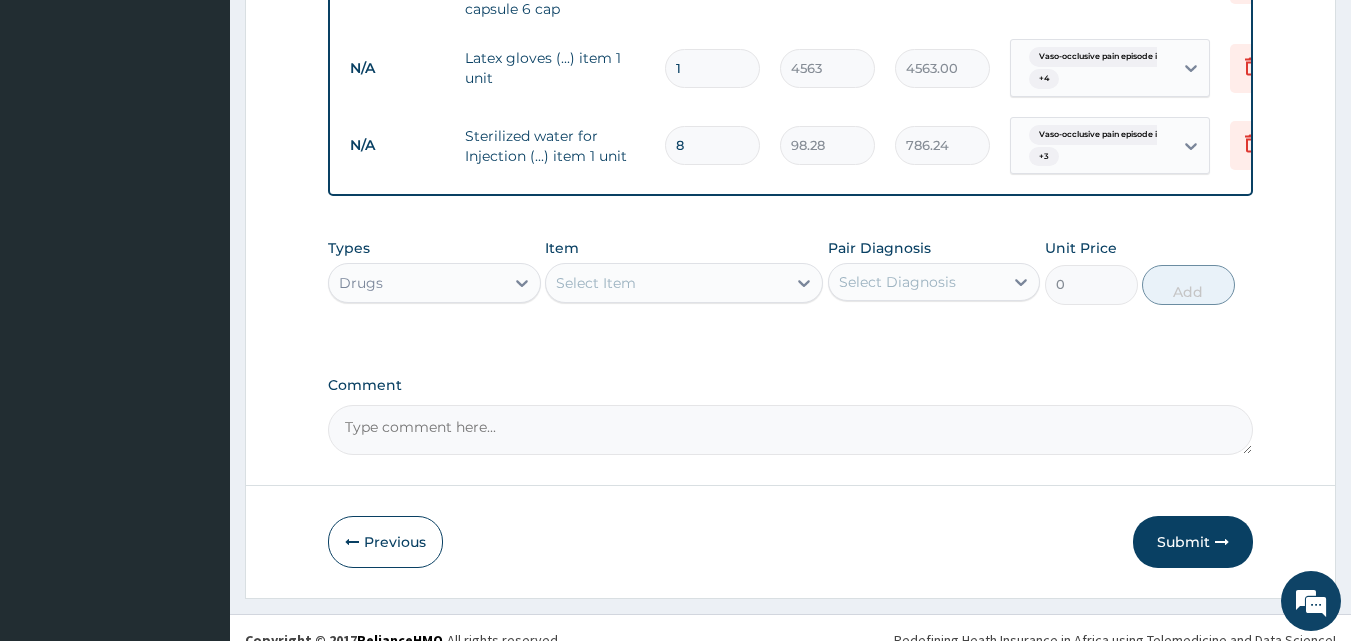 scroll, scrollTop: 3166, scrollLeft: 0, axis: vertical 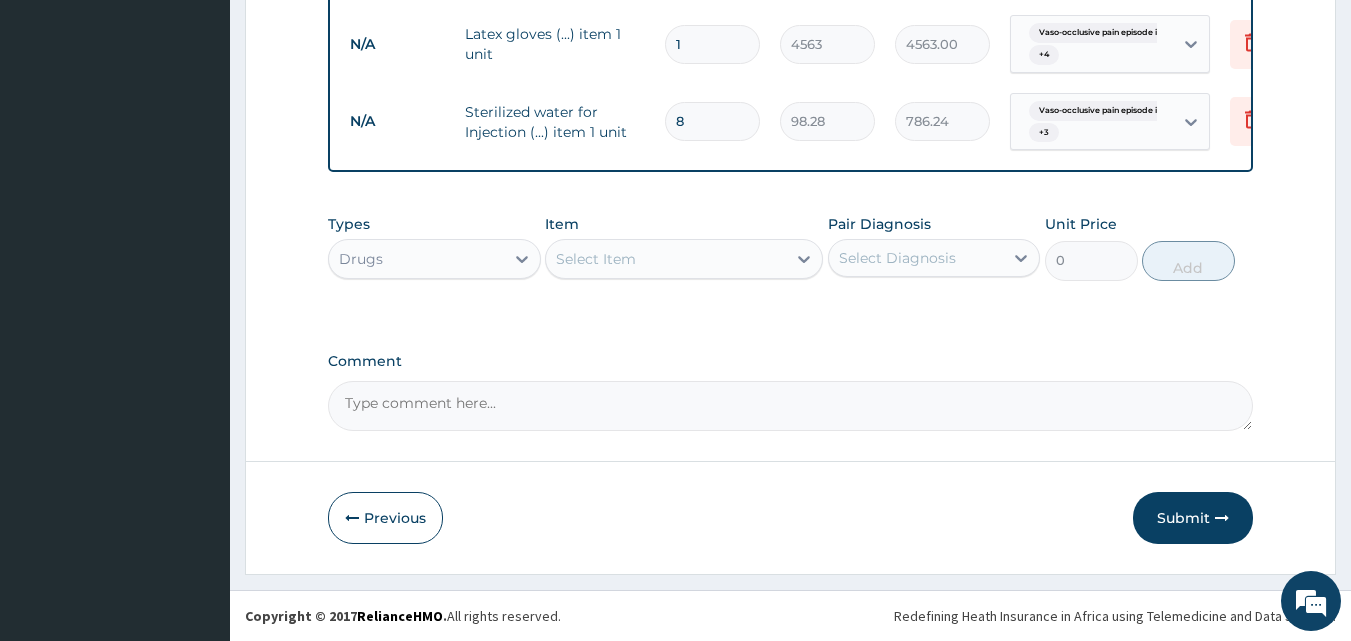click on "Select Item" at bounding box center [596, 259] 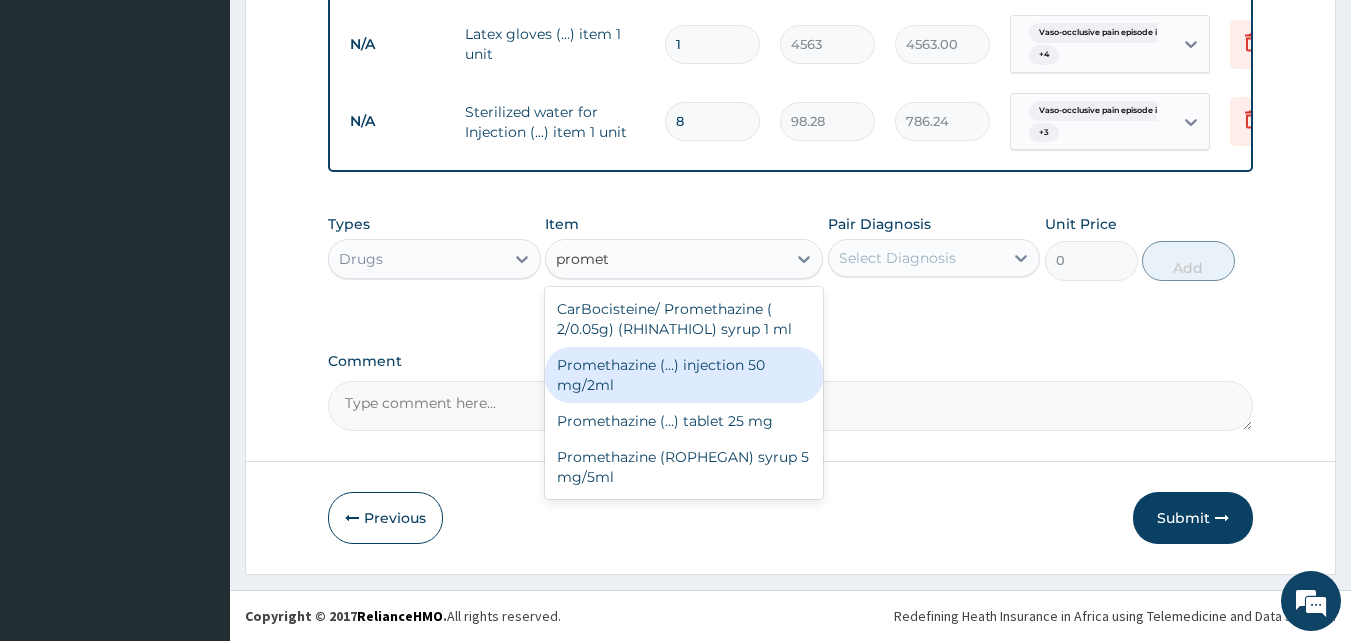 click on "Promethazine (...) injection 50 mg/2ml" at bounding box center [684, 375] 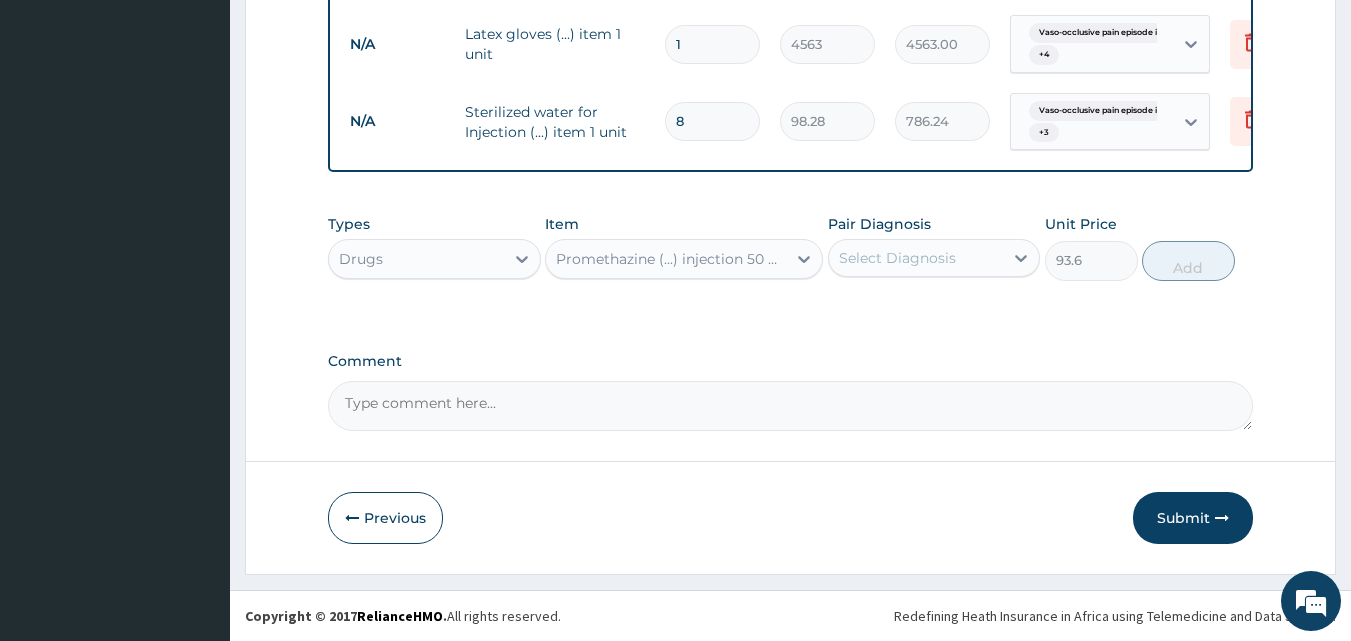 click on "Select Diagnosis" at bounding box center (897, 258) 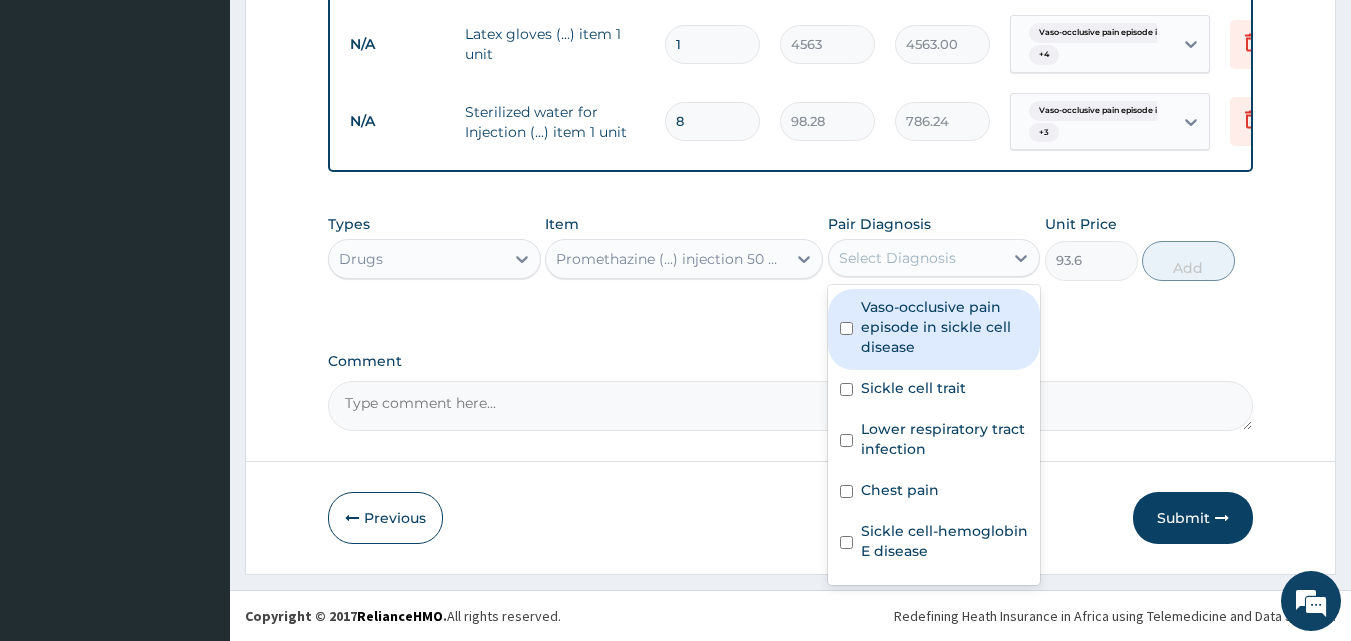 click on "Vaso-occlusive pain episode in sickle cell disease" at bounding box center (945, 327) 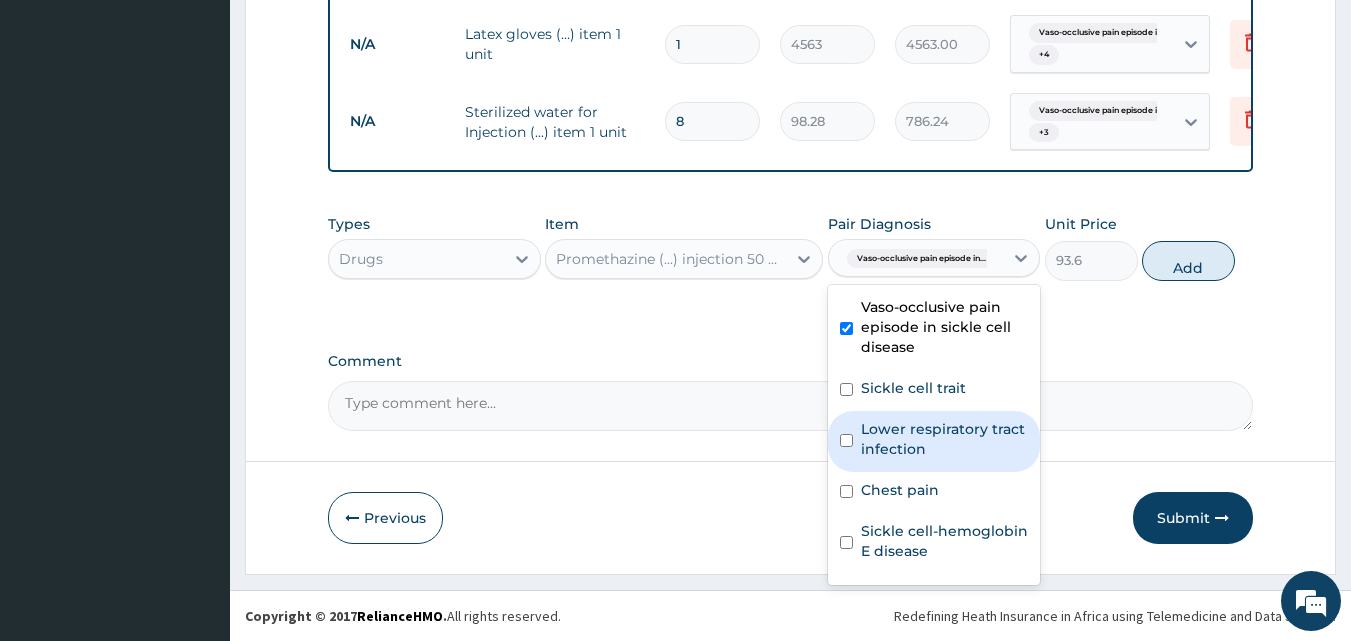 click on "Lower respiratory tract infection" at bounding box center (945, 439) 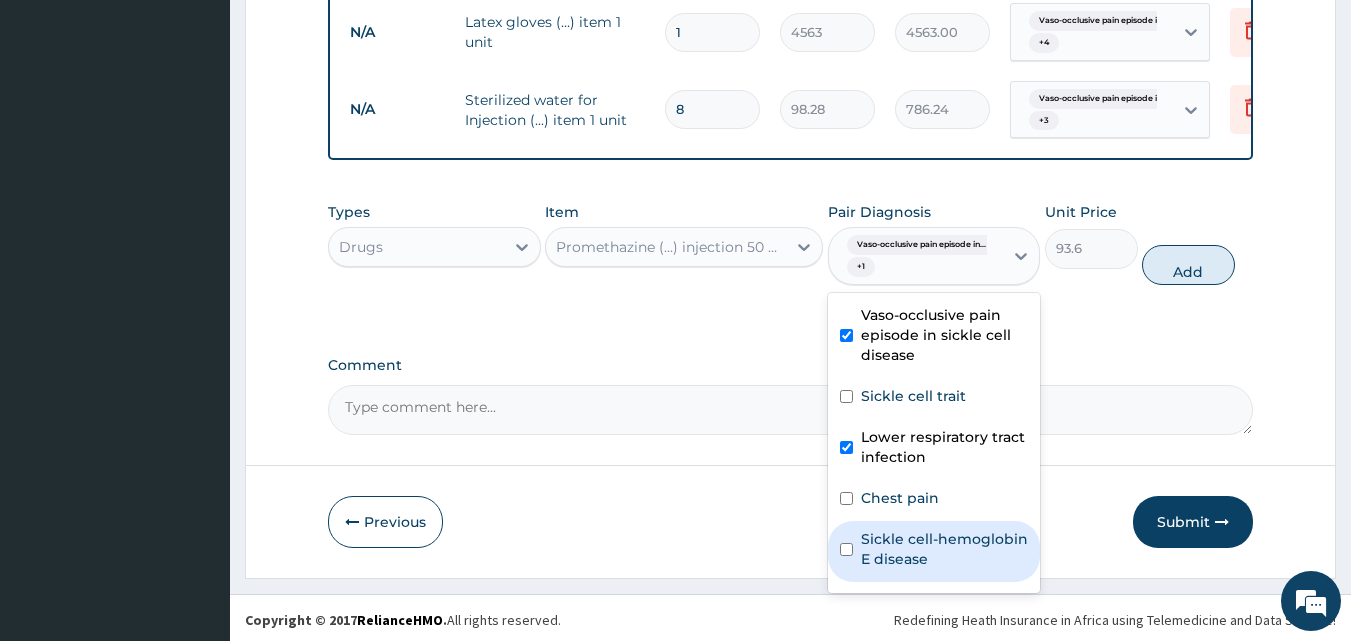 click on "Sickle cell-hemoglobin E disease" at bounding box center (945, 549) 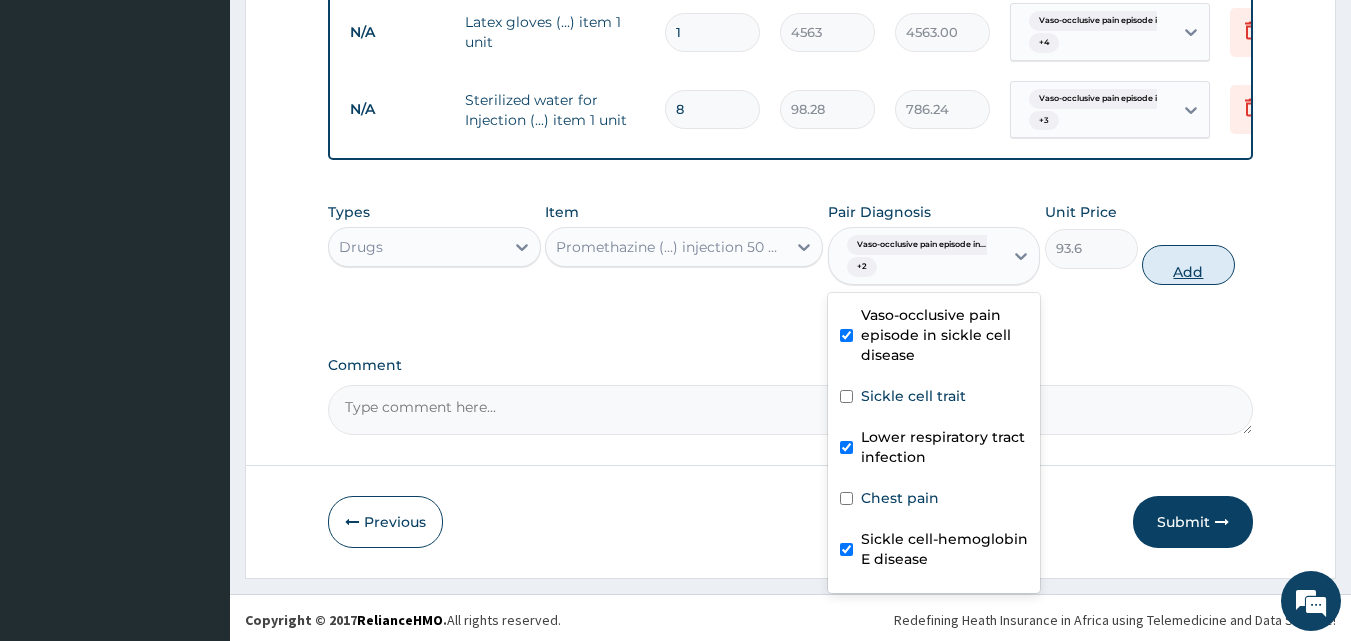 click on "Add" at bounding box center [1188, 265] 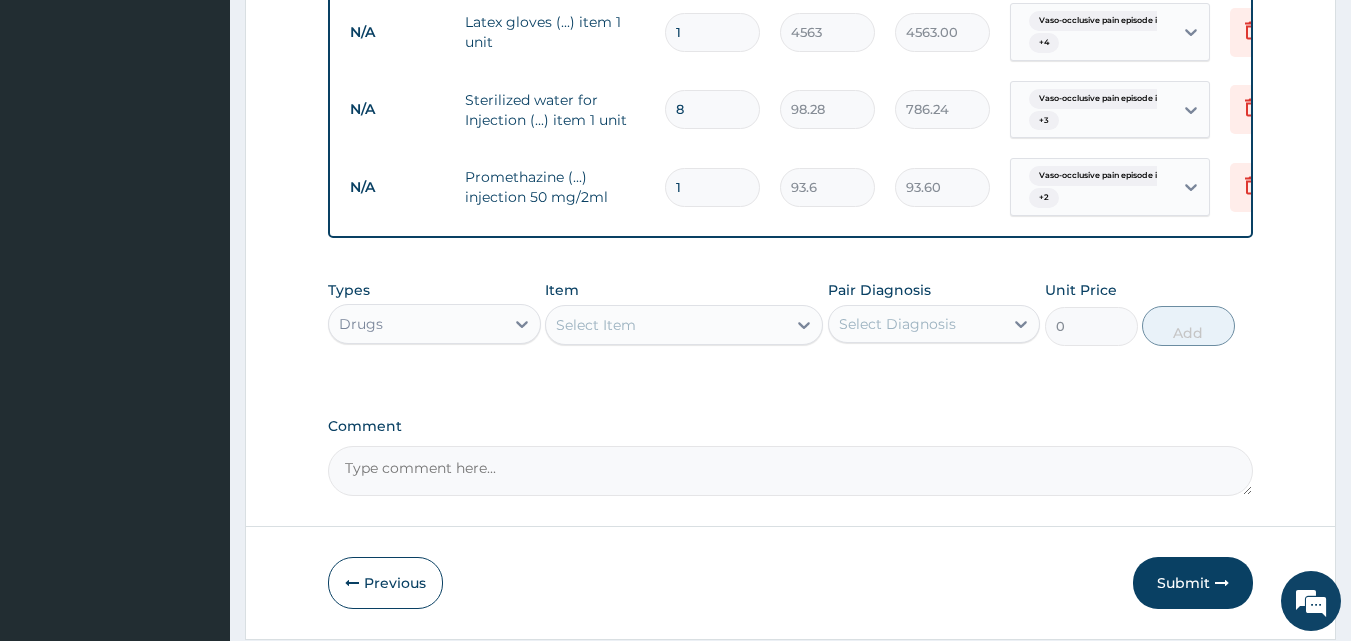 drag, startPoint x: 682, startPoint y: 183, endPoint x: 654, endPoint y: 185, distance: 28.071337 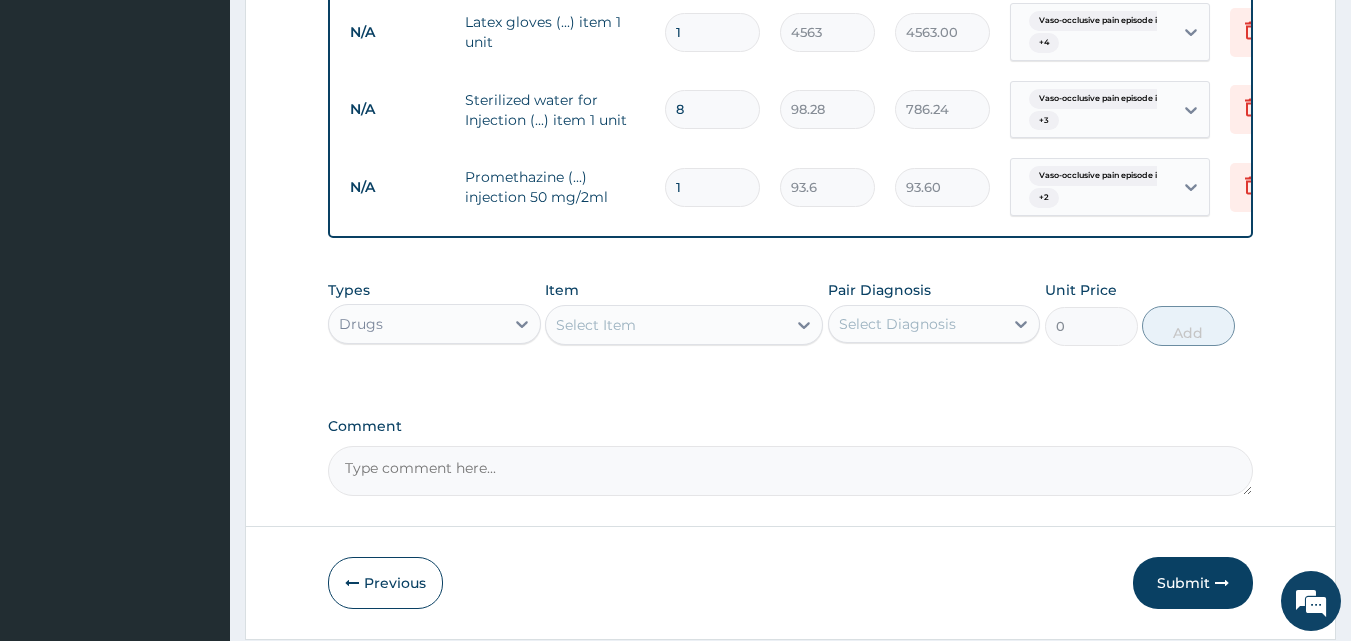 click on "1" at bounding box center (712, 187) 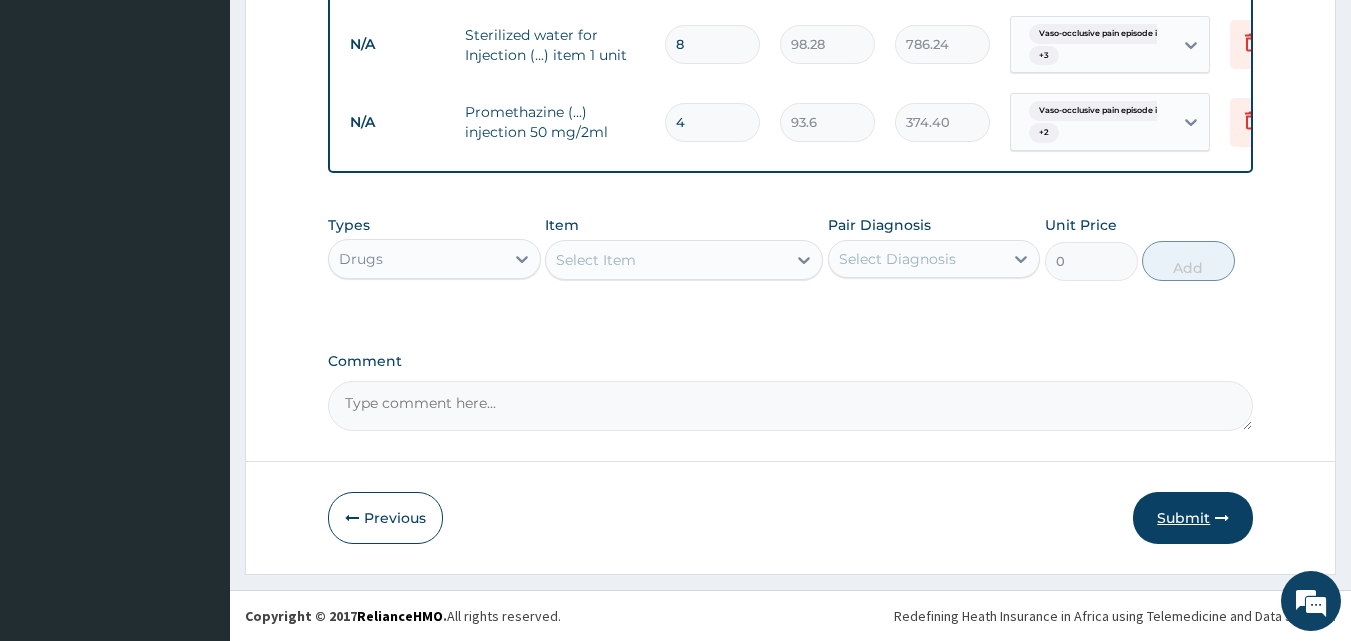 click on "Submit" at bounding box center [1193, 518] 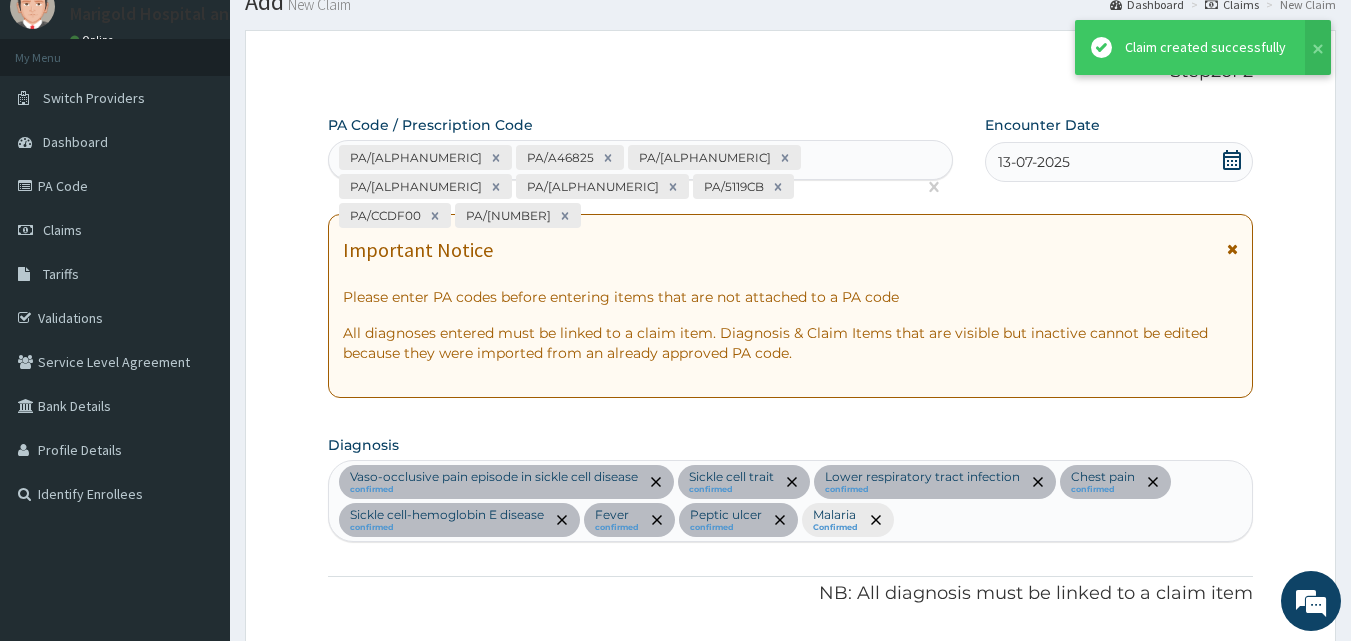 scroll, scrollTop: 3244, scrollLeft: 0, axis: vertical 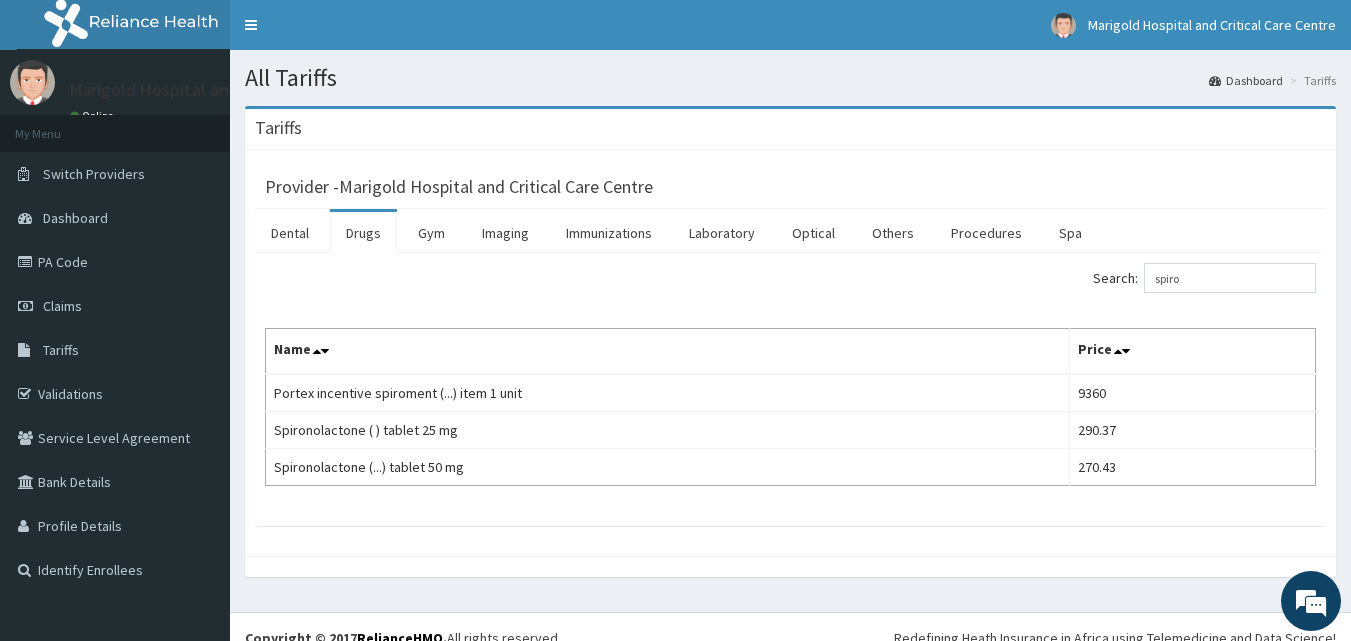 click on "spiro" at bounding box center (1230, 278) 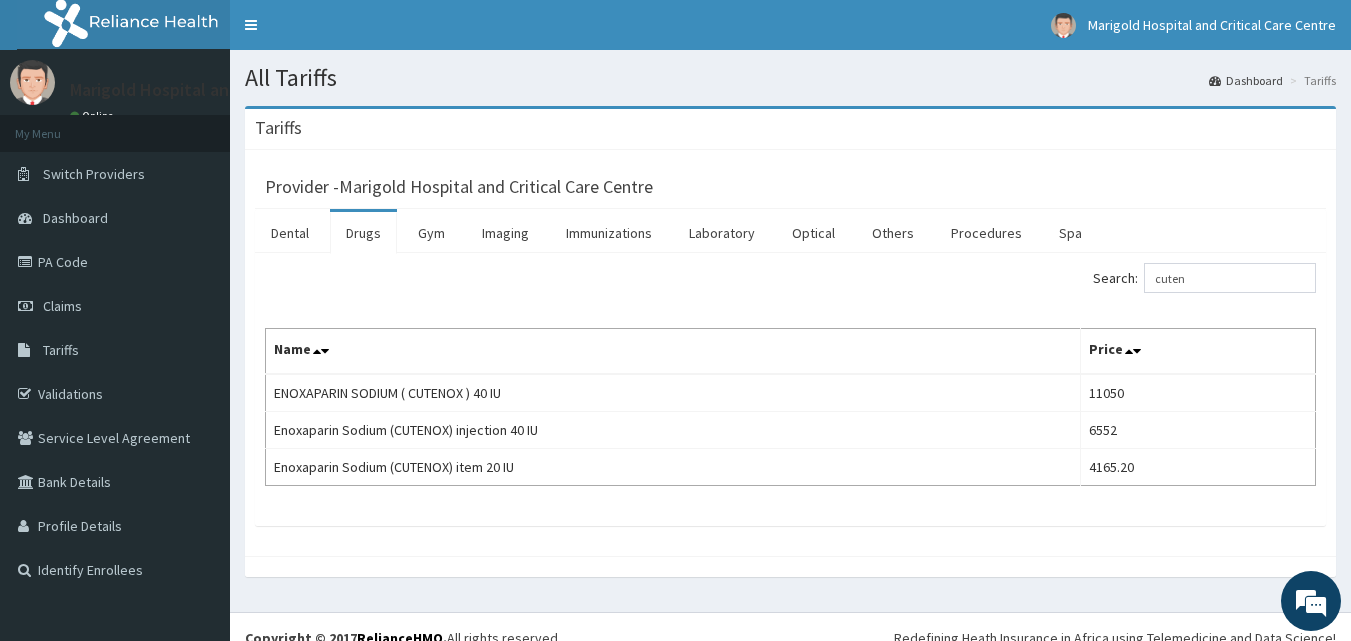 type on "cuten" 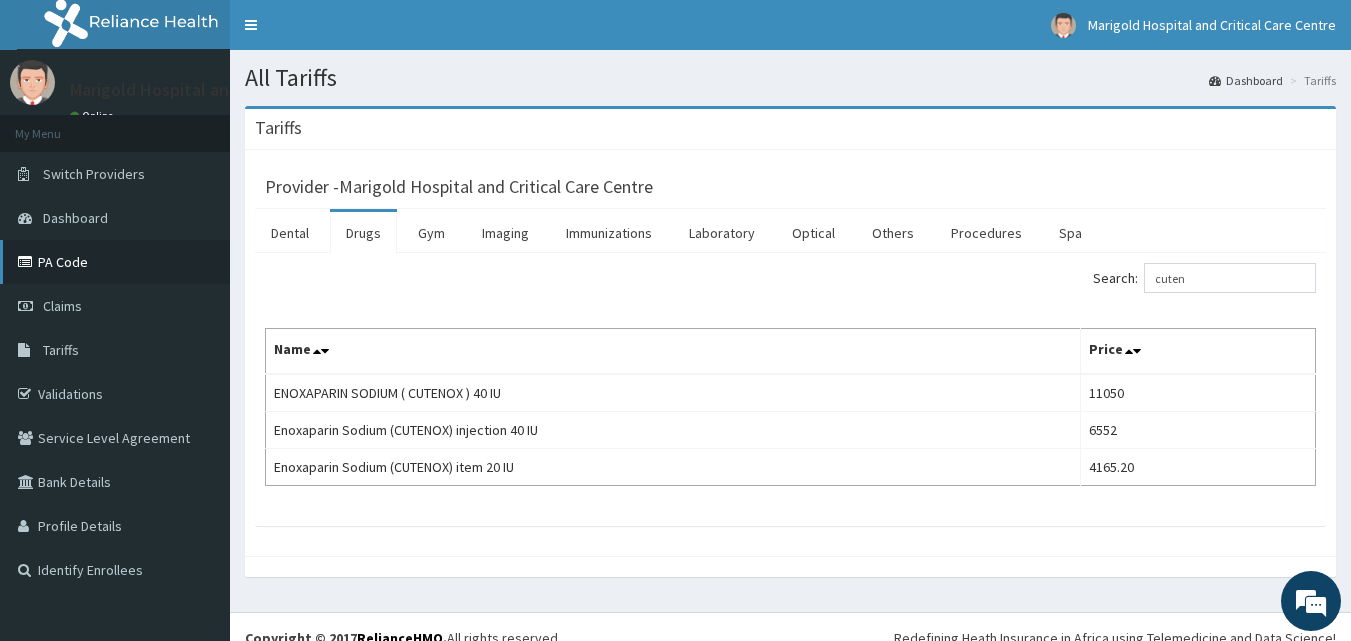 click on "PA Code" at bounding box center [115, 262] 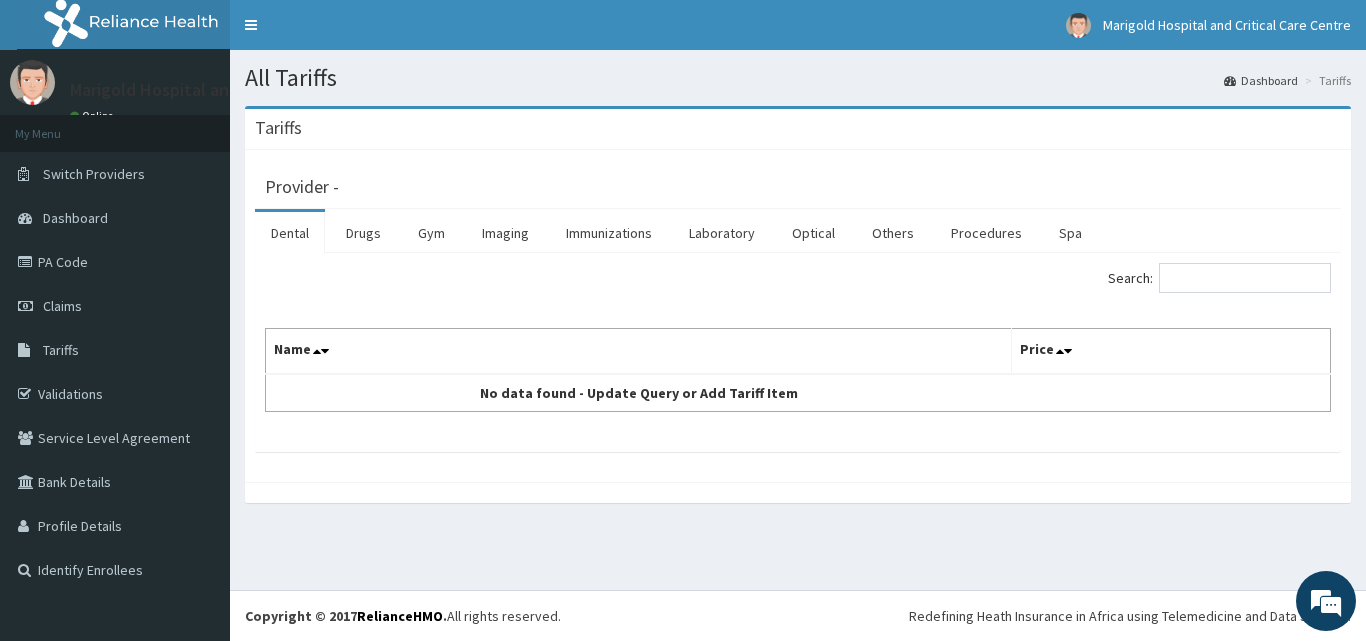 scroll, scrollTop: 0, scrollLeft: 0, axis: both 